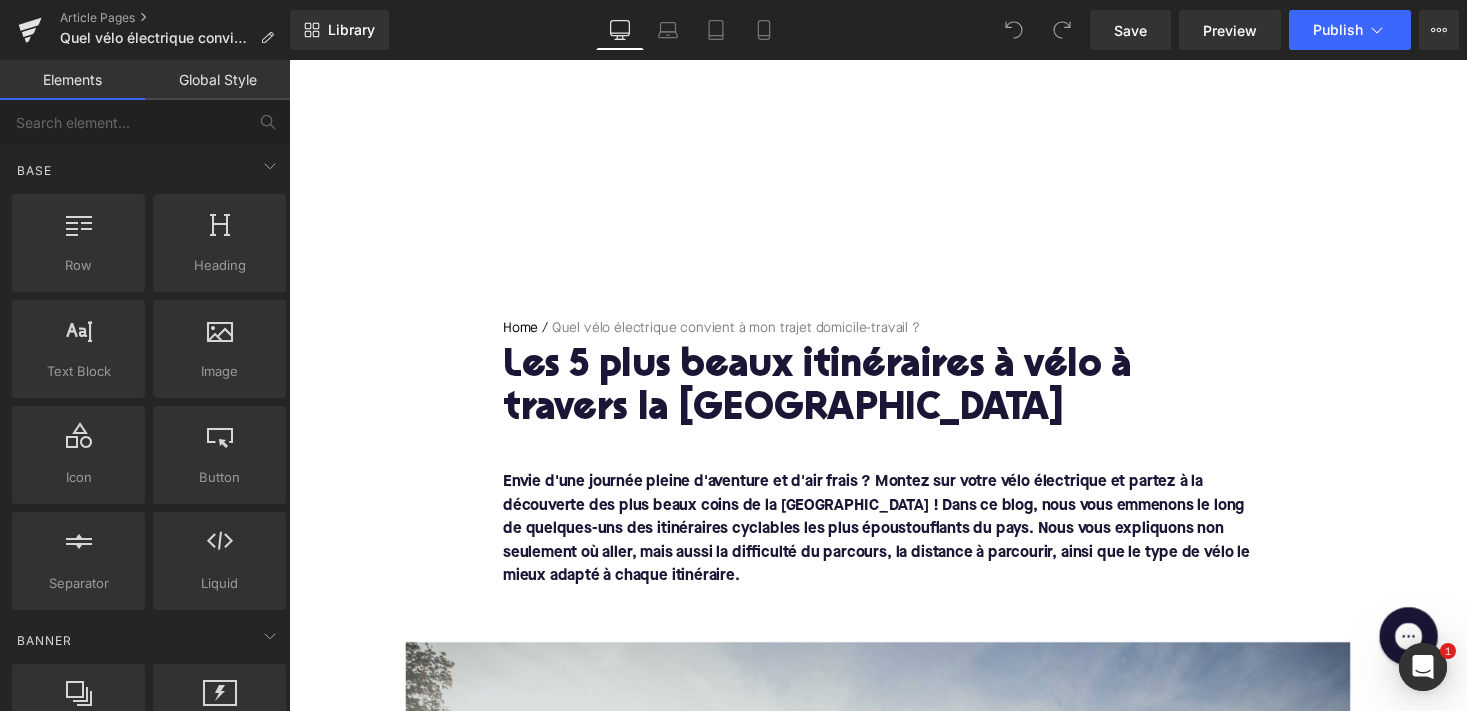 scroll, scrollTop: 0, scrollLeft: 0, axis: both 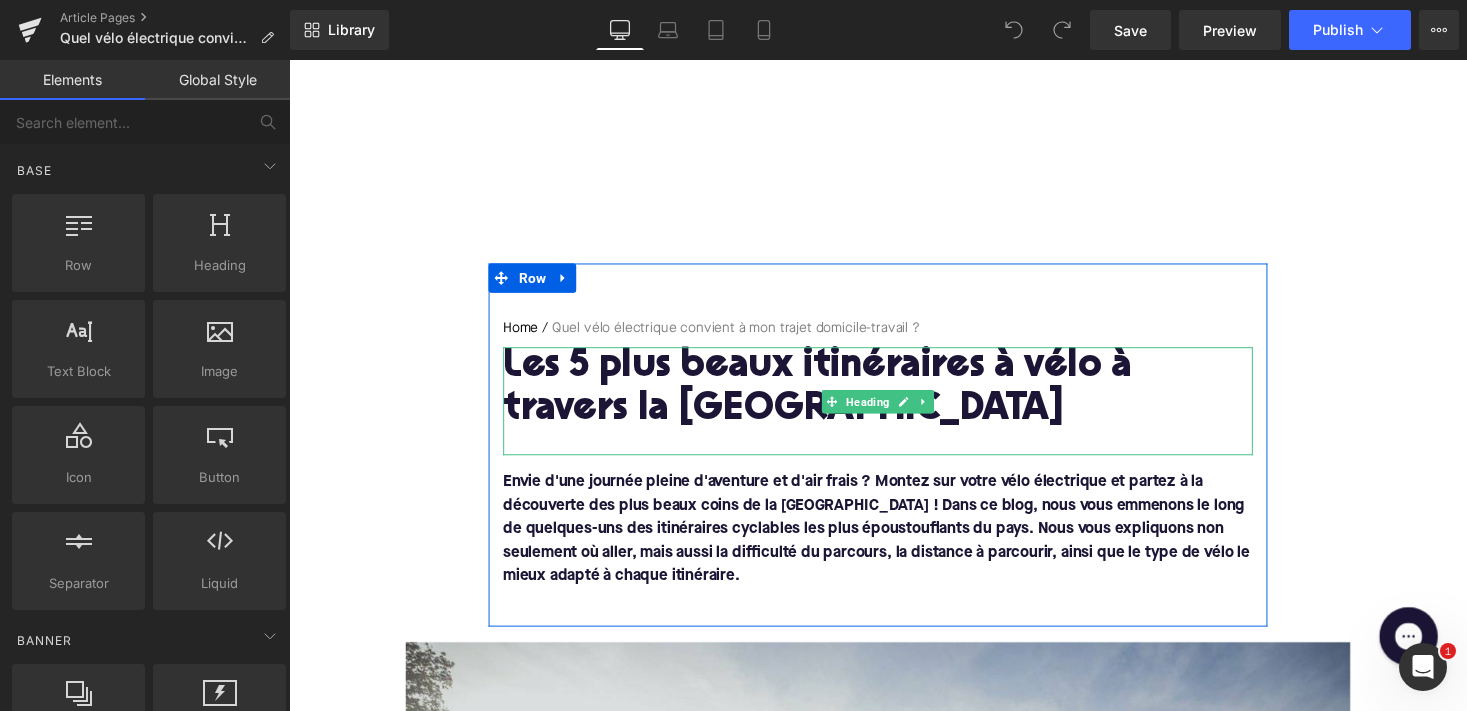 click on "Les 5 plus beaux itinéraires à vélo à travers la [GEOGRAPHIC_DATA]" at bounding box center [894, 398] 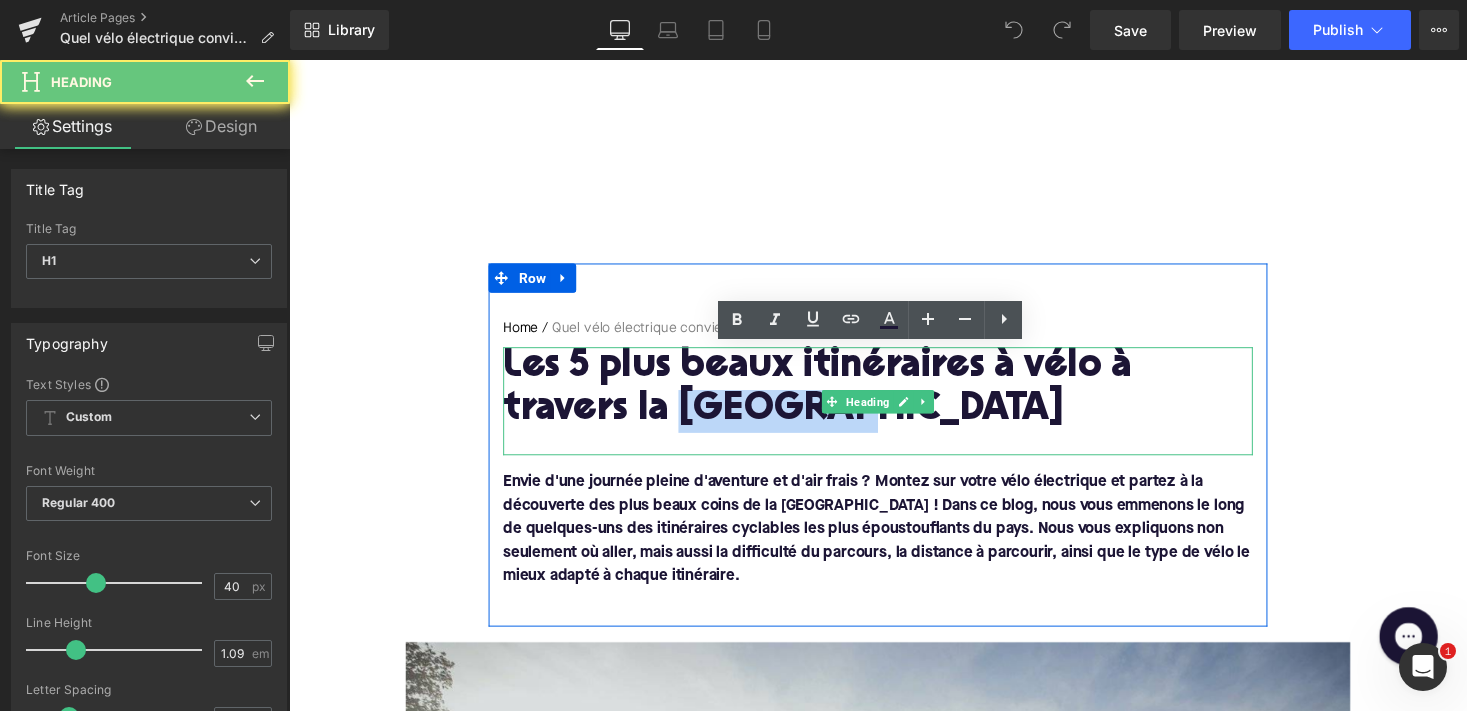 click on "Les 5 plus beaux itinéraires à vélo à travers la [GEOGRAPHIC_DATA]" at bounding box center [894, 398] 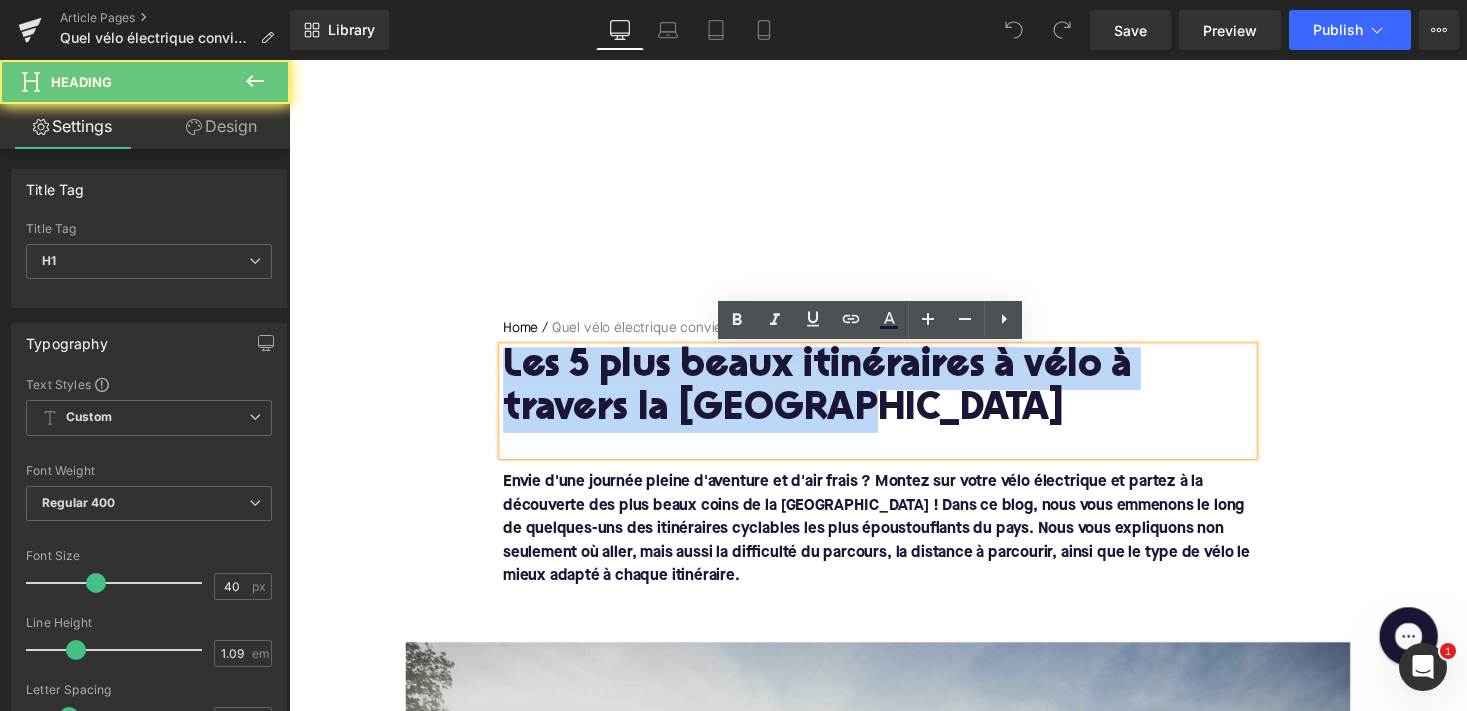 click on "Les 5 plus beaux itinéraires à vélo à travers la [GEOGRAPHIC_DATA]" at bounding box center [894, 398] 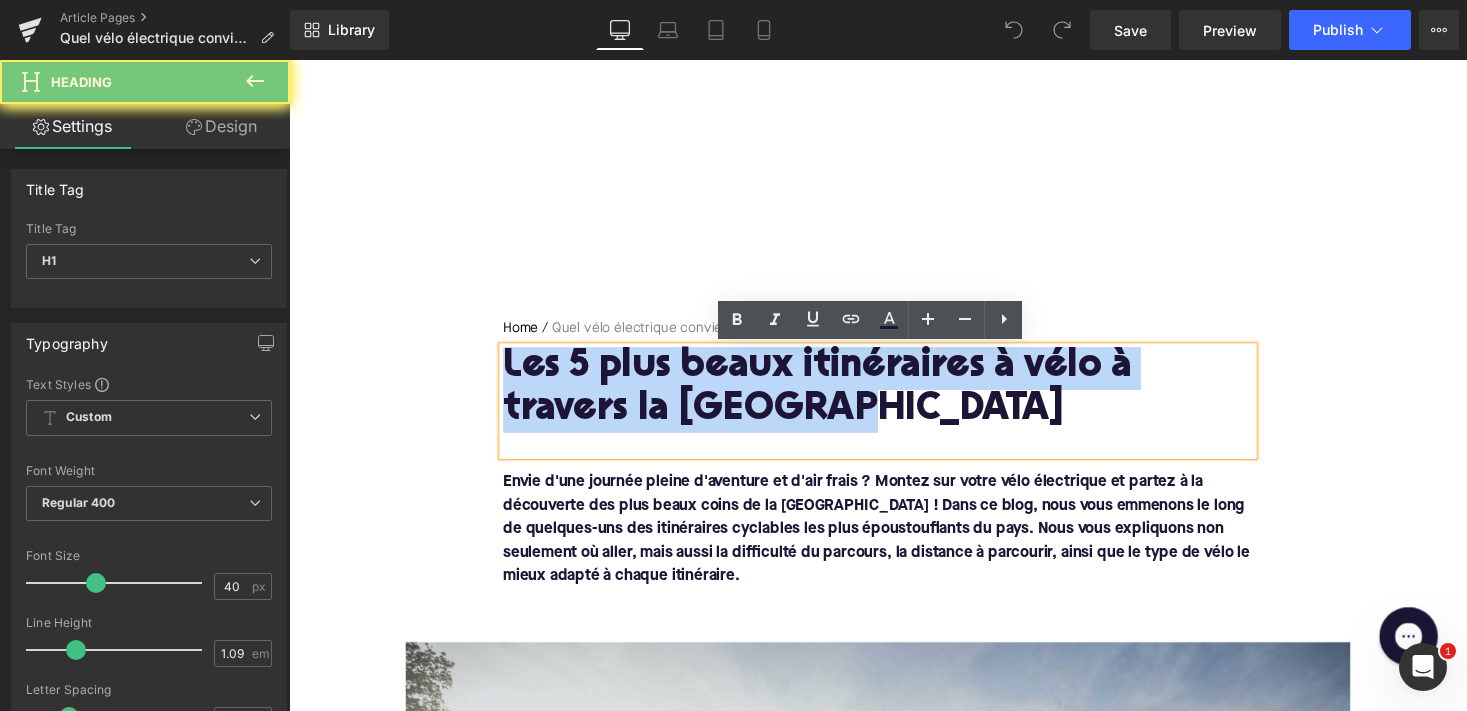 paste 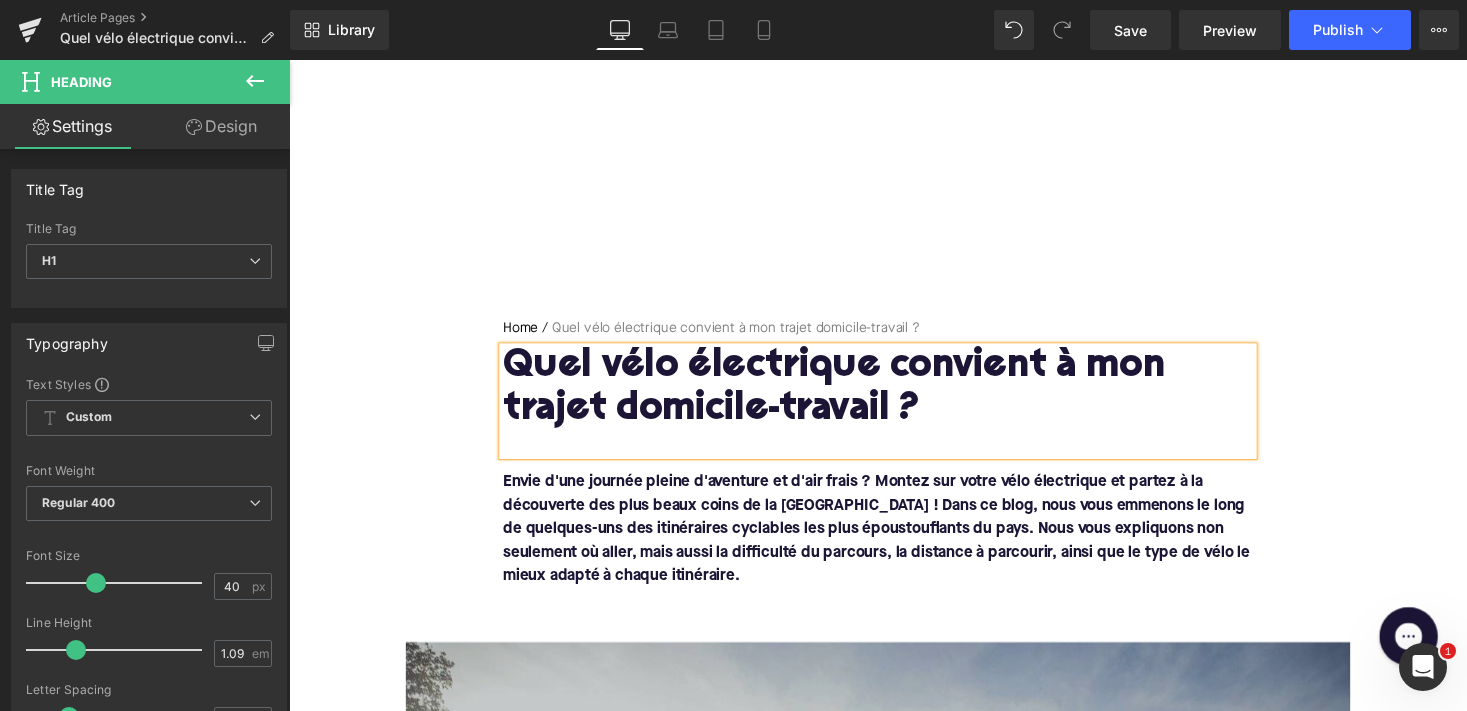 click on "Envie d'une journée pleine d'aventure et d'air frais ? Montez sur votre vélo électrique et partez à la découverte des plus beaux coins de la [GEOGRAPHIC_DATA] ! Dans ce blog, nous vous emmenons le long de quelques-uns des itinéraires cyclables les plus époustouflants du pays. Nous vous expliquons non seulement où aller, mais aussi la difficulté du parcours, la distance à parcourir, ainsi que le type de vélo le mieux adapté à chaque itinéraire." at bounding box center (892, 542) 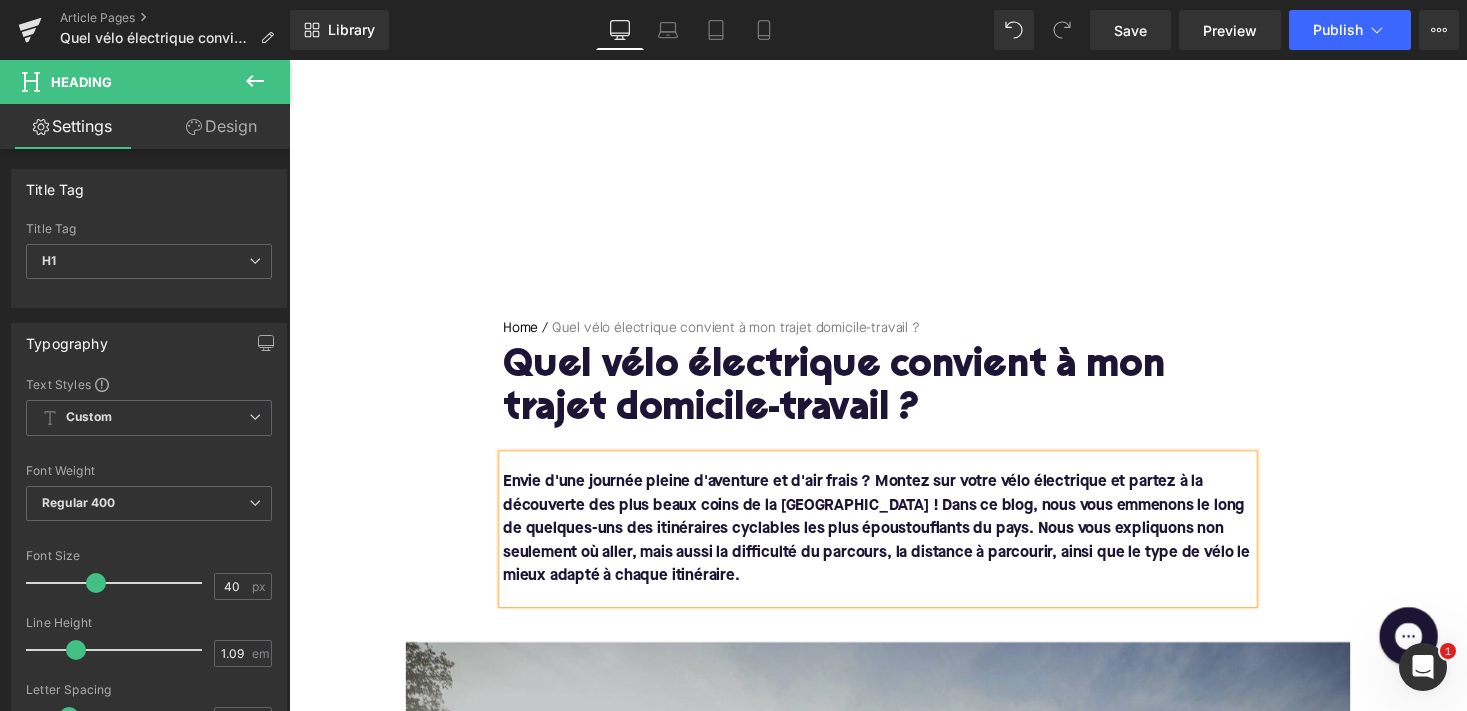 click on "Envie d'une journée pleine d'aventure et d'air frais ? Montez sur votre vélo électrique et partez à la découverte des plus beaux coins de la [GEOGRAPHIC_DATA] ! Dans ce blog, nous vous emmenons le long de quelques-uns des itinéraires cyclables les plus époustouflants du pays. Nous vous expliquons non seulement où aller, mais aussi la difficulté du parcours, la distance à parcourir, ainsi que le type de vélo le mieux adapté à chaque itinéraire." at bounding box center (892, 542) 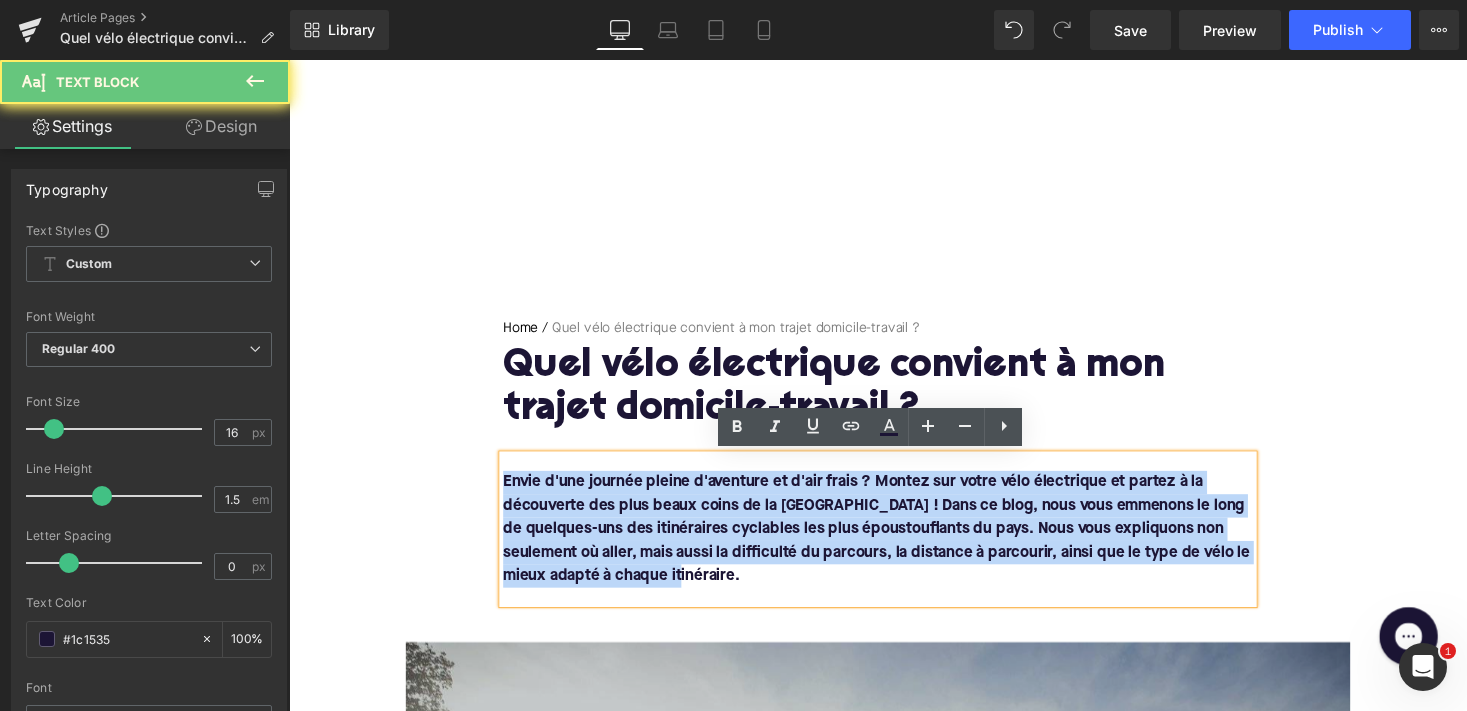 click on "Envie d'une journée pleine d'aventure et d'air frais ? Montez sur votre vélo électrique et partez à la découverte des plus beaux coins de la [GEOGRAPHIC_DATA] ! Dans ce blog, nous vous emmenons le long de quelques-uns des itinéraires cyclables les plus époustouflants du pays. Nous vous expliquons non seulement où aller, mais aussi la difficulté du parcours, la distance à parcourir, ainsi que le type de vélo le mieux adapté à chaque itinéraire." at bounding box center (892, 542) 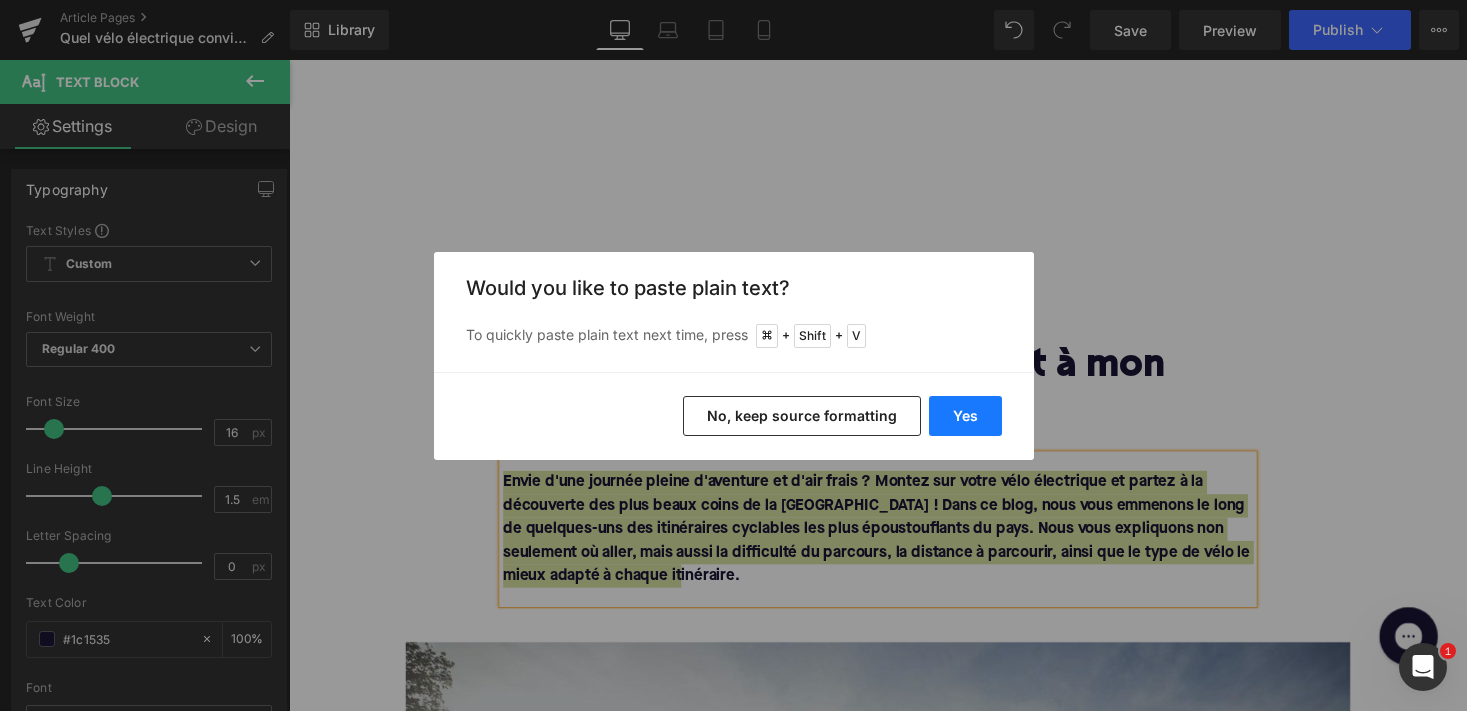 click on "Yes" at bounding box center (965, 416) 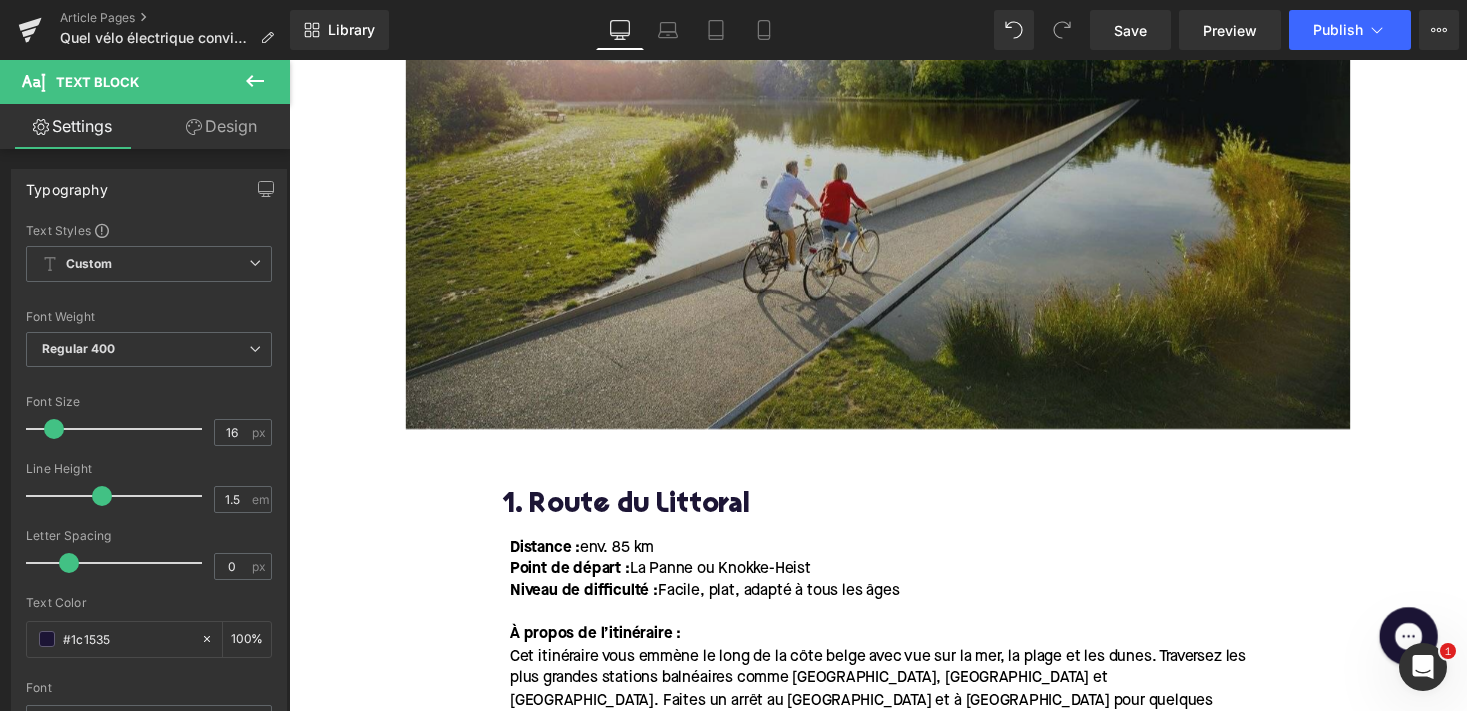 scroll, scrollTop: 1009, scrollLeft: 0, axis: vertical 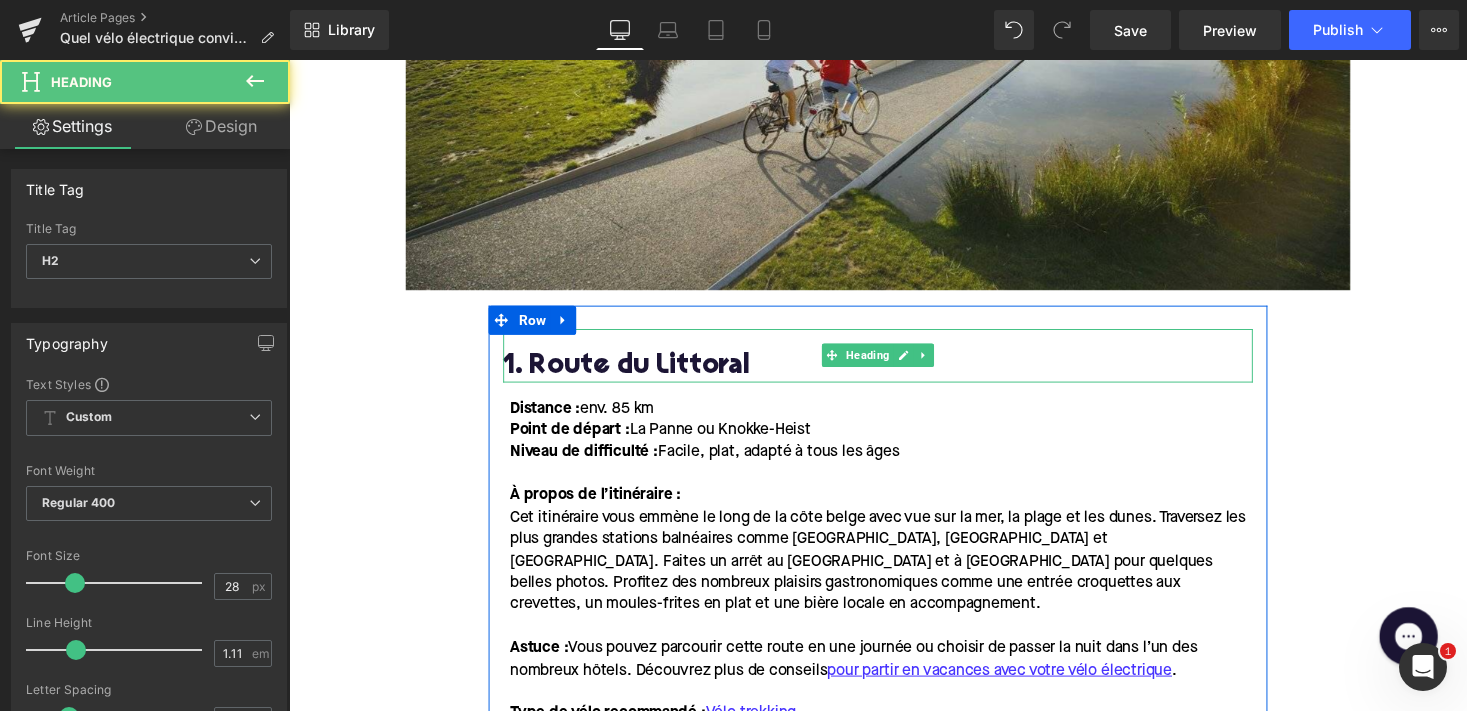 click on "1. Route du Littoral" at bounding box center [894, 375] 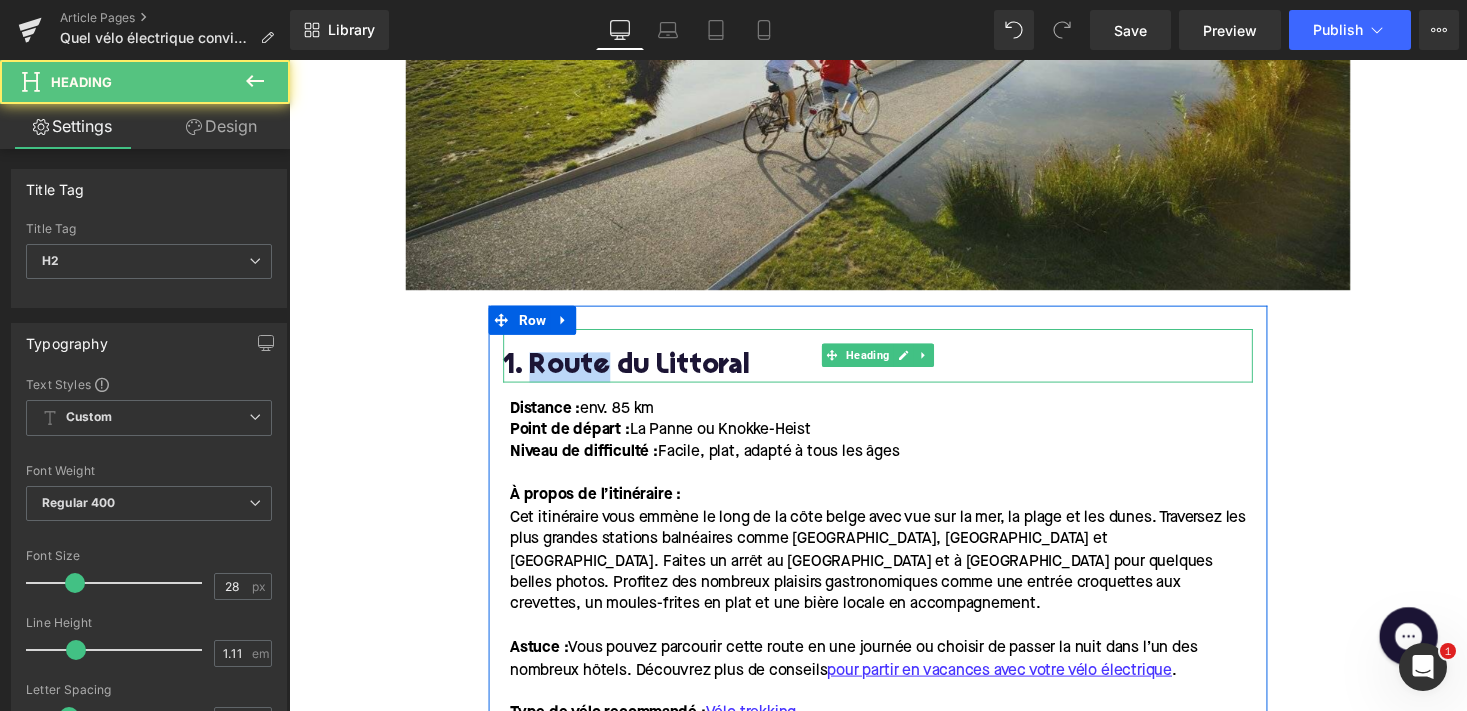 click on "1. Route du Littoral" at bounding box center (894, 375) 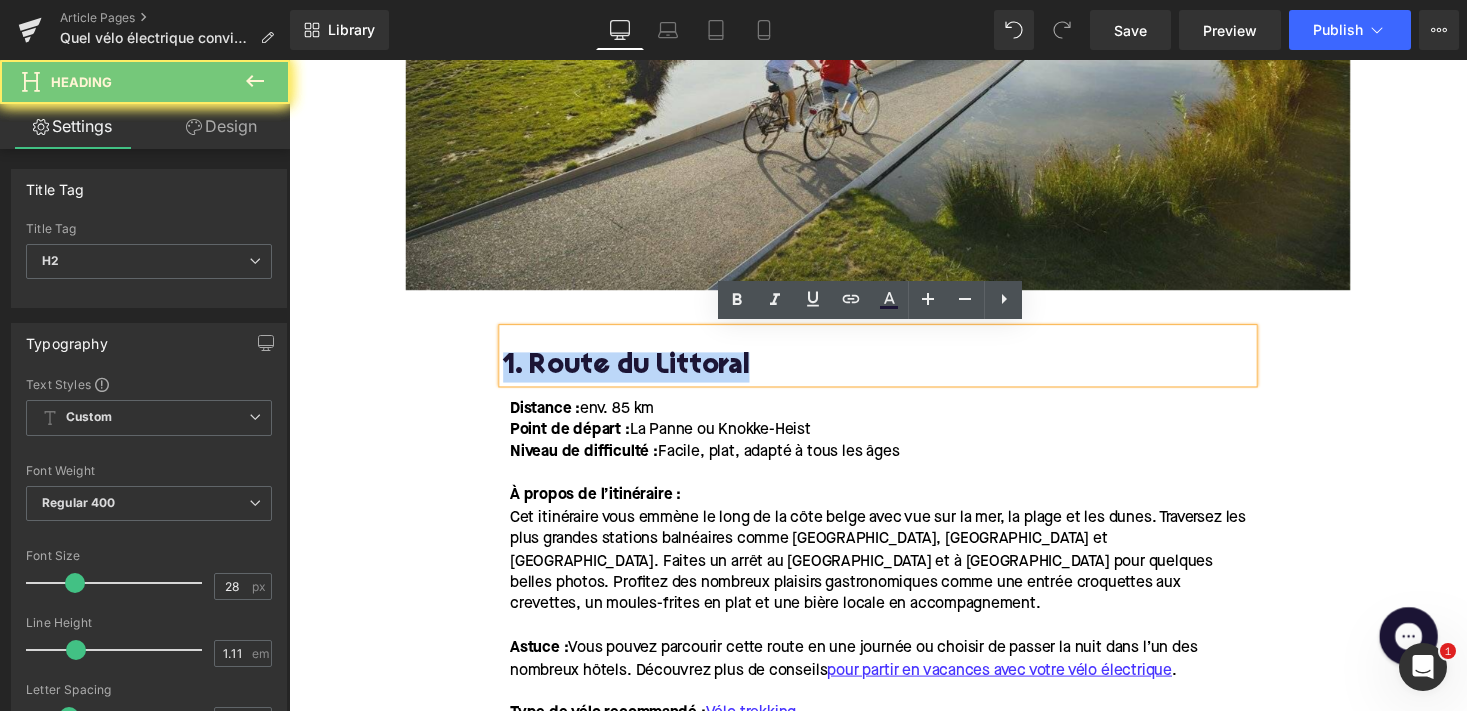 click on "1. Route du Littoral" at bounding box center (894, 375) 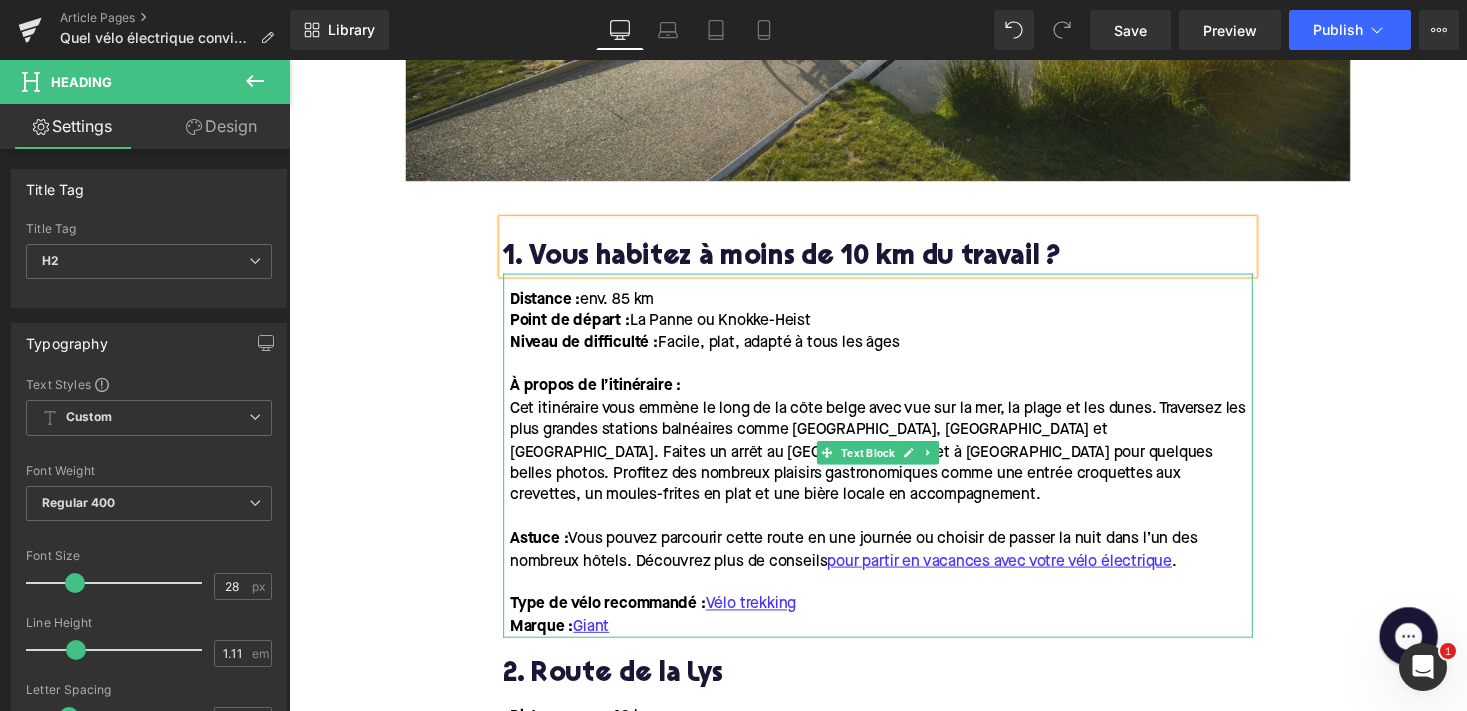 scroll, scrollTop: 1123, scrollLeft: 0, axis: vertical 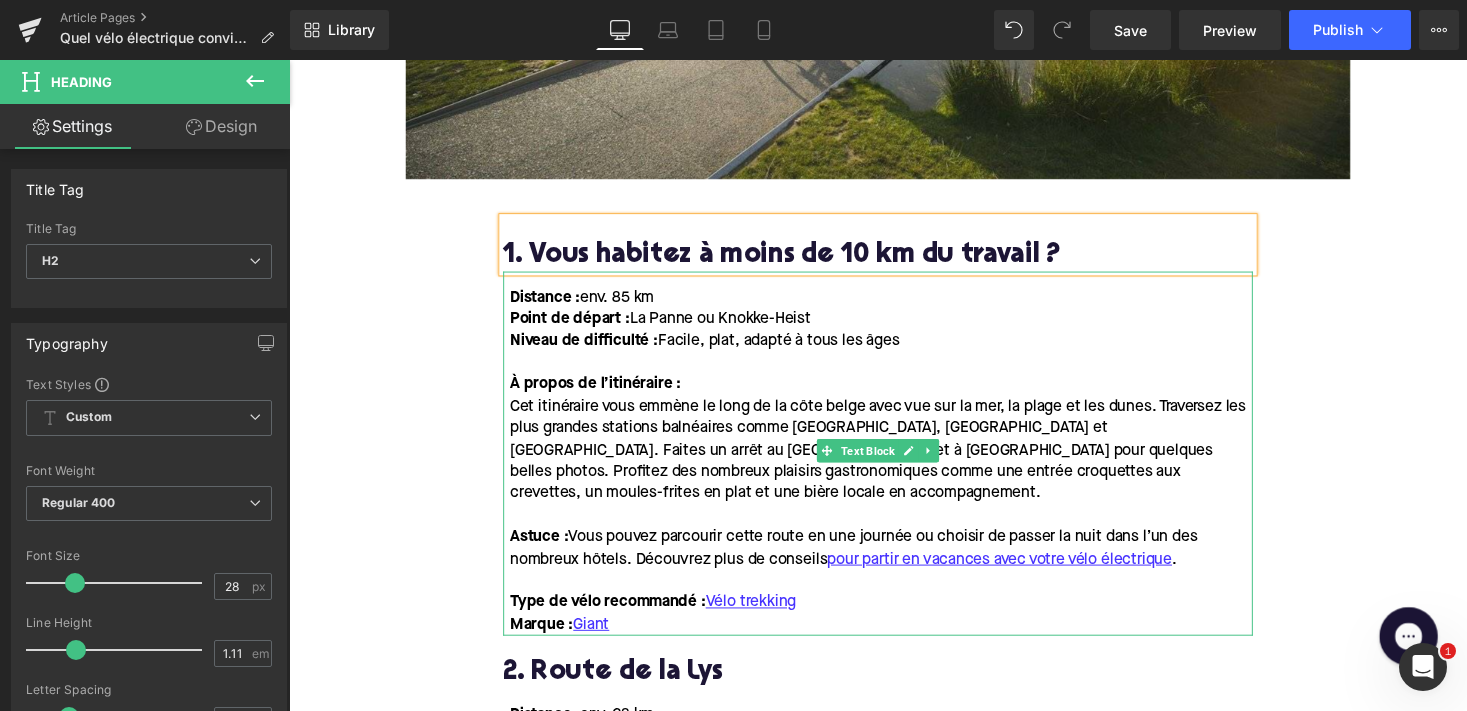 click on "Marque :  Giant" at bounding box center [897, 640] 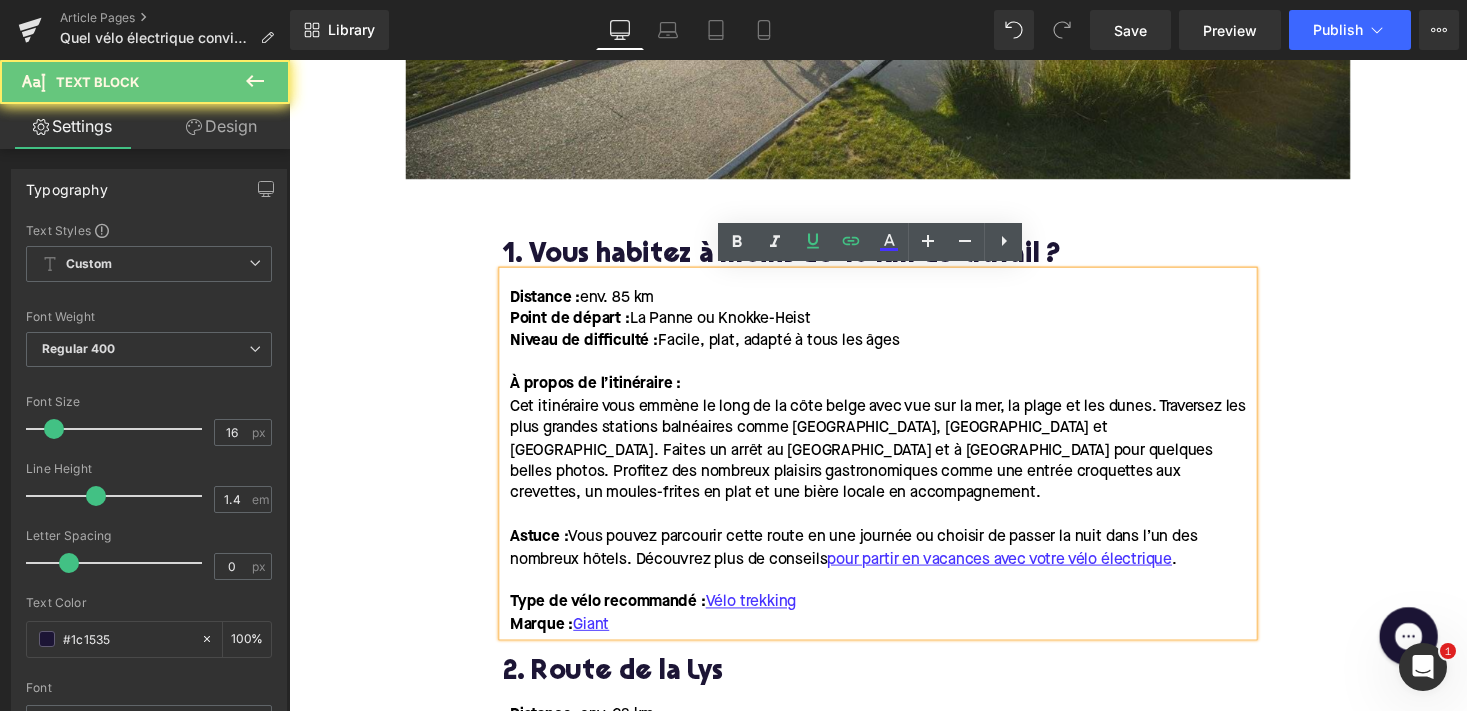drag, startPoint x: 631, startPoint y: 629, endPoint x: 500, endPoint y: 249, distance: 401.9465 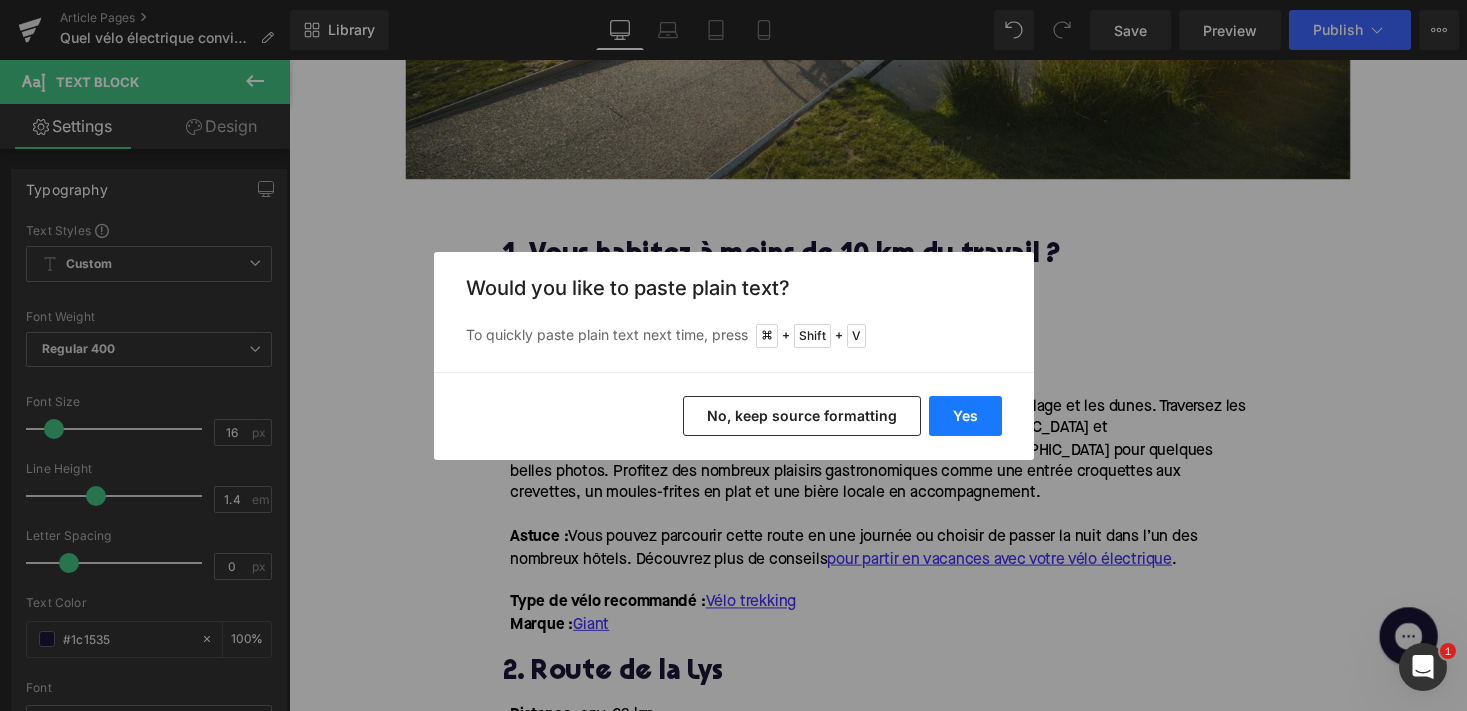 click on "Yes" at bounding box center (965, 416) 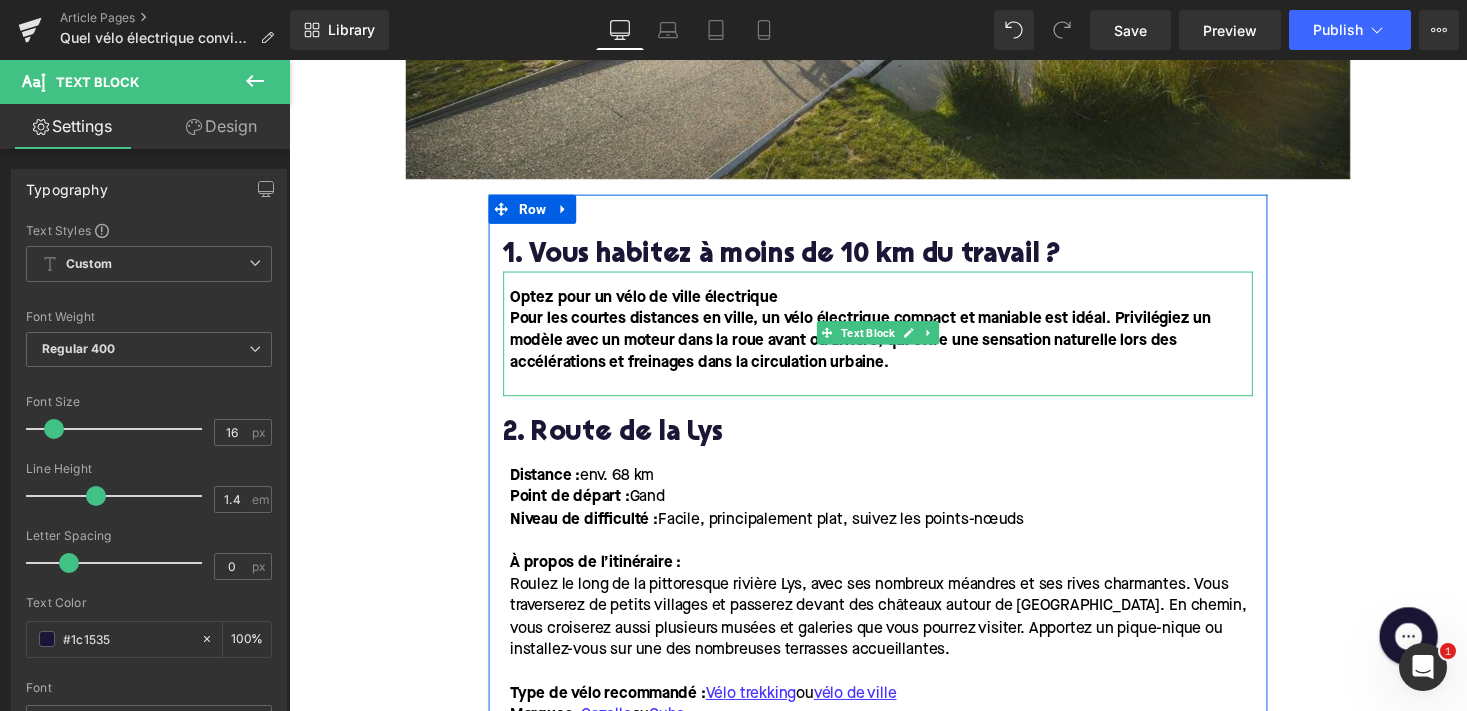 click on "Pour les courtes distances en ville, un vélo électrique compact et maniable est idéal. Privilégiez un modèle avec un moteur dans la roue avant ou arrière, qui offre une sensation naturelle lors des accélérations et freinages dans la circulation urbaine." at bounding box center [876, 348] 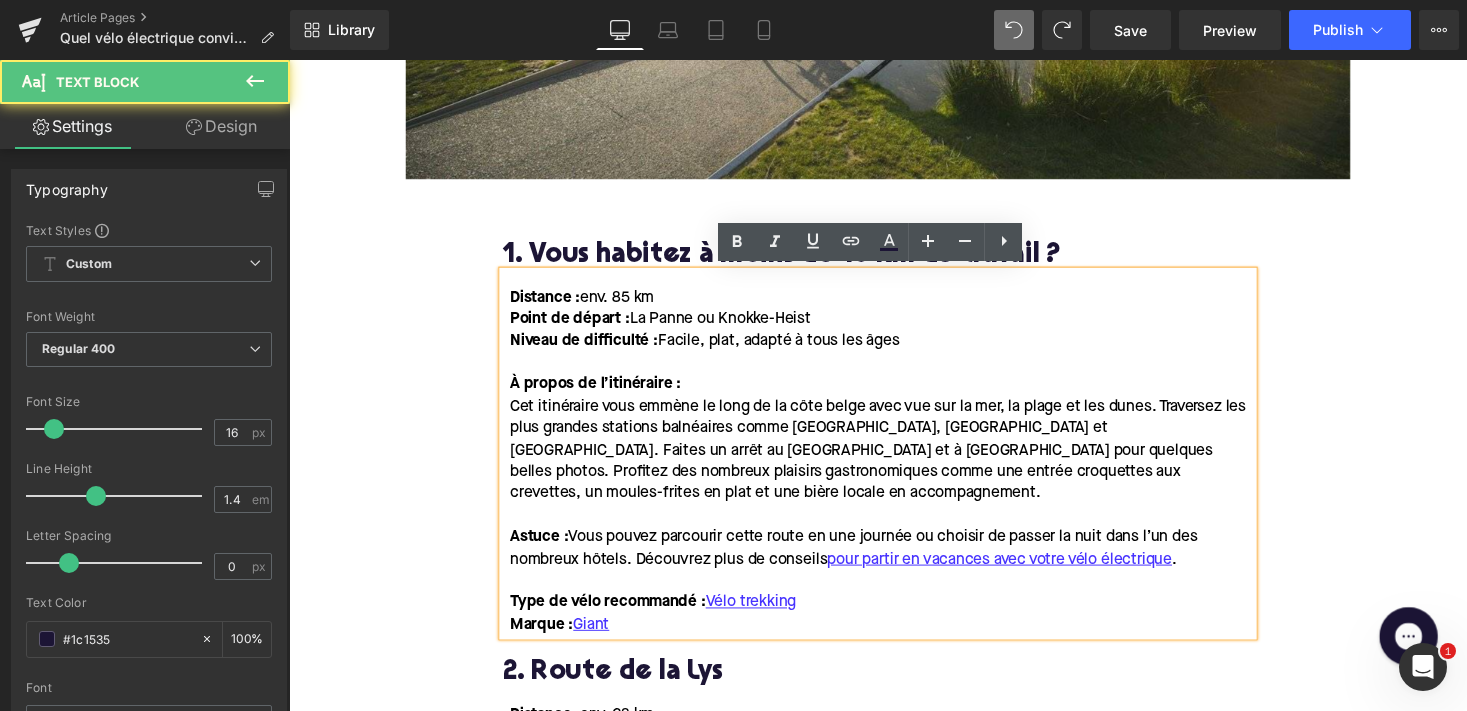 click on "Marque :  Giant" at bounding box center [897, 640] 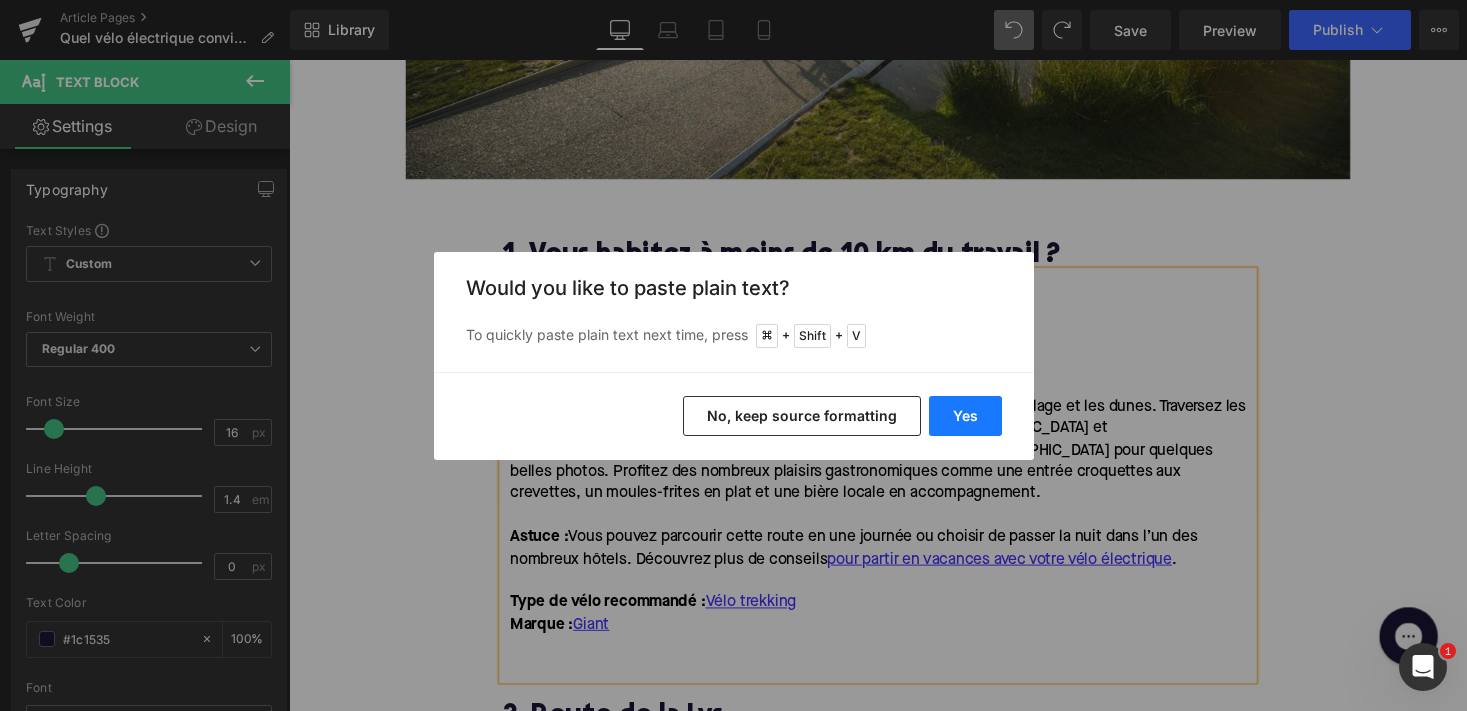 click on "Yes" at bounding box center (965, 416) 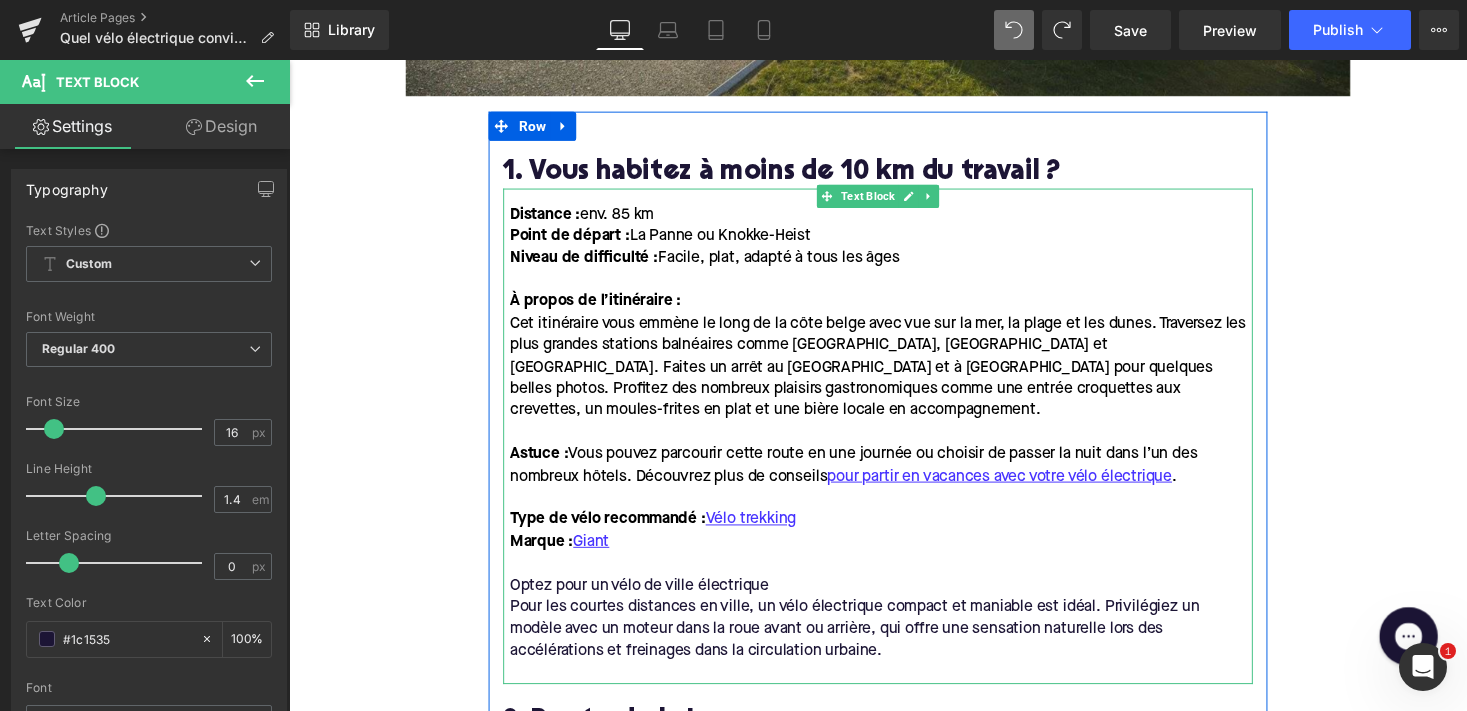 scroll, scrollTop: 1213, scrollLeft: 0, axis: vertical 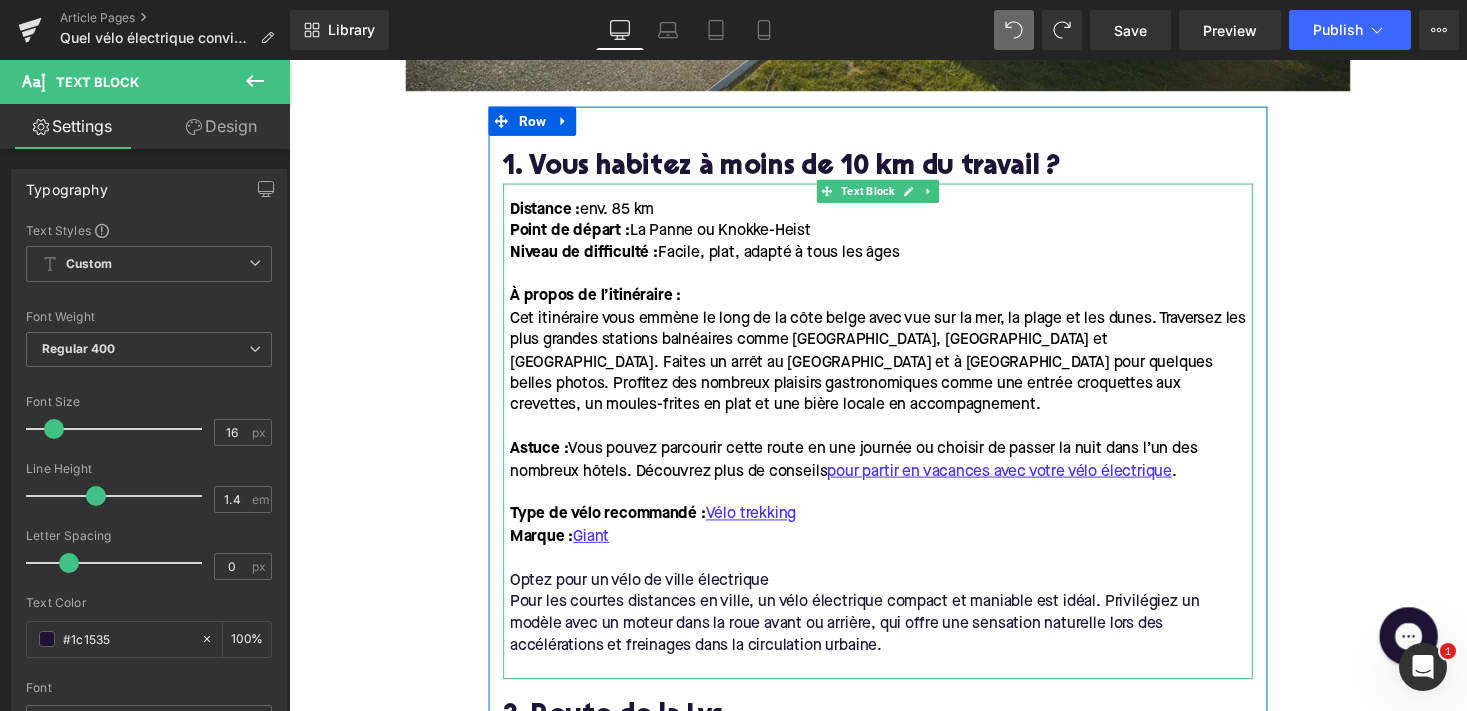 click on "Marque :  Giant" at bounding box center (897, 550) 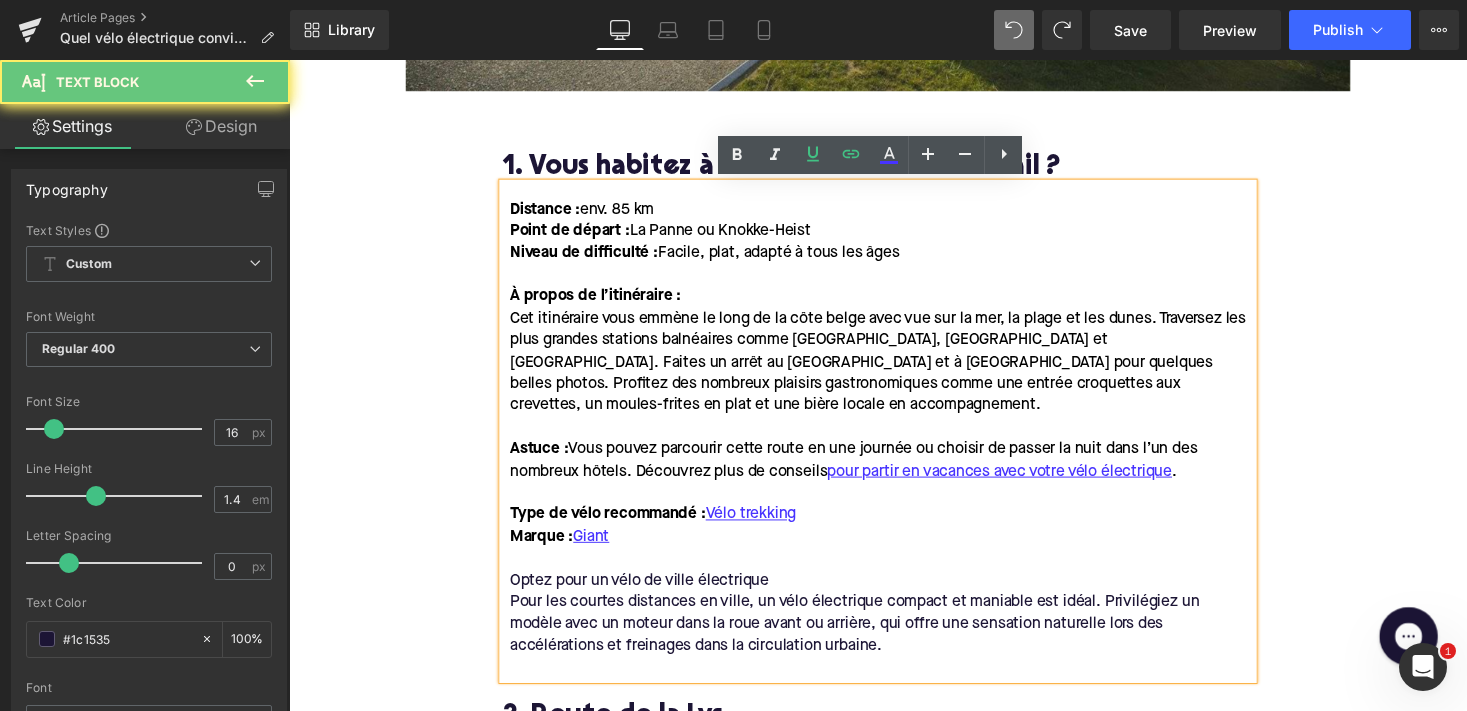 drag, startPoint x: 628, startPoint y: 543, endPoint x: 509, endPoint y: 206, distance: 357.39334 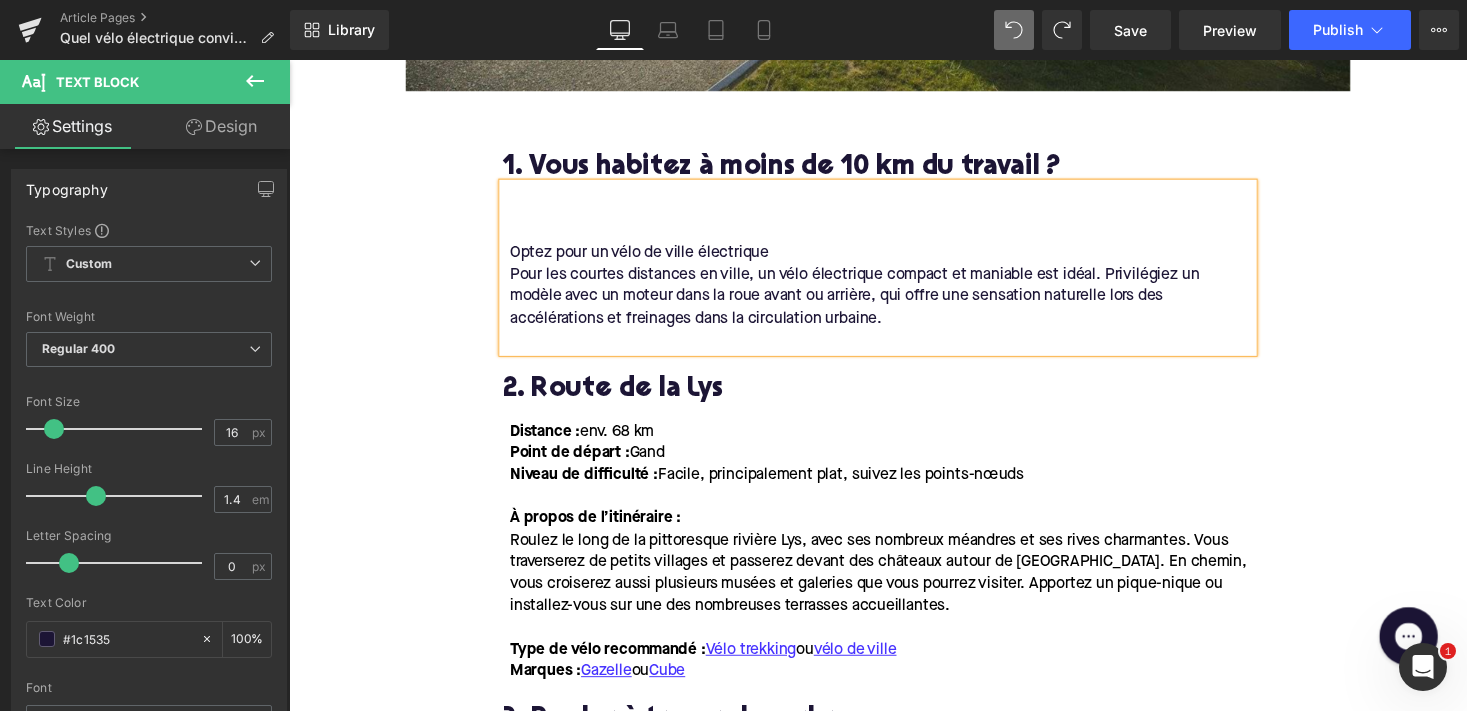 click on "Optez pour un vélo de ville électrique" at bounding box center [649, 258] 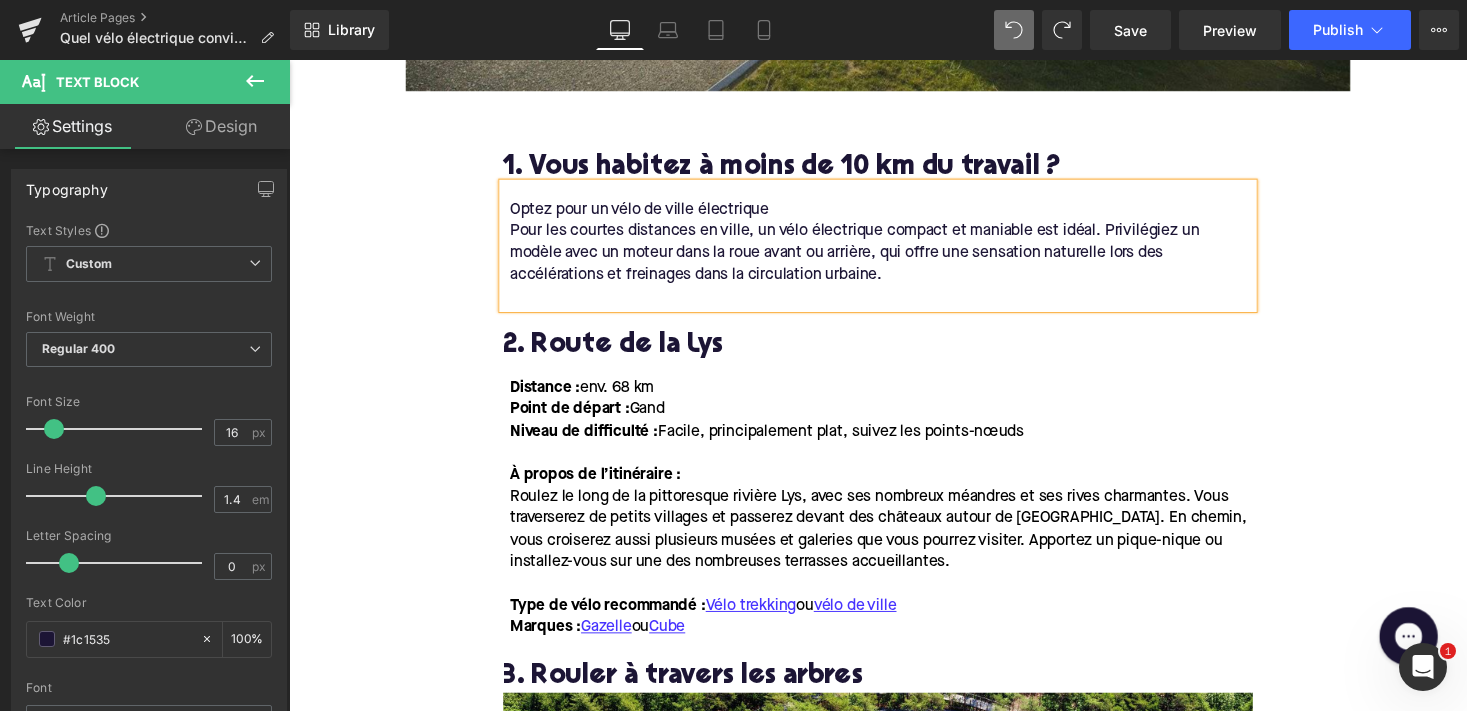click on "Optez pour un vélo de ville électrique Pour les courtes distances en ville, un vélo électrique compact et maniable est idéal. Privilégiez un modèle avec un moteur dans la roue avant ou arrière, qui offre une sensation naturelle lors des accélérations et freinages dans la circulation urbaine." at bounding box center [894, 251] 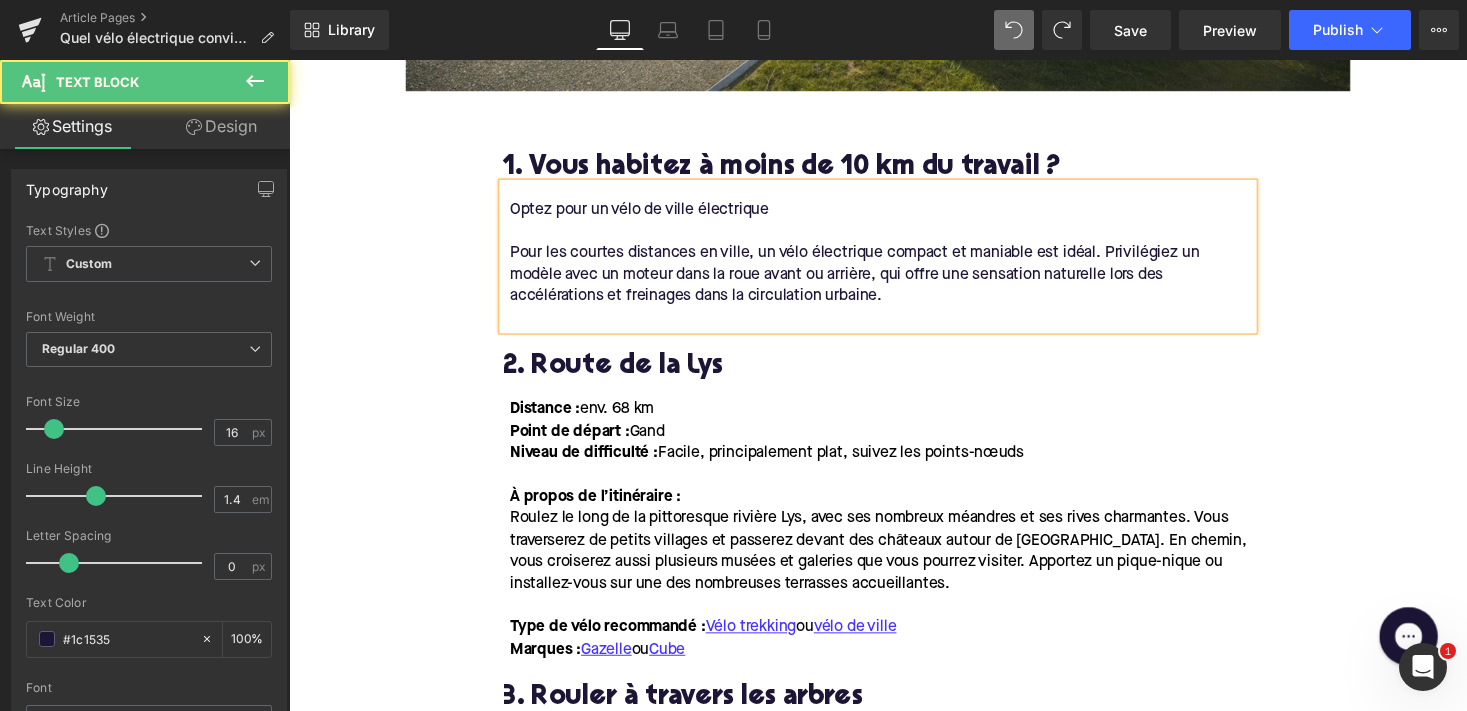click on "Pour les courtes distances en ville, un vélo électrique compact et maniable est idéal. Privilégiez un modèle avec un moteur dans la roue avant ou arrière, qui offre une sensation naturelle lors des accélérations et freinages dans la circulation urbaine." at bounding box center (897, 280) 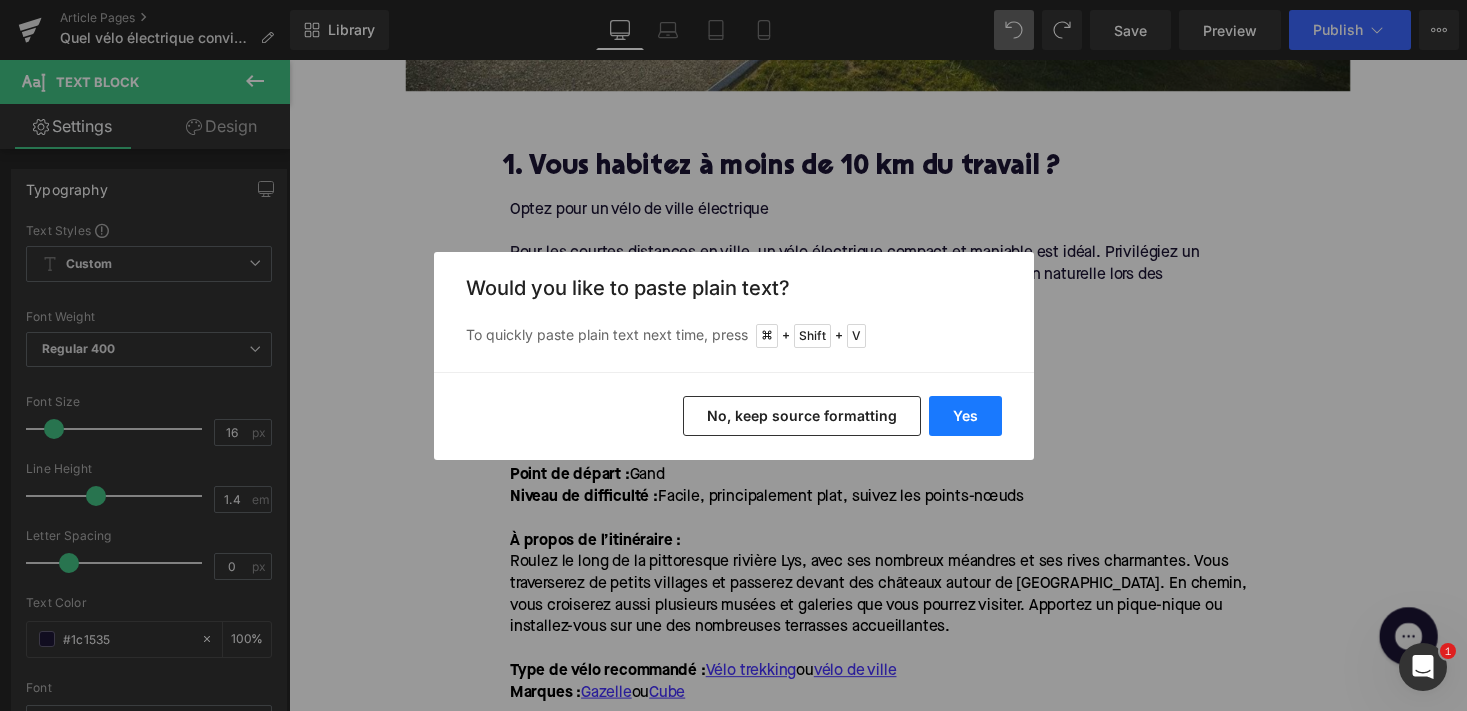 click on "Yes" at bounding box center (965, 416) 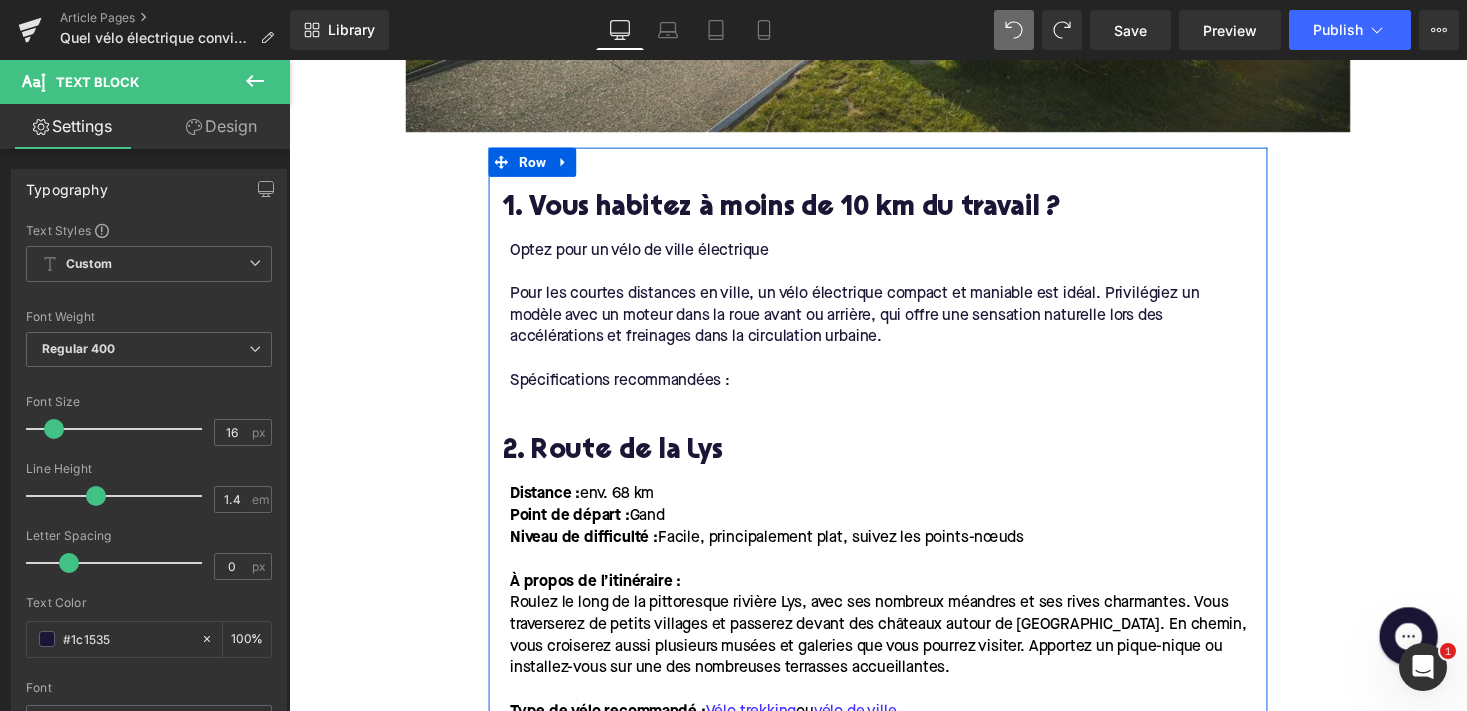 scroll, scrollTop: 1068, scrollLeft: 0, axis: vertical 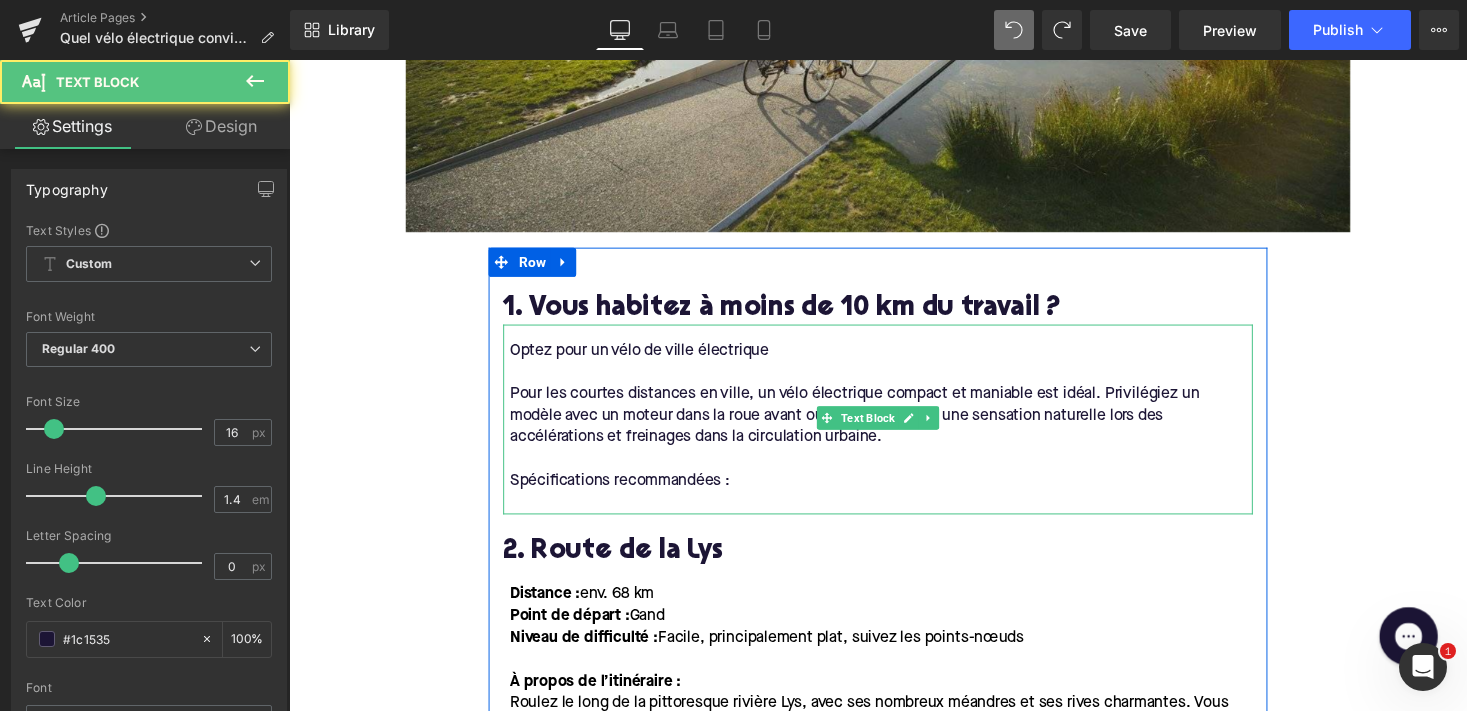 click on "Pour les courtes distances en ville, un vélo électrique compact et maniable est idéal. Privilégiez un modèle avec un moteur dans la roue avant ou arrière, qui offre une sensation naturelle lors des accélérations et freinages dans la circulation urbaine." at bounding box center [870, 425] 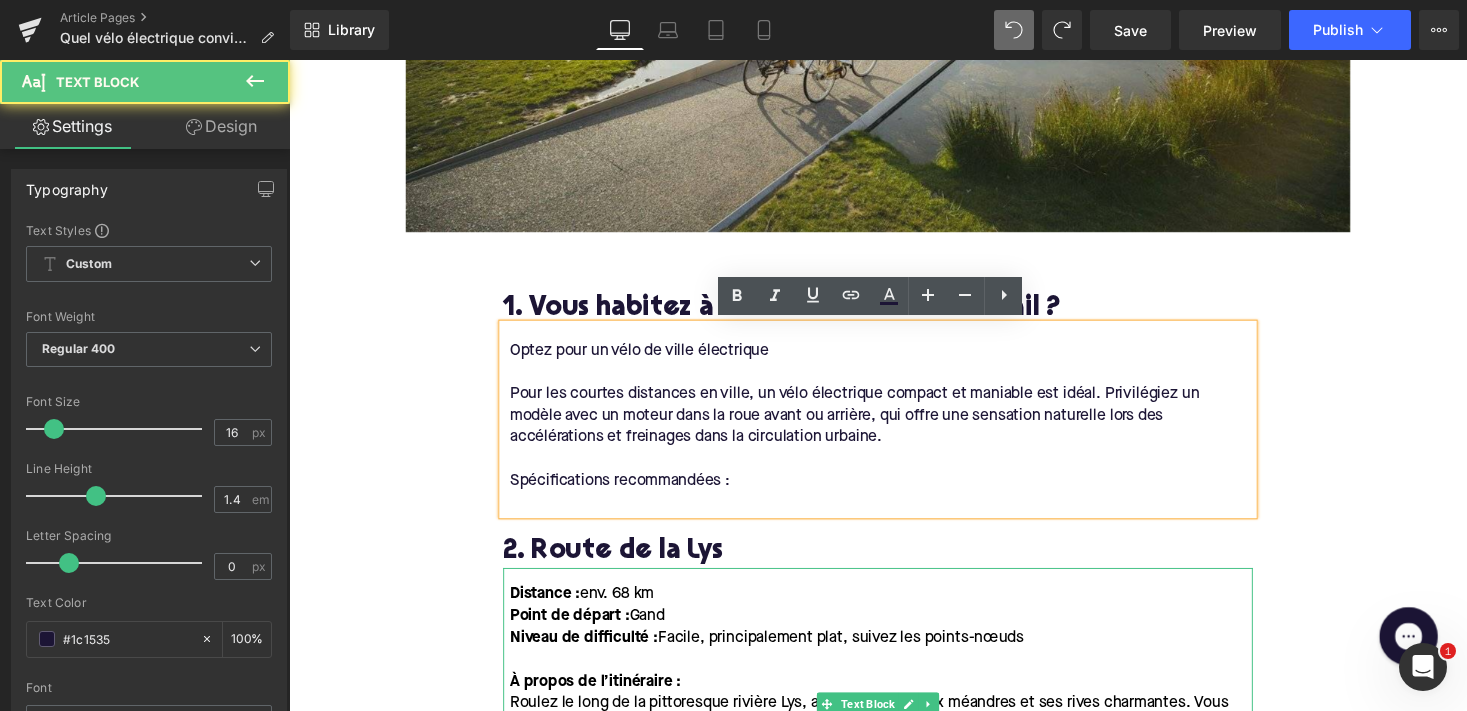 click on "Distance :  env. 68 km Point de départ :  Gand Niveau de difficulté :  Facile, principalement plat, suivez les points-nœuds À propos de l’itinéraire : Roulez le long de la pittoresque rivière Lys, avec ses nombreux méandres et ses rives charmantes. Vous traverserez de petits villages et passerez devant des châteaux autour de Gand. En chemin, vous croiserez aussi plusieurs musées et galeries que vous pourrez visiter. Apportez un pique-nique ou installez-vous sur une des nombreuses terrasses accueillantes. T ype de vélo recommandé : Vélo trekking  ou  vélo de ville Marques :  Gazelle  ou  Cube" at bounding box center (894, 724) 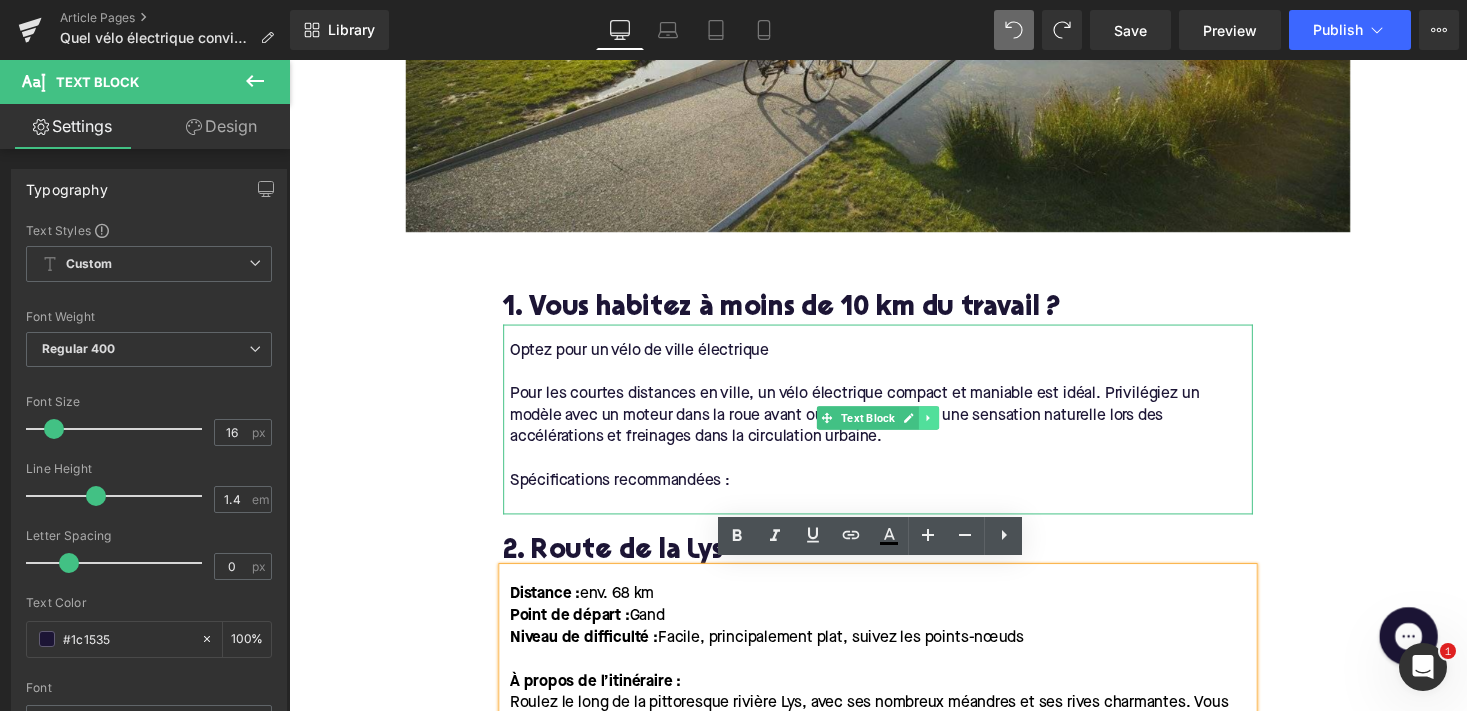 click 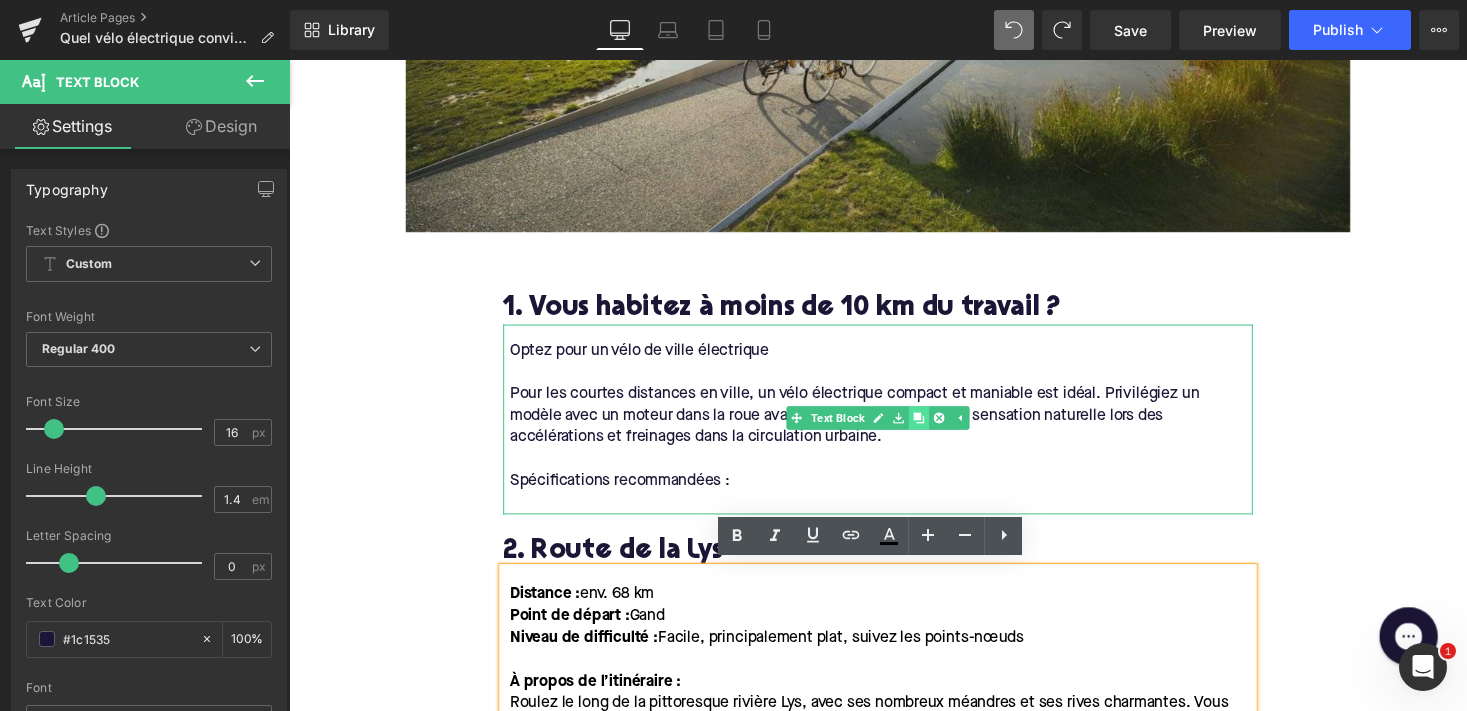 click 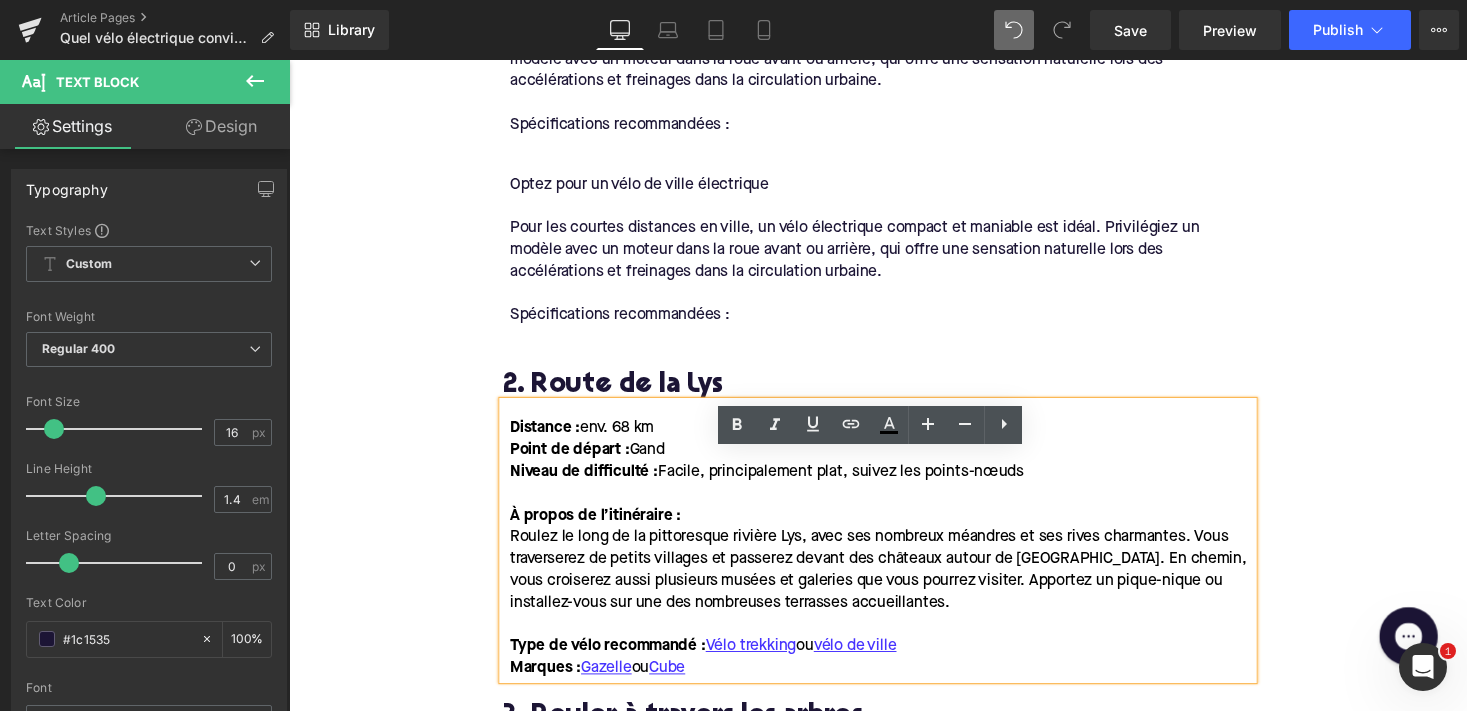 scroll, scrollTop: 1450, scrollLeft: 0, axis: vertical 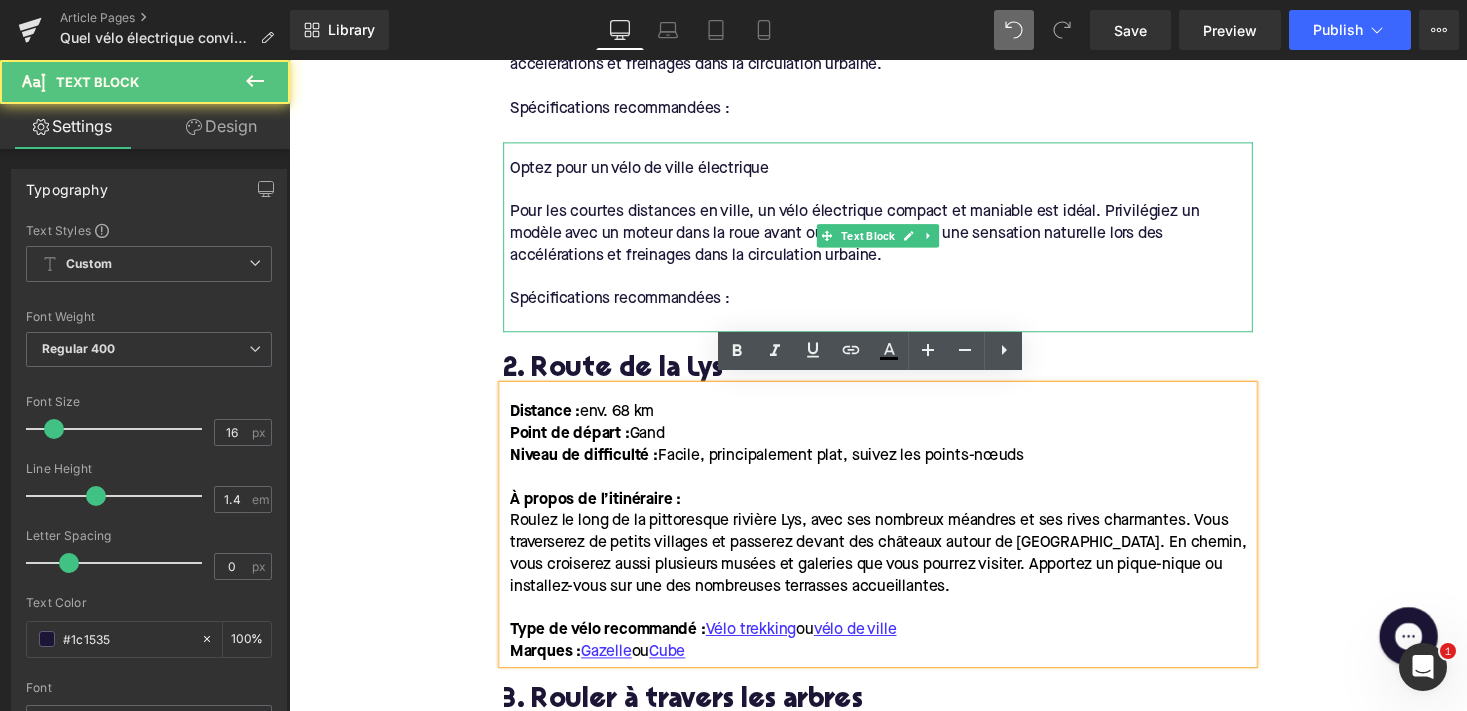 click at bounding box center (897, 284) 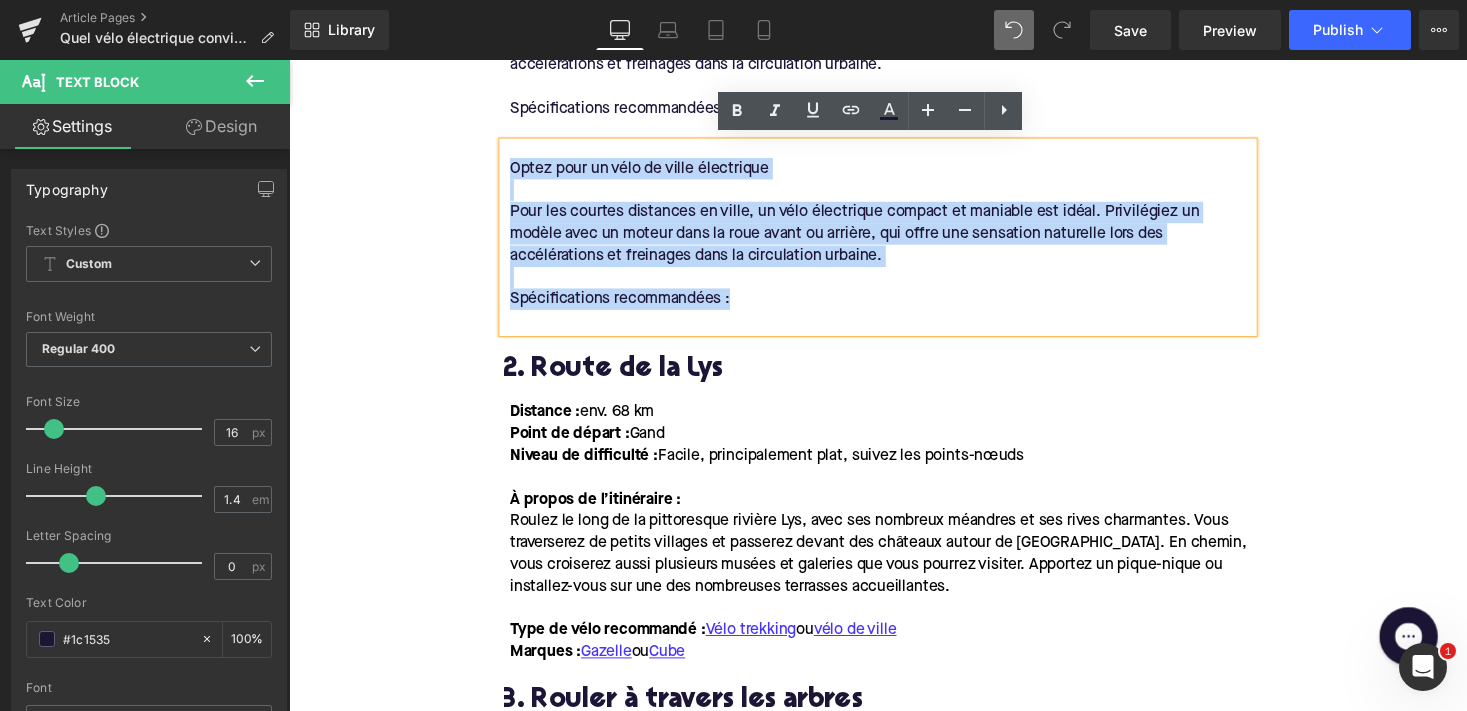 drag, startPoint x: 753, startPoint y: 290, endPoint x: 493, endPoint y: 151, distance: 294.82367 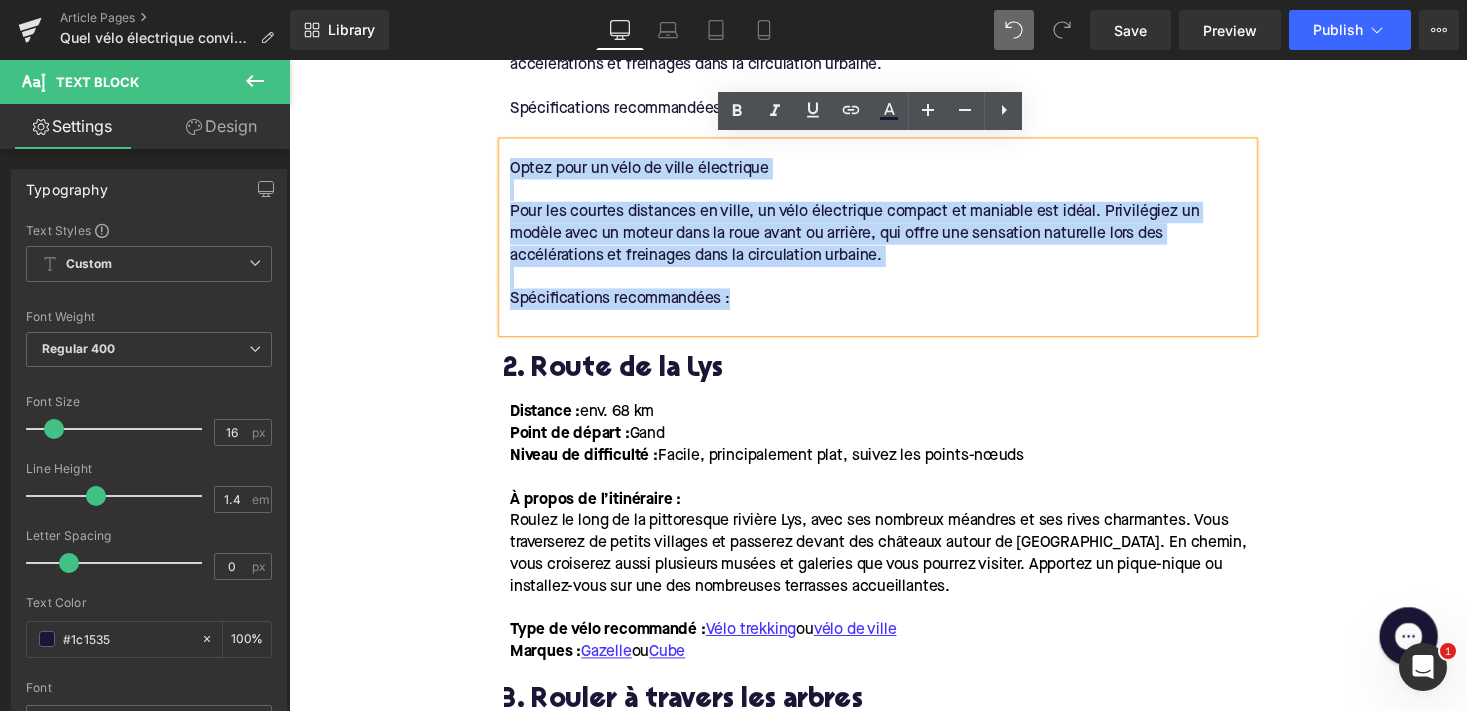 click on "1. Vous habitez à moins de 10 km du travail ? Heading         Optez pour un vélo de ville électrique Pour les courtes distances en ville, un vélo électrique compact et maniable est idéal. Privilégiez un modèle avec un moteur dans la roue avant ou arrière, qui offre une sensation naturelle lors des accélérations et freinages dans la circulation urbaine. Spécifications recommandées : Text Block         Optez pour un vélo de ville électrique Pour les courtes distances en ville, un vélo électrique compact et maniable est idéal. Privilégiez un modèle avec un moteur dans la roue avant ou arrière, qui offre une sensation naturelle lors des accélérations et freinages dans la circulation urbaine. Spécifications recommandées : Text Block         2. Route de la Lys Heading         Distance :  env. 68 km Point de départ :  Gand Niveau de difficulté :  Facile, principalement plat, suivez les points-nœuds À propos de l’itinéraire : T ype de vélo recommandé : Vélo trekking  ou  Marques :" at bounding box center [894, 1042] 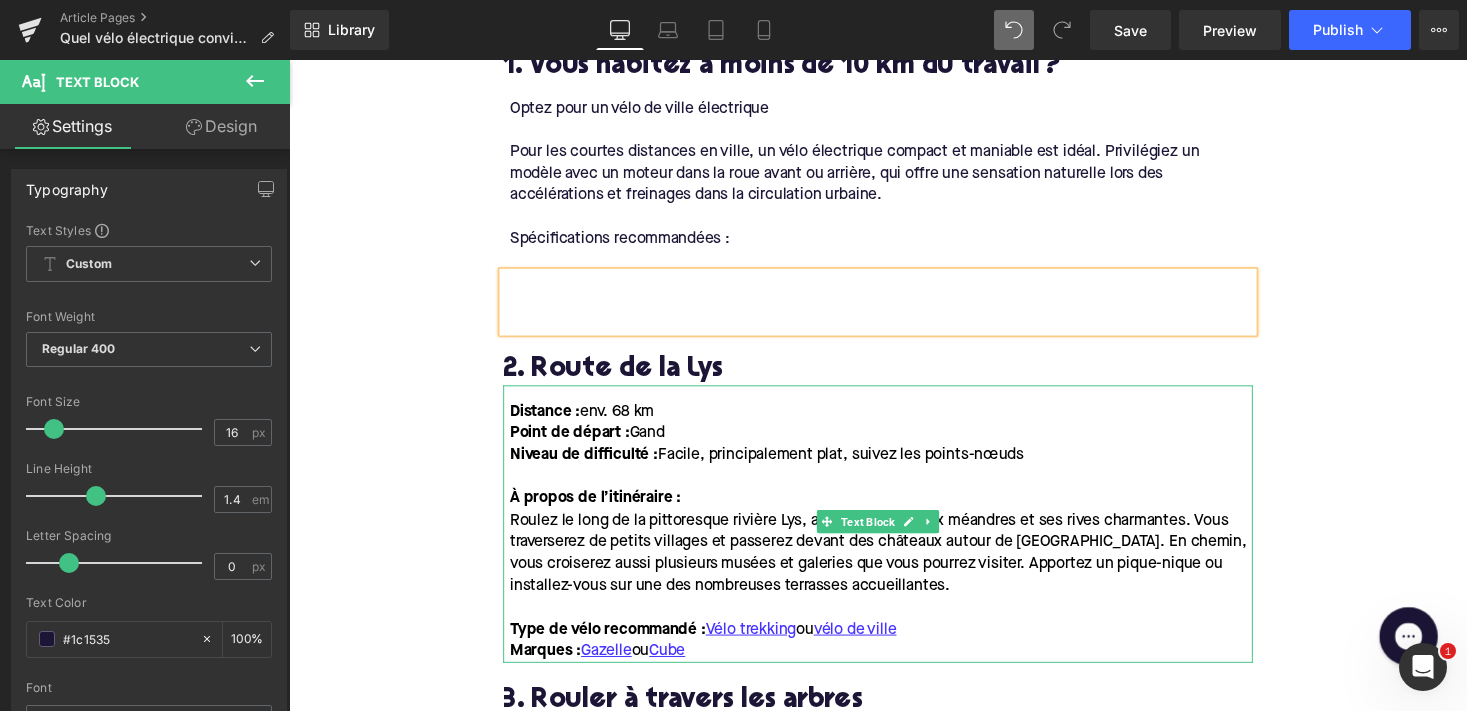 scroll, scrollTop: 1316, scrollLeft: 0, axis: vertical 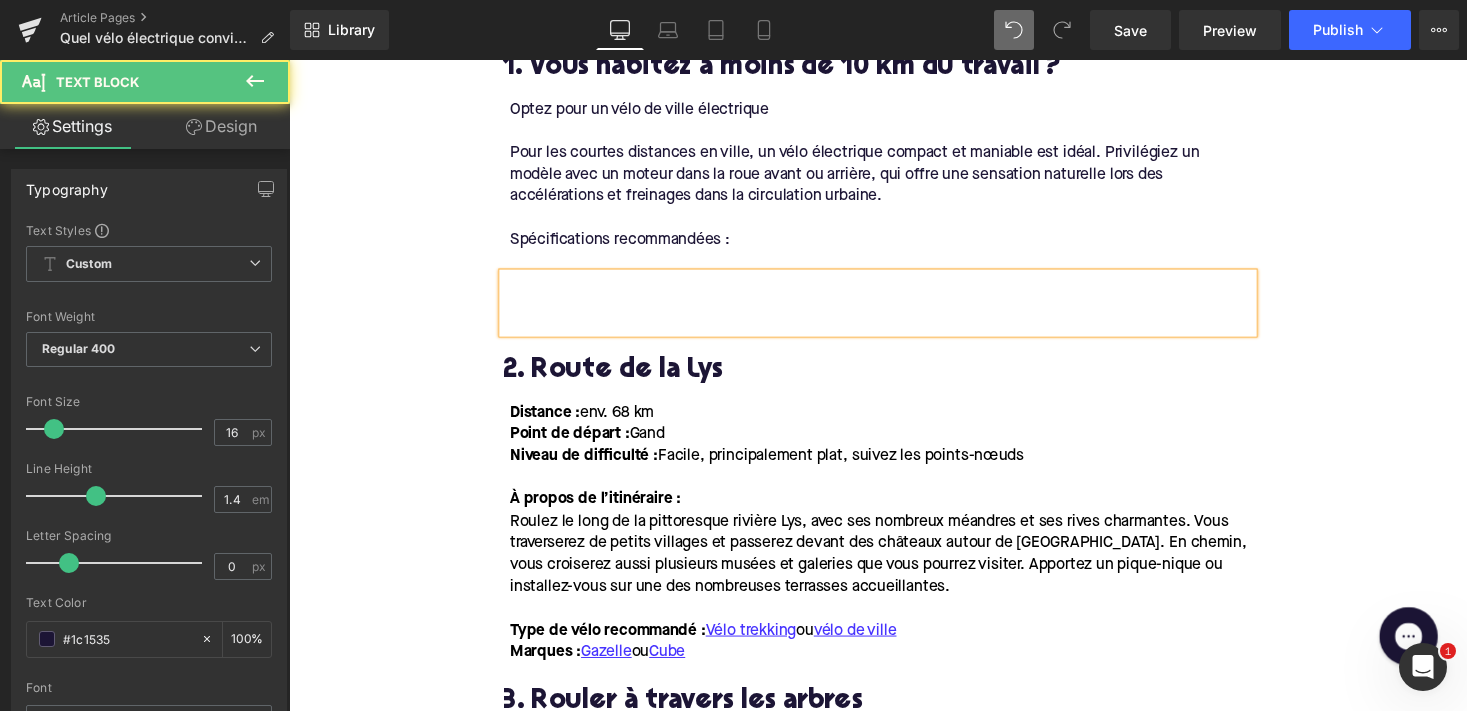 click at bounding box center (897, 328) 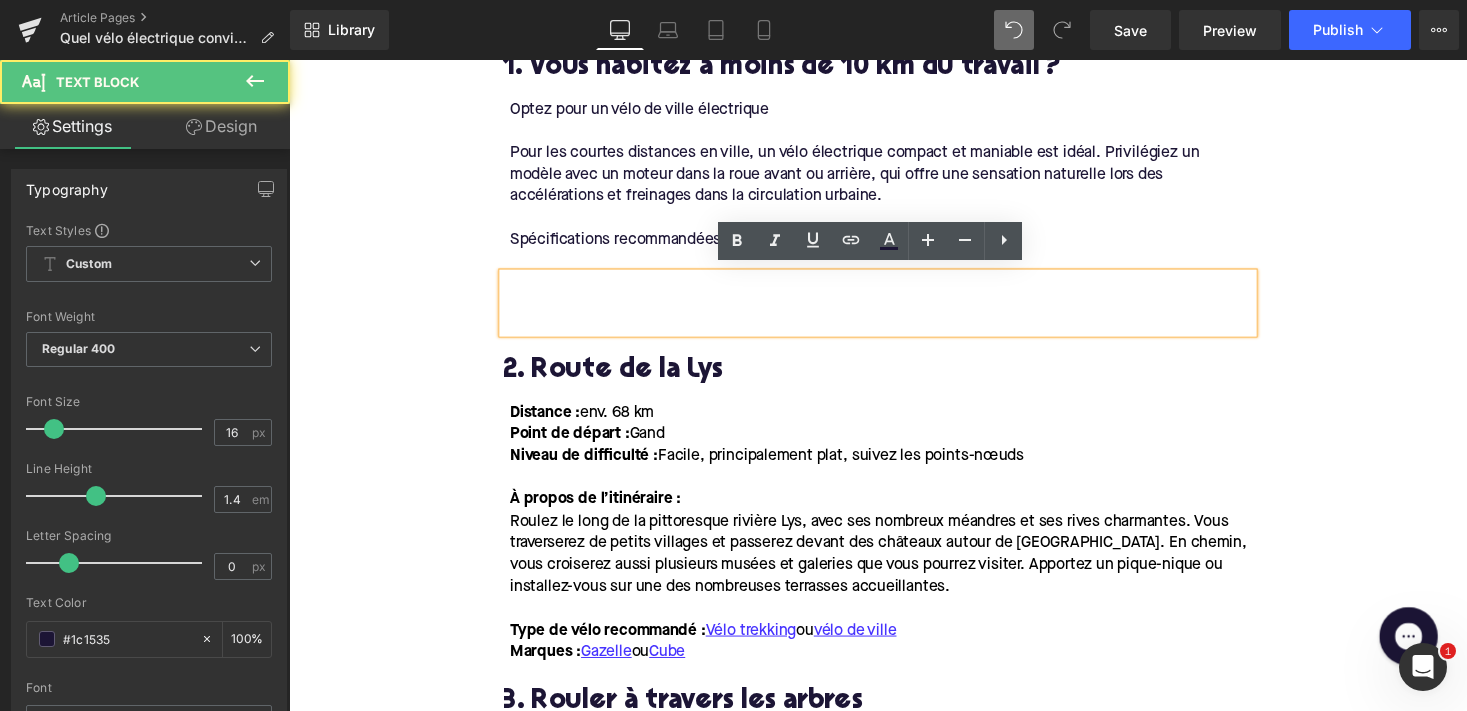 click at bounding box center (894, 309) 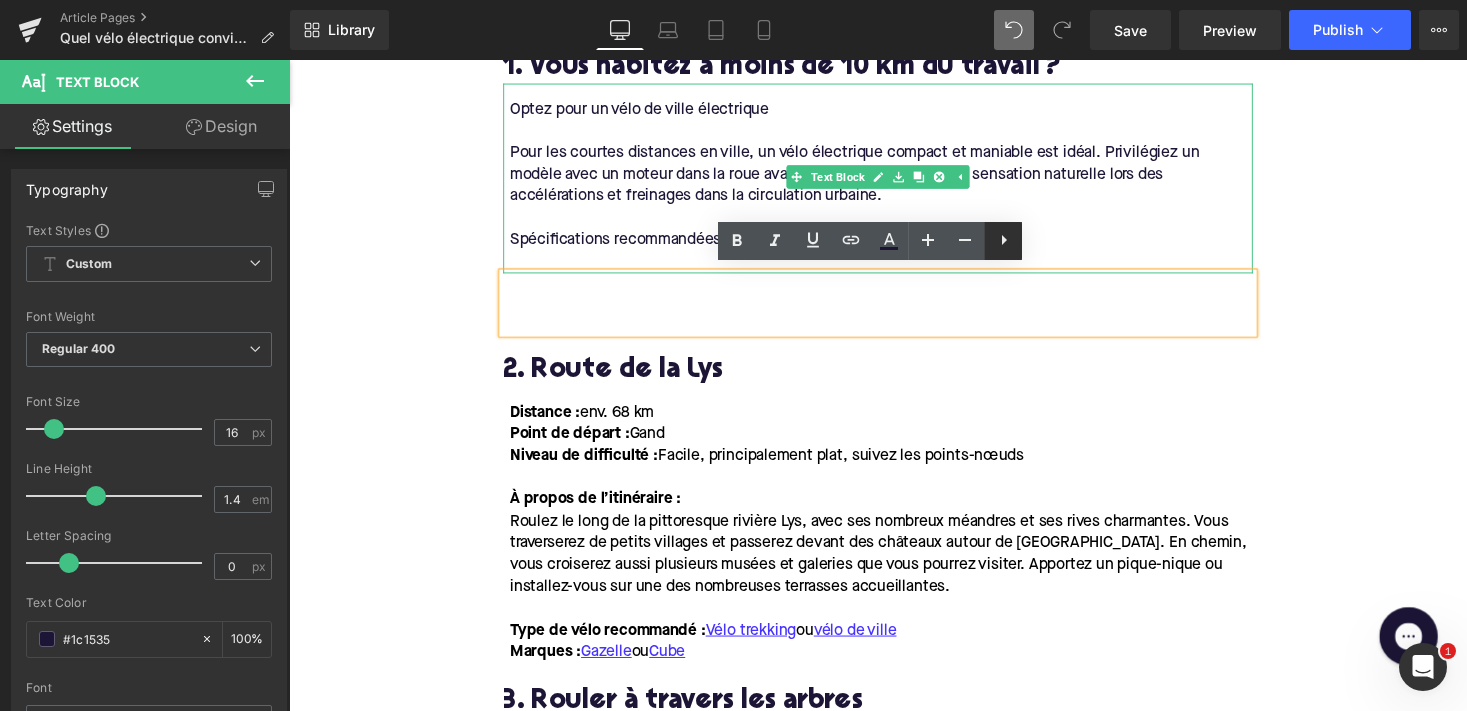 click 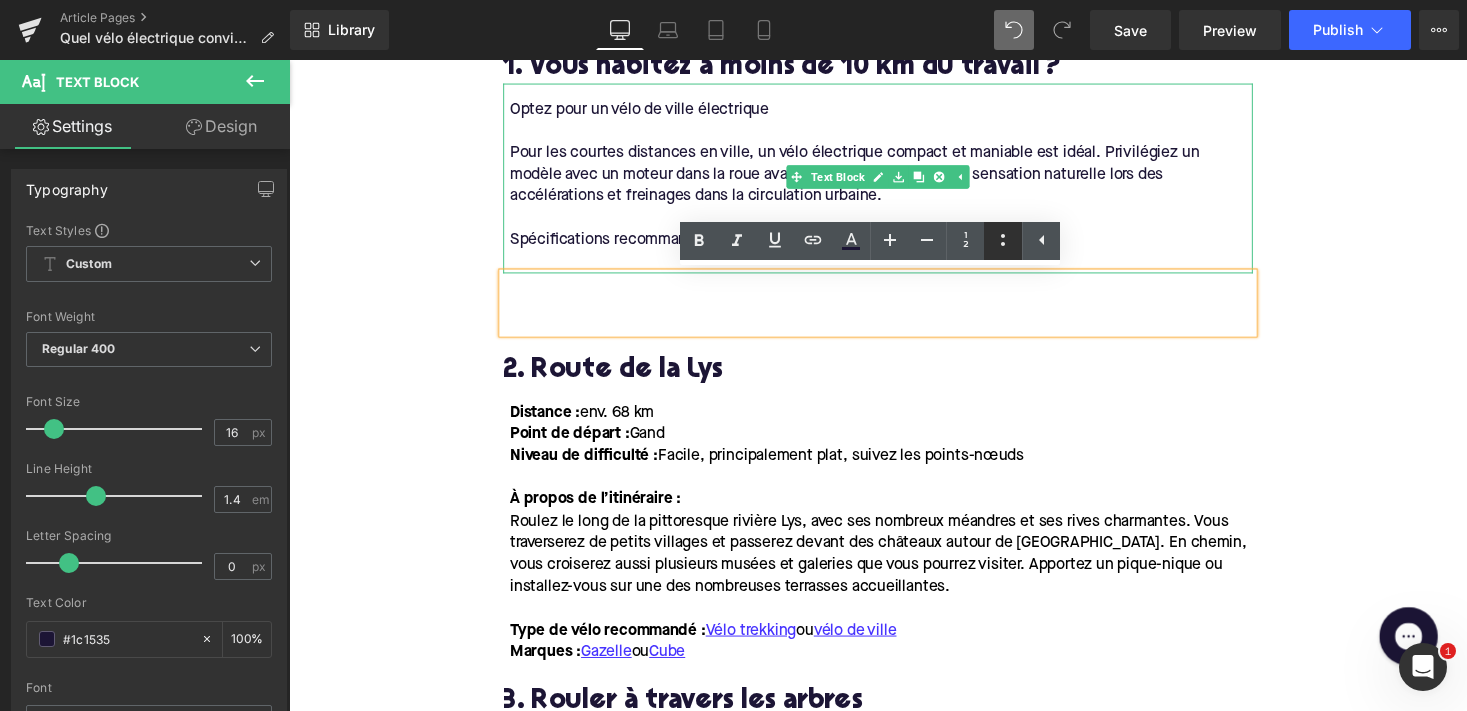 click 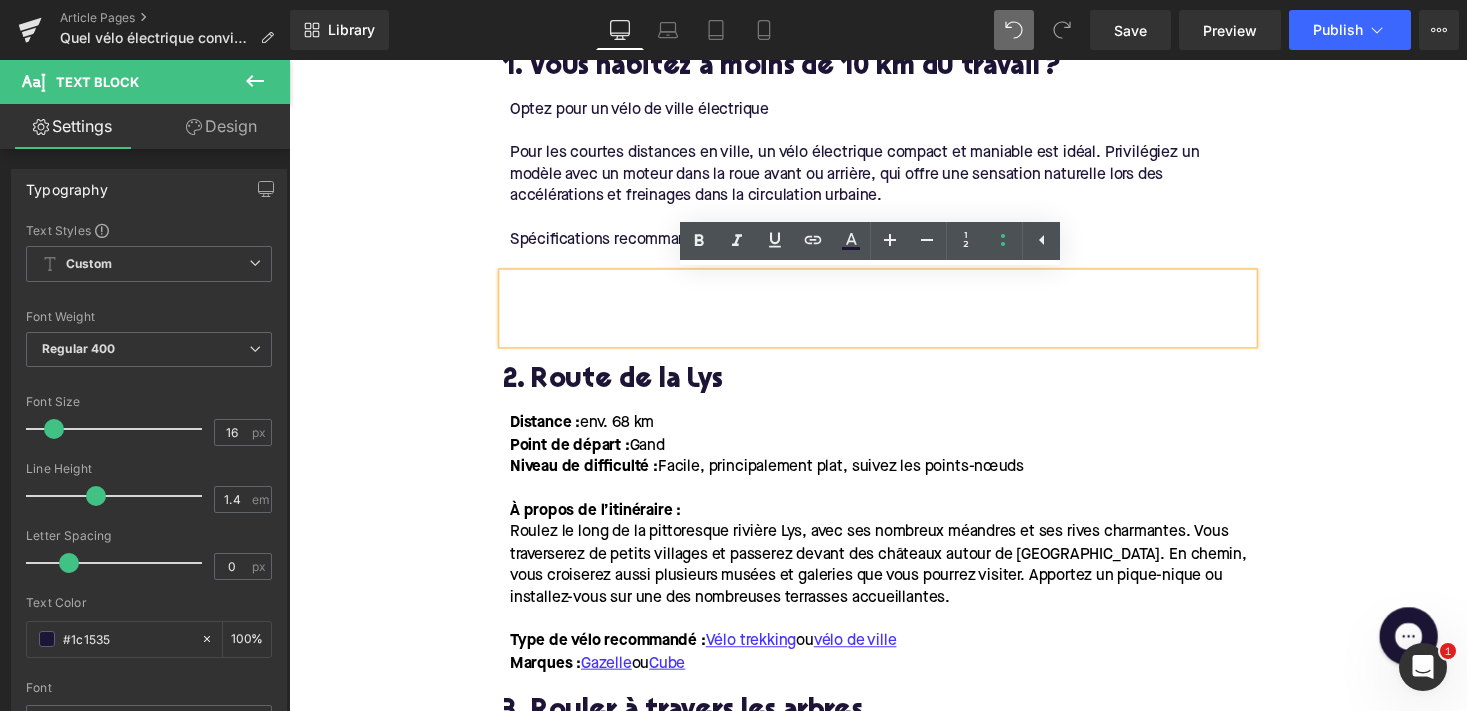 click at bounding box center [894, 315] 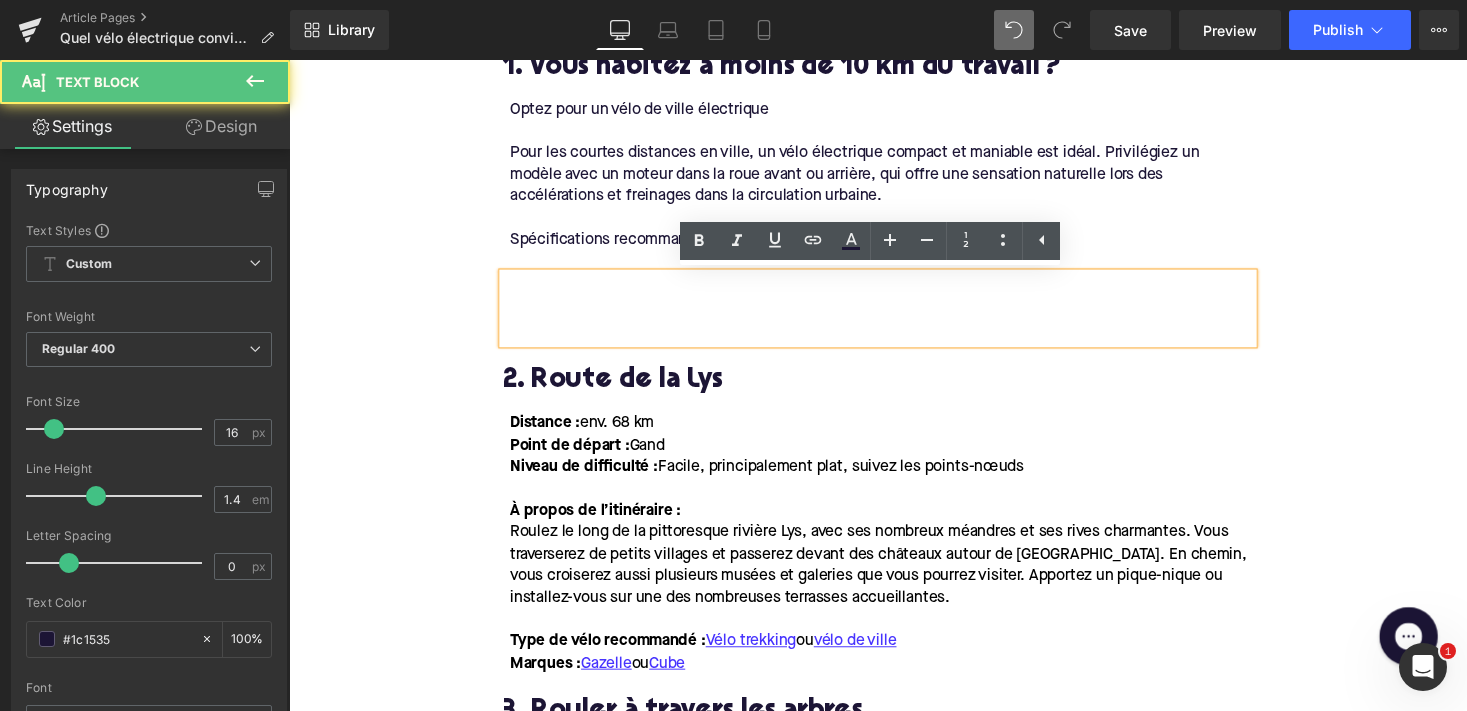 click at bounding box center [897, 307] 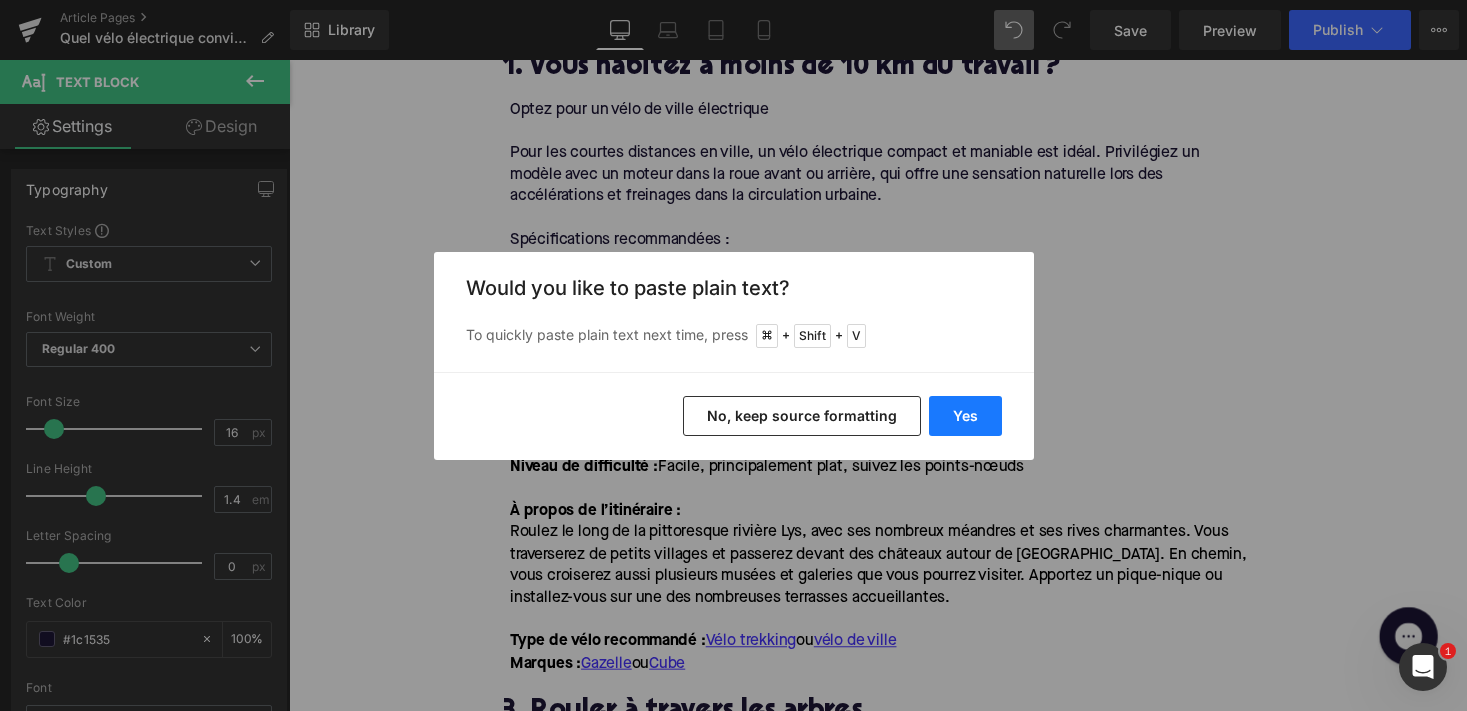 click on "Yes" at bounding box center [965, 416] 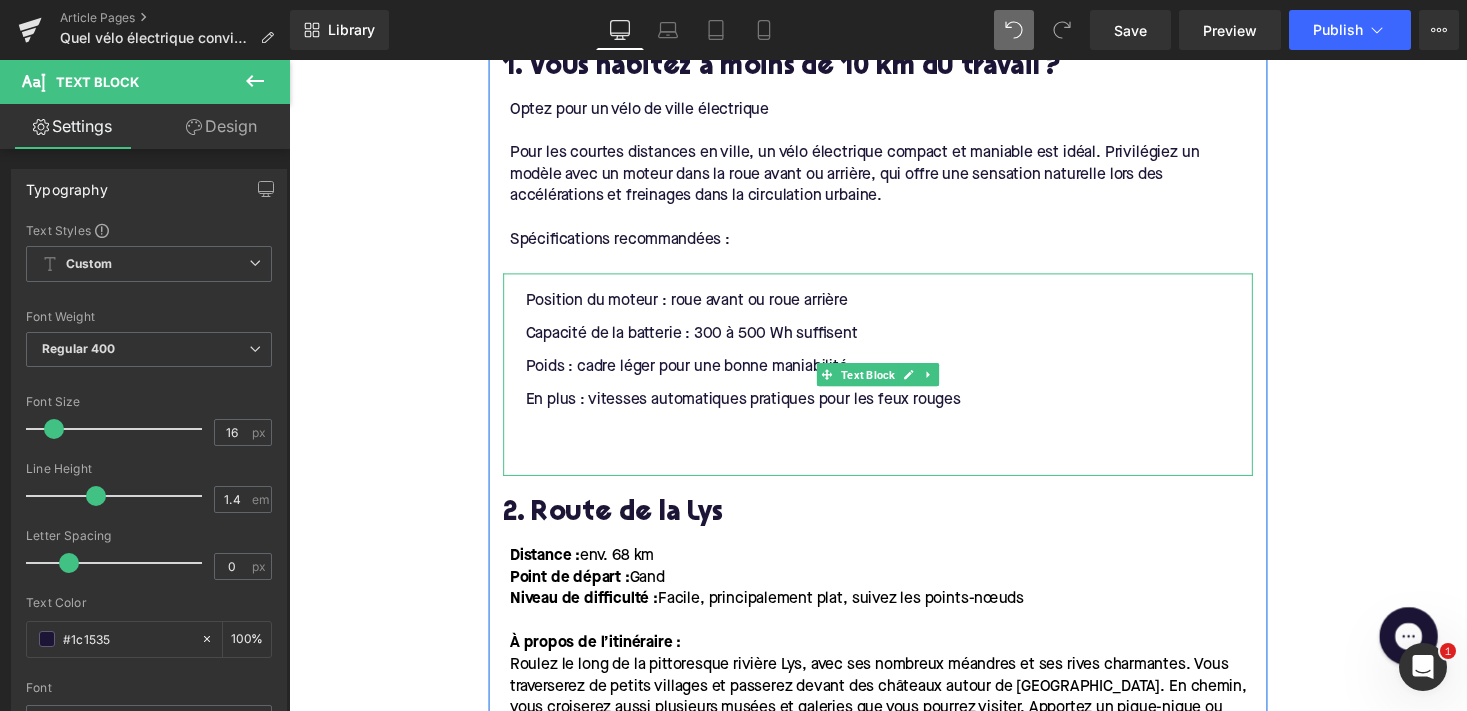 click on "Position du moteur : roue avant ou roue arrière" at bounding box center [897, 307] 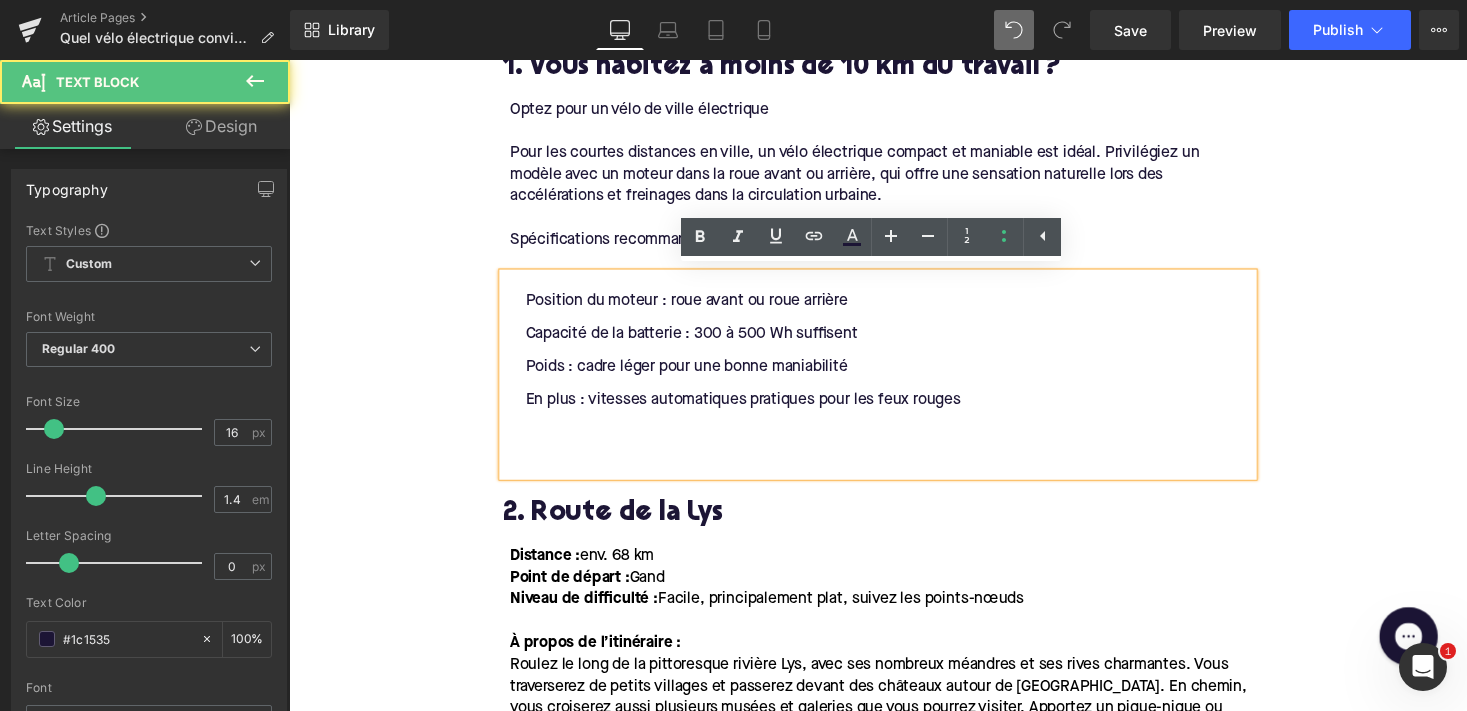 click on "Position du moteur : roue avant ou roue arrière" at bounding box center [897, 307] 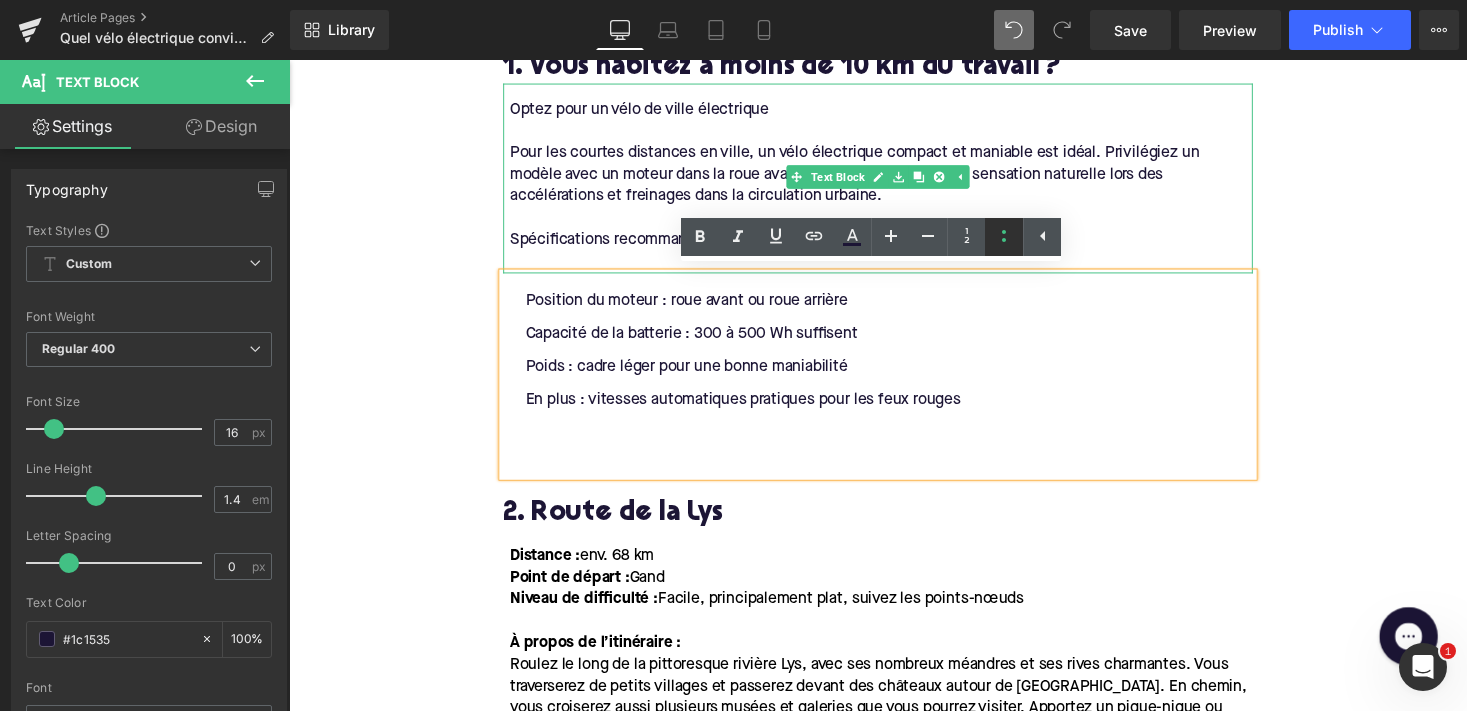 click 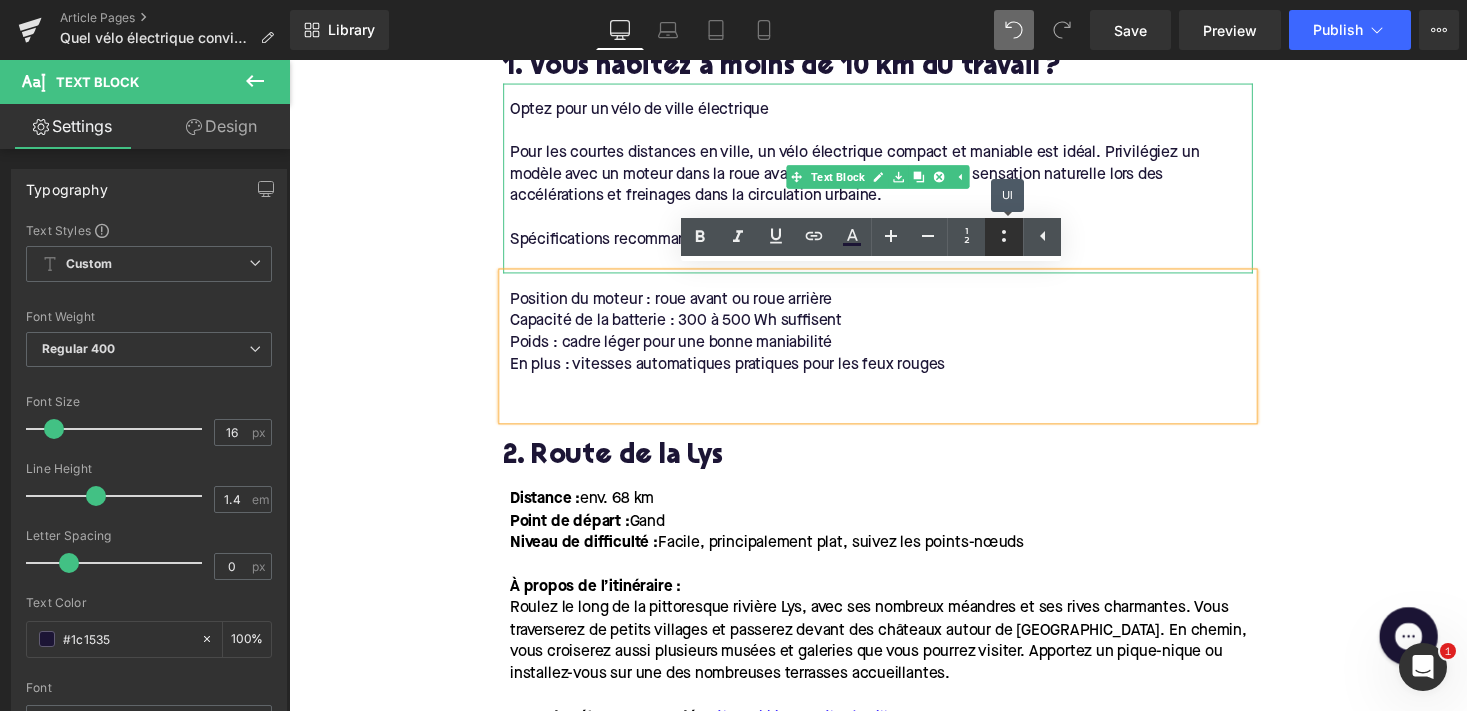 click 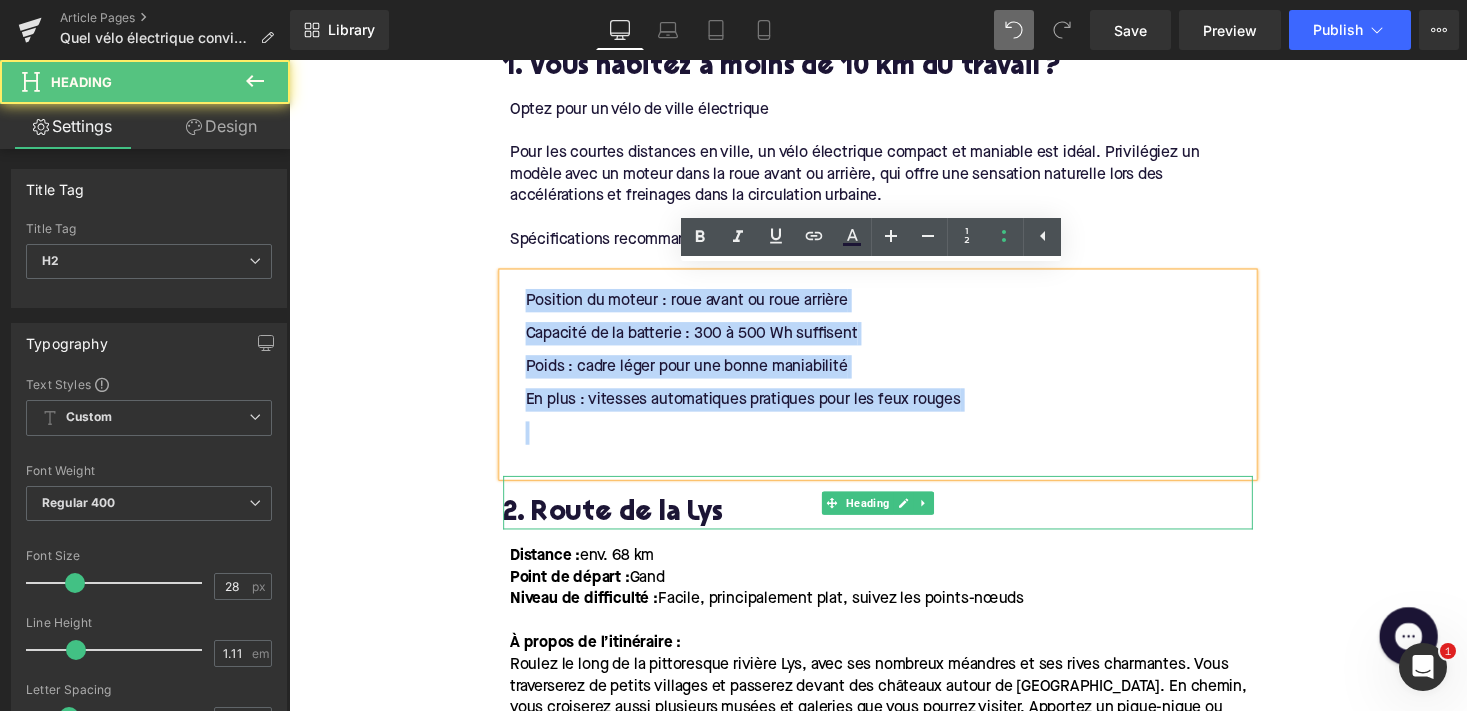 click on "2. Route de la Lys" at bounding box center (894, 526) 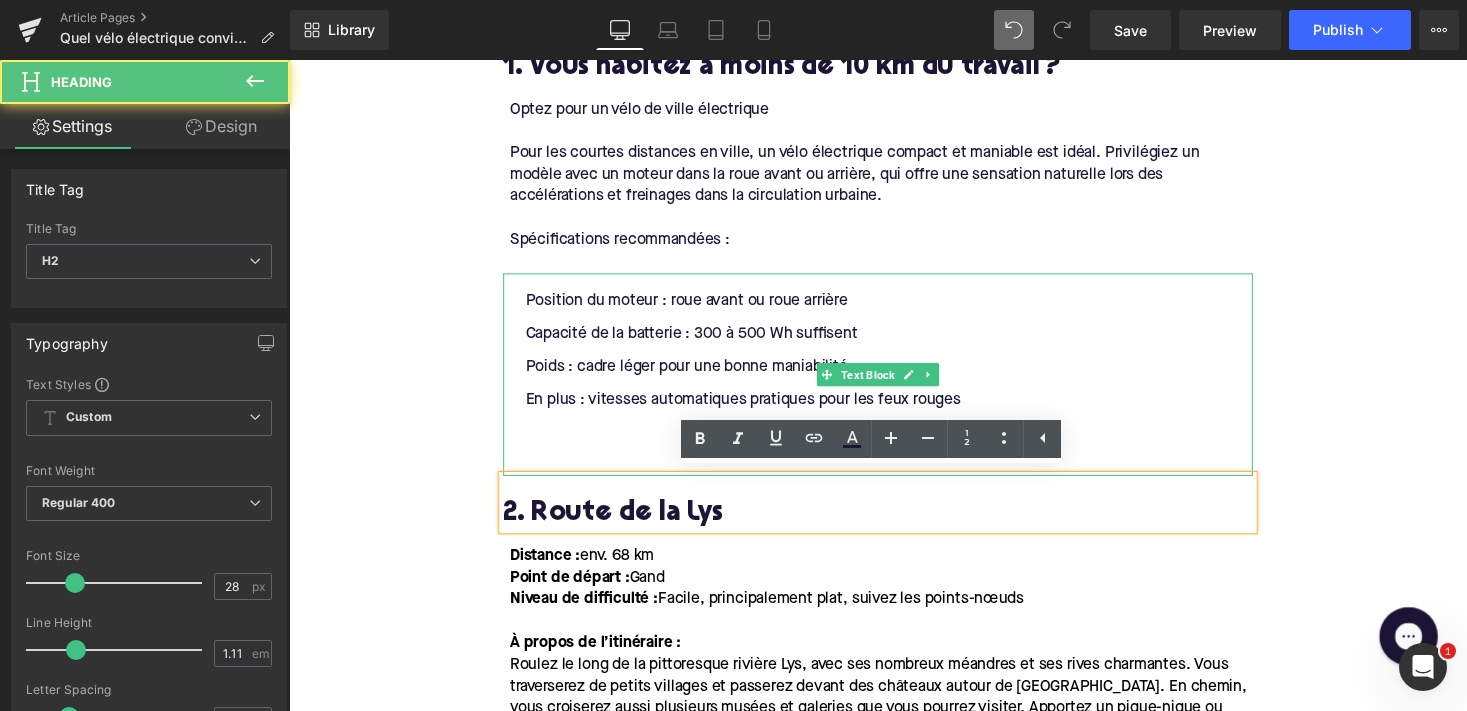 click on "Position du moteur : roue avant ou roue arrière Capacité de la batterie : 300 à 500 Wh suffisent Poids : cadre léger pour une bonne maniabilité En plus : vitesses automatiques pratiques pour les feux rouges" at bounding box center [894, 383] 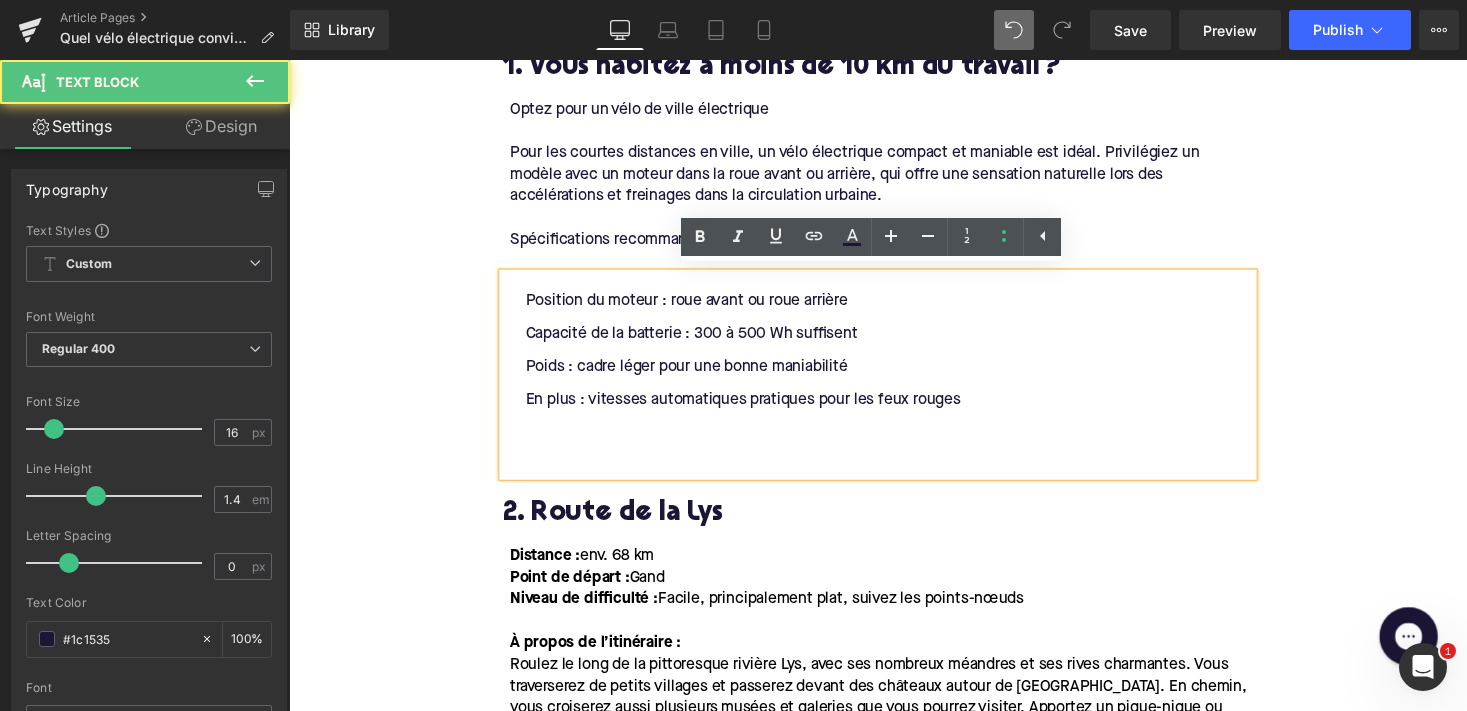 drag, startPoint x: 528, startPoint y: 301, endPoint x: 515, endPoint y: 301, distance: 13 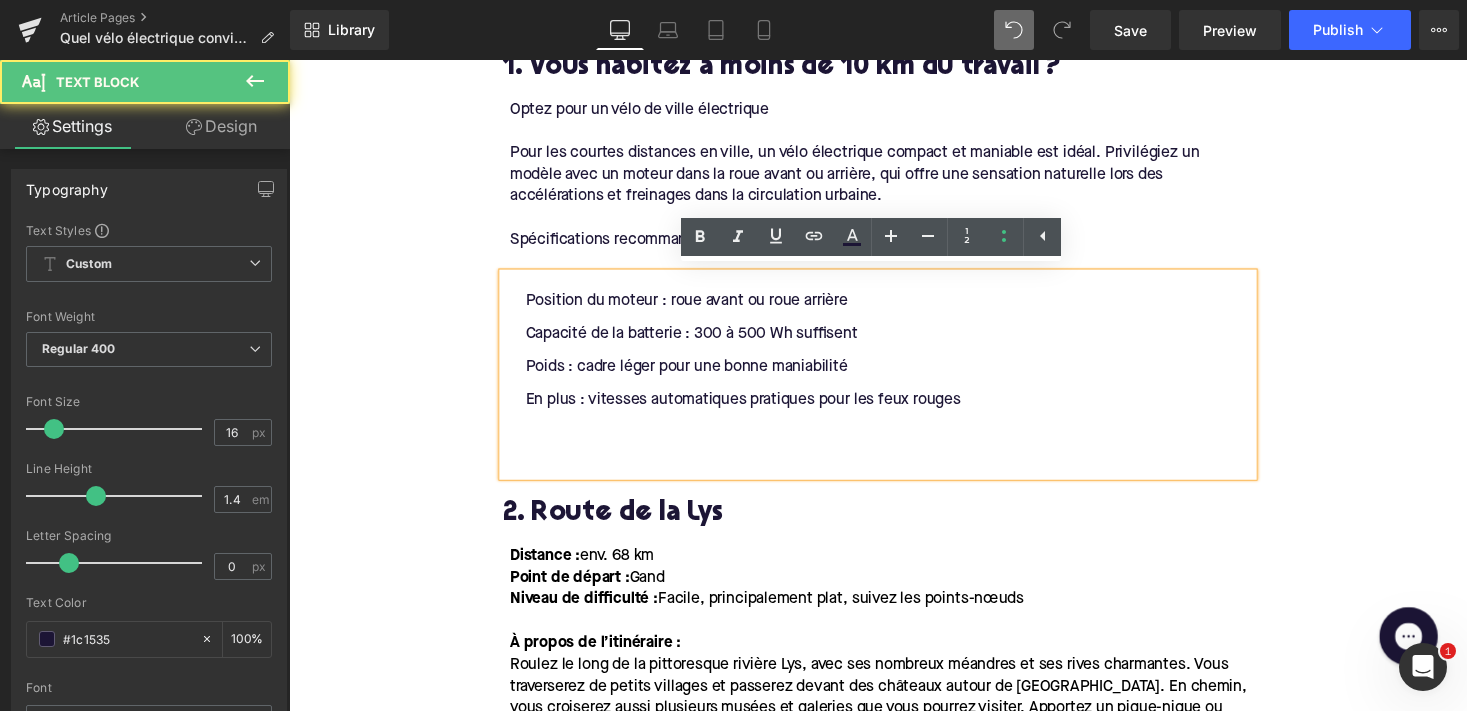 click on "Position du moteur : roue avant ou roue arrière" at bounding box center (897, 307) 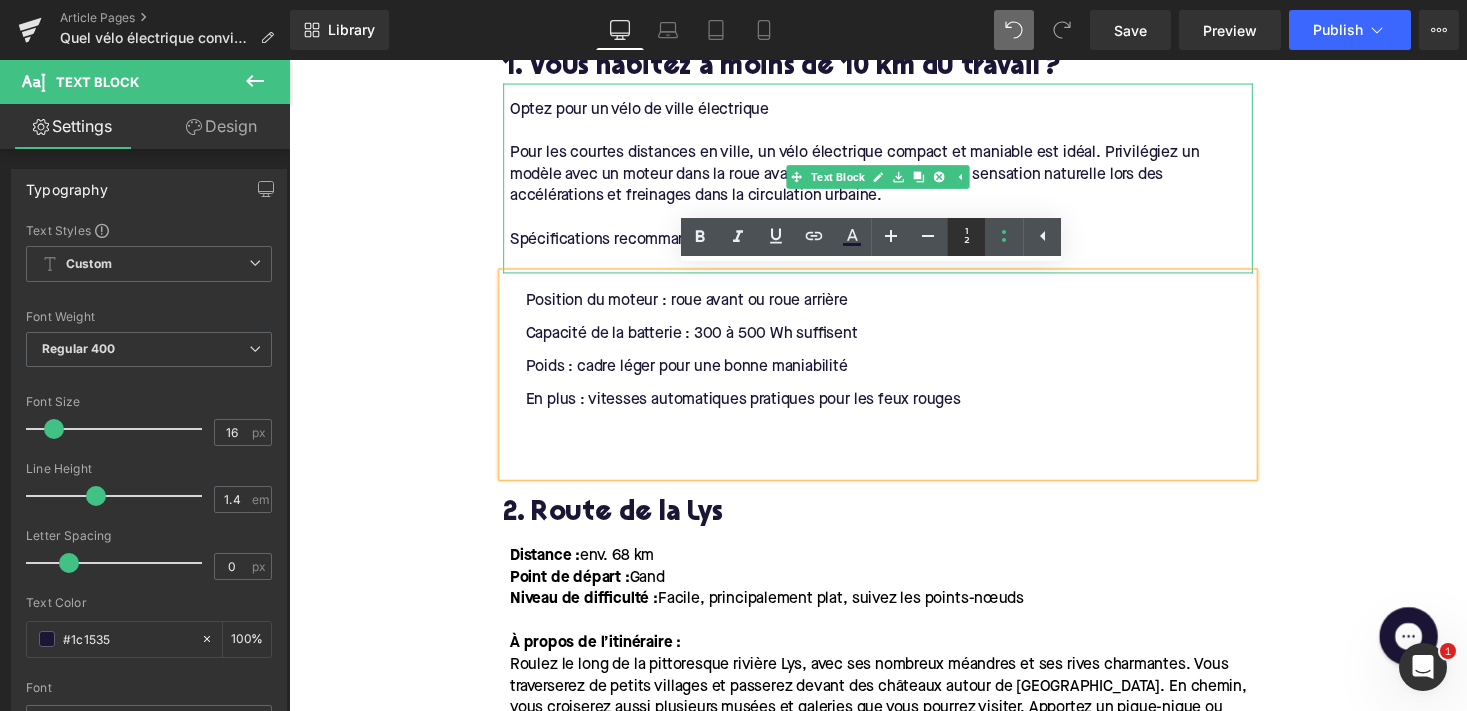 click 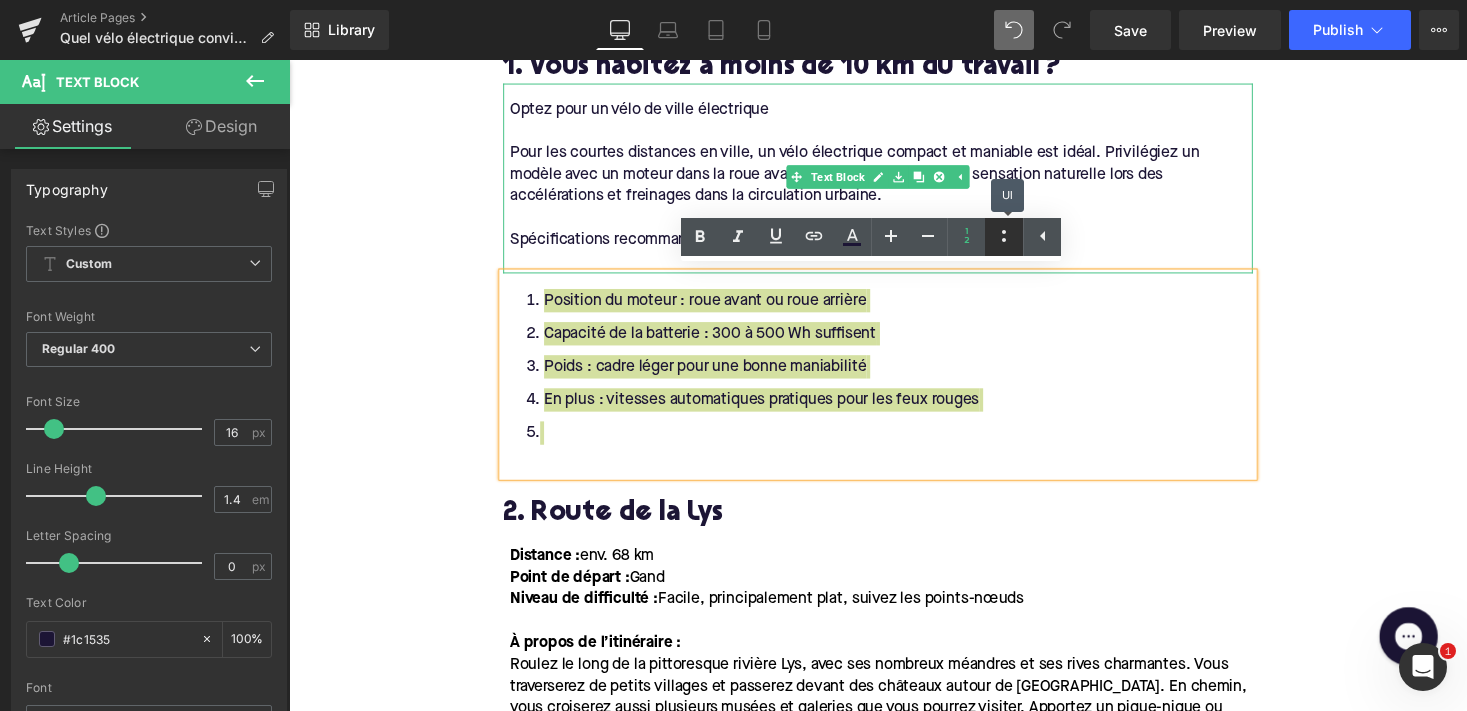 click 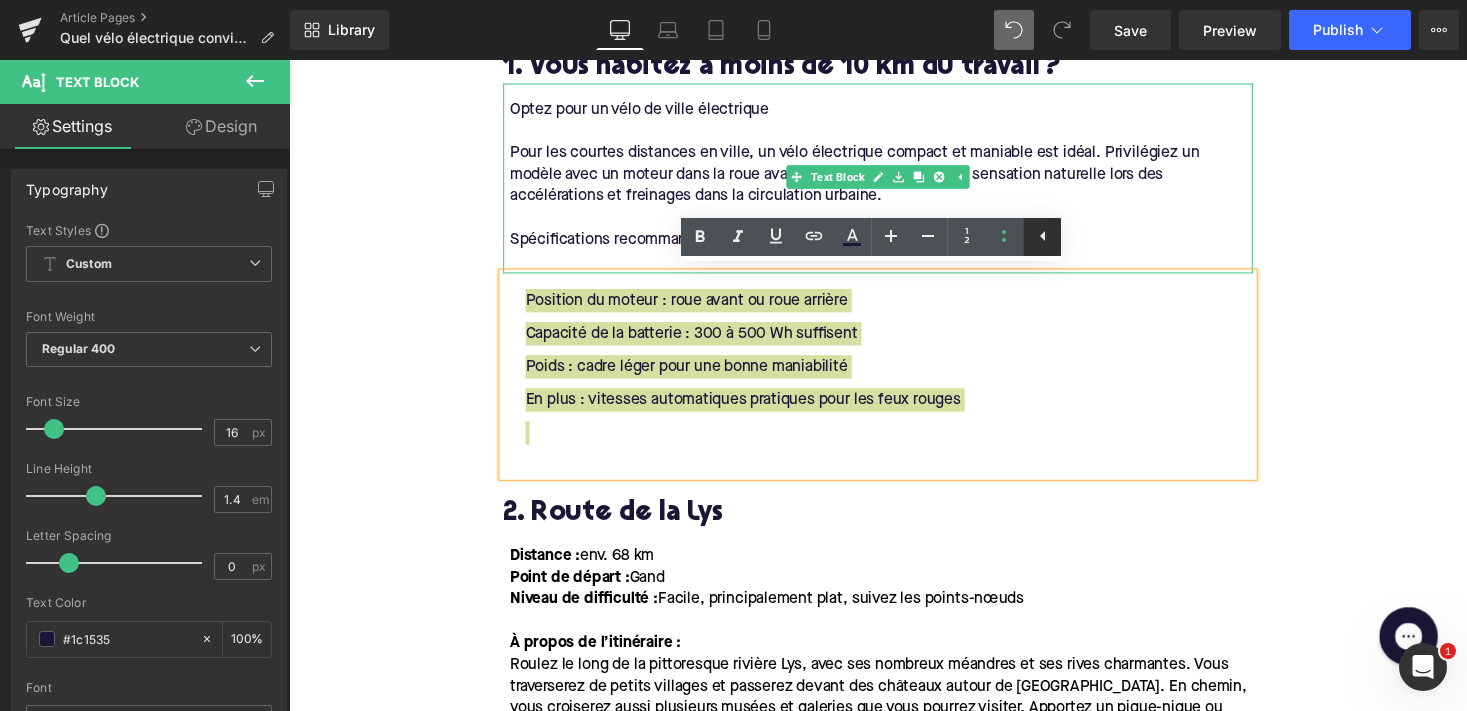 click 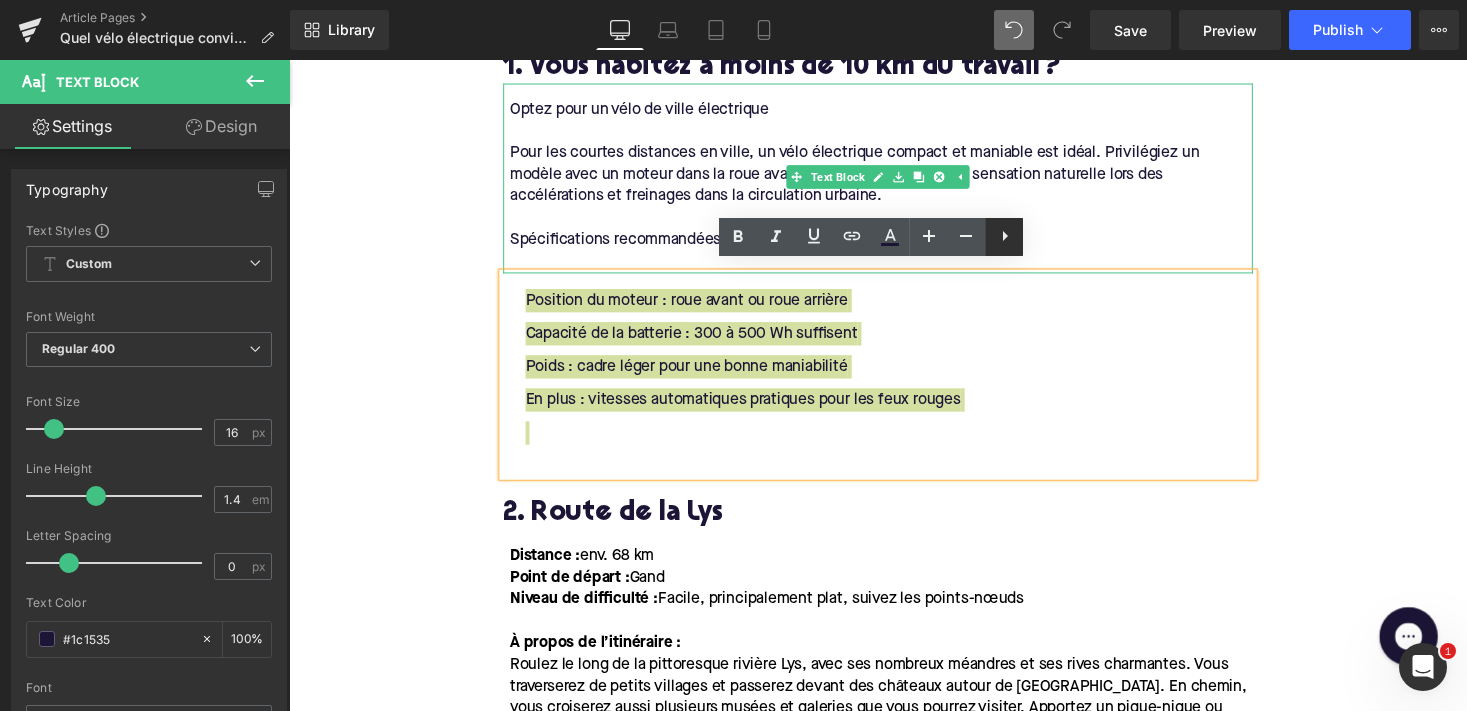click 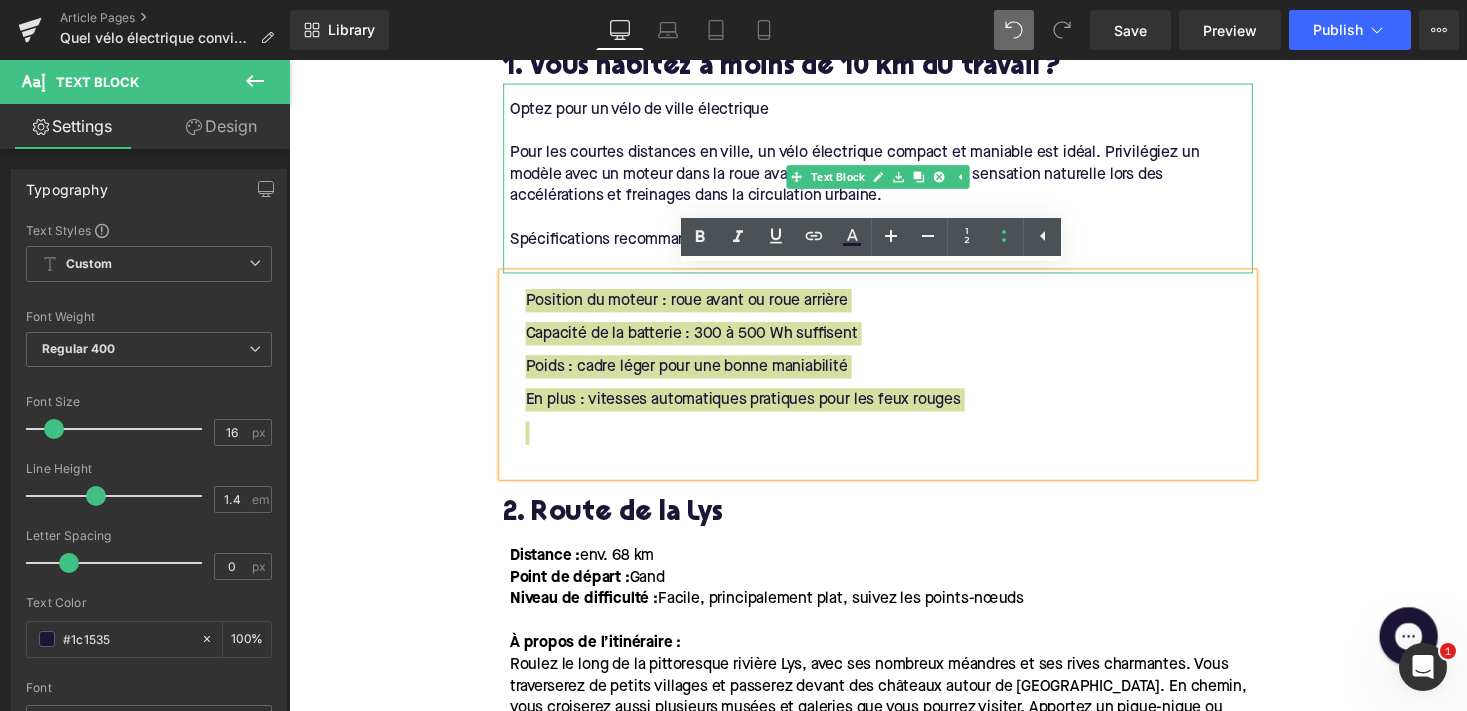 scroll, scrollTop: 1309, scrollLeft: 0, axis: vertical 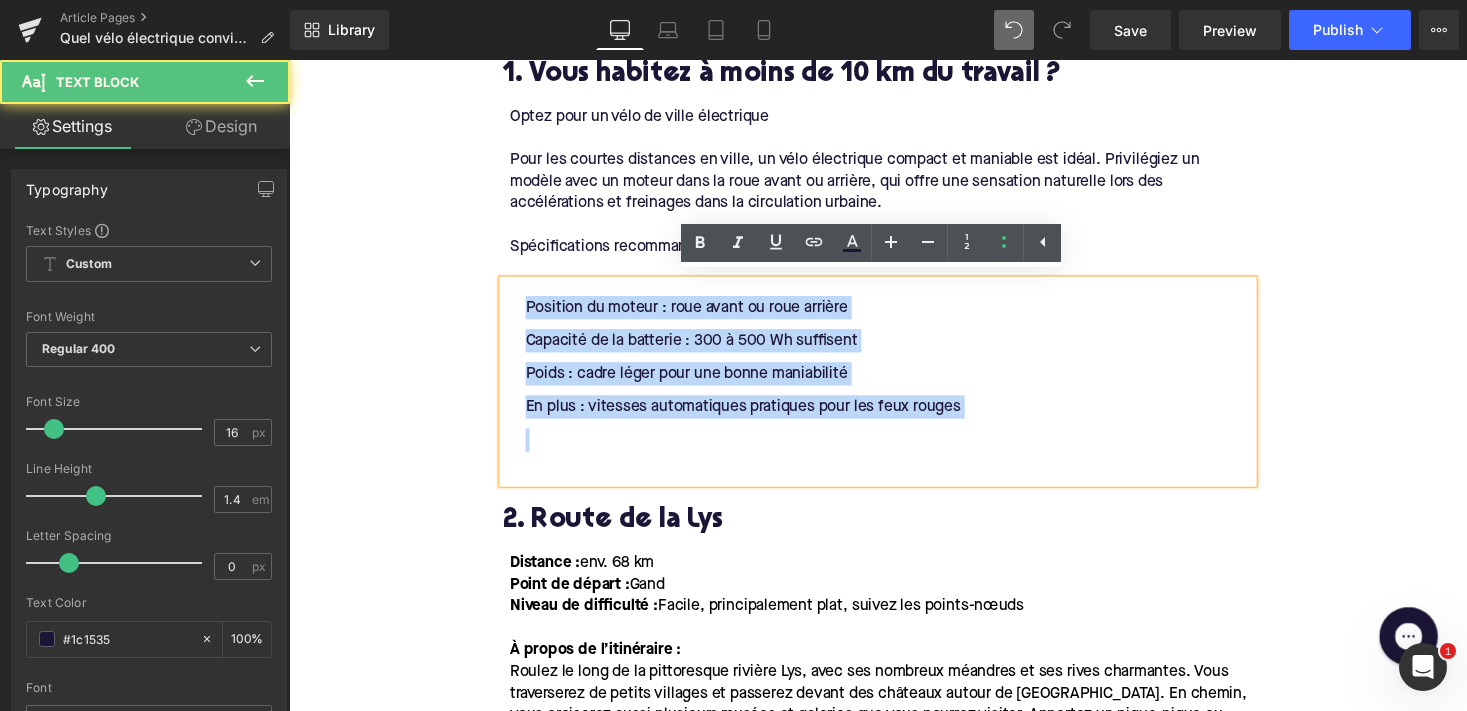 click on "Position du moteur : roue avant ou roue arrière" at bounding box center (897, 314) 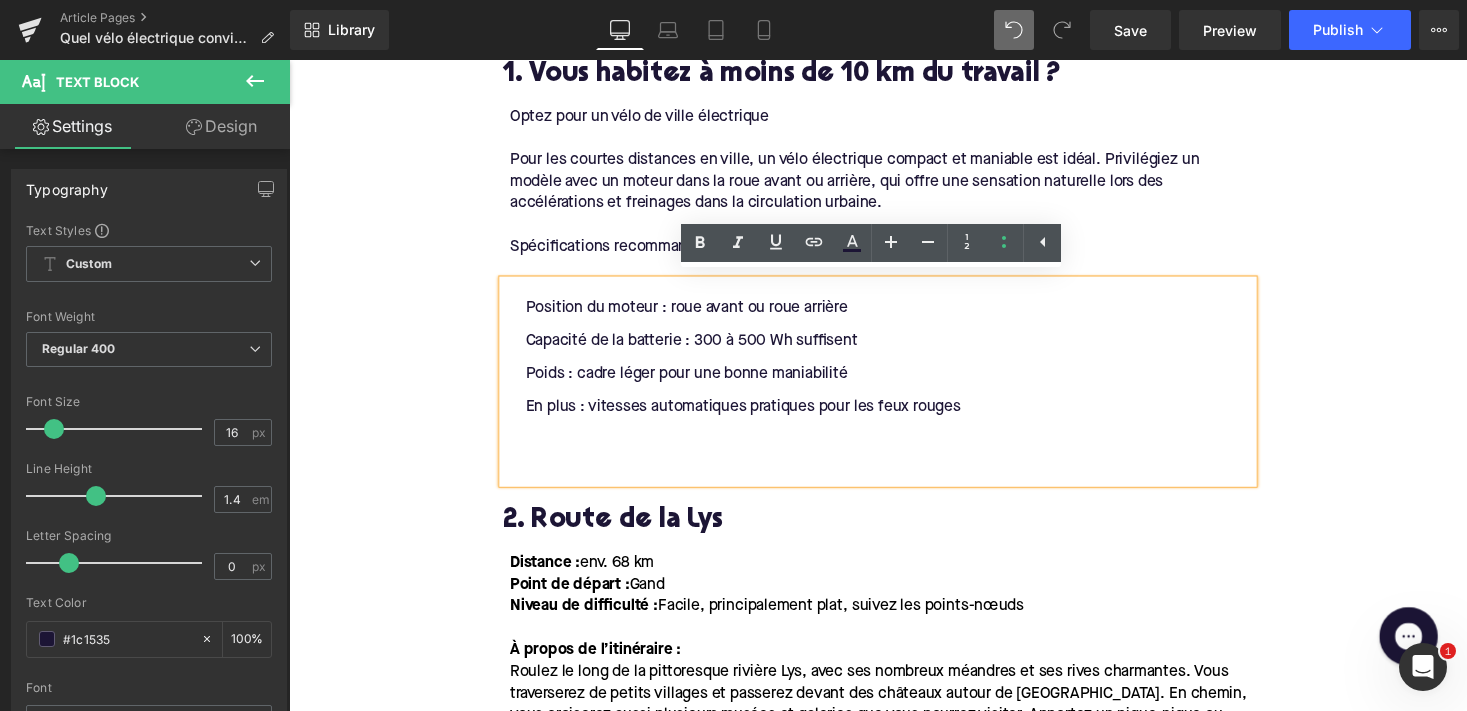 click on "Pour les courtes distances en ville, un vélo électrique compact et maniable est idéal. Privilégiez un modèle avec un moteur dans la roue avant ou arrière, qui offre une sensation naturelle lors des accélérations et freinages dans la circulation urbaine." at bounding box center (897, 184) 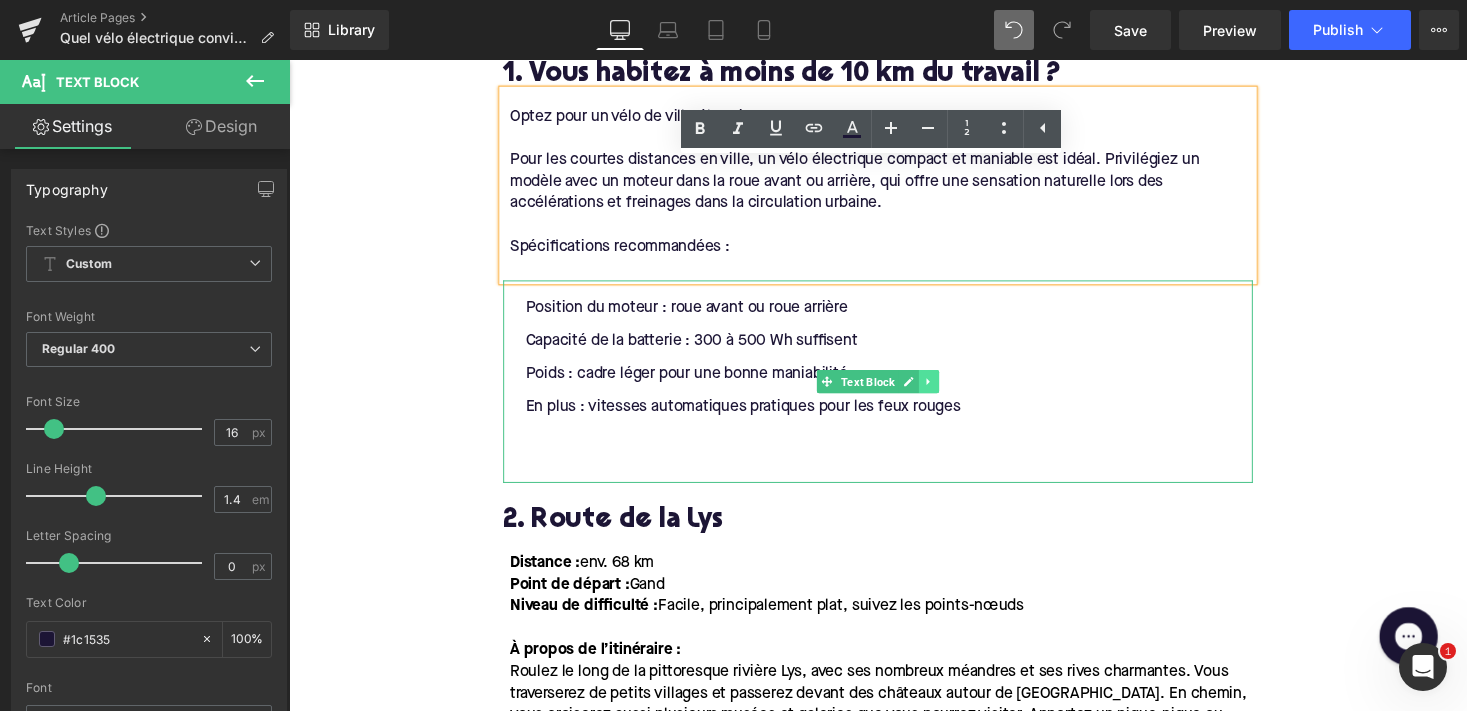 click at bounding box center (946, 390) 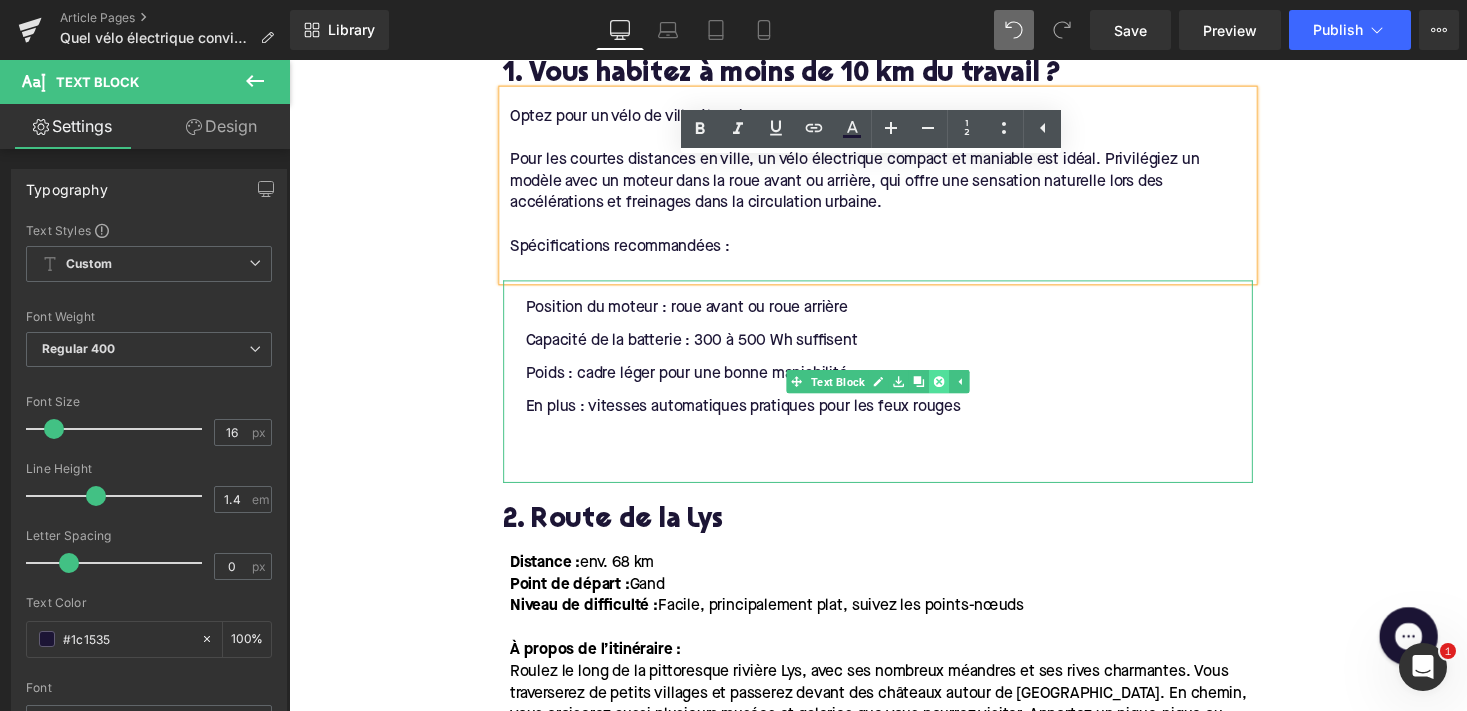 click 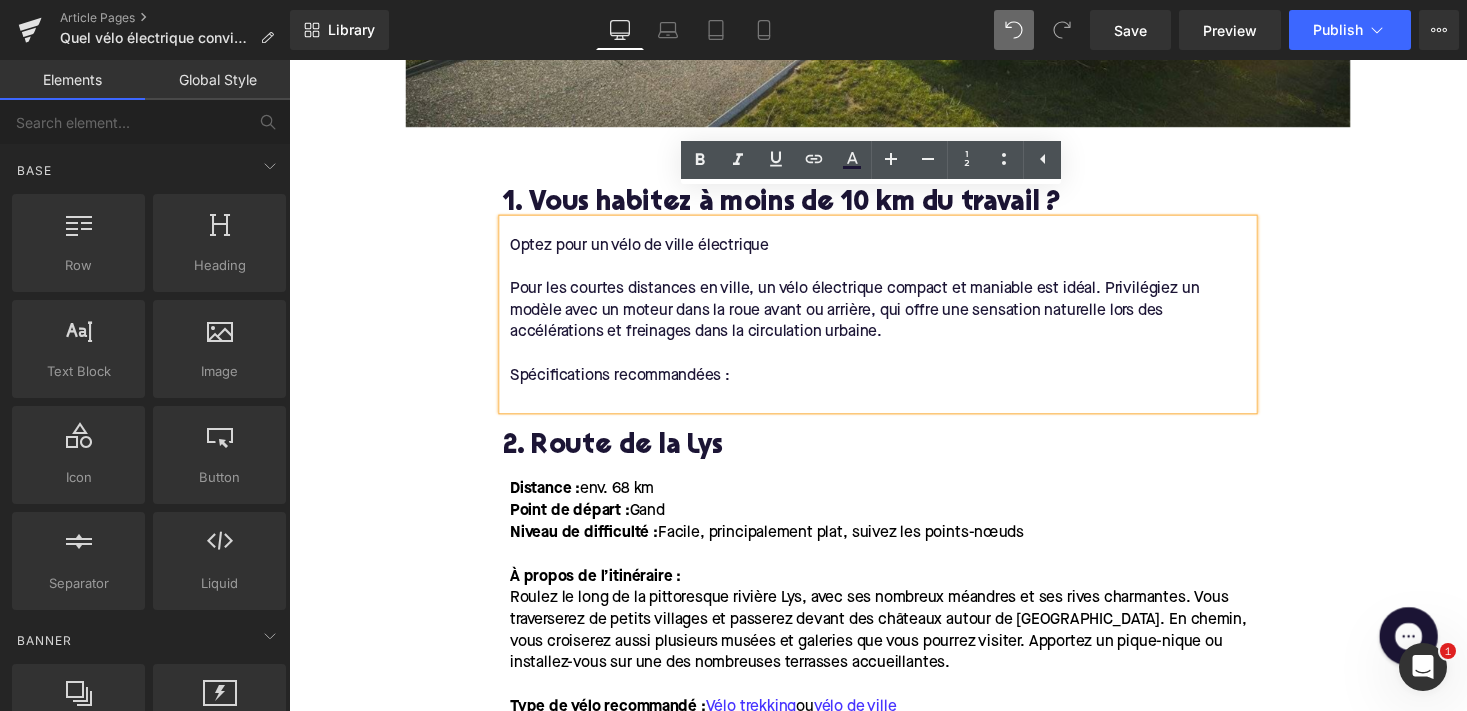 scroll, scrollTop: 1090, scrollLeft: 0, axis: vertical 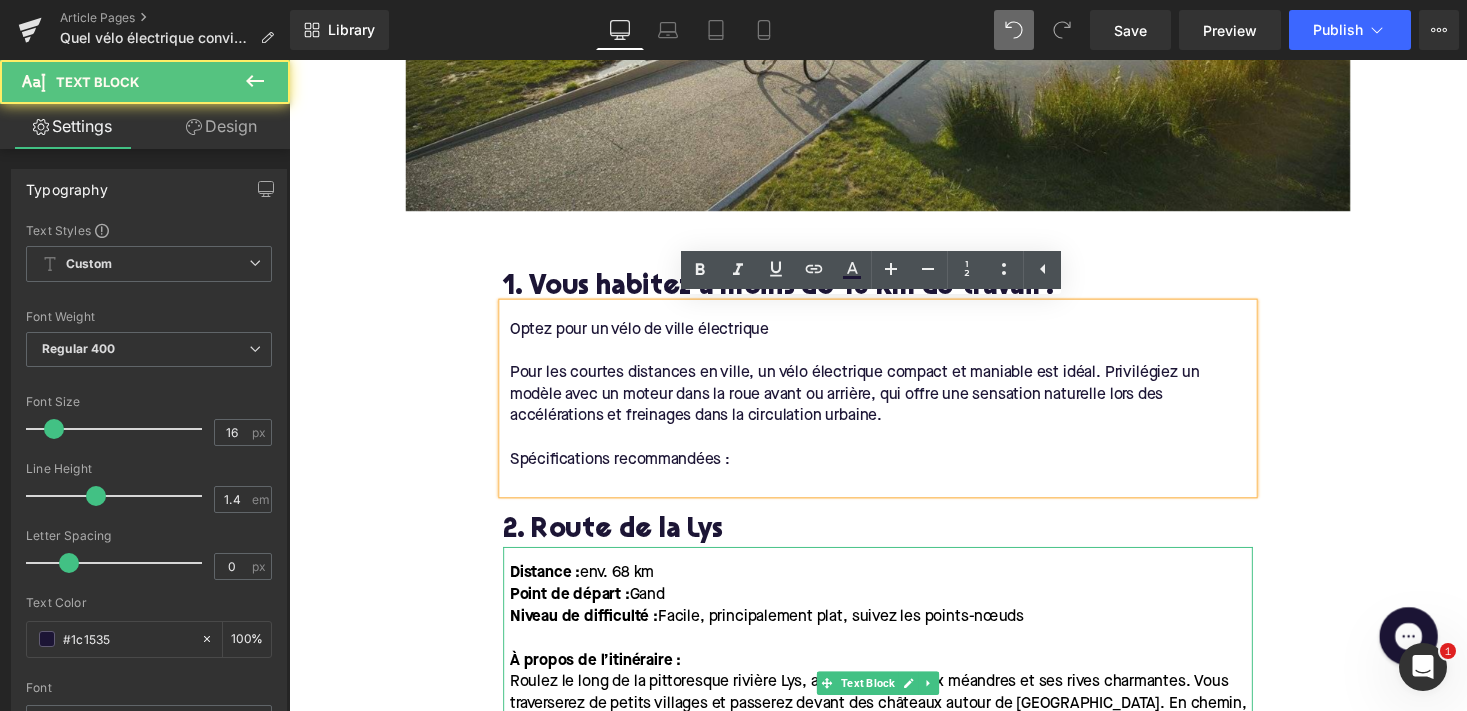 click on "Niveau de difficulté :  Facile, principalement plat, suivez les points-nœuds" at bounding box center (780, 632) 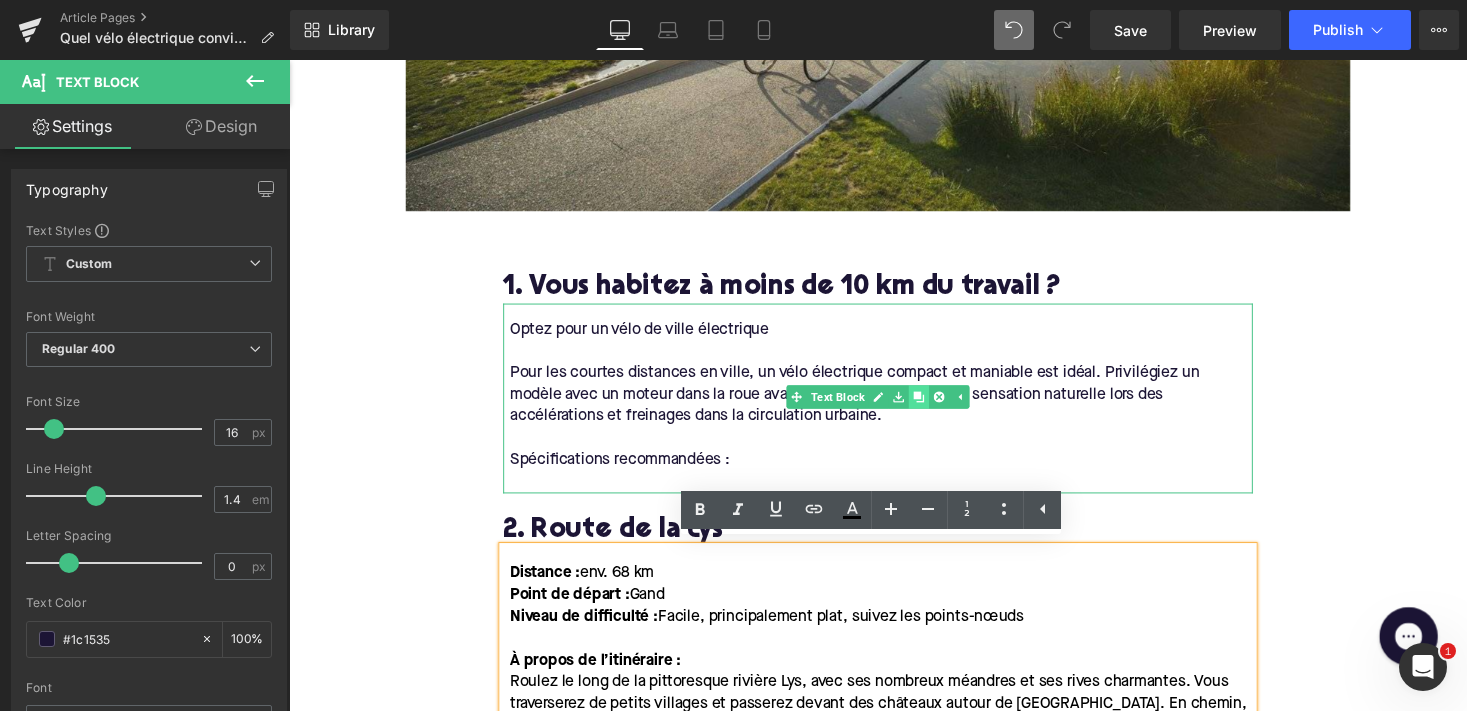 click 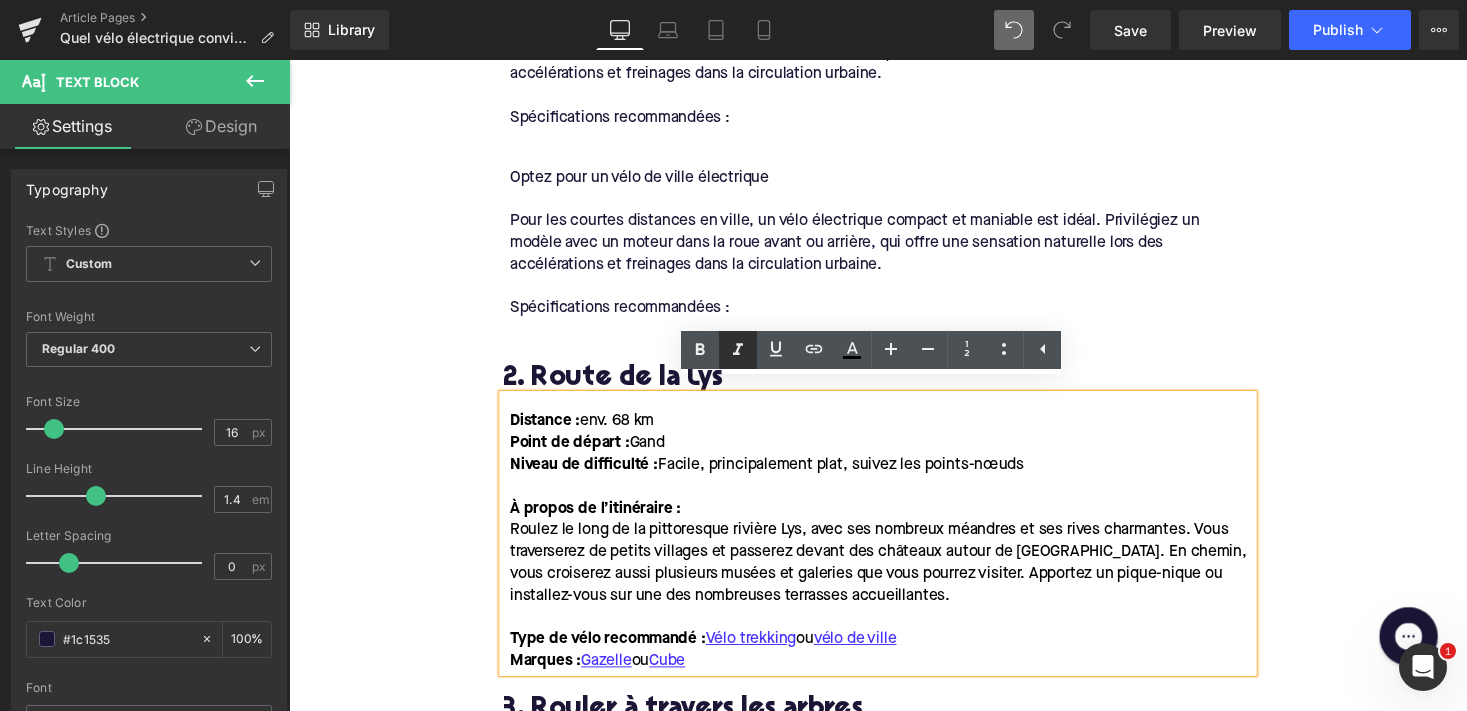 scroll, scrollTop: 1450, scrollLeft: 0, axis: vertical 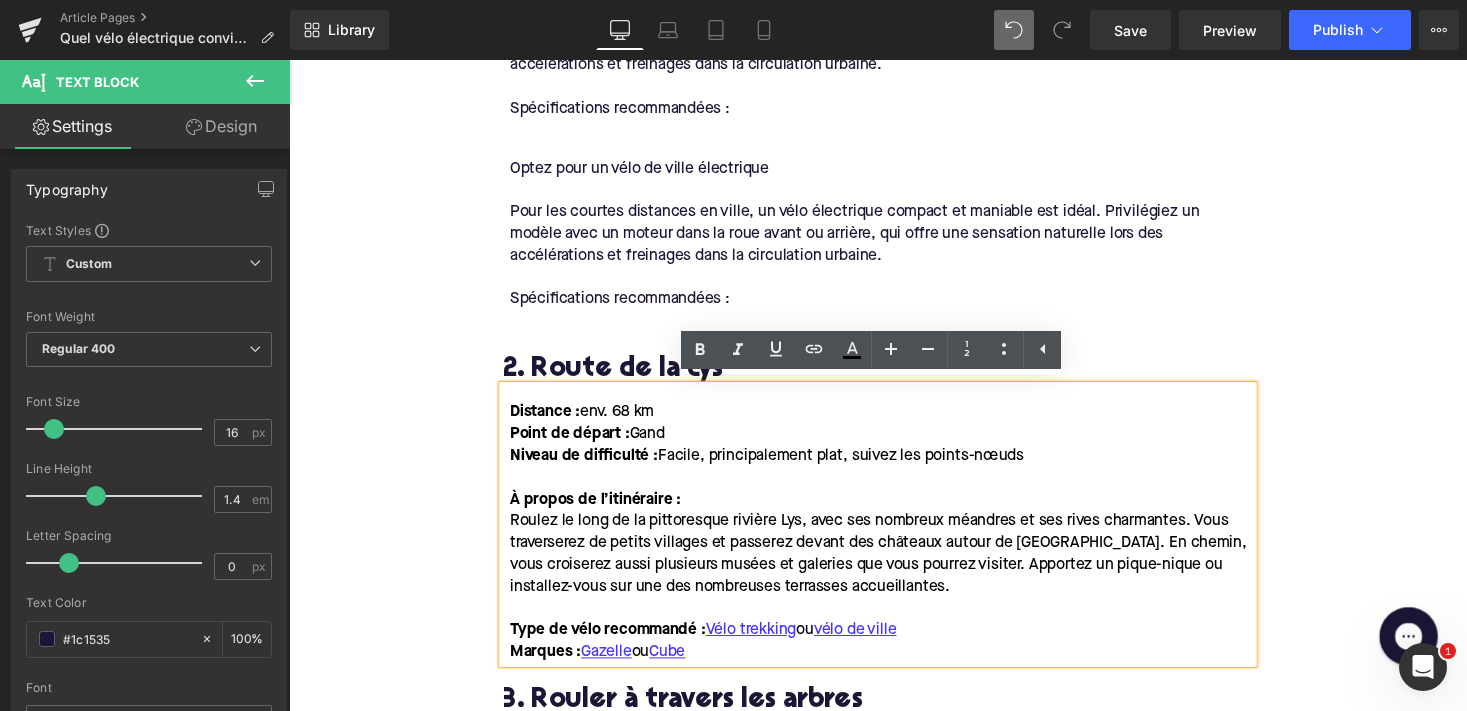 click on "Pour les courtes distances en ville, un vélo électrique compact et maniable est idéal. Privilégiez un modèle avec un moteur dans la roue avant ou arrière, qui offre une sensation naturelle lors des accélérations et freinages dans la circulation urbaine." at bounding box center (870, 239) 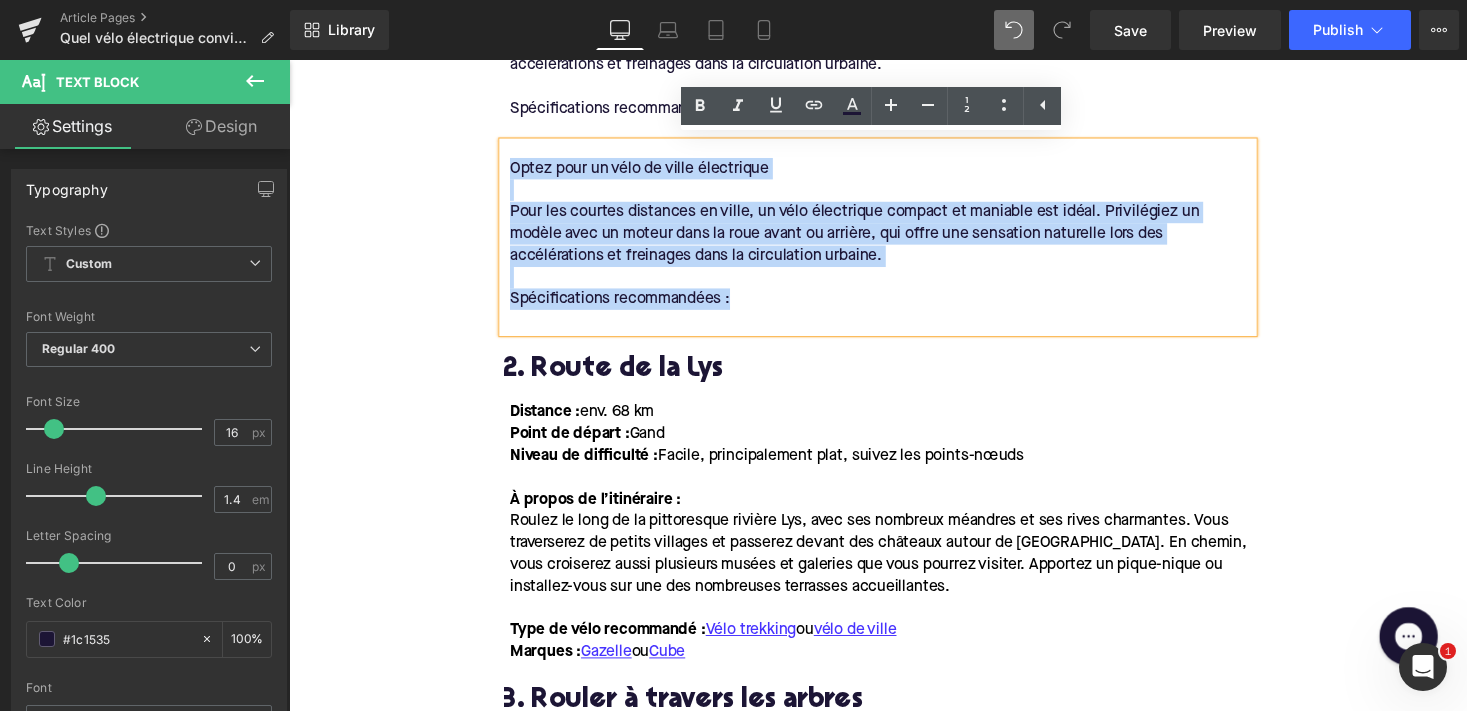 drag, startPoint x: 764, startPoint y: 293, endPoint x: 515, endPoint y: 159, distance: 282.7667 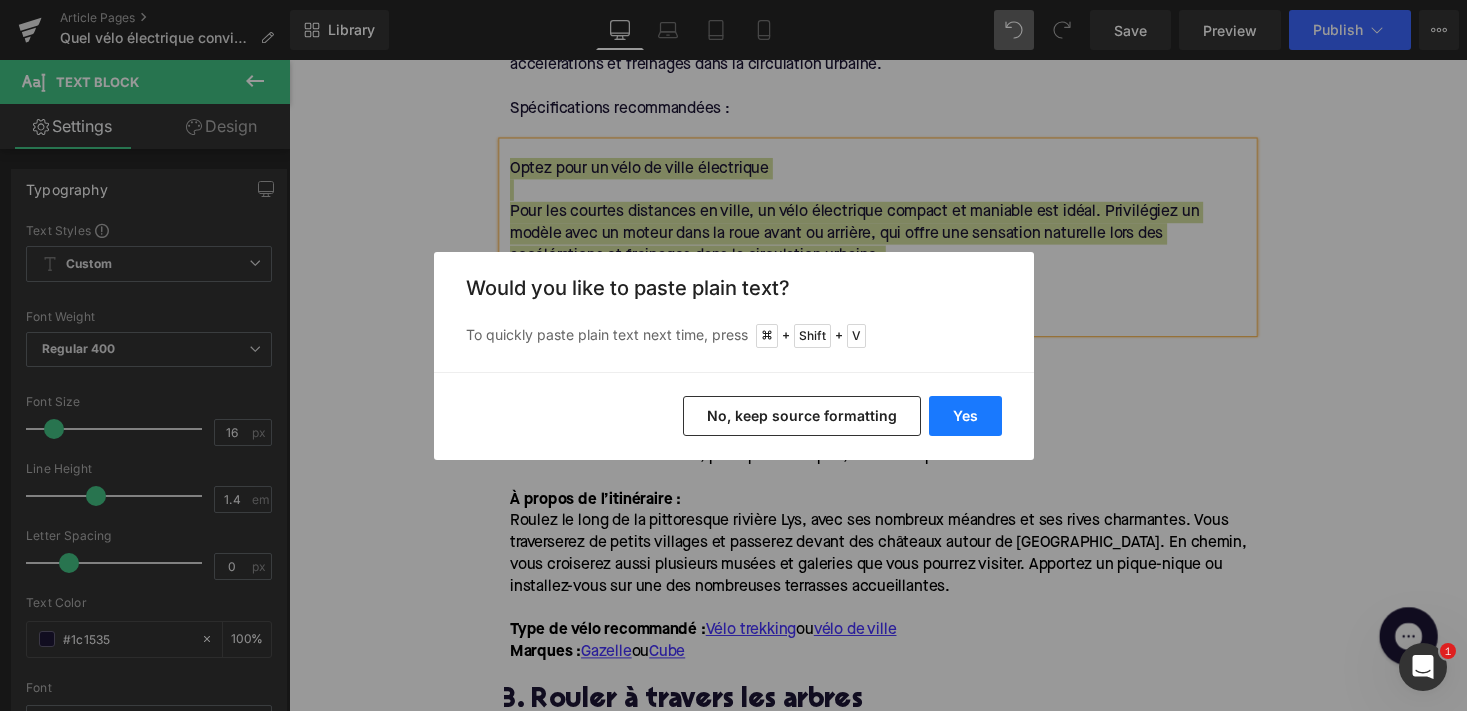 click on "Yes" at bounding box center [965, 416] 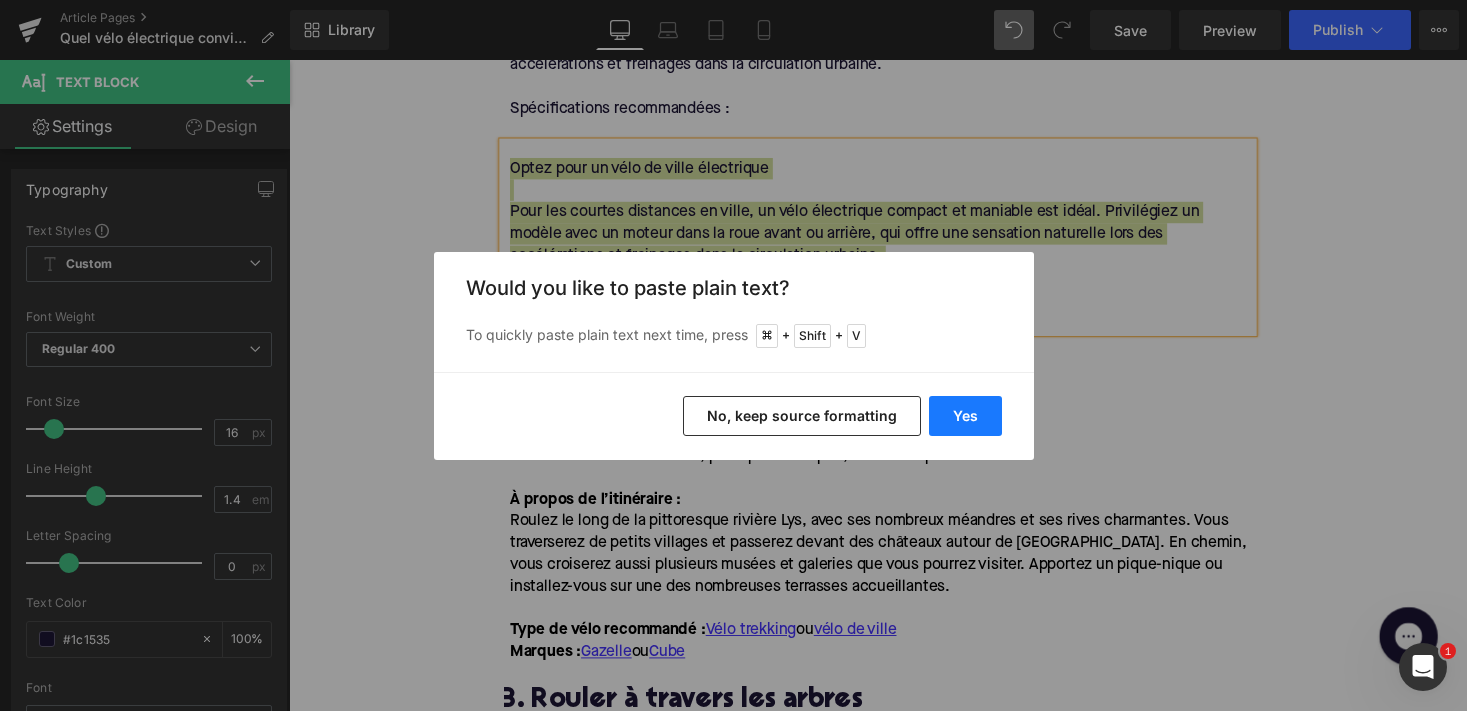 type 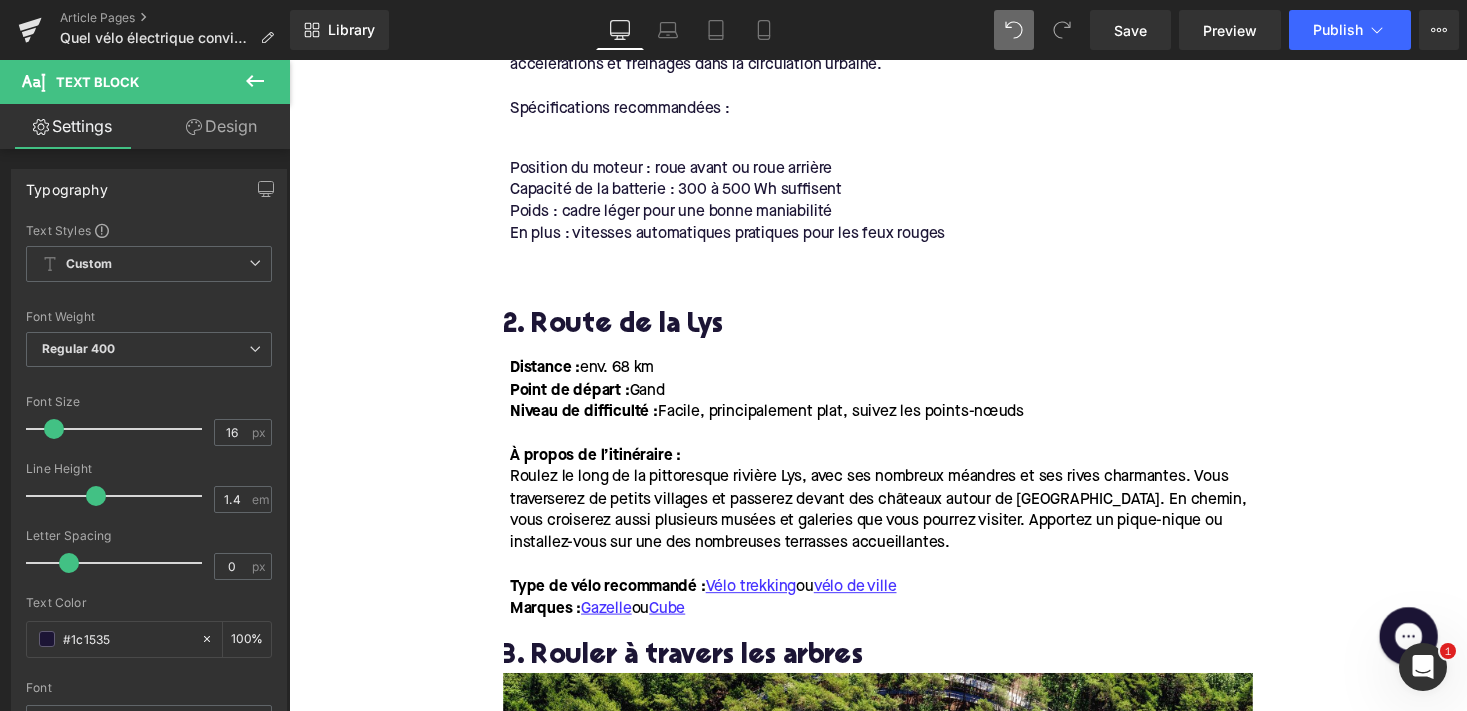 click on "En plus : vitesses automatiques pratiques pour les feux rouges" at bounding box center [739, 239] 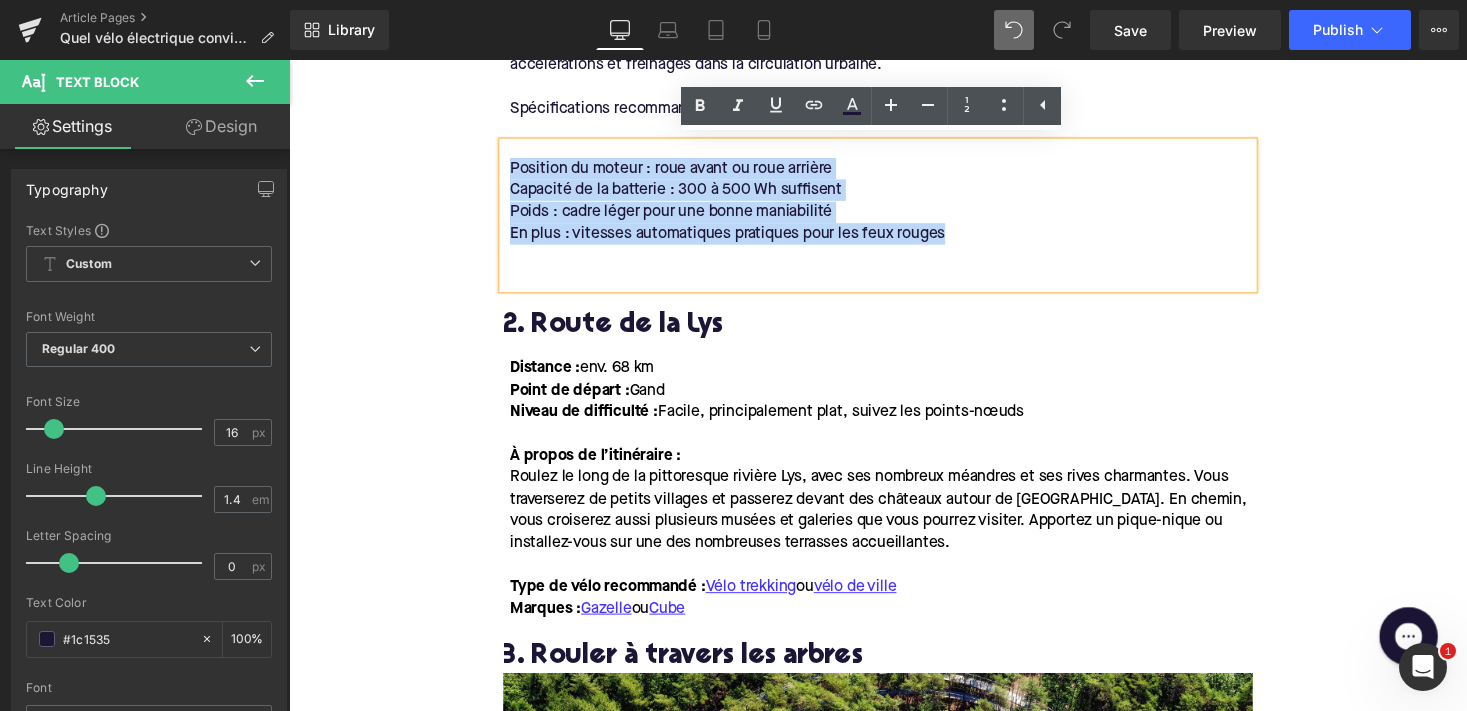 drag, startPoint x: 978, startPoint y: 238, endPoint x: 499, endPoint y: 168, distance: 484.0878 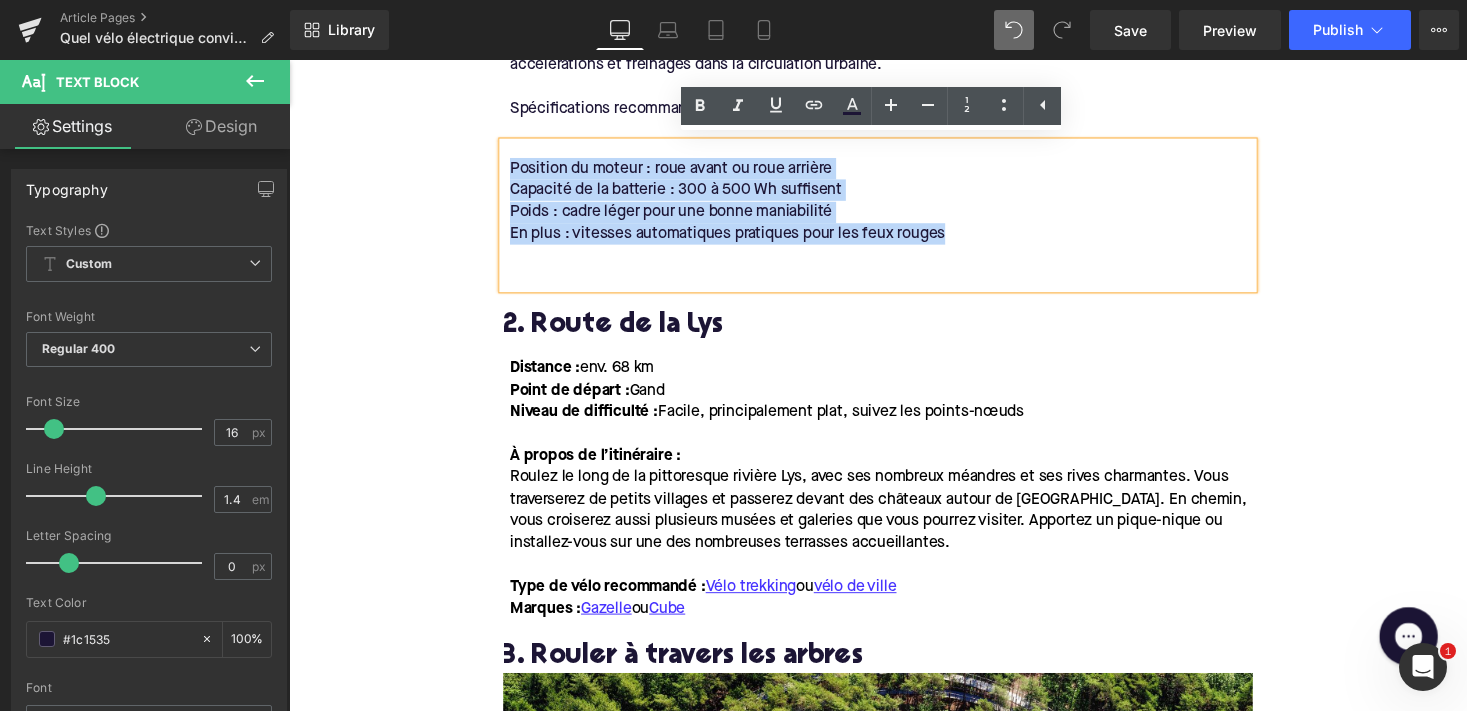 click on "1. Vous habitez à moins de 10 km du travail ? Heading         Optez pour un vélo de ville électrique Pour les courtes distances en ville, un vélo électrique compact et maniable est idéal. Privilégiez un modèle avec un moteur dans la roue avant ou arrière, qui offre une sensation naturelle lors des accélérations et freinages dans la circulation urbaine. Spécifications recommandées : Text Block         Position du moteur : roue avant ou roue arrière Capacité de la batterie : 300 à 500 Wh suffisent Poids : cadre léger pour une bonne maniabilité En plus : vitesses automatiques pratiques pour les feux rouges Text Block         2. Route de la Lys Heading         Distance :  env. 68 km Point de départ :  Gand Niveau de difficulté :  Facile, principalement plat, suivez les points-nœuds À propos de l’itinéraire : T ype de vélo recommandé : Vélo trekking  ou  vélo de ville Marques :  Gazelle  ou  Cube Text Block         3. Rouler à travers les arbres Heading         Image         Marque :" at bounding box center [894, 1020] 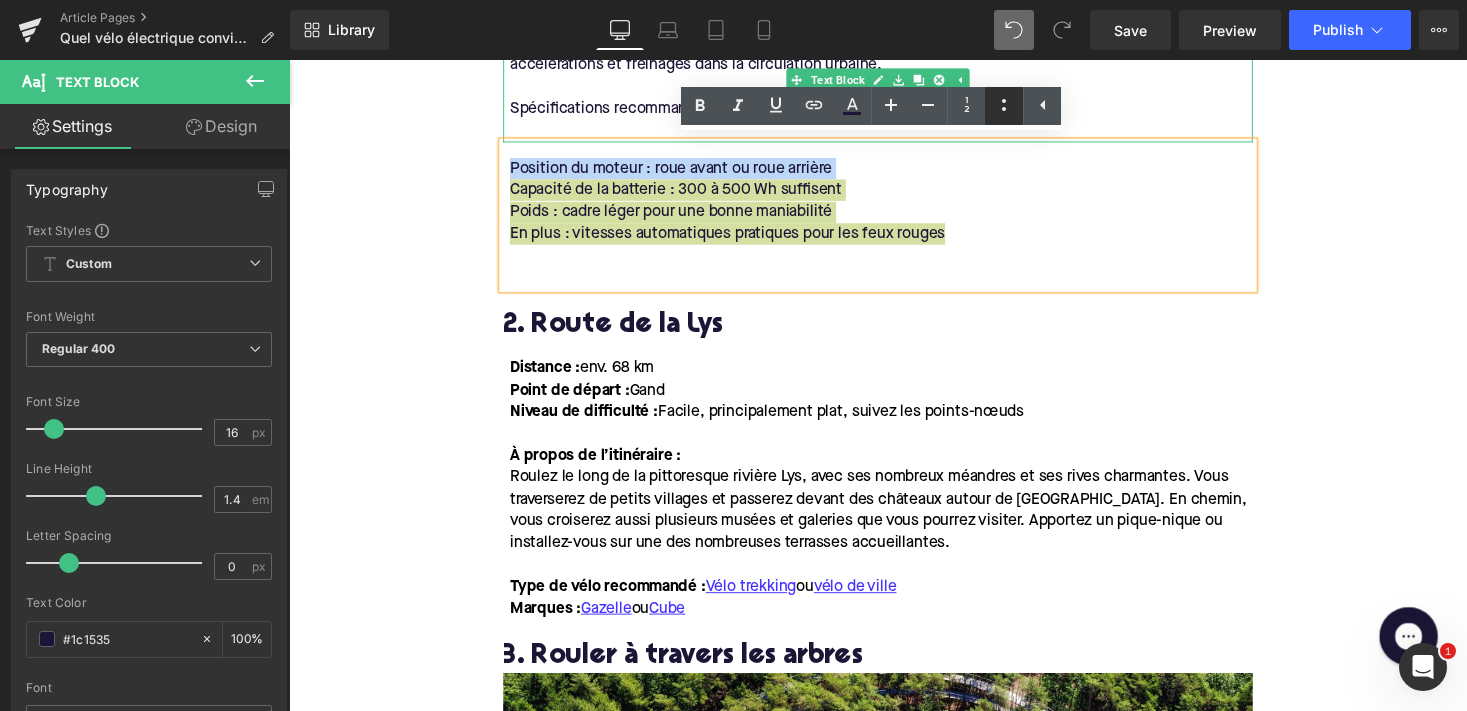 click 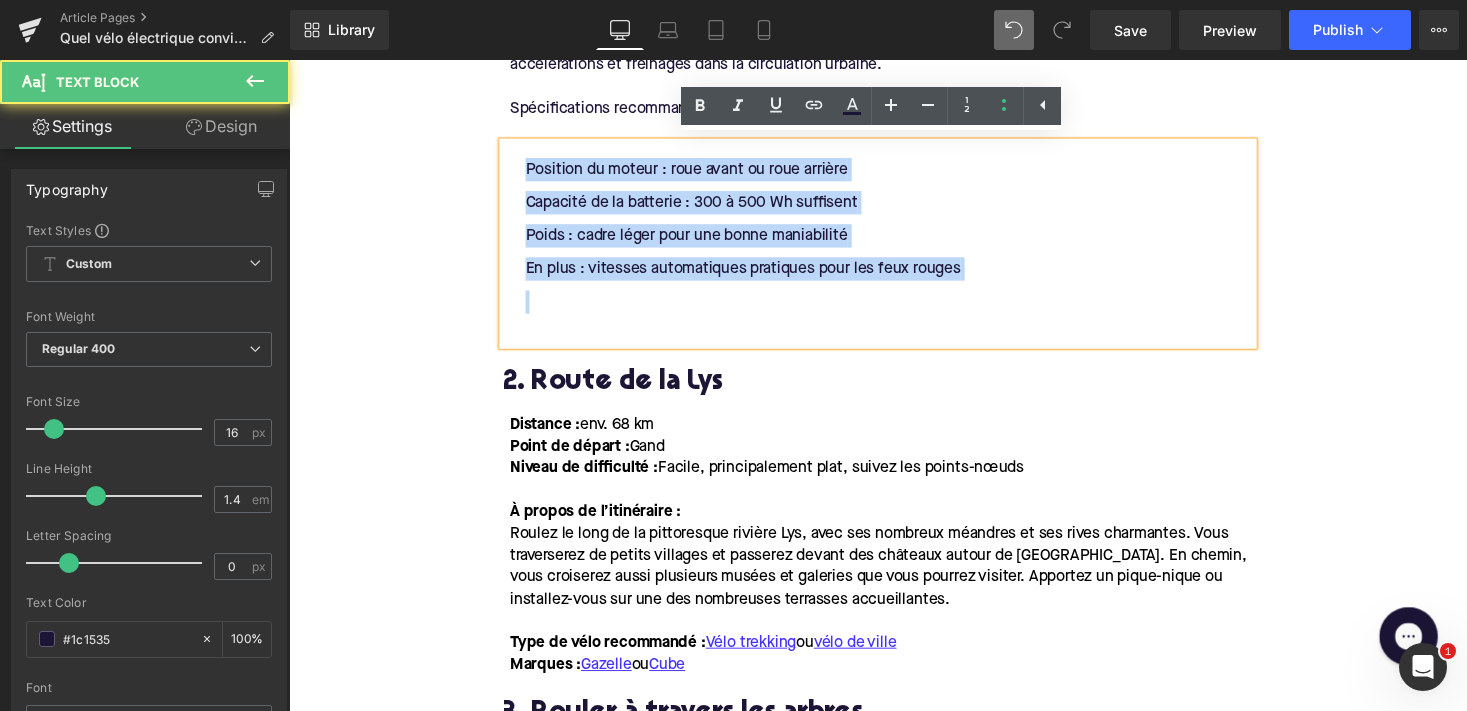 click on "Position du moteur : roue avant ou roue arrière" at bounding box center (897, 173) 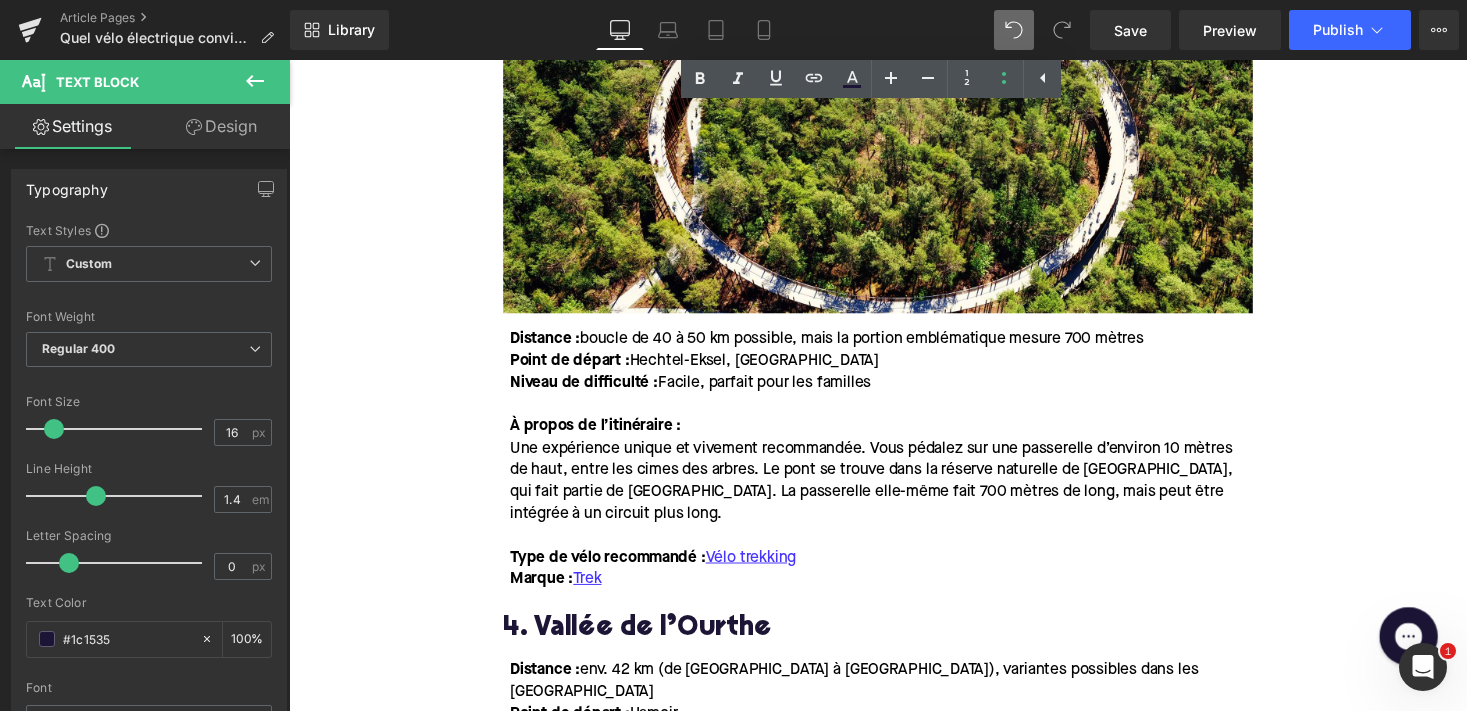 scroll, scrollTop: 2231, scrollLeft: 0, axis: vertical 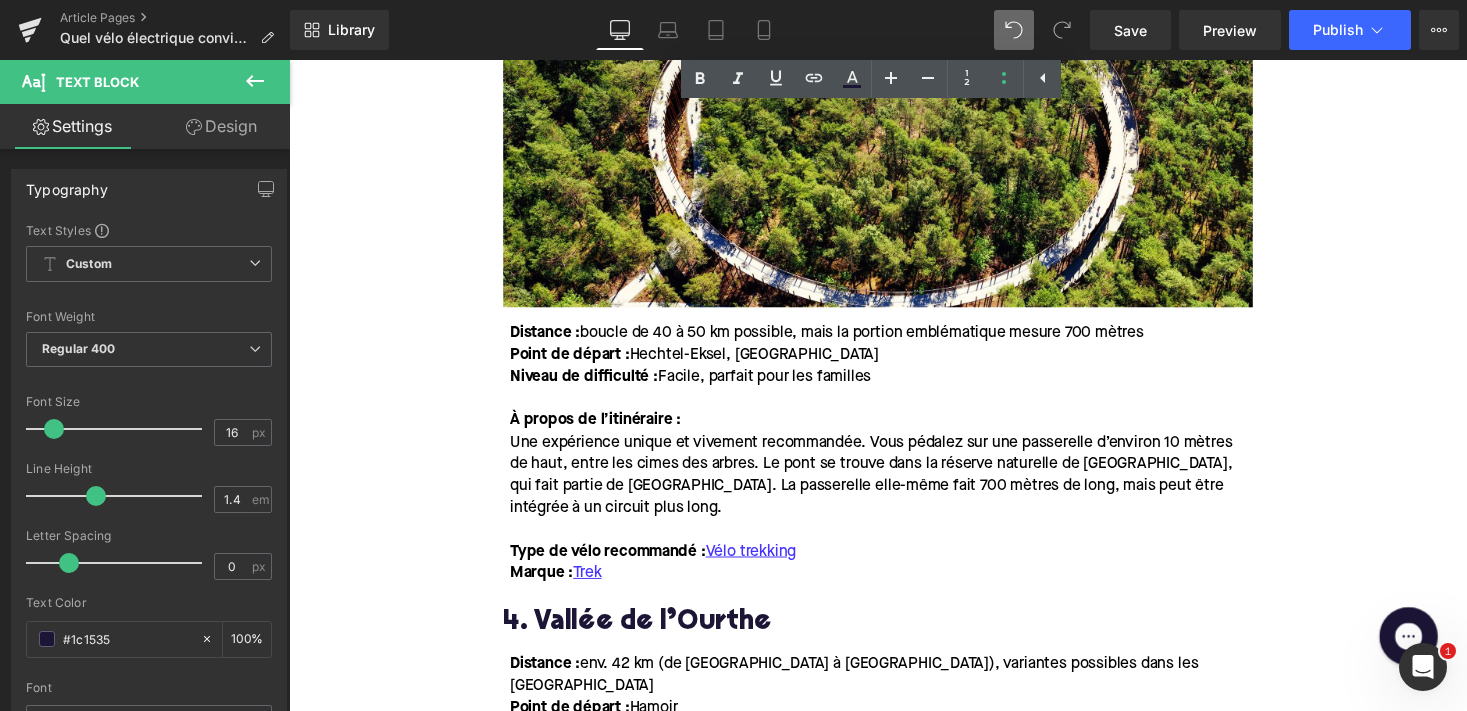 click on "Une expérience unique et vivement recommandée. Vous pédalez sur une passerelle d’environ 10 mètres de haut, entre les cimes des arbres. Le pont se trouve dans la réserve naturelle de [GEOGRAPHIC_DATA], qui fait partie de [GEOGRAPHIC_DATA]. La passerelle elle-même fait 700 mètres de long, mais peut être intégrée à un circuit plus long." at bounding box center (887, 486) 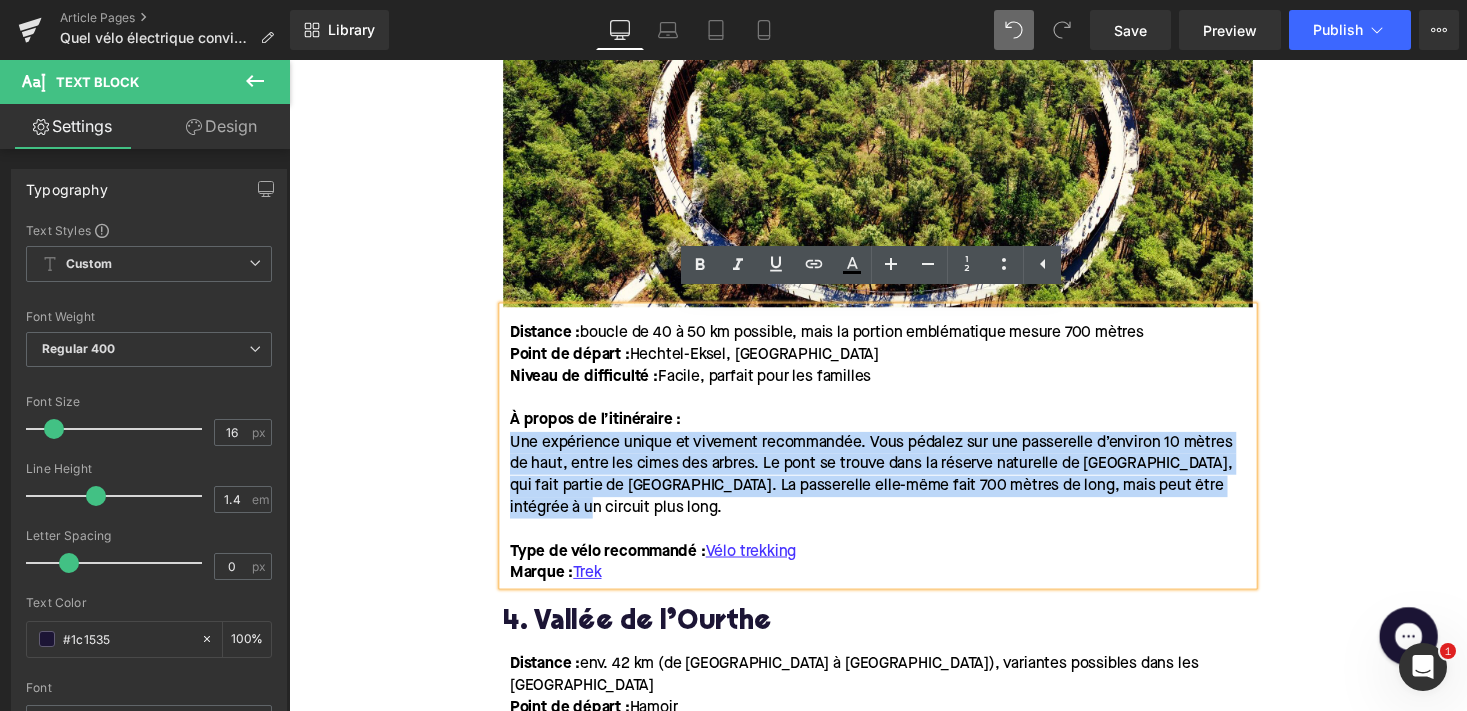 drag, startPoint x: 567, startPoint y: 505, endPoint x: 507, endPoint y: 446, distance: 84.14868 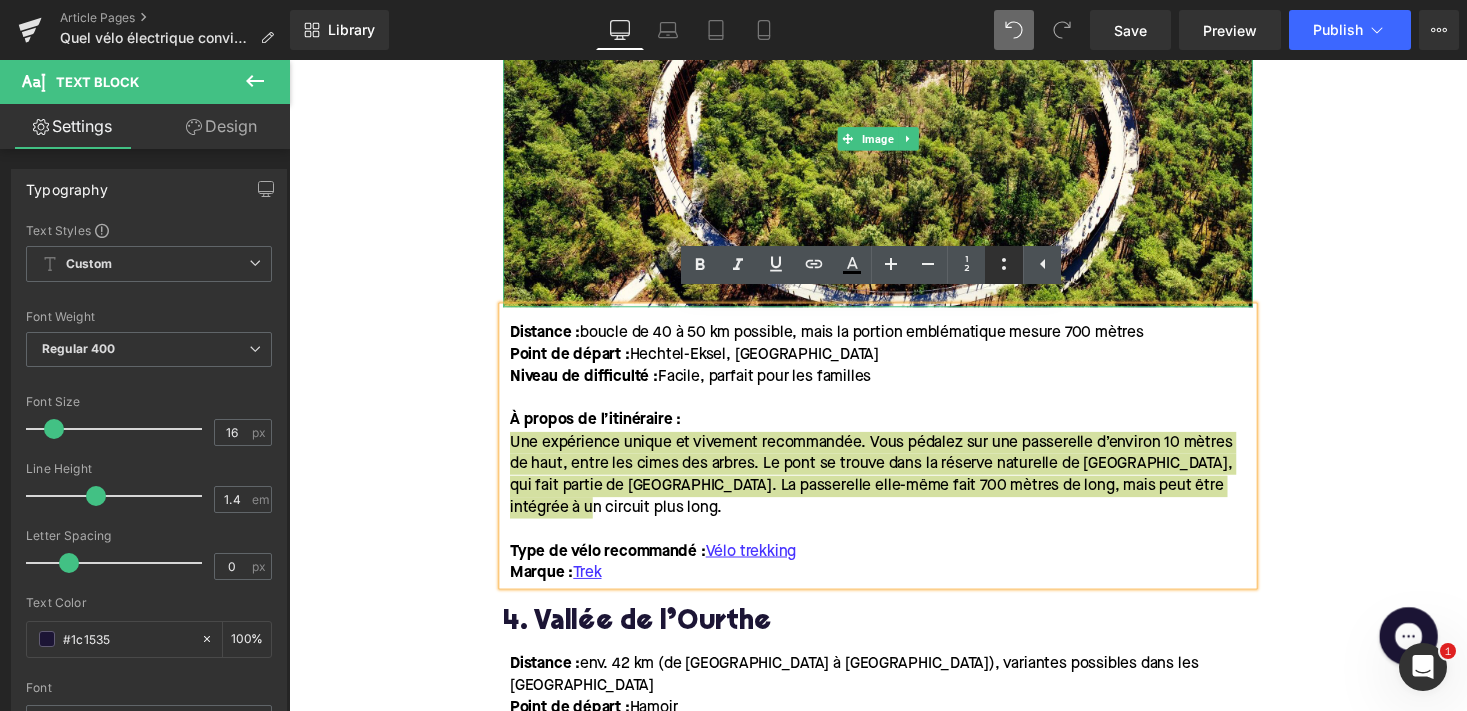 click 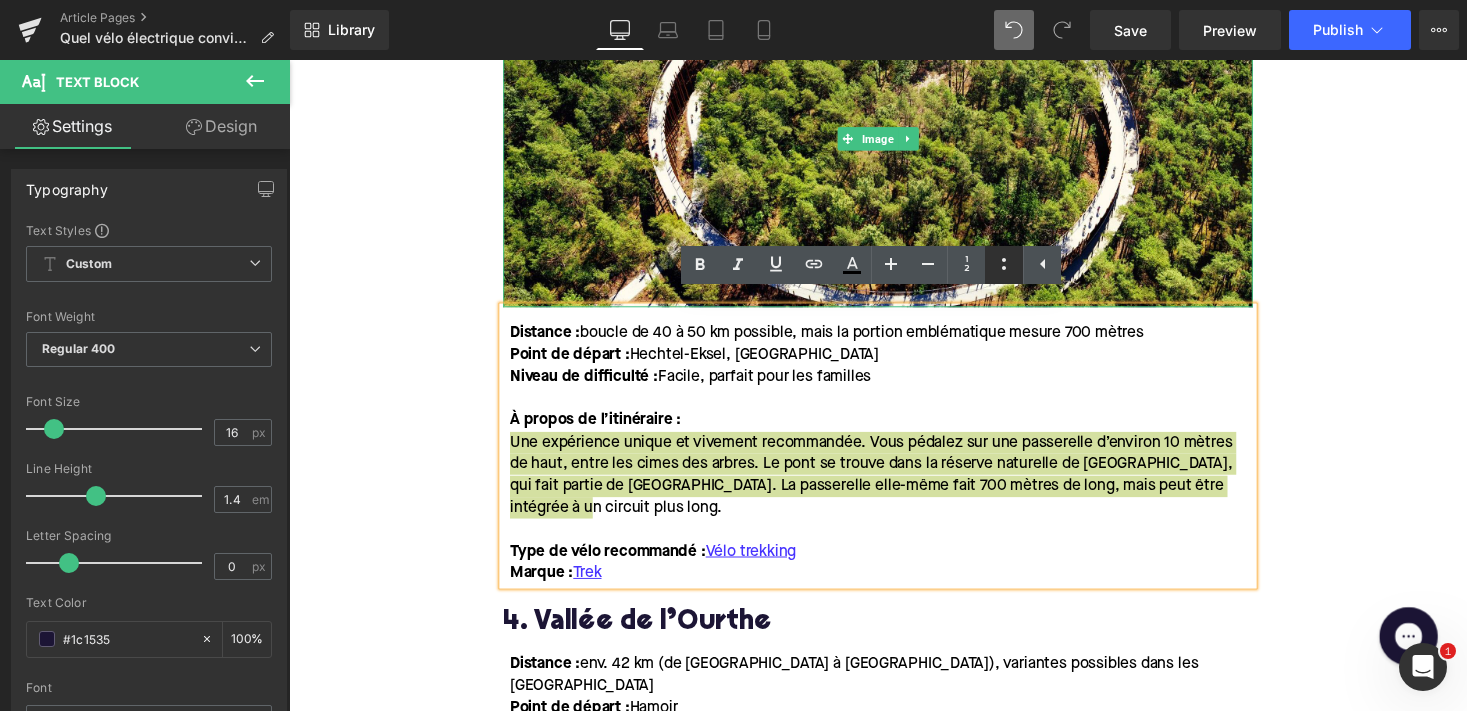 type 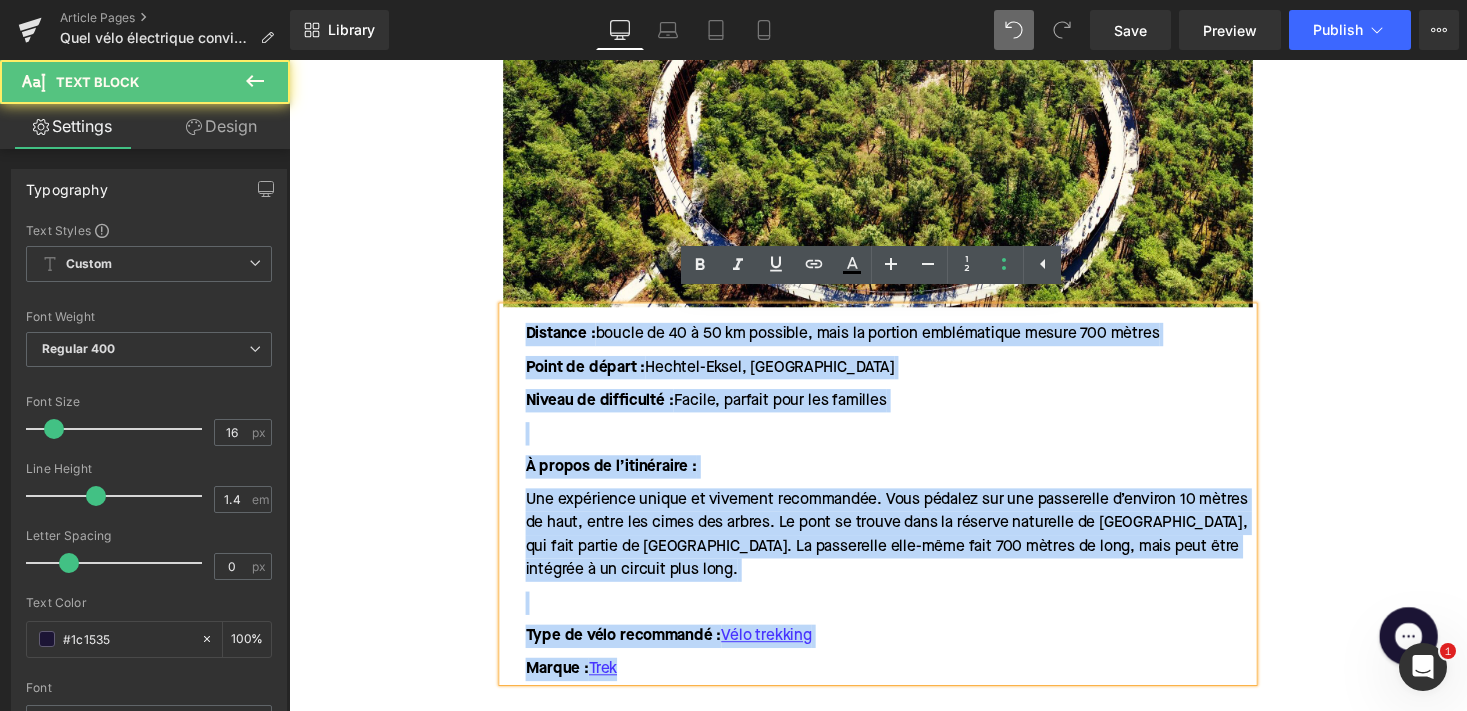 click on "Une expérience unique et vivement recommandée. Vous pédalez sur une passerelle d’environ 10 mètres de haut, entre les cimes des arbres. Le pont se trouve dans la réserve naturelle de [GEOGRAPHIC_DATA], qui fait partie de [GEOGRAPHIC_DATA]. La passerelle elle-même fait 700 mètres de long, mais peut être intégrée à un circuit plus long." at bounding box center (897, 548) 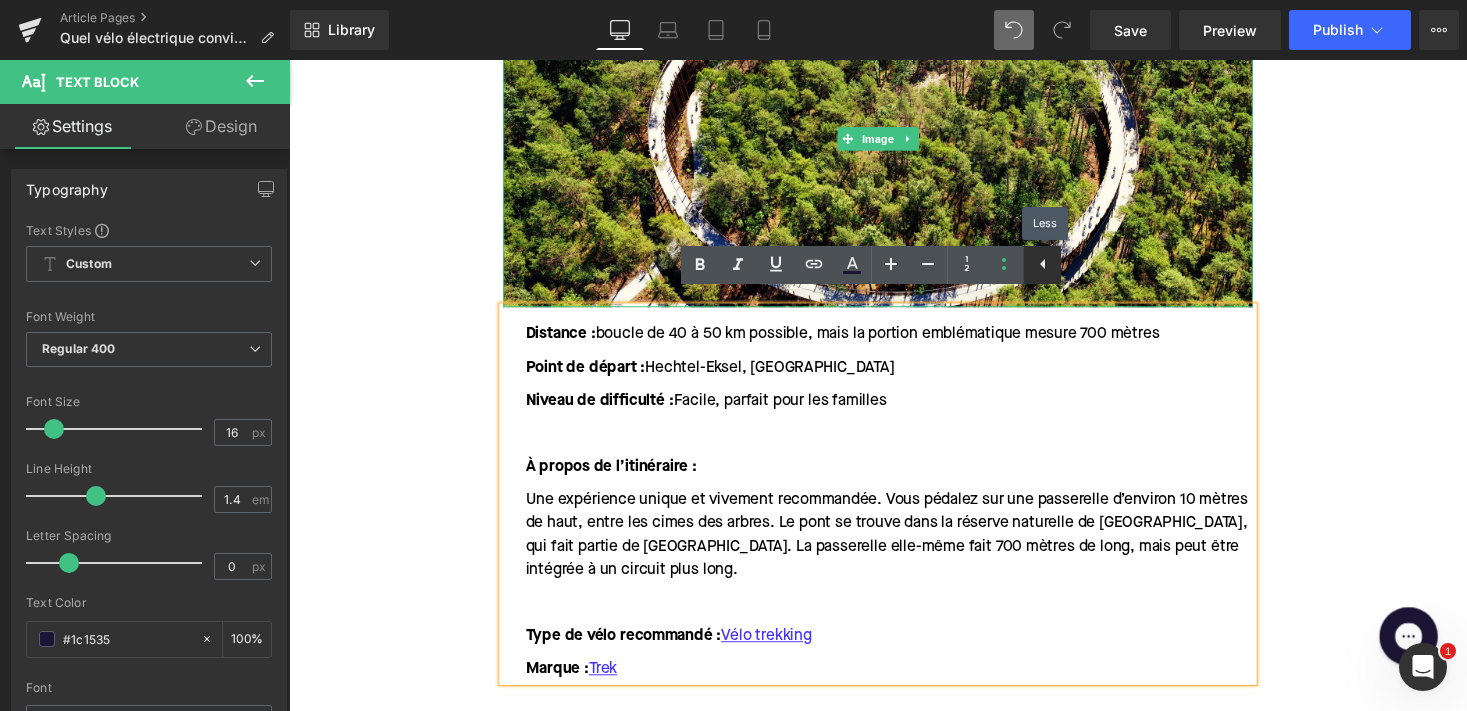 click 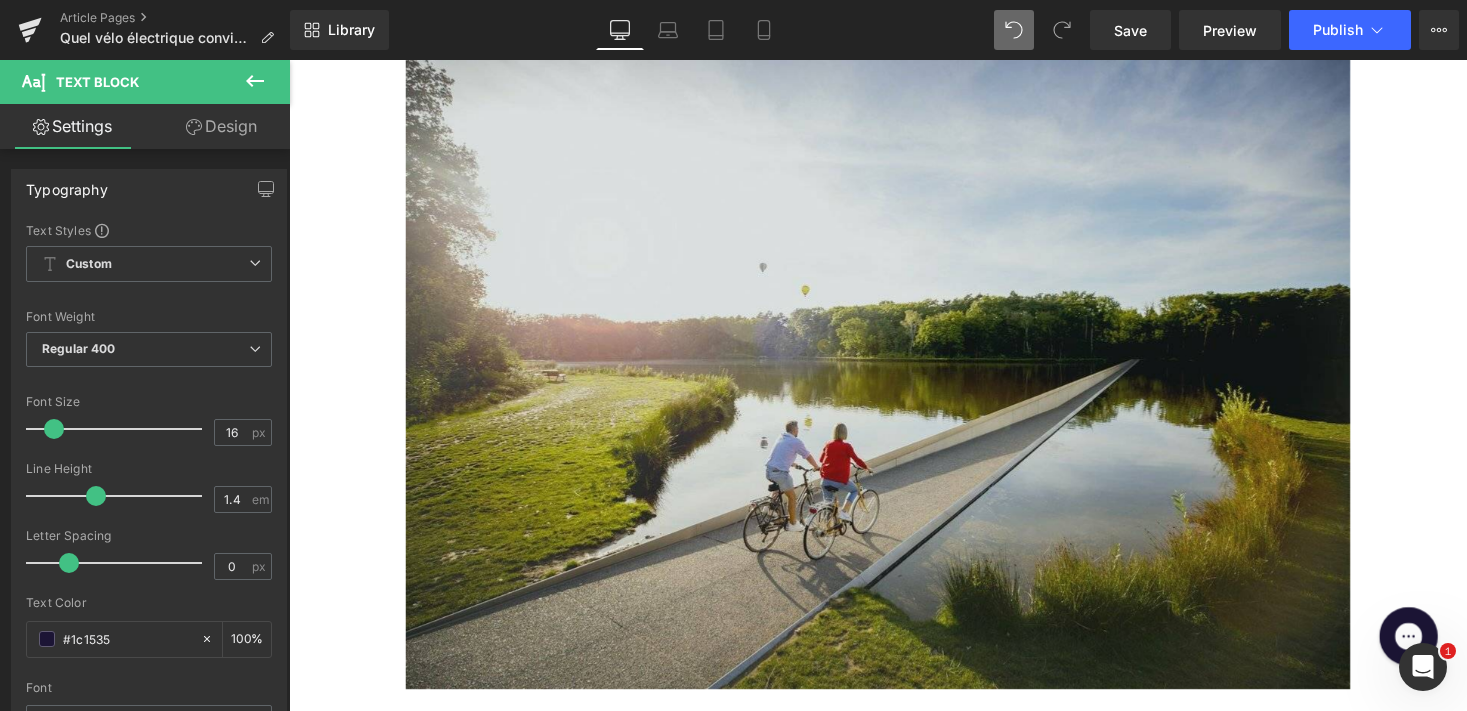 scroll, scrollTop: 596, scrollLeft: 0, axis: vertical 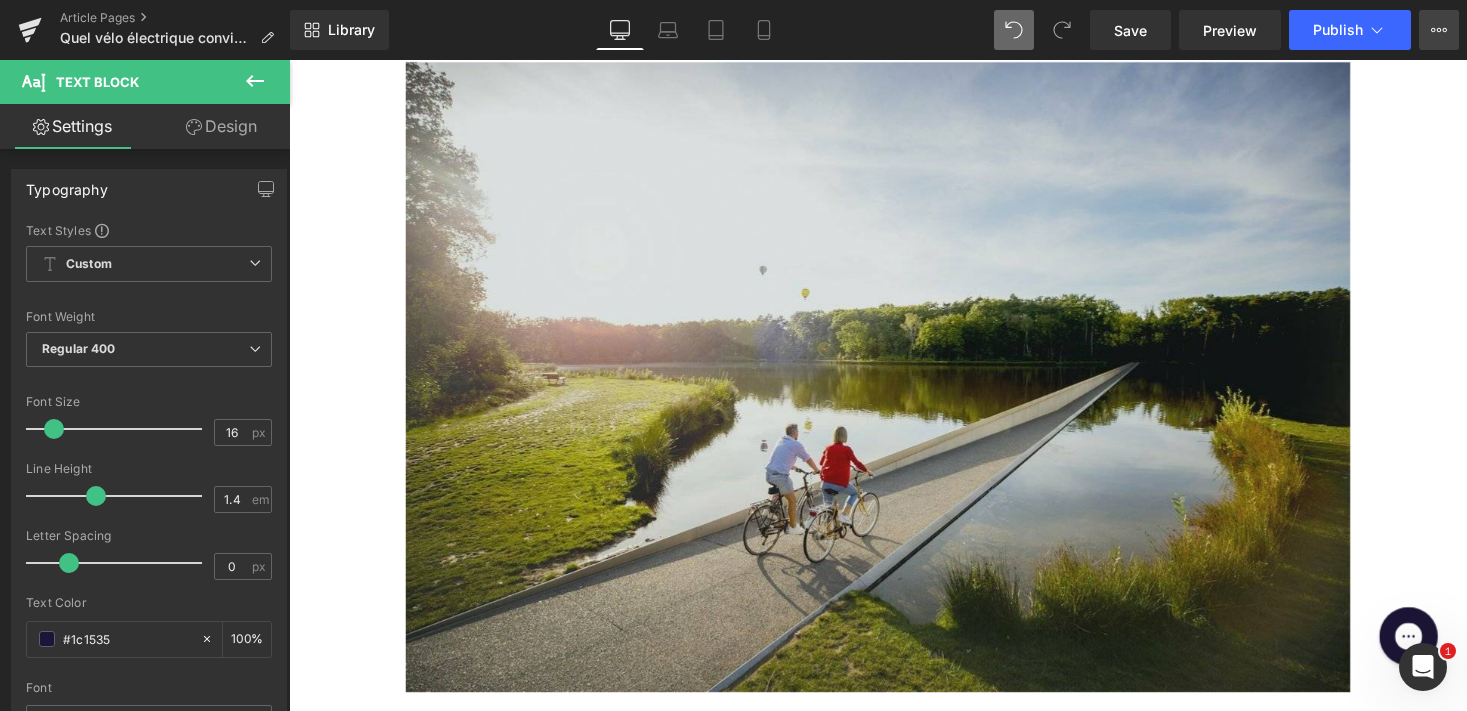 click on "View Live Page View with current Template Save Template to Library Schedule Publish  Optimize  Publish Settings Shortcuts" at bounding box center [1439, 30] 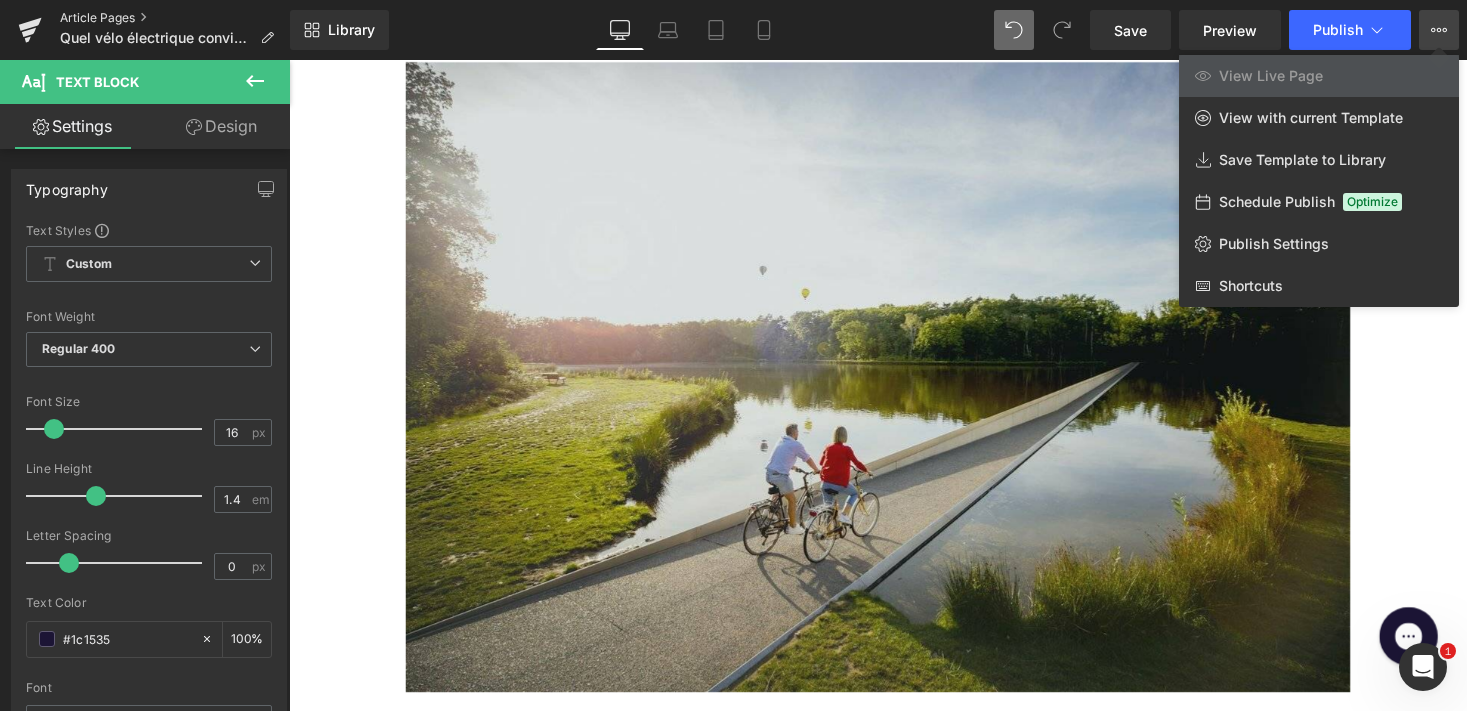 click on "Article Pages" at bounding box center (175, 18) 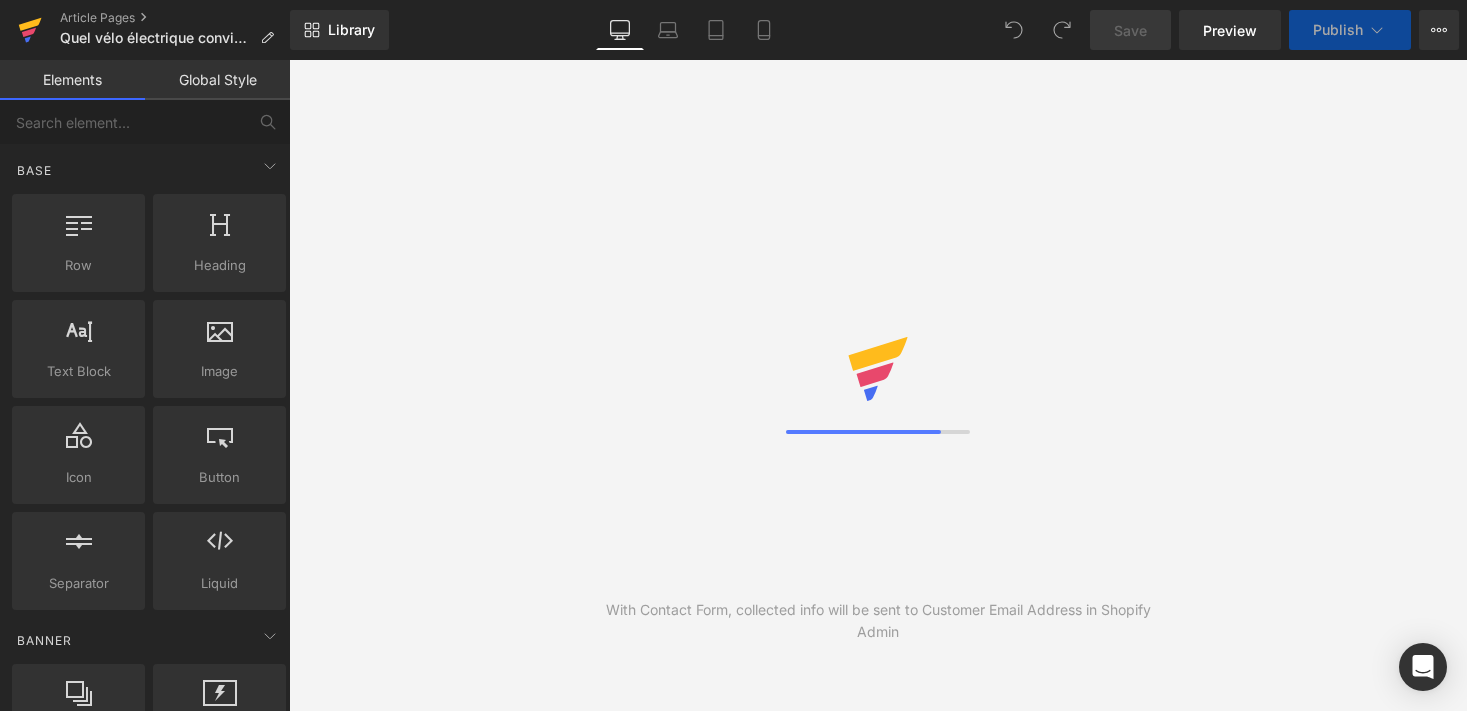 scroll, scrollTop: 0, scrollLeft: 0, axis: both 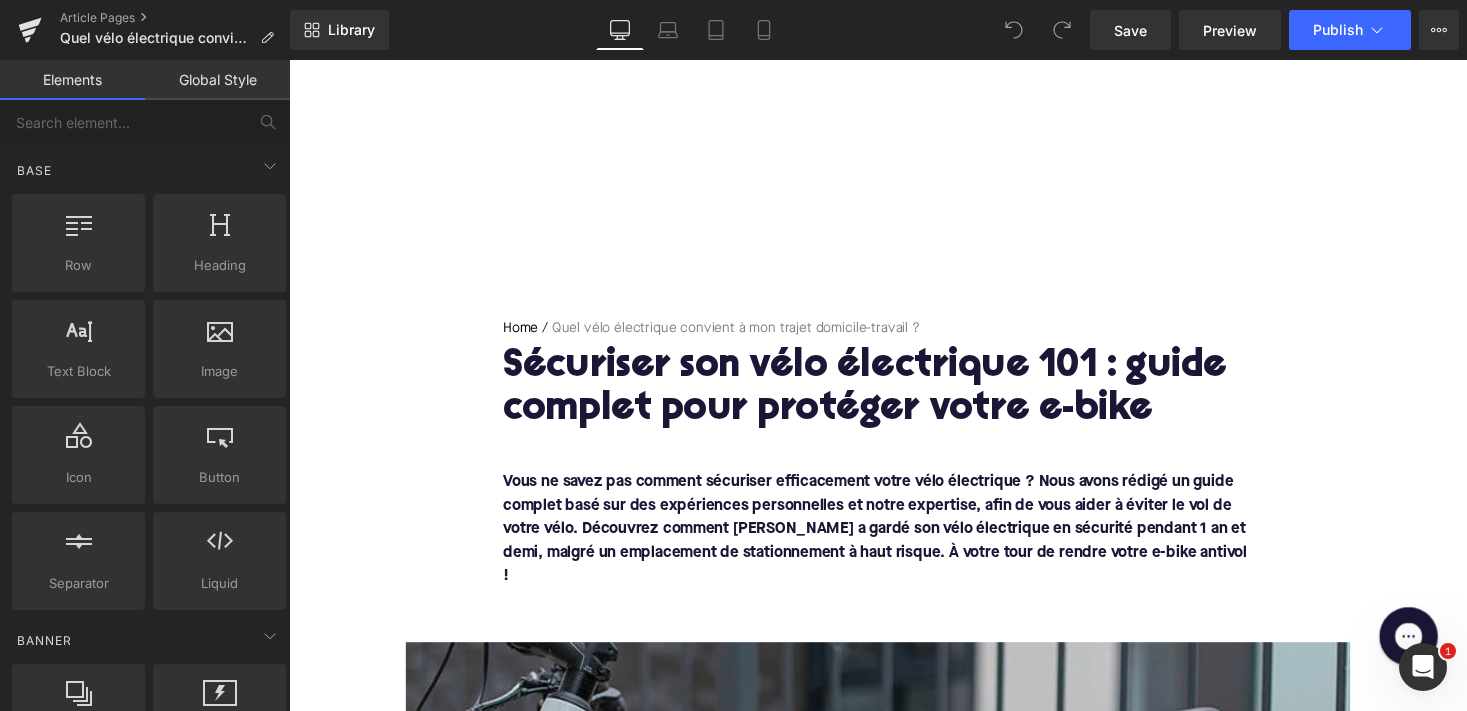 click on "Sécuriser son vélo électrique 101 : guide complet pour protéger votre e-bike" at bounding box center [894, 398] 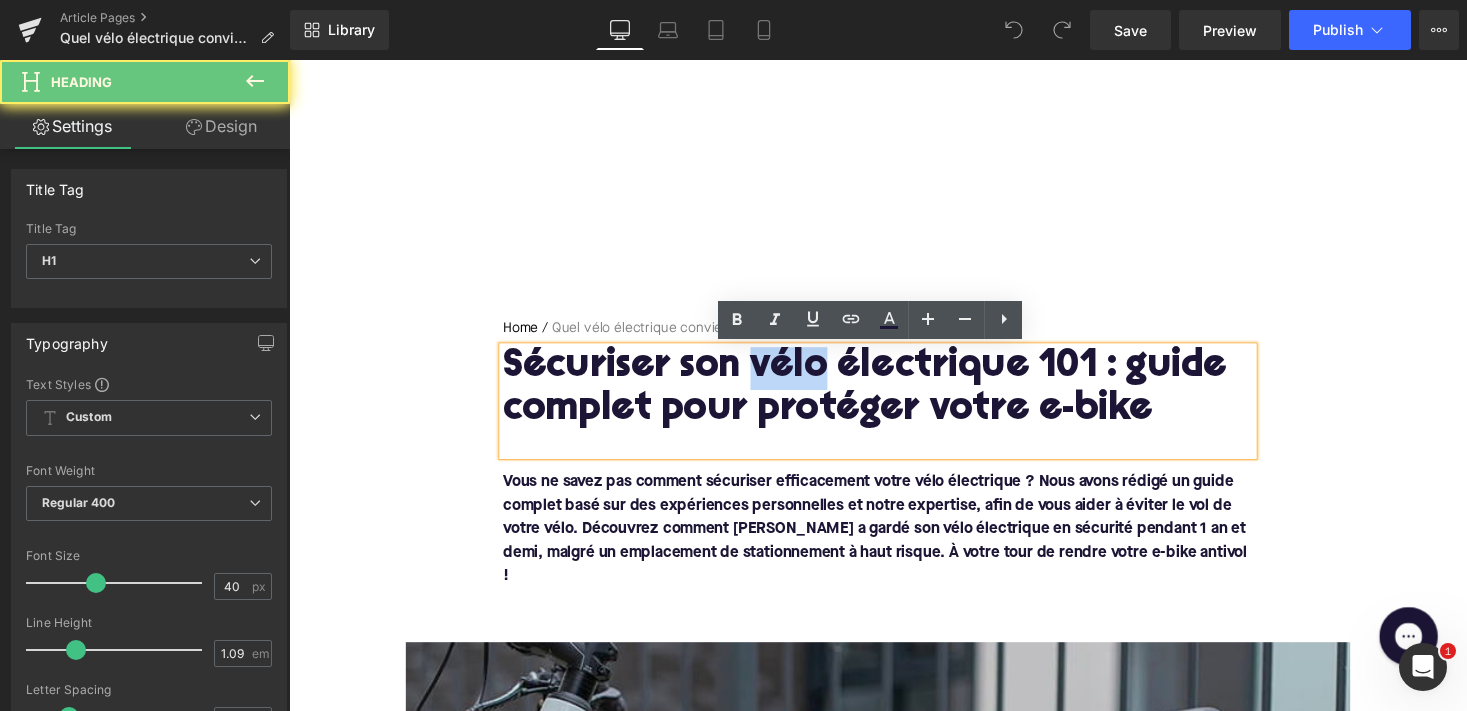click on "Sécuriser son vélo électrique 101 : guide complet pour protéger votre e-bike" at bounding box center [894, 398] 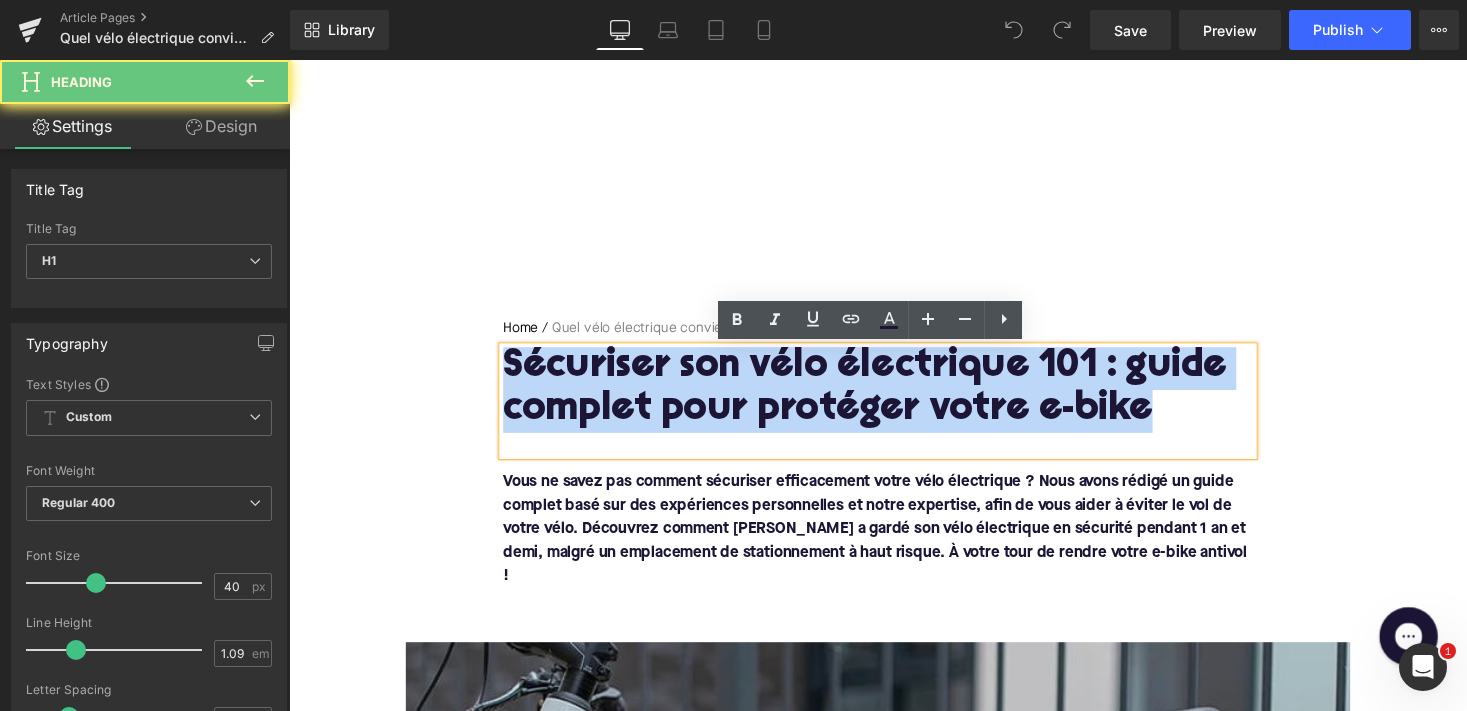 click on "Sécuriser son vélo électrique 101 : guide complet pour protéger votre e-bike" at bounding box center (894, 398) 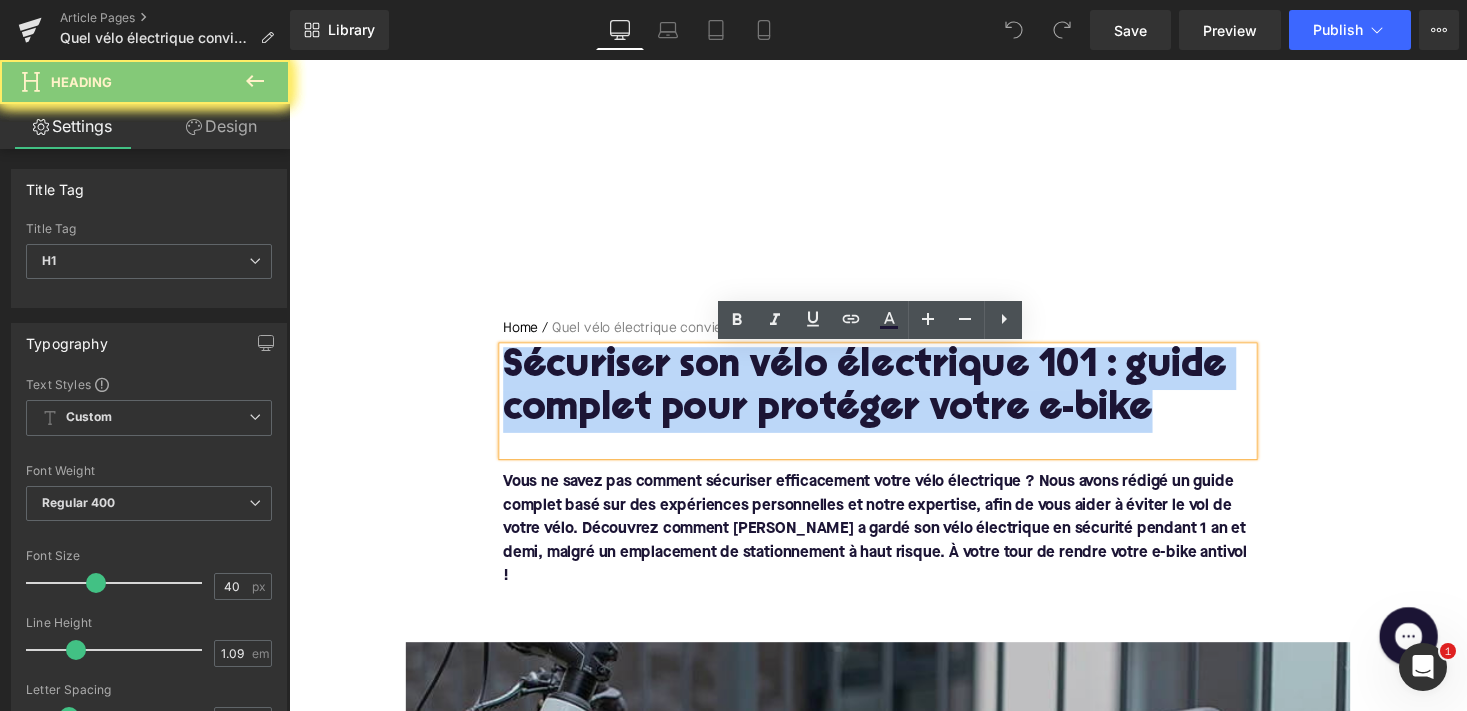 paste 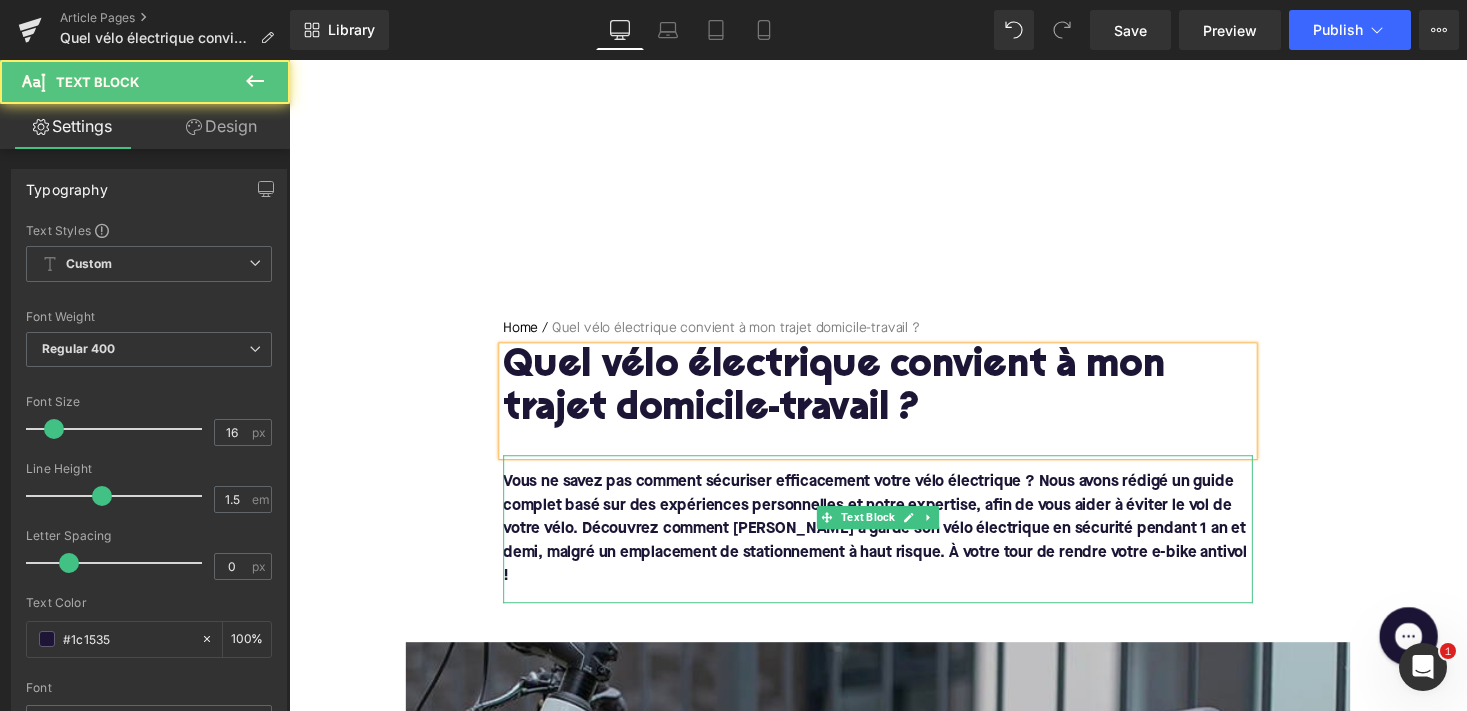 click on "Vous ne savez pas comment sécuriser efficacement votre vélo électrique ? Nous avons rédigé un guide complet basé sur des expériences personnelles et notre expertise, afin de vous aider à éviter le vol de votre vélo. Découvrez comment Augustin a gardé son vélo électrique en sécurité pendant 1 an et demi, malgré un emplacement de stationnement à haut risque. À votre tour de rendre votre e-bike antivol !" at bounding box center (891, 542) 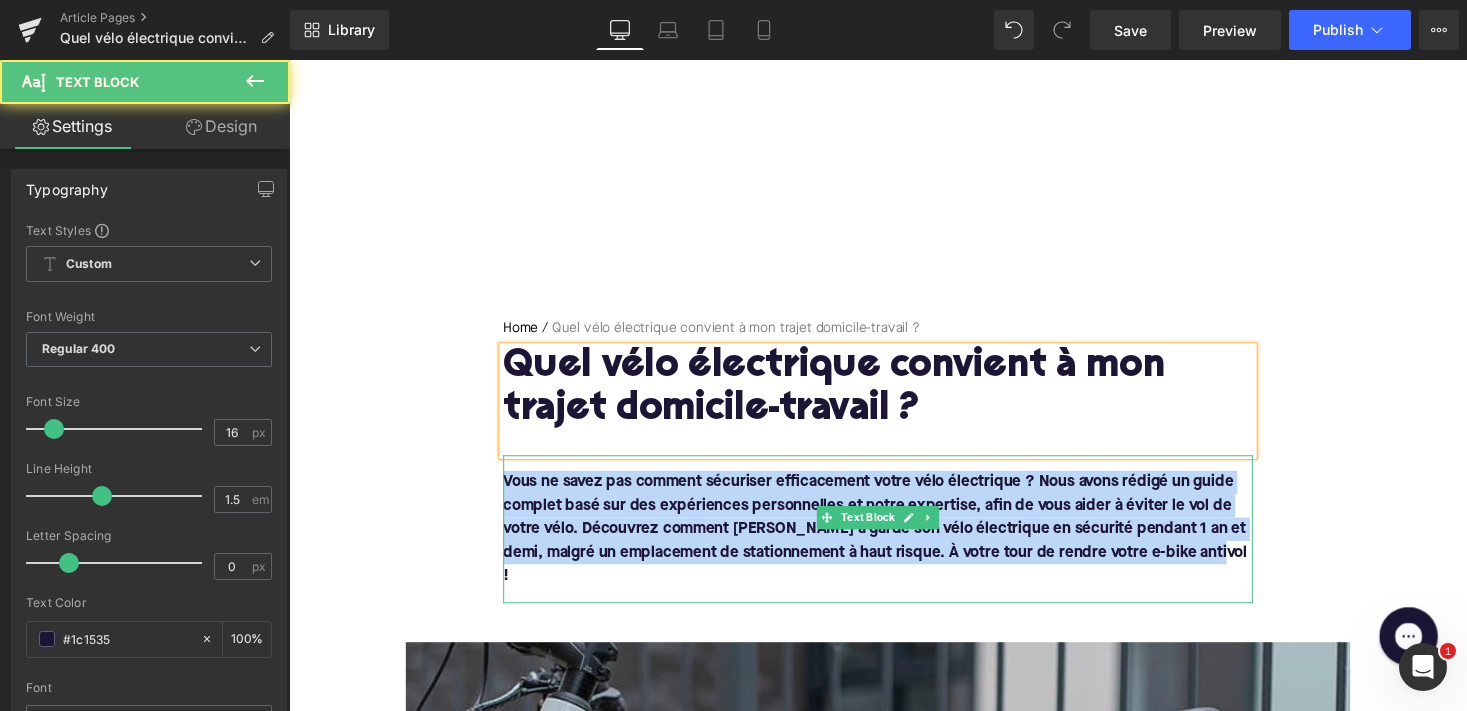 click on "Vous ne savez pas comment sécuriser efficacement votre vélo électrique ? Nous avons rédigé un guide complet basé sur des expériences personnelles et notre expertise, afin de vous aider à éviter le vol de votre vélo. Découvrez comment Augustin a gardé son vélo électrique en sécurité pendant 1 an et demi, malgré un emplacement de stationnement à haut risque. À votre tour de rendre votre e-bike antivol !" at bounding box center [891, 542] 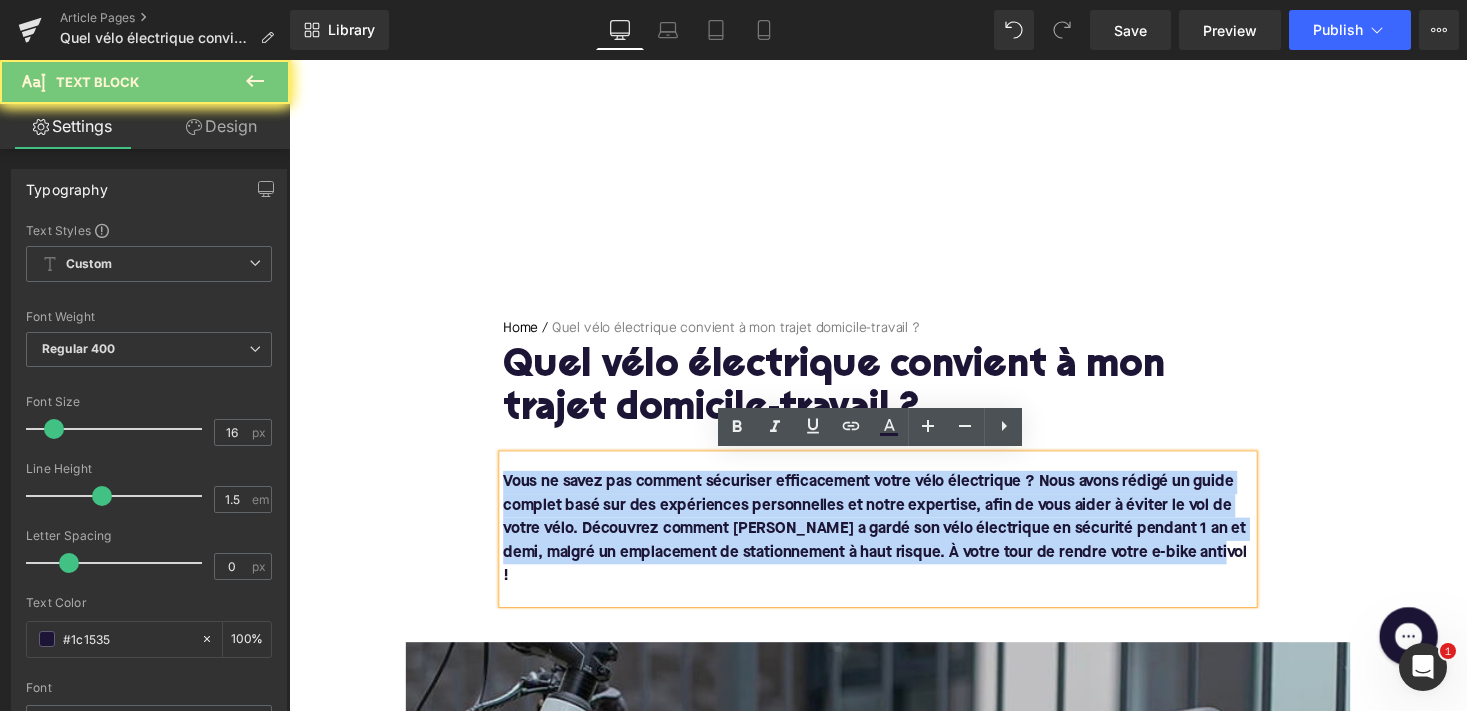 click on "Vous ne savez pas comment sécuriser efficacement votre vélo électrique ? Nous avons rédigé un guide complet basé sur des expériences personnelles et notre expertise, afin de vous aider à éviter le vol de votre vélo. Découvrez comment Augustin a gardé son vélo électrique en sécurité pendant 1 an et demi, malgré un emplacement de stationnement à haut risque. À votre tour de rendre votre e-bike antivol !" at bounding box center (891, 542) 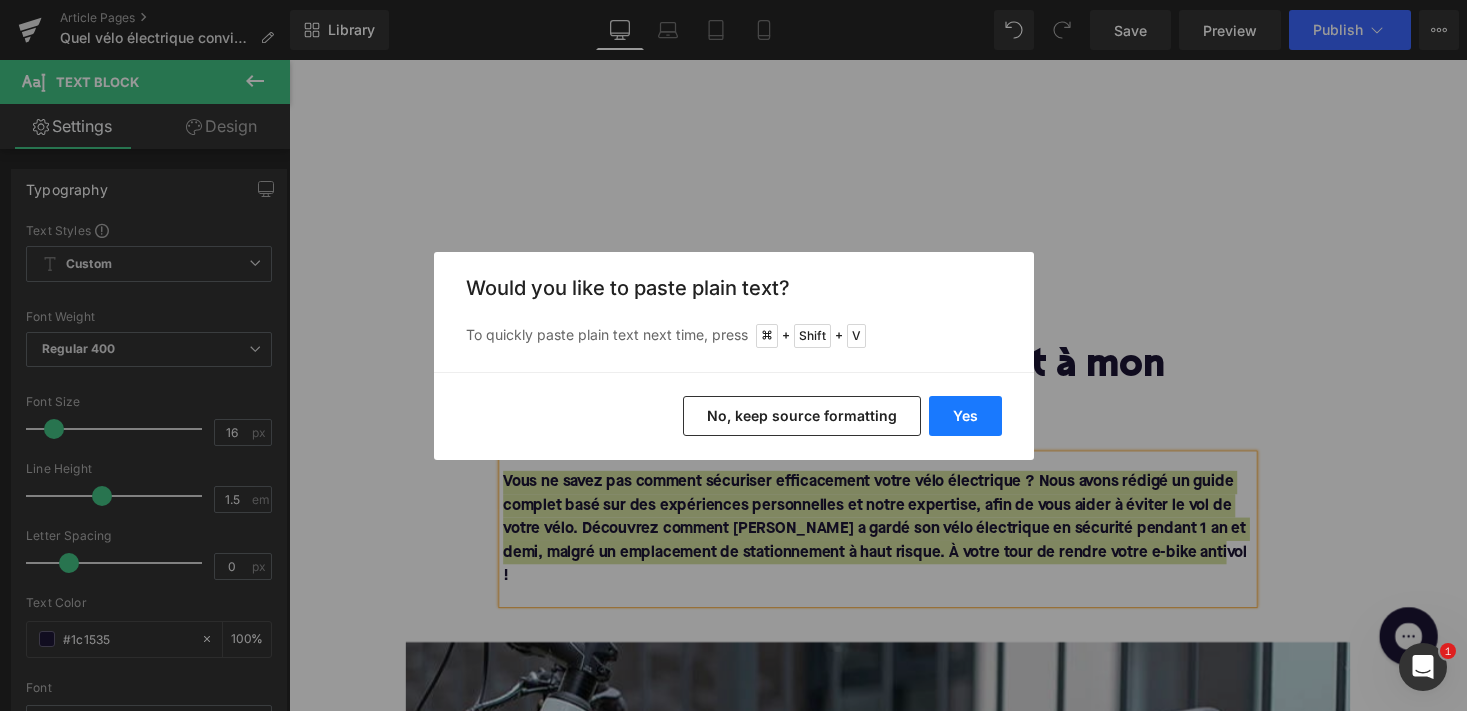 click on "Yes" at bounding box center [965, 416] 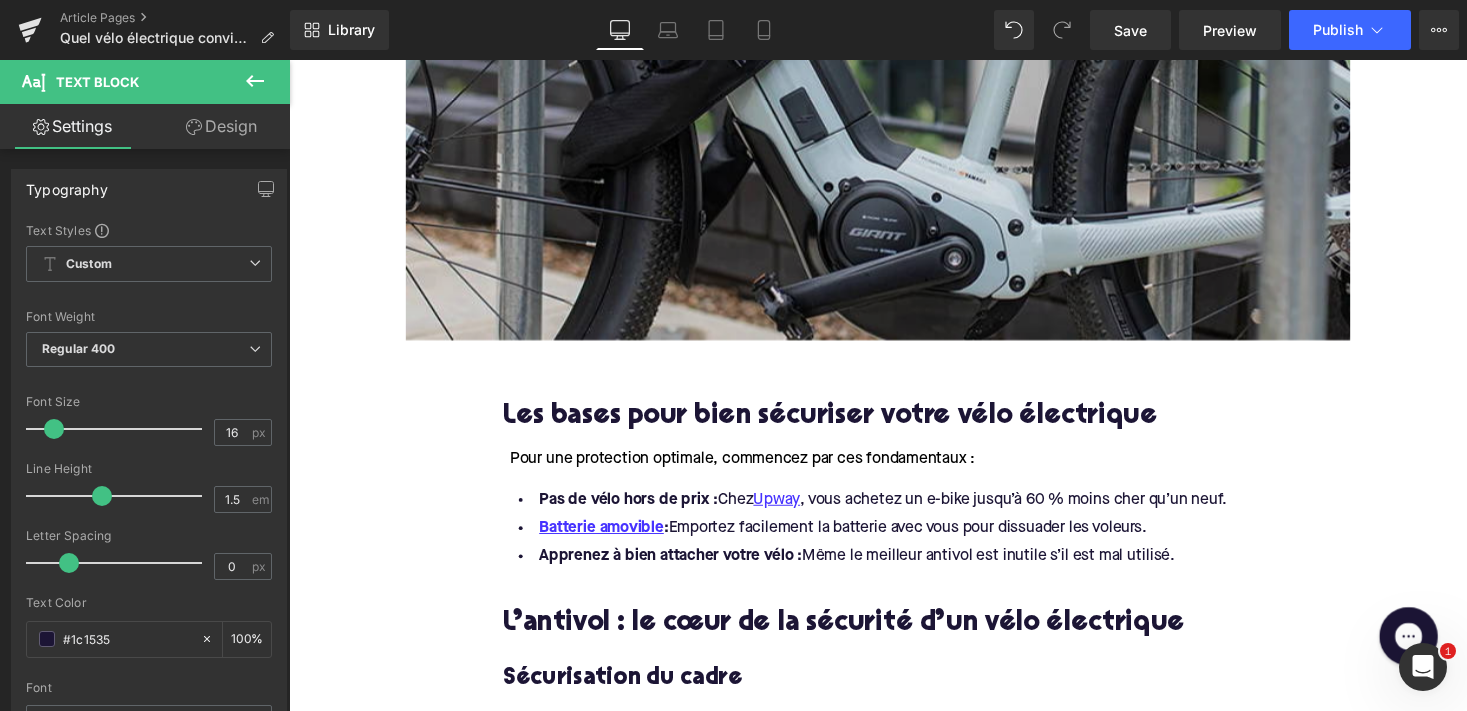 scroll, scrollTop: 1104, scrollLeft: 0, axis: vertical 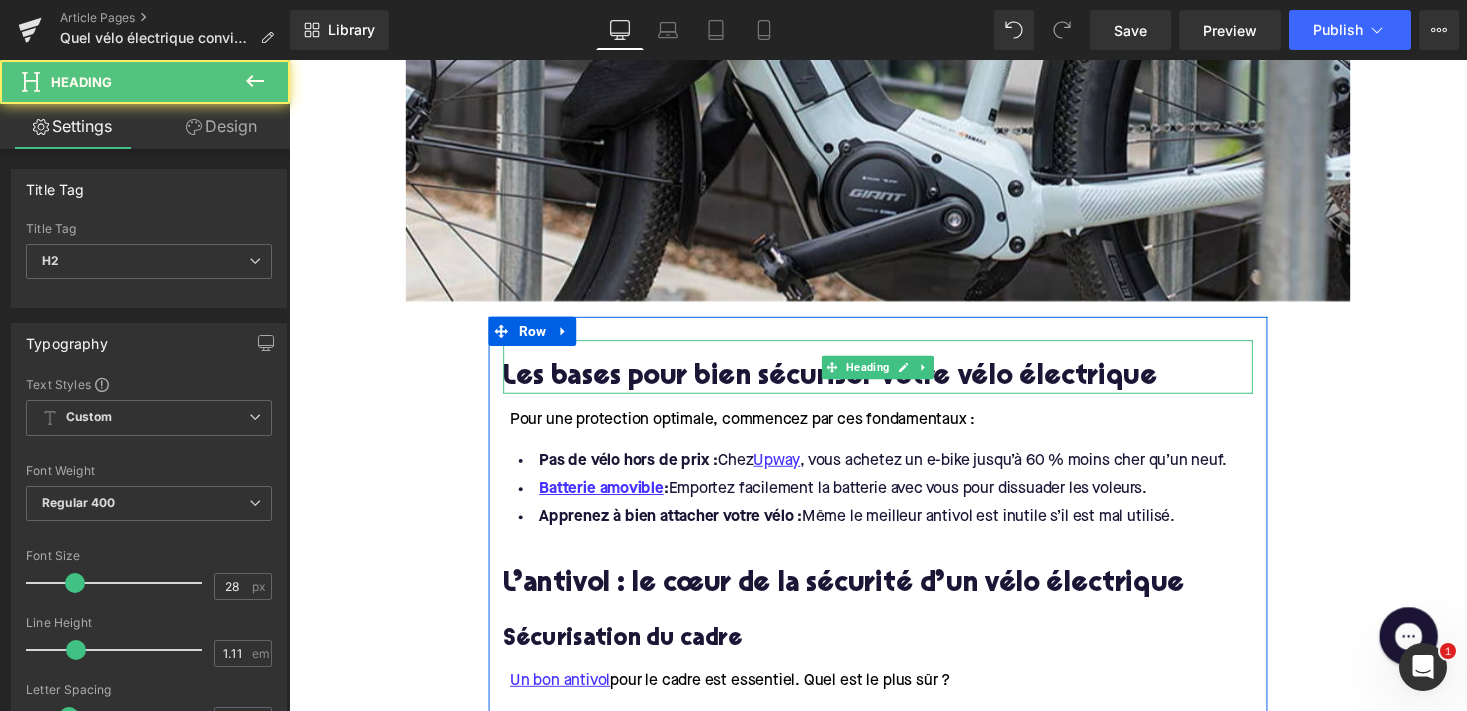 click on "Les bases pour bien sécuriser votre vélo électrique" at bounding box center [894, 387] 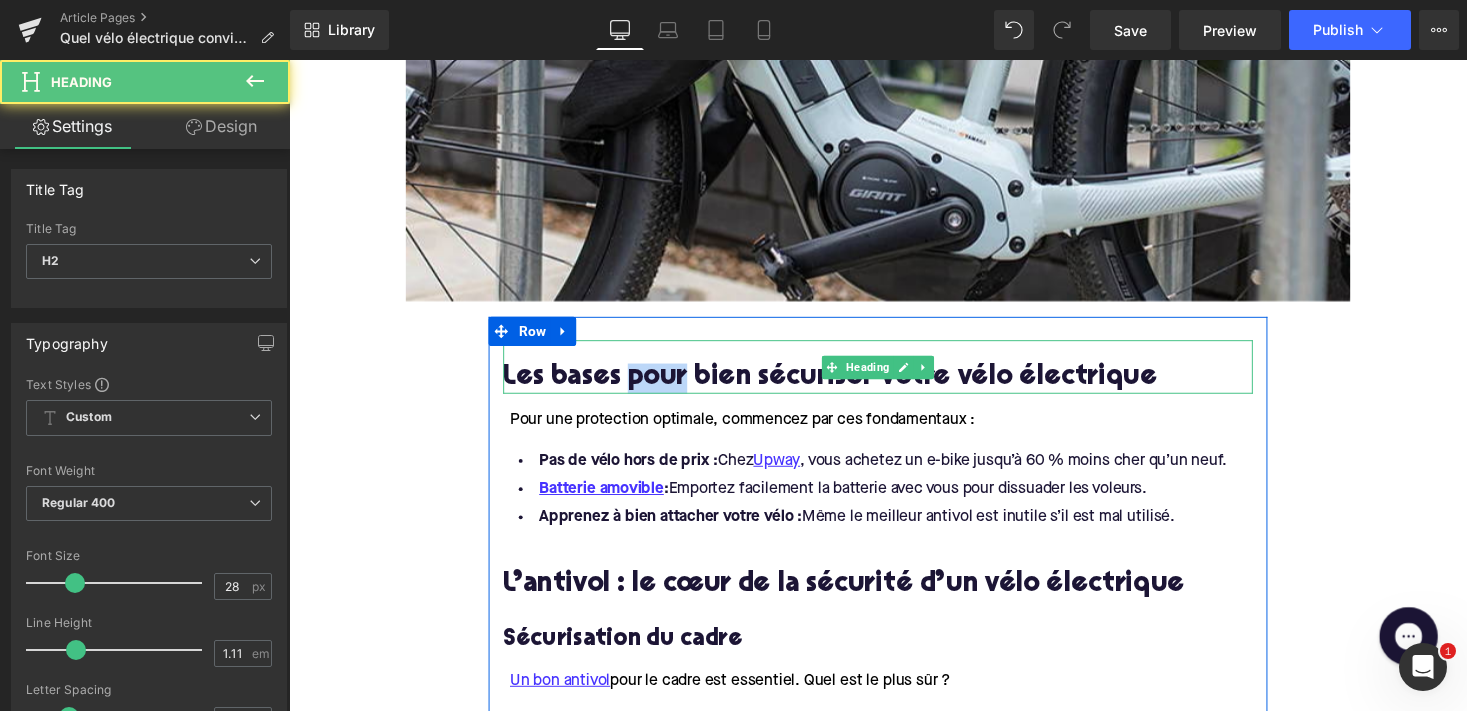click on "Les bases pour bien sécuriser votre vélo électrique" at bounding box center (894, 387) 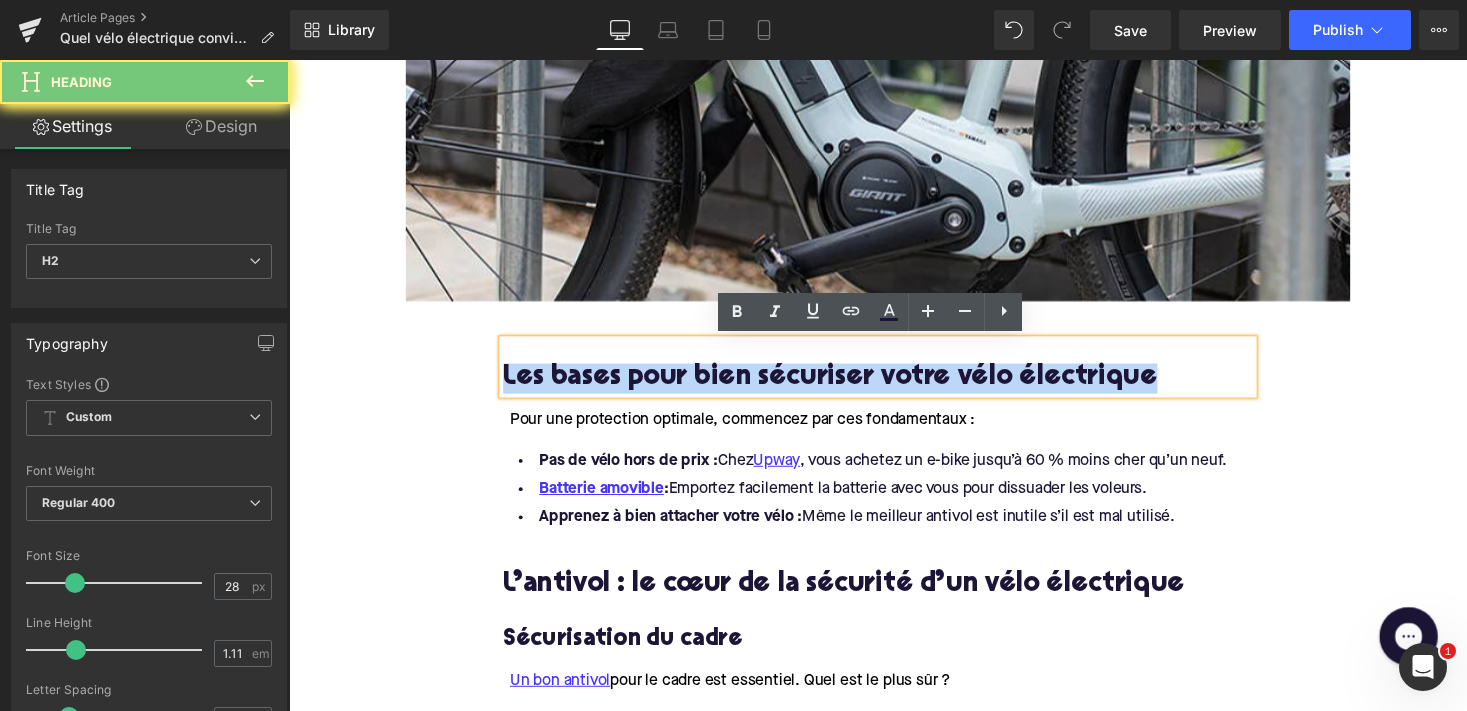 paste 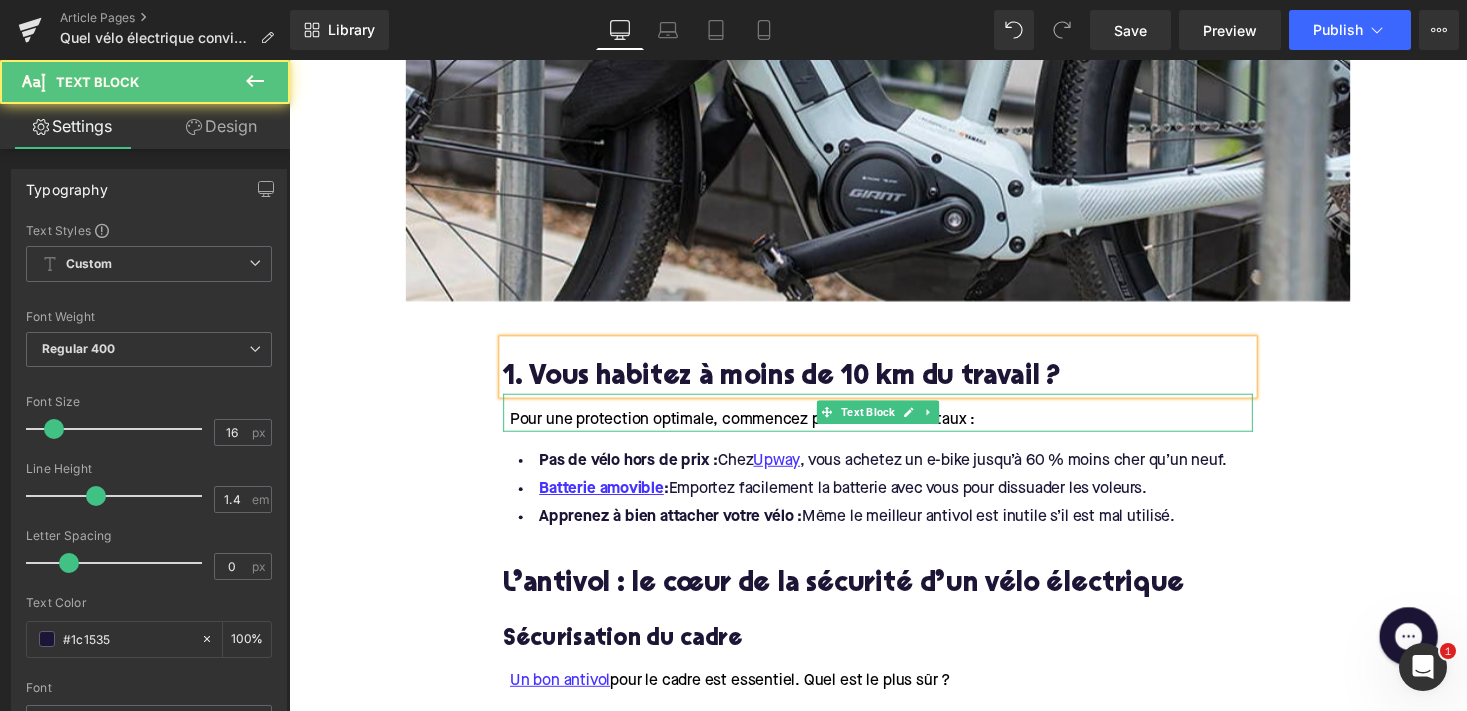 click on "Pour une protection optimale, commencez par ces fondamentaux :" at bounding box center [755, 430] 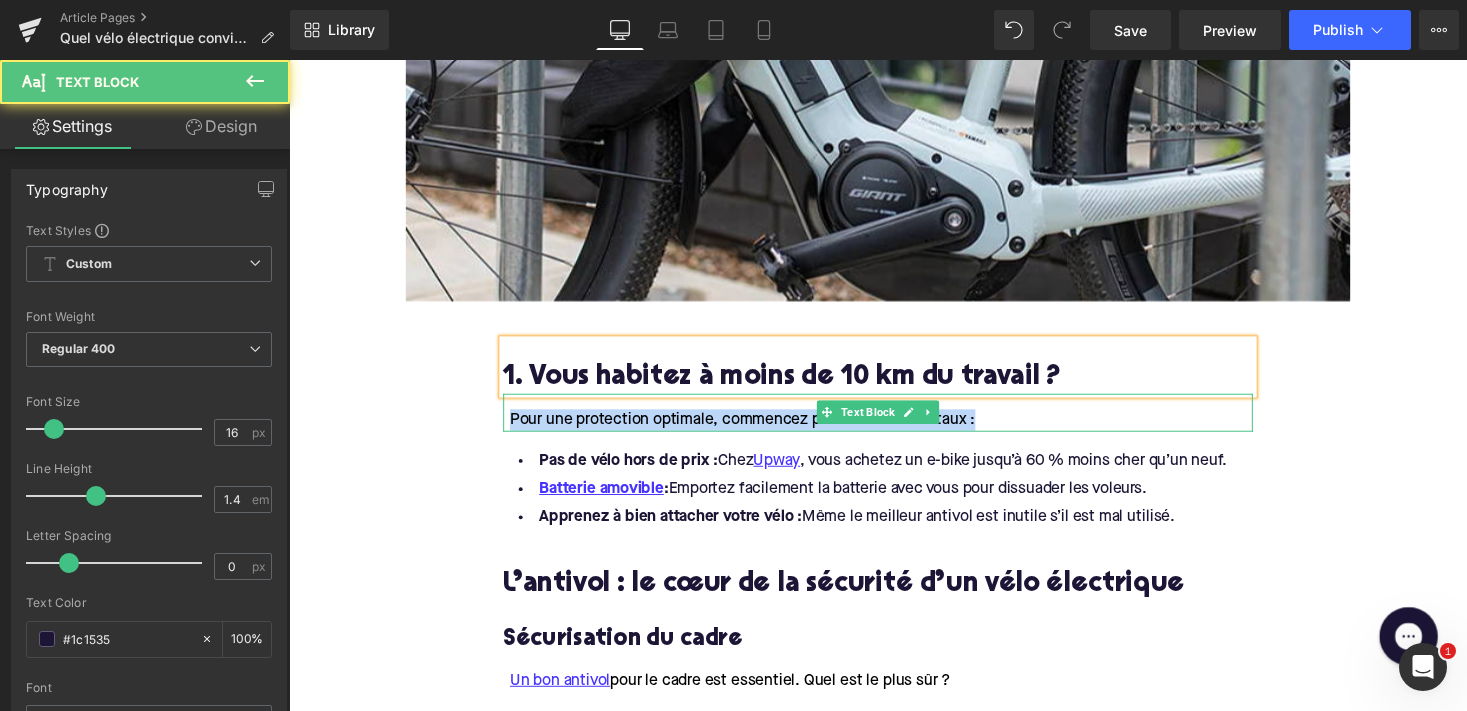 click on "Pour une protection optimale, commencez par ces fondamentaux :" at bounding box center (755, 430) 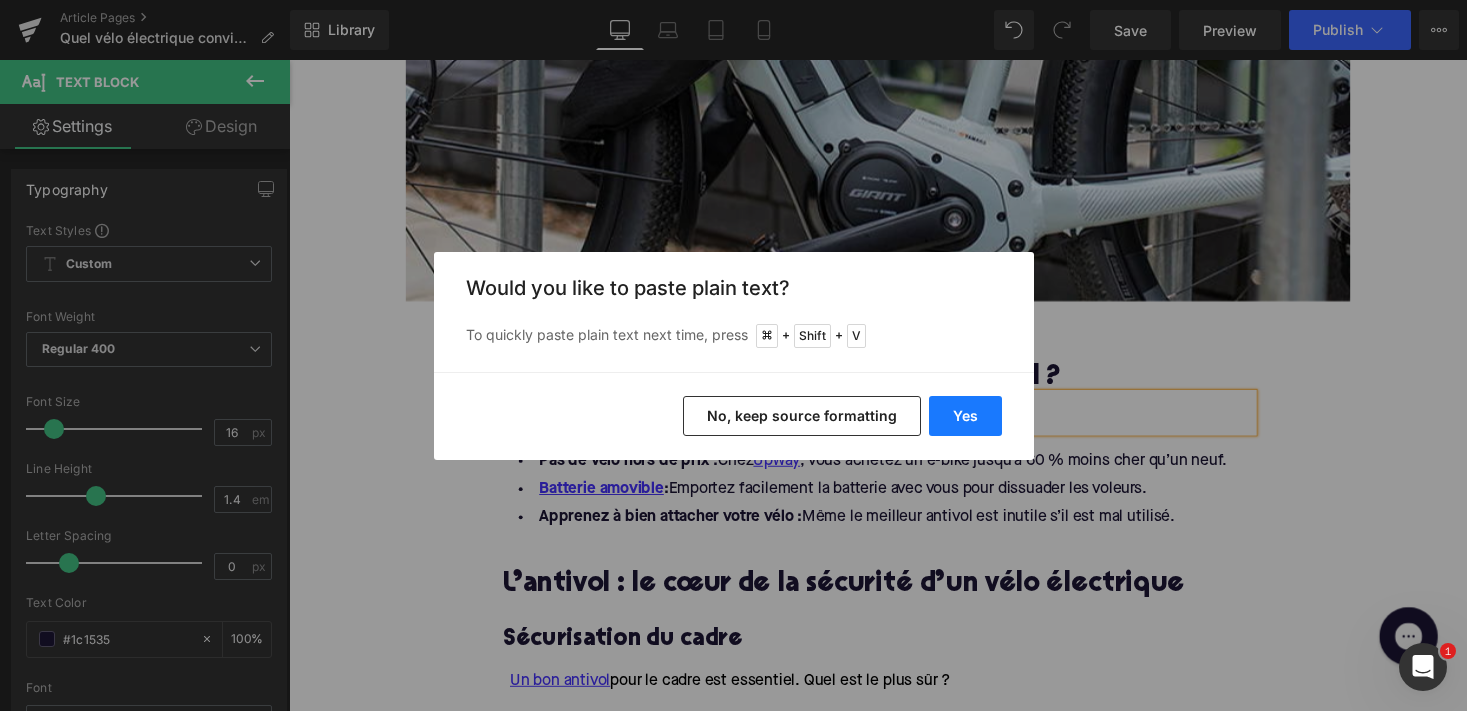 click on "Yes" at bounding box center [965, 416] 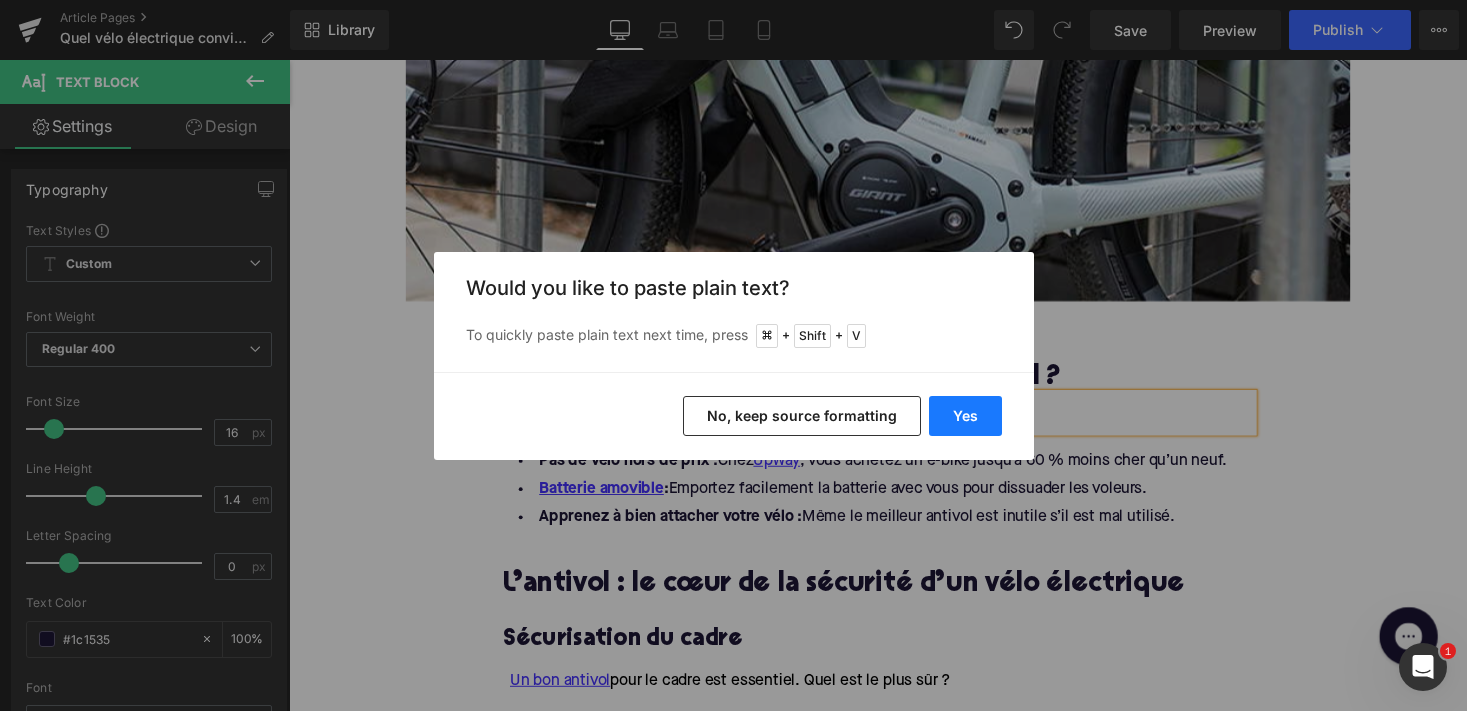 type 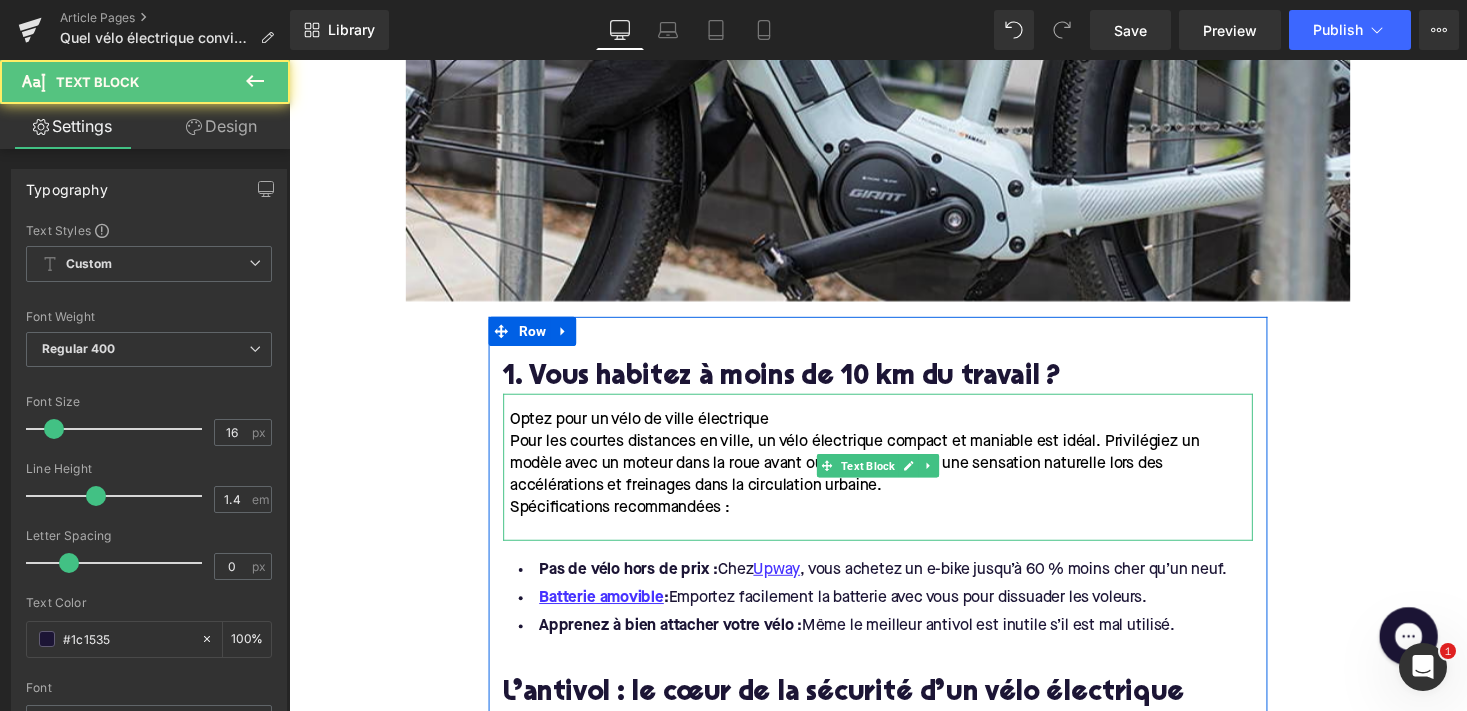 click on "Spécifications recommandées :" at bounding box center (629, 520) 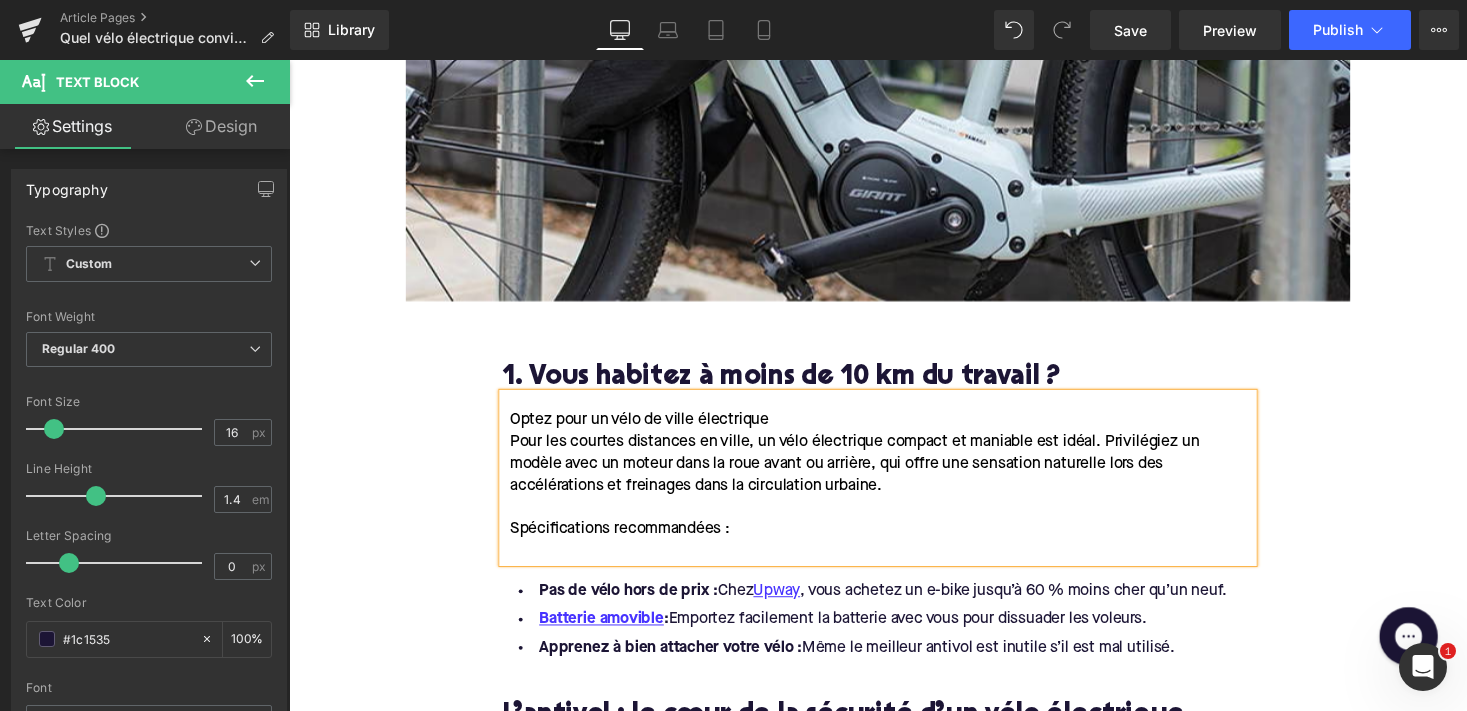 click at bounding box center [897, 565] 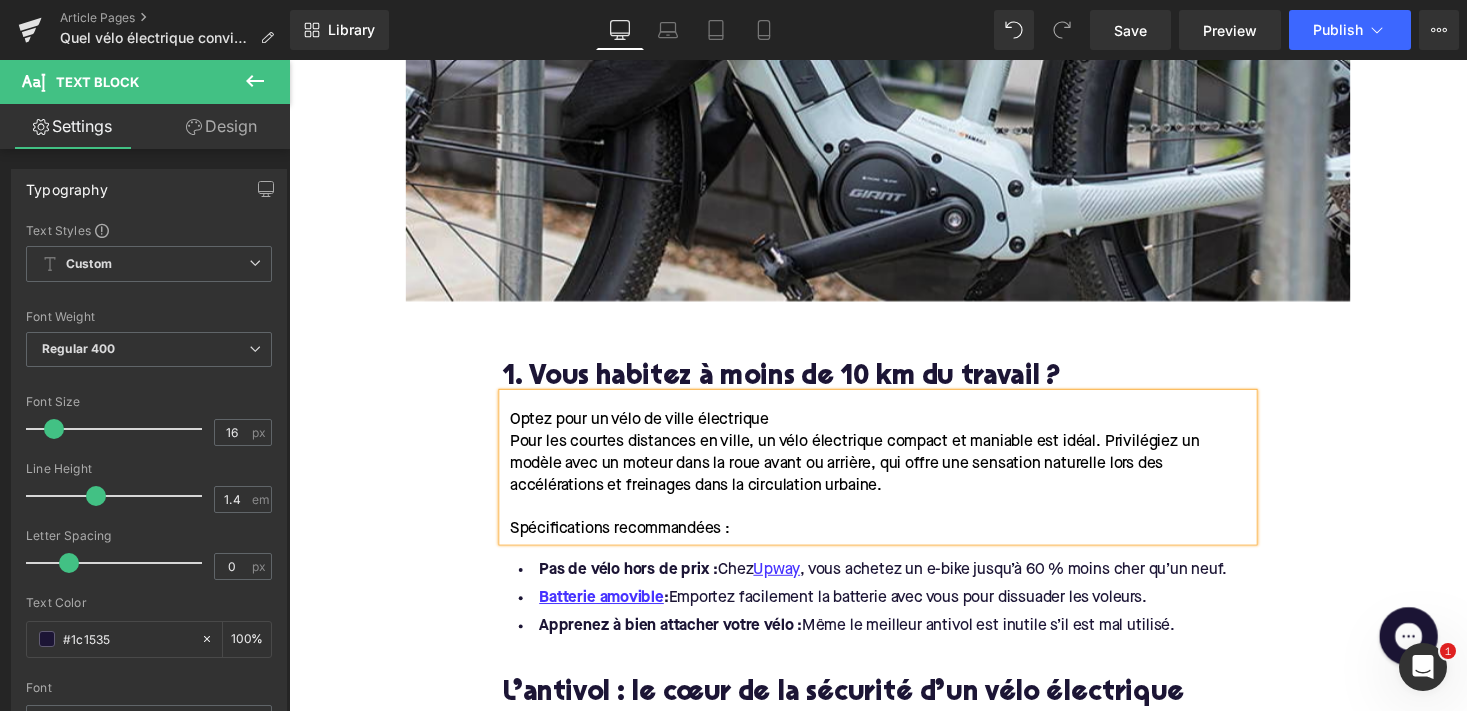 click on "Optez pour un vélo de ville électrique Pour les courtes distances en ville, un vélo électrique compact et maniable est idéal. Privilégiez un modèle avec un moteur dans la roue avant ou arrière, qui offre une sensation naturelle lors des accélérations et freinages dans la circulation urbaine. Spécifications recommandées :" at bounding box center [894, 478] 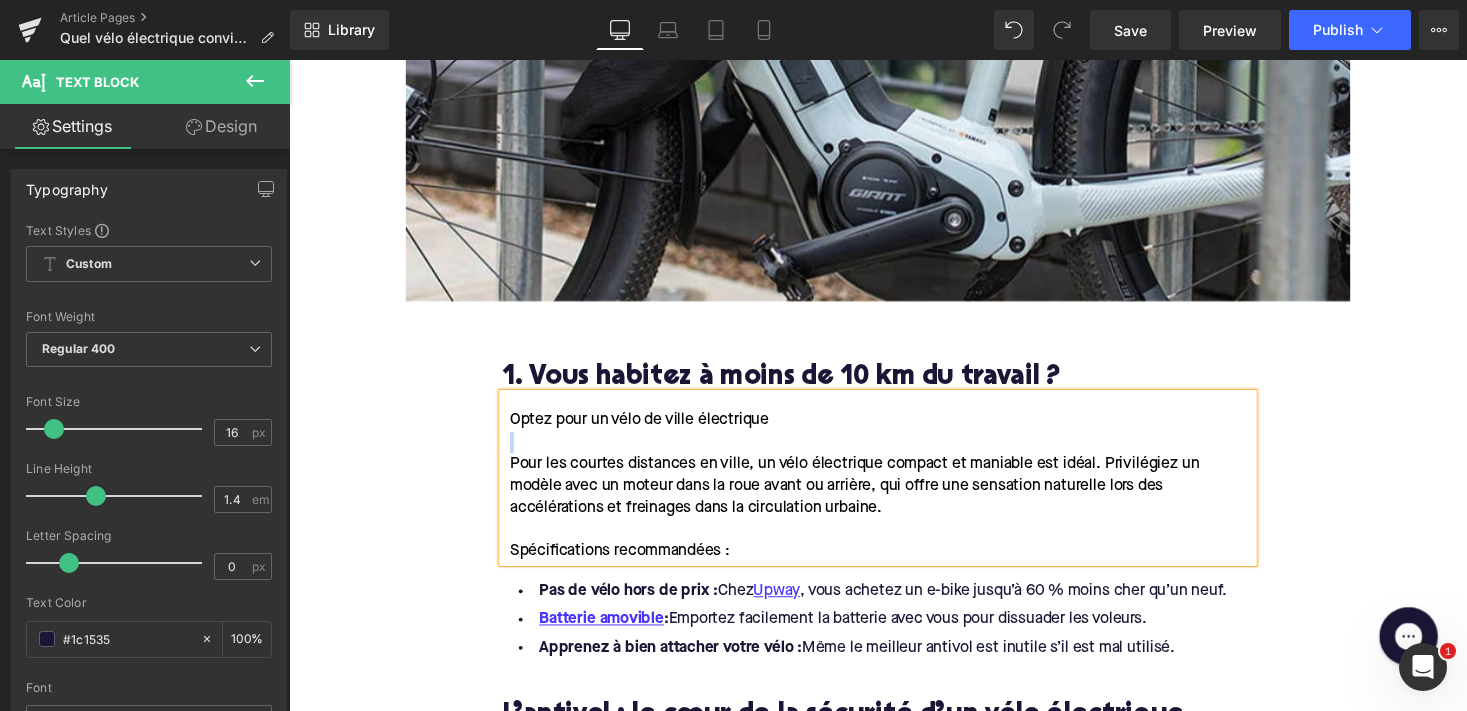 drag, startPoint x: 794, startPoint y: 429, endPoint x: 404, endPoint y: 443, distance: 390.2512 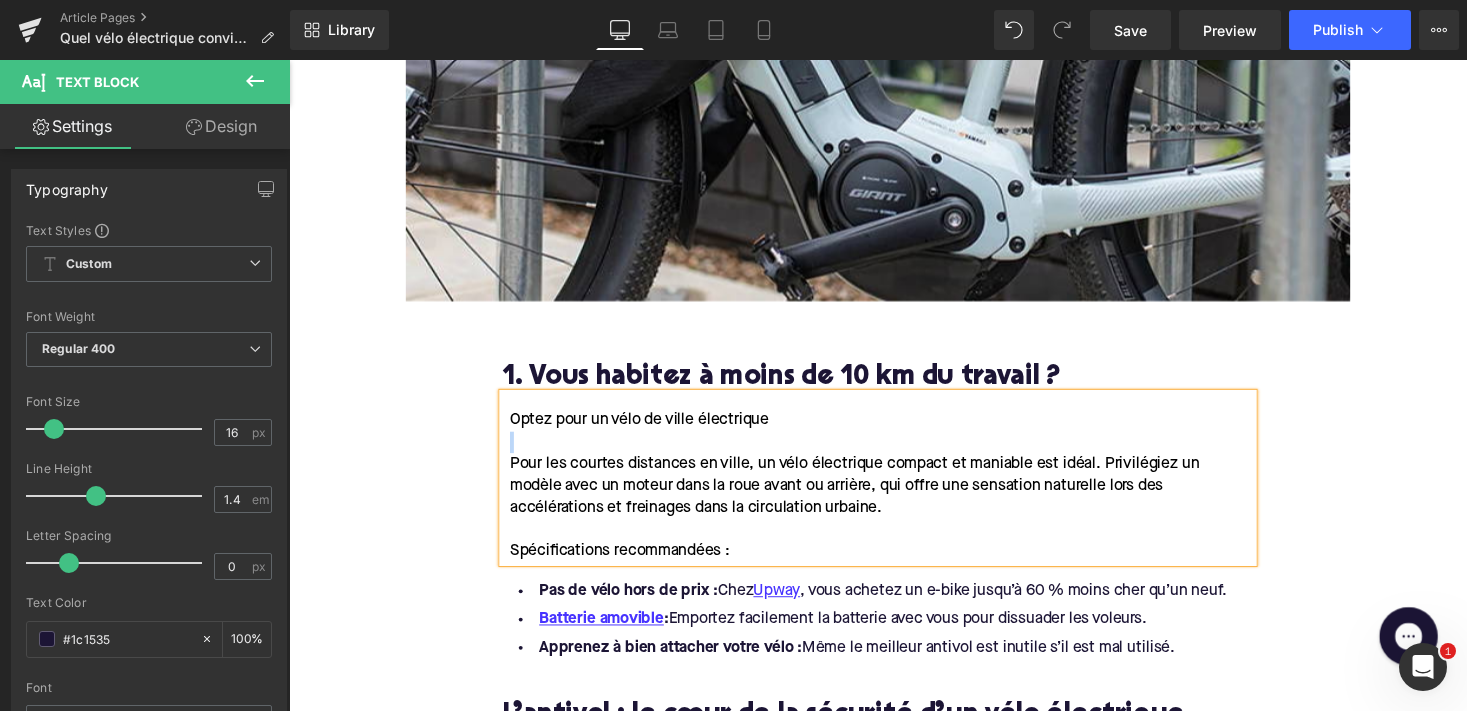 click on "Home / Quel vélo électrique convient à mon trajet domicile-travail ? Breadcrumbs         Quel vélo électrique convient à mon trajet domicile-travail ? Heading         Faire du vélo électrique pour aller au travail est plus populaire que jamais. Mais avec tant de choix, des speed pedelecs aux vélos pliants, en passant par tout ce qui se trouve entre les deux, une question essentielle se pose rapidement : quel type de vélo électrique correspond à mes trajets quotidiens ? Dans cet article, nous vous expliquons tout en fonction de la distance, des conditions de conduite, du choix du moteur et de la batterie, ainsi que des marques phares. De quoi faire un choix éclairé. Text Block         Row         Image         Row         Row         1. Vous habitez à moins de 10 km du travail ? Heading         Optez pour un vélo de ville électrique Spécifications recommandées : Text Block         Pas de vélo hors de prix :  Chez  Upway , vous achetez un e-bike jusqu’à 60 % moins cher qu’un neuf.  :" at bounding box center [894, 1229] 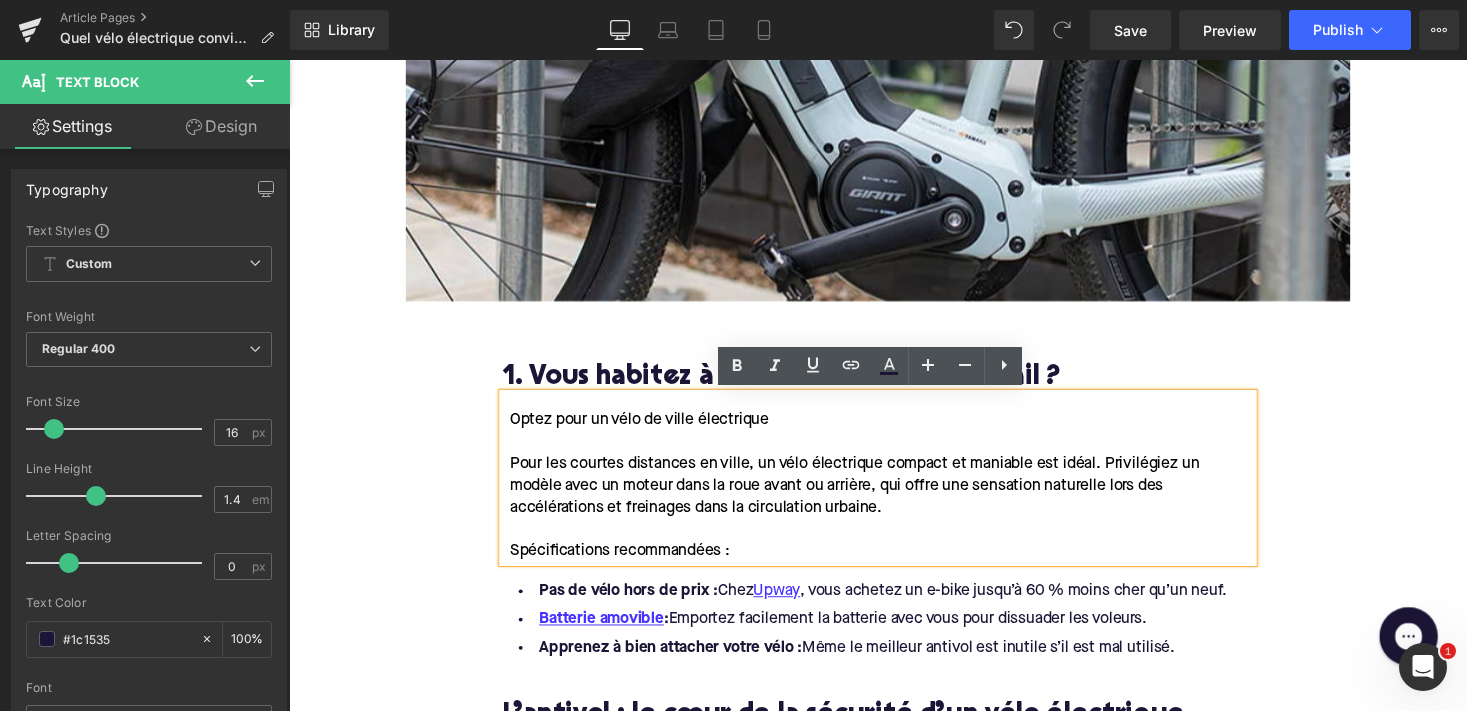 click on "Optez pour un vélo de ville électrique" at bounding box center [649, 430] 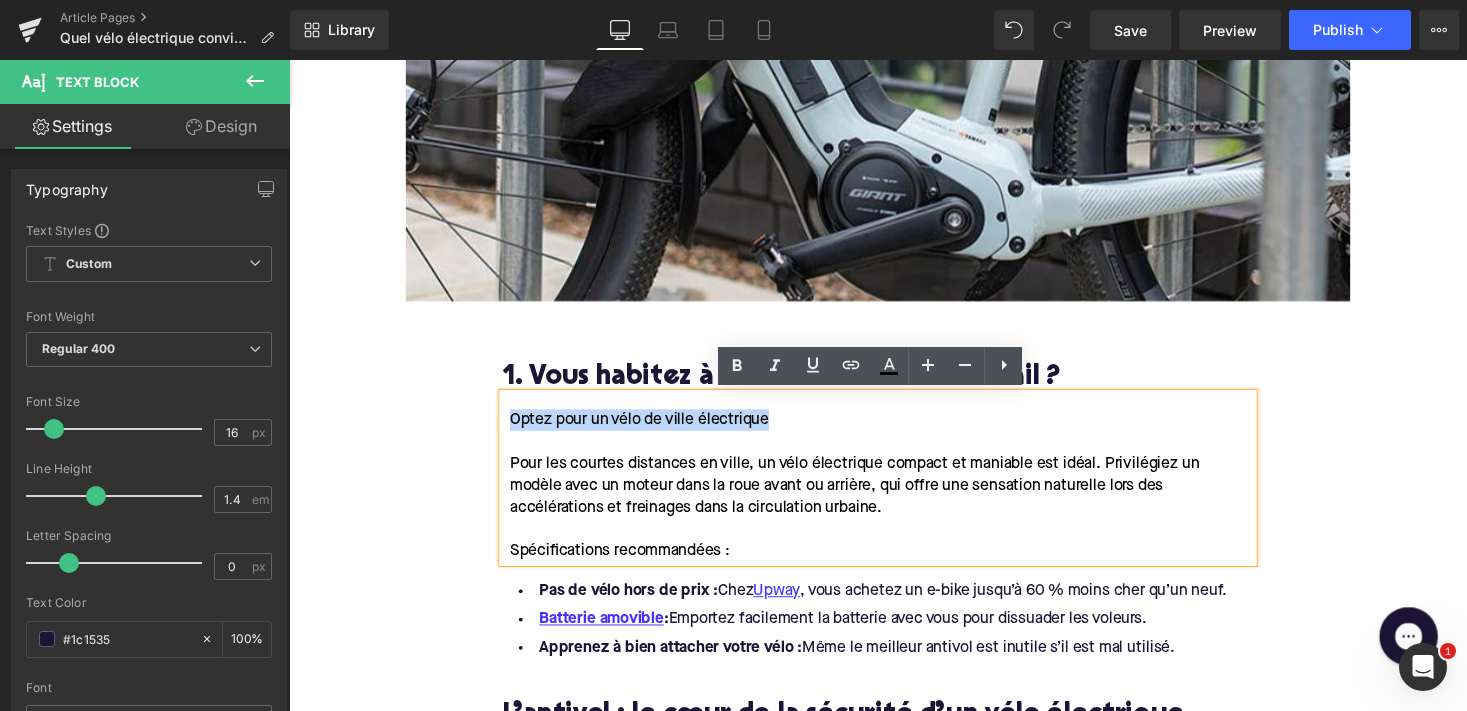 drag, startPoint x: 798, startPoint y: 433, endPoint x: 515, endPoint y: 436, distance: 283.0159 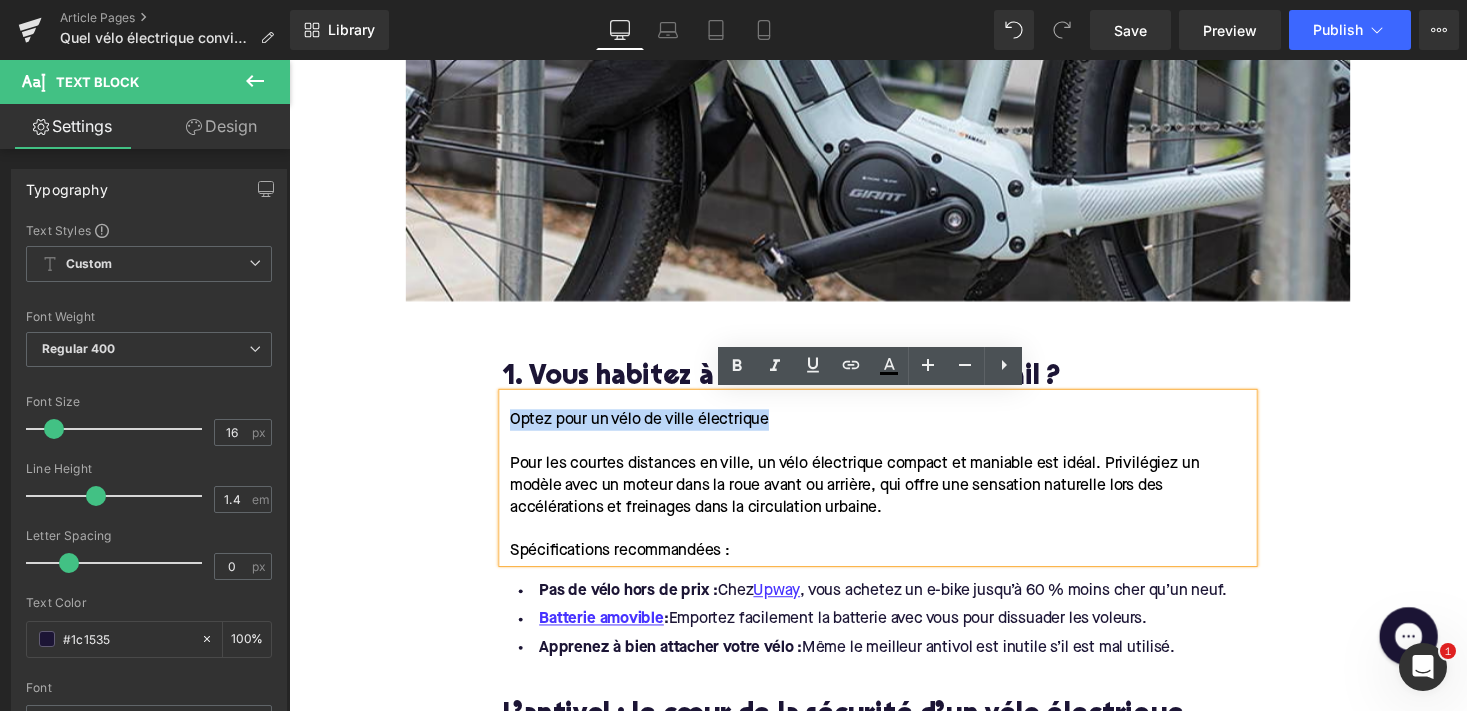 click on "Optez pour un vélo de ville électrique Pour les courtes distances en ville, un vélo électrique compact et maniable est idéal. Privilégiez un modèle avec un moteur dans la roue avant ou arrière, qui offre une sensation naturelle lors des accélérations et freinages dans la circulation urbaine. Spécifications recommandées :" at bounding box center (894, 489) 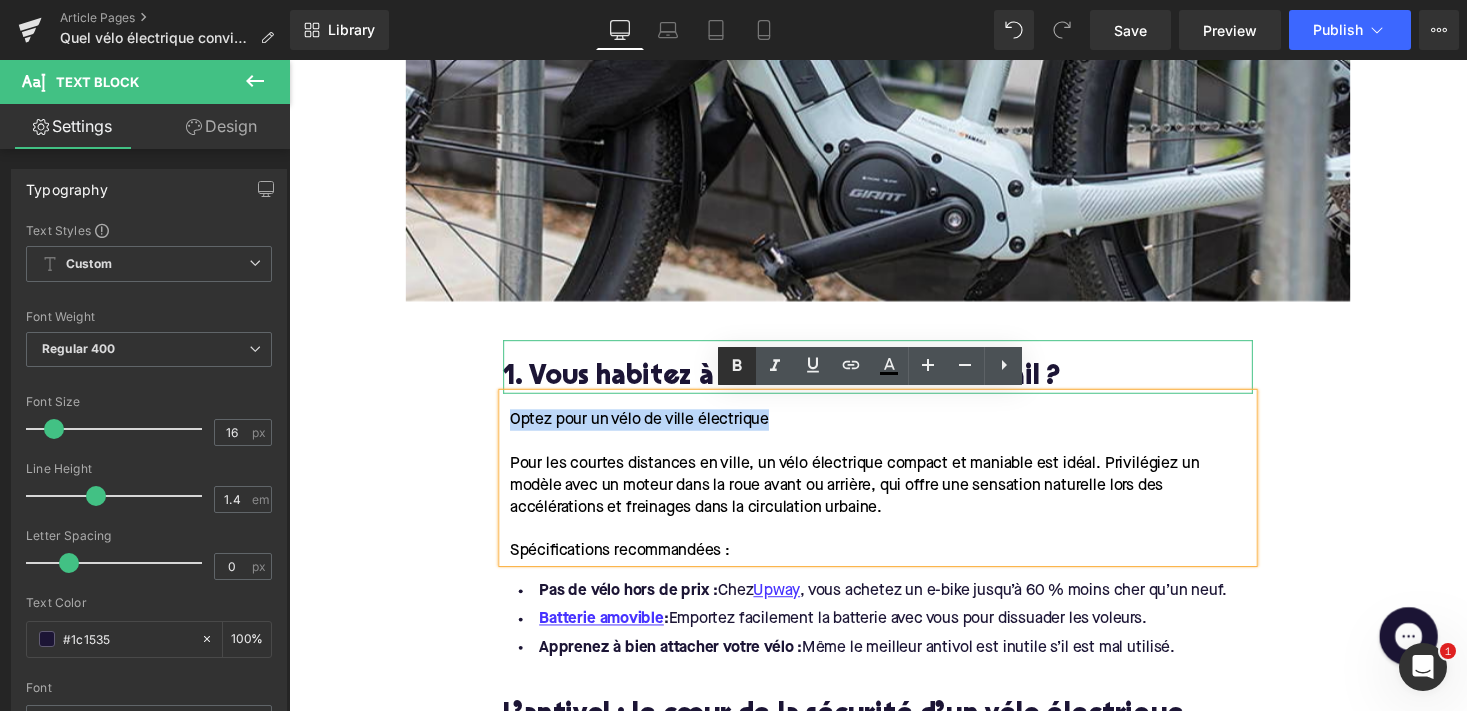 click at bounding box center (737, 366) 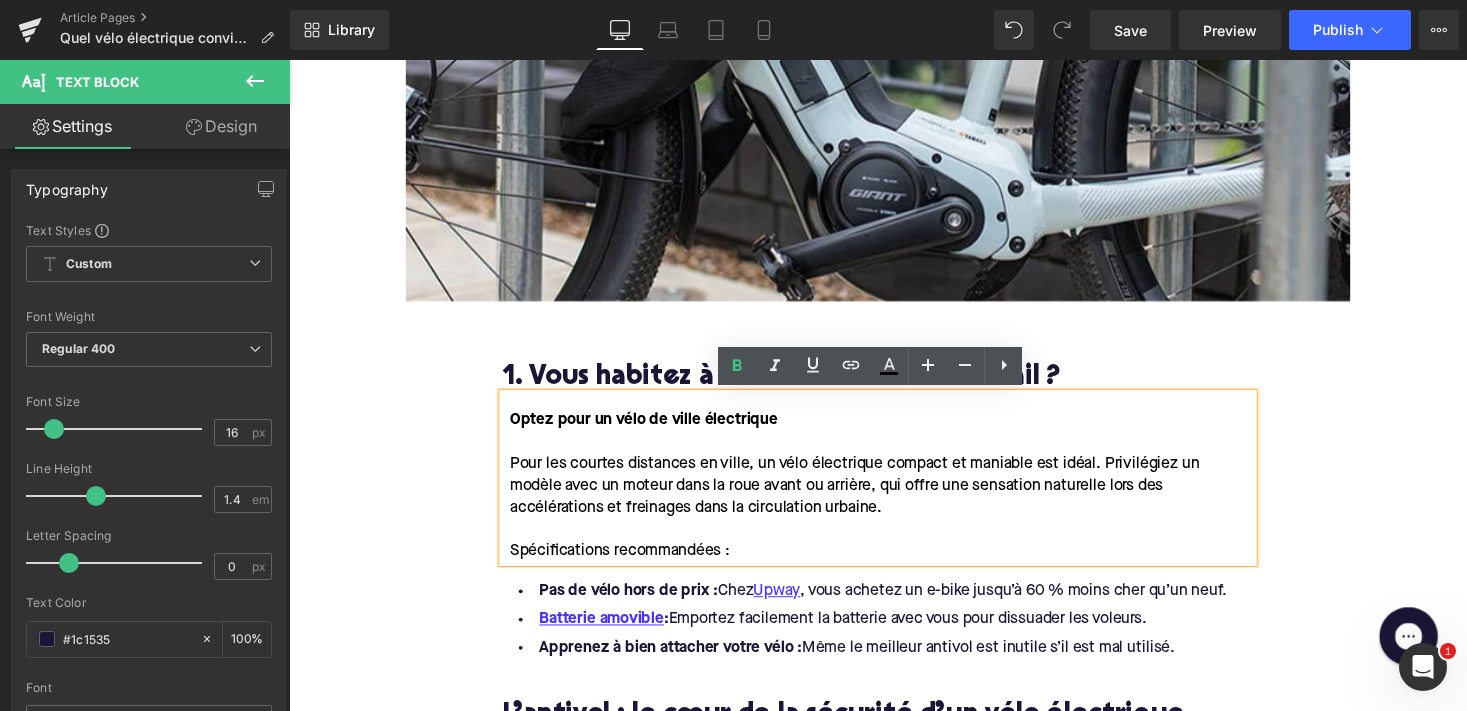 click on "Spécifications recommandées :" at bounding box center (897, 565) 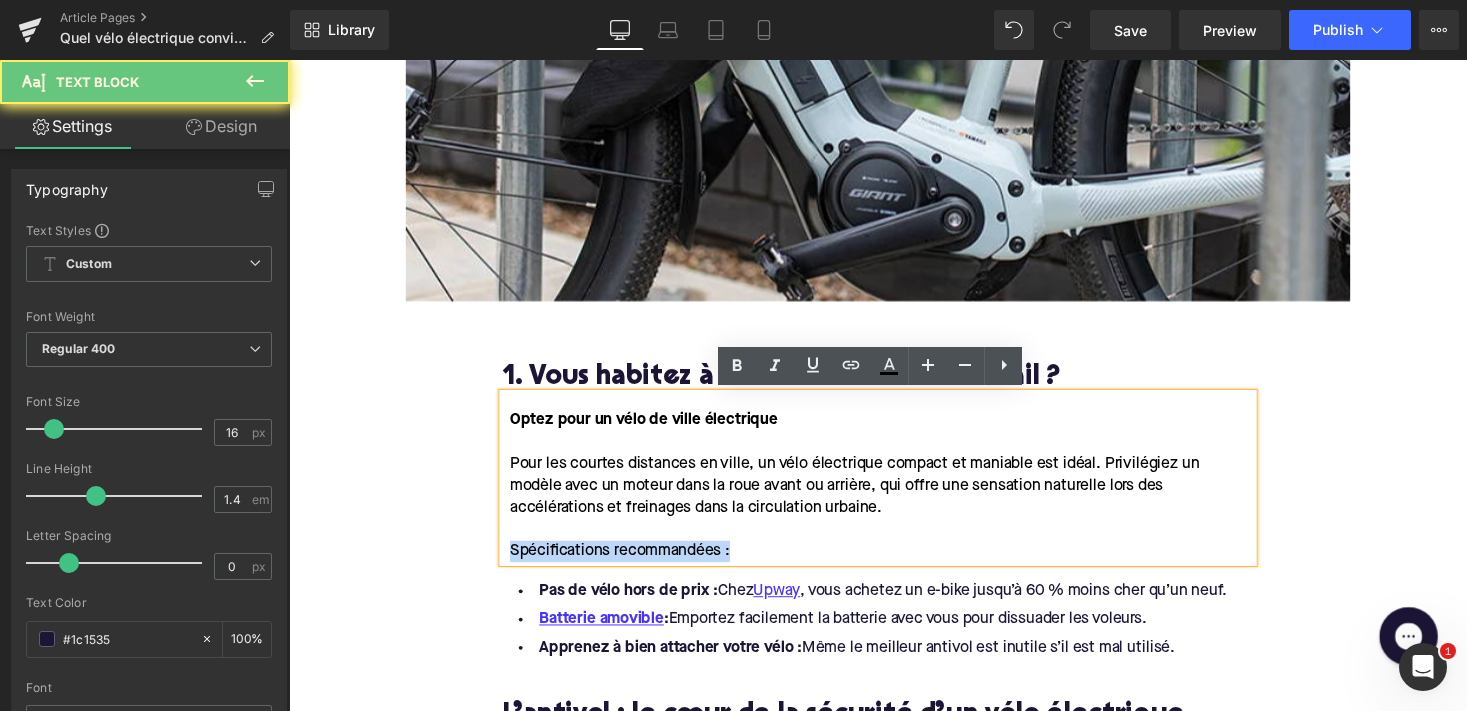 drag, startPoint x: 767, startPoint y: 562, endPoint x: 457, endPoint y: 564, distance: 310.00644 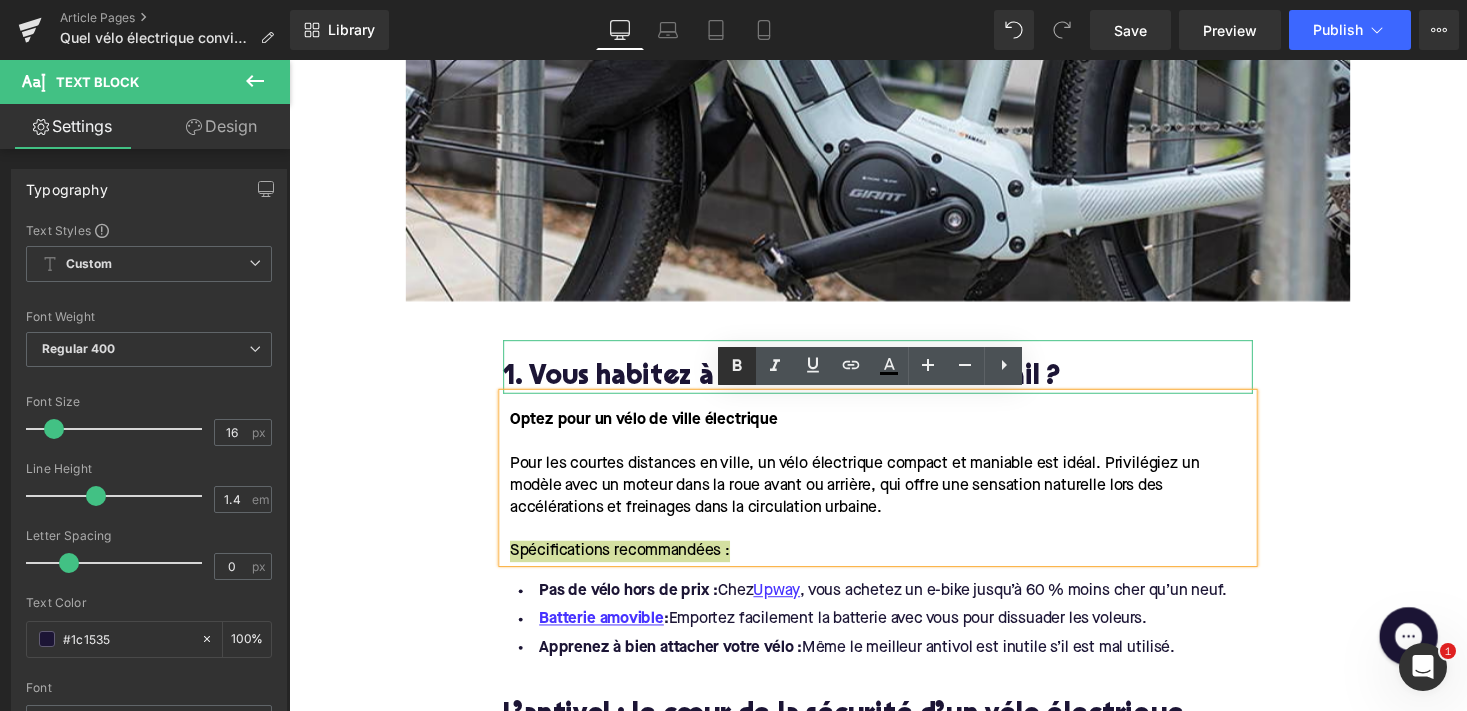 click 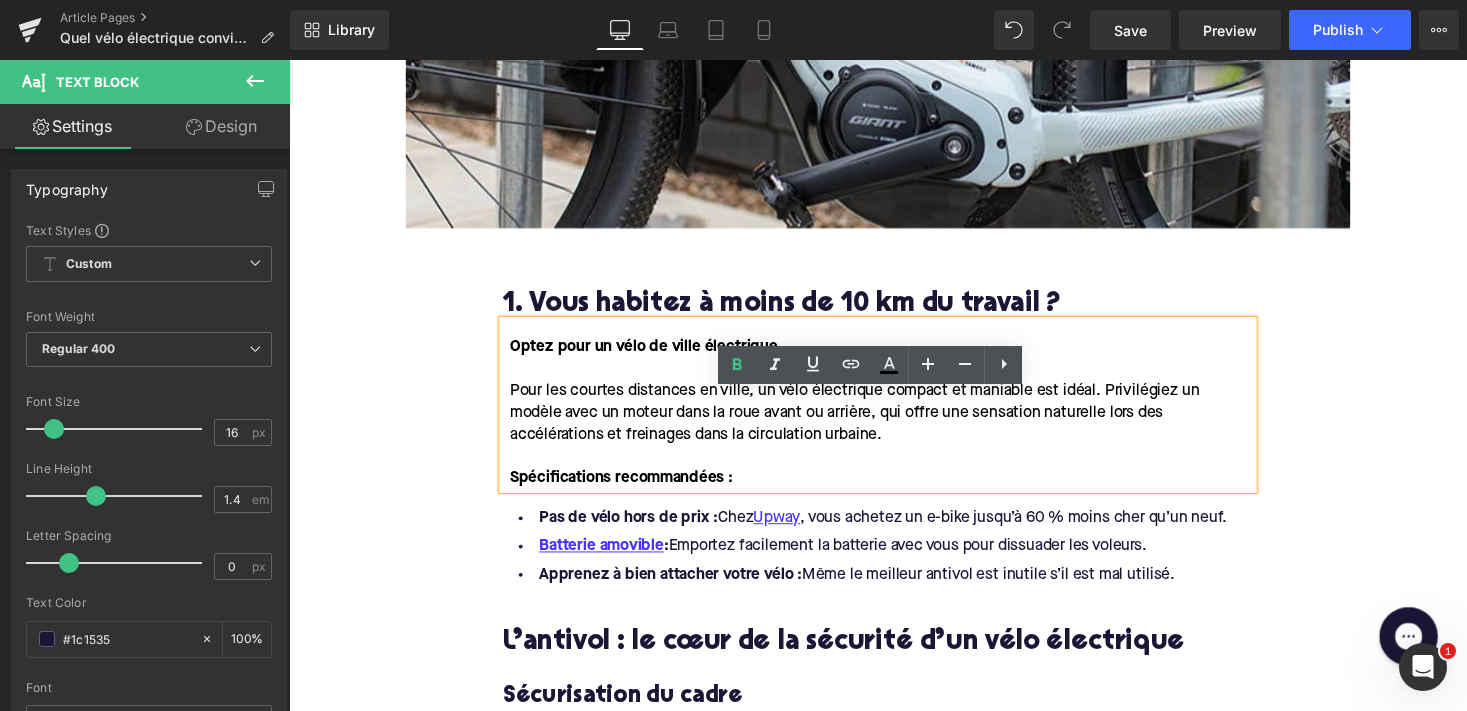 scroll, scrollTop: 1200, scrollLeft: 0, axis: vertical 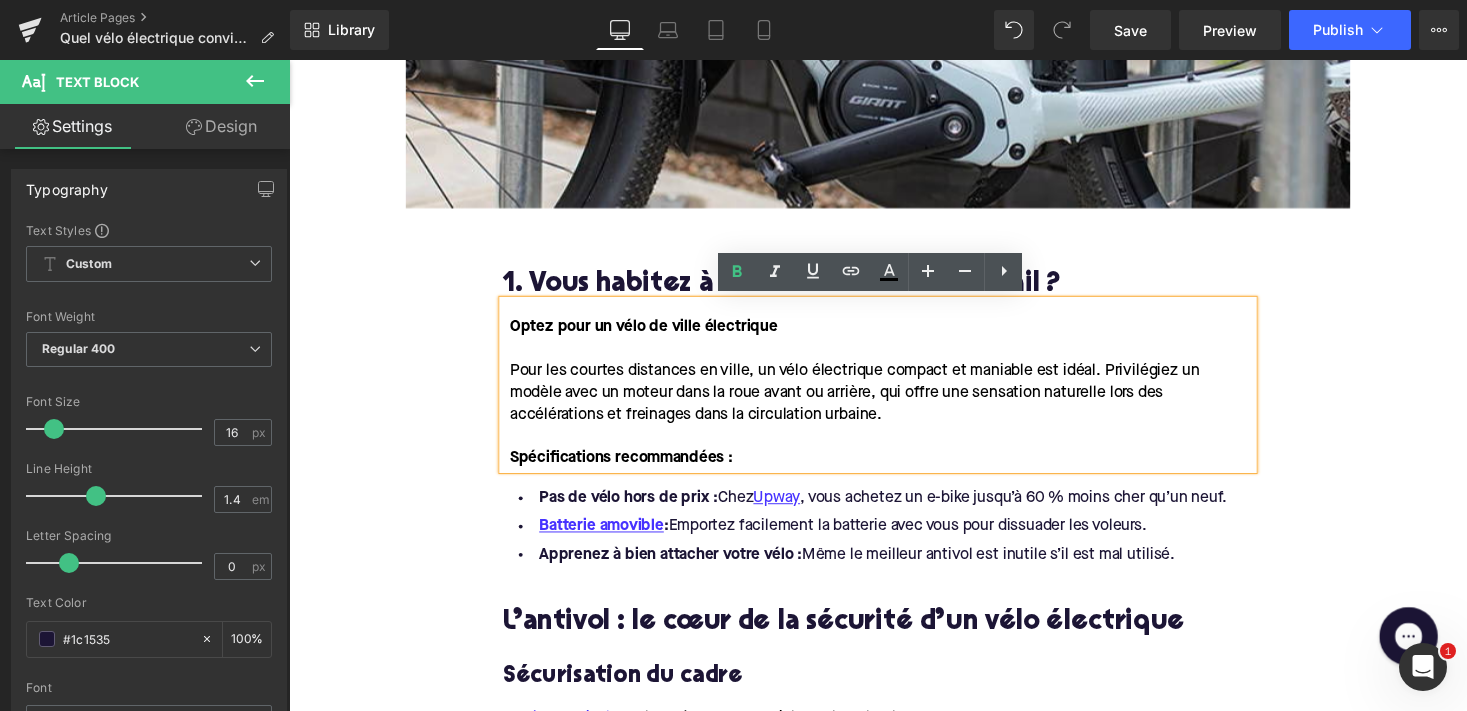 click on "Batterie amovible  :  Emportez facilement la batterie avec vous pour dissuader les voleurs." at bounding box center [894, 539] 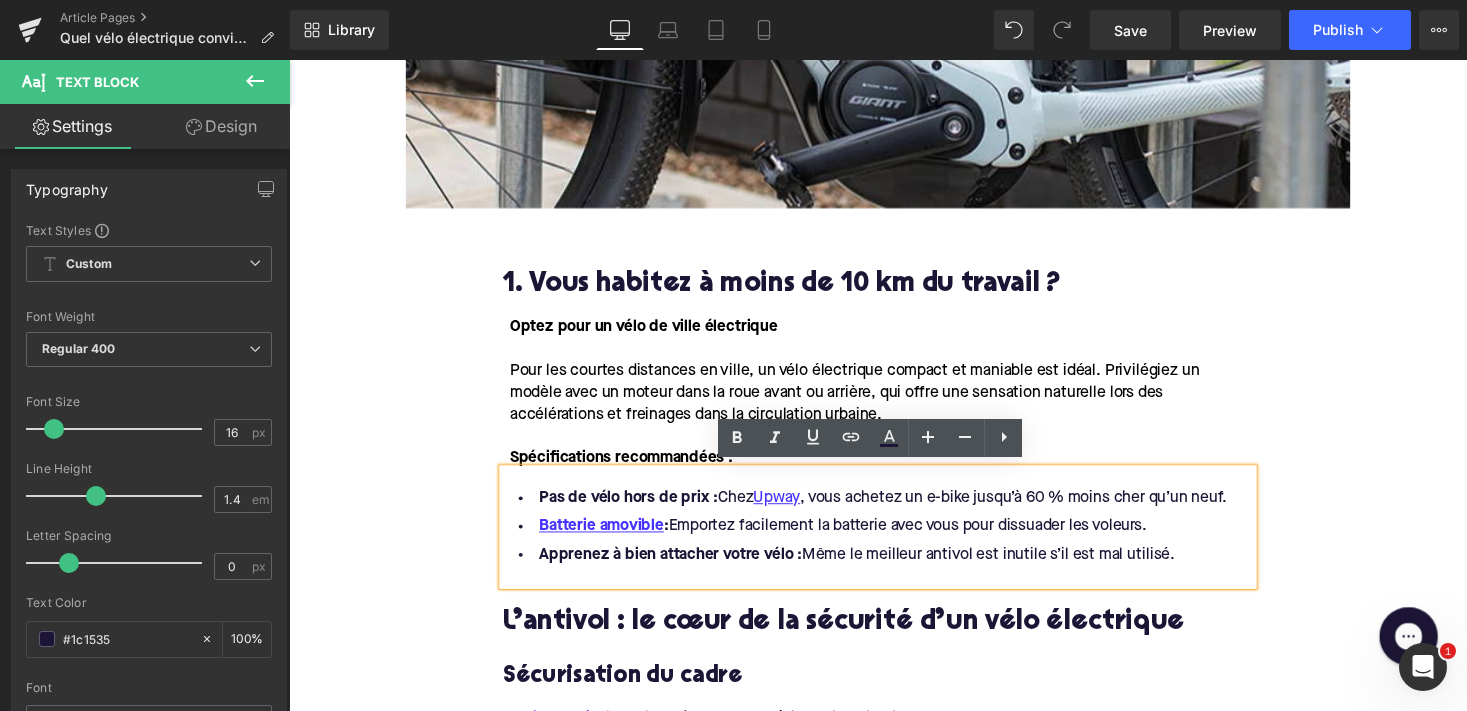 drag, startPoint x: 1209, startPoint y: 556, endPoint x: 528, endPoint y: 514, distance: 682.29395 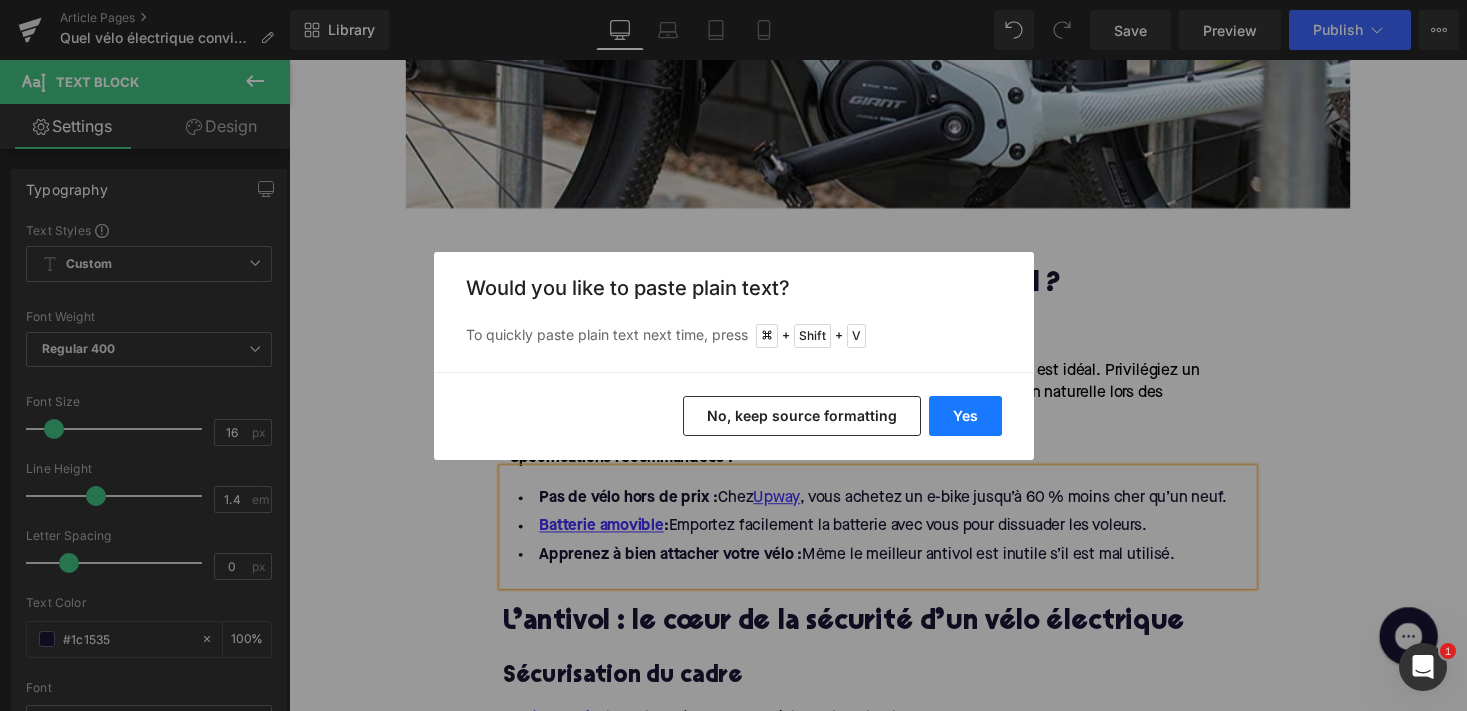 click on "Yes" at bounding box center (965, 416) 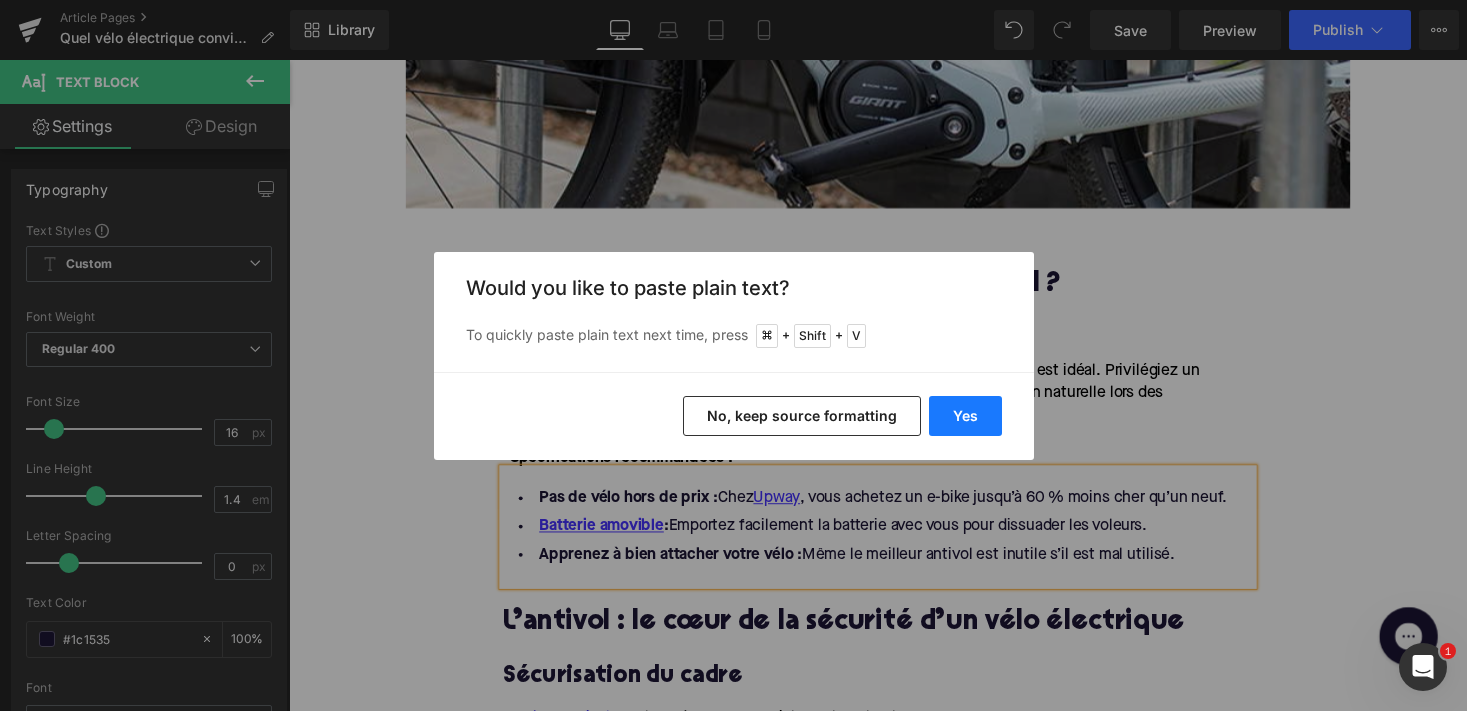 type 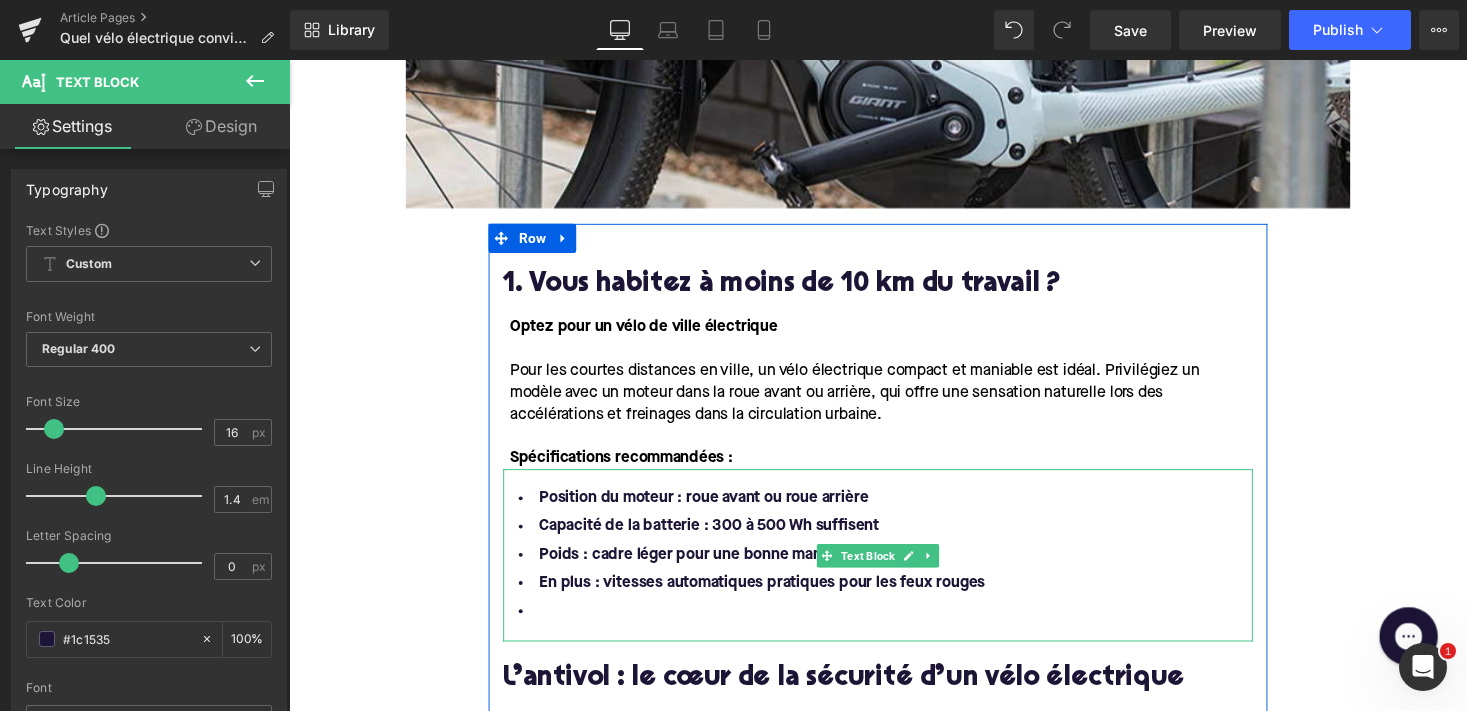 click at bounding box center [894, 626] 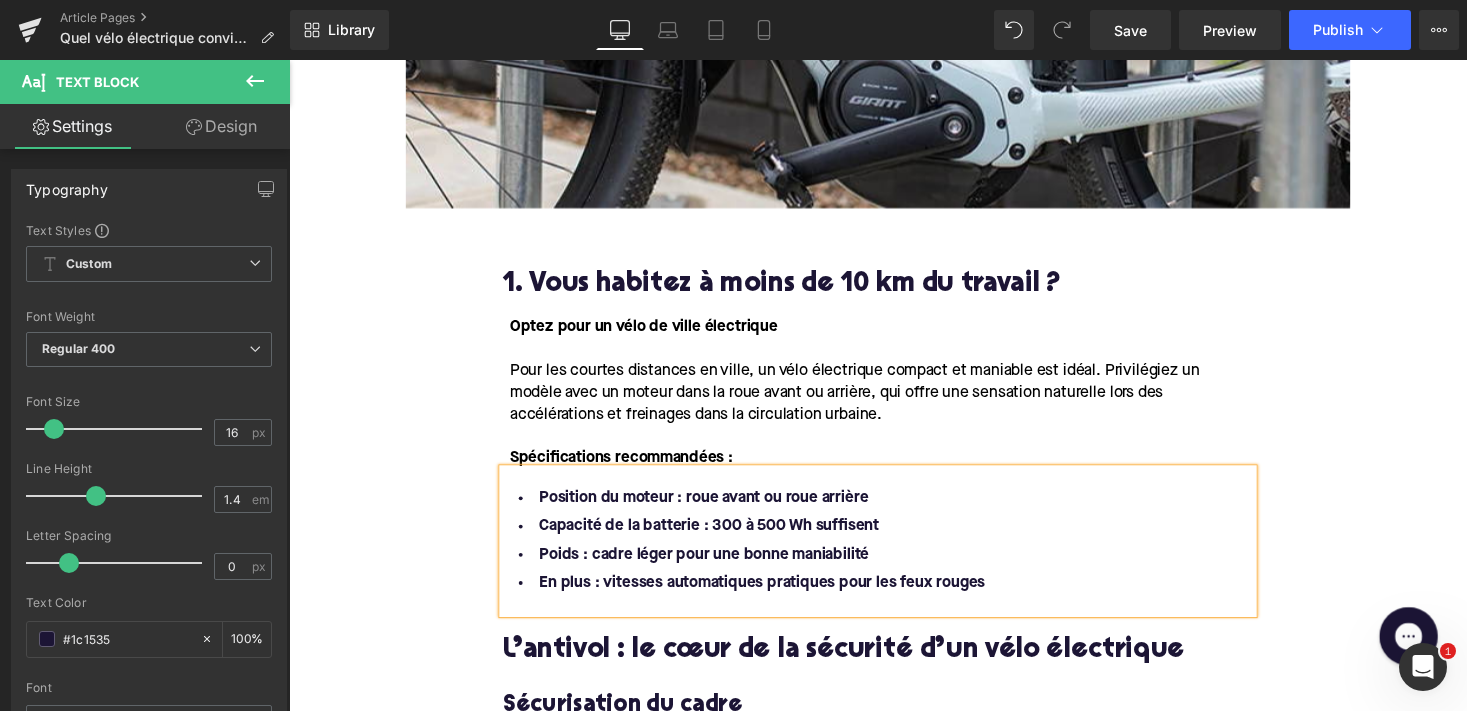 click on "Position du moteur : roue avant ou roue arrière Capacité de la batterie : 300 à 500 Wh suffisent Poids : cadre léger pour une bonne maniabilité En plus : vitesses automatiques pratiques pour les feux rouges" at bounding box center (894, 554) 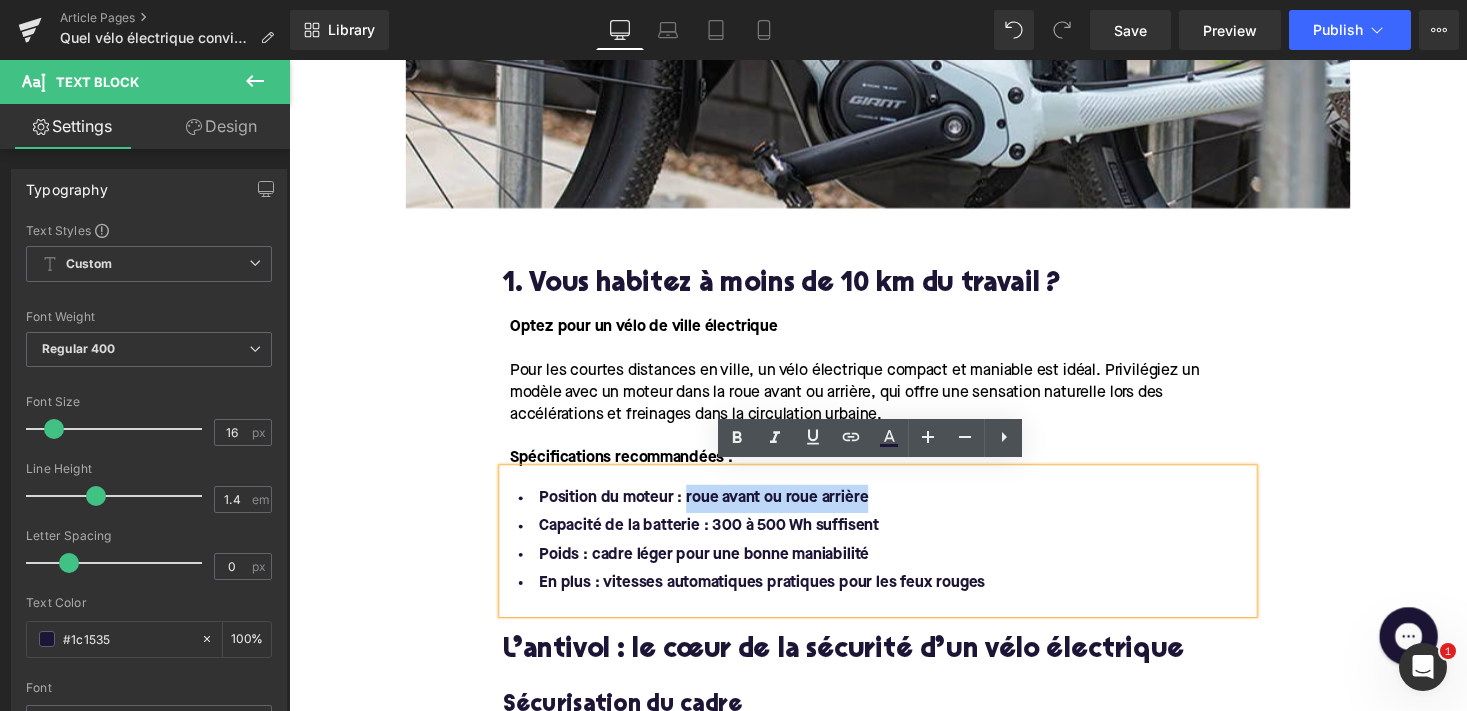 drag, startPoint x: 690, startPoint y: 512, endPoint x: 968, endPoint y: 494, distance: 278.58212 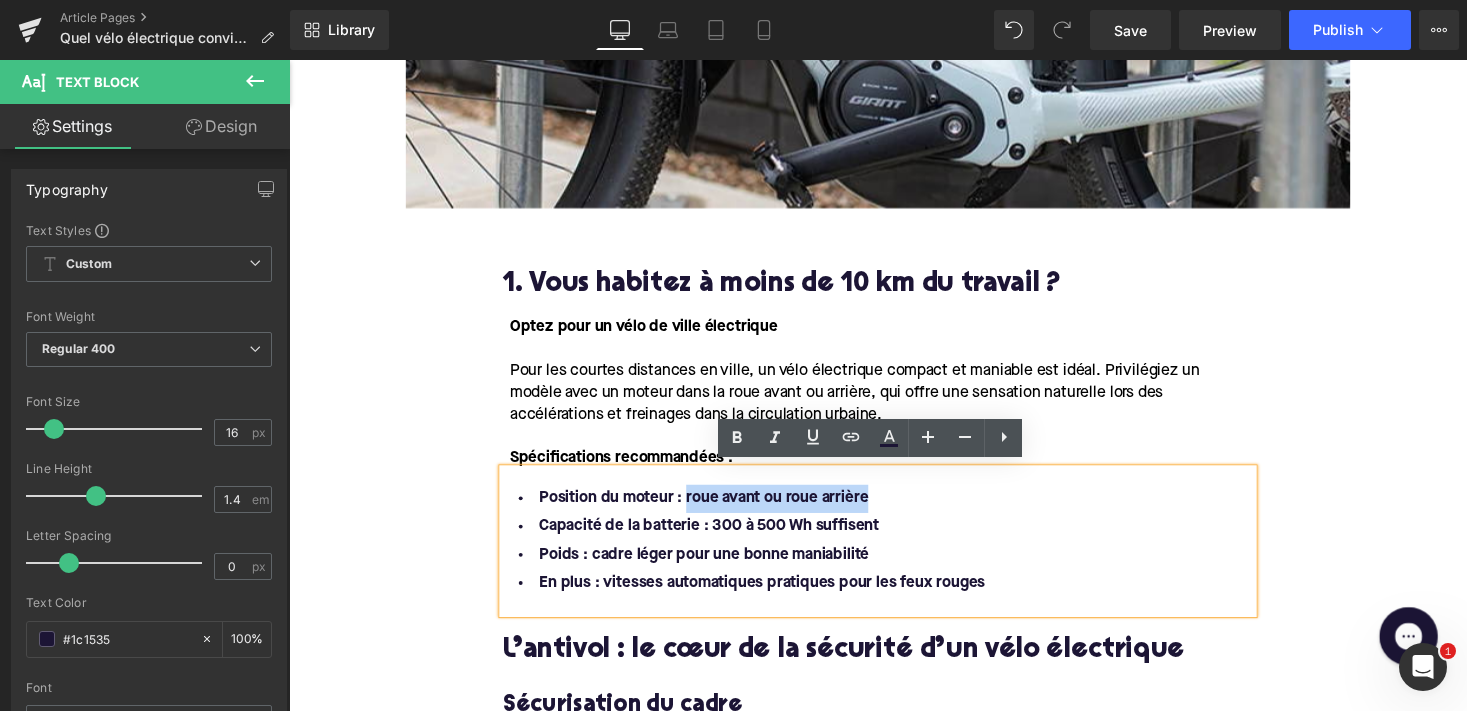 click on "Position du moteur : roue avant ou roue arrière" at bounding box center (894, 510) 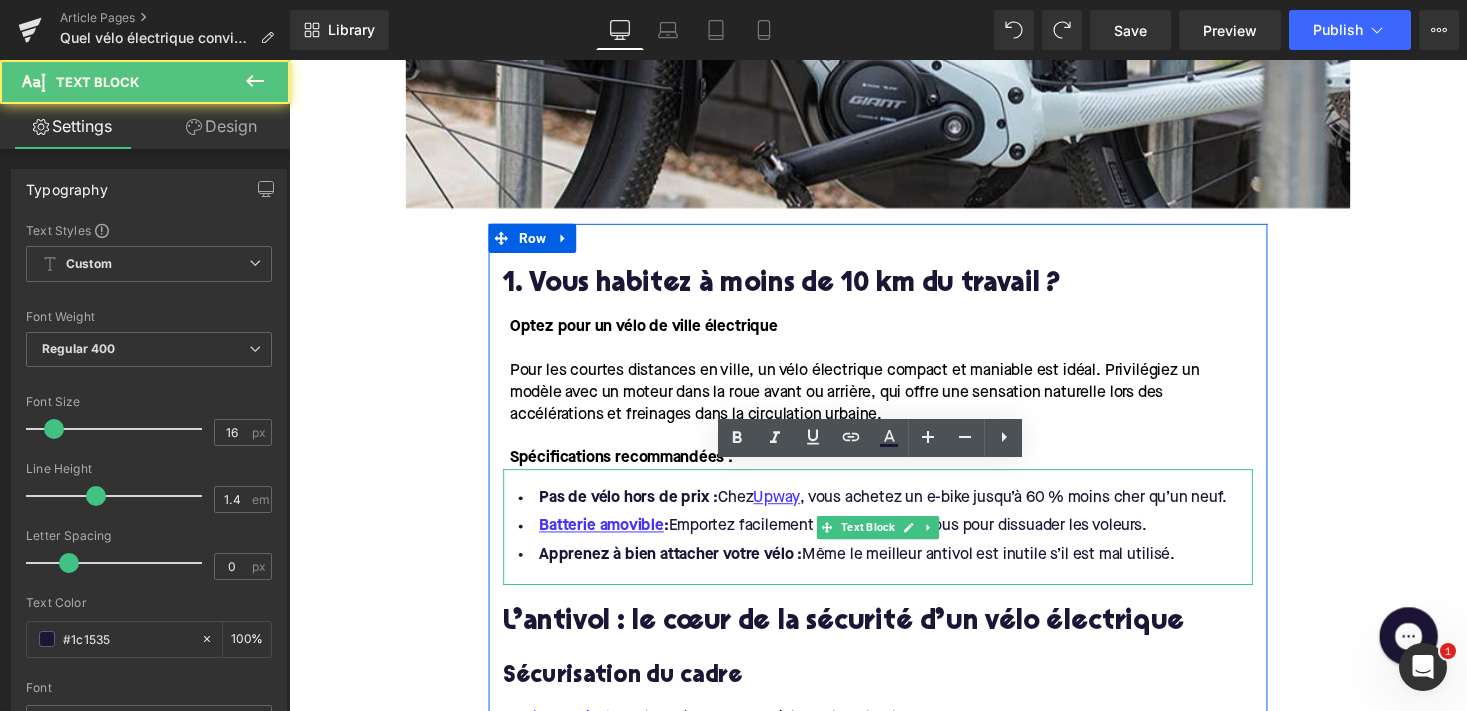 click on "Apprenez à bien attacher votre vélo :  Même le meilleur antivol est inutile s’il est mal utilisé." at bounding box center (894, 568) 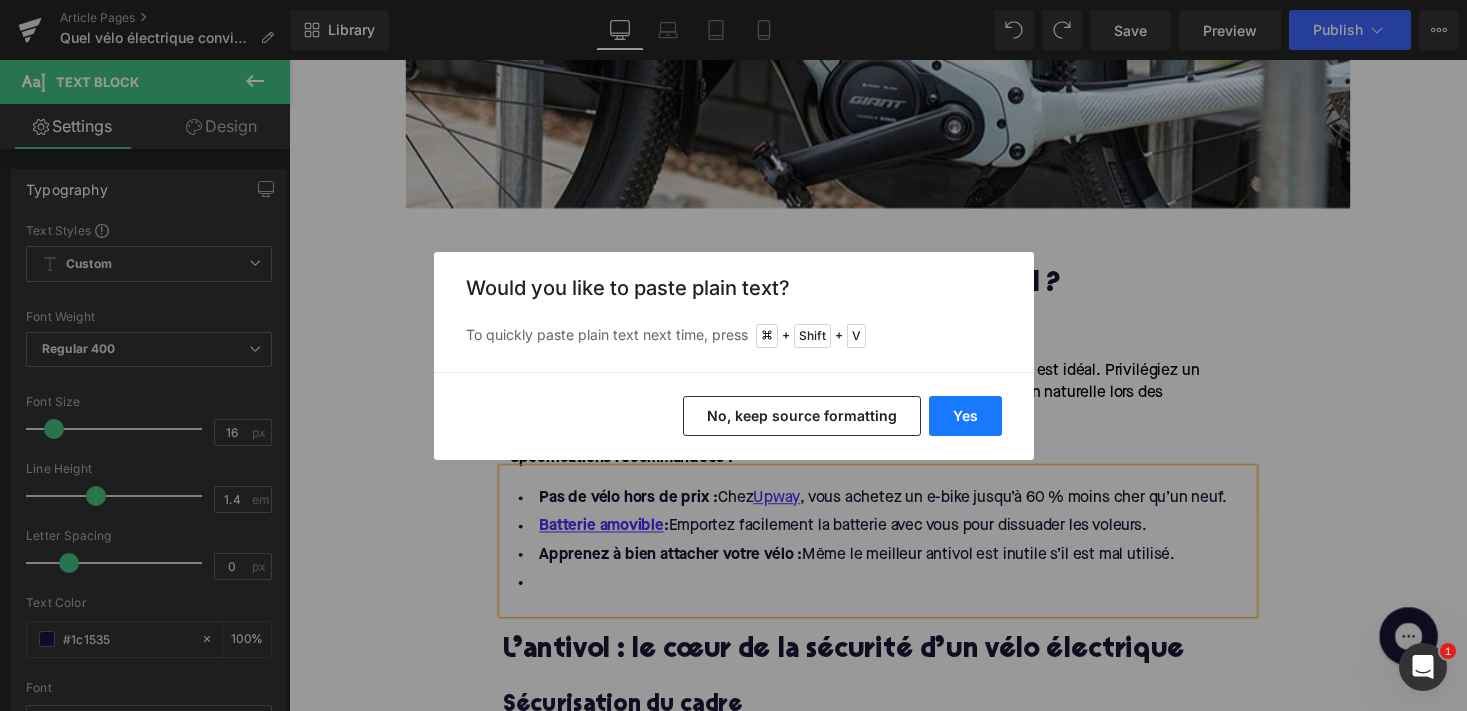 click on "Yes" at bounding box center (965, 416) 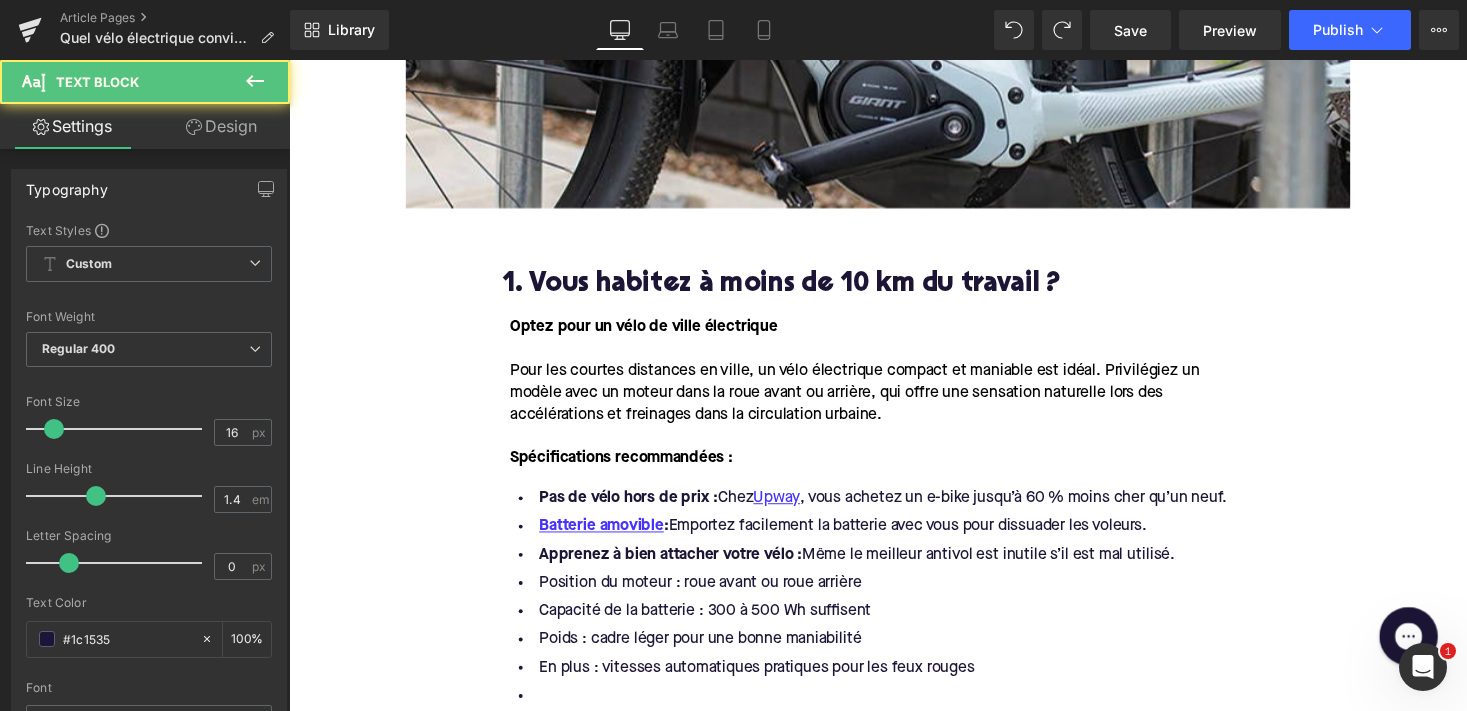 drag, startPoint x: 1050, startPoint y: 553, endPoint x: 433, endPoint y: 489, distance: 620.3104 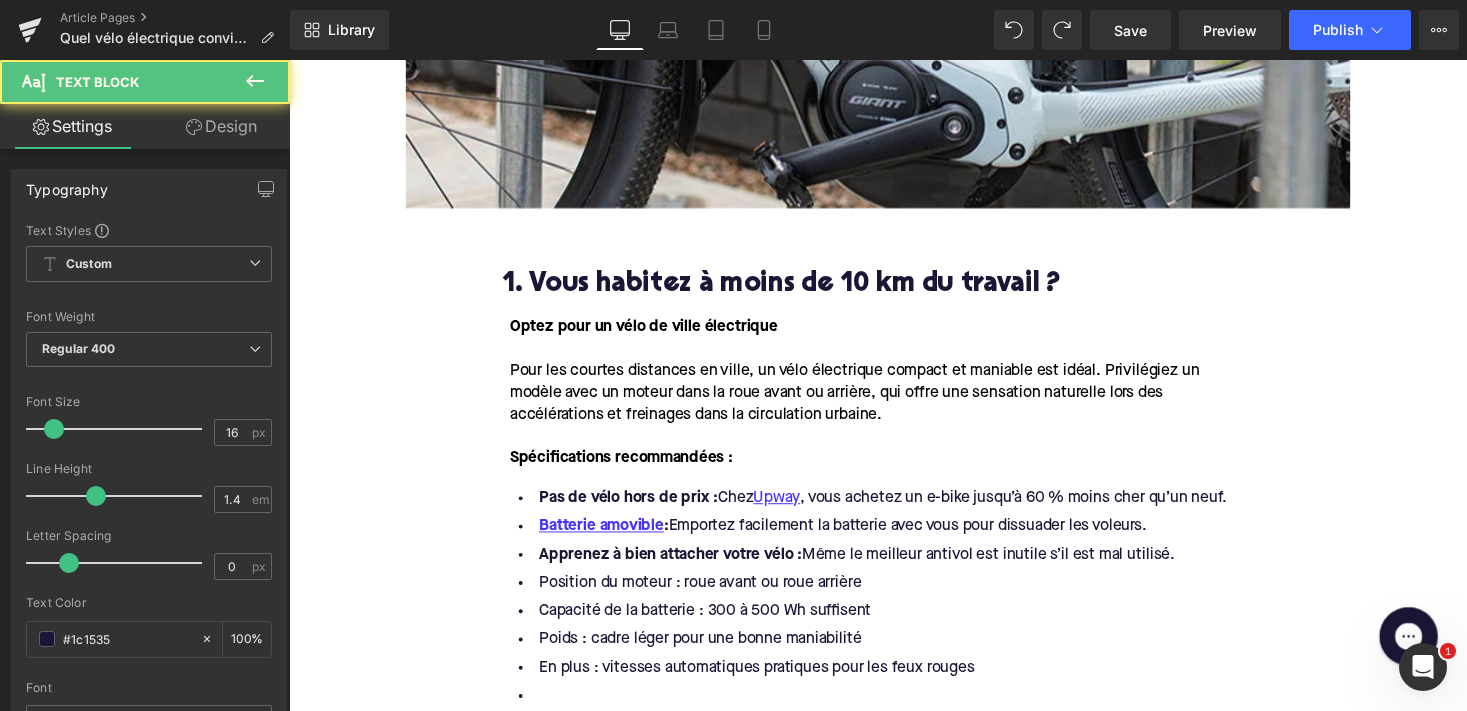 click on "Home / Quel vélo électrique convient à mon trajet domicile-travail ? Breadcrumbs         Quel vélo électrique convient à mon trajet domicile-travail ? Heading         Faire du vélo électrique pour aller au travail est plus populaire que jamais. Mais avec tant de choix, des speed pedelecs aux vélos pliants, en passant par tout ce qui se trouve entre les deux, une question essentielle se pose rapidement : quel type de vélo électrique correspond à mes trajets quotidiens ? Dans cet article, nous vous expliquons tout en fonction de la distance, des conditions de conduite, du choix du moteur et de la batterie, ainsi que des marques phares. De quoi faire un choix éclairé. Text Block         Row         Image         Row         Row         1. Vous habitez à moins de 10 km du travail ? Heading         Optez pour un vélo de ville électrique Spécifications recommandées : Text Block         Pas de vélo hors de prix :  Chez  Upway , vous achetez un e-bike jusqu’à 60 % moins cher qu’un neuf.  :" at bounding box center [894, 1205] 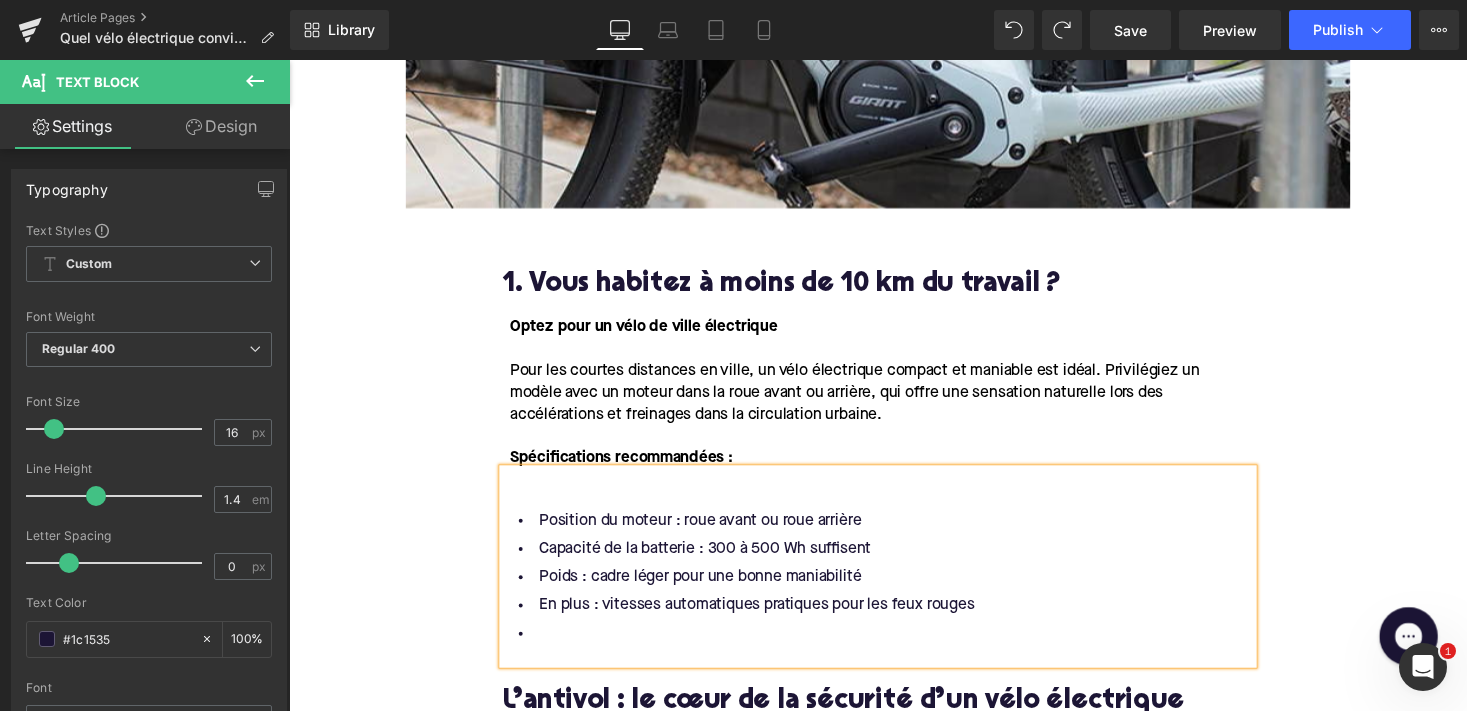 click on "Position du moteur : roue avant ou roue arrière" at bounding box center [894, 533] 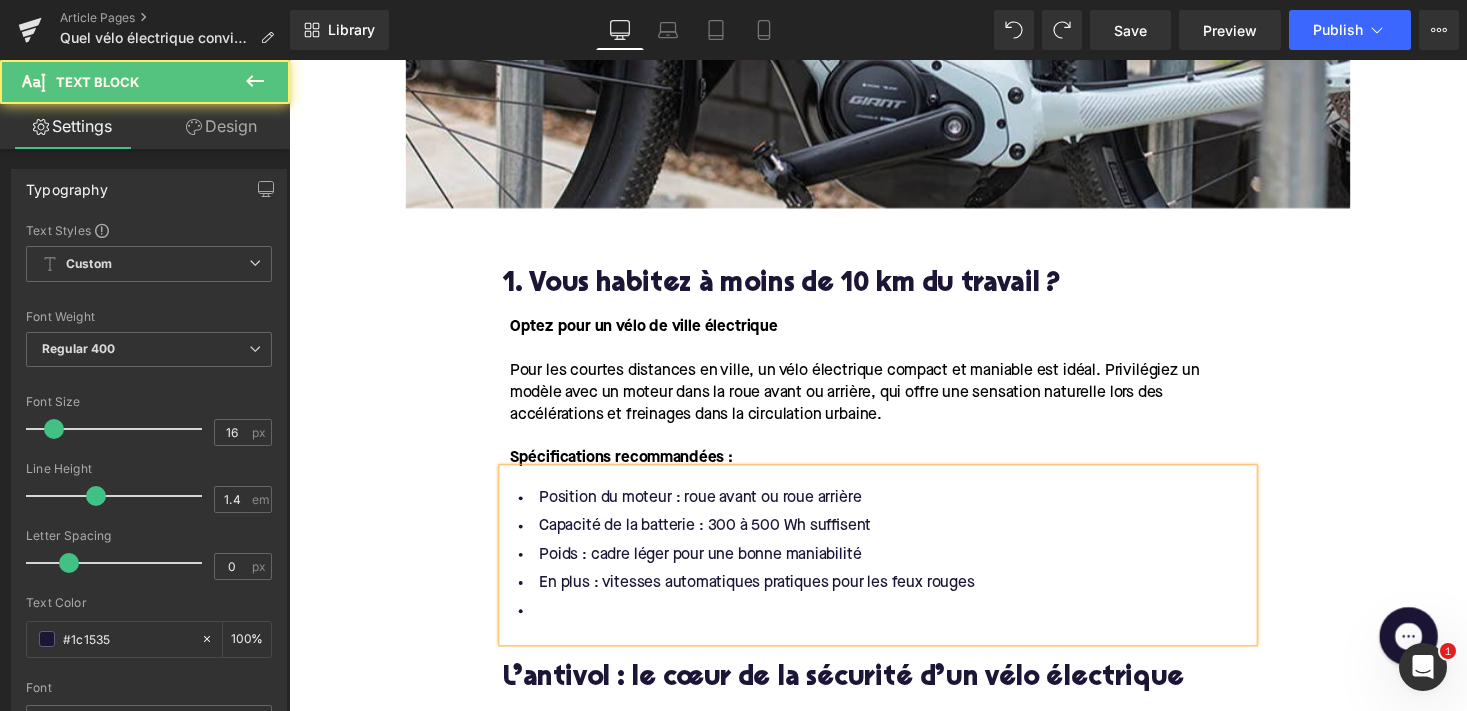 click on "Position du moteur : roue avant ou roue arrière" at bounding box center [894, 510] 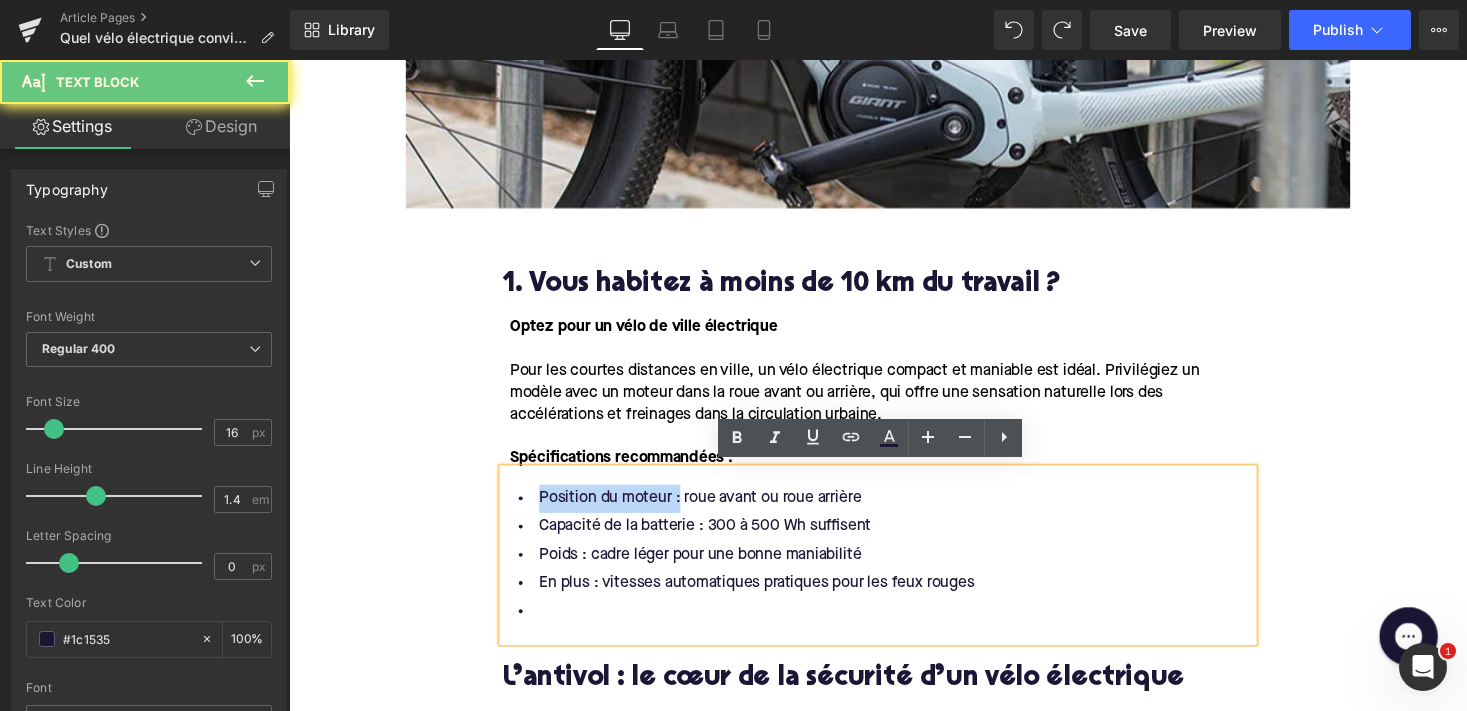 drag, startPoint x: 681, startPoint y: 510, endPoint x: 511, endPoint y: 506, distance: 170.04706 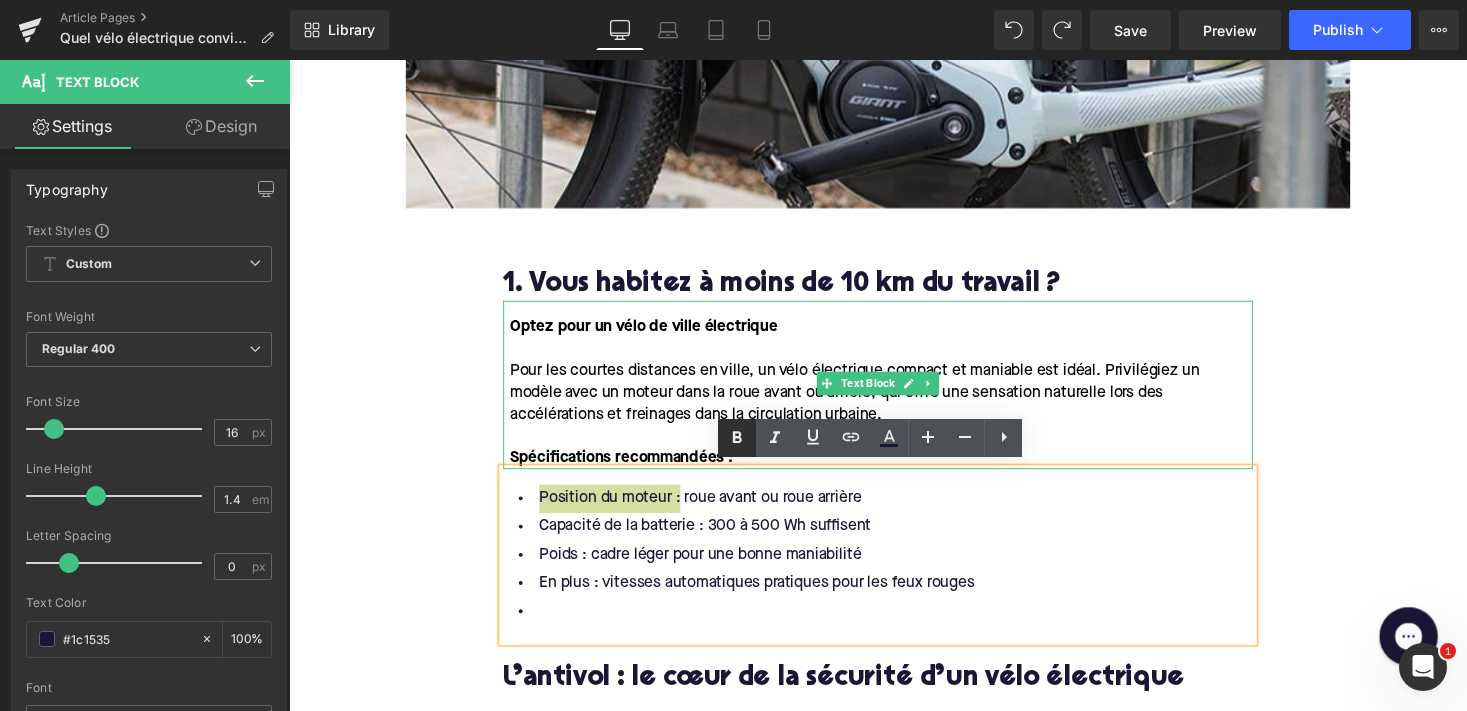 click 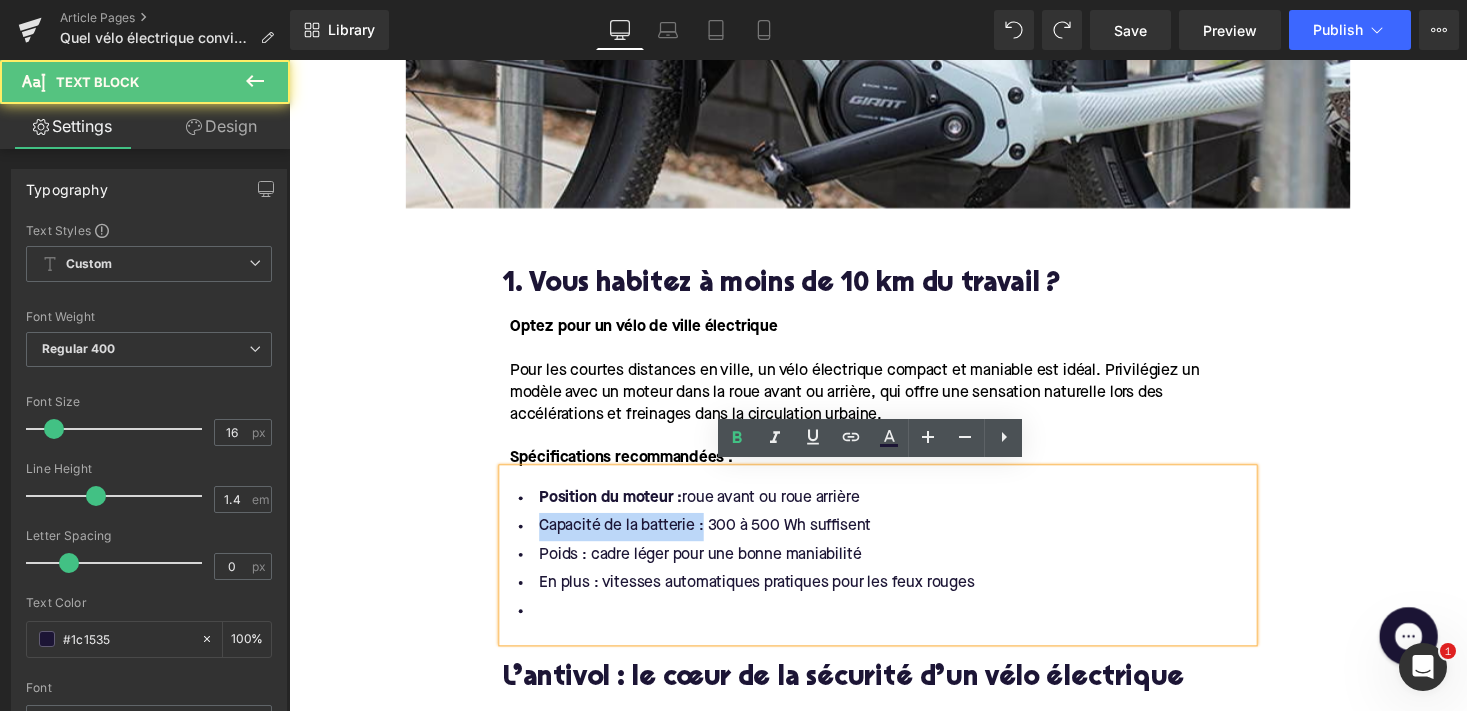 drag, startPoint x: 707, startPoint y: 540, endPoint x: 509, endPoint y: 544, distance: 198.0404 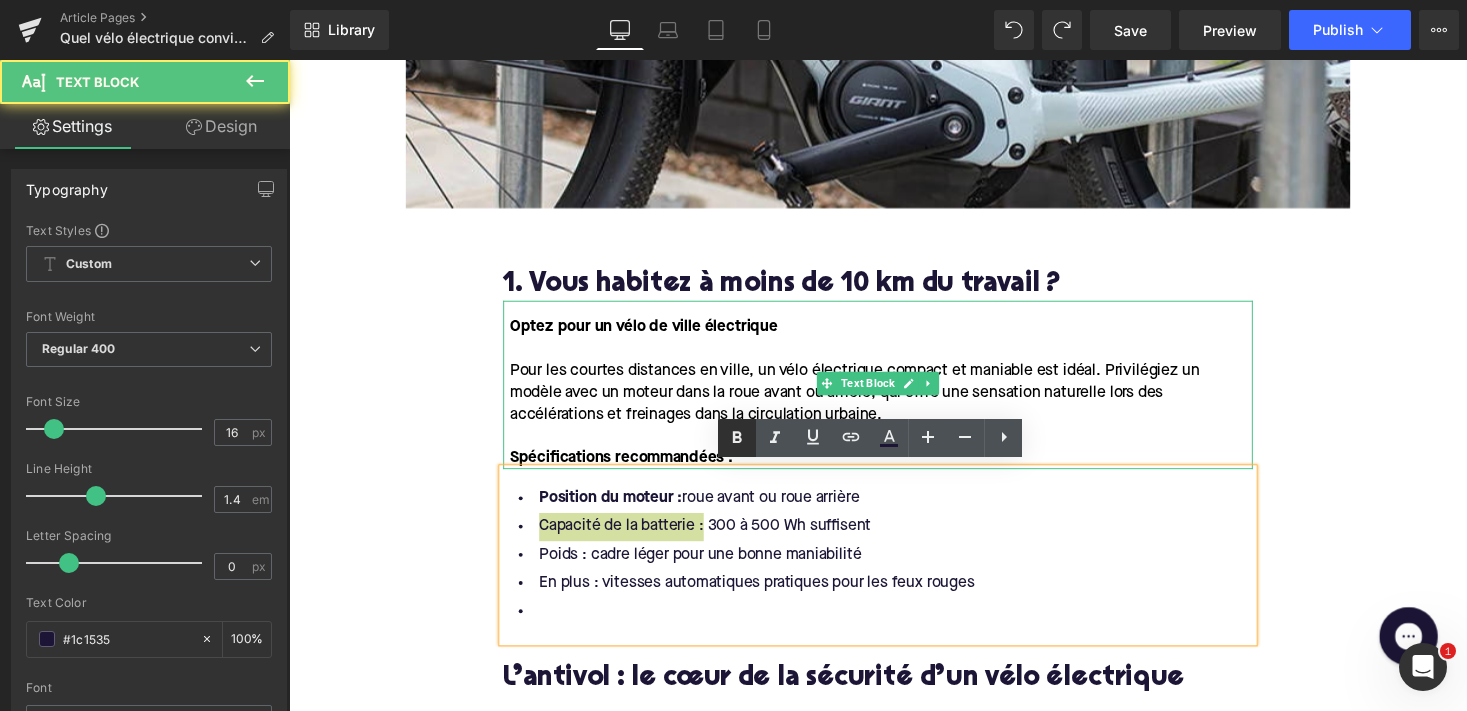 click 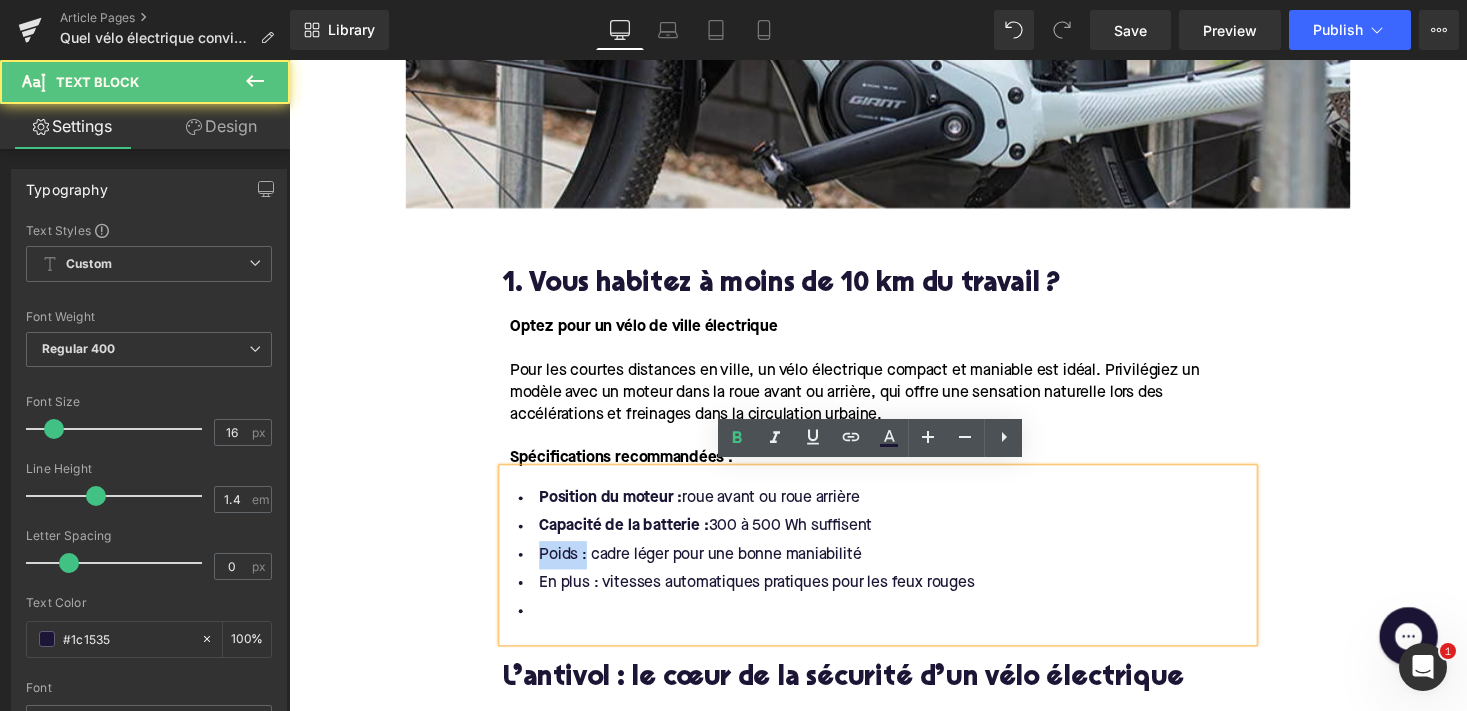 drag, startPoint x: 585, startPoint y: 564, endPoint x: 527, endPoint y: 564, distance: 58 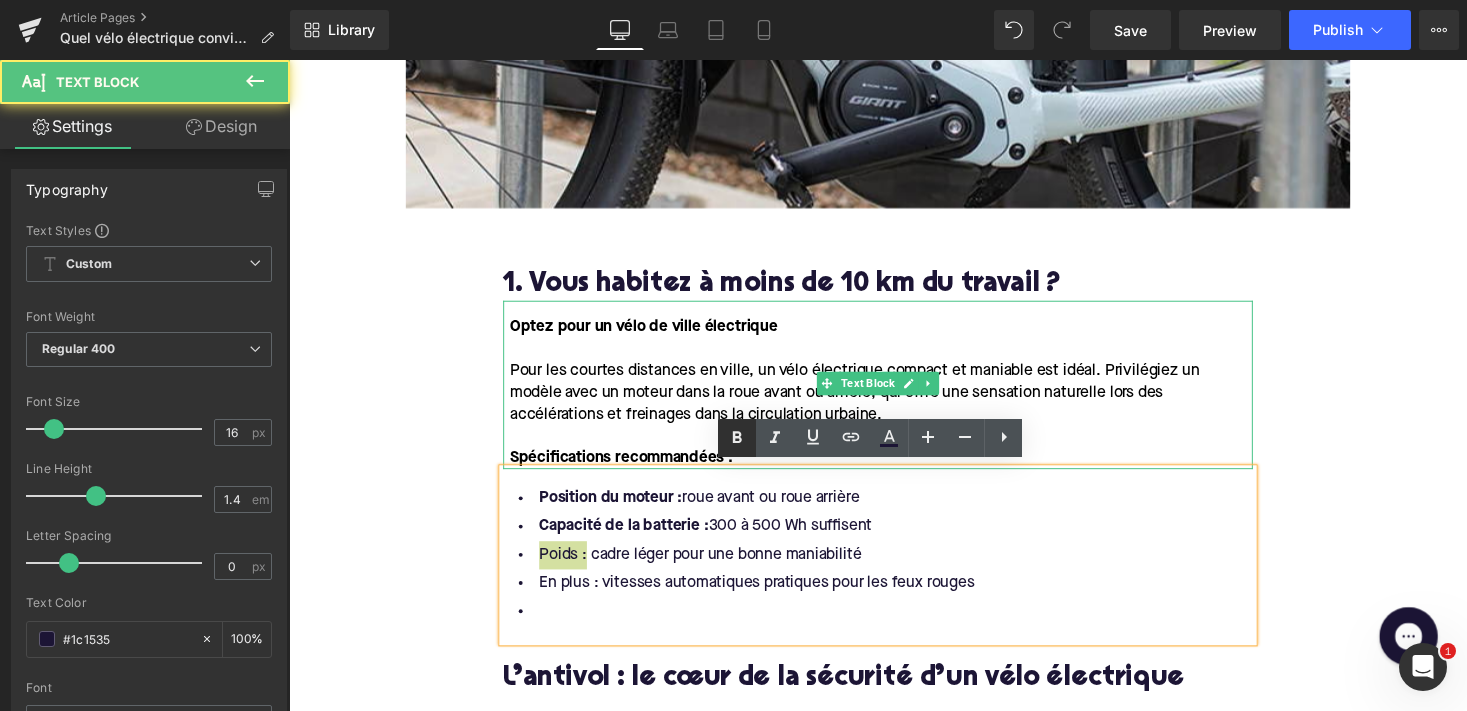 click 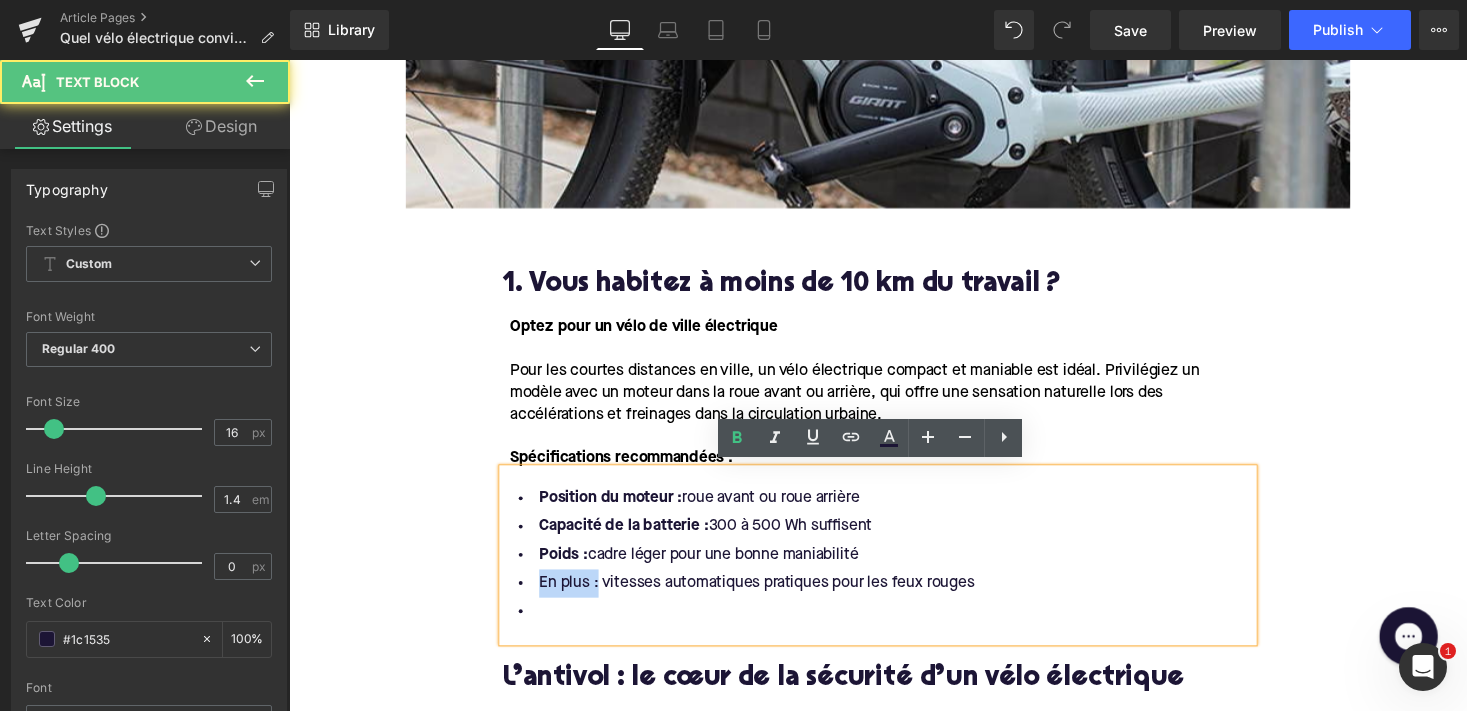 drag, startPoint x: 600, startPoint y: 596, endPoint x: 511, endPoint y: 596, distance: 89 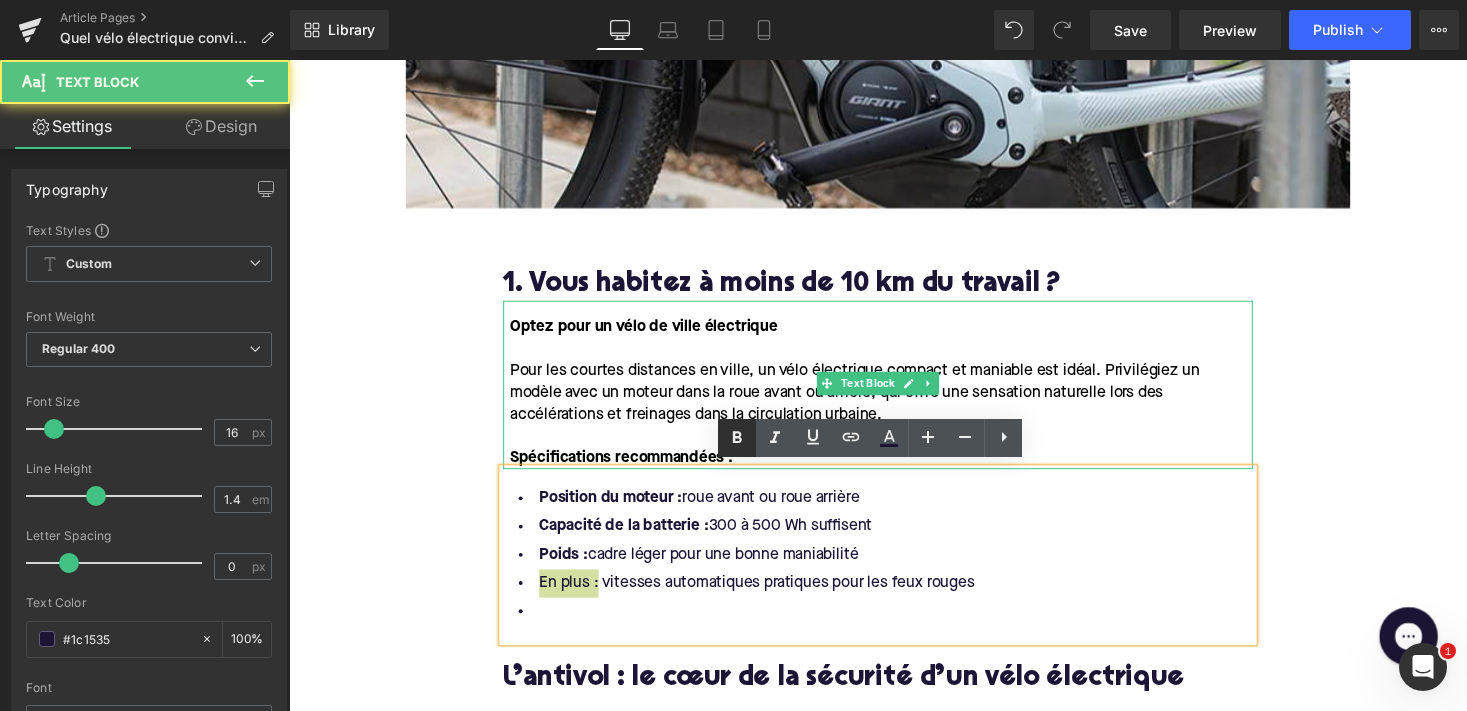 click 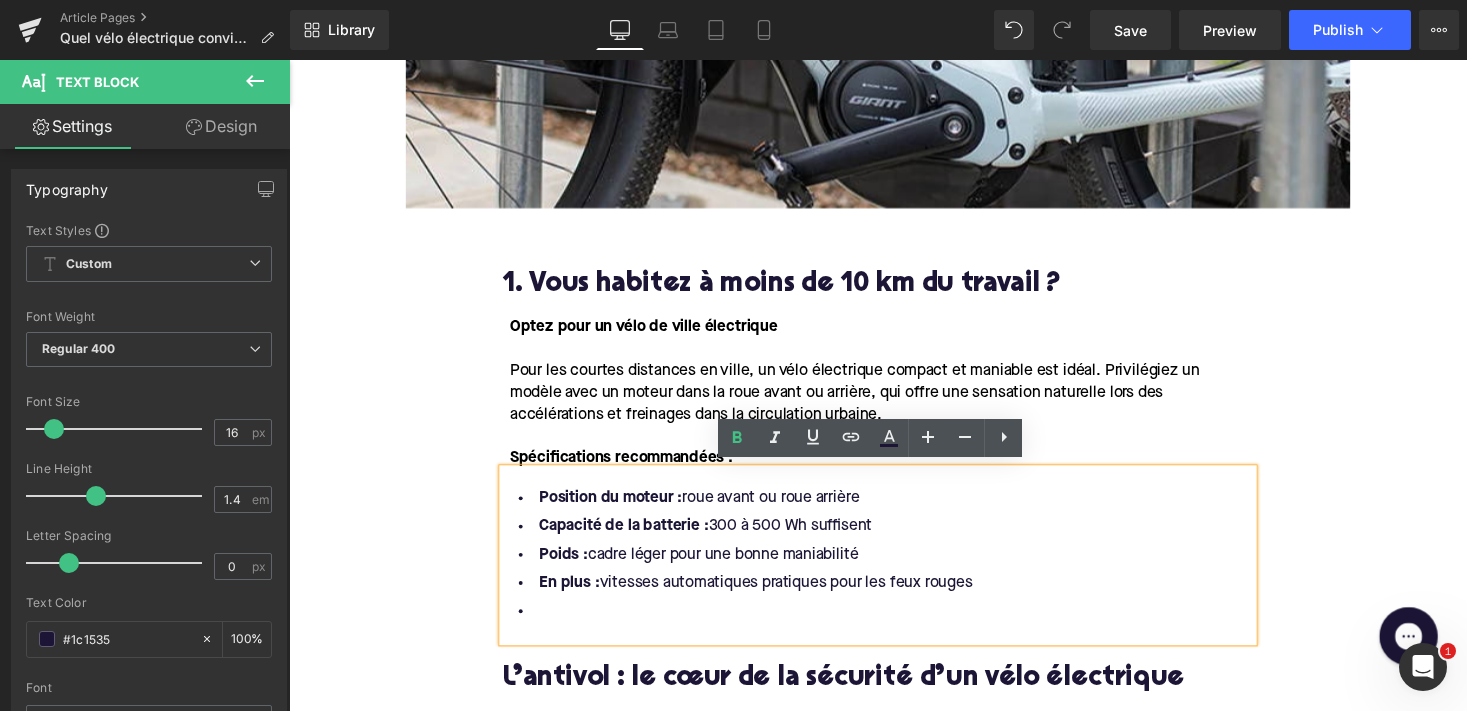 click at bounding box center [894, 626] 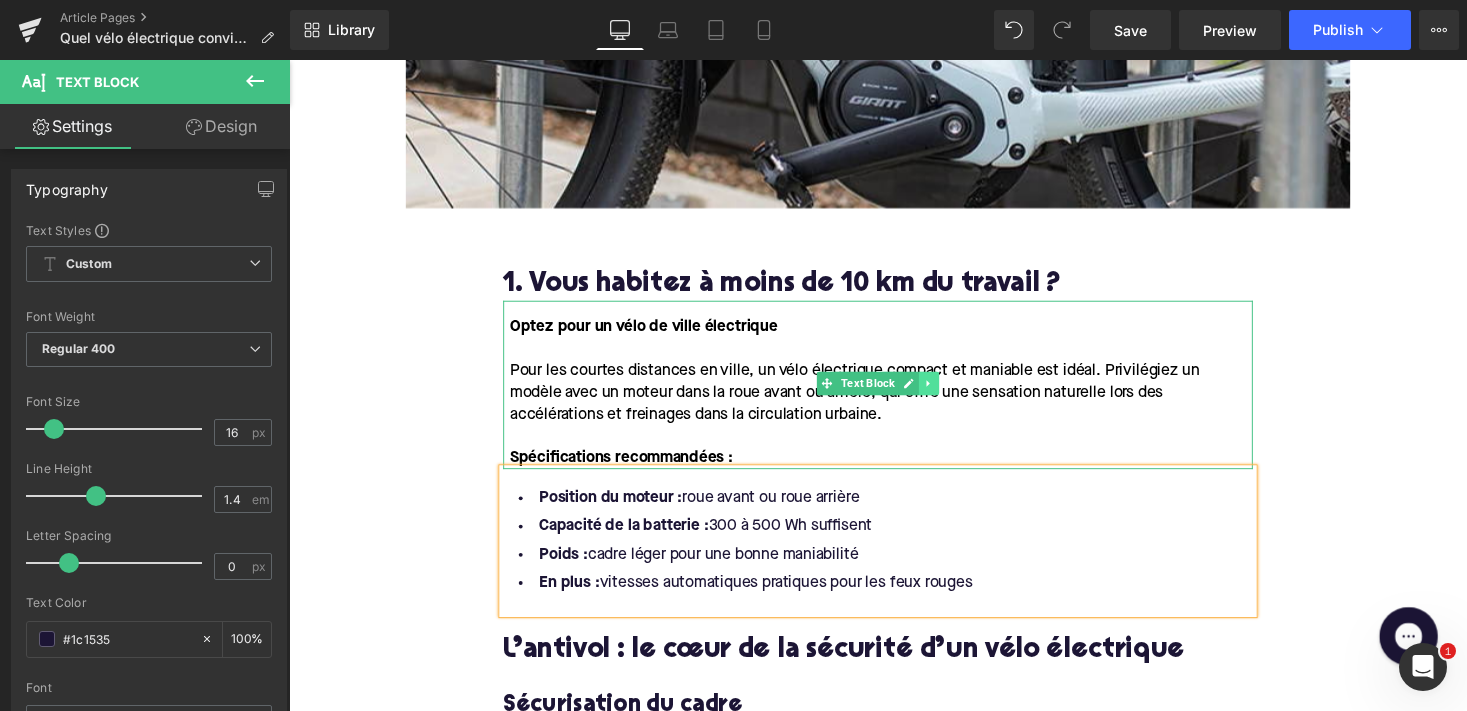 click 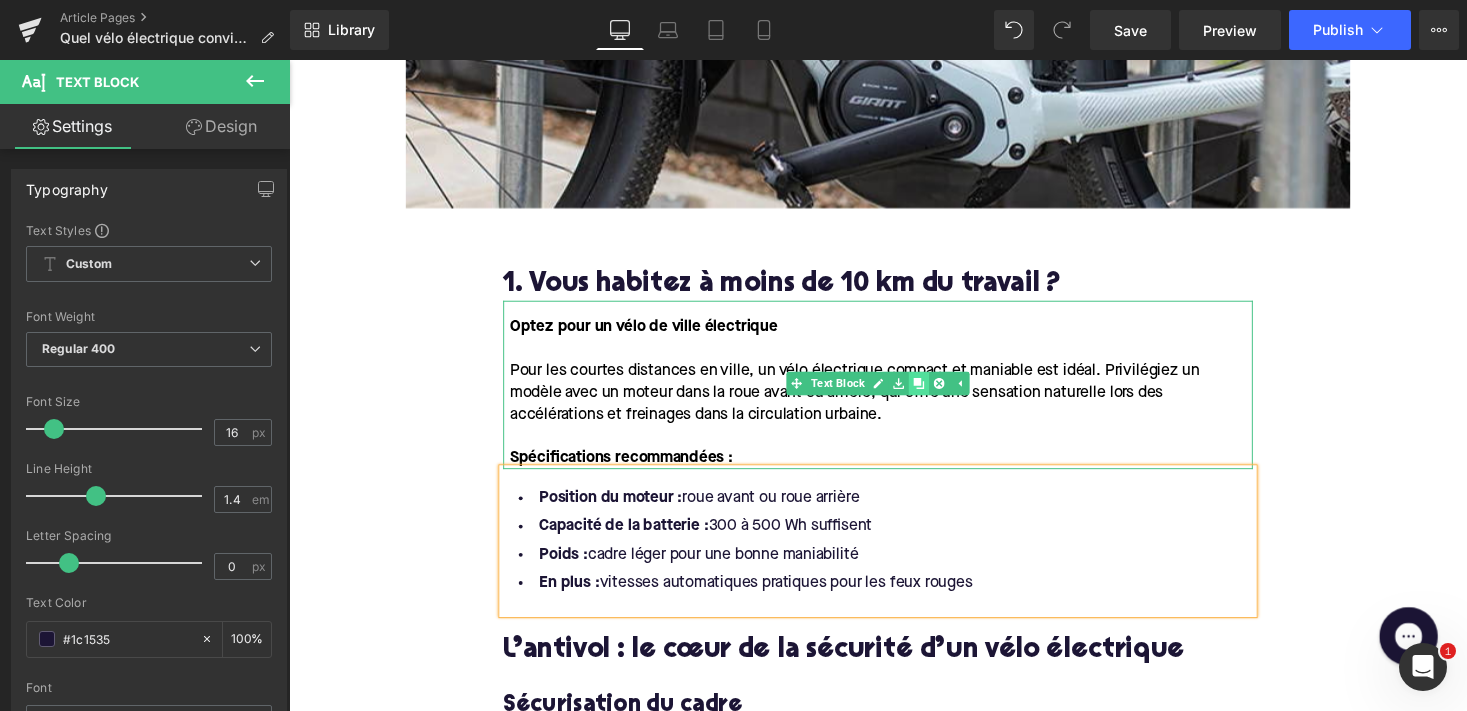 click 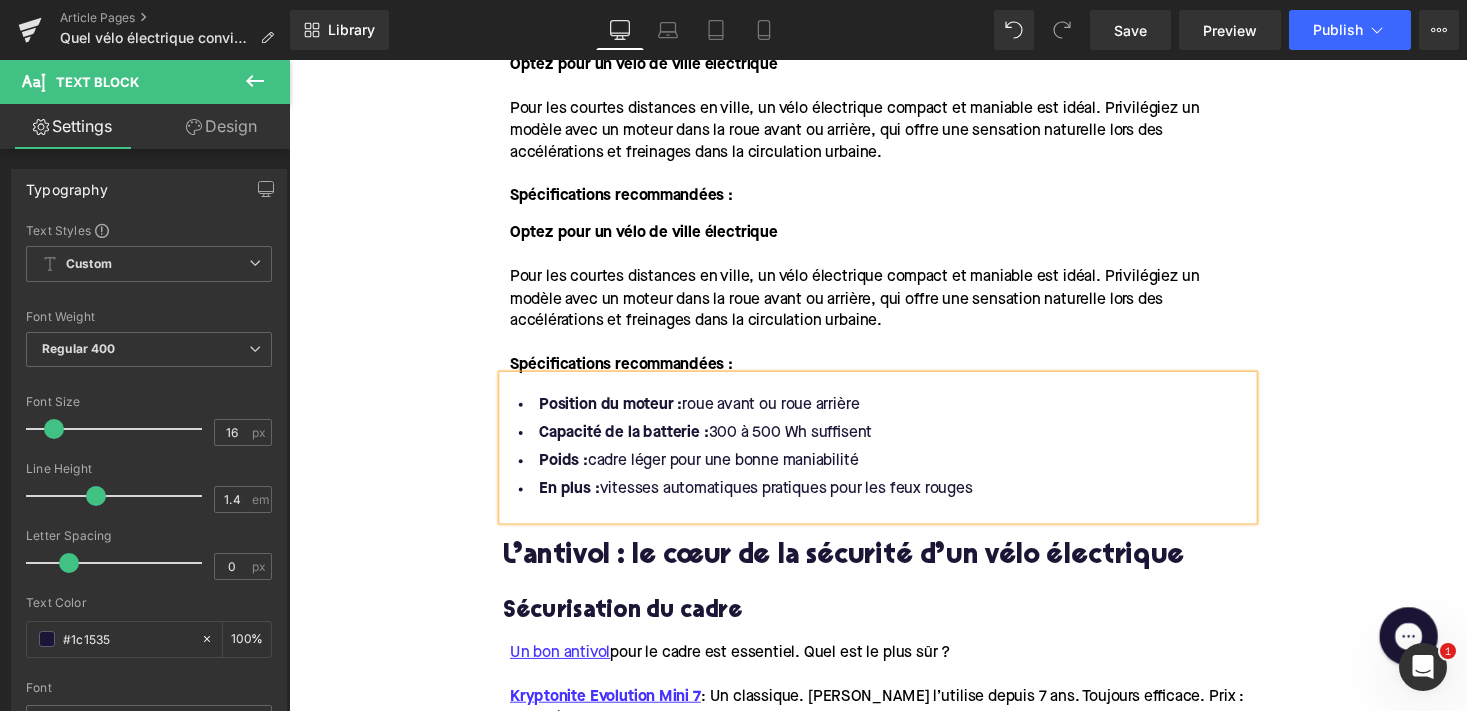 scroll, scrollTop: 1451, scrollLeft: 0, axis: vertical 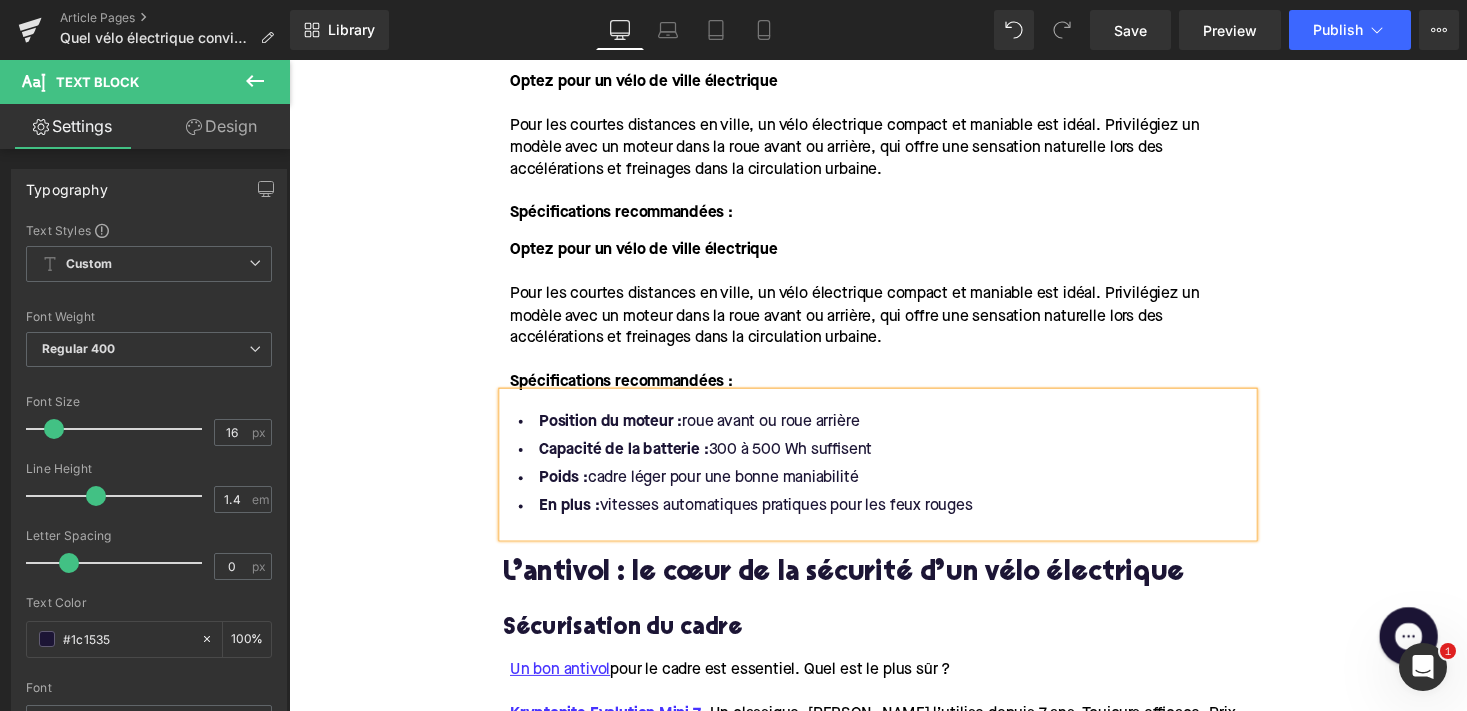 click at bounding box center [897, 279] 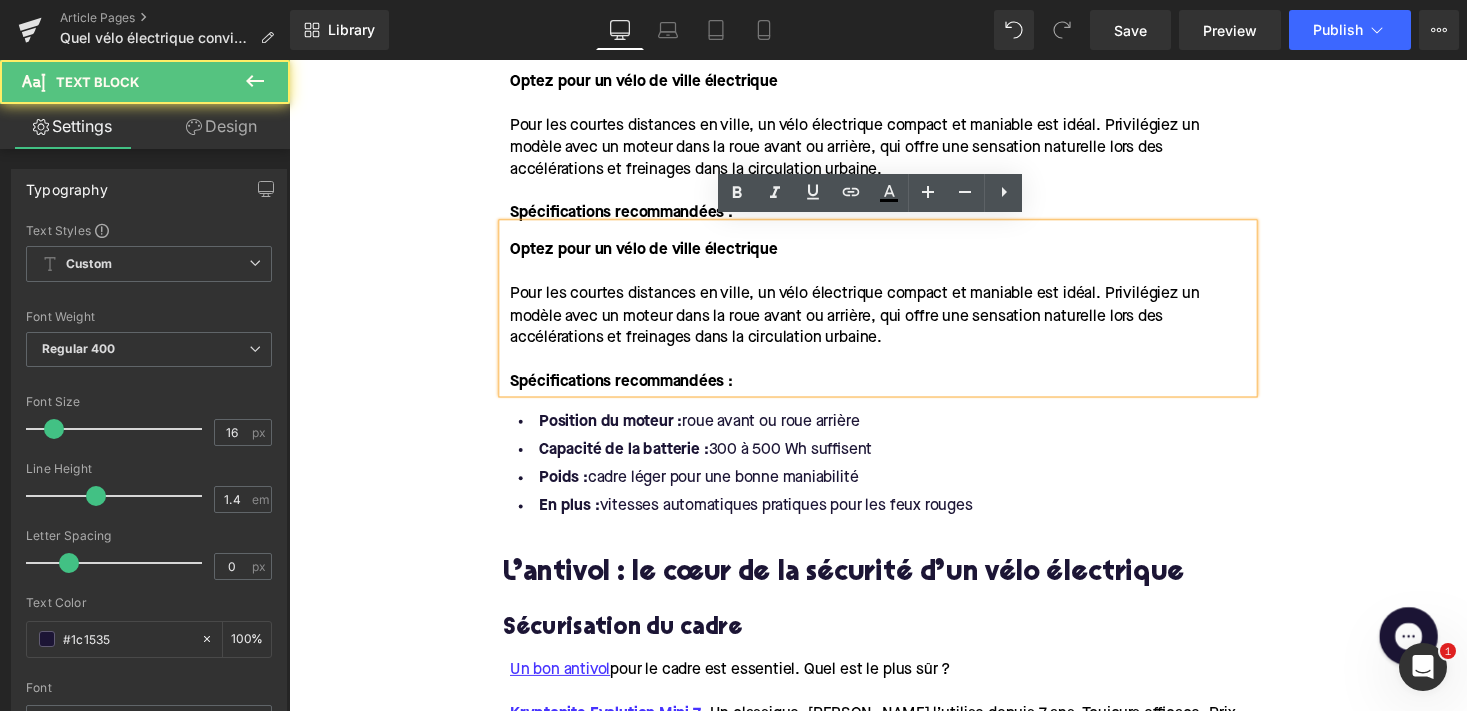 drag, startPoint x: 846, startPoint y: 126, endPoint x: 1120, endPoint y: 192, distance: 281.83682 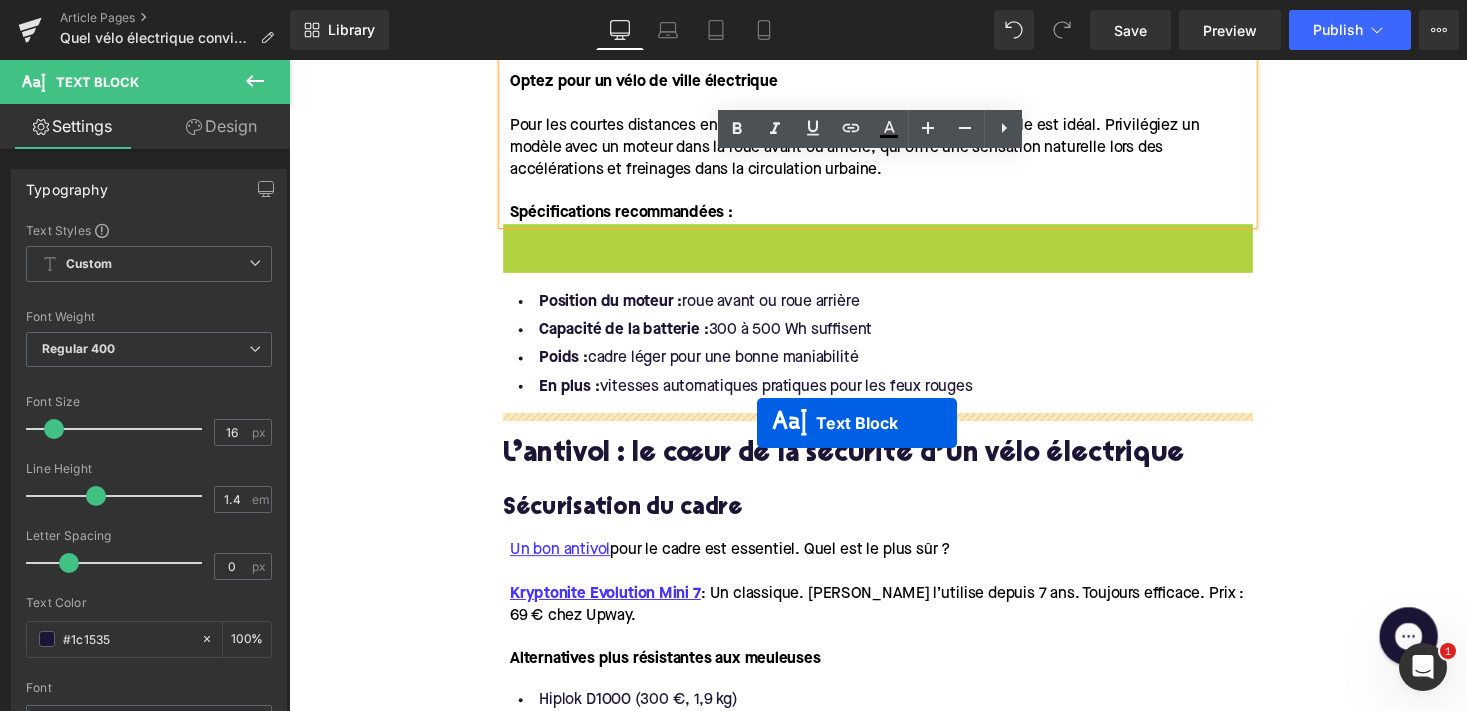 drag, startPoint x: 844, startPoint y: 304, endPoint x: 770, endPoint y: 433, distance: 148.71785 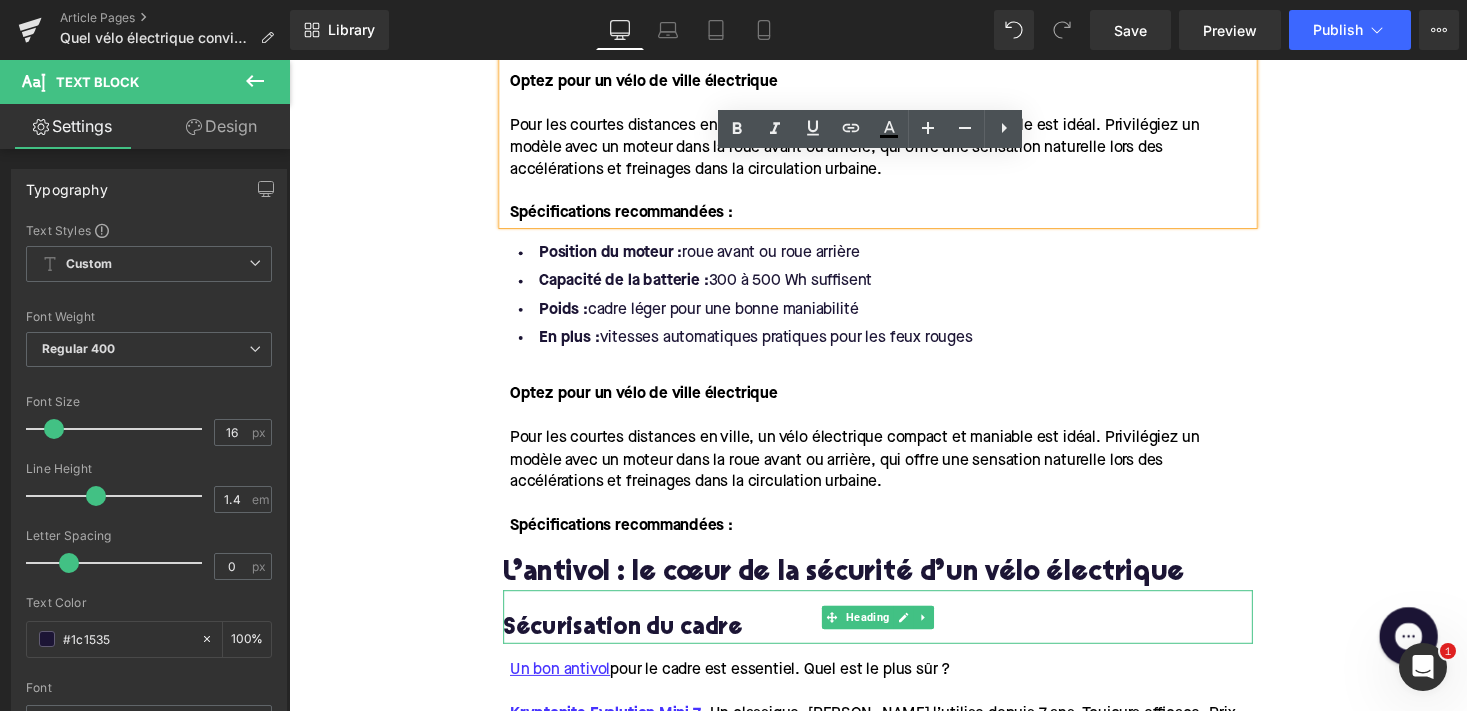 click on "Pour les courtes distances en ville, un vélo électrique compact et maniable est idéal. Privilégiez un modèle avec un moteur dans la roue avant ou arrière, qui offre une sensation naturelle lors des accélérations et freinages dans la circulation urbaine." at bounding box center (870, 471) 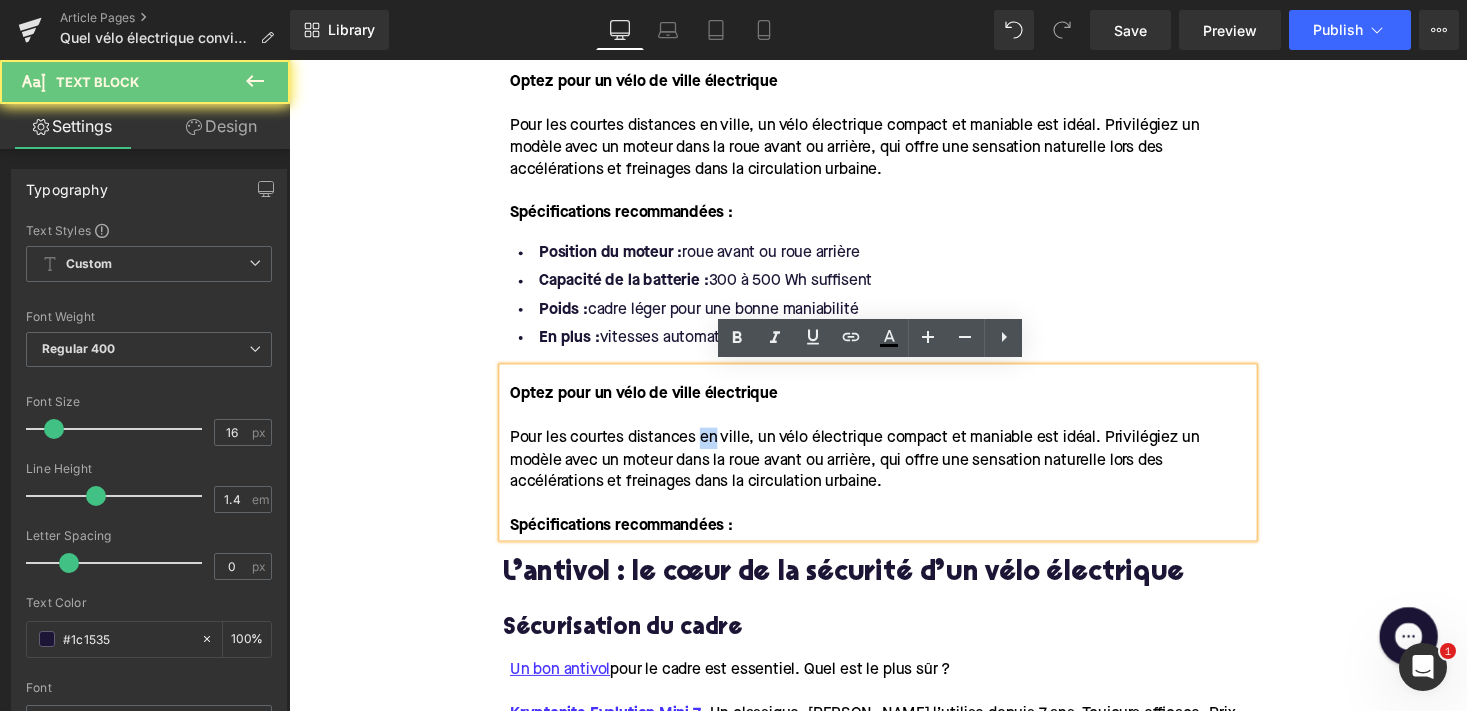 click on "Pour les courtes distances en ville, un vélo électrique compact et maniable est idéal. Privilégiez un modèle avec un moteur dans la roue avant ou arrière, qui offre une sensation naturelle lors des accélérations et freinages dans la circulation urbaine." at bounding box center [870, 471] 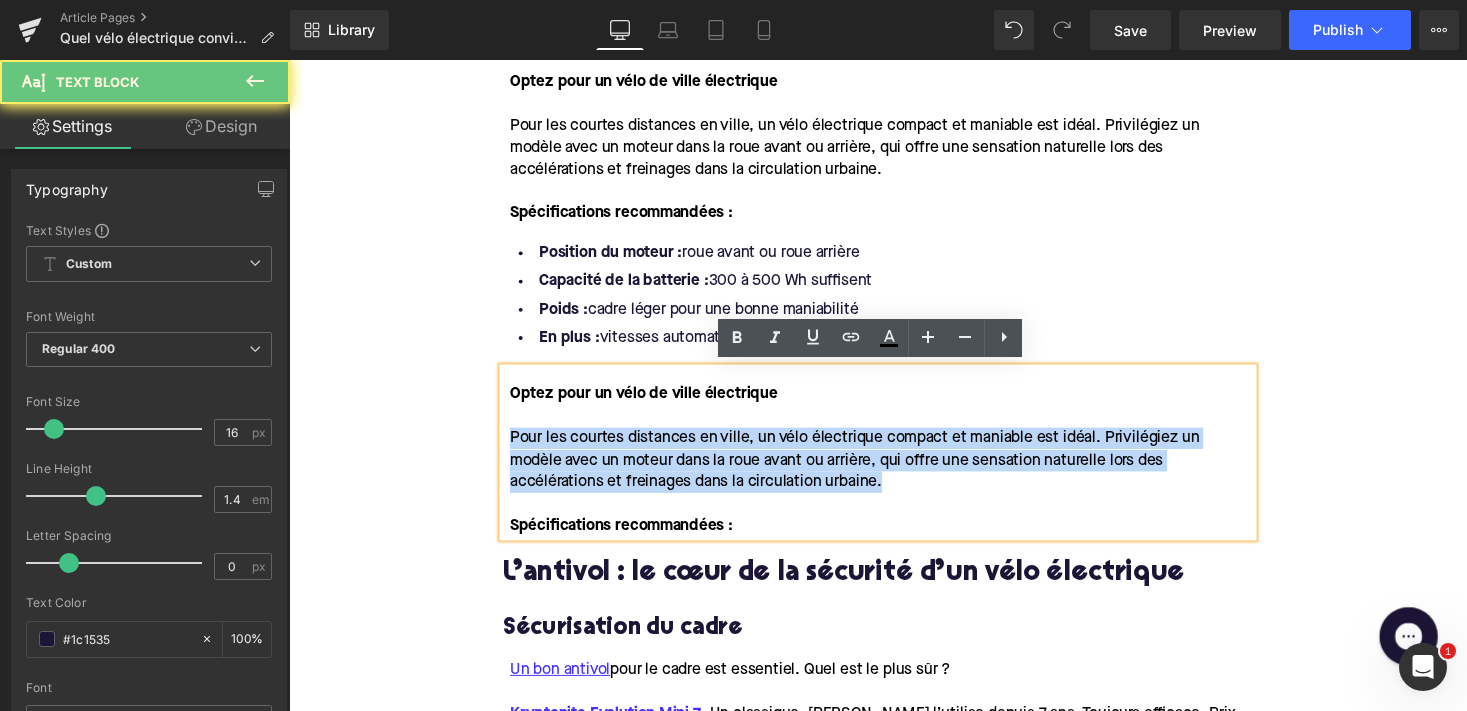 click on "Pour les courtes distances en ville, un vélo électrique compact et maniable est idéal. Privilégiez un modèle avec un moteur dans la roue avant ou arrière, qui offre une sensation naturelle lors des accélérations et freinages dans la circulation urbaine." at bounding box center (870, 471) 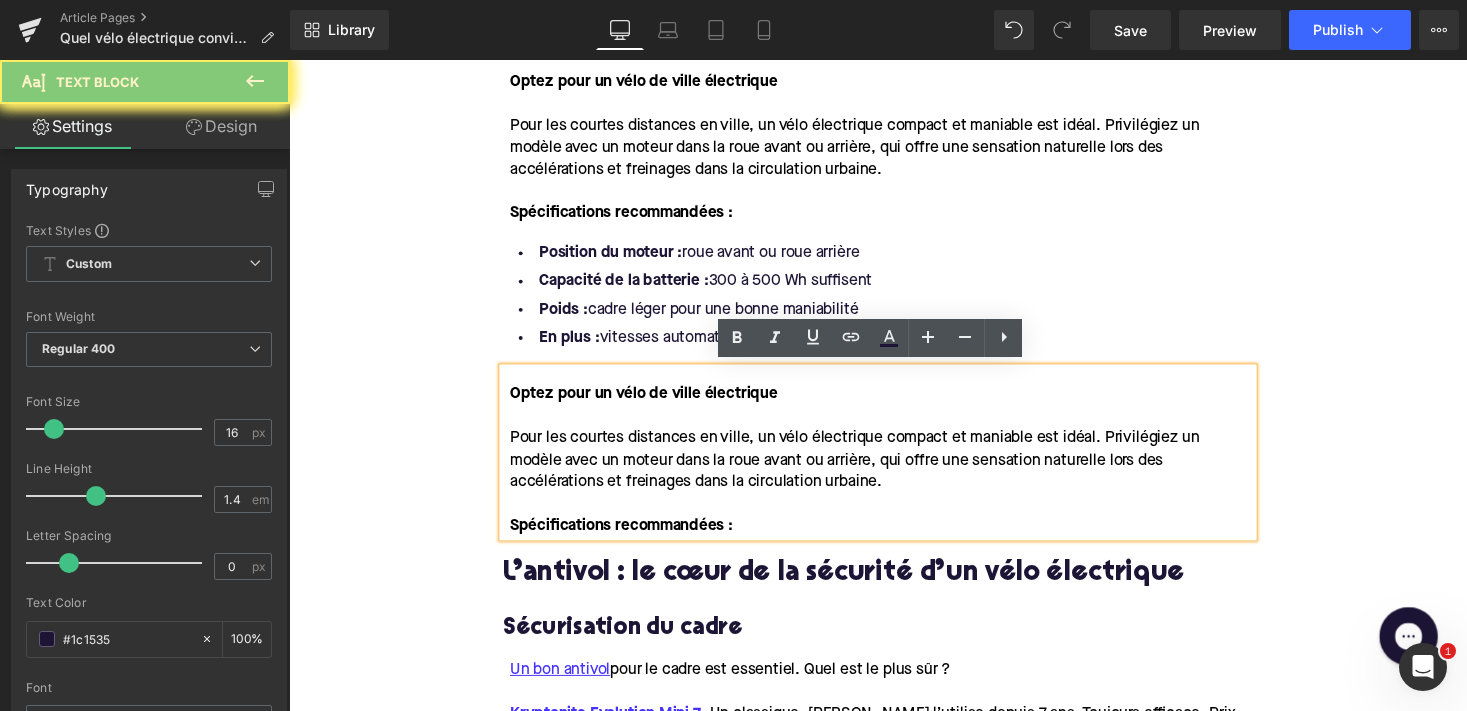 click at bounding box center (897, 516) 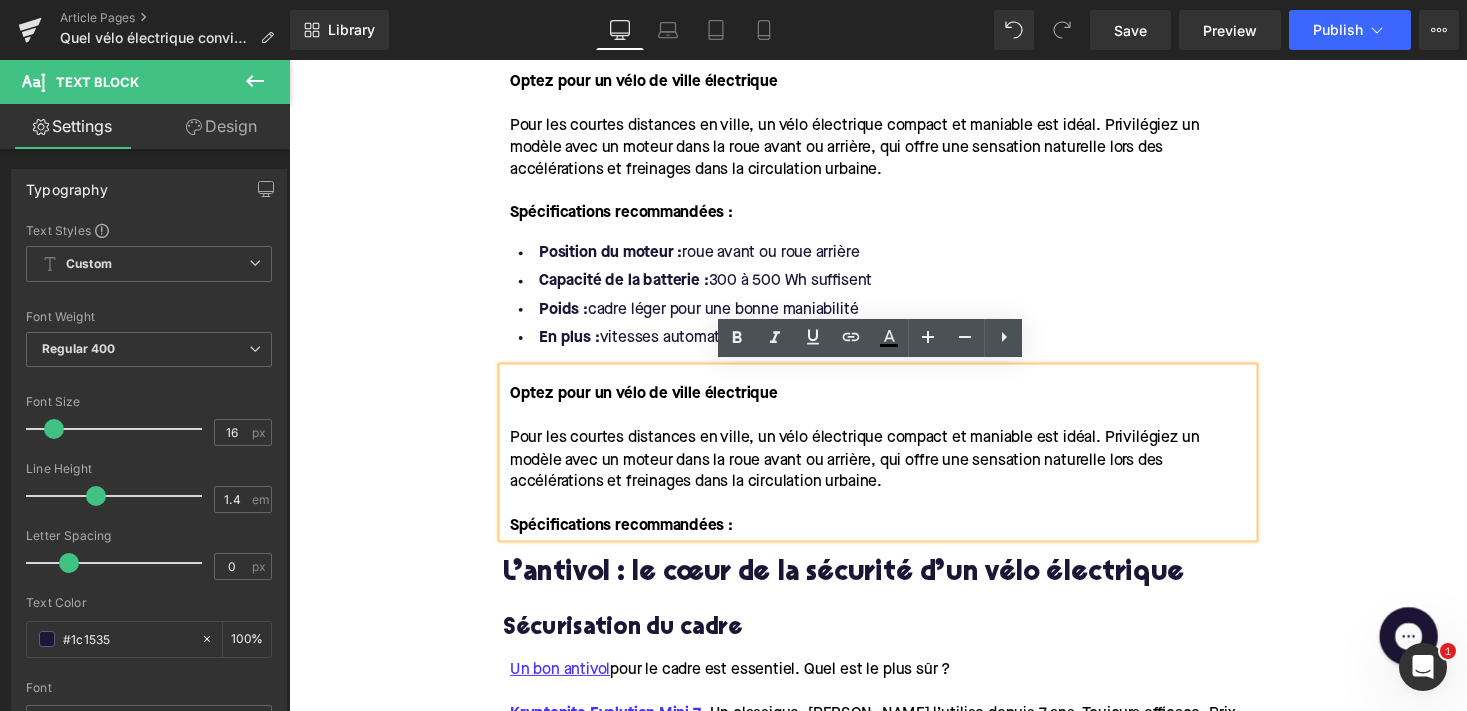 click at bounding box center (289, 60) 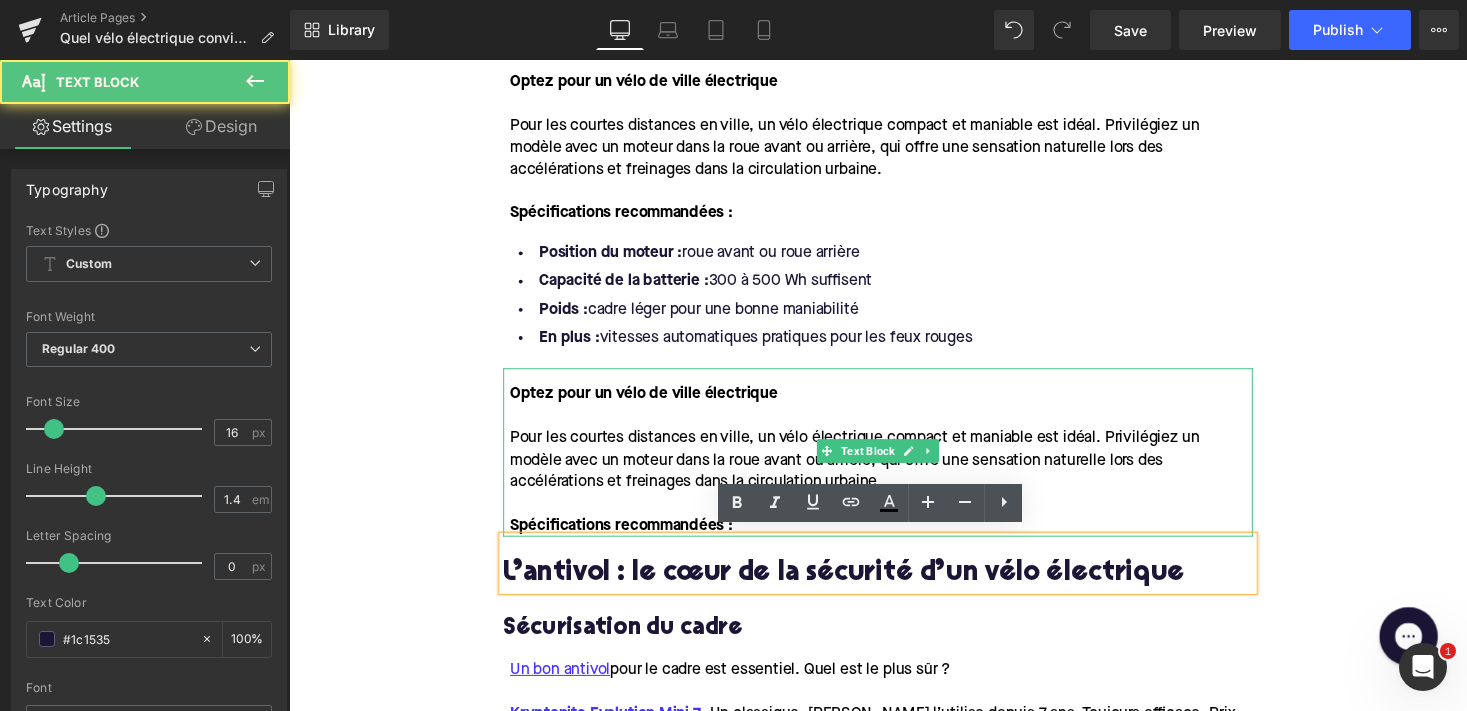 click at bounding box center [897, 516] 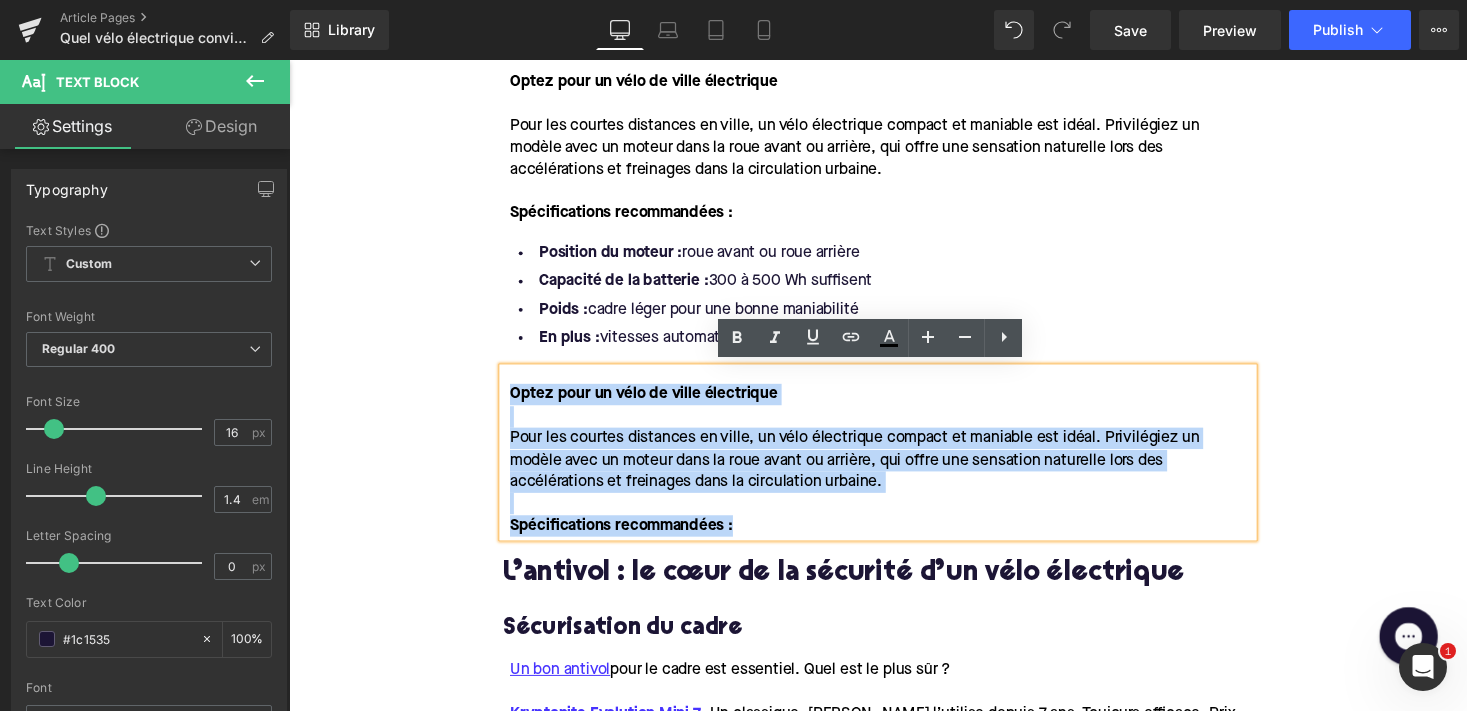 drag, startPoint x: 748, startPoint y: 525, endPoint x: 495, endPoint y: 403, distance: 280.87897 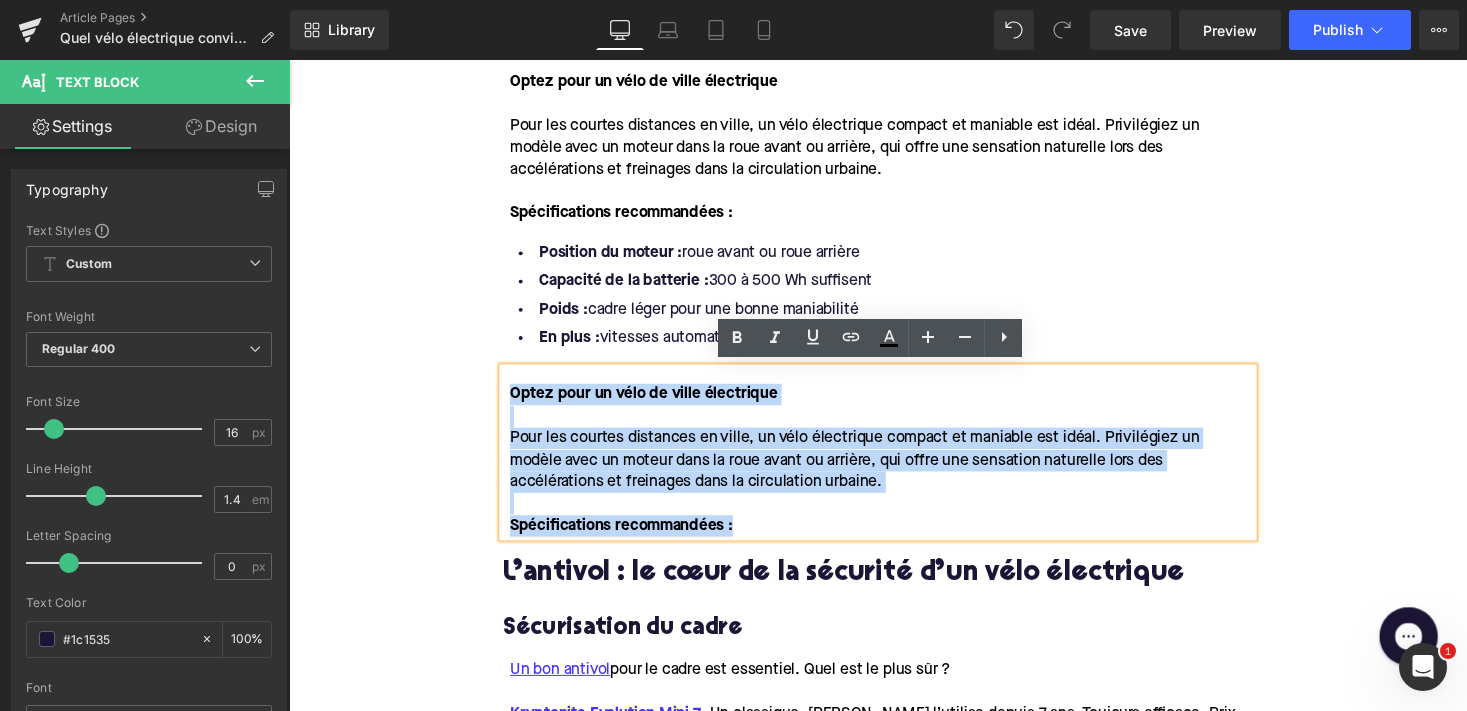 click on "1. Vous habitez à moins de 10 km du travail ? Heading         Optez pour un vélo de ville électrique Pour les courtes distances en ville, un vélo électrique compact et maniable est idéal. Privilégiez un modèle avec un moteur dans la roue avant ou arrière, qui offre une sensation naturelle lors des accélérations et freinages dans la circulation urbaine. Spécifications recommandées : Text Block         Position du moteur :  roue avant ou roue arrière Capacité de la batterie :  300 à 500 Wh suffisent Poids :  cadre léger pour une bonne maniabilité En plus :  vitesses automatiques pratiques pour les feux rouges Text Block         Optez pour un vélo de ville électrique Pour les courtes distances en ville, un vélo électrique compact et maniable est idéal. Privilégiez un modèle avec un moteur dans la roue avant ou arrière, qui offre une sensation naturelle lors des accélérations et freinages dans la circulation urbaine. Spécifications recommandées : Text Block         Heading" at bounding box center [894, 1414] 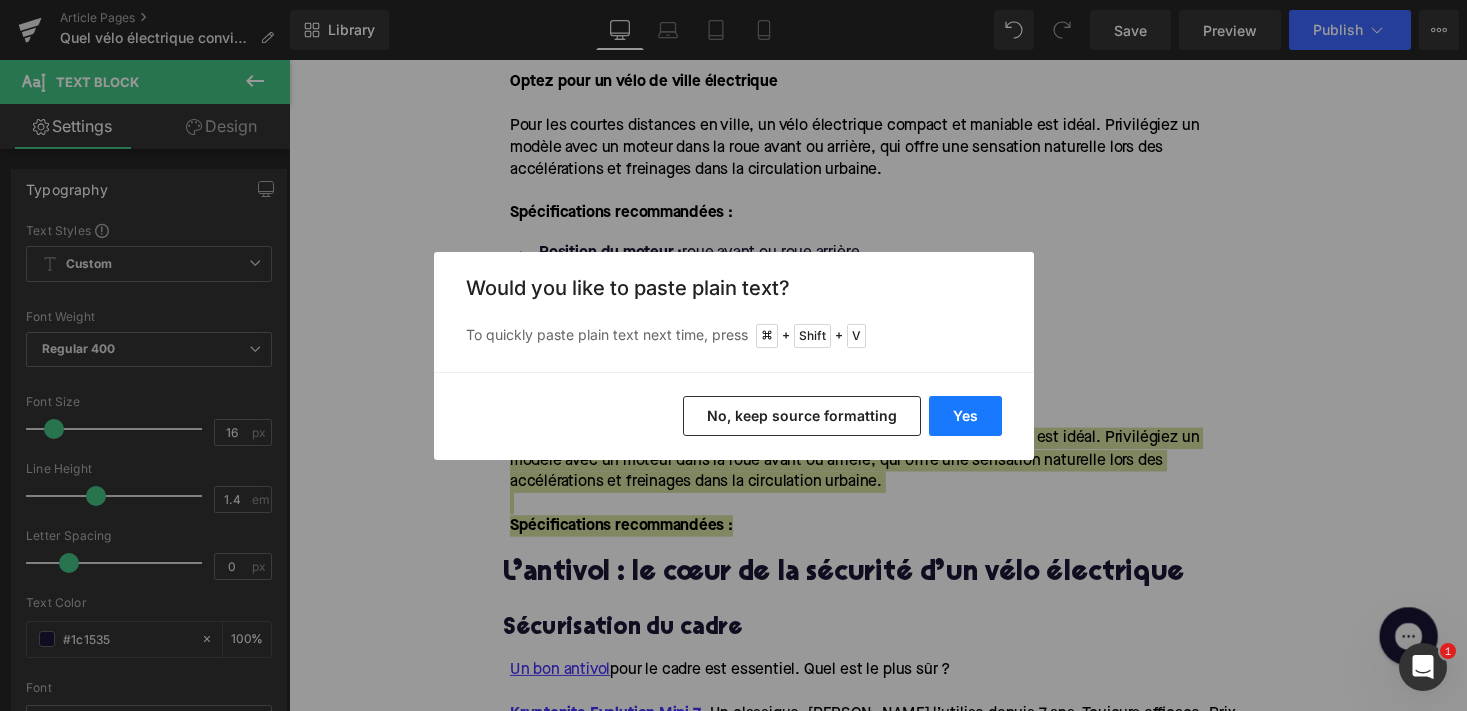 click on "Yes" at bounding box center [965, 416] 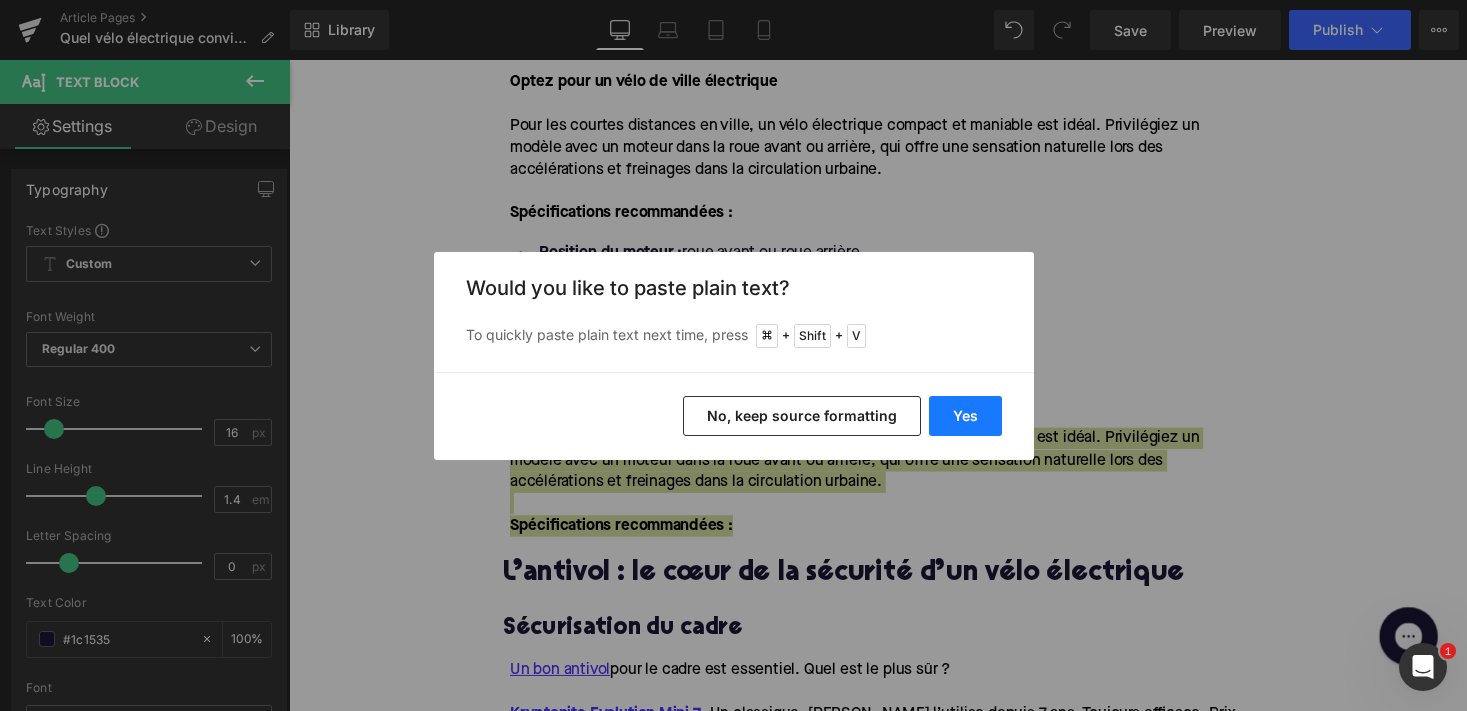 type 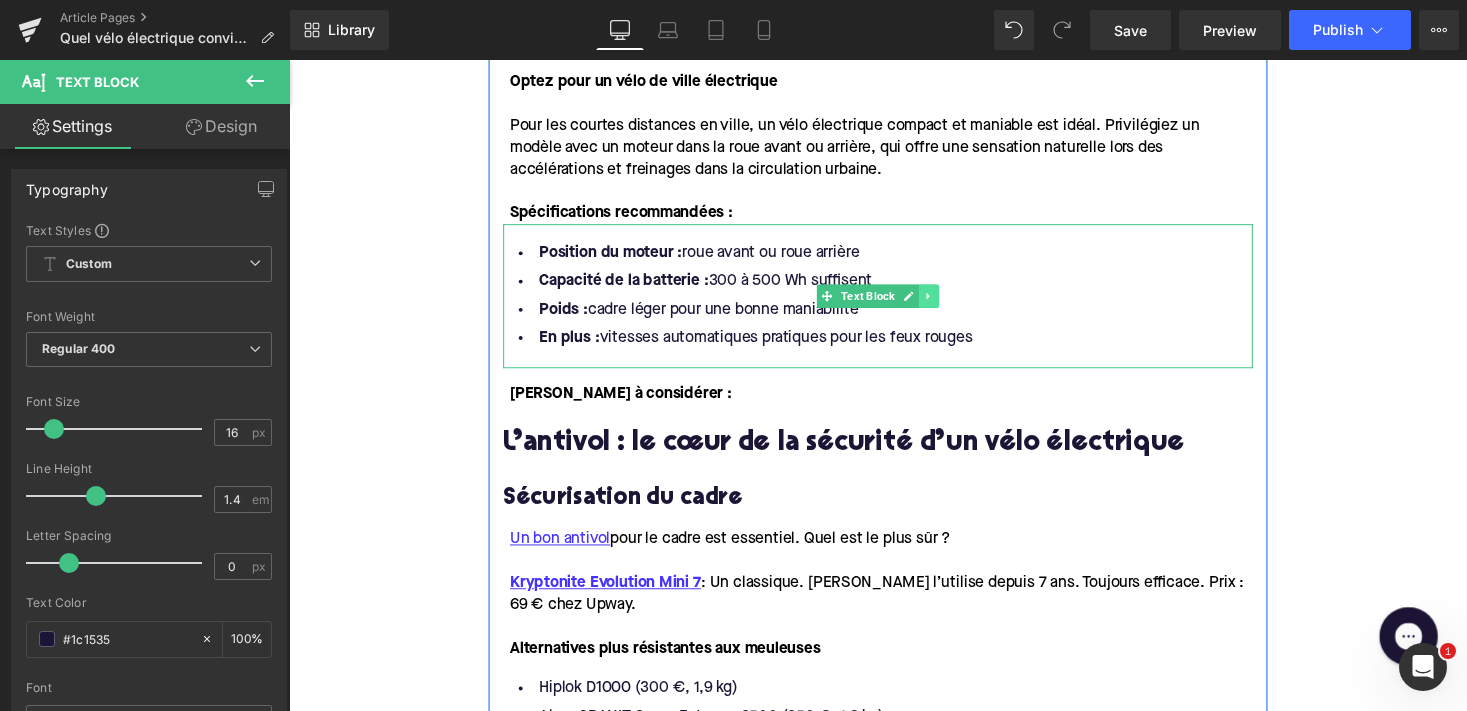 click at bounding box center [946, 303] 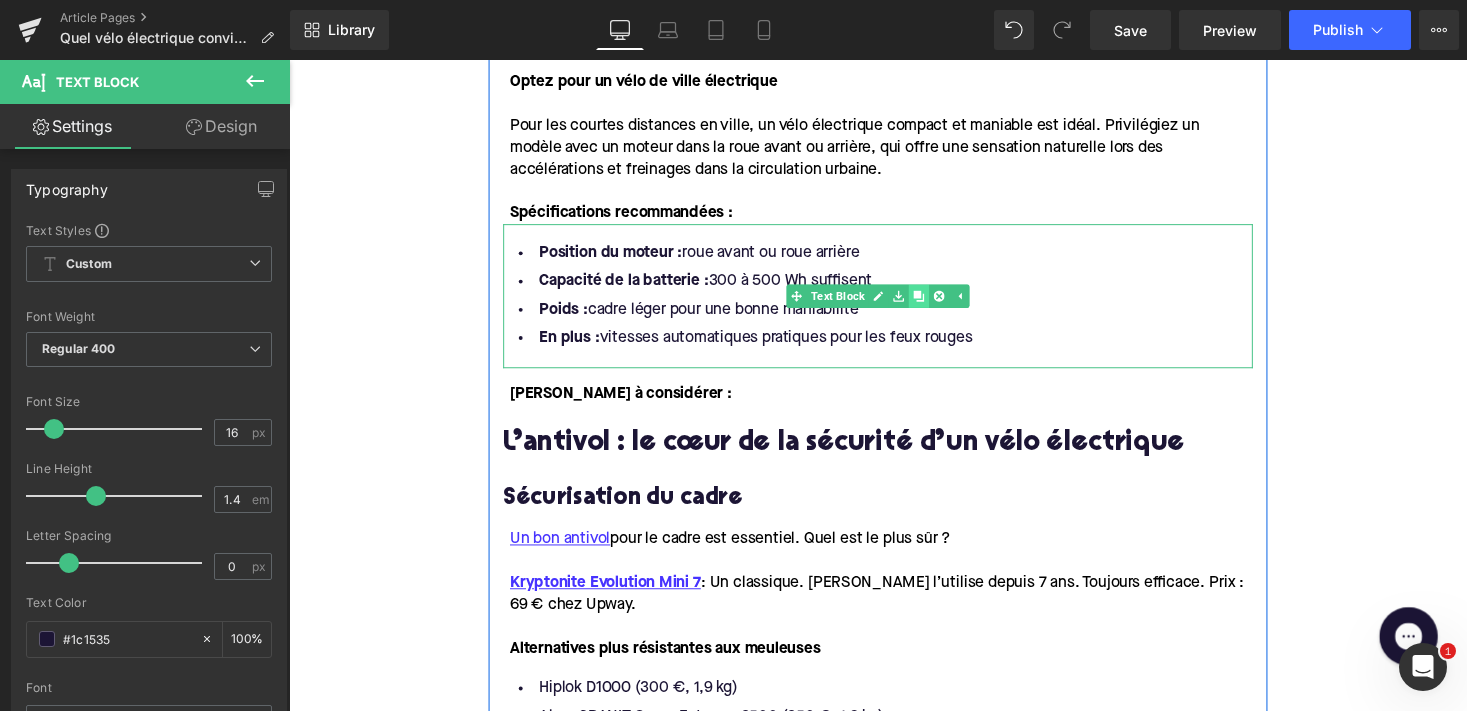 click 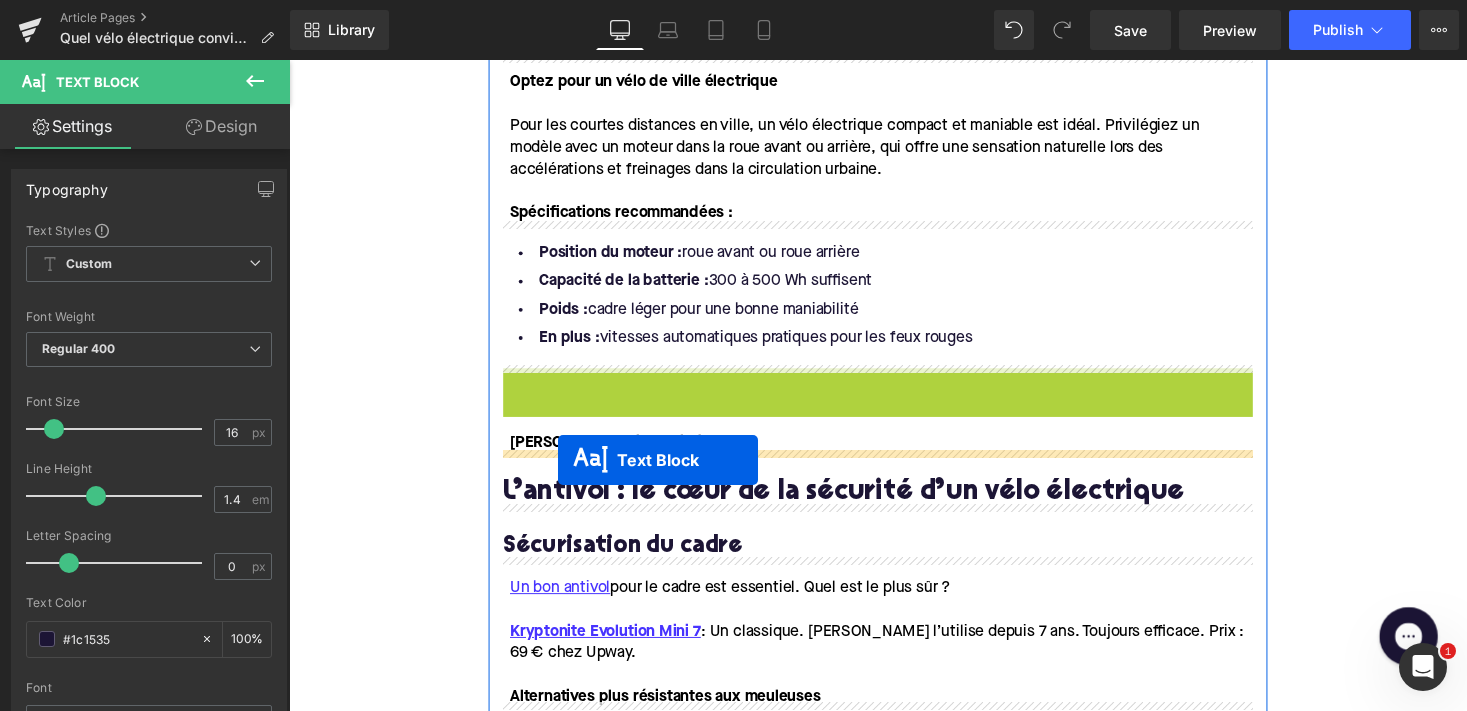 drag, startPoint x: 835, startPoint y: 445, endPoint x: 565, endPoint y: 471, distance: 271.24896 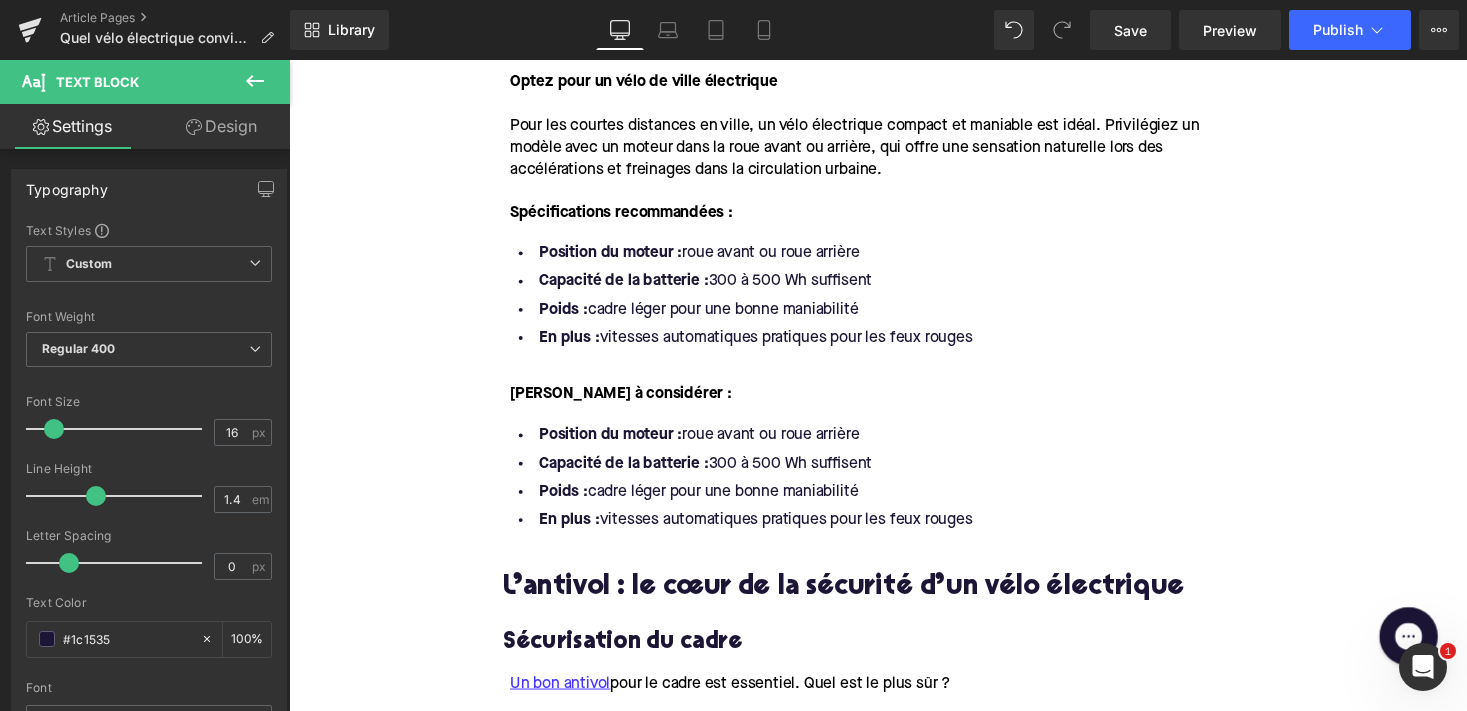click on "Capacité de la batterie :" at bounding box center [633, 475] 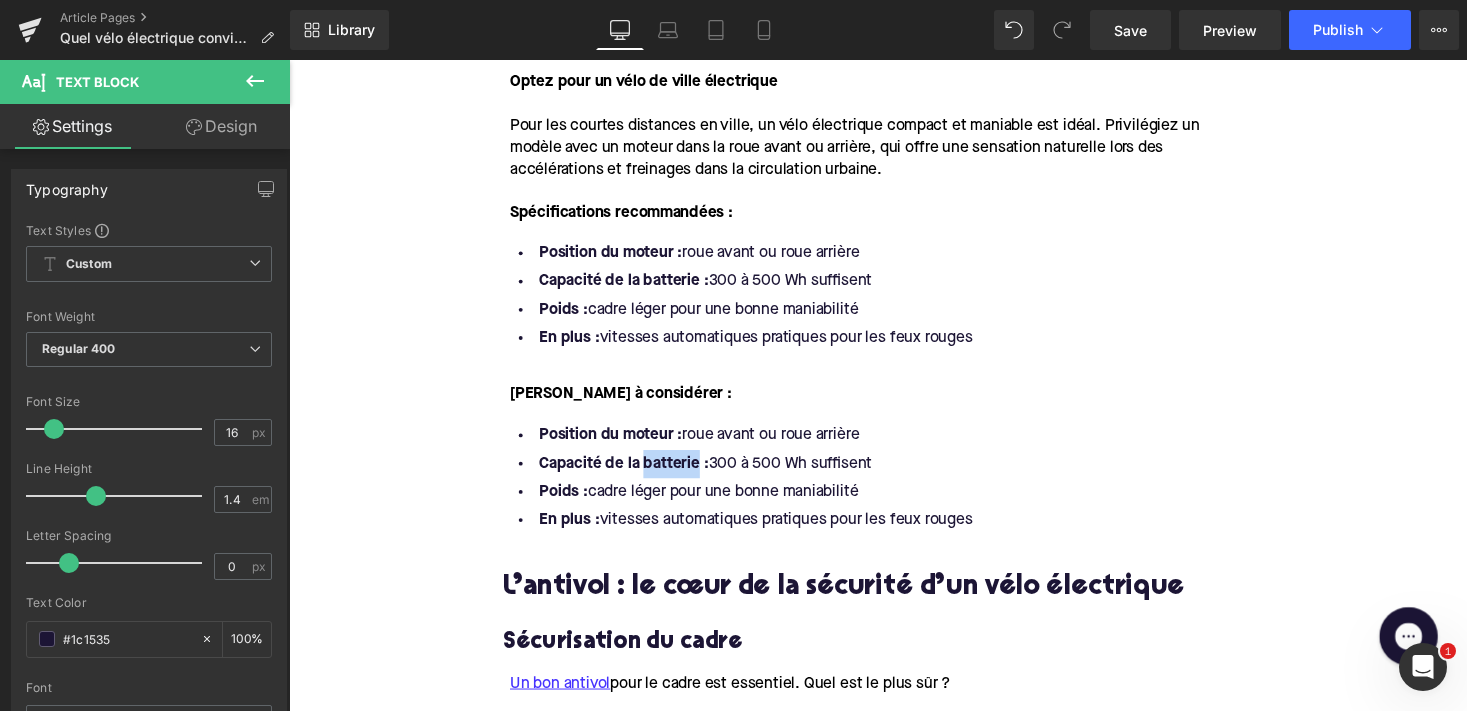 click on "Capacité de la batterie :" at bounding box center [633, 475] 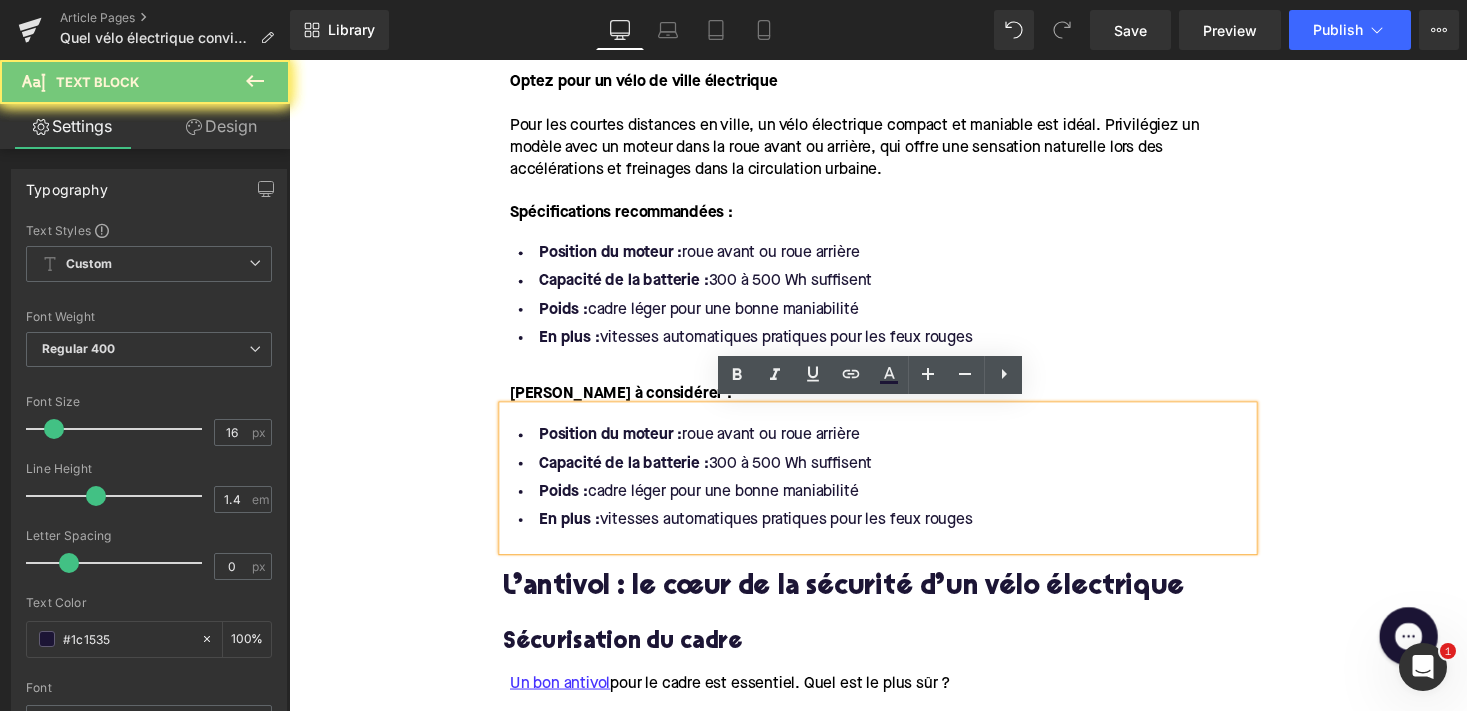click on "En plus :  vitesses automatiques pratiques pour les feux rouges" at bounding box center (894, 533) 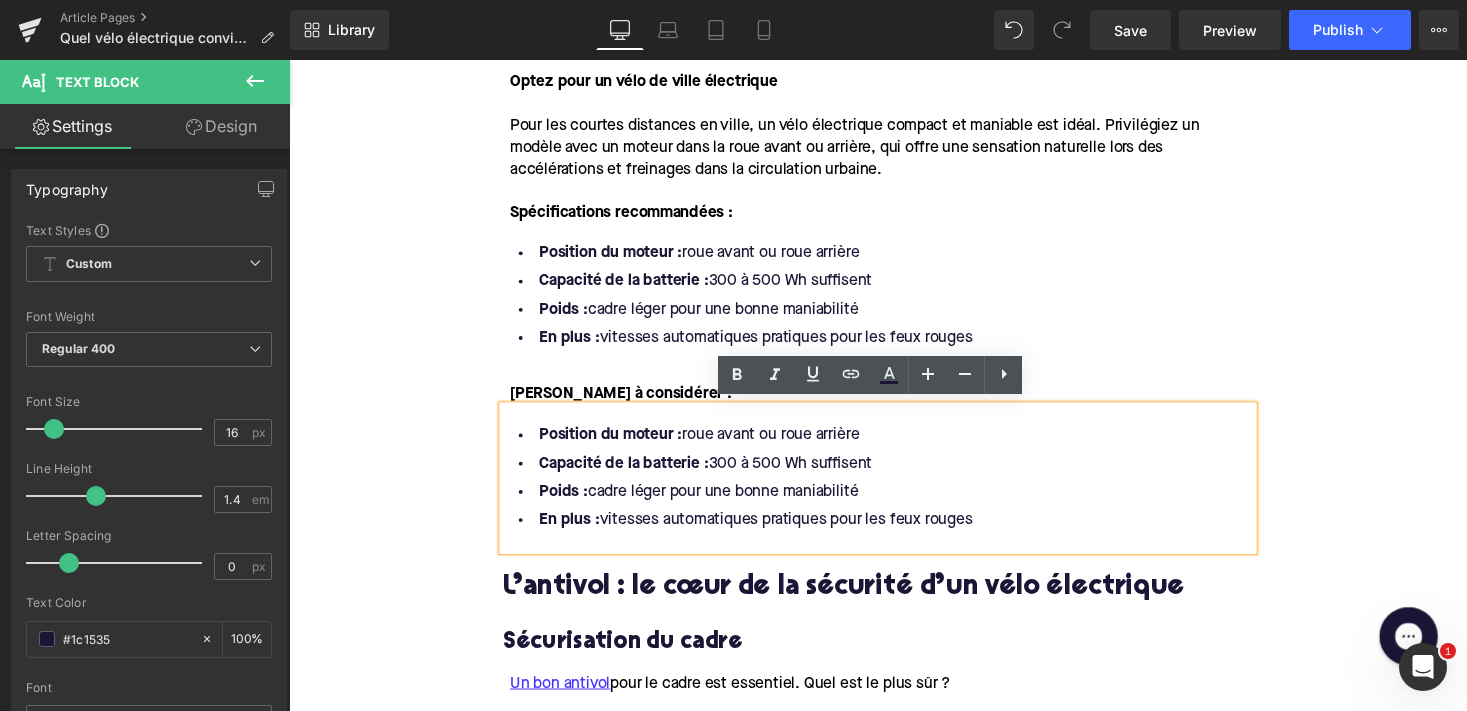 drag, startPoint x: 996, startPoint y: 530, endPoint x: 507, endPoint y: 444, distance: 496.5048 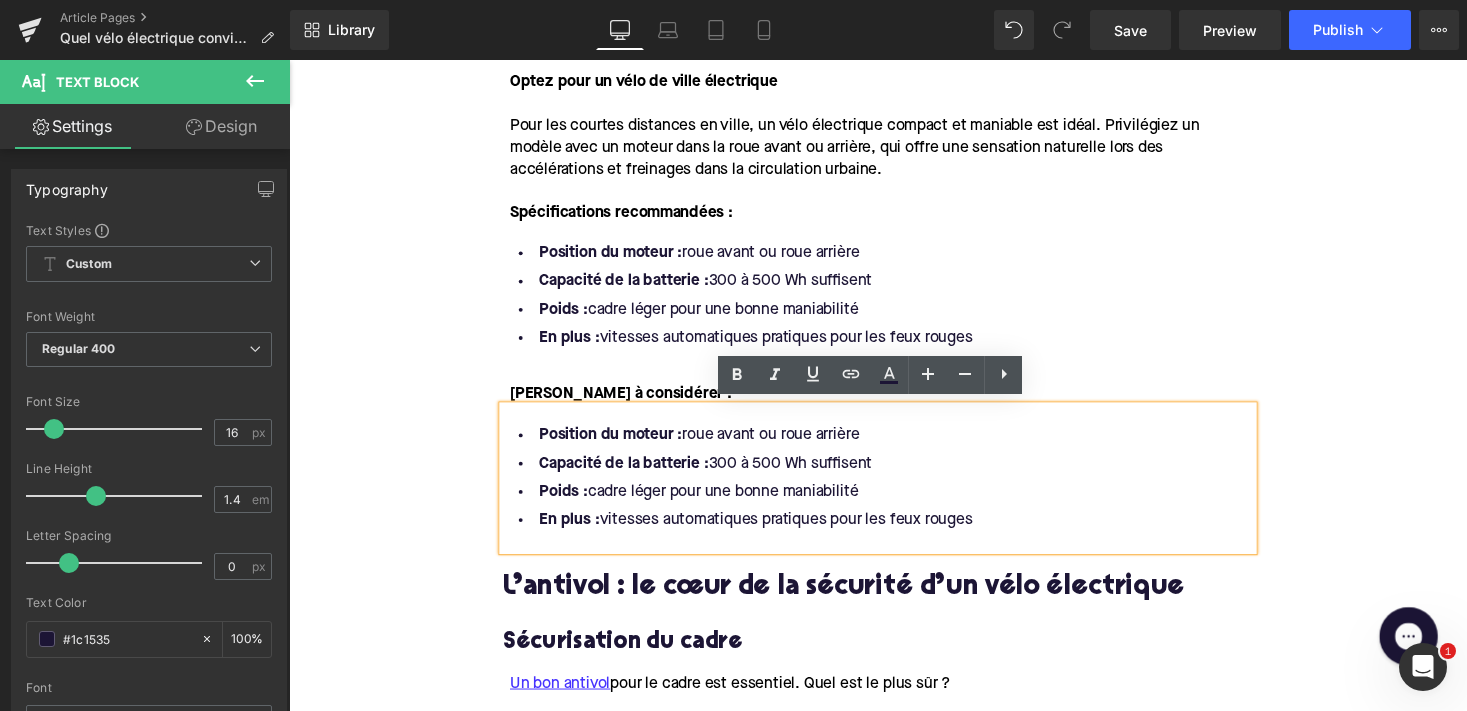 click on "Position du moteur :  roue avant ou roue arrière Capacité de la batterie :  300 à 500 Wh suffisent Poids :  cadre léger pour une bonne maniabilité En plus :  vitesses automatiques pratiques pour les feux rouges" at bounding box center [894, 490] 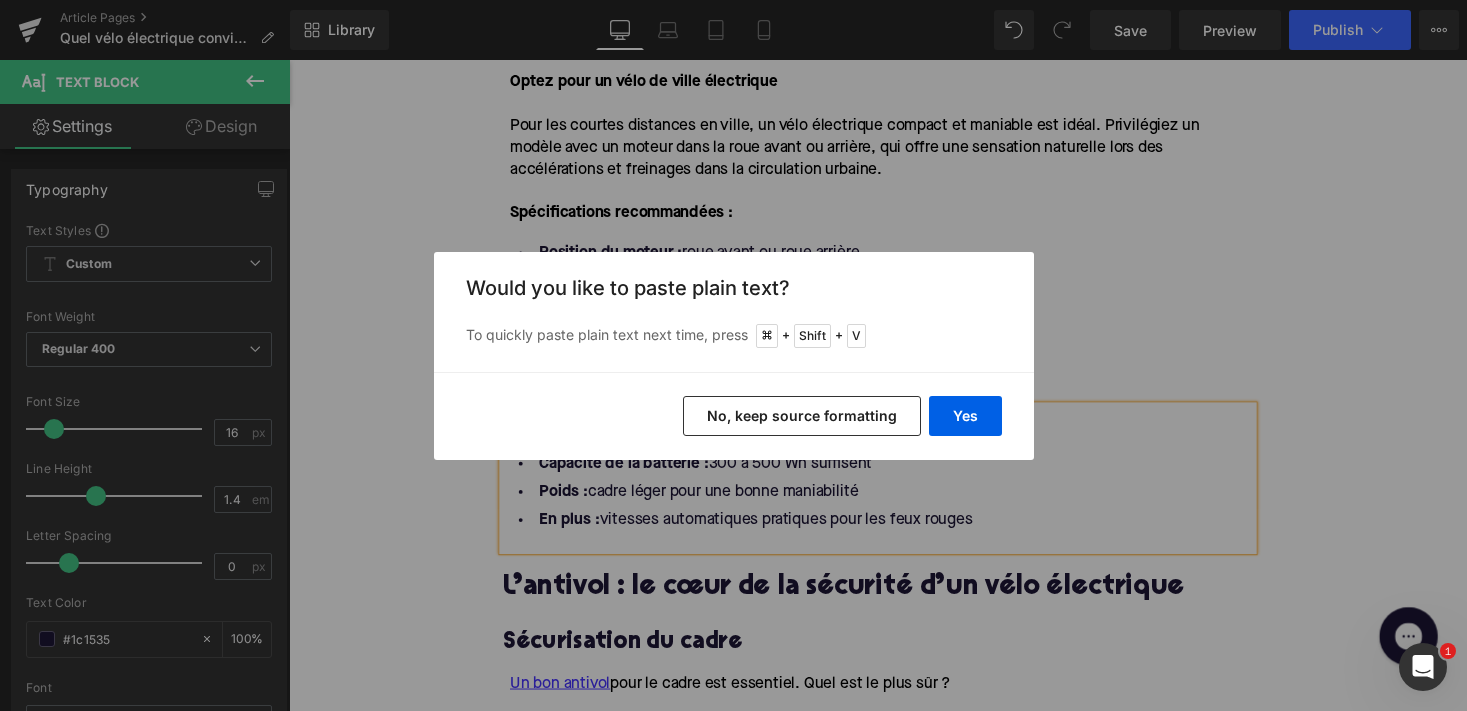 click on "No, keep source formatting" at bounding box center (802, 416) 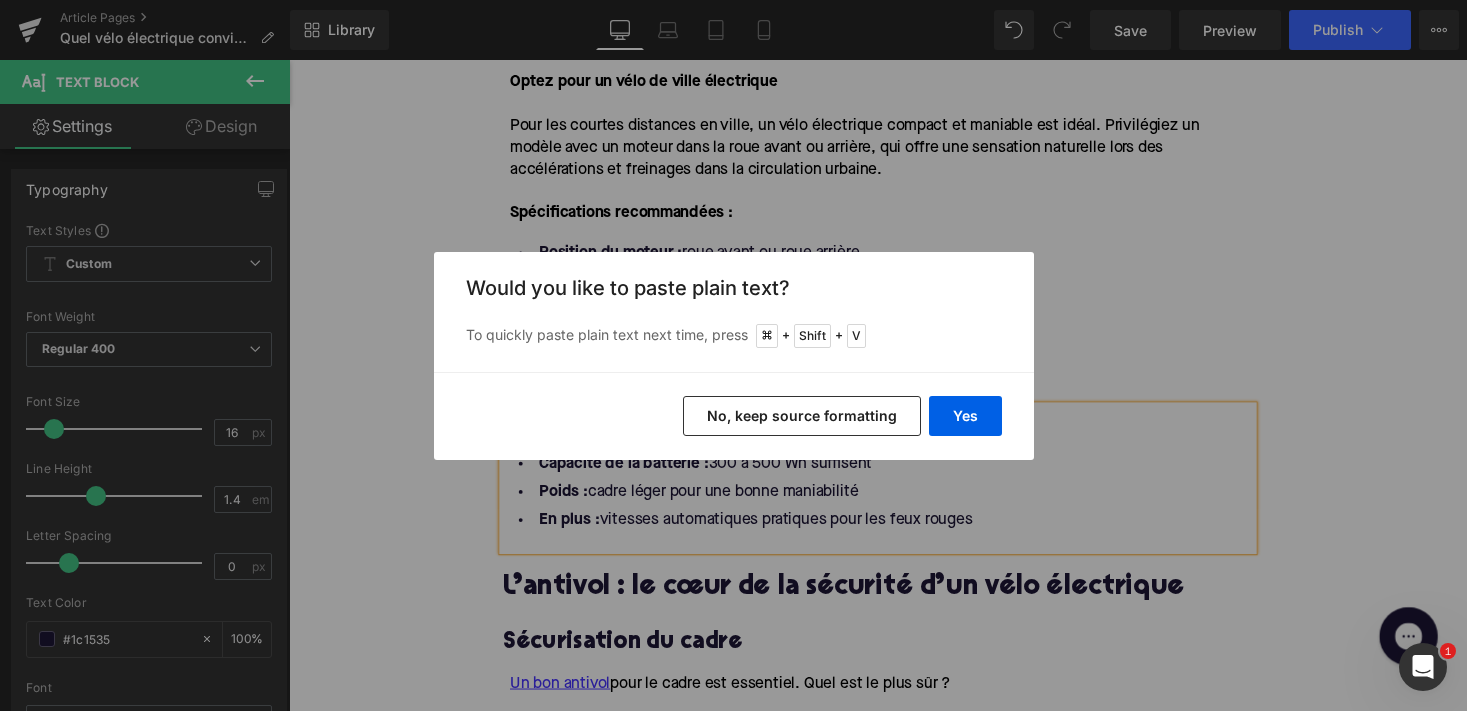 type 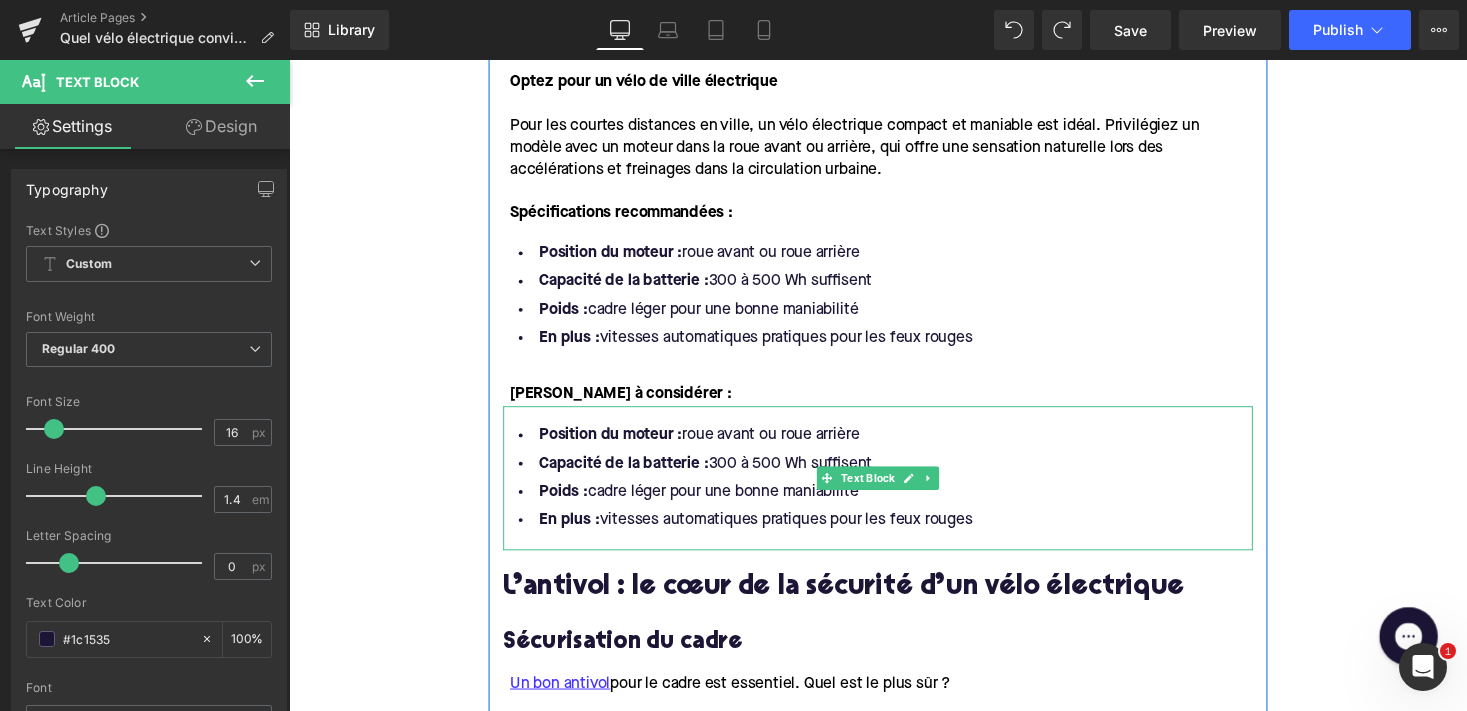 click on "En plus :  vitesses automatiques pratiques pour les feux rouges" at bounding box center (894, 533) 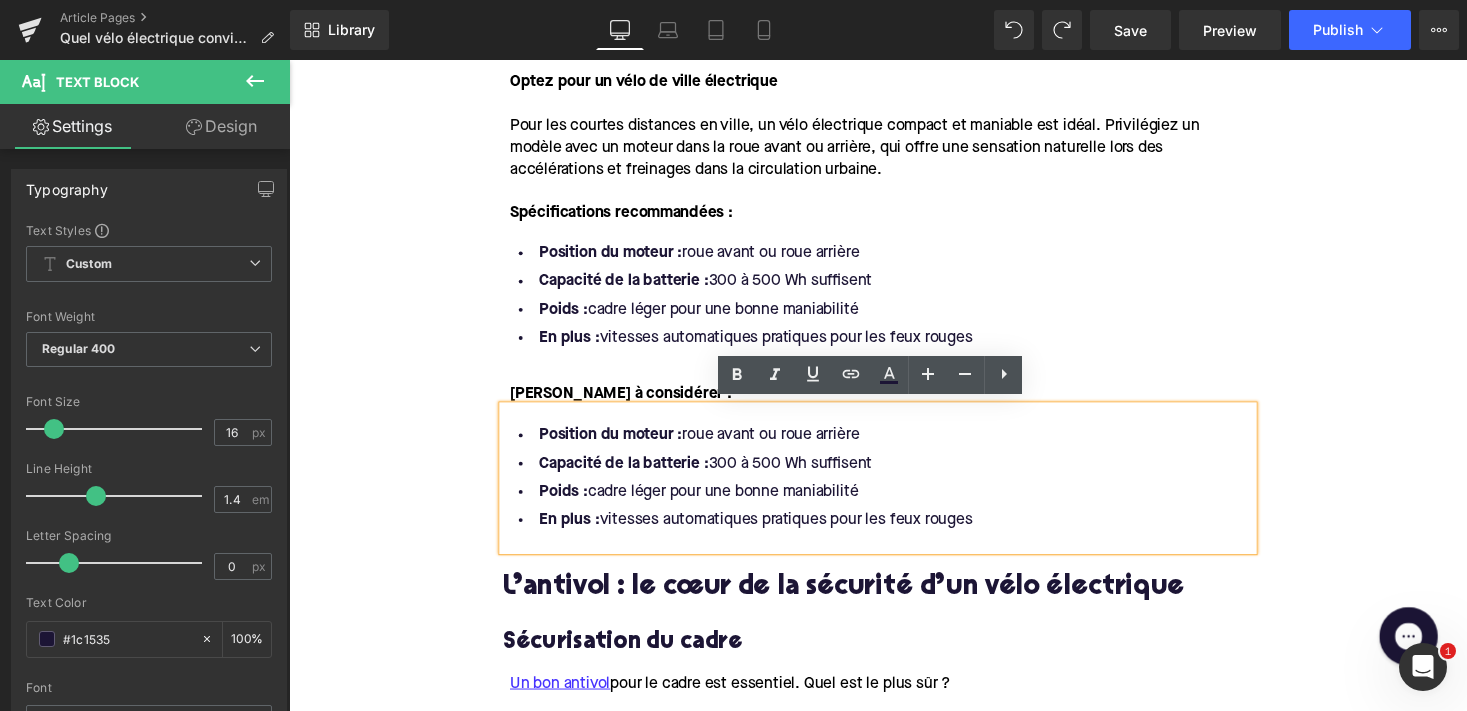 drag, startPoint x: 1009, startPoint y: 522, endPoint x: 508, endPoint y: 443, distance: 507.1903 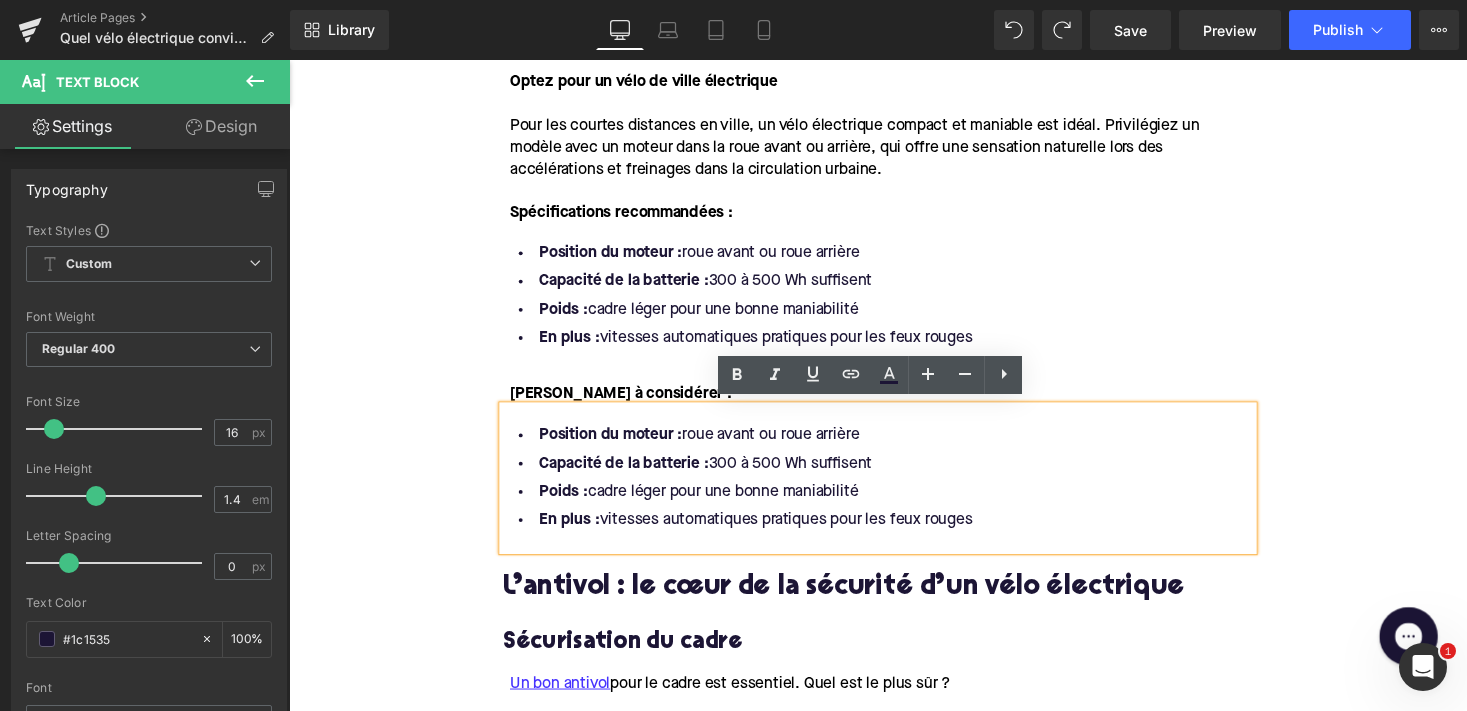 click on "Position du moteur :  roue avant ou roue arrière Capacité de la batterie :  300 à 500 Wh suffisent Poids :  cadre léger pour une bonne maniabilité En plus :  vitesses automatiques pratiques pour les feux rouges" at bounding box center (894, 490) 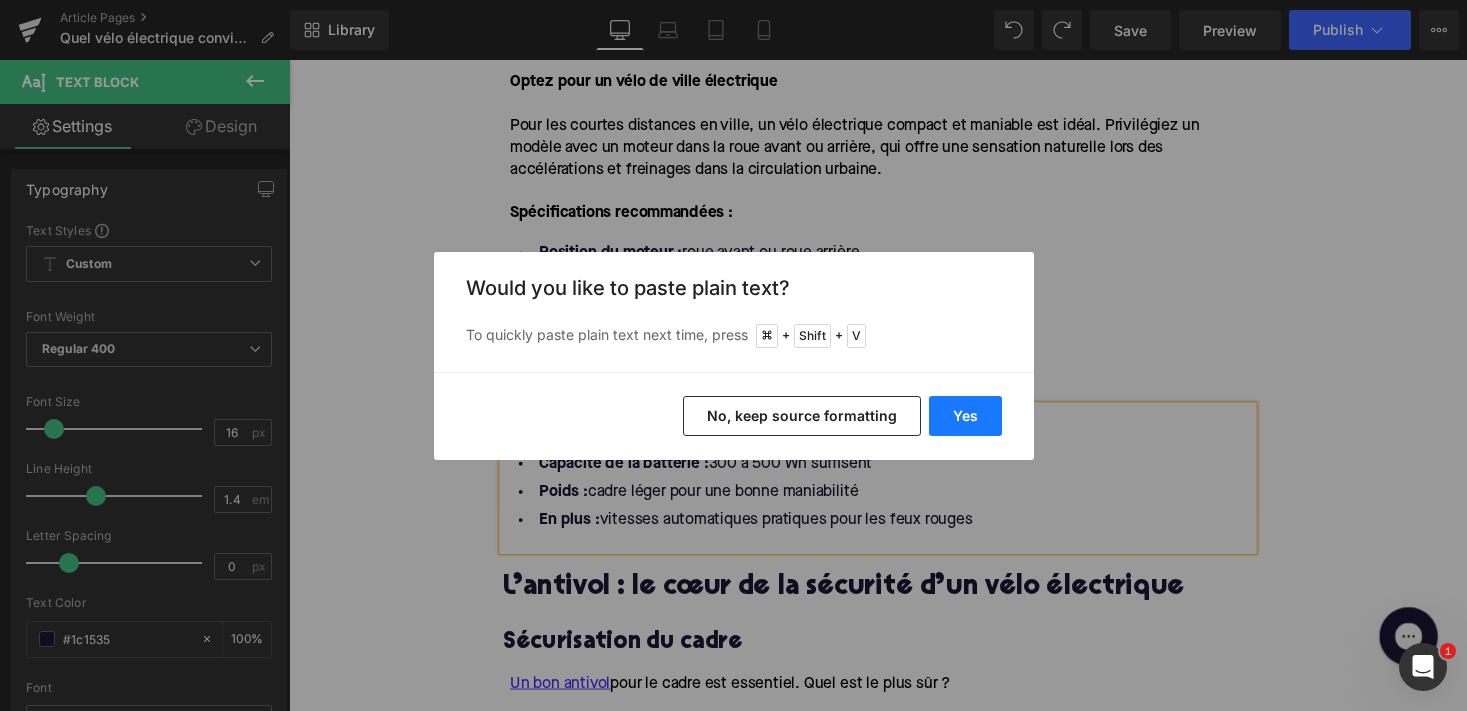 click on "Yes" at bounding box center (965, 416) 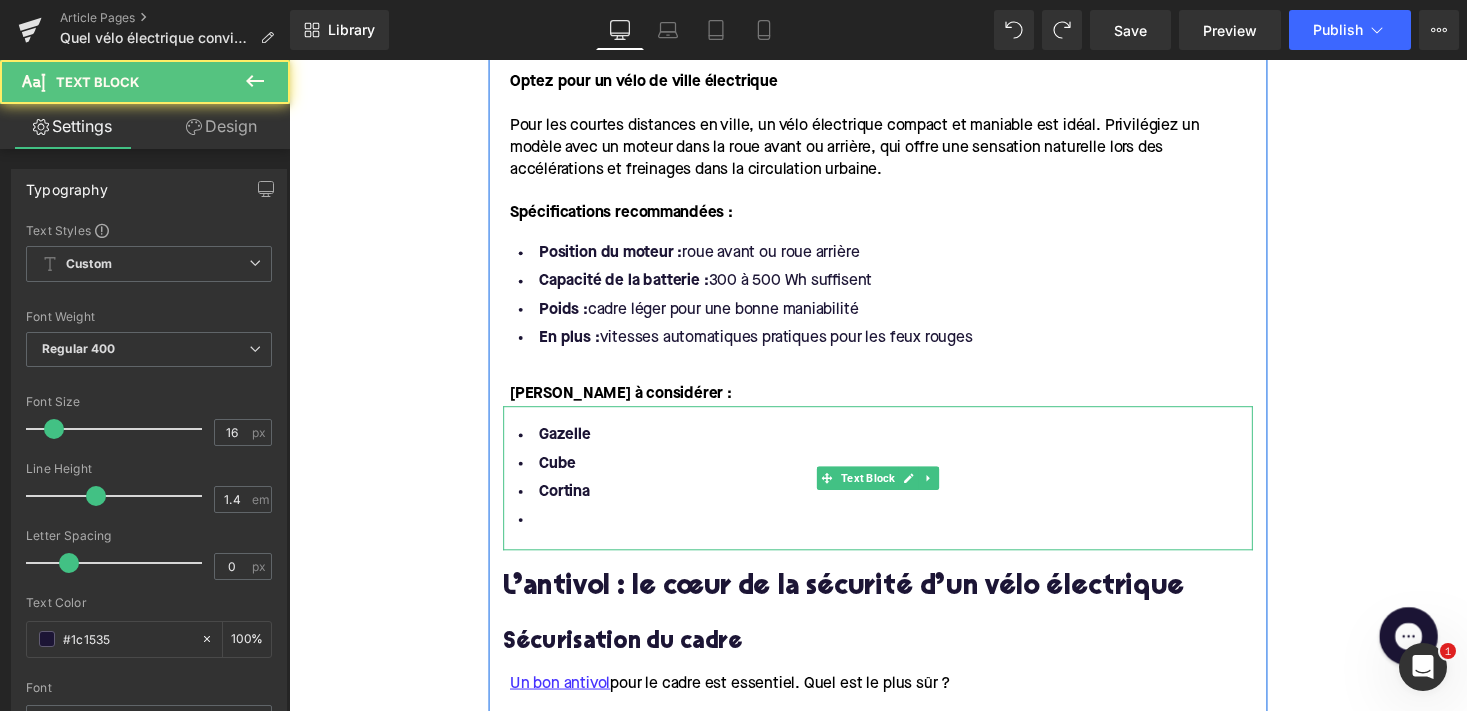 click at bounding box center [894, 533] 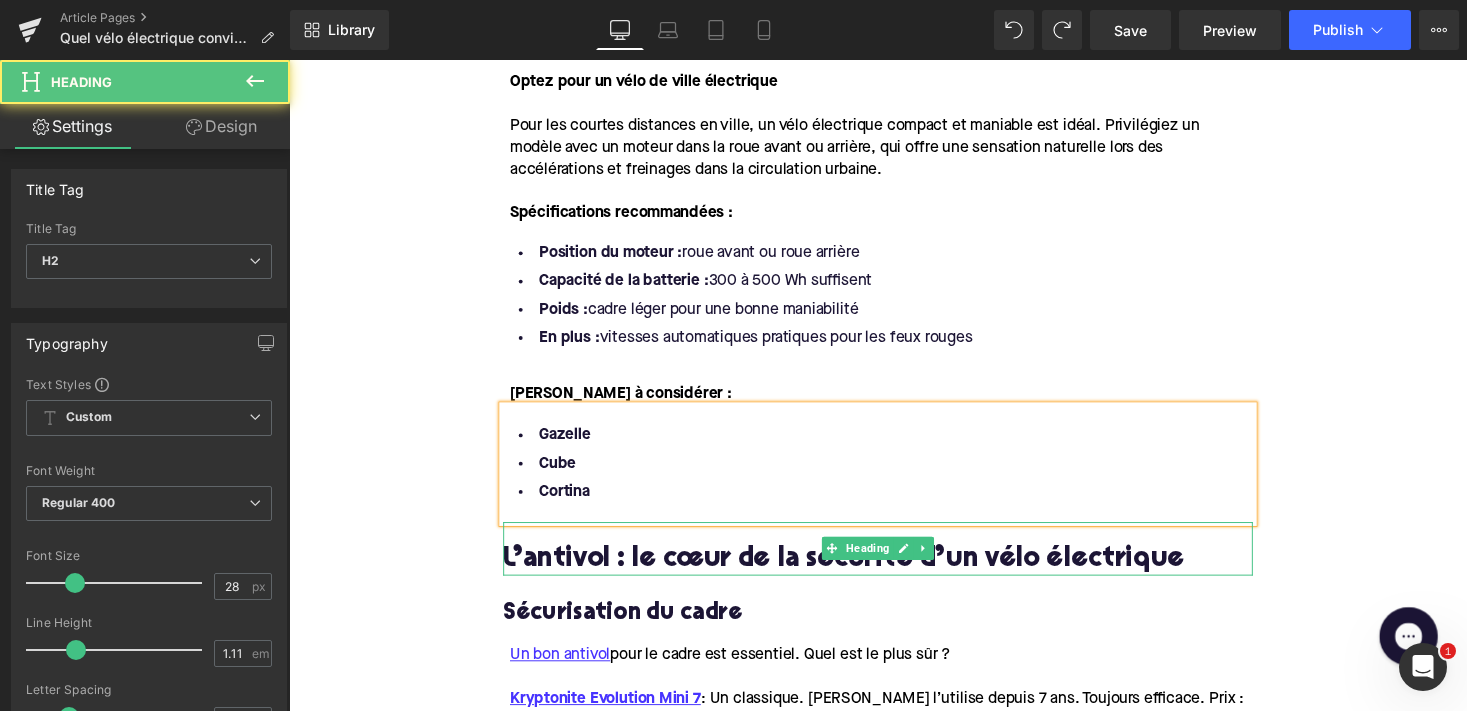 click on "L’antivol : le cœur de la sécurité d’un vélo électrique" at bounding box center [894, 574] 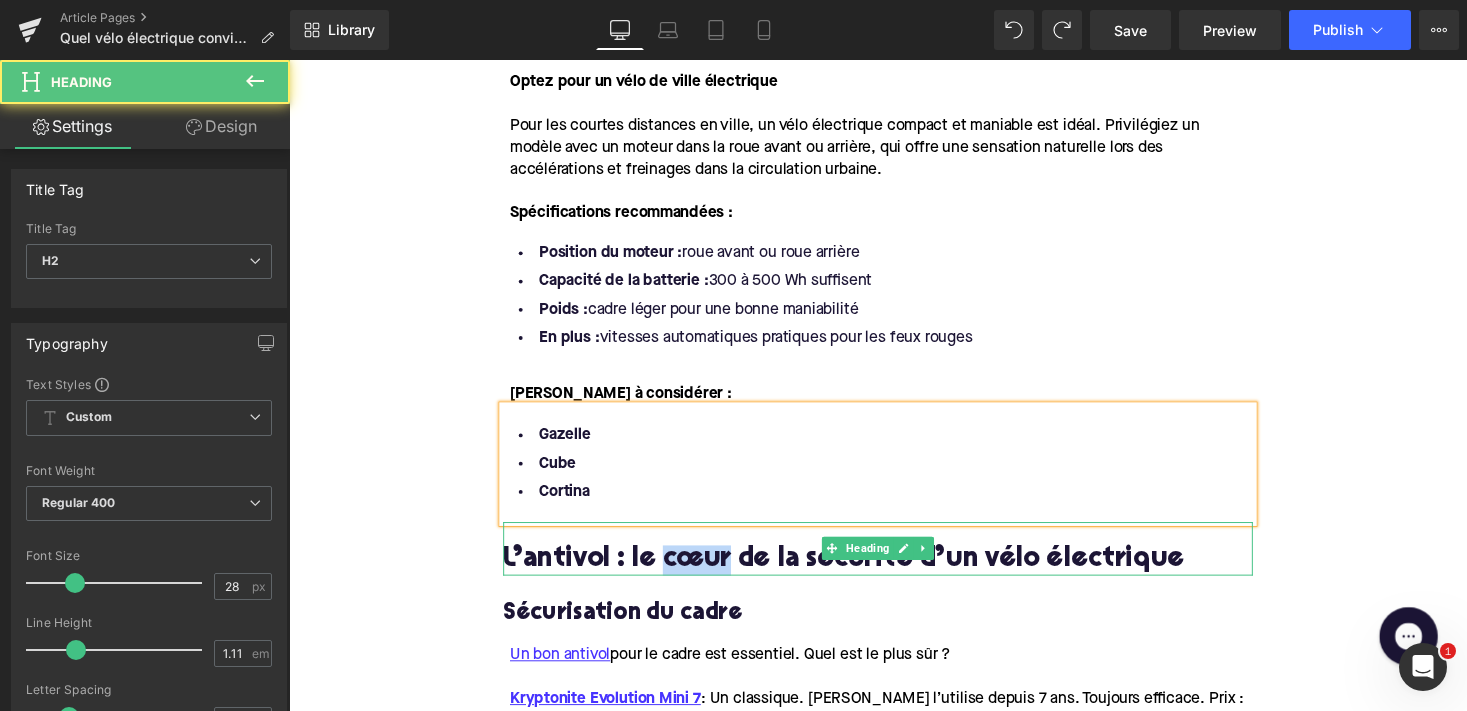 click on "L’antivol : le cœur de la sécurité d’un vélo électrique" at bounding box center [894, 574] 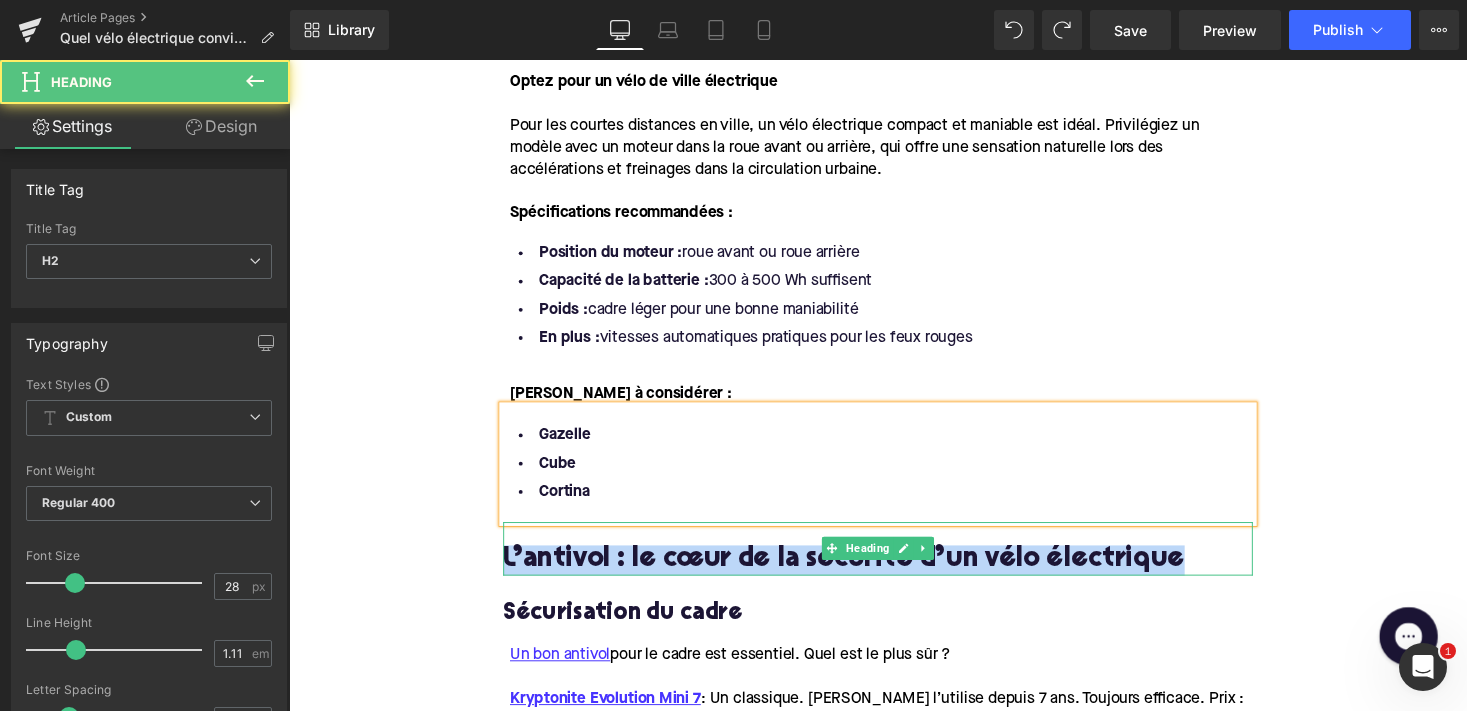 click on "L’antivol : le cœur de la sécurité d’un vélo électrique" at bounding box center (894, 574) 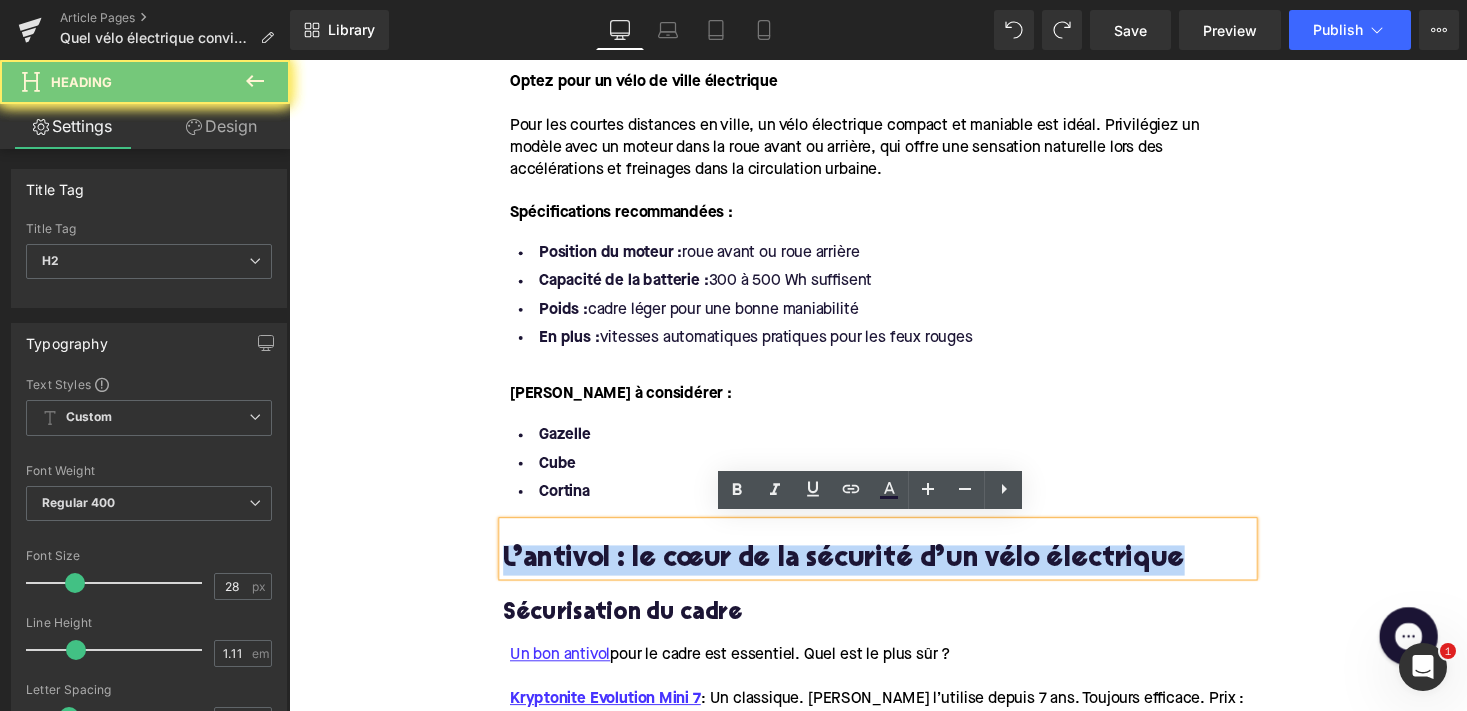 paste 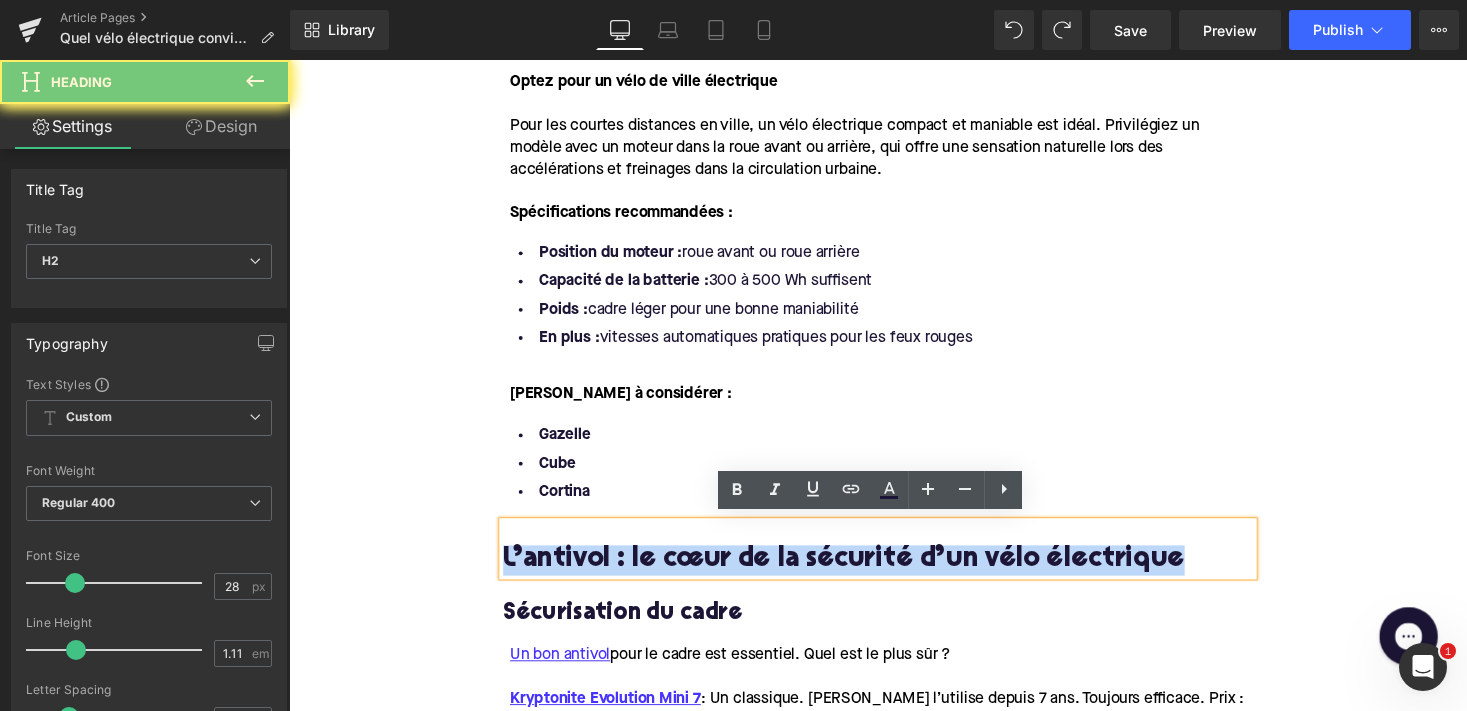 type 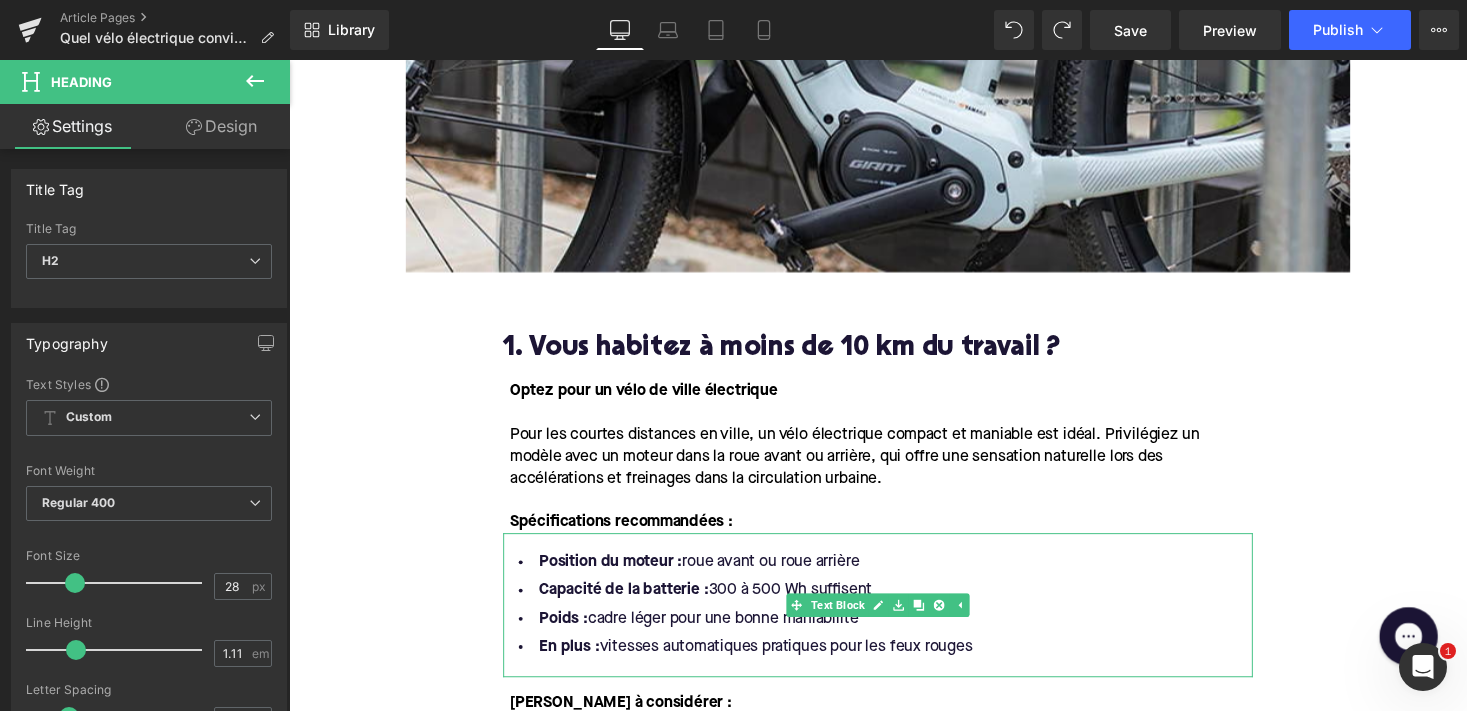 scroll, scrollTop: 1130, scrollLeft: 0, axis: vertical 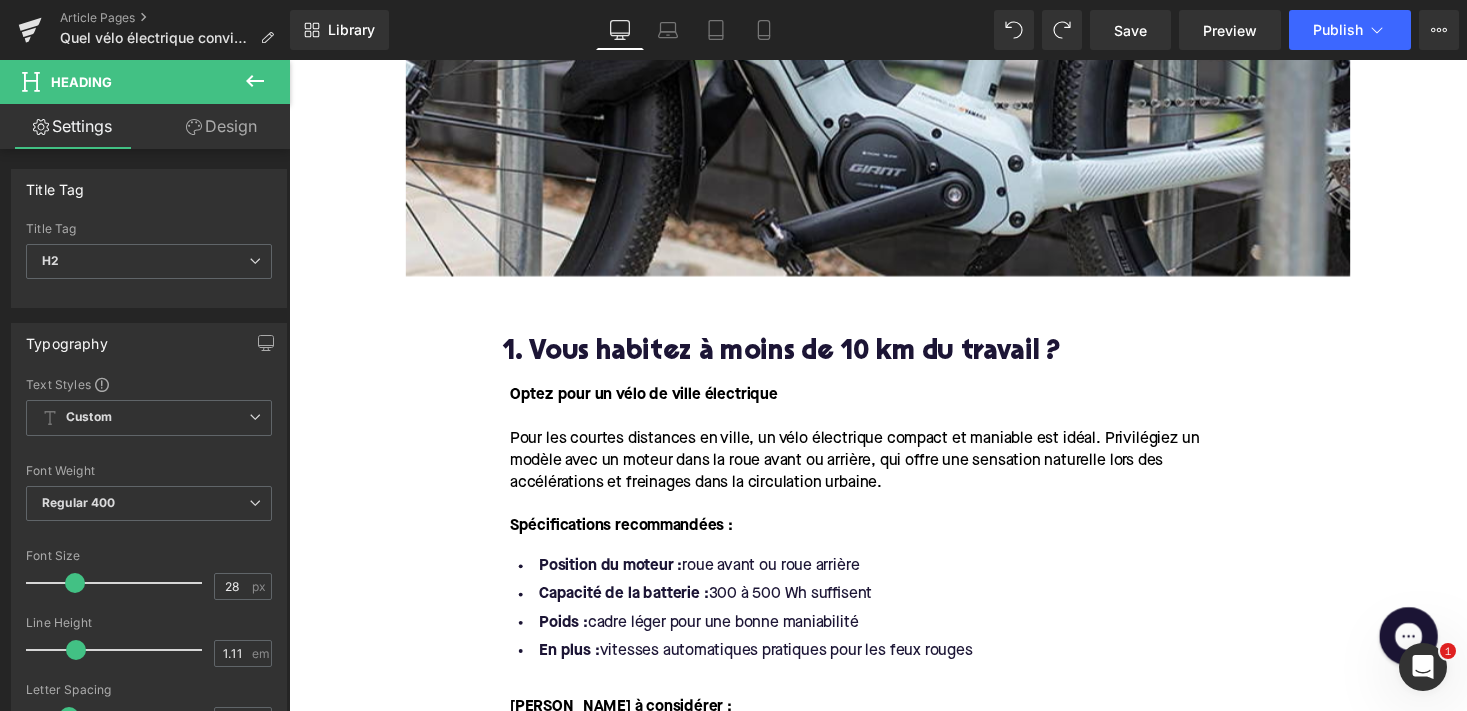 click on "1. Vous habitez à moins de 10 km du travail ?" at bounding box center [894, 361] 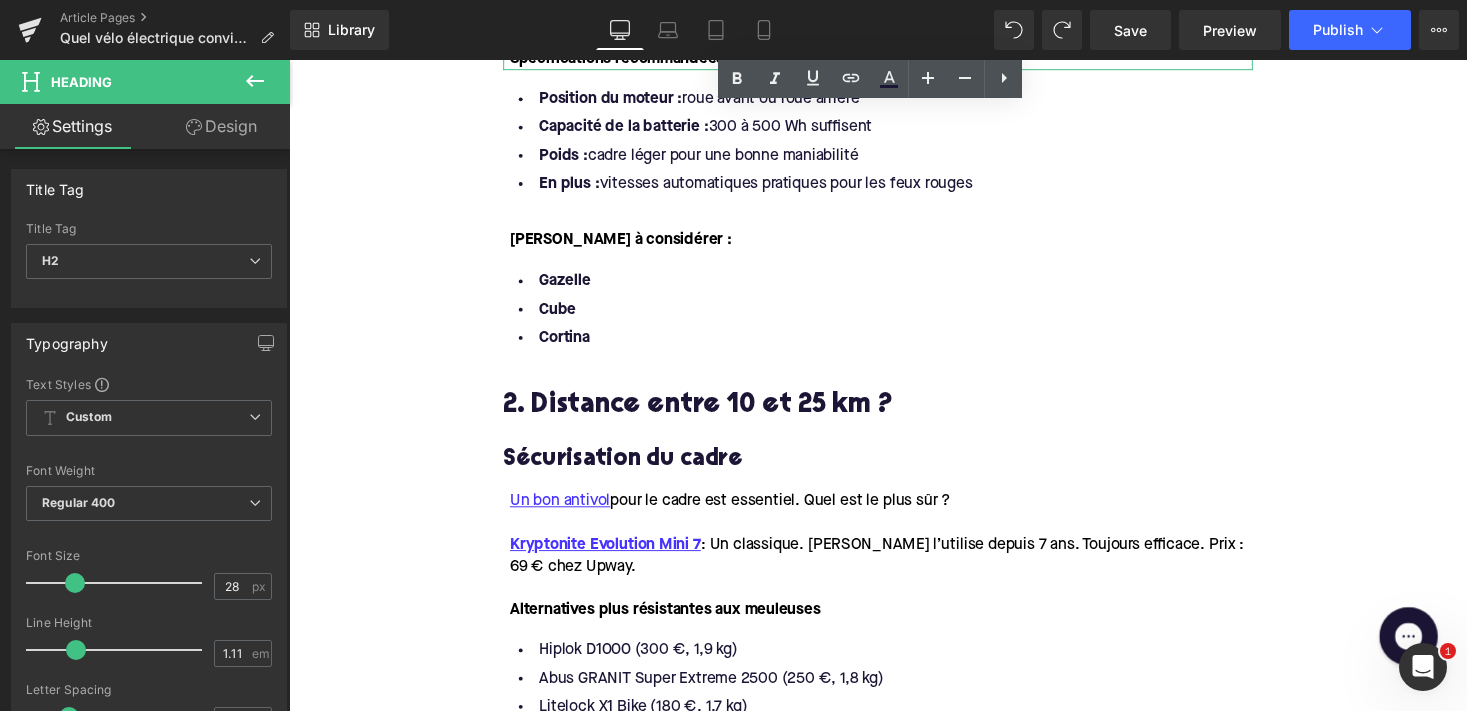 scroll, scrollTop: 1641, scrollLeft: 0, axis: vertical 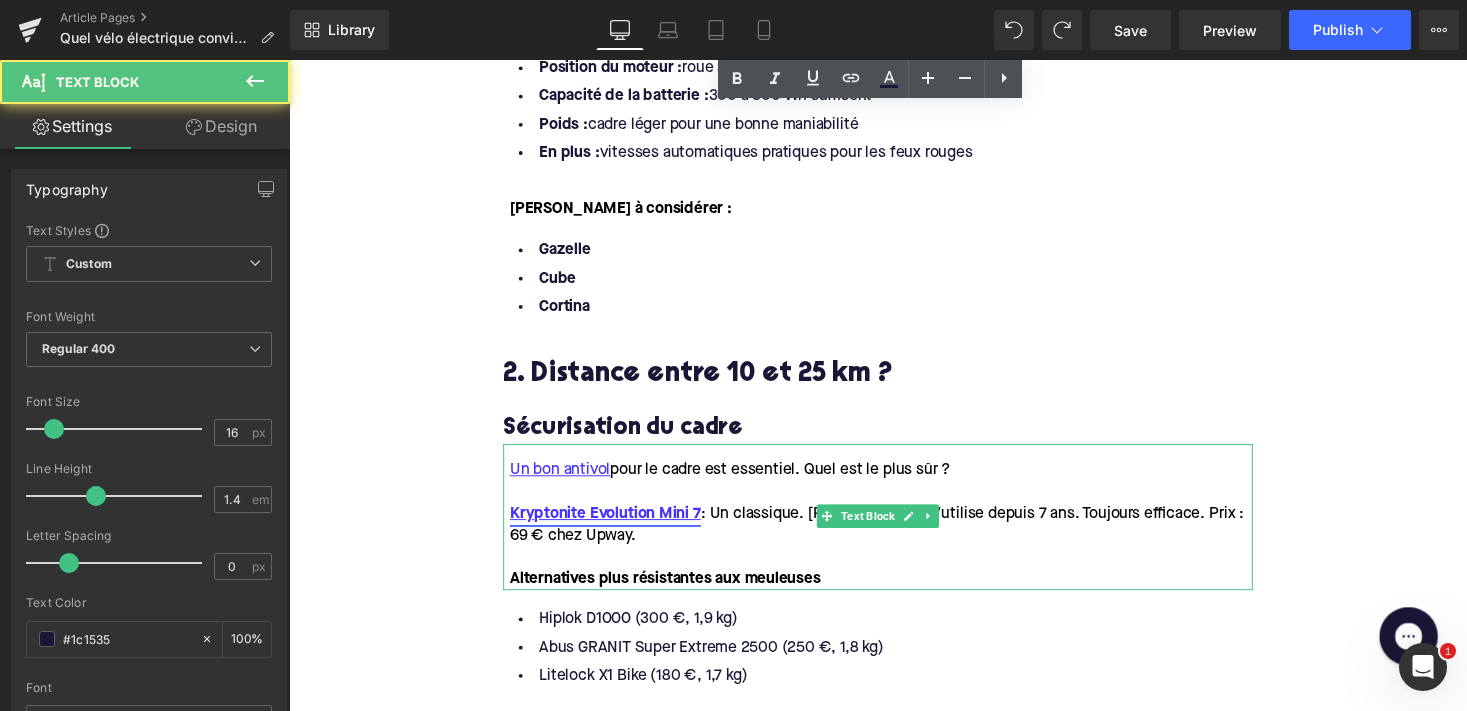 click on "Kryptonite Evolution Mini 7" at bounding box center (614, 527) 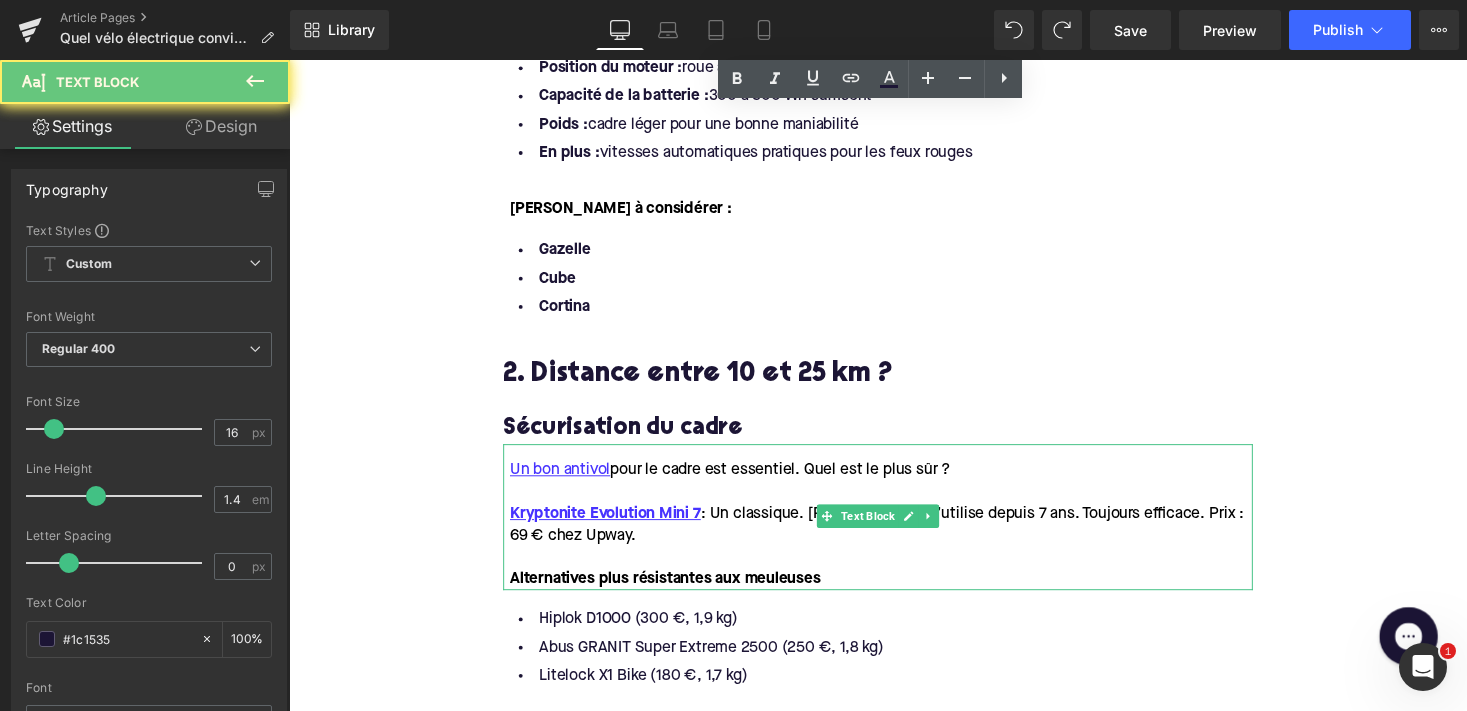 click at bounding box center [897, 571] 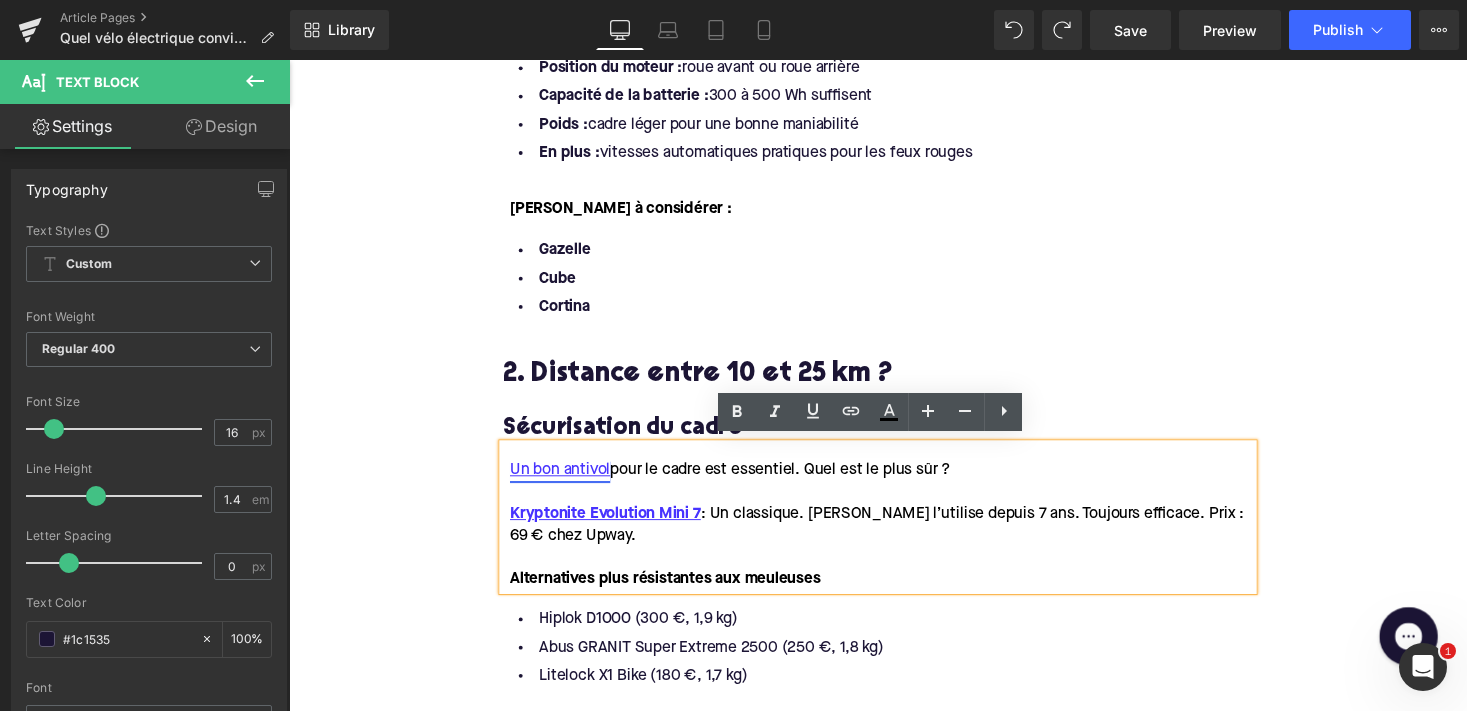 drag, startPoint x: 870, startPoint y: 579, endPoint x: 521, endPoint y: 472, distance: 365.03424 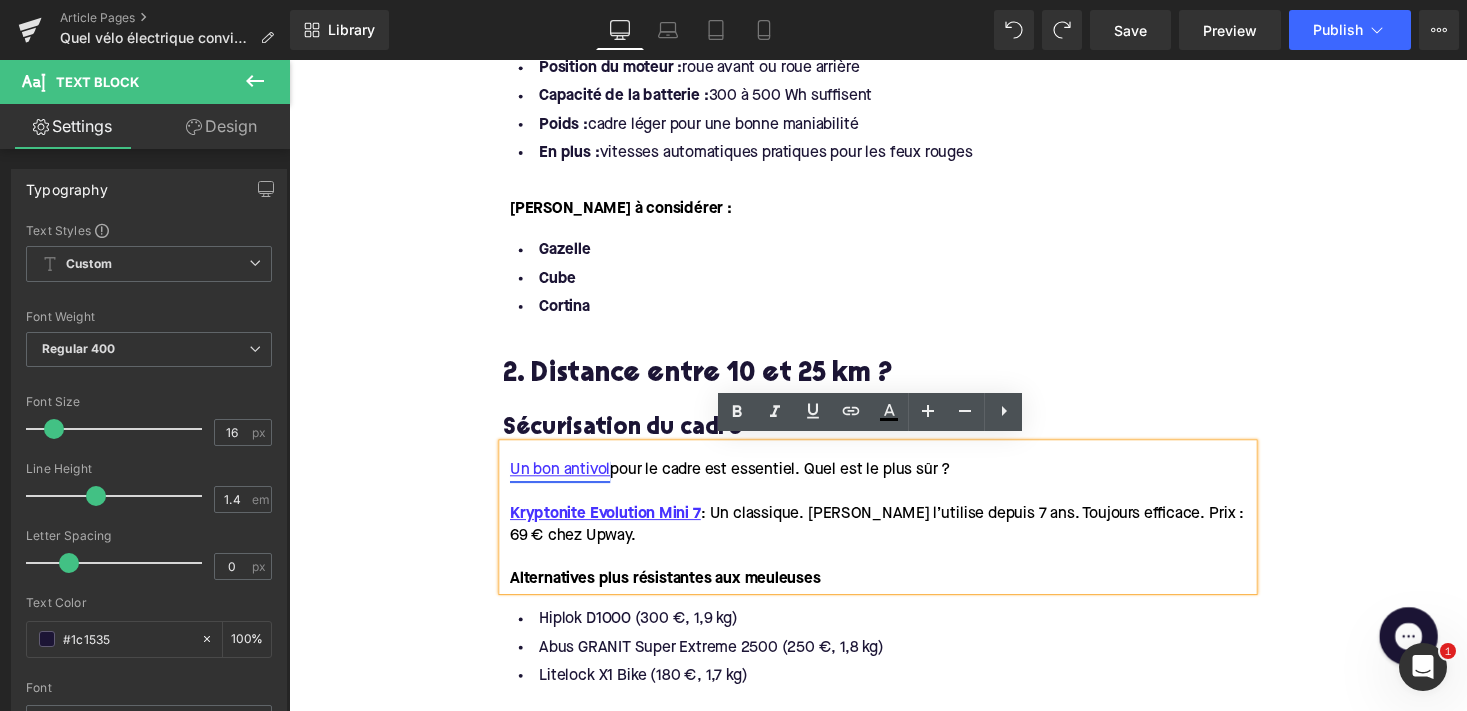 click on "Un bon antivol  pour le cadre est essentiel. Quel est le plus sûr ? Kryptonite Evolution Mini 7  : Un classique. Augustin l’utilise depuis 7 ans. Toujours efficace. Prix : 69 € chez Upway. Alternatives plus résistantes aux meuleuses" at bounding box center [894, 530] 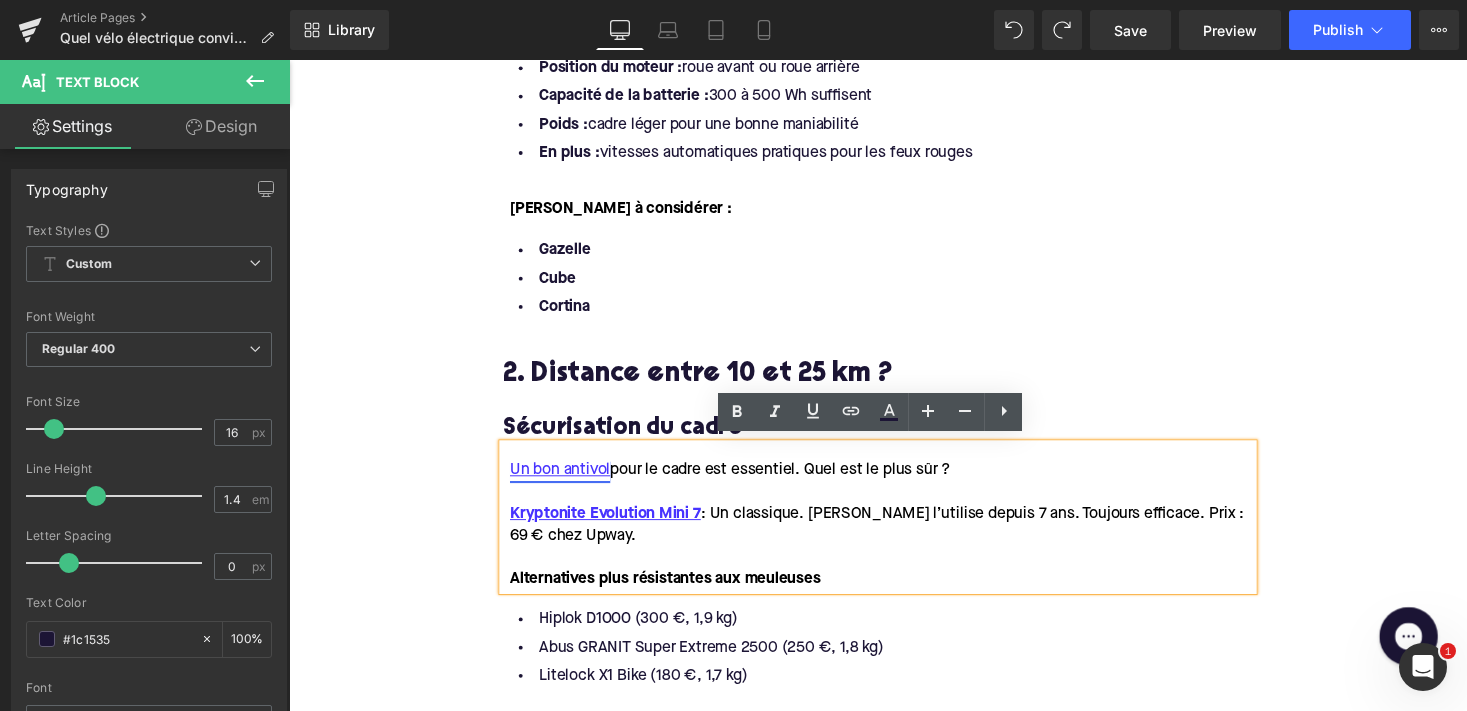 type 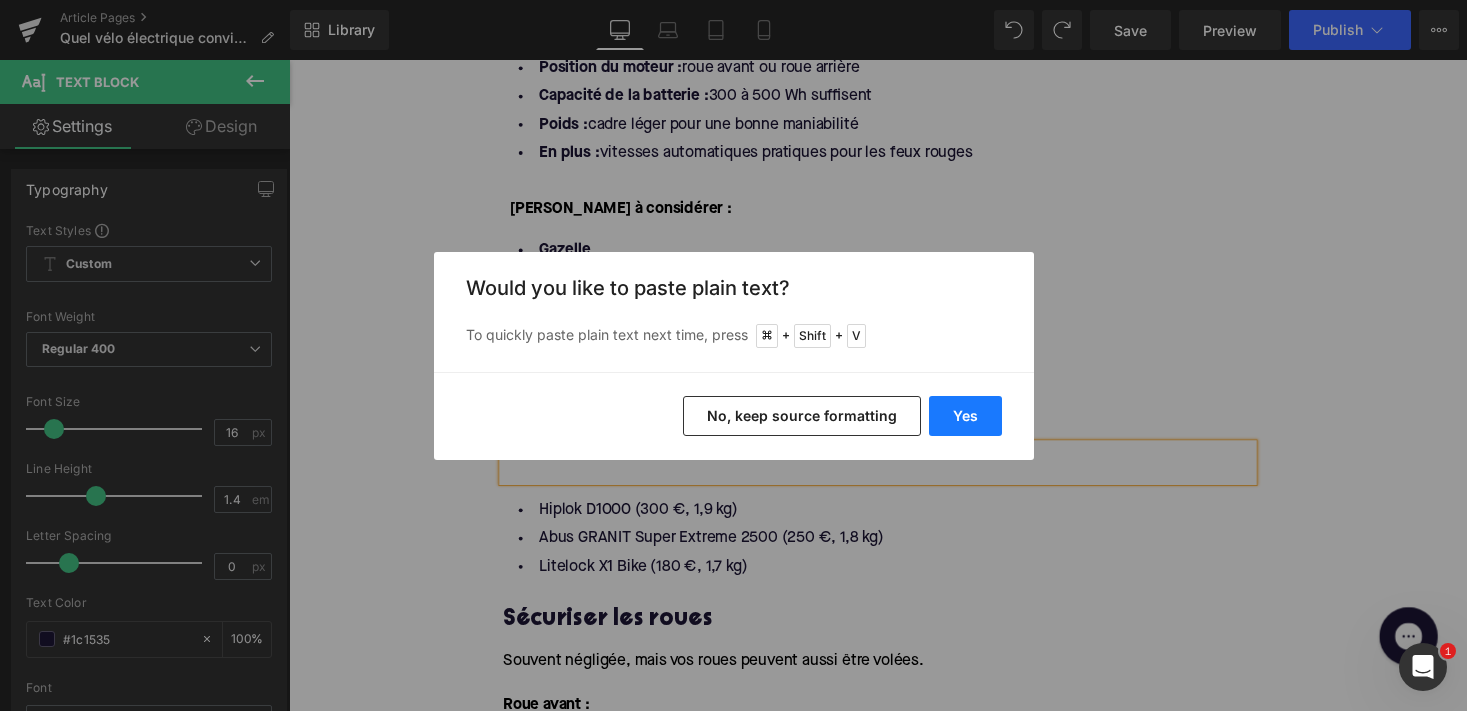 click on "Yes" at bounding box center [965, 416] 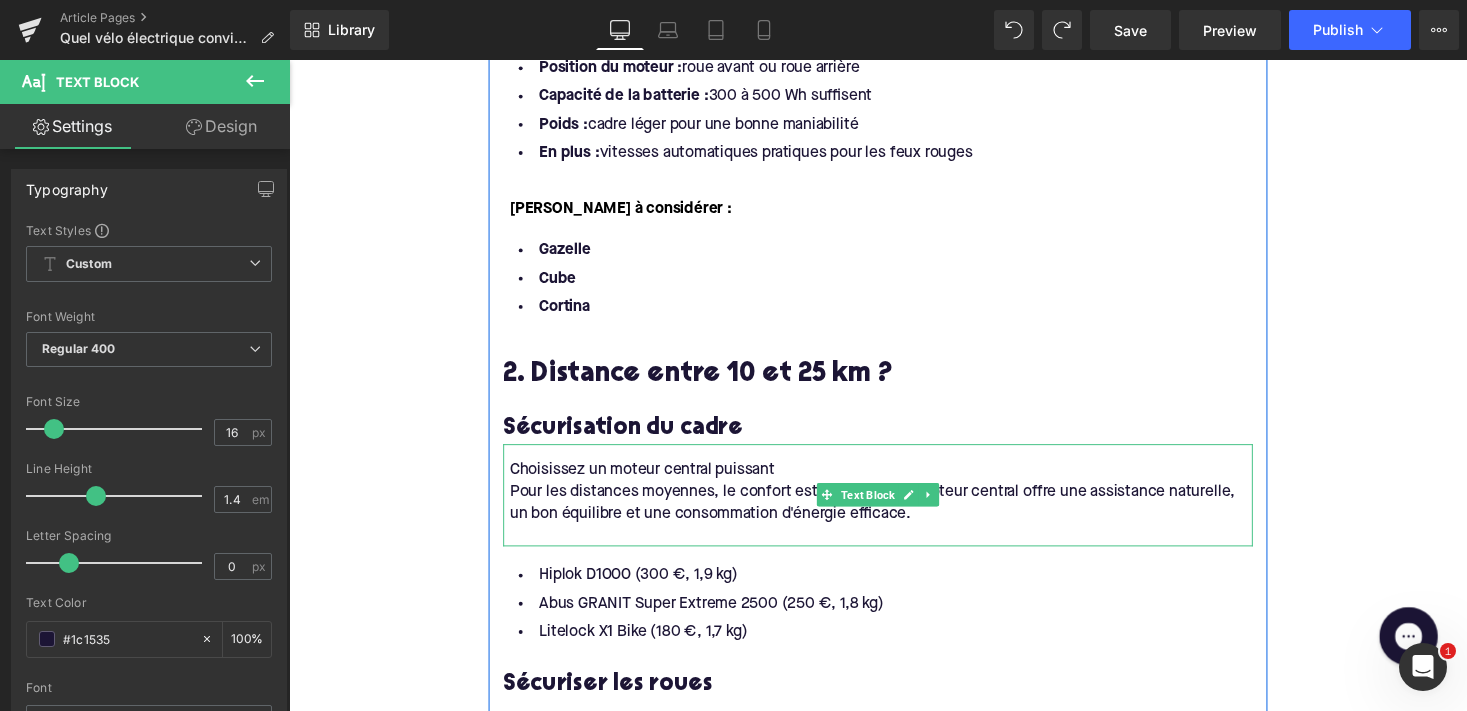 click on "Pour les distances moyennes, le confort est essentiel. Un moteur central offre une assistance naturelle, un bon équilibre et une consommation d'énergie efficace." at bounding box center (897, 515) 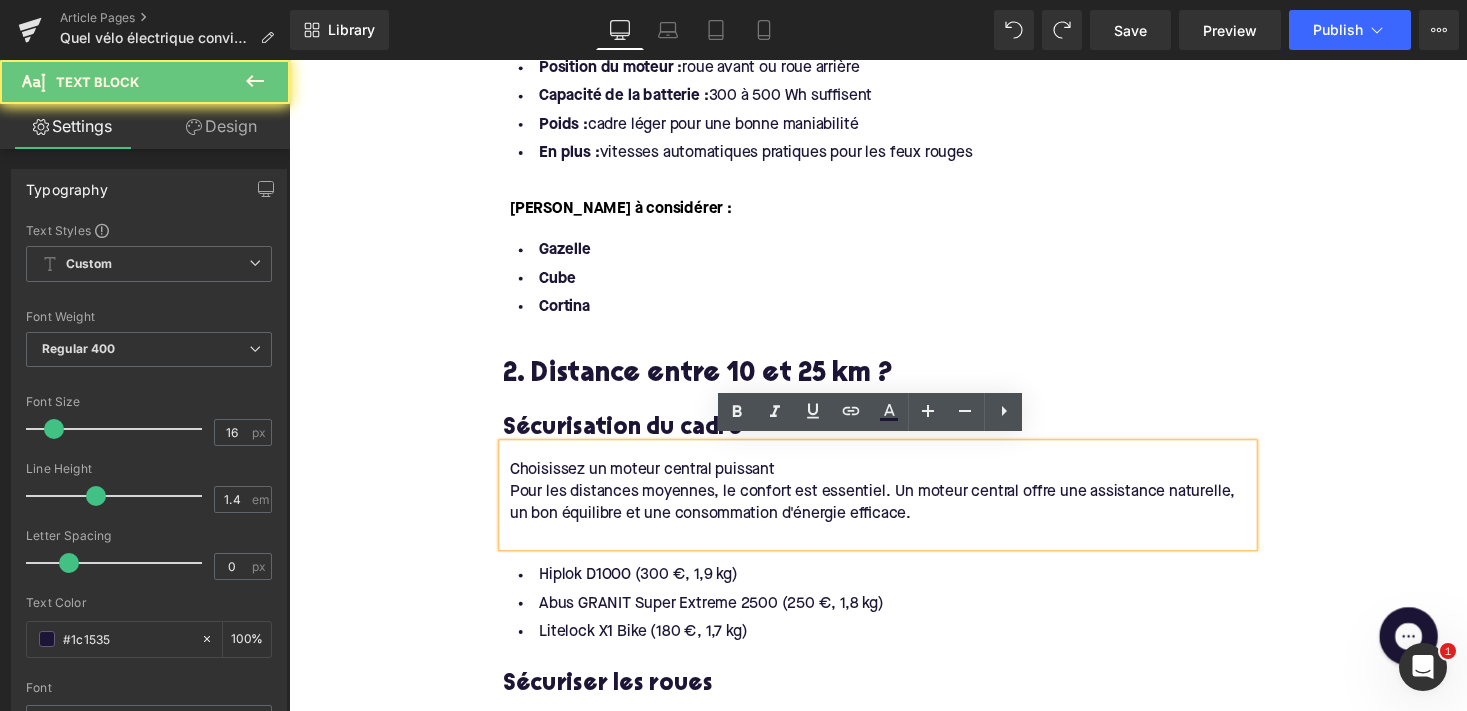 click on "Choisissez un moteur central puissant Pour les distances moyennes, le confort est essentiel. Un moteur central offre une assistance naturelle, un bon équilibre et une consommation d'énergie efficace." at bounding box center [894, 508] 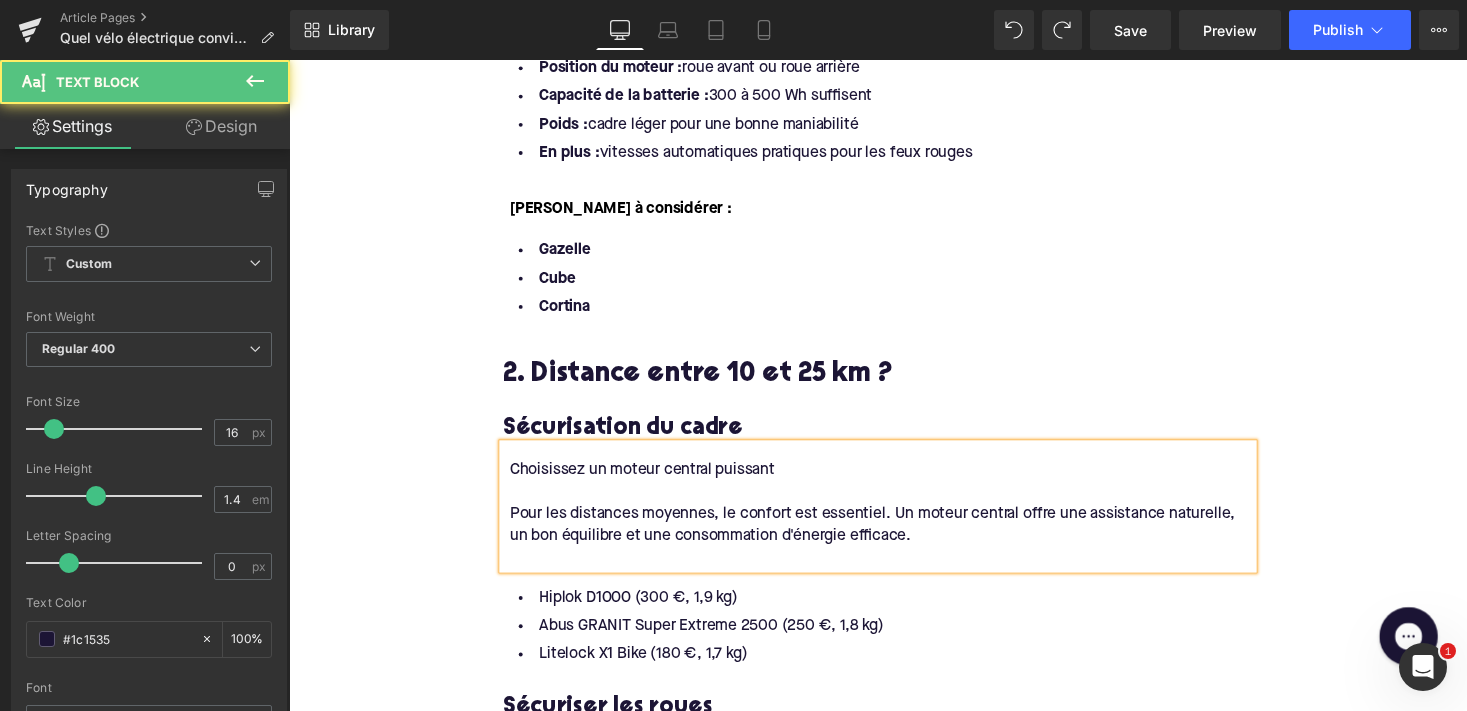 click on "Pour les distances moyennes, le confort est essentiel. Un moteur central offre une assistance naturelle, un bon équilibre et une consommation d'énergie efficace." at bounding box center [897, 538] 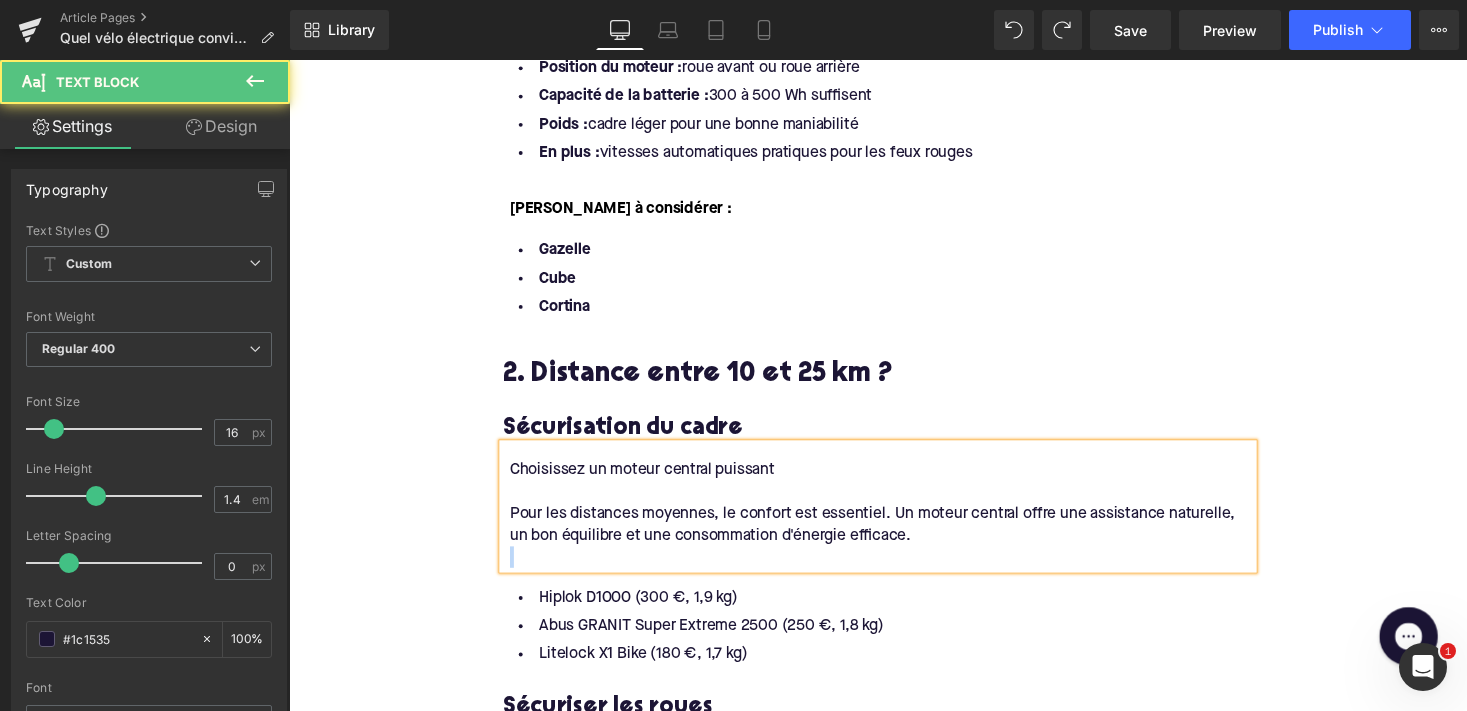 click on "Pour les distances moyennes, le confort est essentiel. Un moteur central offre une assistance naturelle, un bon équilibre et une consommation d'énergie efficace." at bounding box center [897, 538] 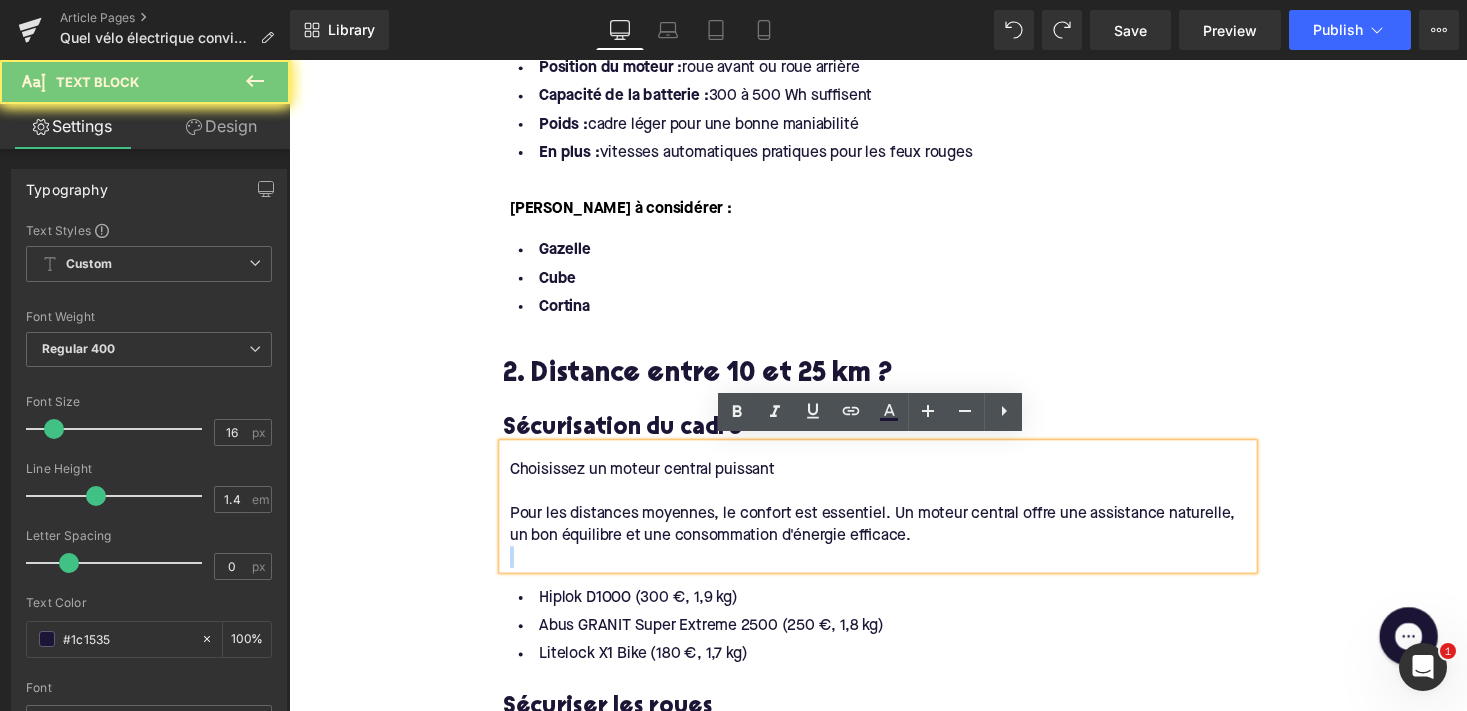 click on "Pour les distances moyennes, le confort est essentiel. Un moteur central offre une assistance naturelle, un bon équilibre et une consommation d'énergie efficace." at bounding box center (897, 538) 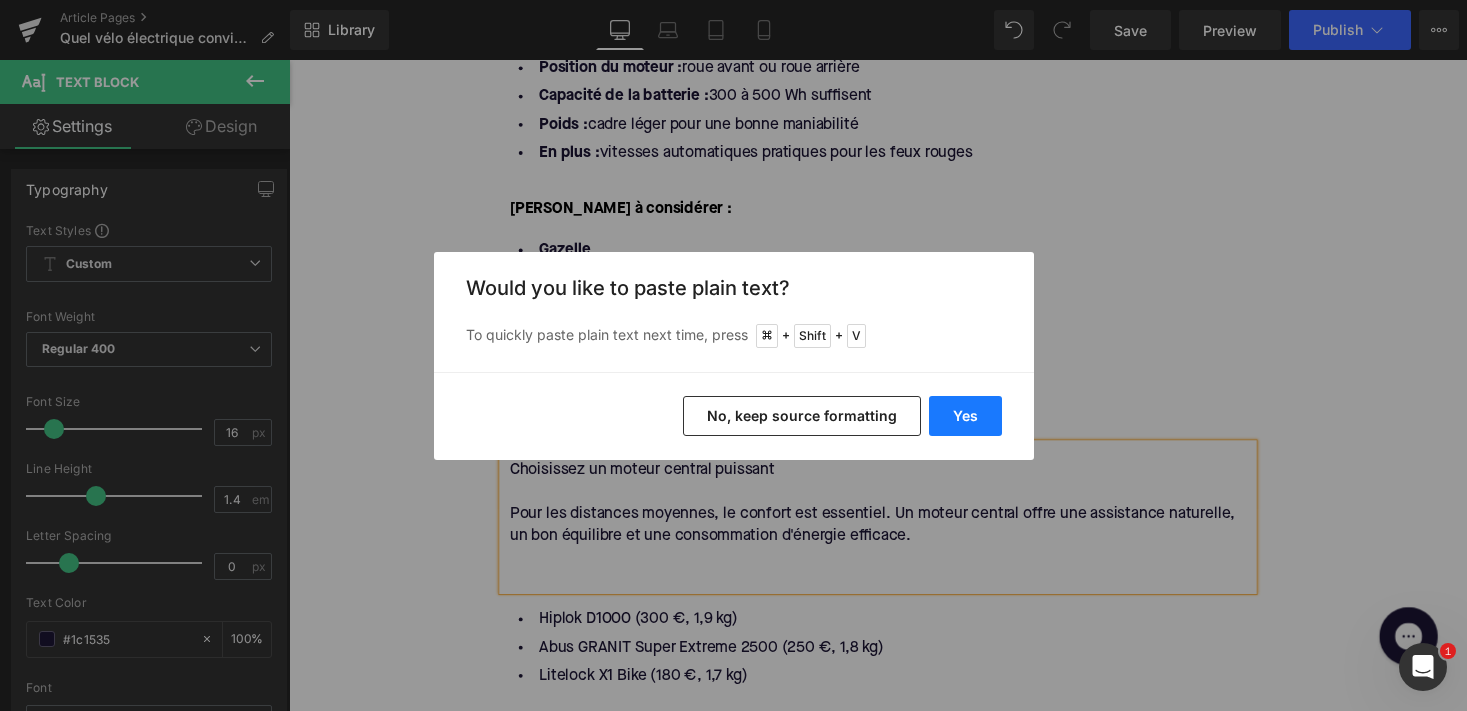 click on "Yes" at bounding box center (965, 416) 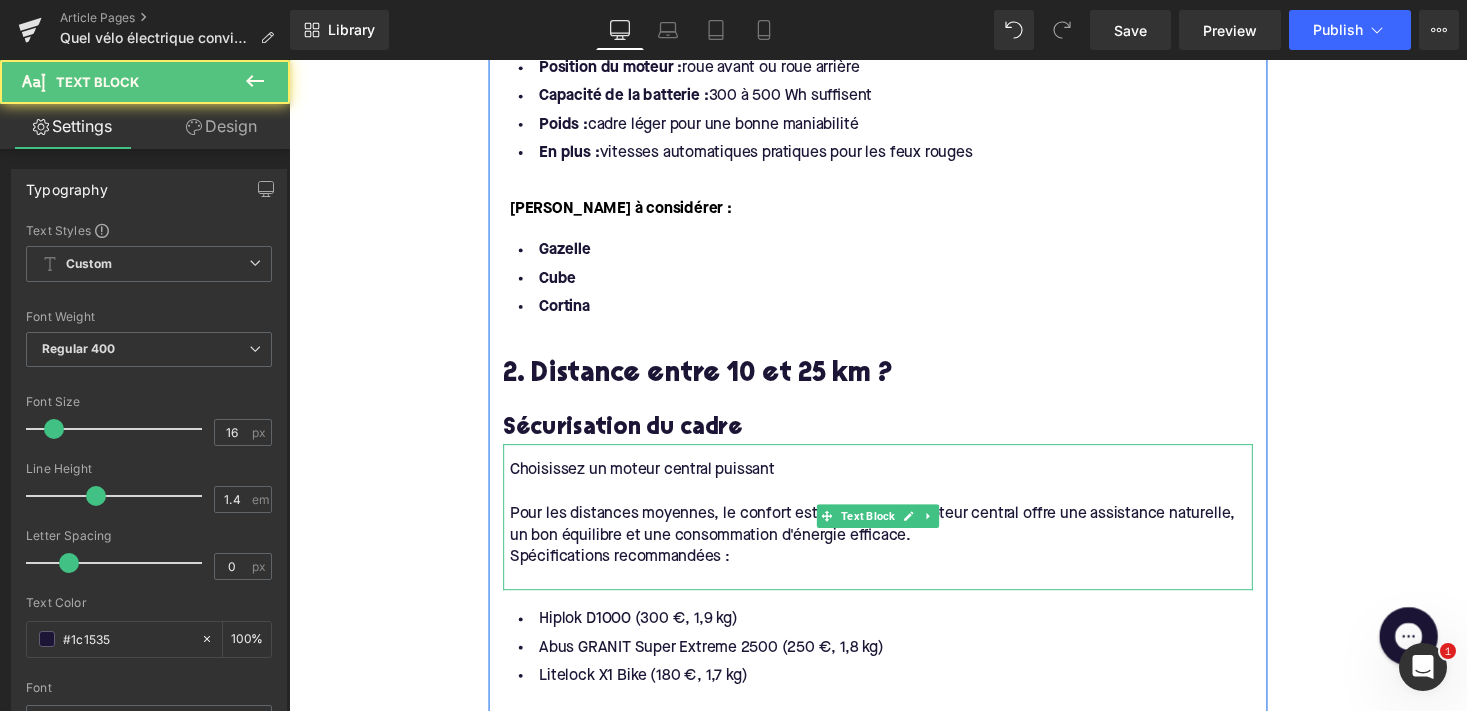 click on "Spécifications recommandées :" at bounding box center (897, 571) 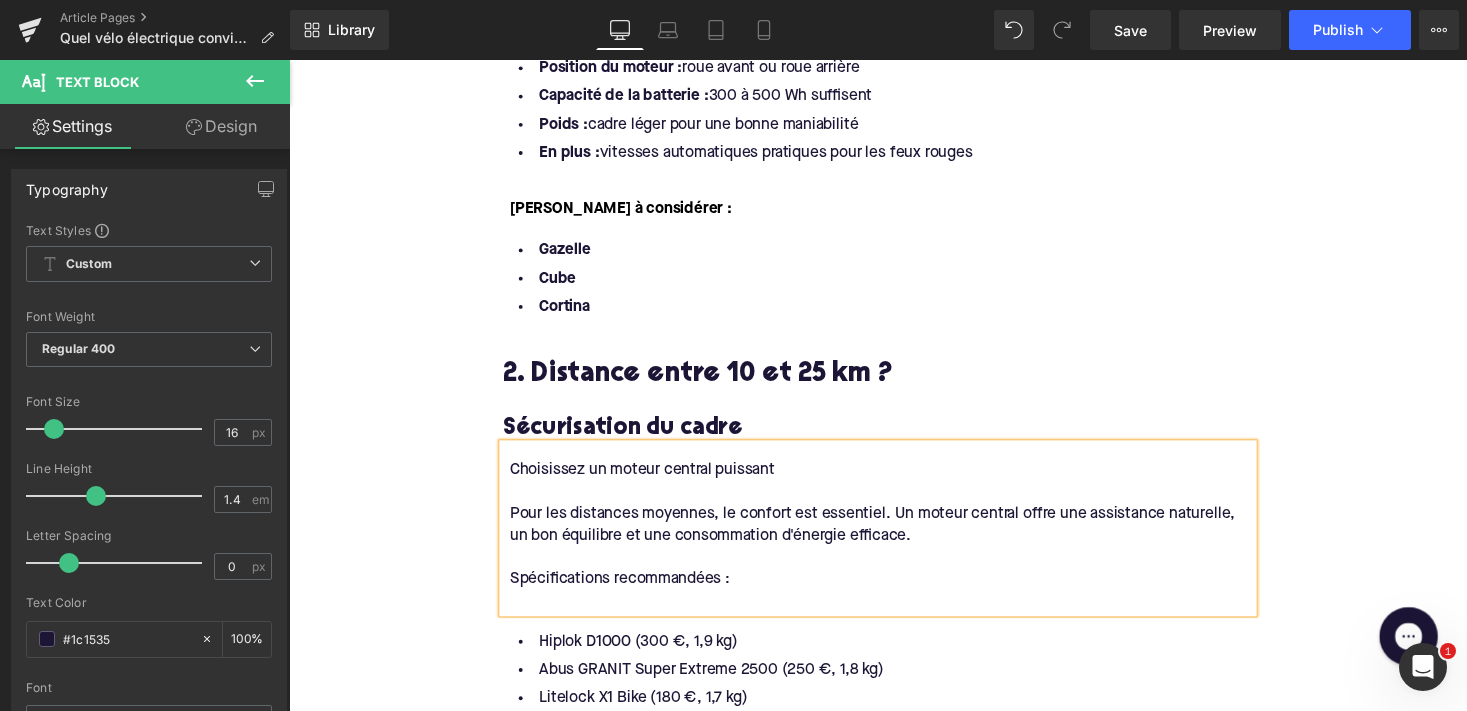 click at bounding box center (897, 616) 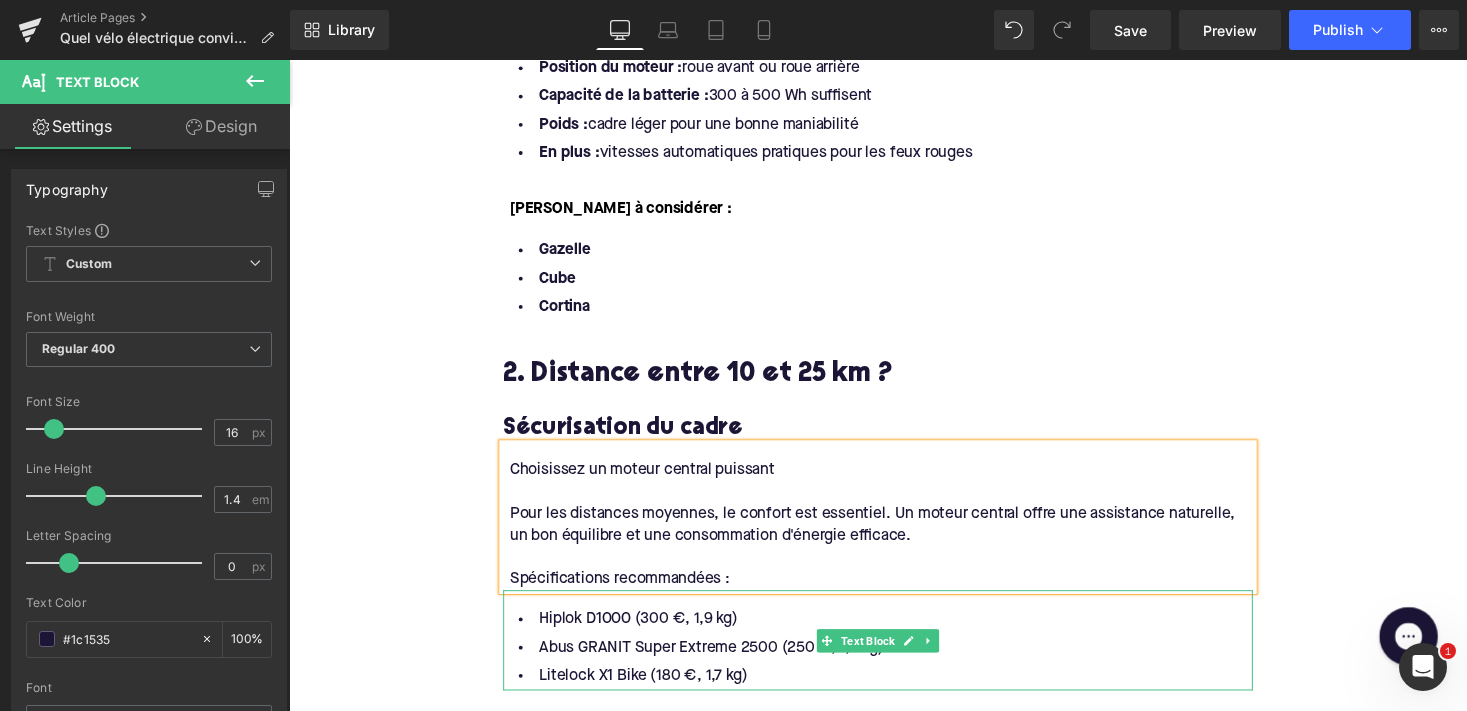 click on "Litelock X1 Bike (180 €, 1,7 kg)" at bounding box center [894, 693] 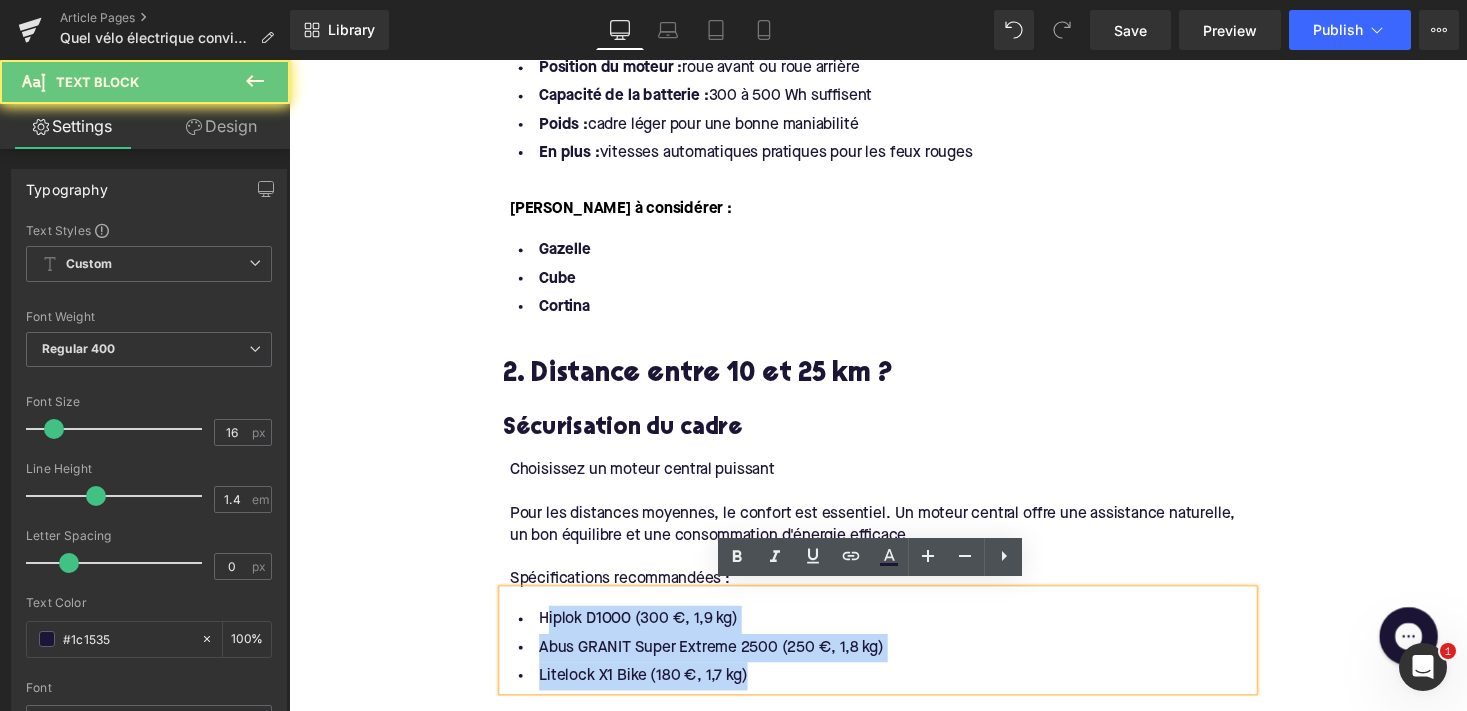 drag, startPoint x: 777, startPoint y: 681, endPoint x: 544, endPoint y: 629, distance: 238.73207 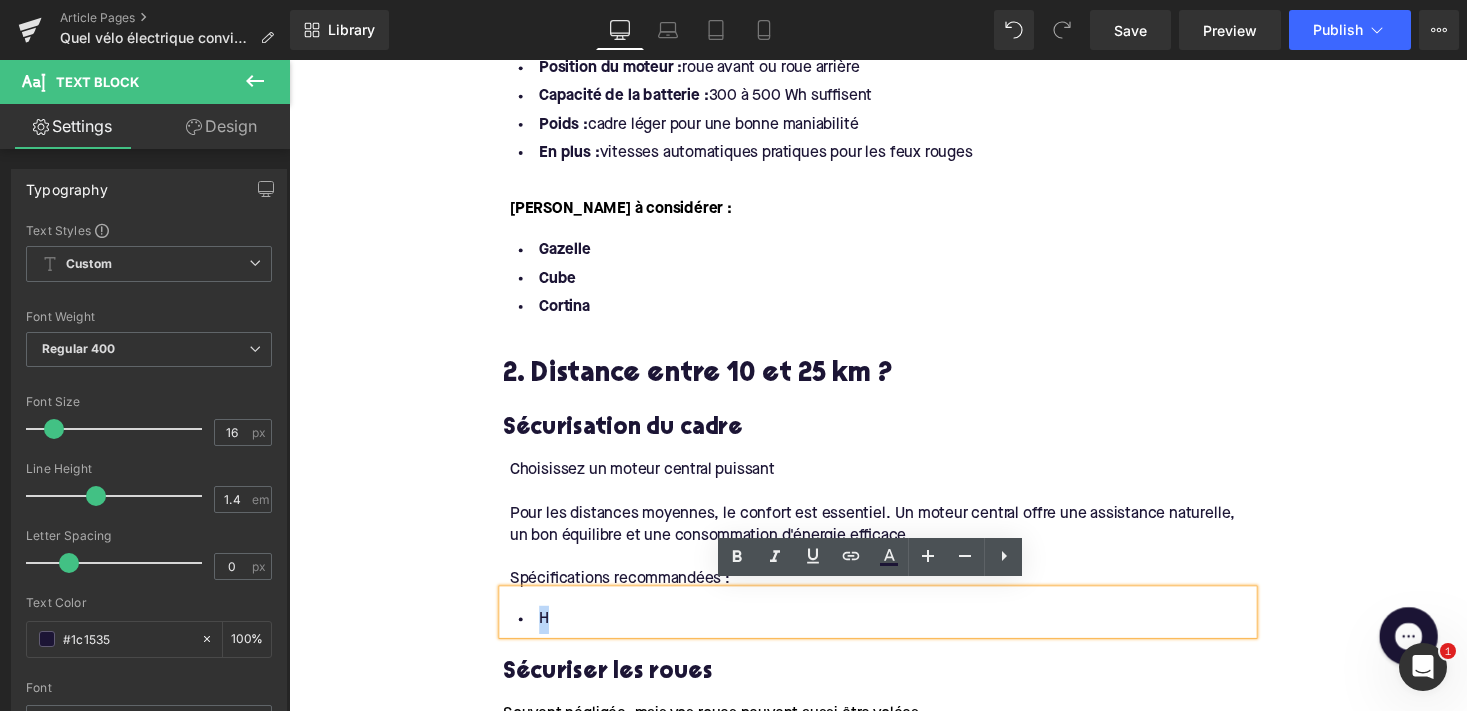 type 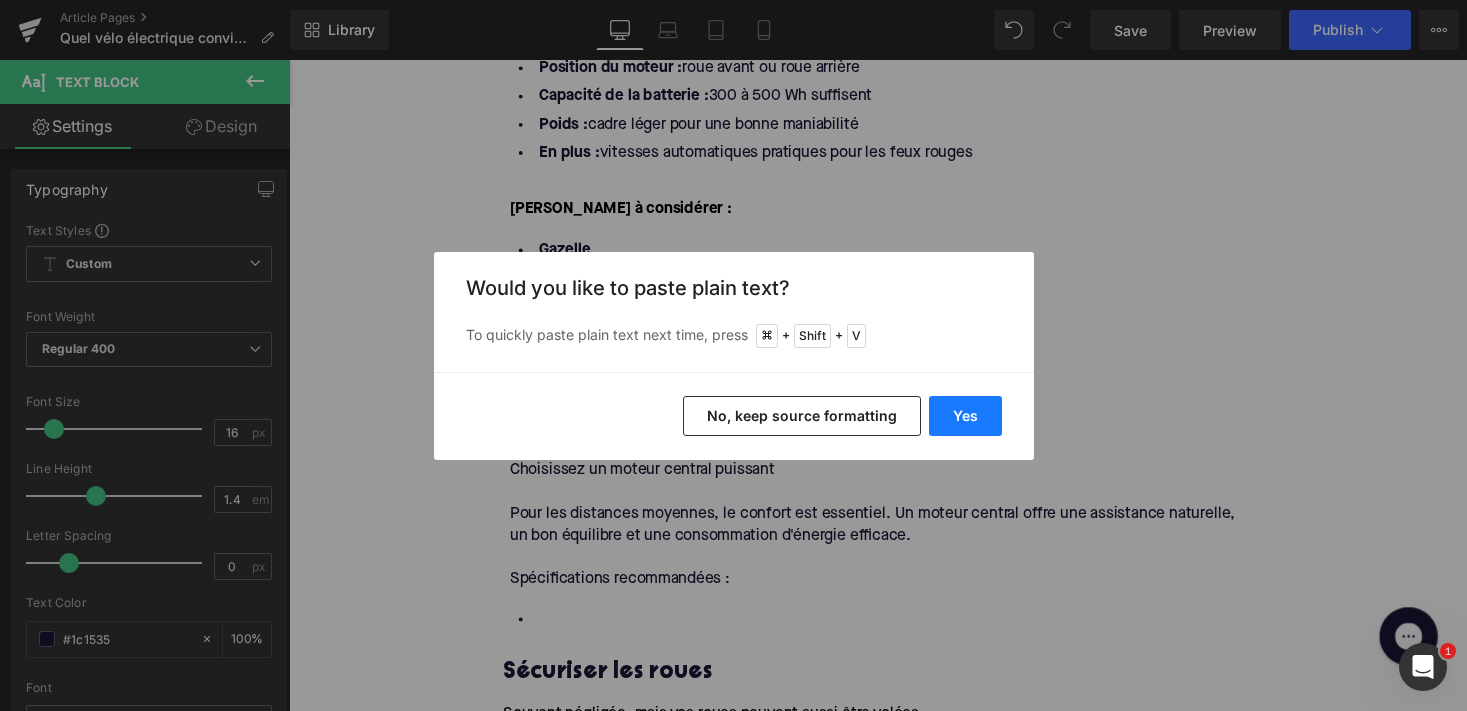 click on "Yes" at bounding box center [965, 416] 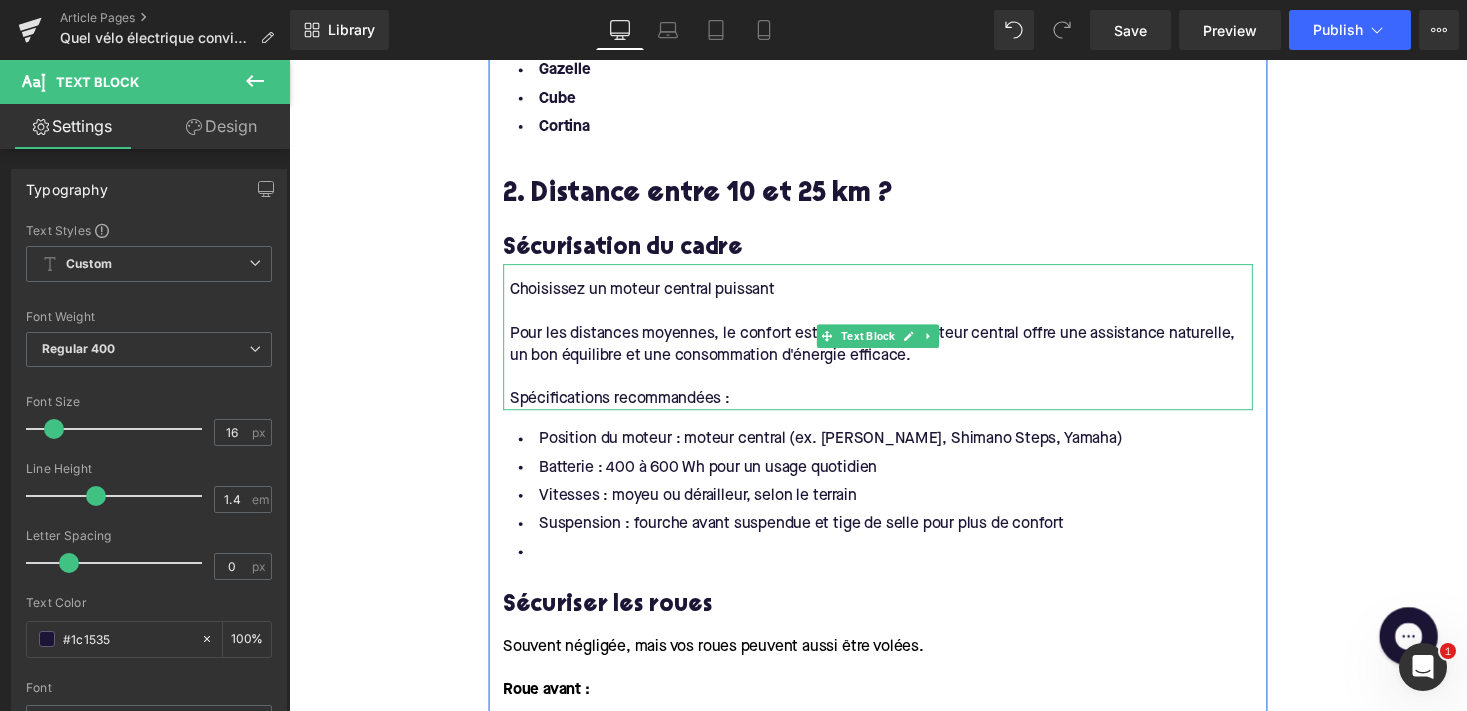 scroll, scrollTop: 1859, scrollLeft: 0, axis: vertical 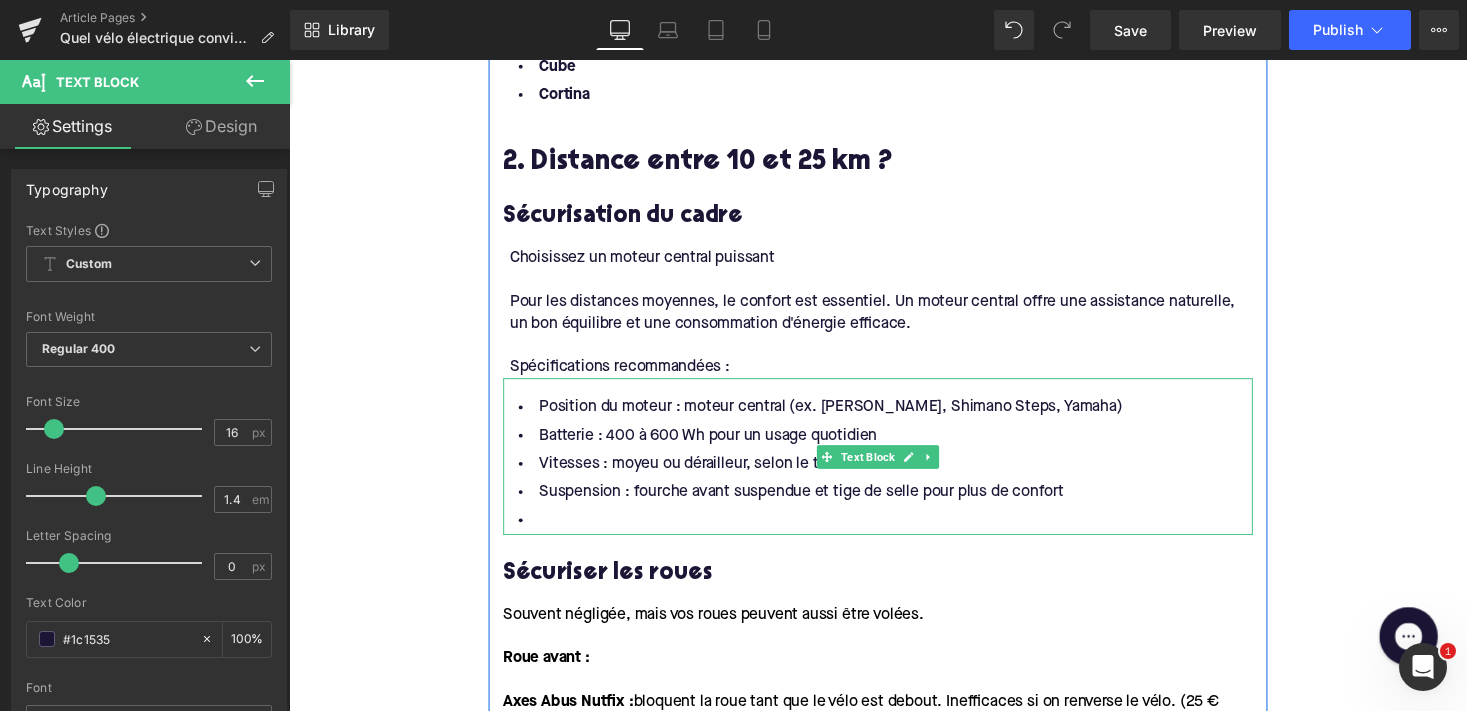 click at bounding box center [894, 533] 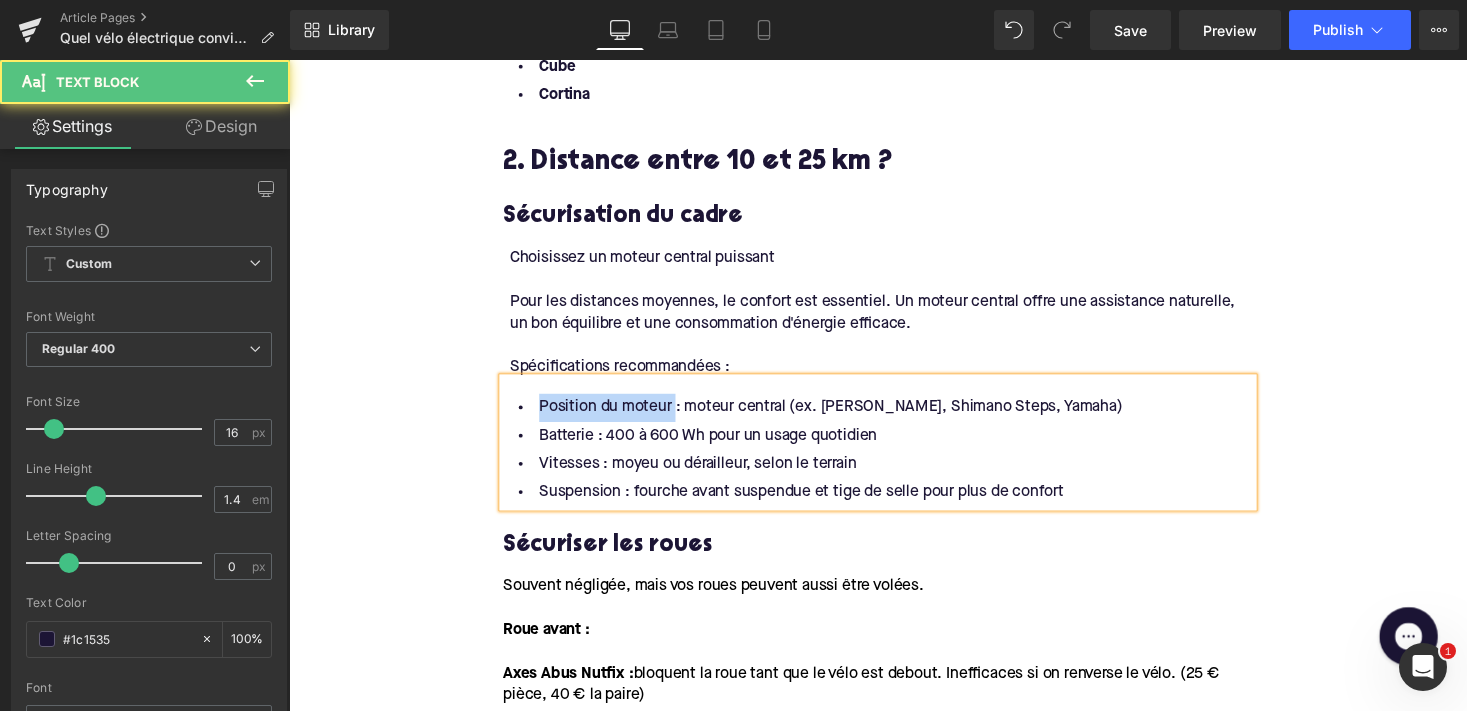 drag, startPoint x: 679, startPoint y: 411, endPoint x: 517, endPoint y: 411, distance: 162 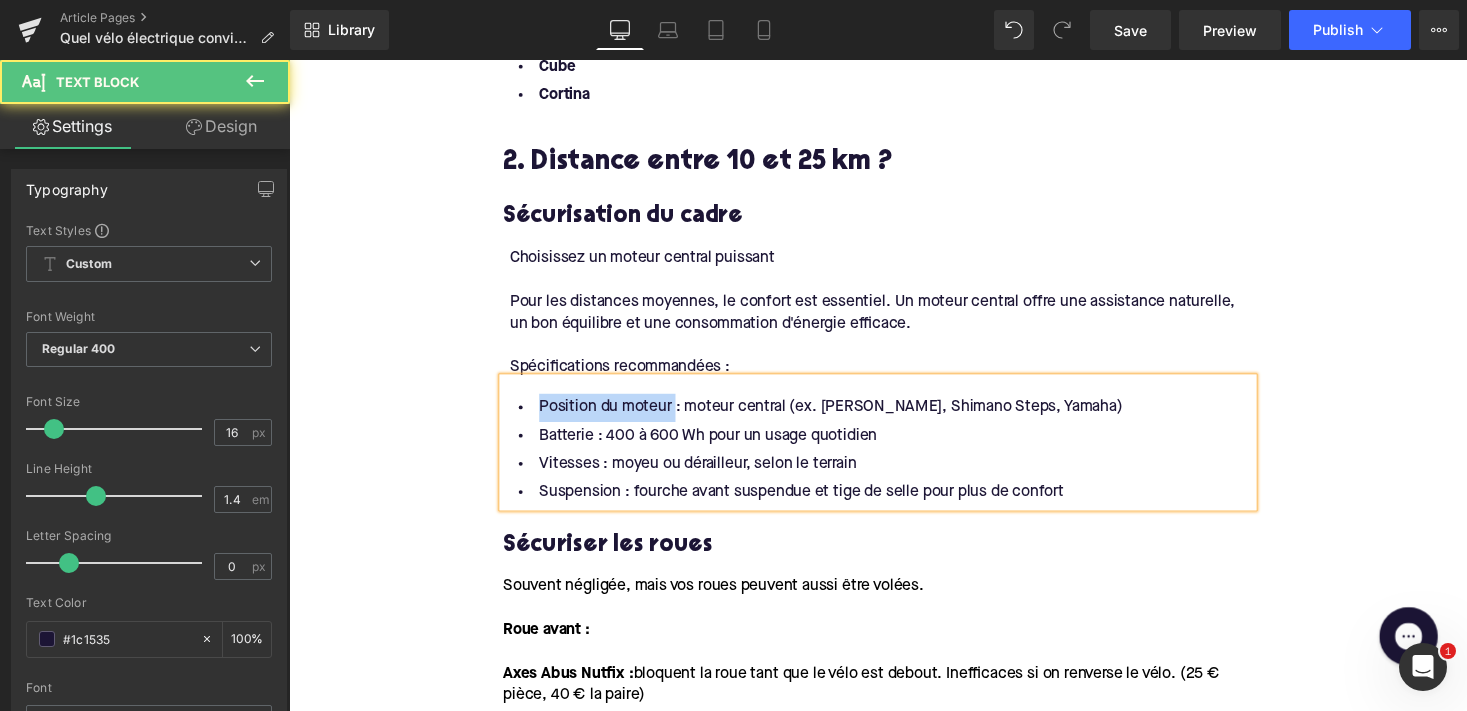 click on "Position du moteur : moteur central (ex. Bosch, Shimano Steps, Yamaha)" at bounding box center [894, 417] 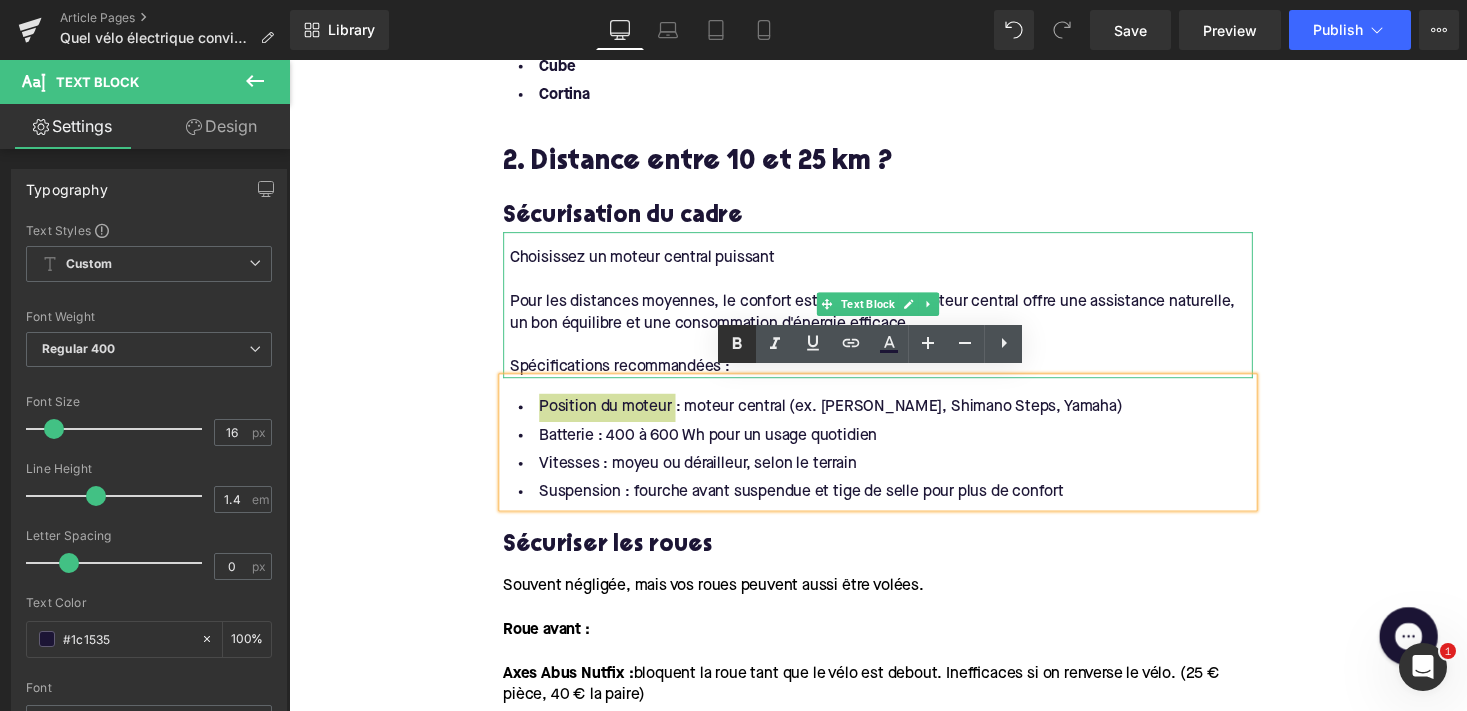 click 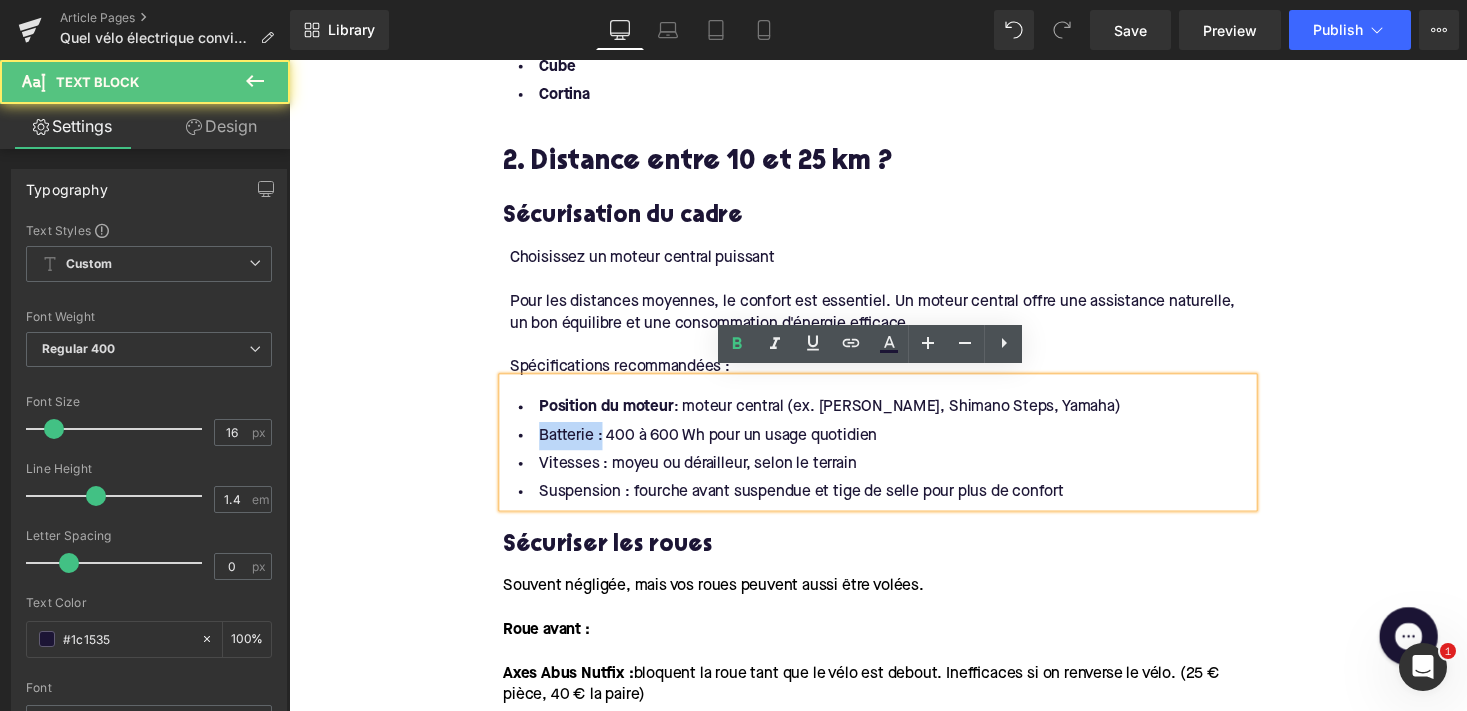 drag, startPoint x: 602, startPoint y: 441, endPoint x: 489, endPoint y: 441, distance: 113 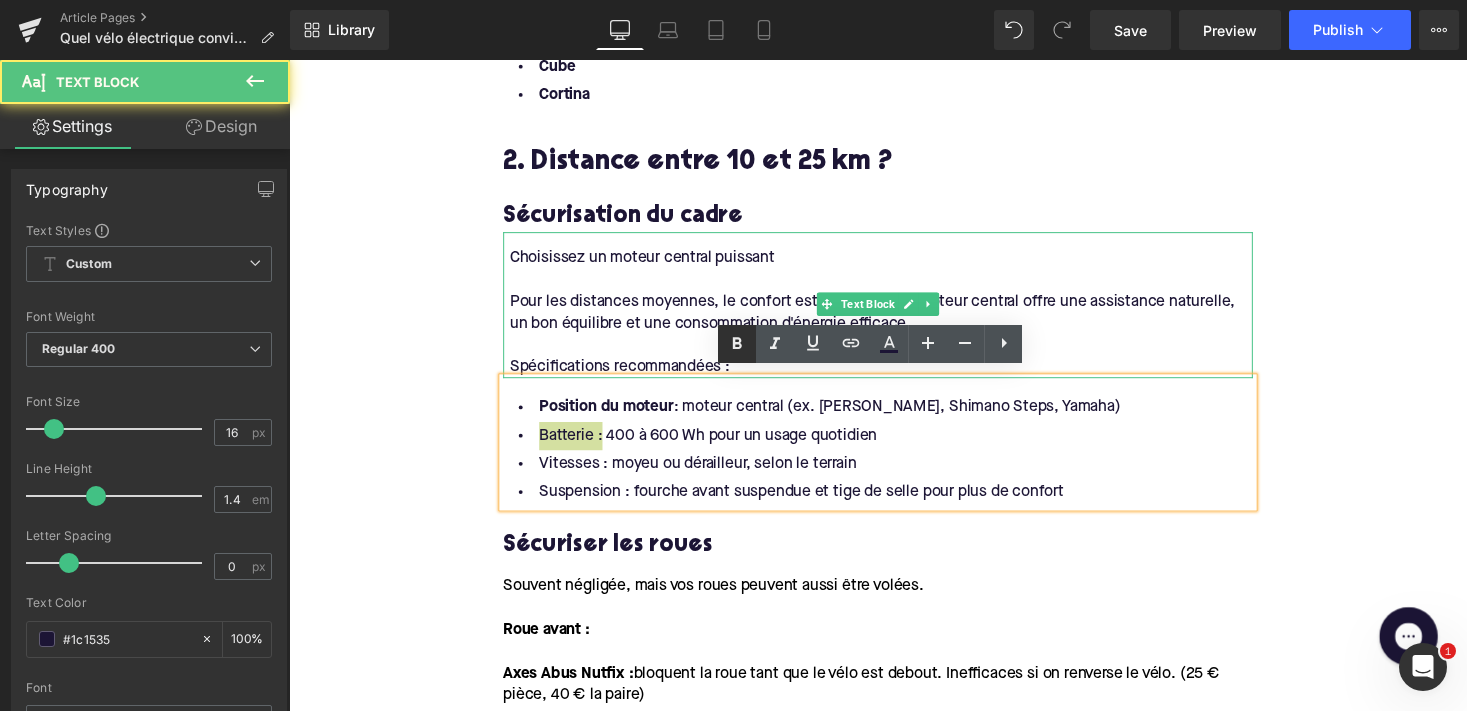 click 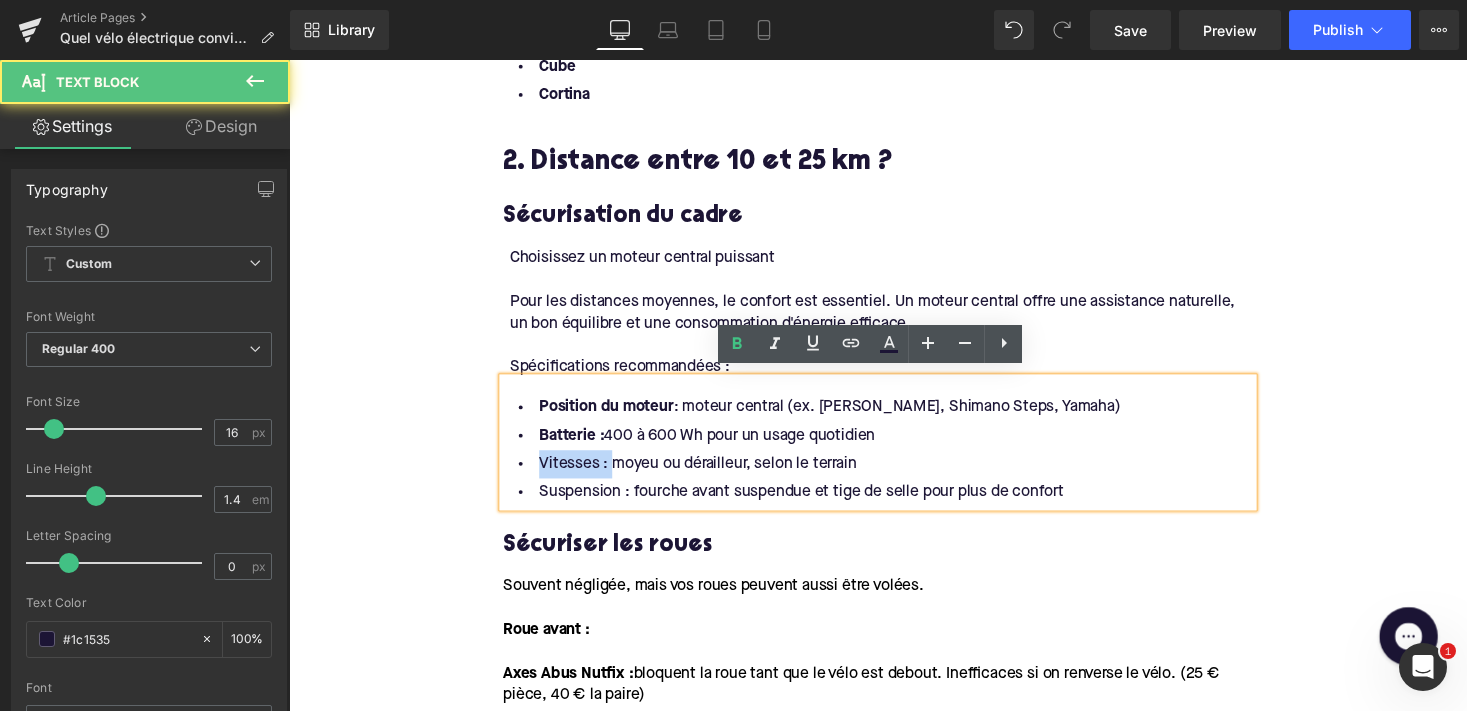 drag, startPoint x: 562, startPoint y: 468, endPoint x: 501, endPoint y: 468, distance: 61 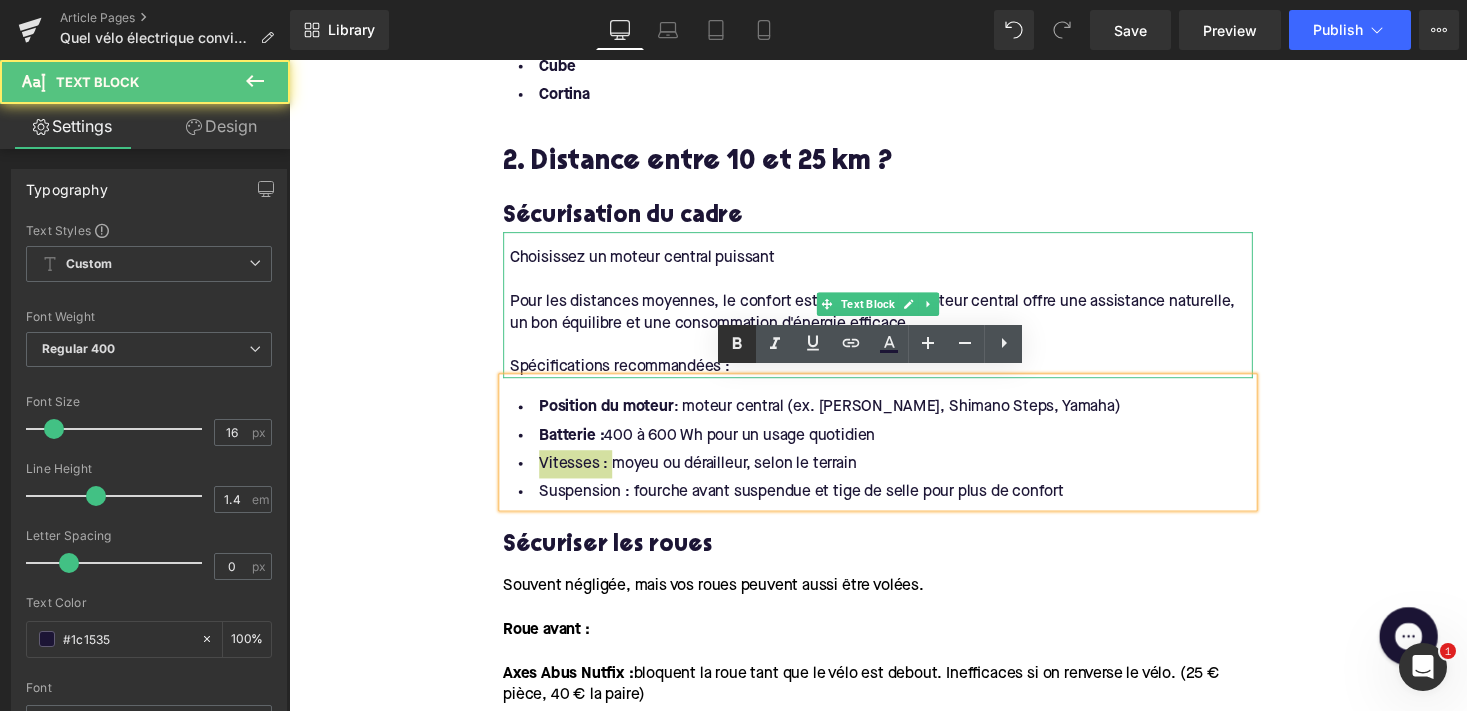click 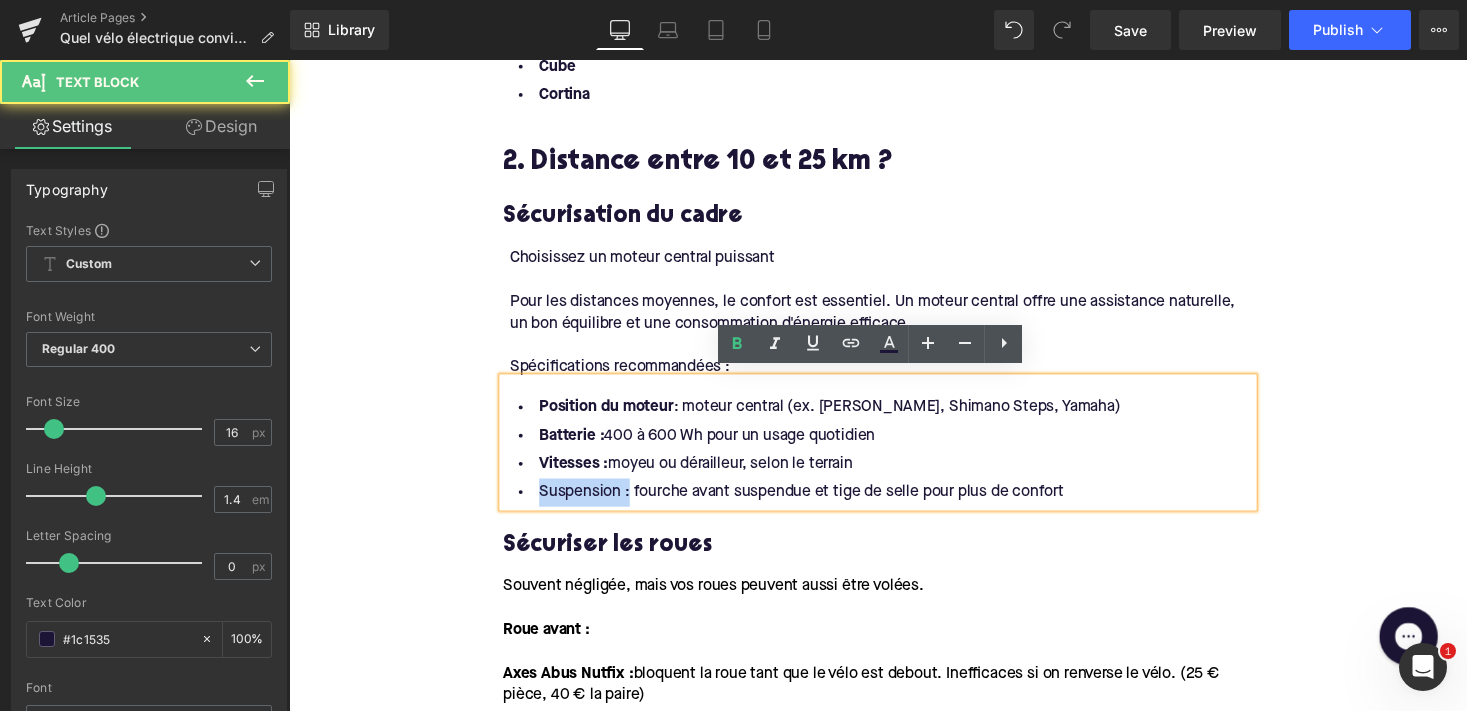 drag, startPoint x: 626, startPoint y: 500, endPoint x: 507, endPoint y: 502, distance: 119.01681 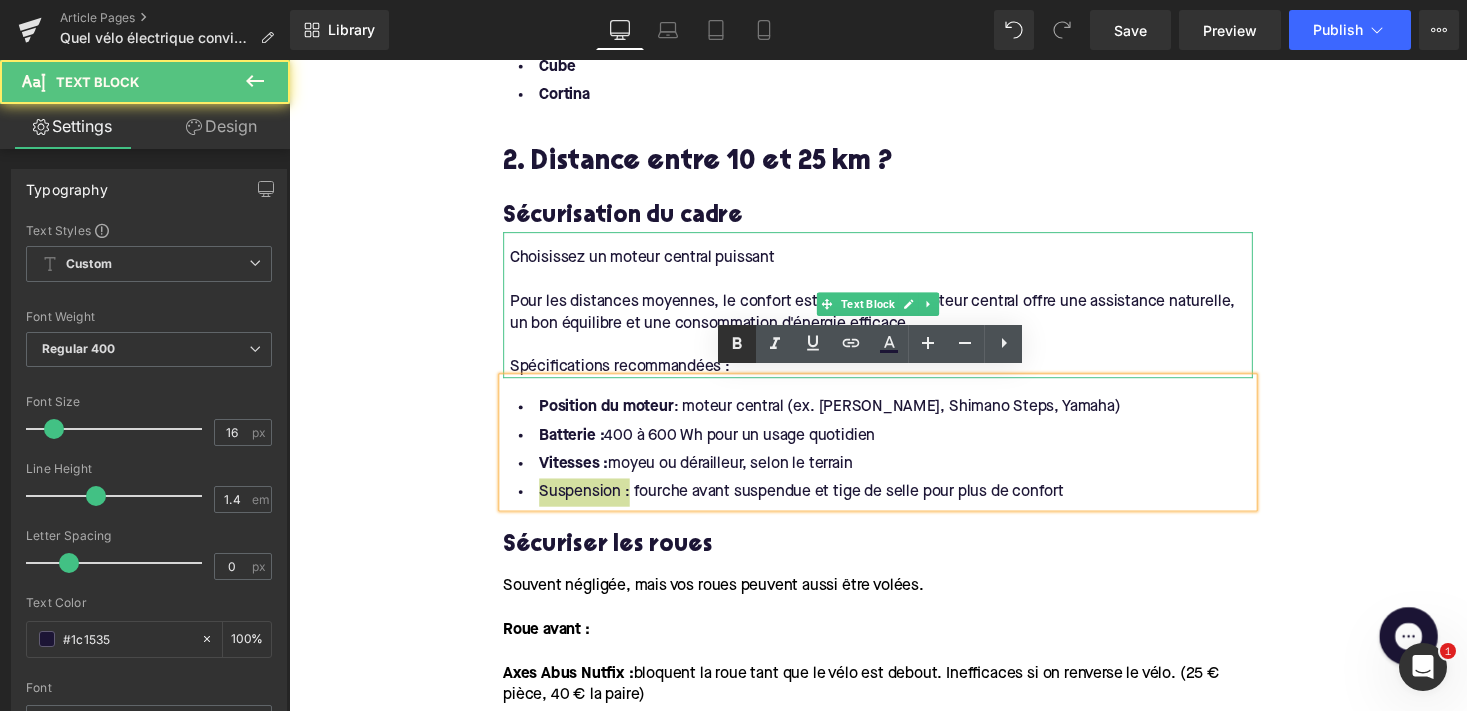 click 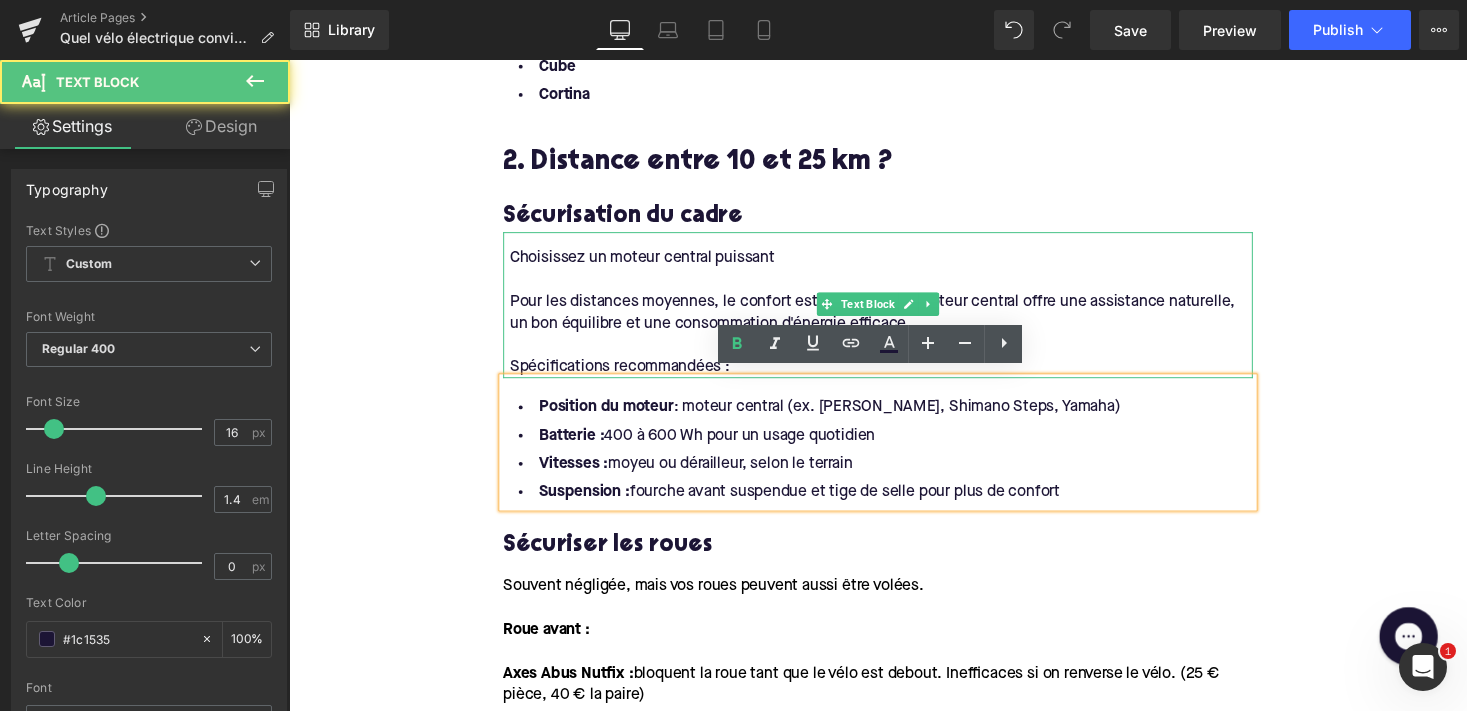 click on "Spécifications recommandées :" at bounding box center [897, 376] 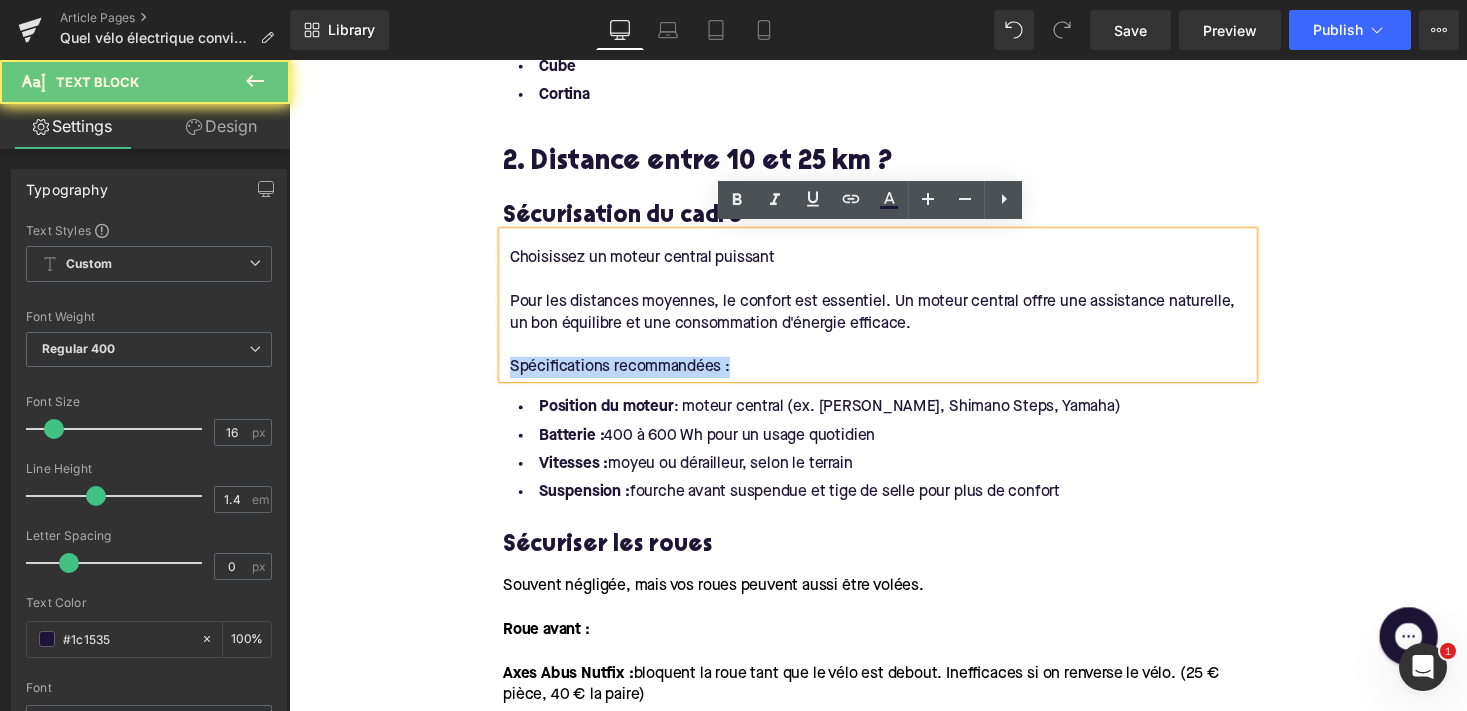 drag, startPoint x: 746, startPoint y: 368, endPoint x: 500, endPoint y: 369, distance: 246.00203 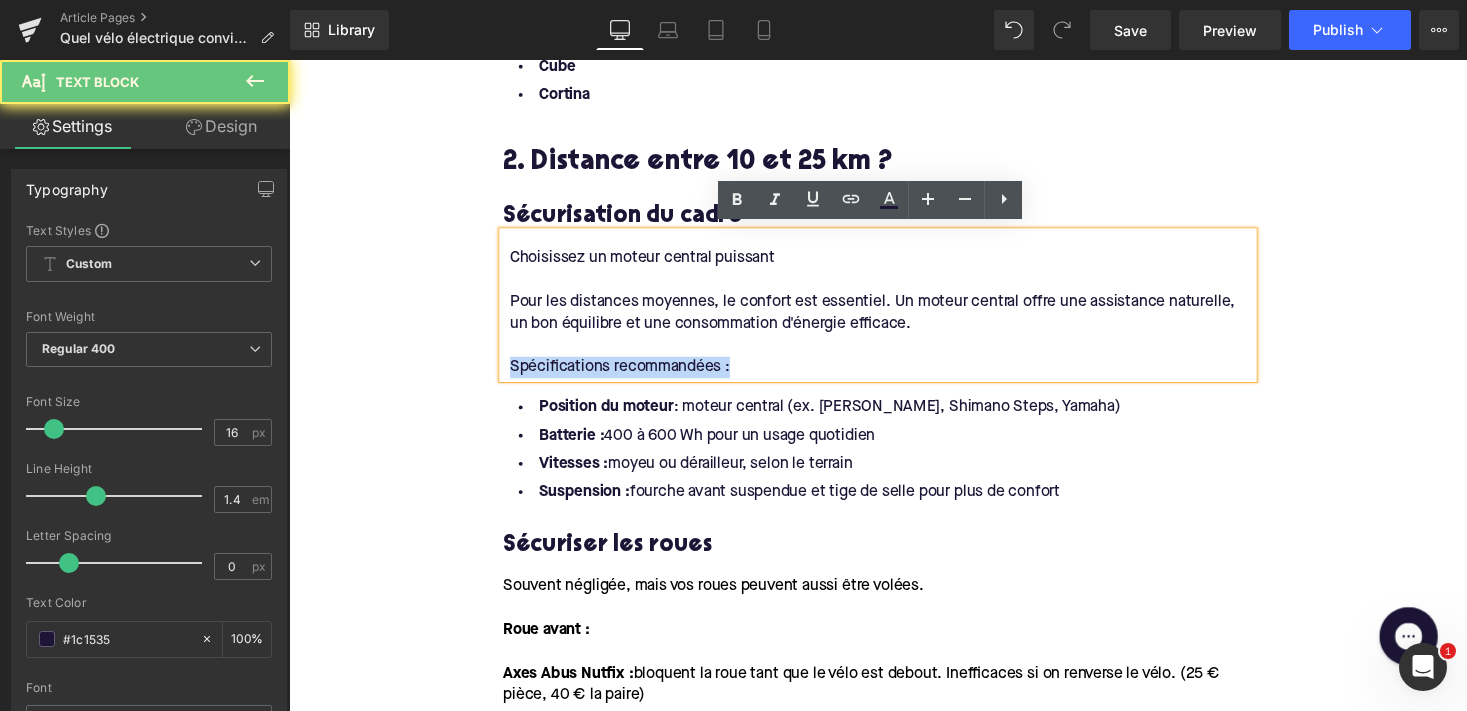 click on "Choisissez un moteur central puissant Pour les distances moyennes, le confort est essentiel. Un moteur central offre une assistance naturelle, un bon équilibre et une consommation d'énergie efficace. Spécifications recommandées :" at bounding box center (894, 312) 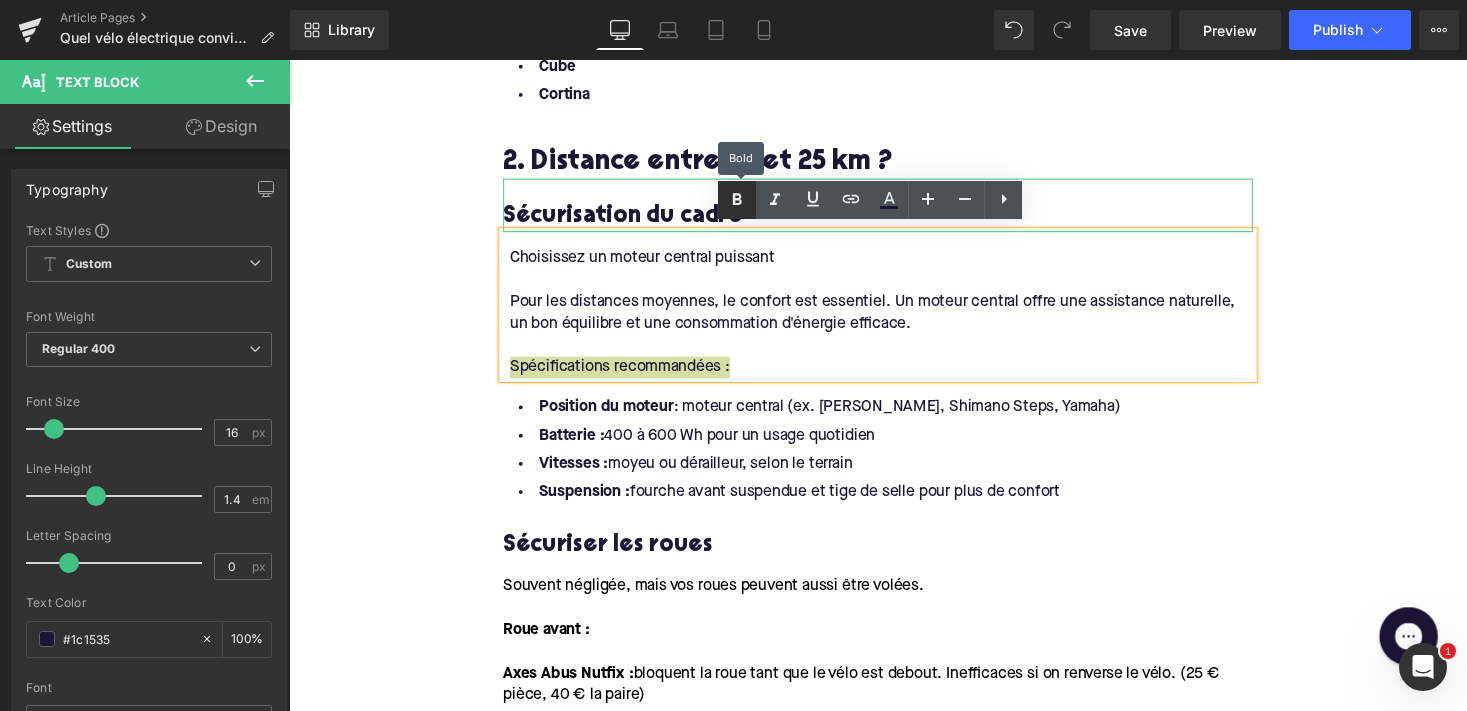 click at bounding box center (737, 200) 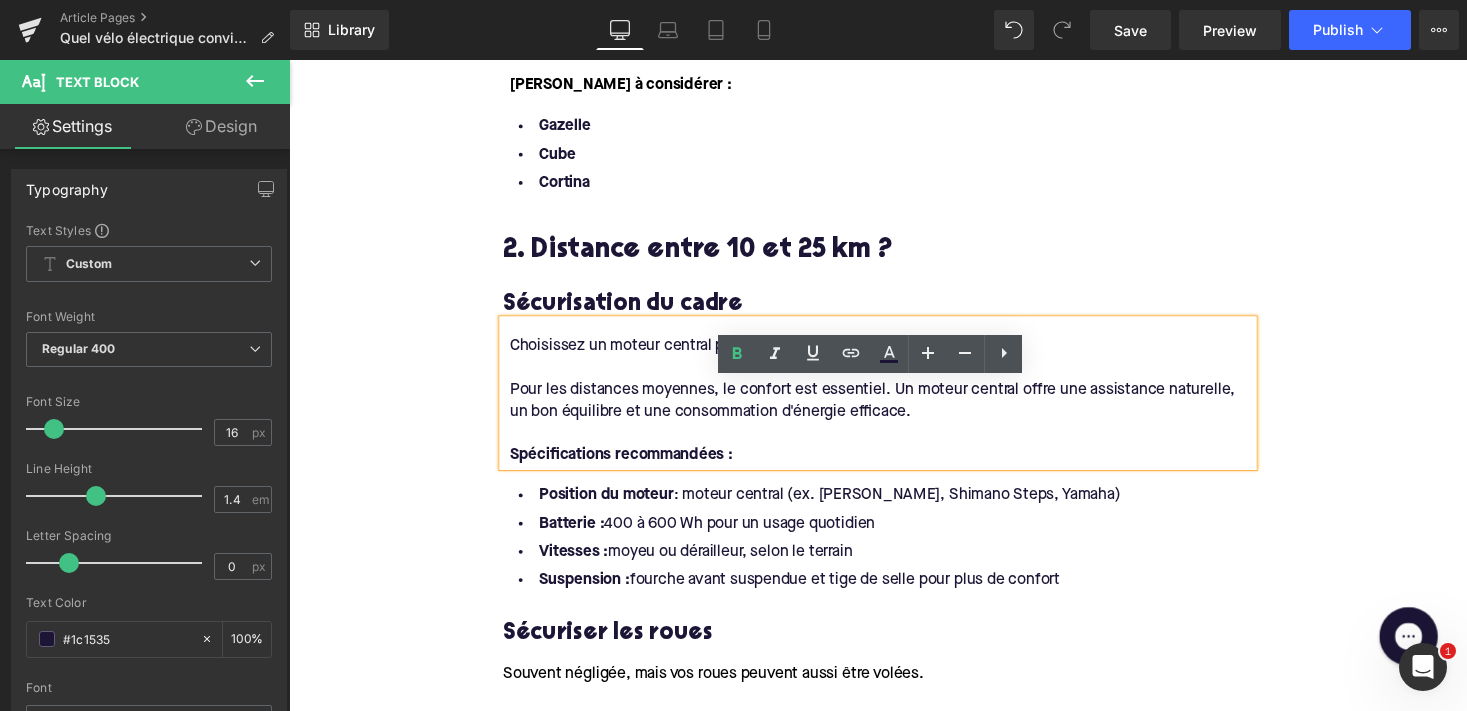 scroll, scrollTop: 1886, scrollLeft: 0, axis: vertical 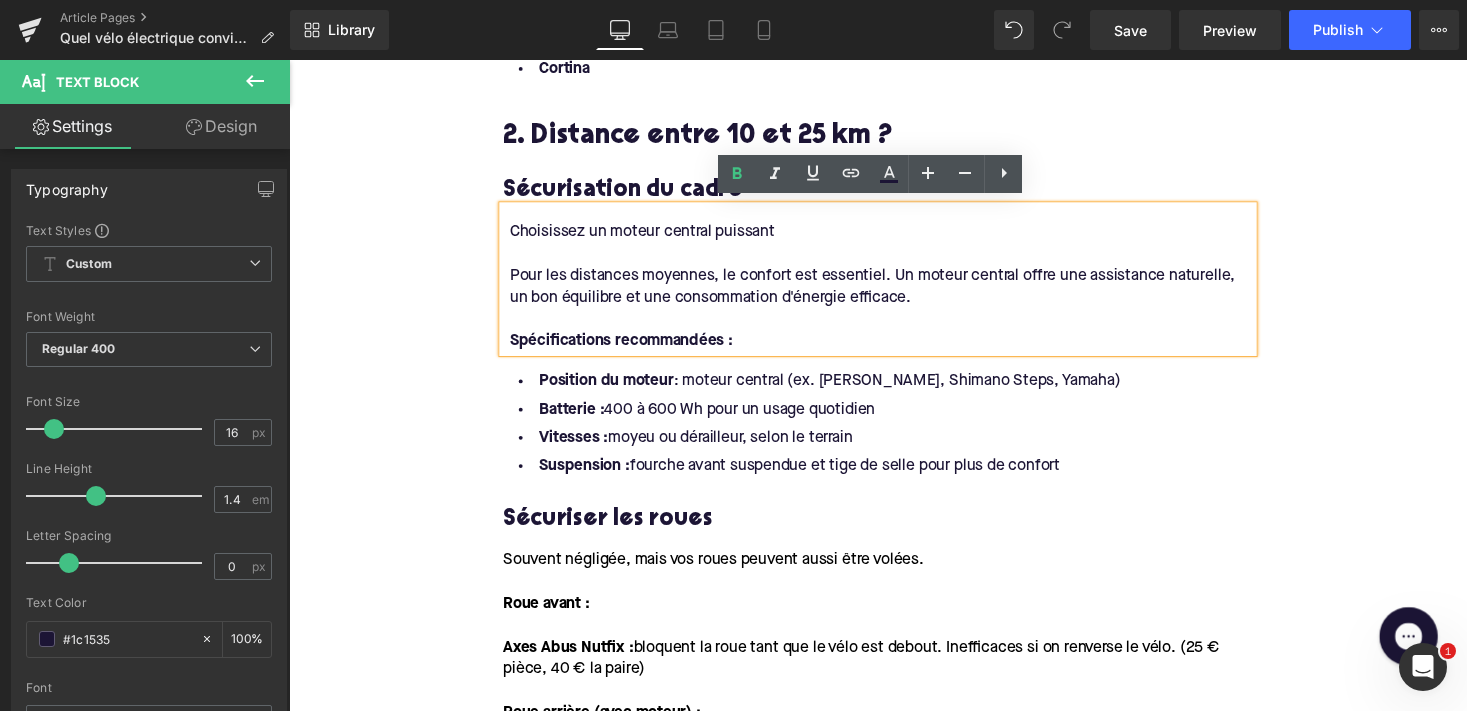 click on "Choisissez un moteur central puissant Pour les distances moyennes, le confort est essentiel. Un moteur central offre une assistance naturelle, un bon équilibre et une consommation d'énergie efficace. Spécifications recommandées :" at bounding box center (894, 285) 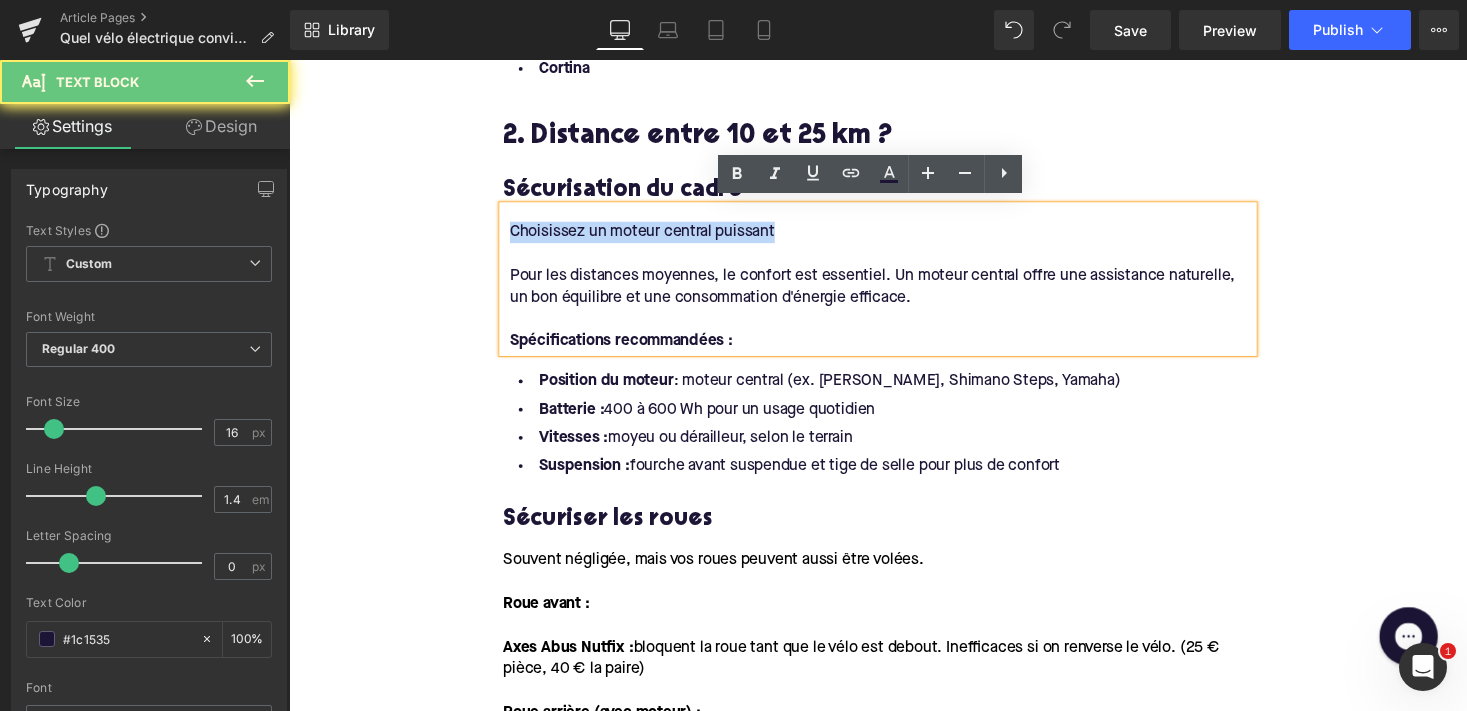 drag, startPoint x: 791, startPoint y: 233, endPoint x: 488, endPoint y: 240, distance: 303.08084 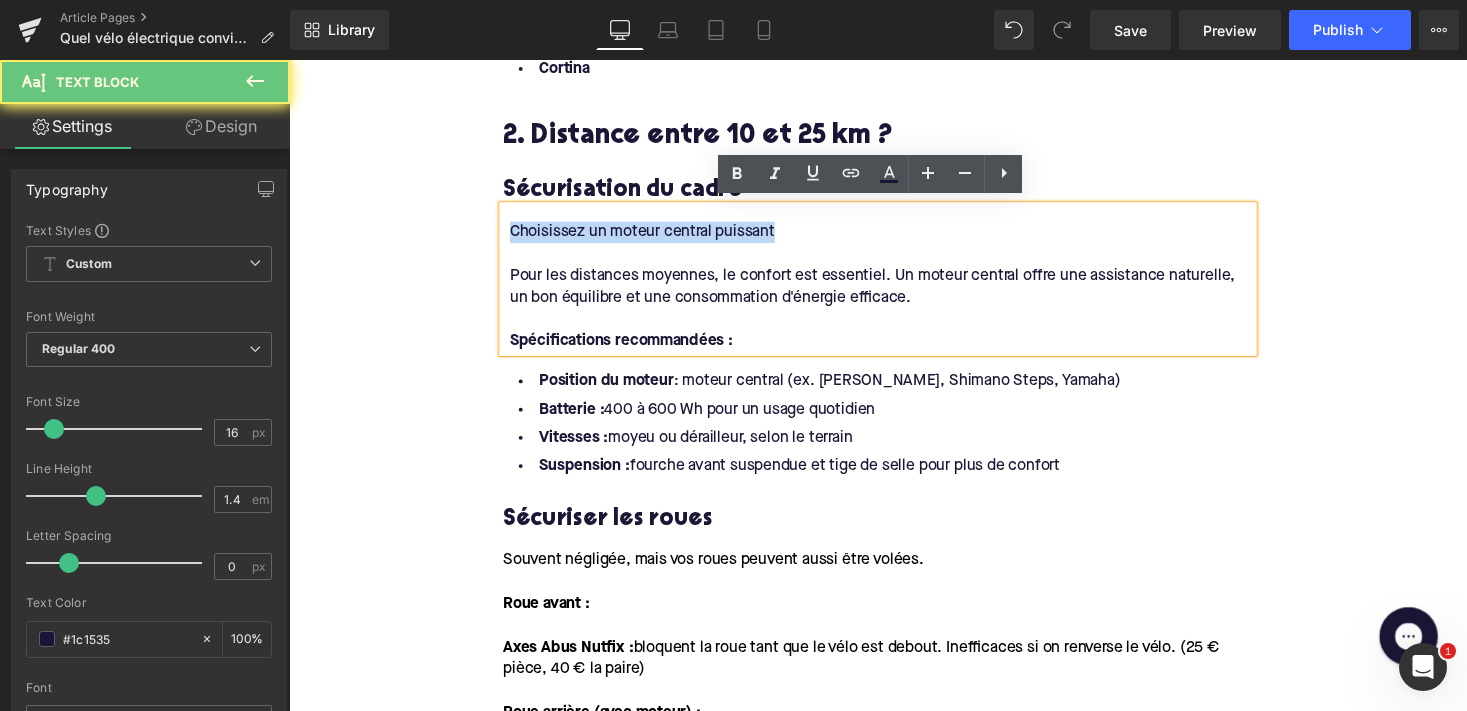 click on "Home / Quel vélo électrique convient à mon trajet domicile-travail ? Breadcrumbs         Quel vélo électrique convient à mon trajet domicile-travail ? Heading         Faire du vélo électrique pour aller au travail est plus populaire que jamais. Mais avec tant de choix, des speed pedelecs aux vélos pliants, en passant par tout ce qui se trouve entre les deux, une question essentielle se pose rapidement : quel type de vélo électrique correspond à mes trajets quotidiens ? Dans cet article, nous vous expliquons tout en fonction de la distance, des conditions de conduite, du choix du moteur et de la batterie, ainsi que des marques phares. De quoi faire un choix éclairé. Text Block         Row         Image         Row         Row         1. Vous habitez à moins de 10 km du travail ? Heading         Optez pour un vélo de ville électrique Spécifications recommandées : Text Block         Position du moteur :  roue avant ou roue arrière Capacité de la batterie :  300 à 500 Wh suffisent Poids :" at bounding box center [894, 555] 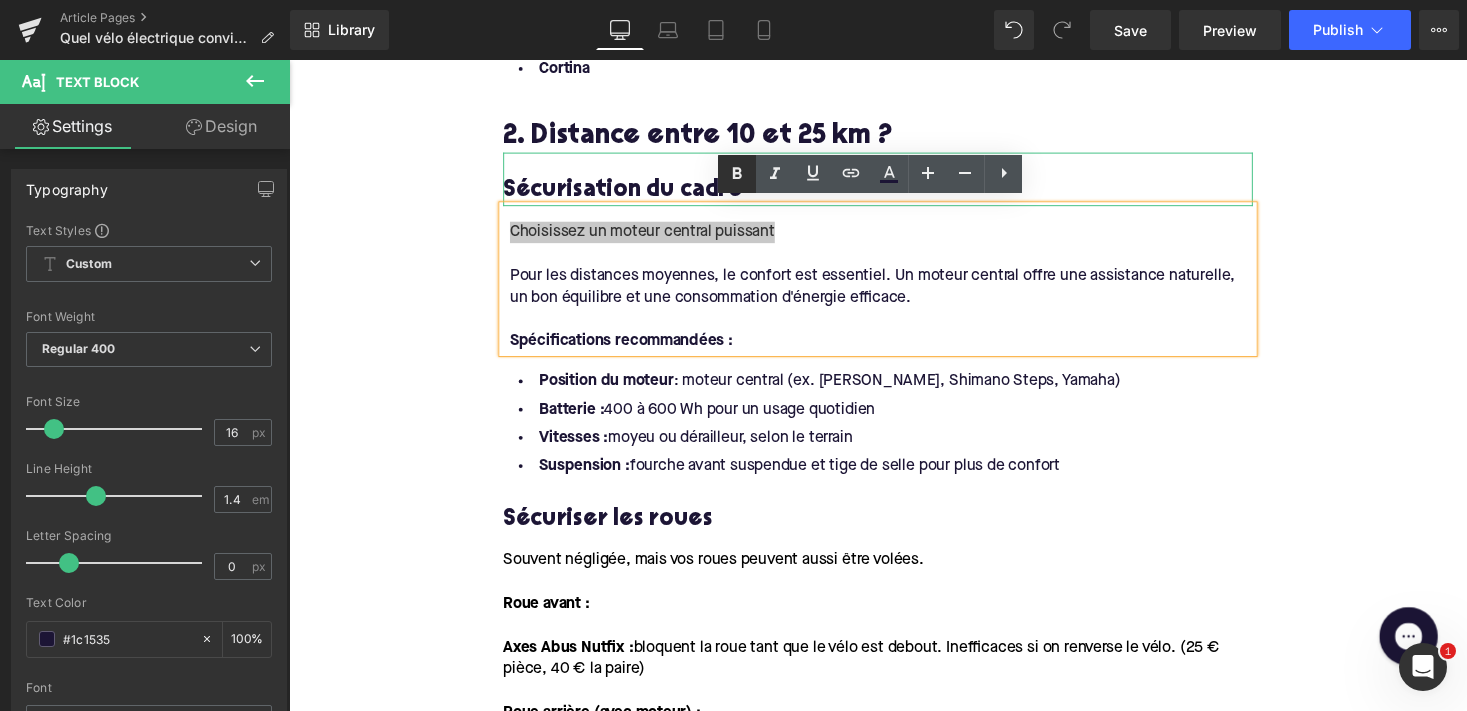 click 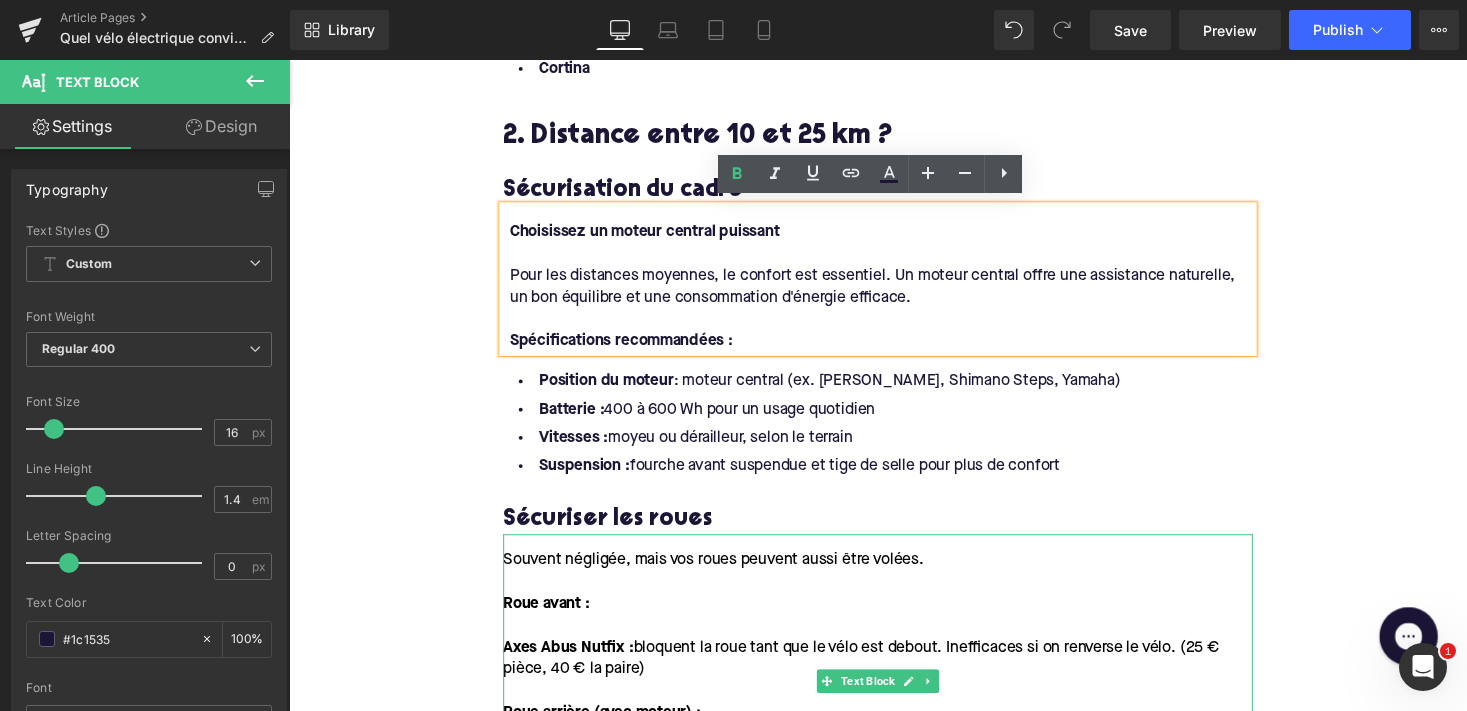 click on "Roue avant :" at bounding box center [894, 619] 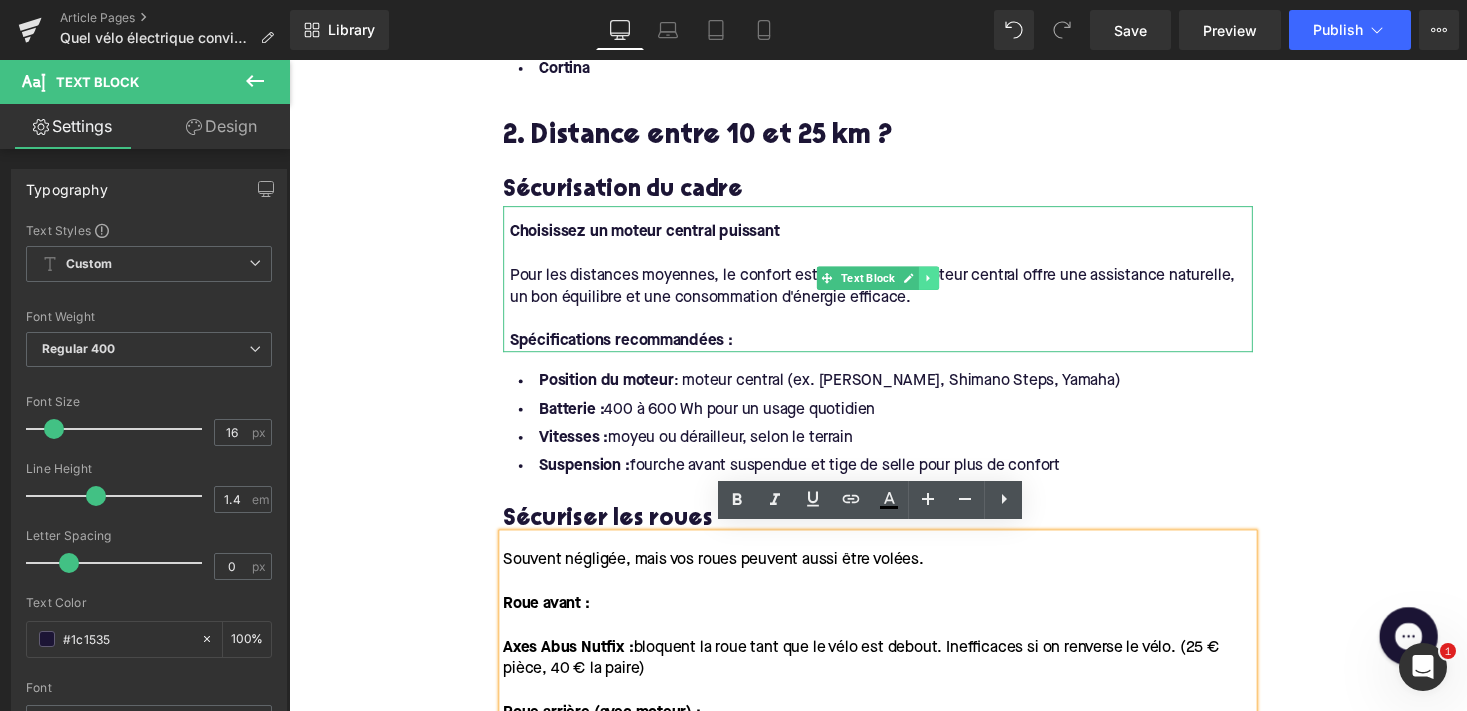 click 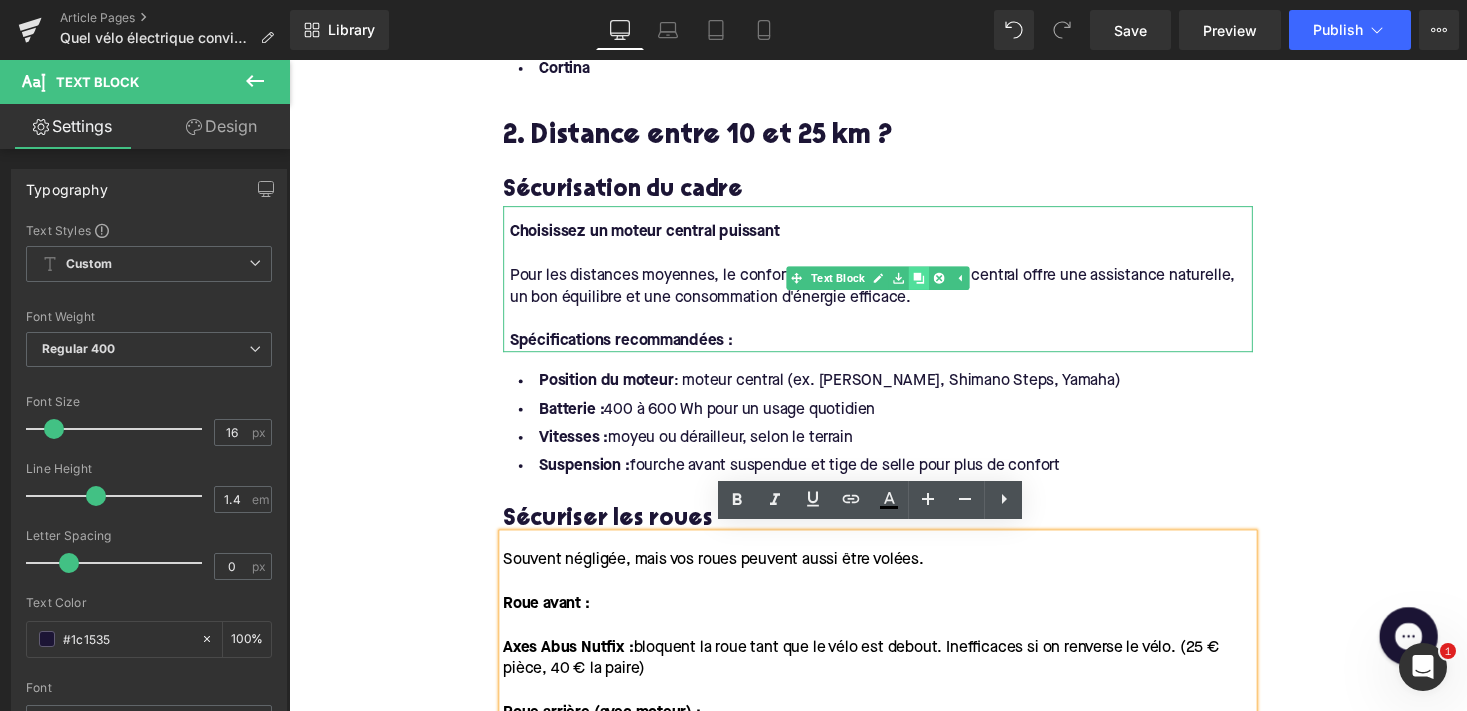 click 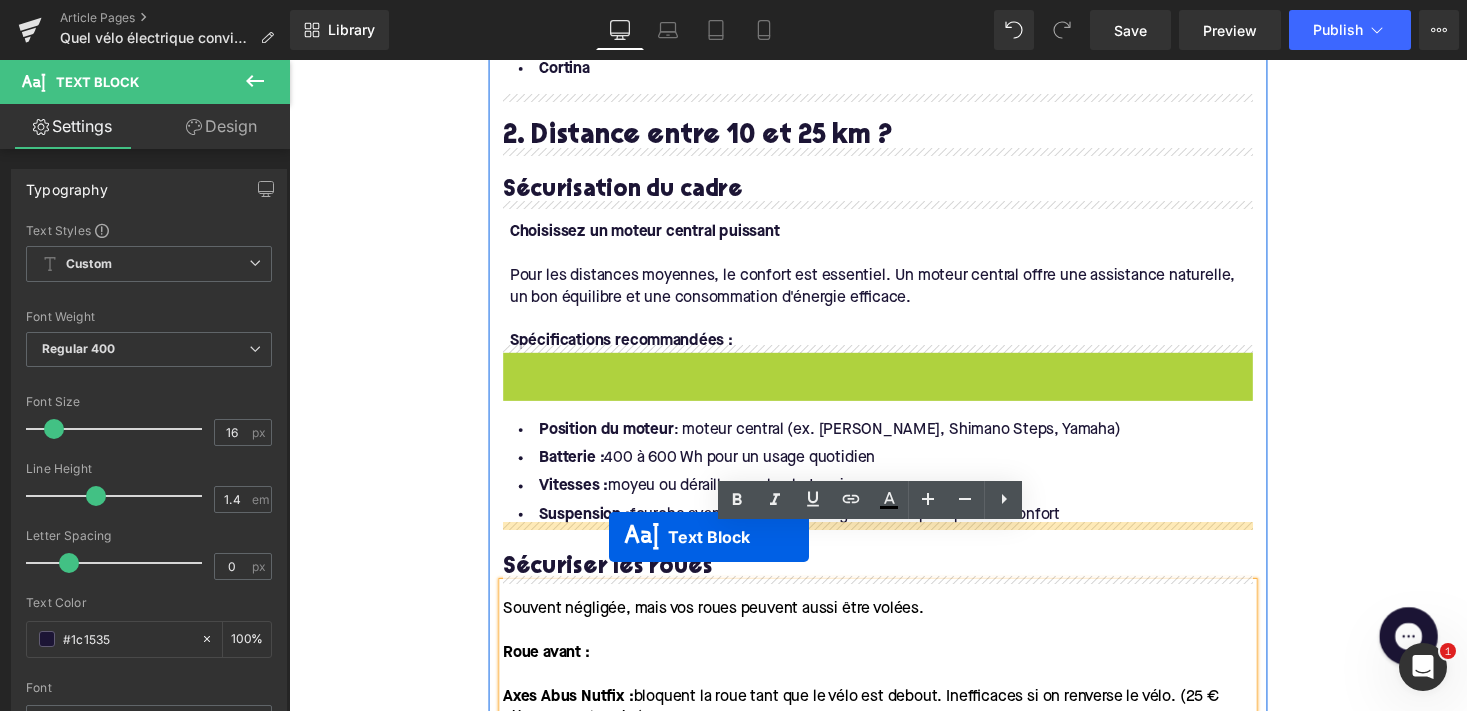 drag, startPoint x: 839, startPoint y: 436, endPoint x: 613, endPoint y: 548, distance: 252.23006 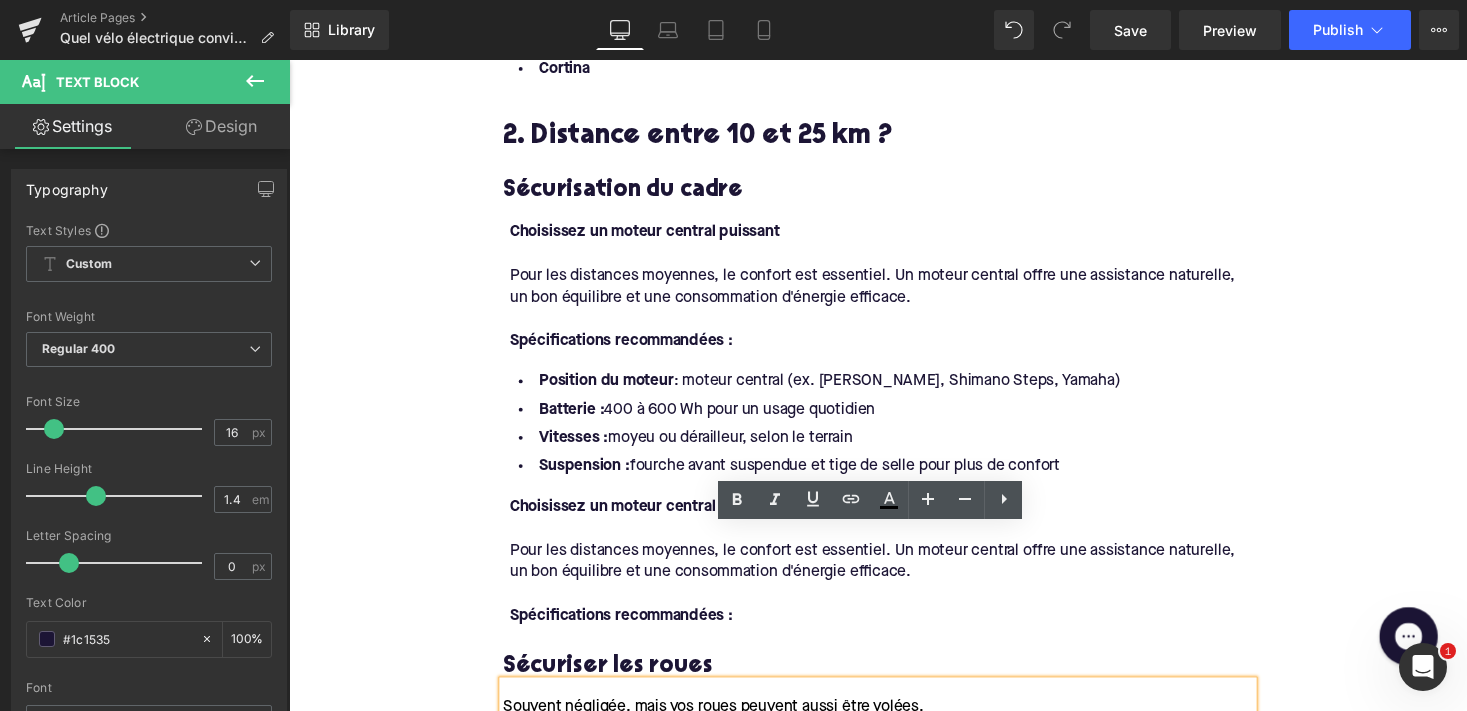 click on "Choisissez un moteur central puissant" at bounding box center [654, 519] 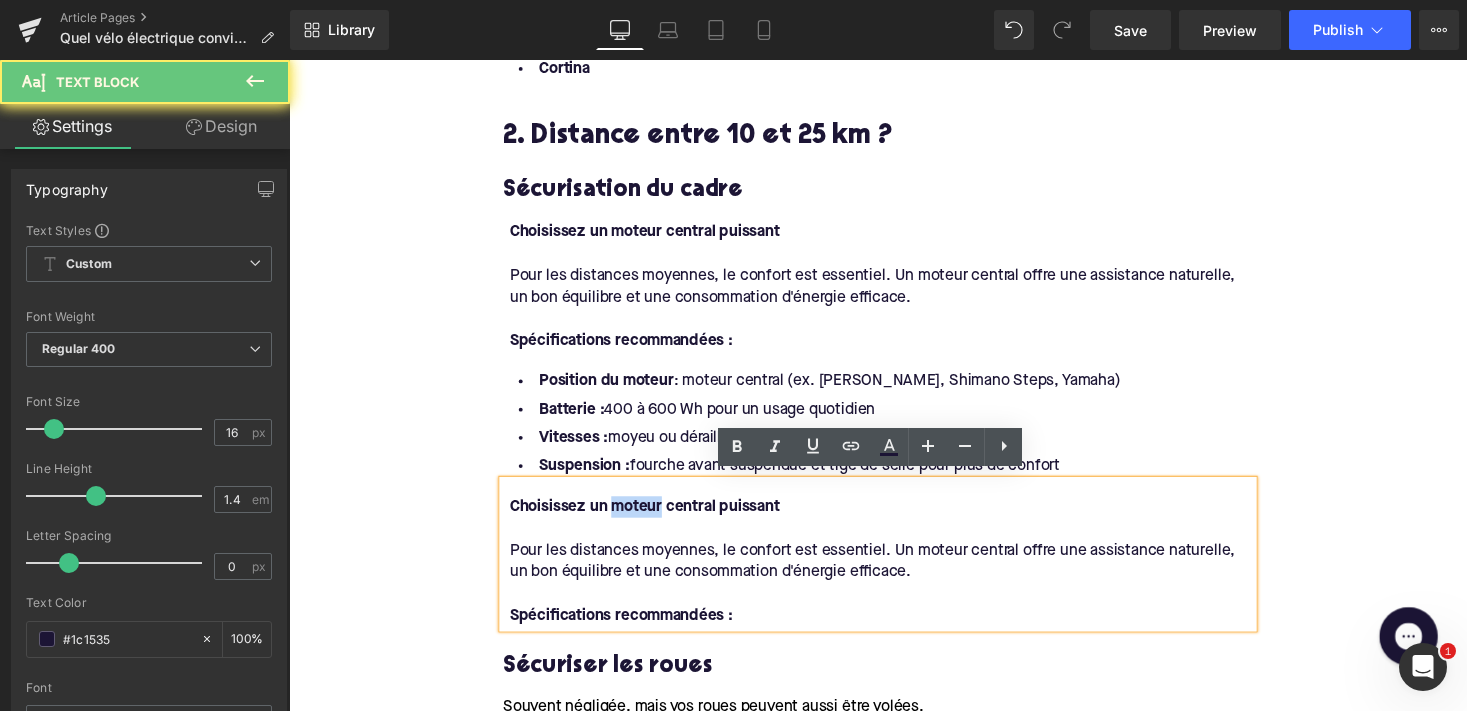 click on "Choisissez un moteur central puissant" at bounding box center (654, 519) 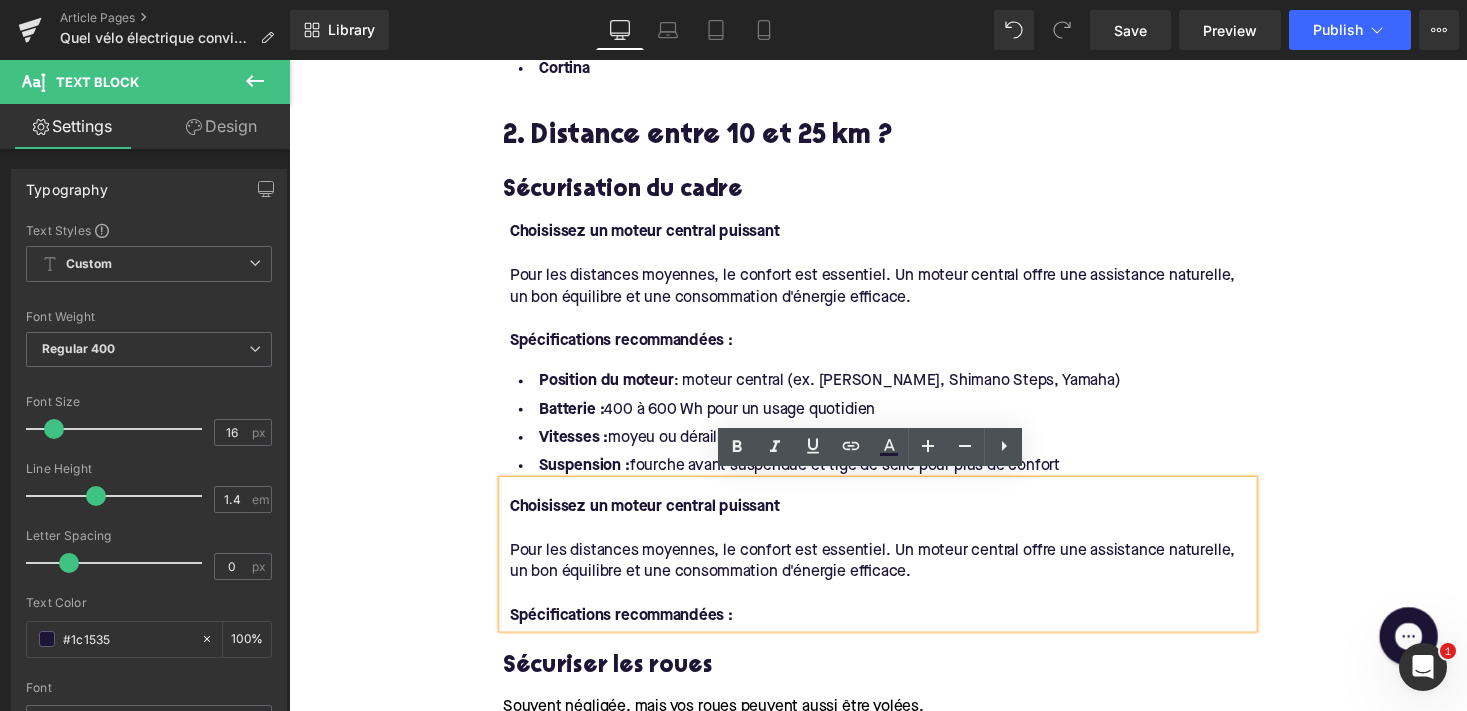 click on "Pour les distances moyennes, le confort est essentiel. Un moteur central offre une assistance naturelle, un bon équilibre et une consommation d'énergie efficace." at bounding box center [897, 575] 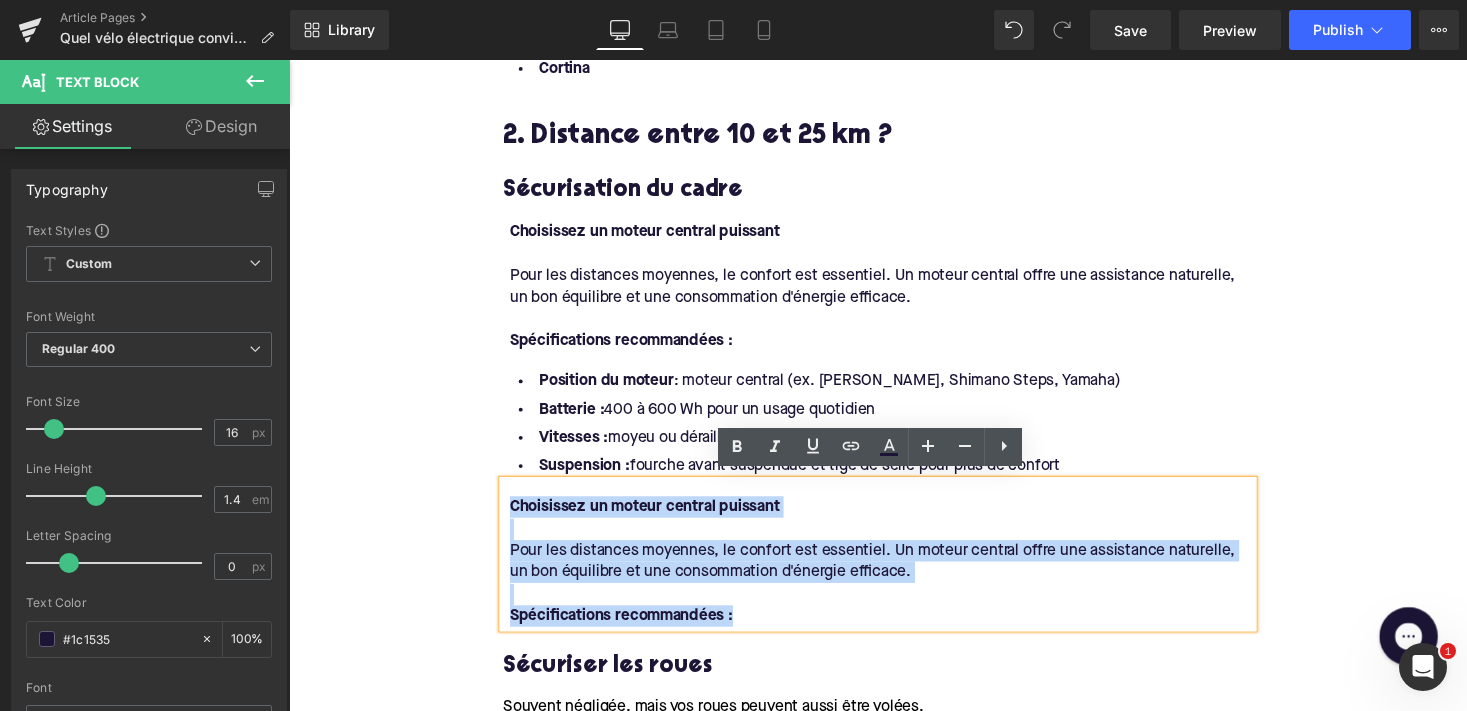 drag, startPoint x: 747, startPoint y: 624, endPoint x: 492, endPoint y: 494, distance: 286.22543 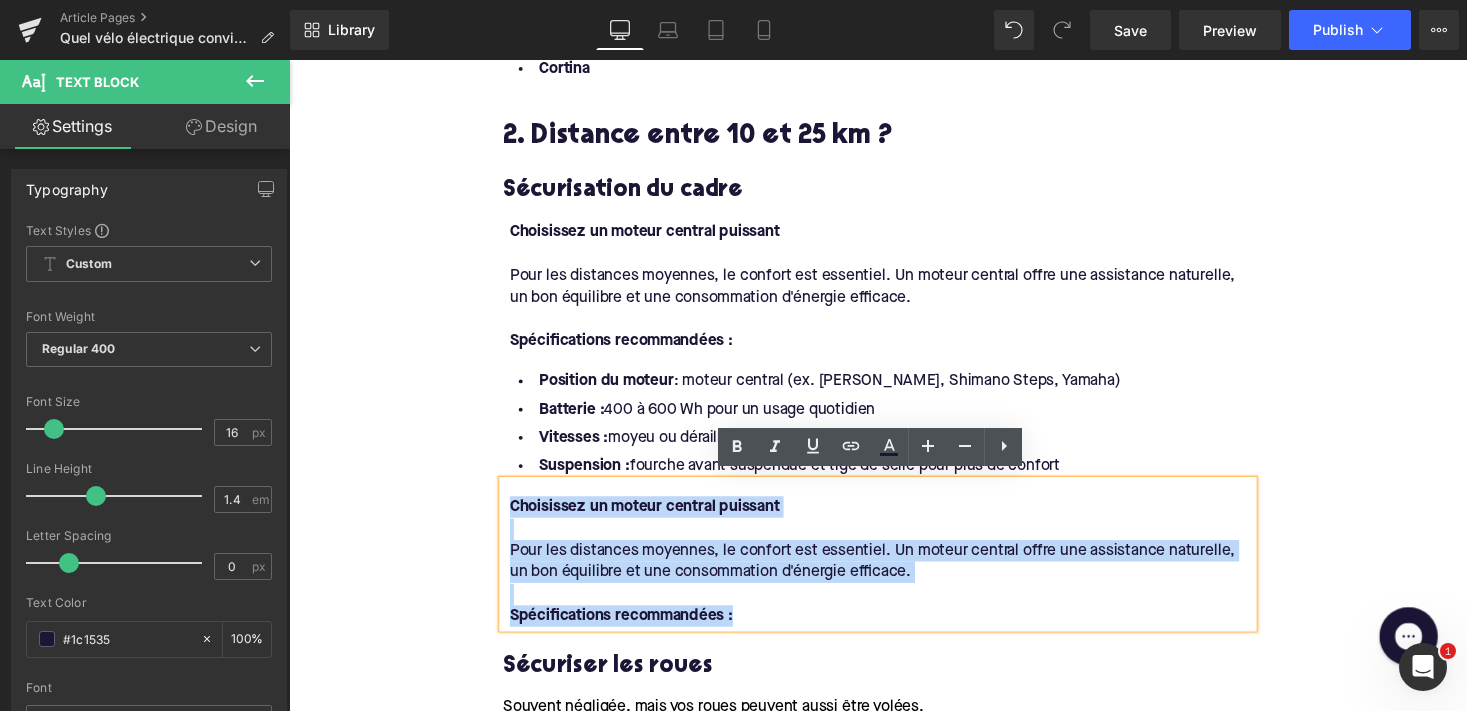 click on "1. Vous habitez à moins de 10 km du travail ? Heading         Optez pour un vélo de ville électrique Pour les courtes distances en ville, un vélo électrique compact et maniable est idéal. Privilégiez un modèle avec un moteur dans la roue avant ou arrière, qui offre une sensation naturelle lors des accélérations et freinages dans la circulation urbaine. Spécifications recommandées : Text Block         Position du moteur :  roue avant ou roue arrière Capacité de la batterie :  300 à 500 Wh suffisent Poids :  cadre léger pour une bonne maniabilité En plus :  vitesses automatiques pratiques pour les feux rouges Text Block         Marques à considérer : Text Block         Gazelle Cube Cortina Text Block         2. Distance entre 10 et 25 km ? Heading         Sécurisation du cadre Heading         Choisissez un moteur central puissant Pour les distances moyennes, le confort est essentiel. Un moteur central offre une assistance naturelle, un bon équilibre et une consommation d'énergie efficace." at bounding box center [894, 1061] 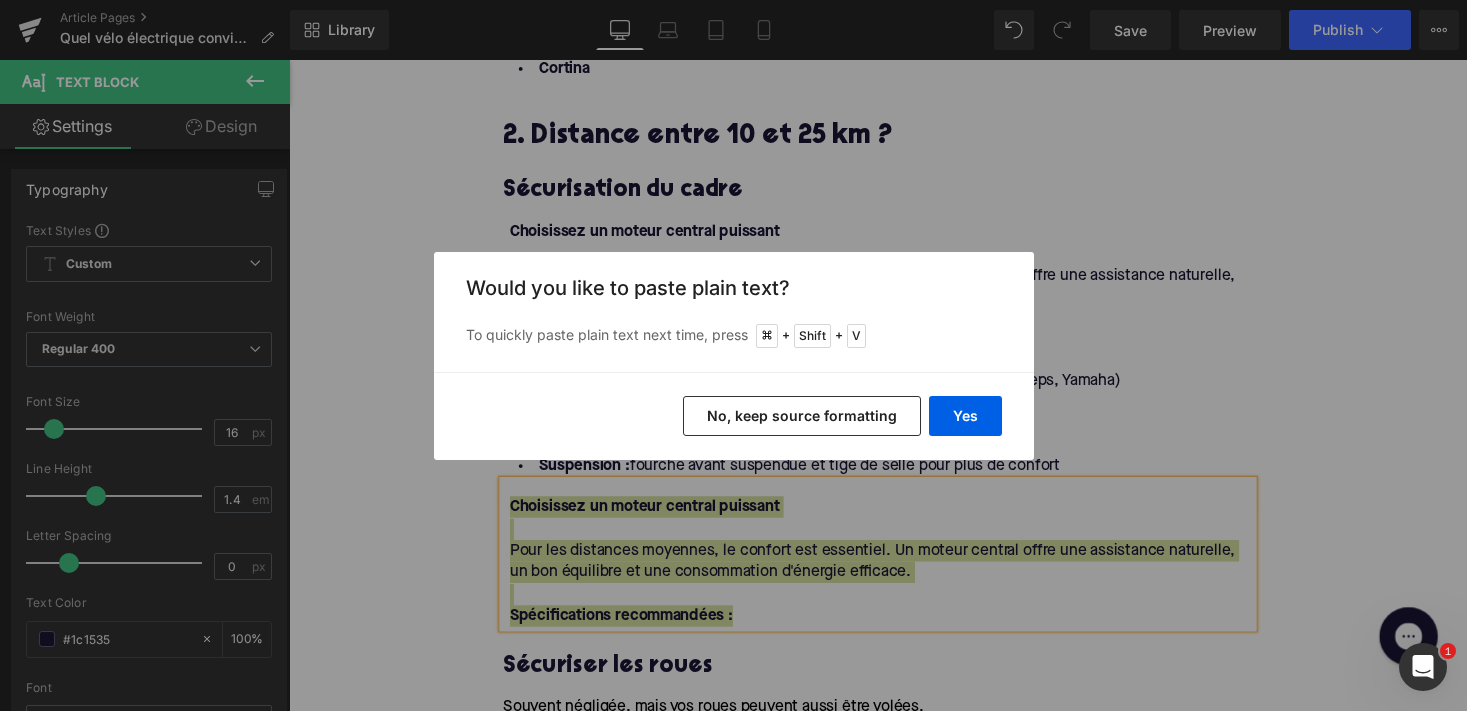 click on "Yes No, keep source formatting" at bounding box center [734, 416] 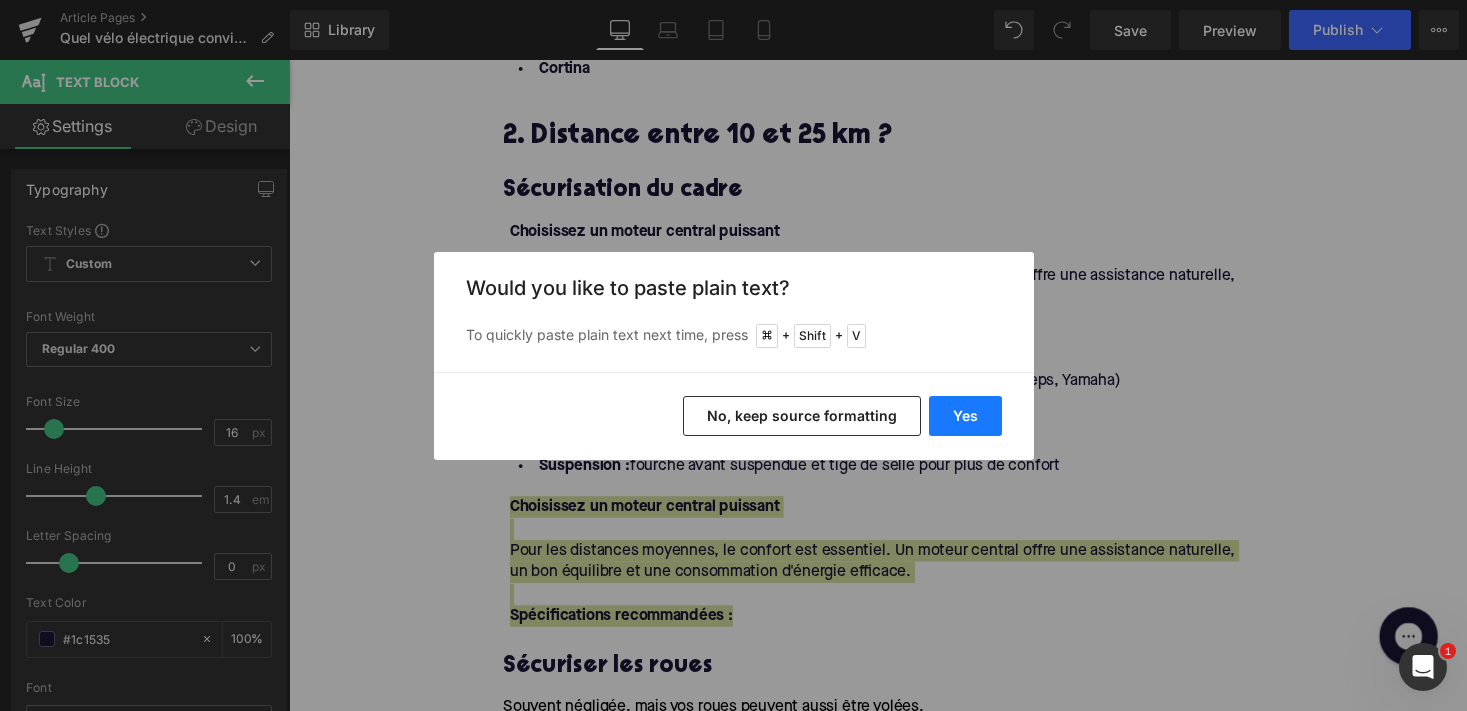 click on "Yes" at bounding box center [965, 416] 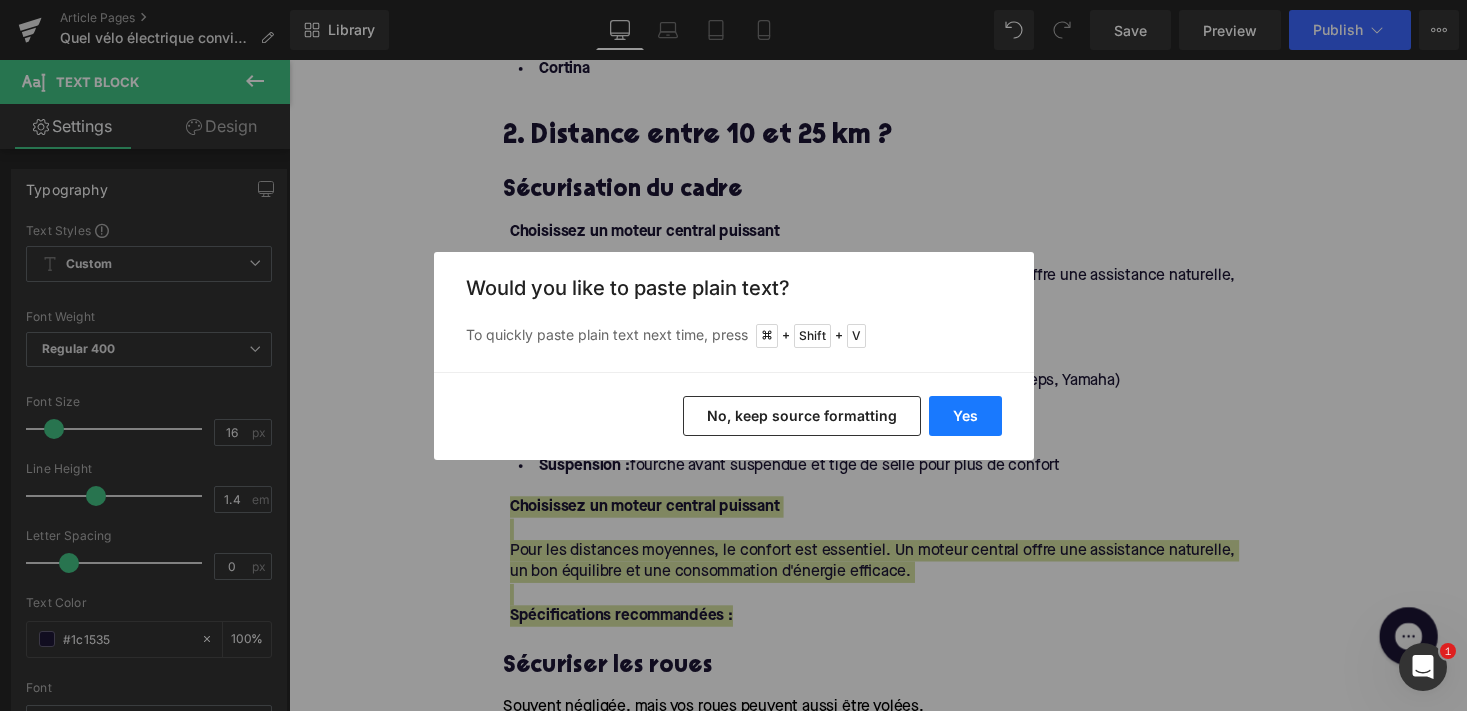 type 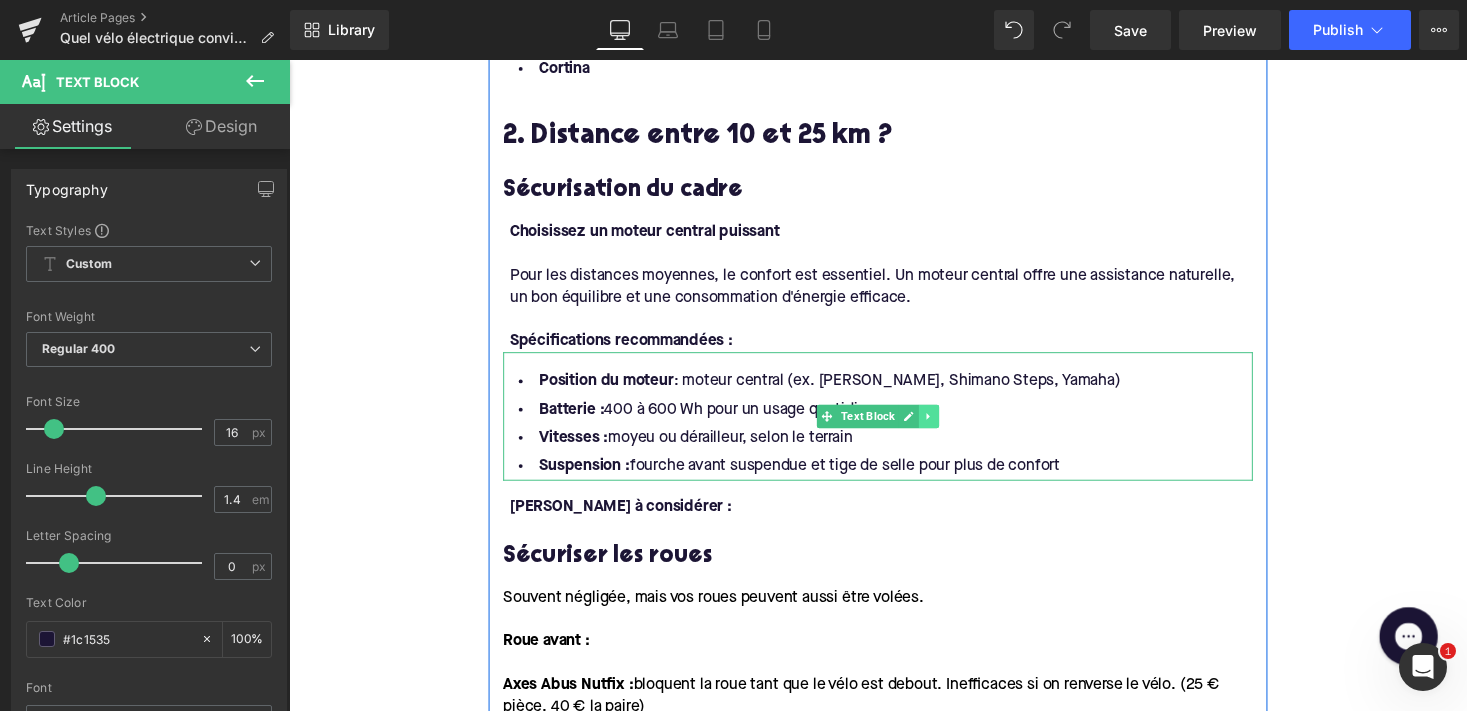 click at bounding box center (946, 426) 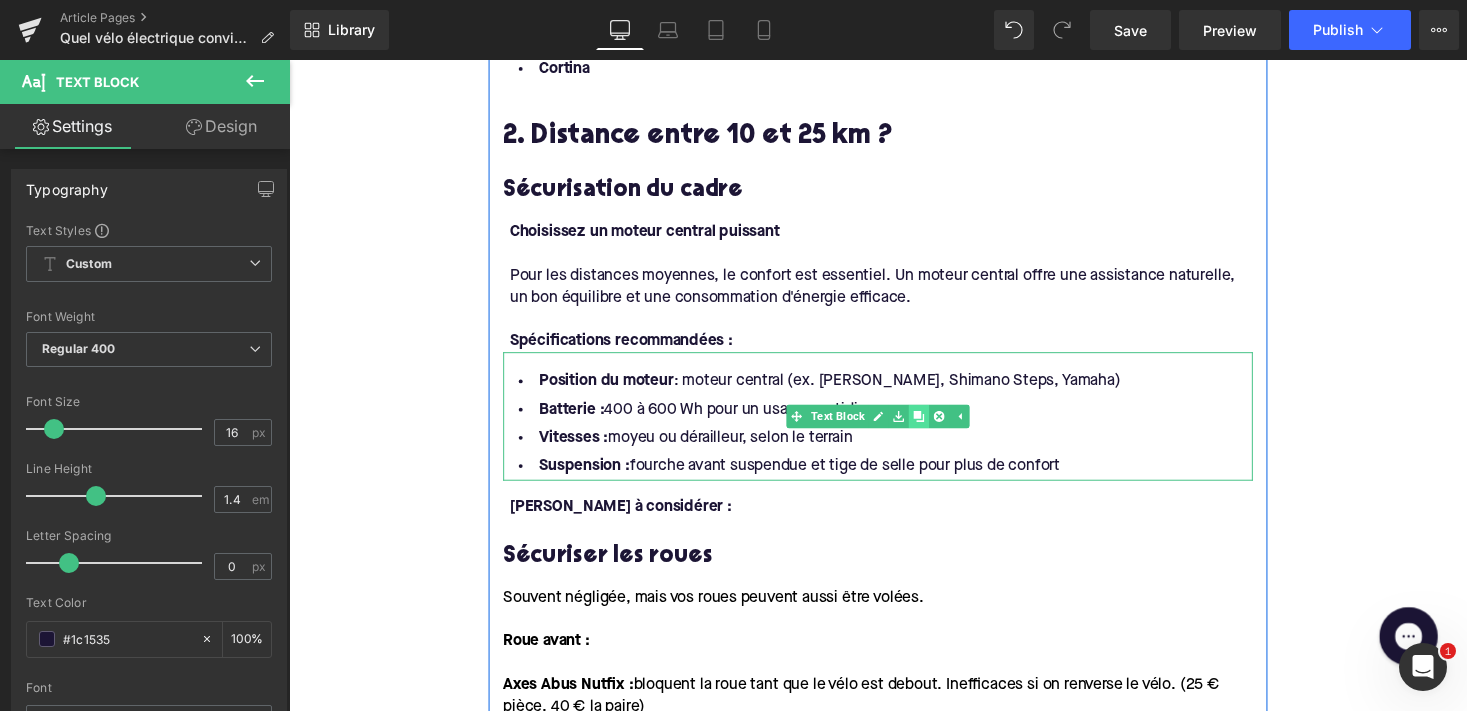 click 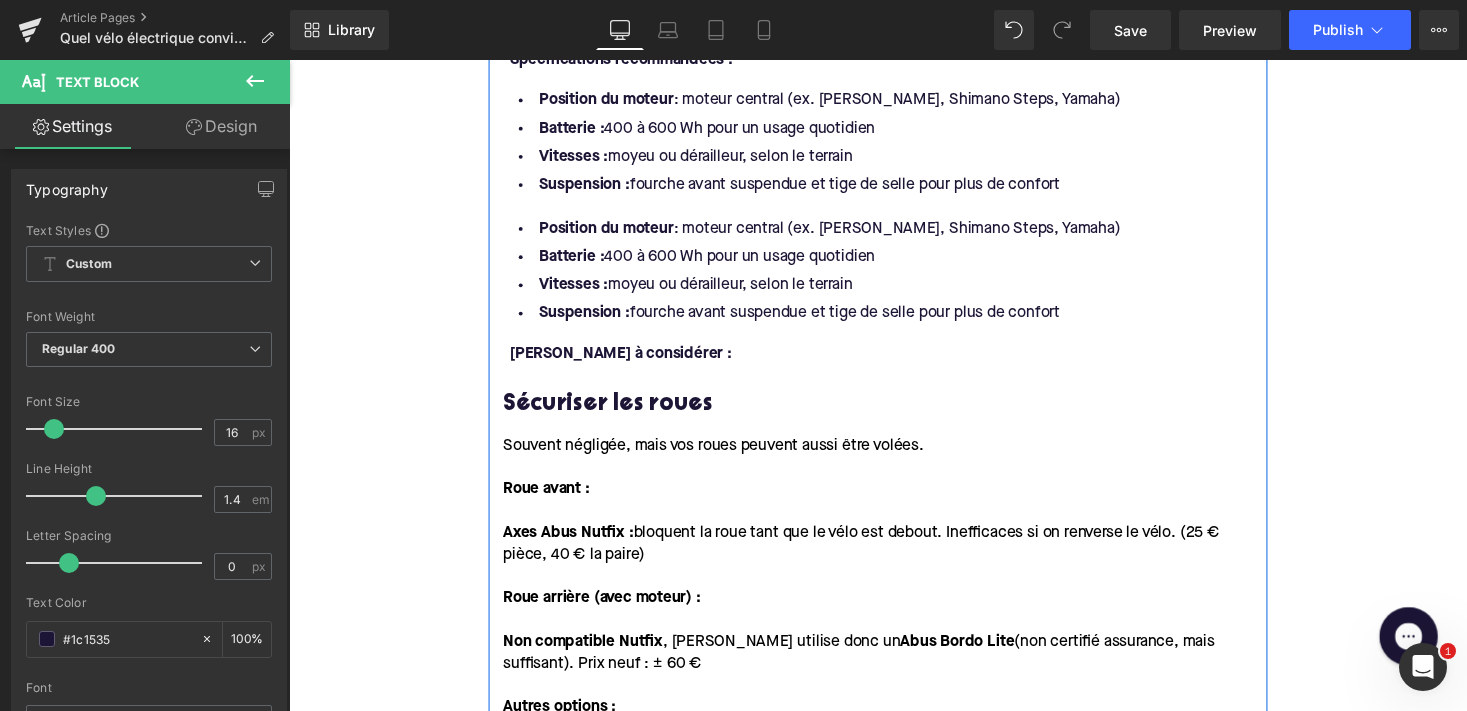 scroll, scrollTop: 2162, scrollLeft: 0, axis: vertical 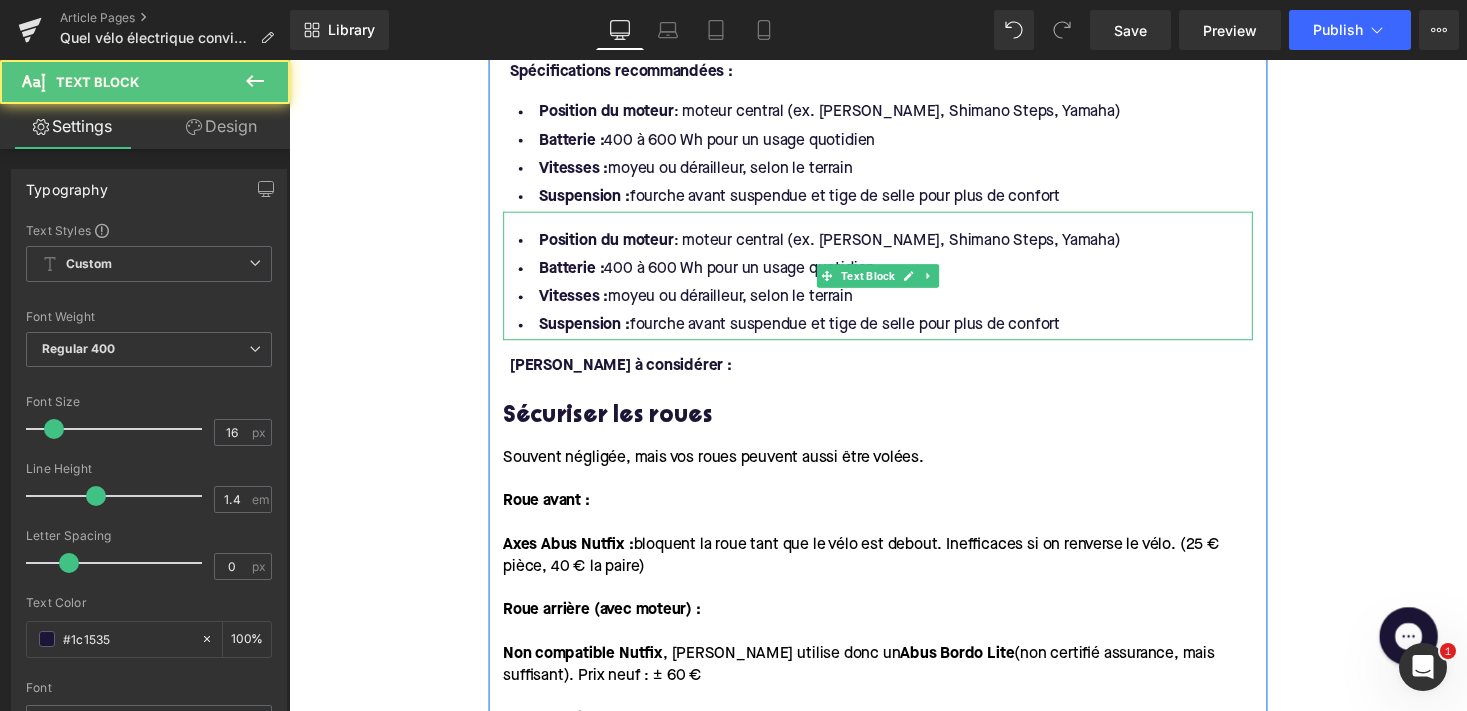 click on "Batterie :  400 à 600 Wh pour un usage quotidien" at bounding box center (894, 275) 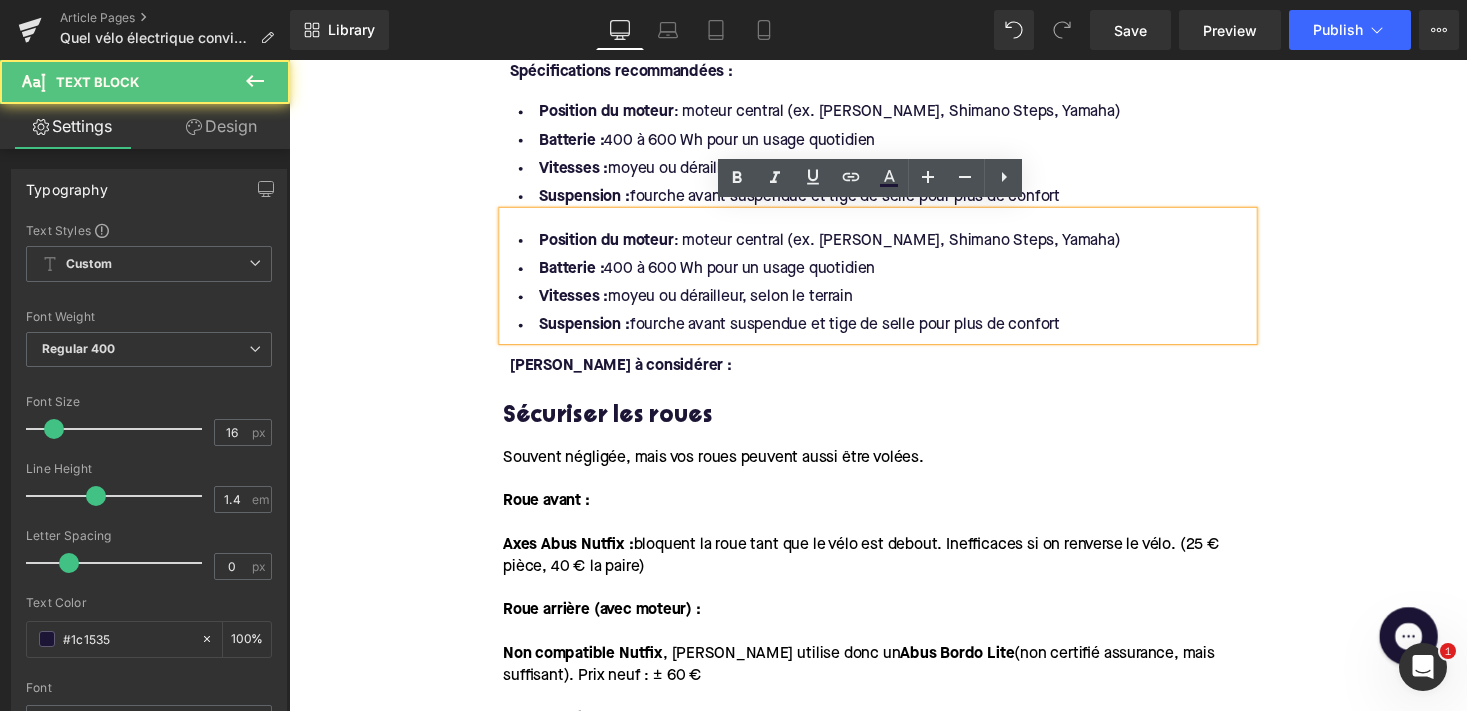 click on "Batterie :  400 à 600 Wh pour un usage quotidien" at bounding box center [894, 143] 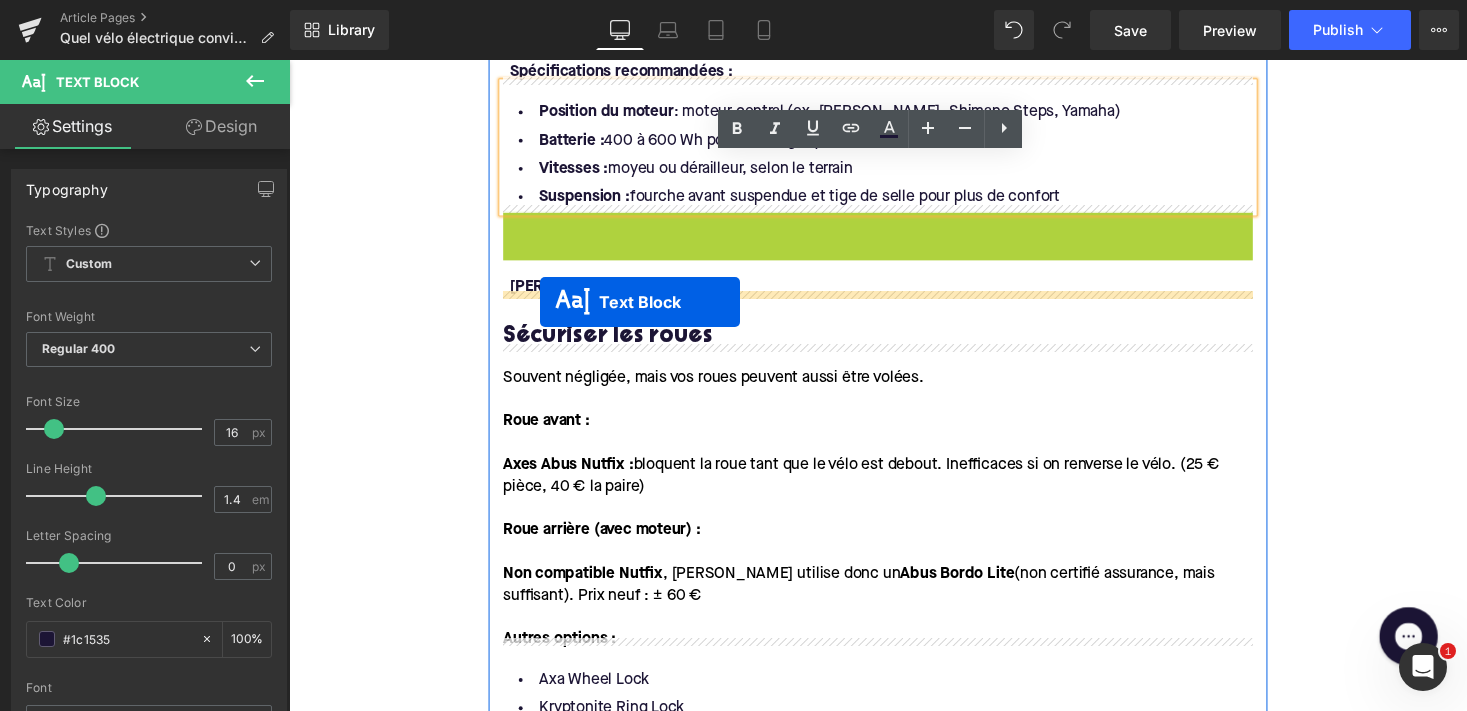 drag, startPoint x: 843, startPoint y: 279, endPoint x: 547, endPoint y: 309, distance: 297.5164 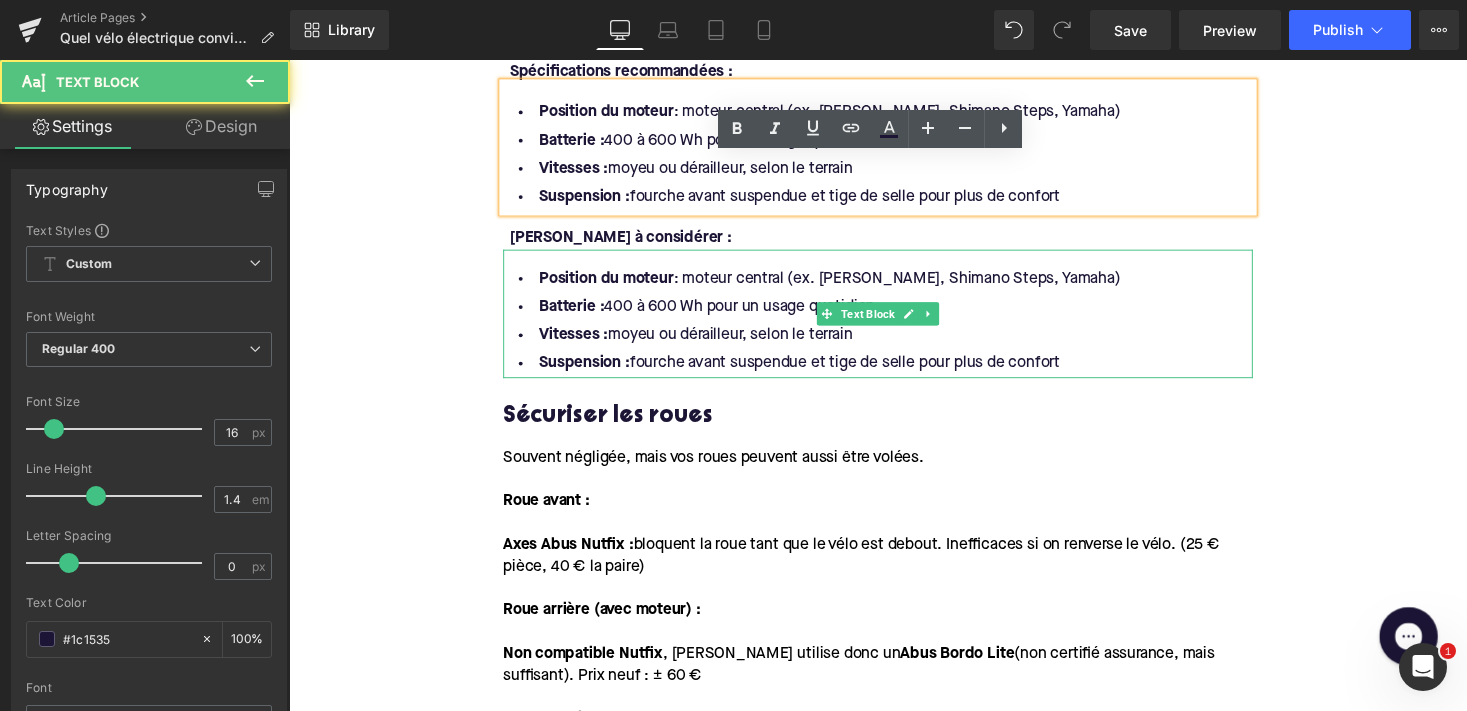 drag, startPoint x: 1093, startPoint y: 359, endPoint x: 540, endPoint y: 270, distance: 560.1161 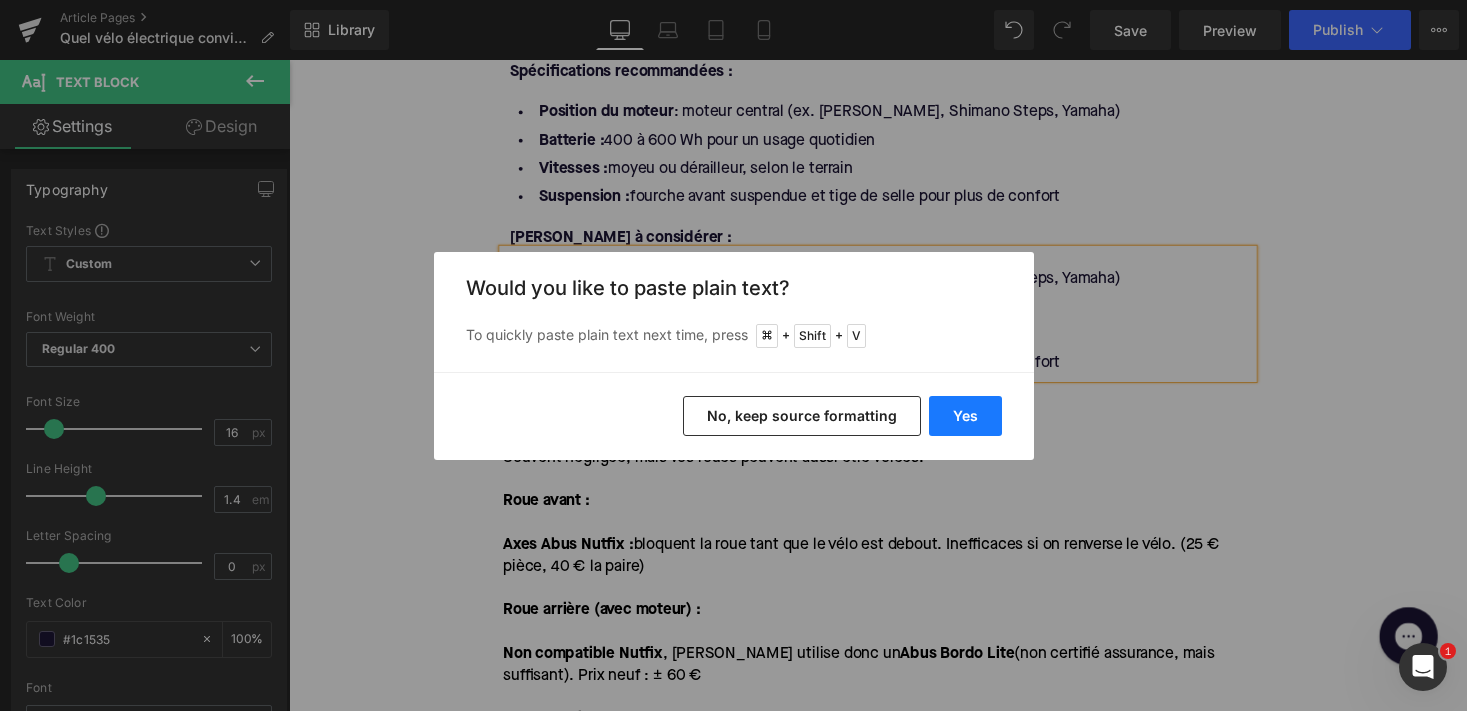 click on "Yes" at bounding box center (965, 416) 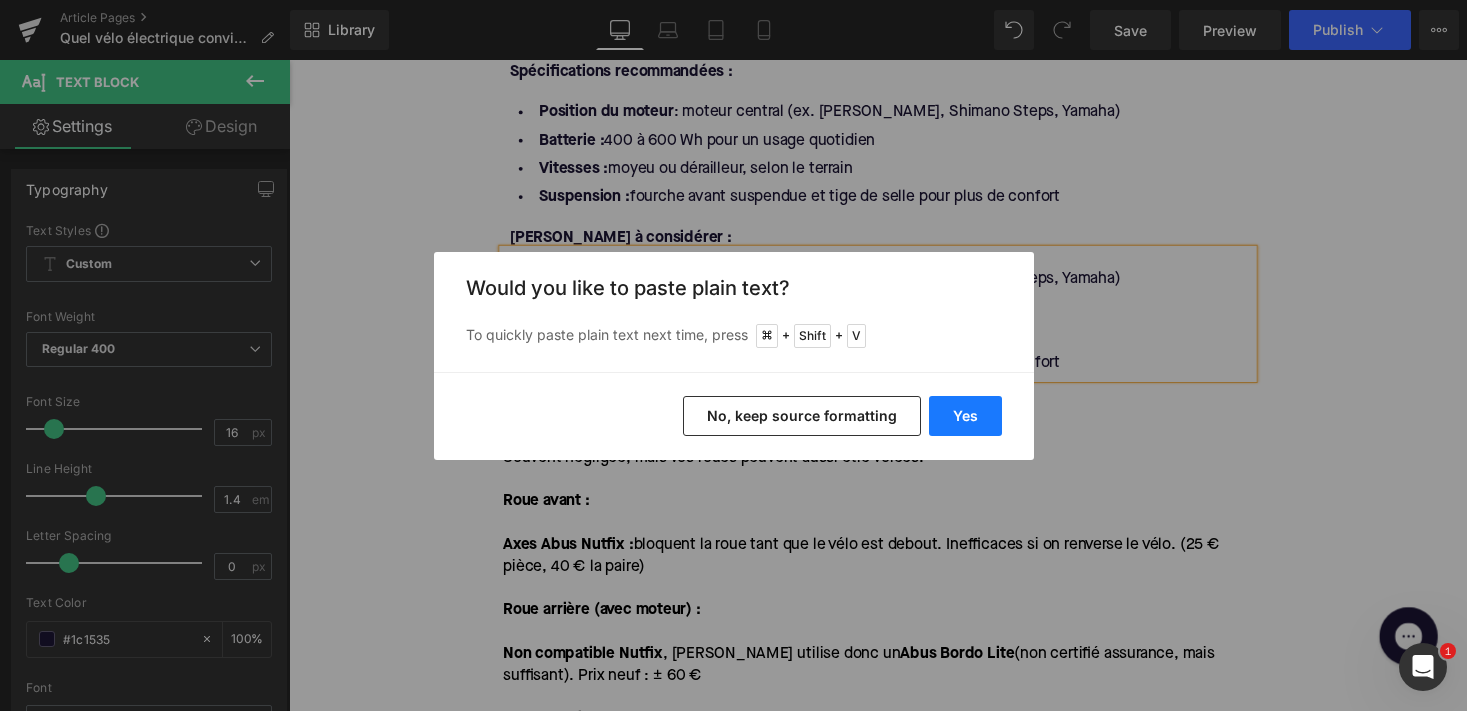 type 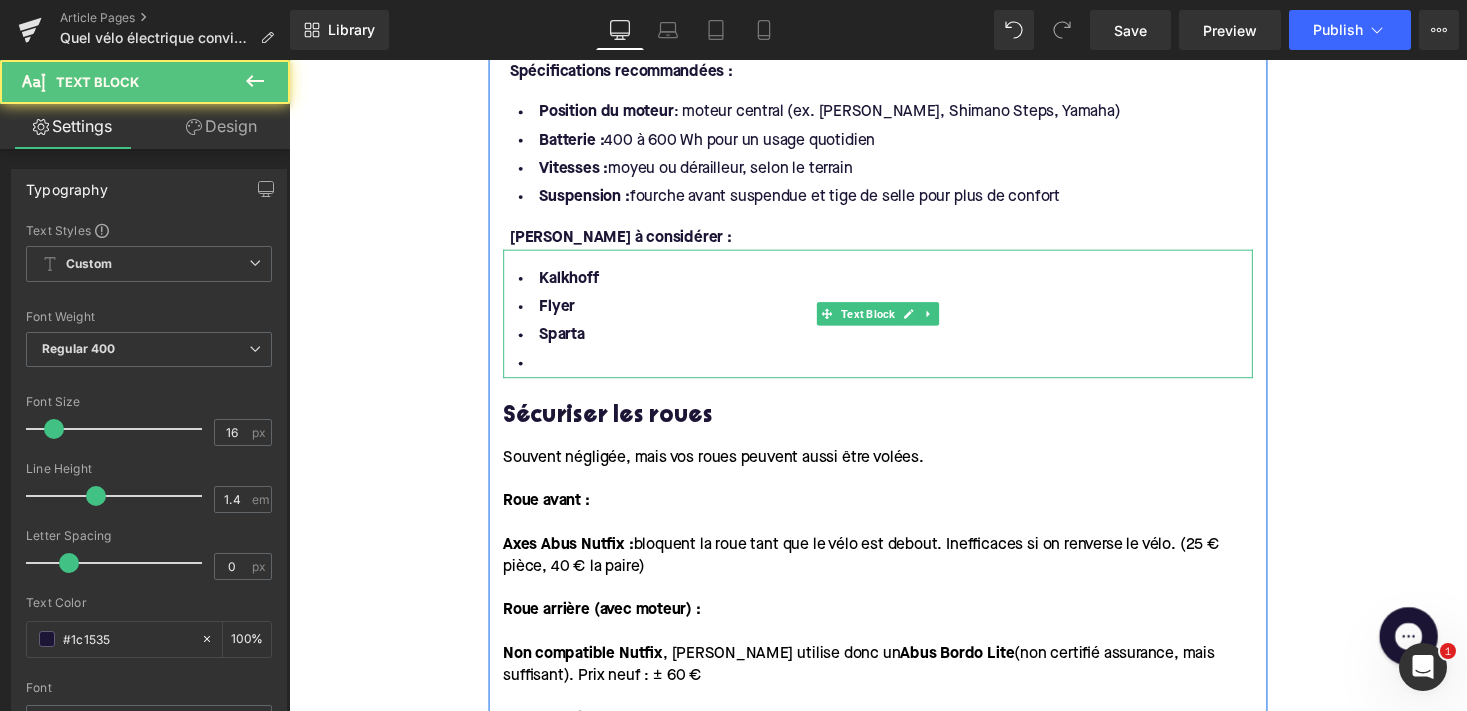 click at bounding box center (894, 372) 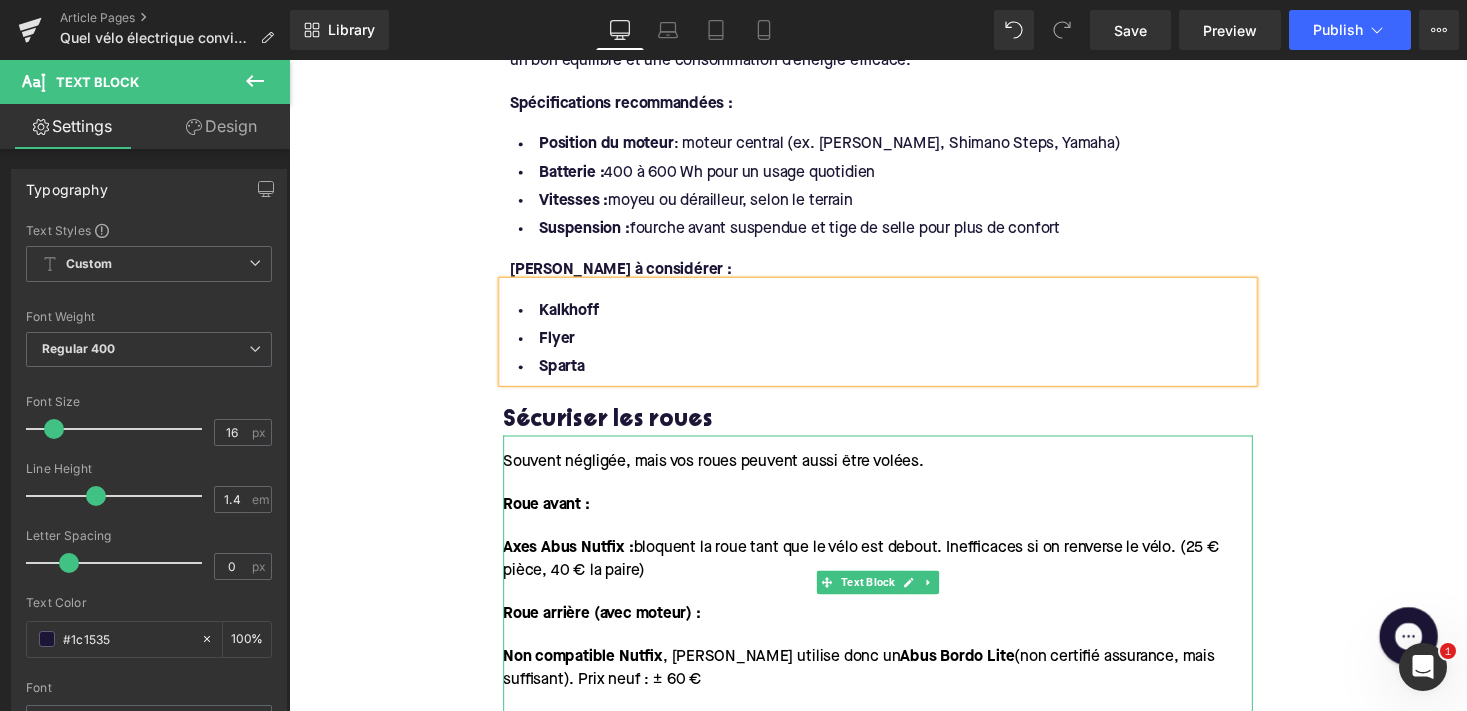scroll, scrollTop: 2039, scrollLeft: 0, axis: vertical 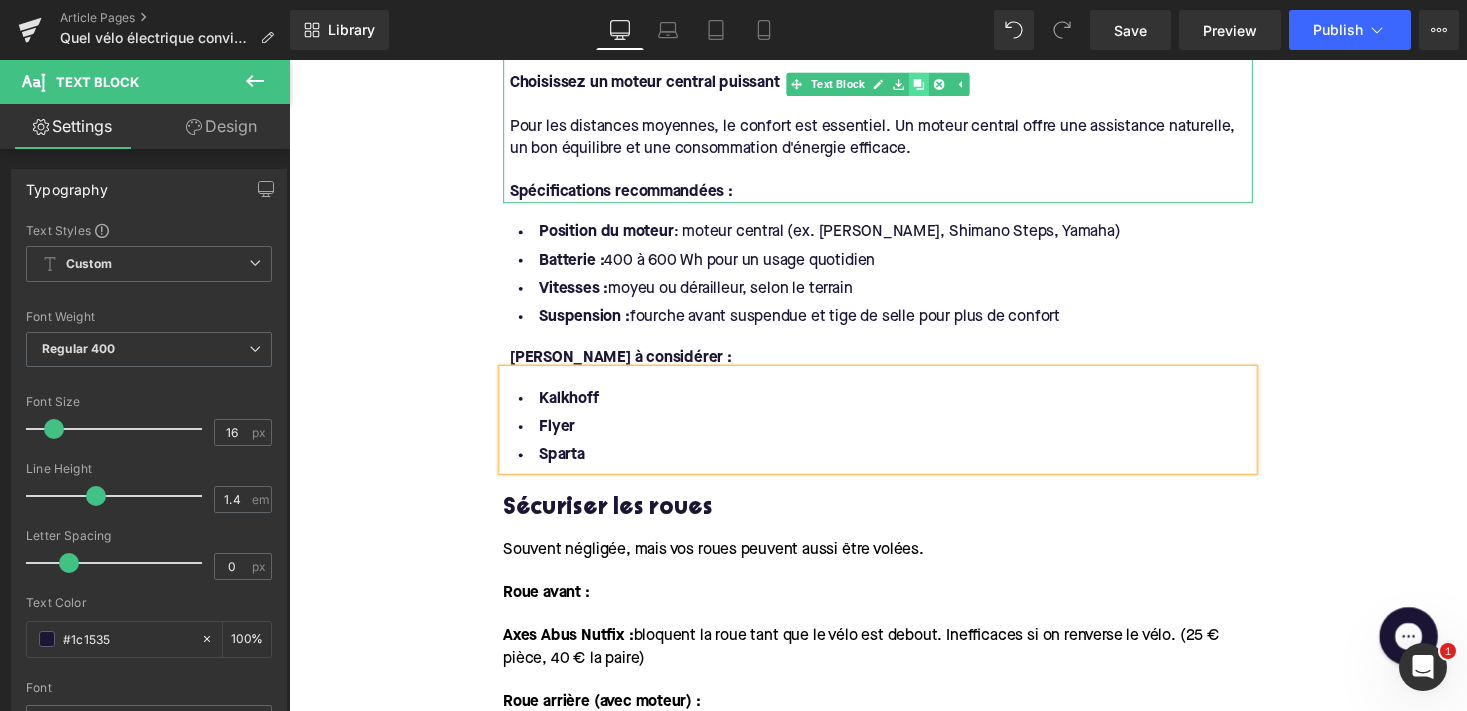 click 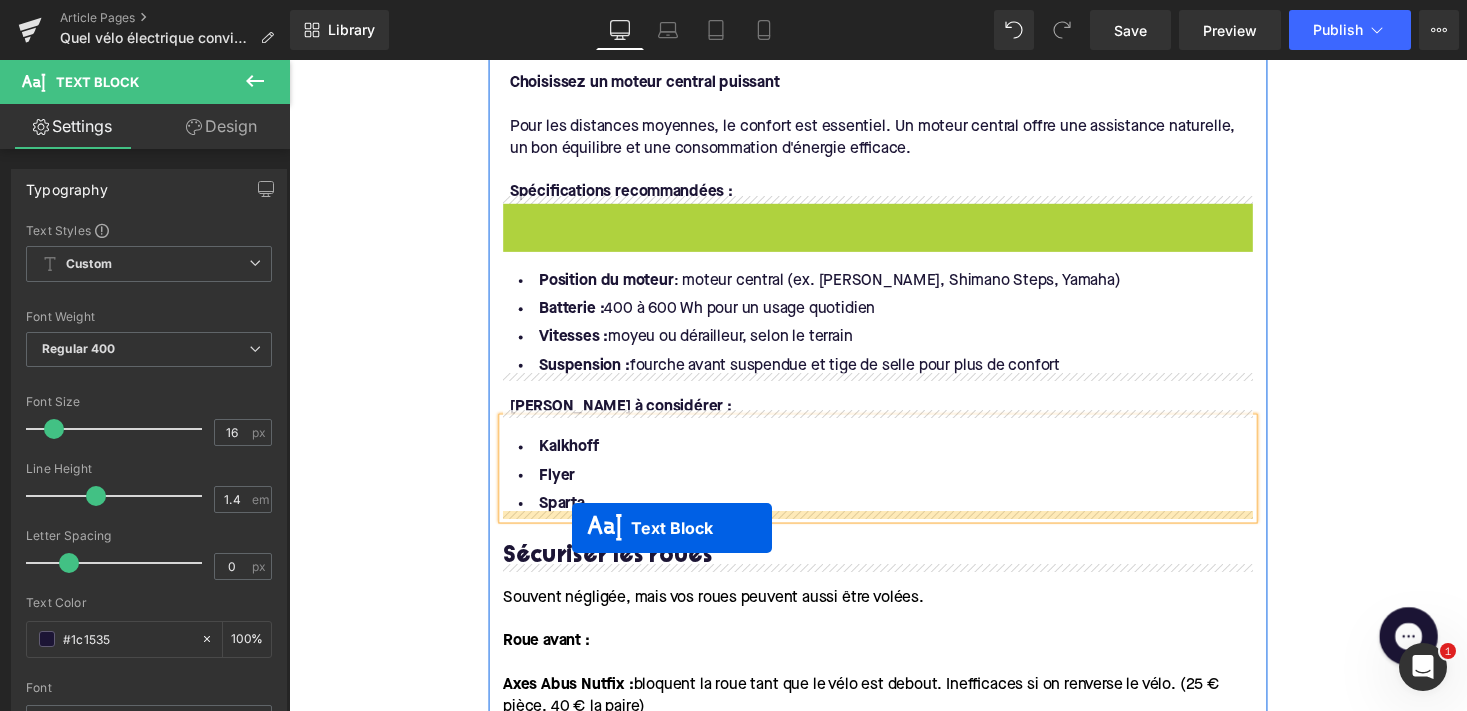 drag, startPoint x: 838, startPoint y: 274, endPoint x: 580, endPoint y: 541, distance: 371.2856 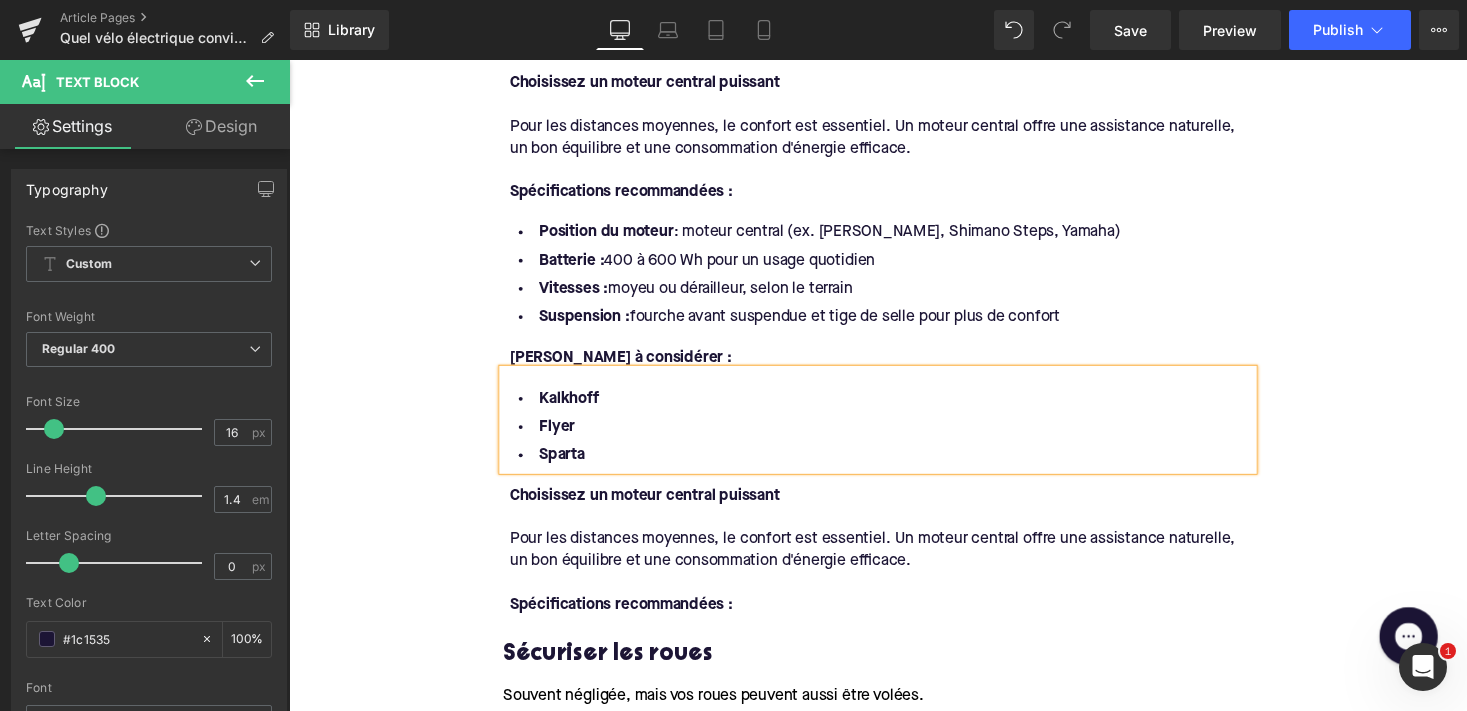 click at bounding box center [897, 530] 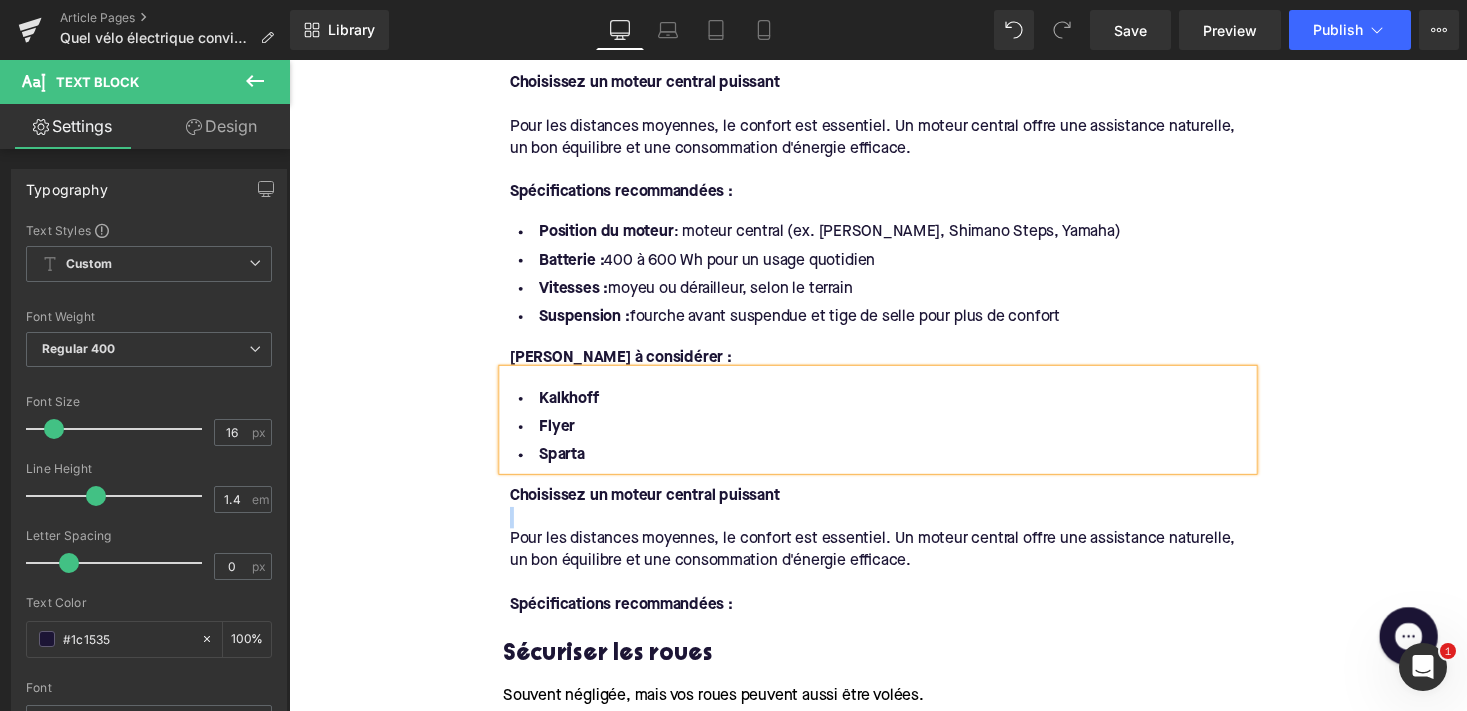 click at bounding box center [897, 530] 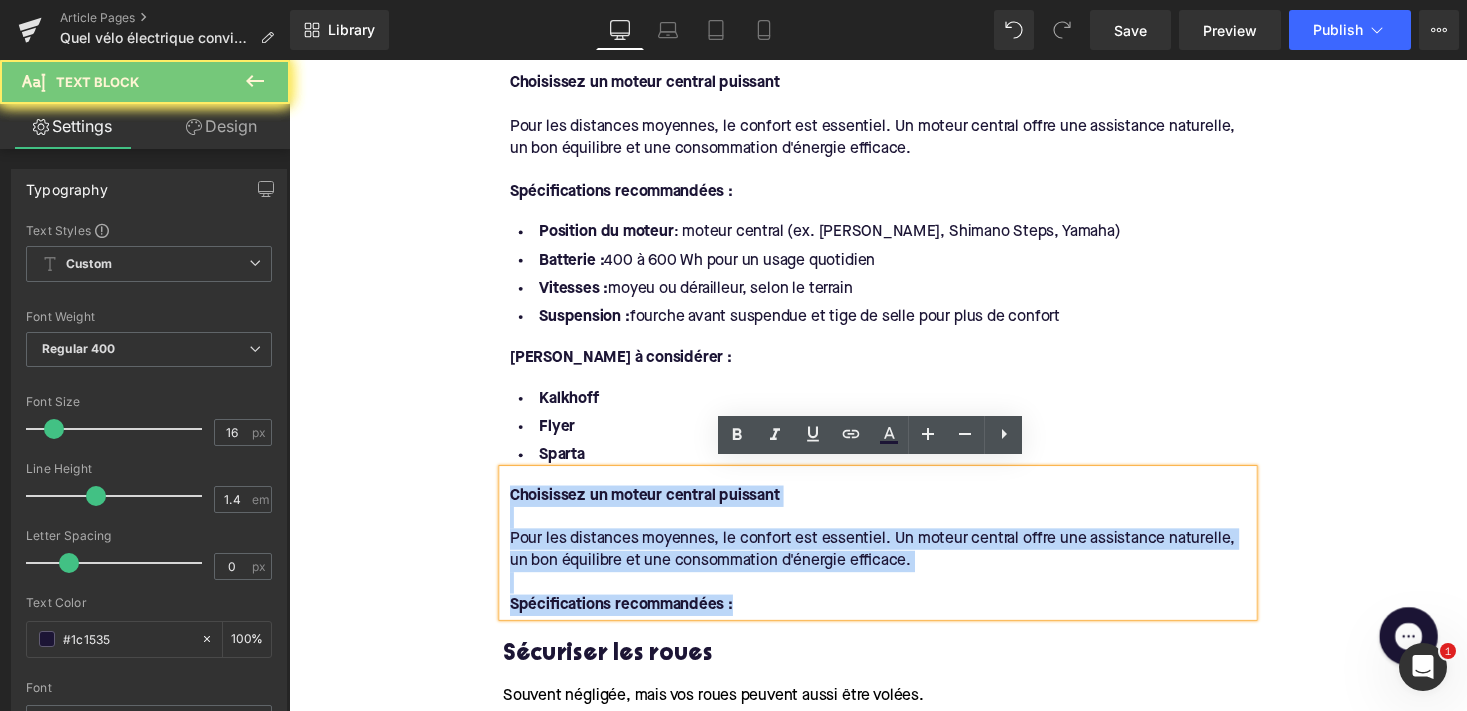 drag, startPoint x: 765, startPoint y: 614, endPoint x: 518, endPoint y: 483, distance: 279.589 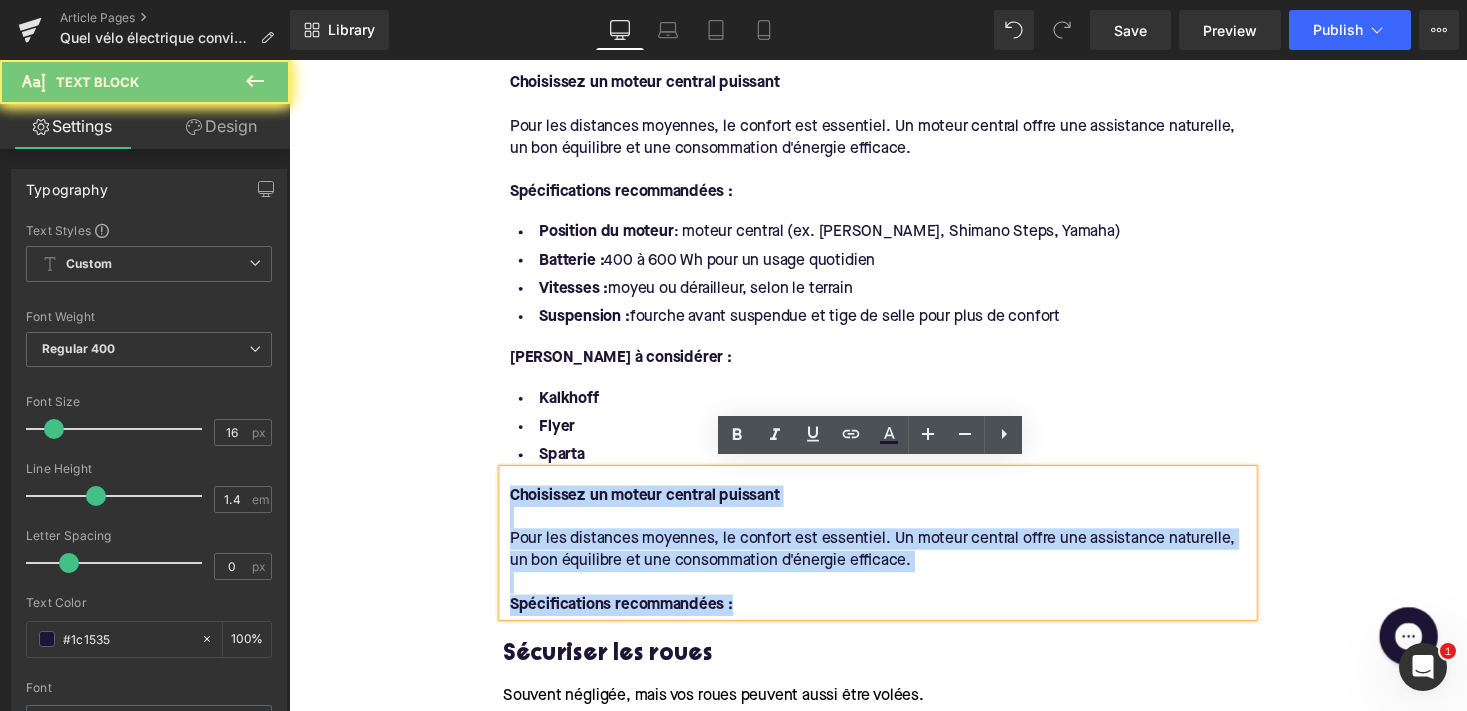 click on "Choisissez un moteur central puissant Pour les distances moyennes, le confort est essentiel. Un moteur central offre une assistance naturelle, un bon équilibre et une consommation d'énergie efficace. Spécifications recommandées :" at bounding box center [894, 556] 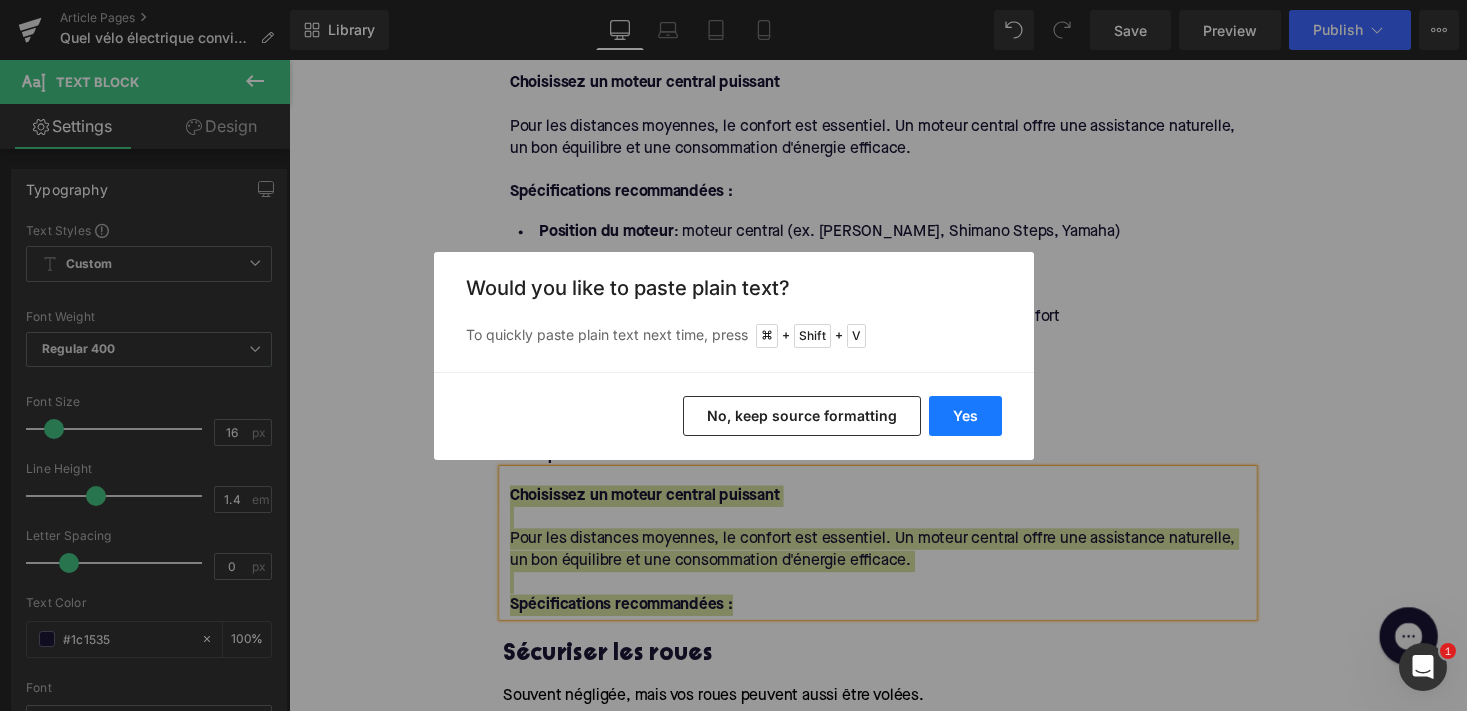 click on "Yes" at bounding box center [965, 416] 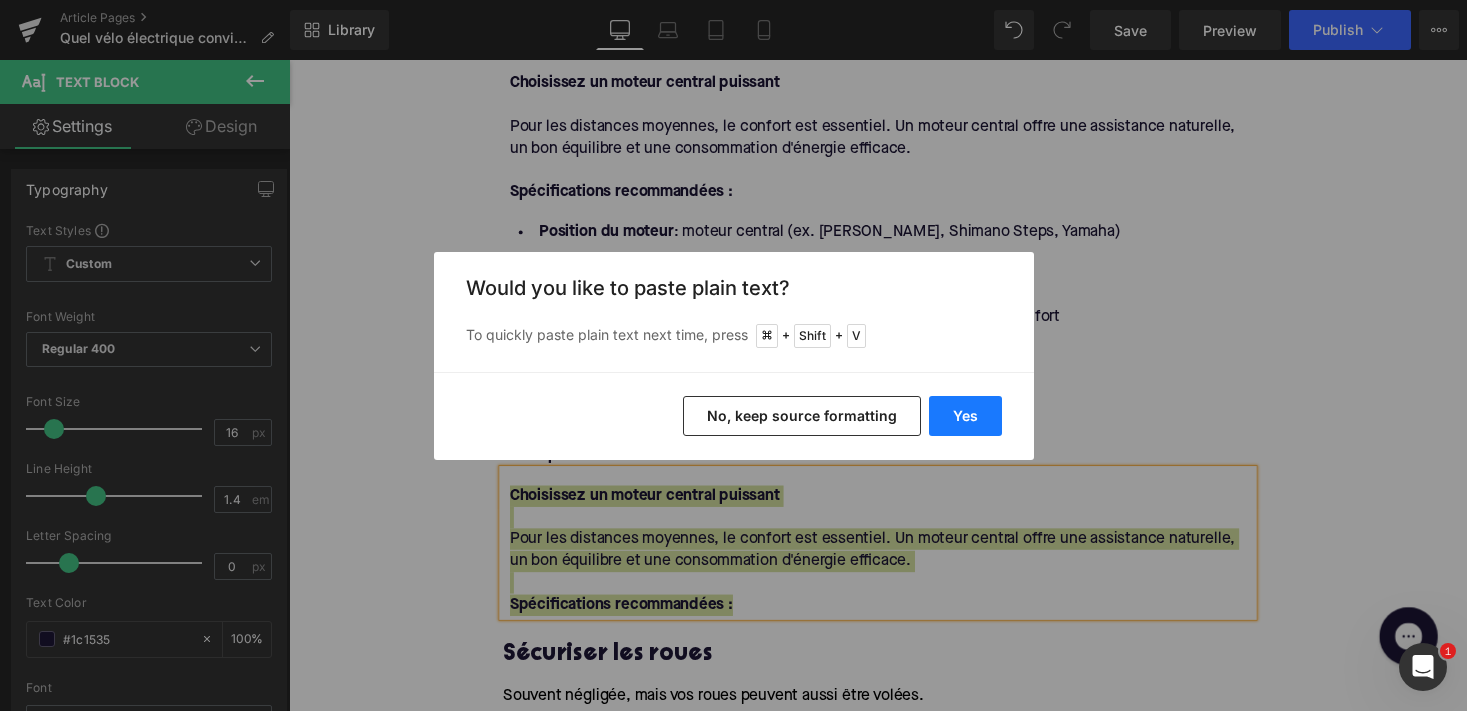 type 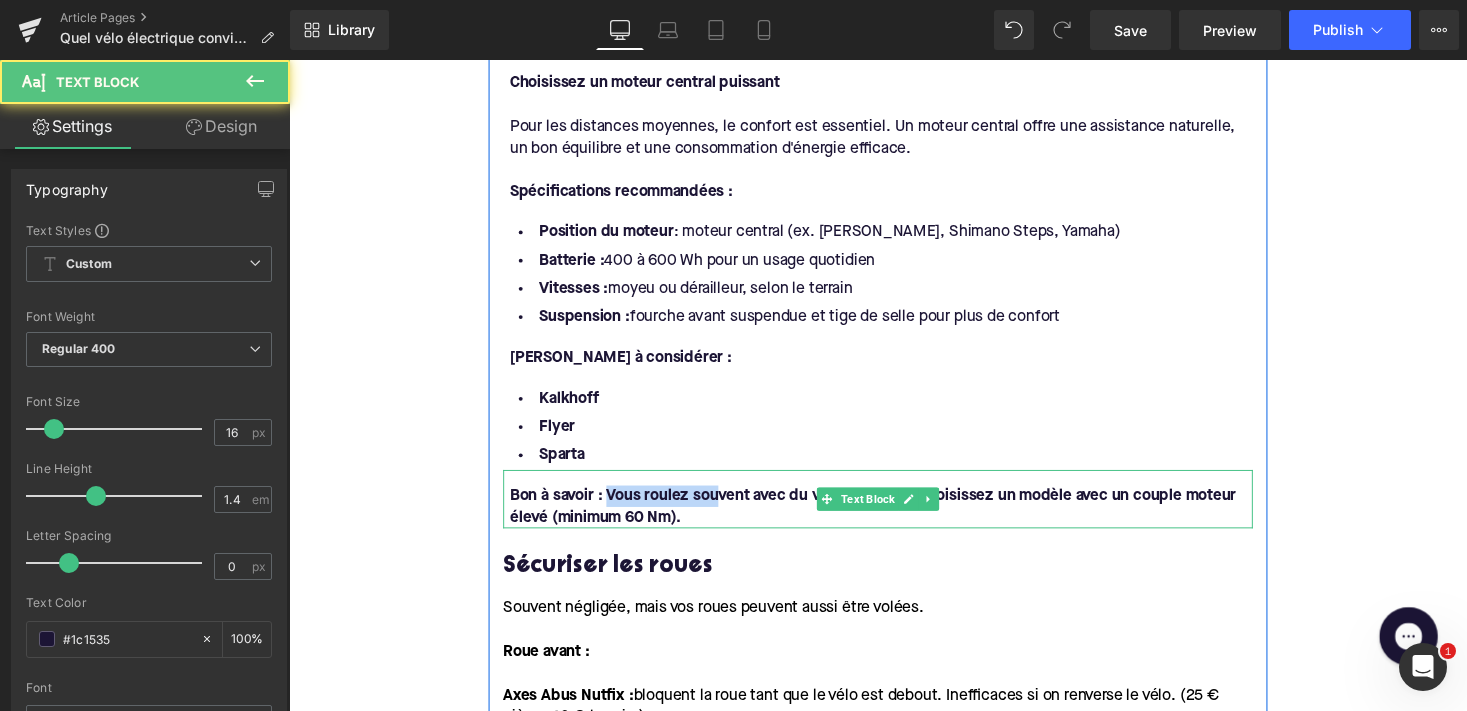 drag, startPoint x: 614, startPoint y: 499, endPoint x: 732, endPoint y: 509, distance: 118.42297 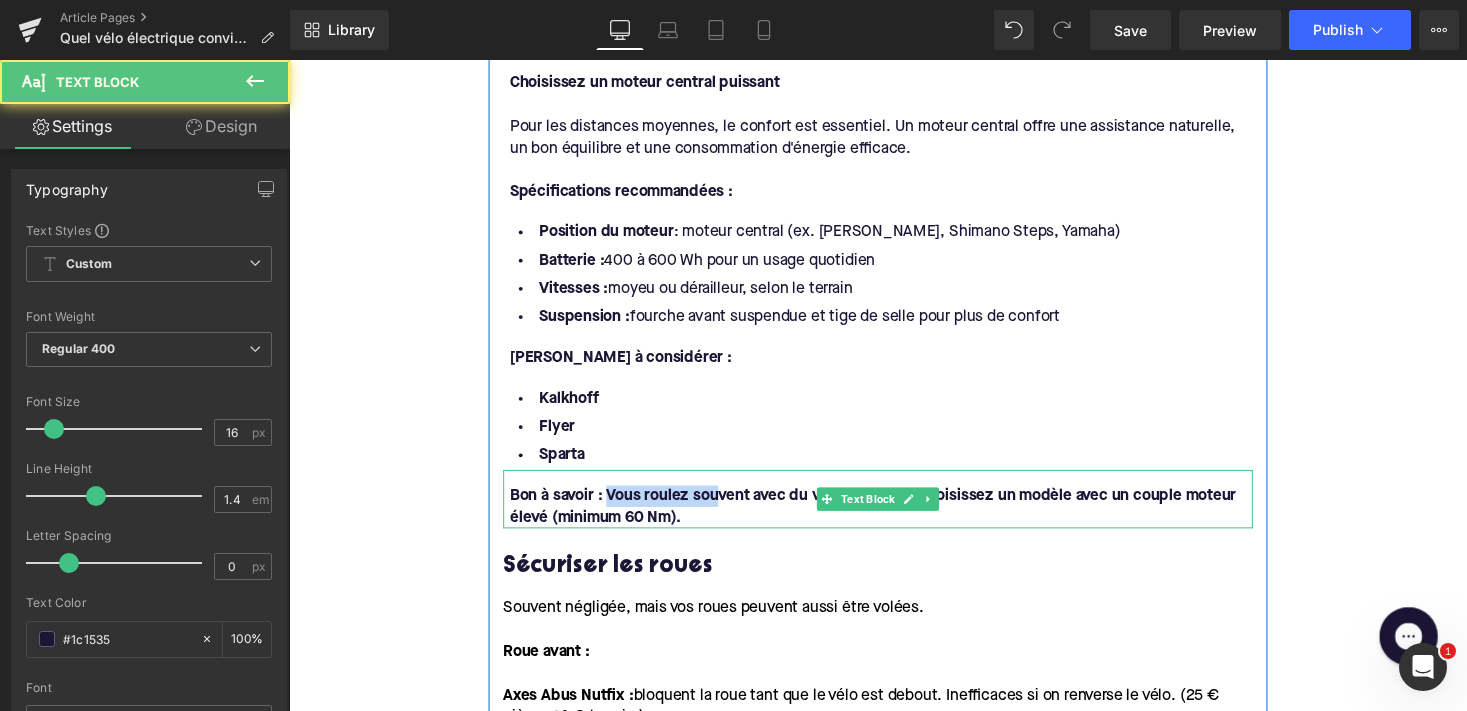 click on "Bon à savoir : Vous roulez souvent avec du vent de face ? Choisissez un modèle avec un couple moteur élevé (minimum 60 Nm)." at bounding box center (889, 519) 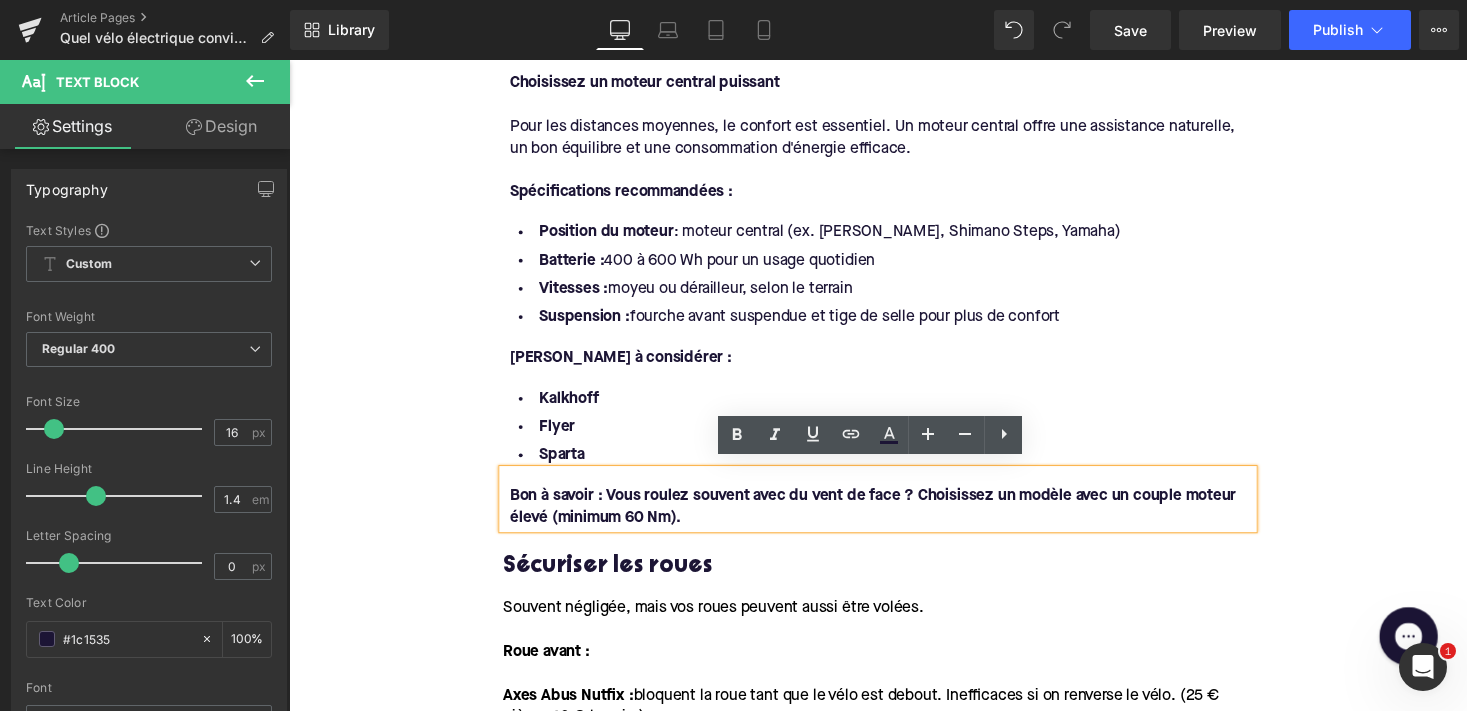 click on "Bon à savoir : Vous roulez souvent avec du vent de face ? Choisissez un modèle avec un couple moteur élevé (minimum 60 Nm)." at bounding box center [894, 511] 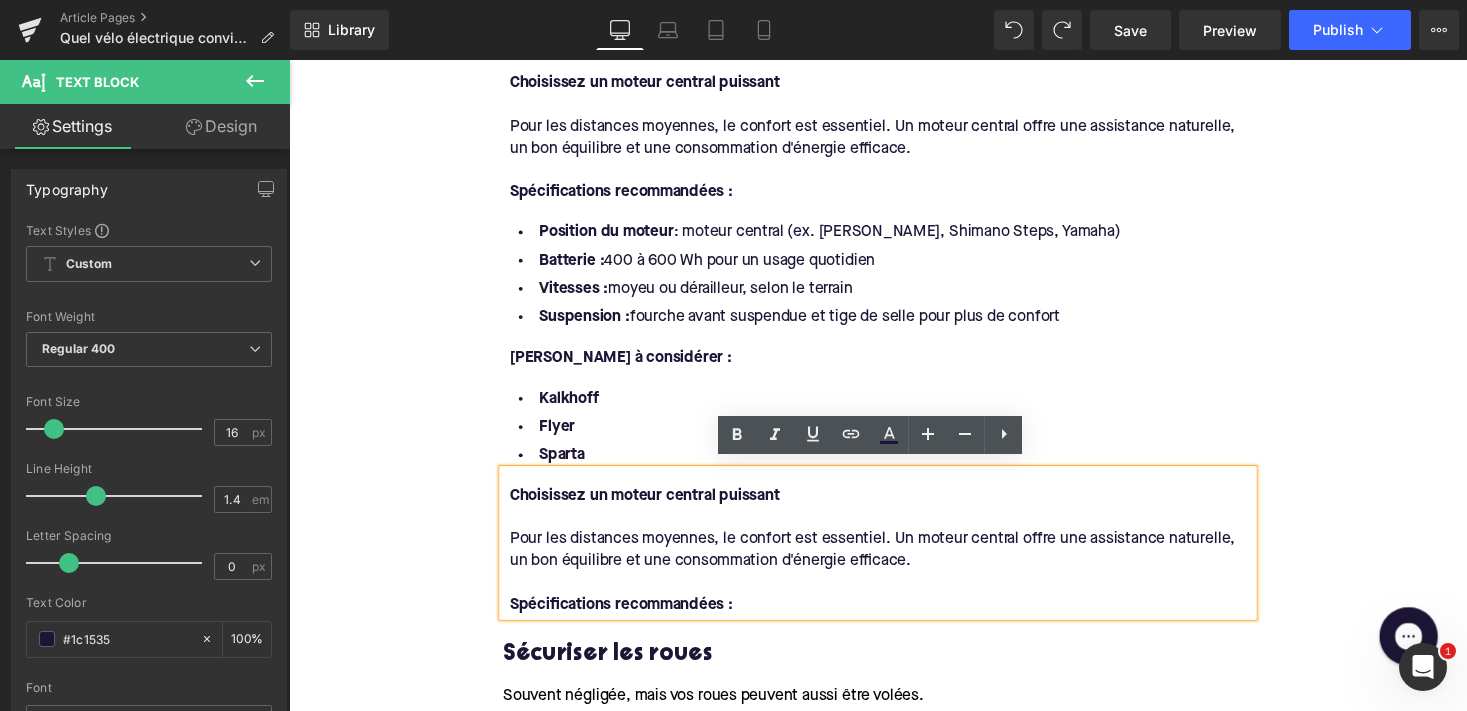click on "Spécifications recommandées :" at bounding box center [897, 620] 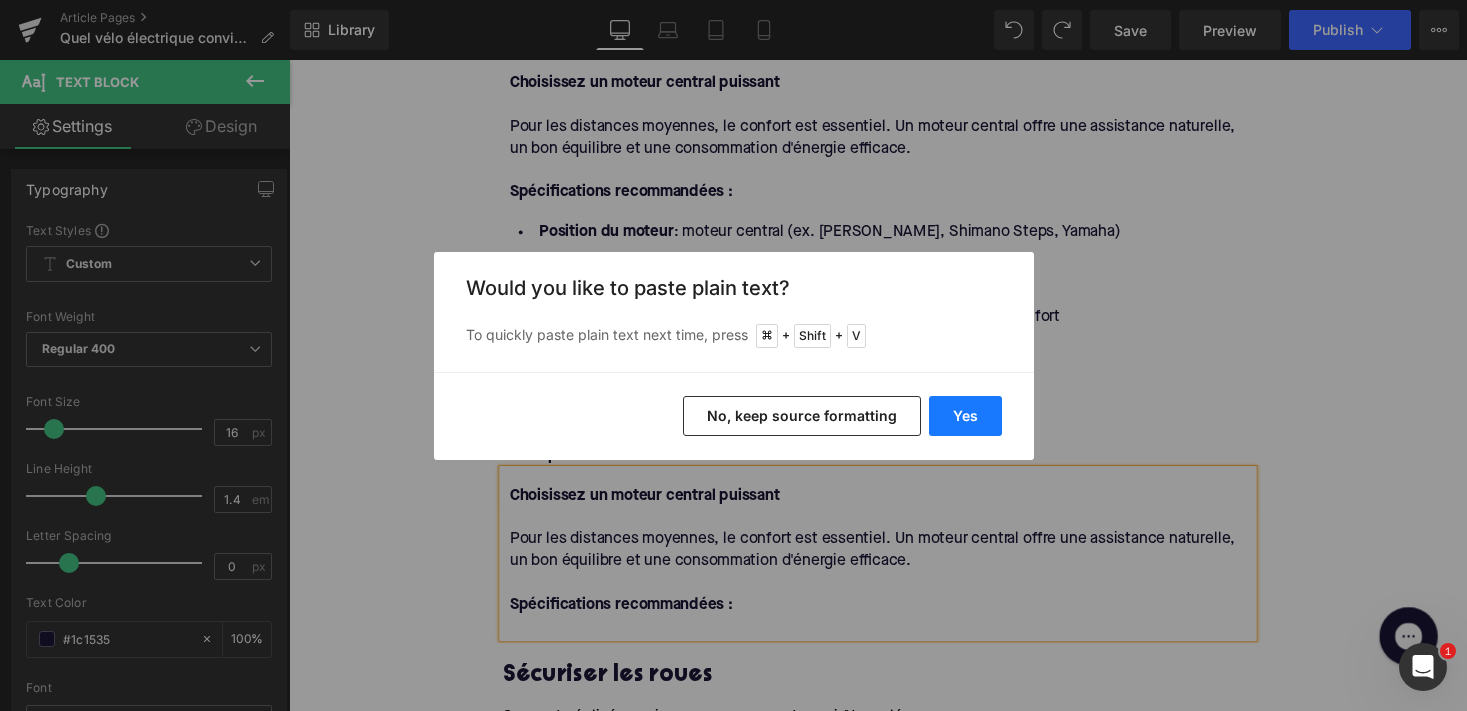click on "Yes" at bounding box center (965, 416) 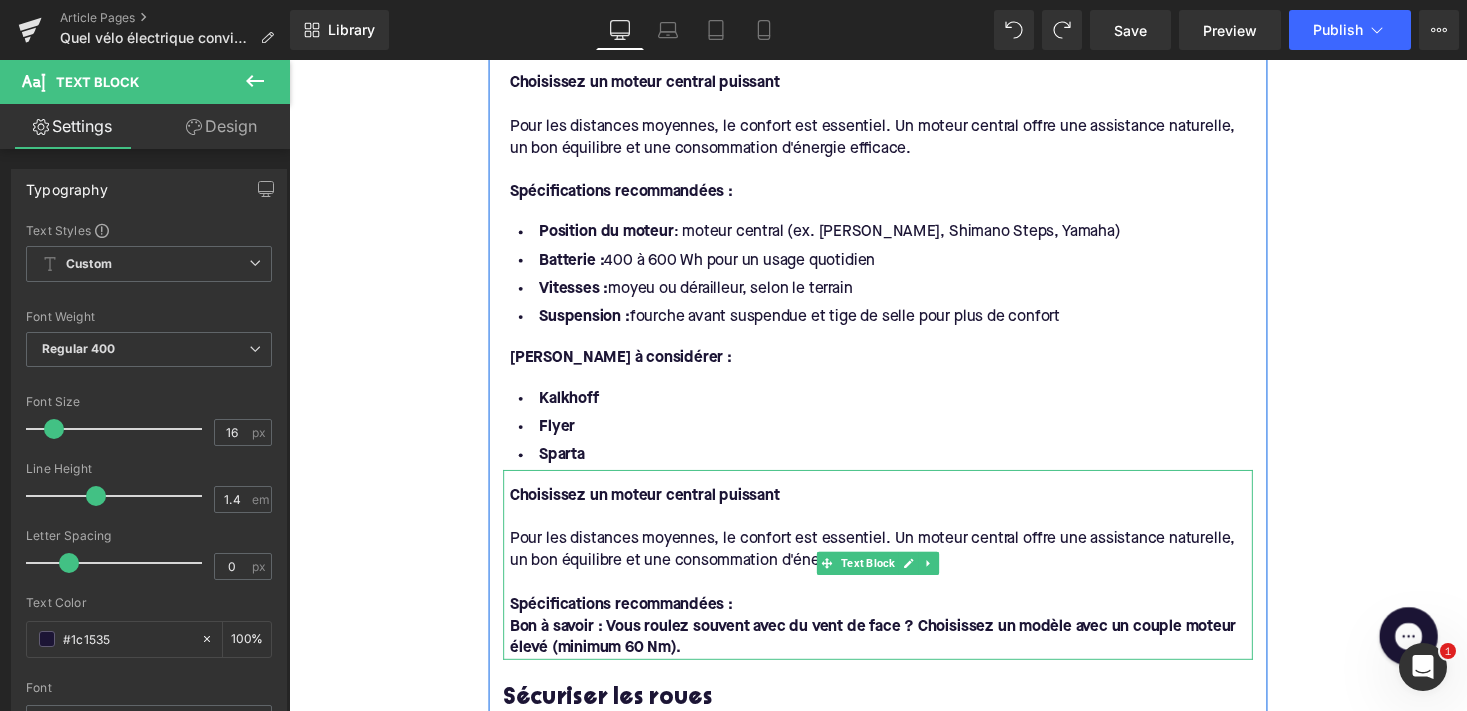 click on "Rendering Content" at bounding box center (733, 632) 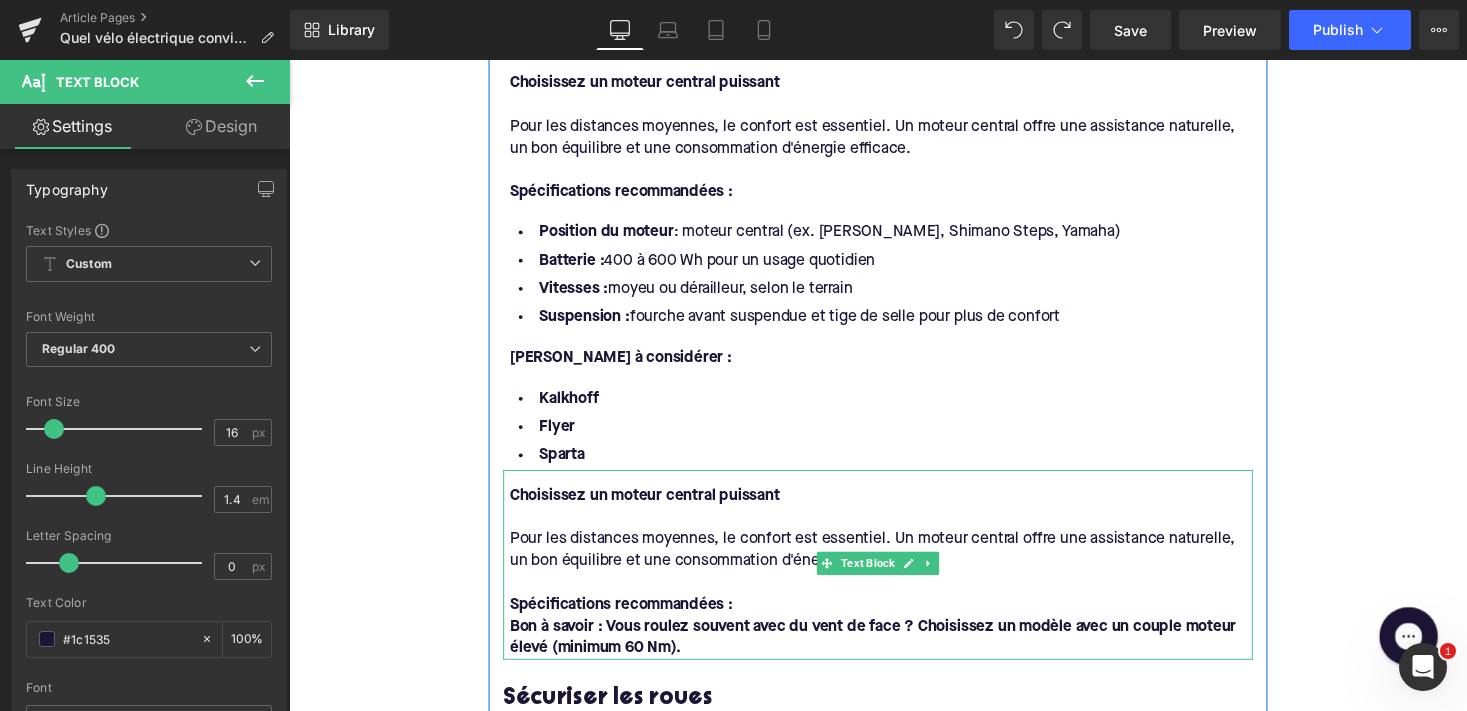 click on "Bon à savoir : Vous roulez souvent avec du vent de face ? Choisissez un modèle avec un couple moteur élevé (minimum 60 Nm)." at bounding box center (889, 653) 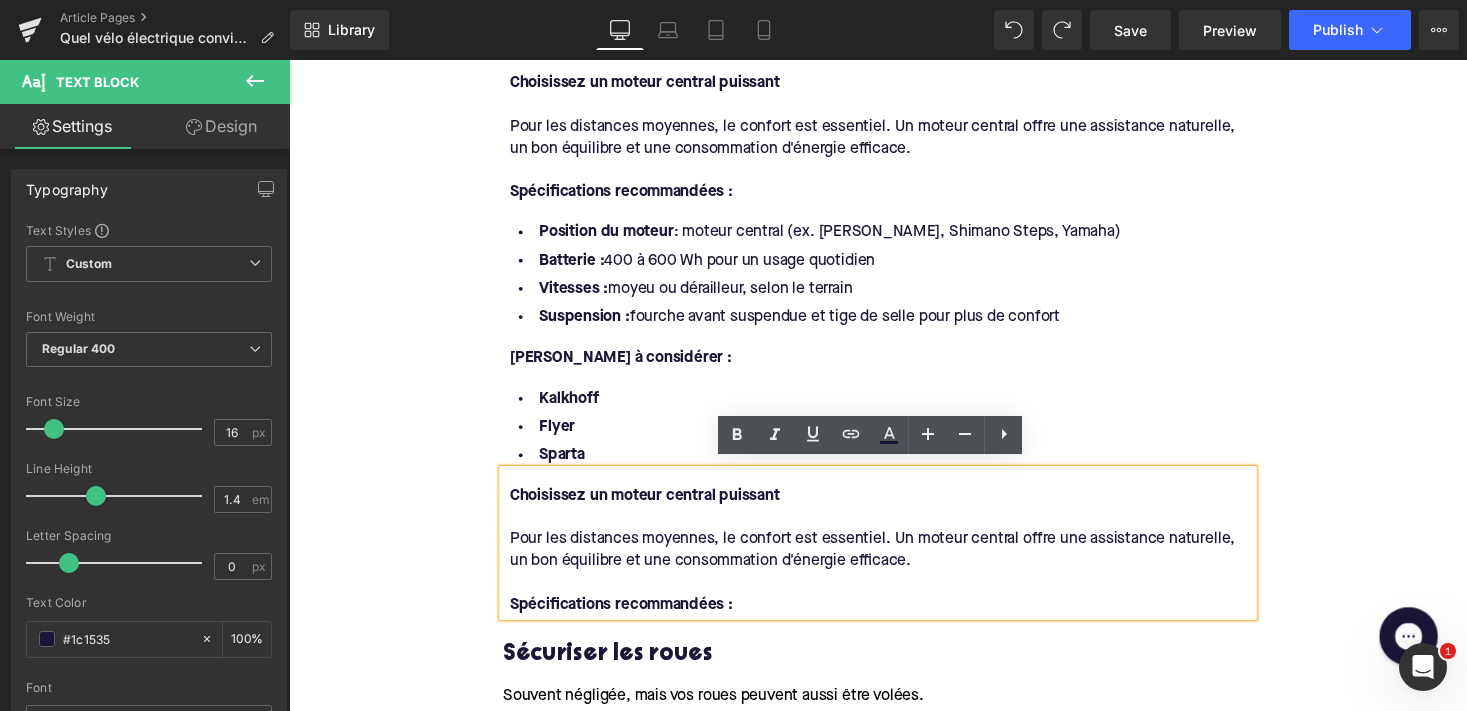 click on "Pour les distances moyennes, le confort est essentiel. Un moteur central offre une assistance naturelle, un bon équilibre et une consommation d'énergie efficace." at bounding box center [897, 563] 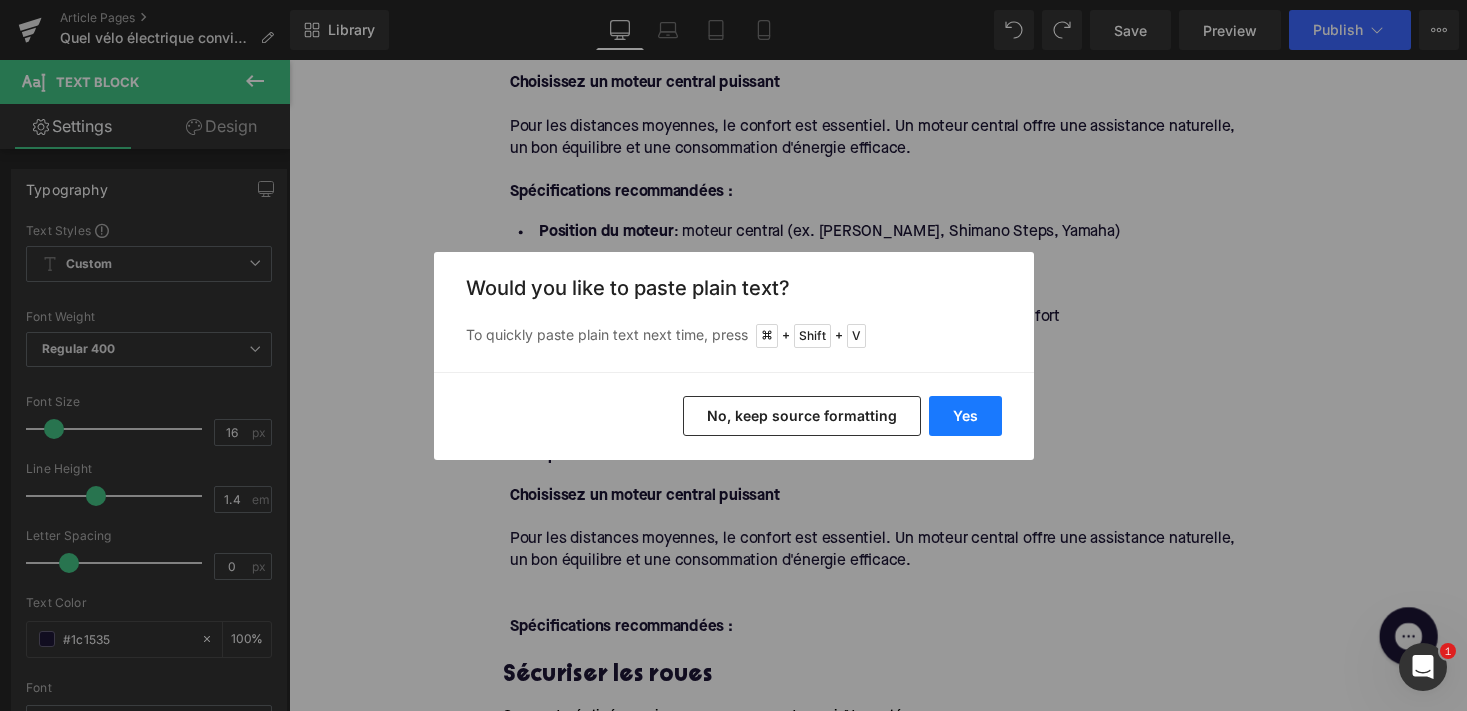 click on "Yes" at bounding box center (965, 416) 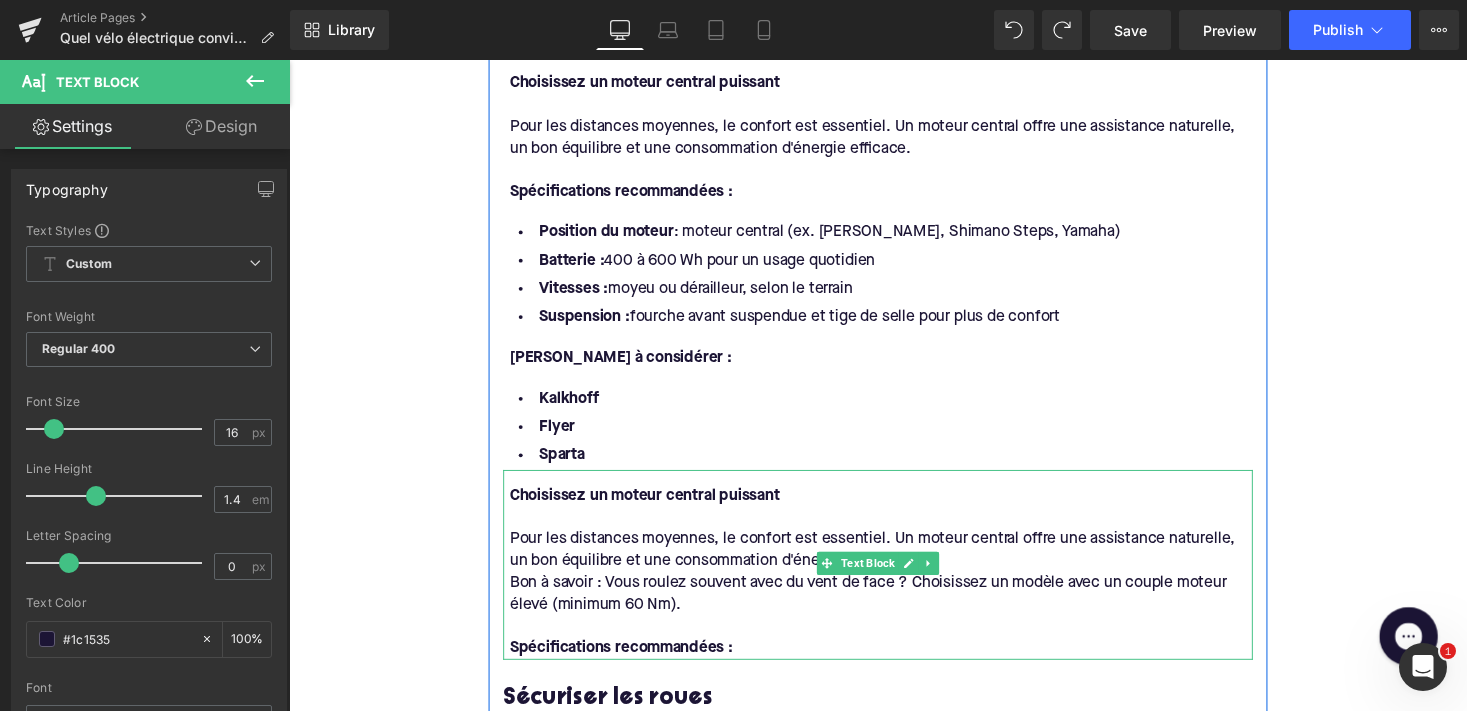 click on "Pour les distances moyennes, le confort est essentiel. Un moteur central offre une assistance naturelle, un bon équilibre et une consommation d'énergie efficace." at bounding box center [897, 563] 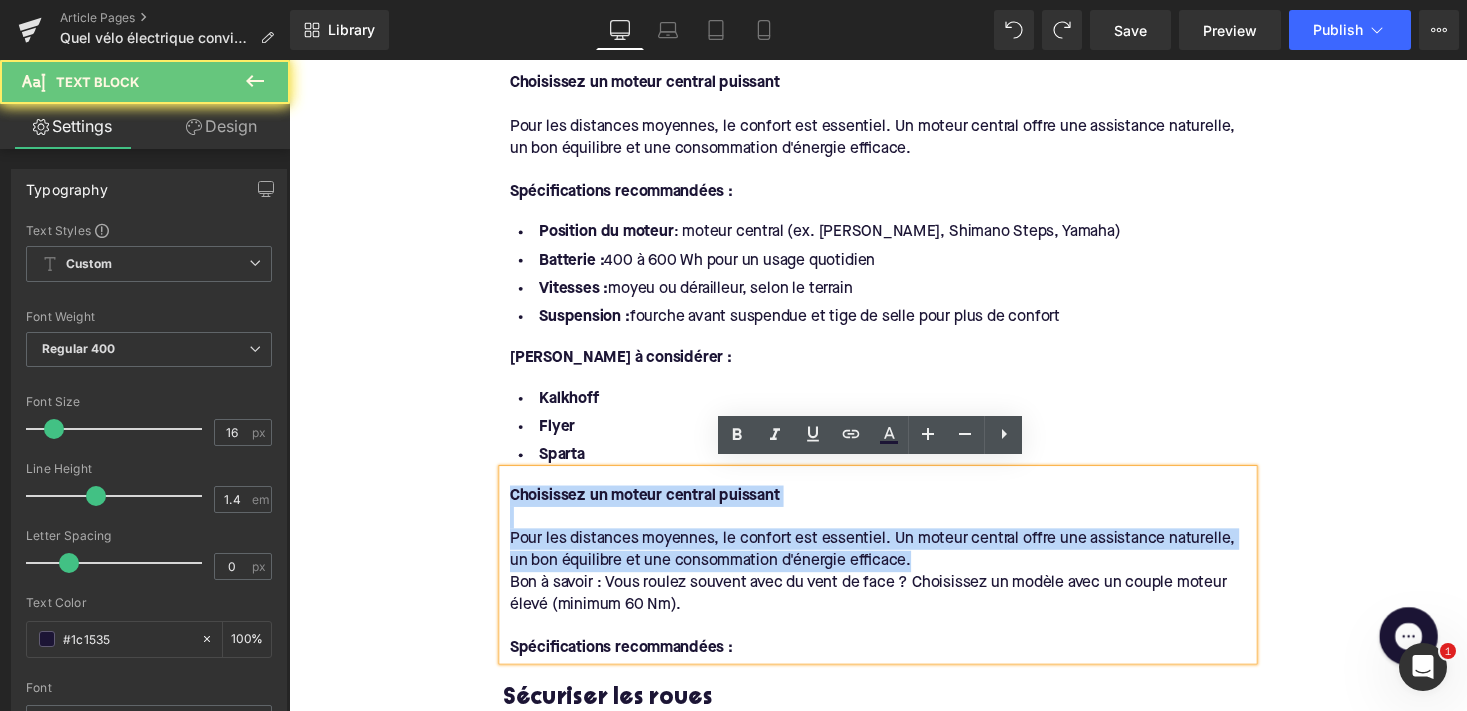 drag, startPoint x: 938, startPoint y: 567, endPoint x: 413, endPoint y: 486, distance: 531.2118 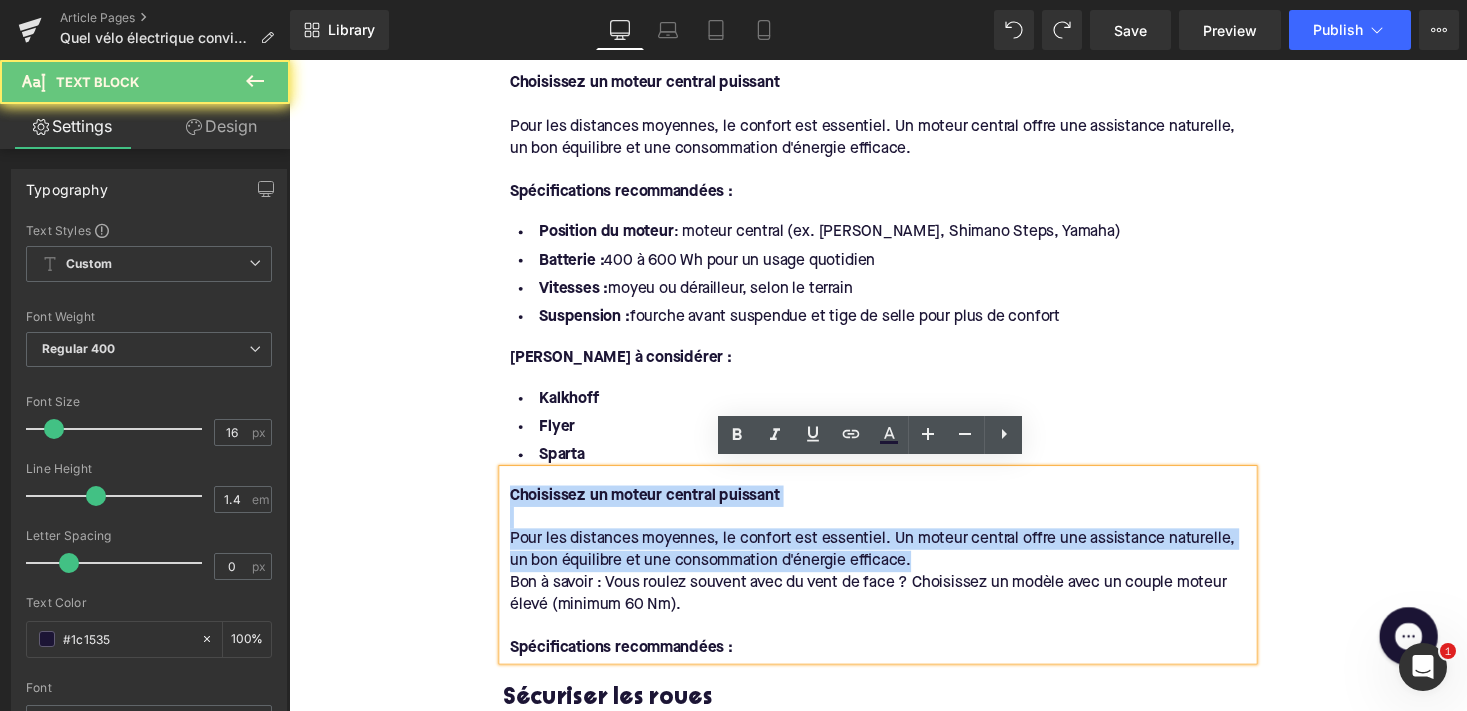 click on "Home / Quel vélo électrique convient à mon trajet domicile-travail ? Breadcrumbs         Quel vélo électrique convient à mon trajet domicile-travail ? Heading         Faire du vélo électrique pour aller au travail est plus populaire que jamais. Mais avec tant de choix, des speed pedelecs aux vélos pliants, en passant par tout ce qui se trouve entre les deux, une question essentielle se pose rapidement : quel type de vélo électrique correspond à mes trajets quotidiens ? Dans cet article, nous vous expliquons tout en fonction de la distance, des conditions de conduite, du choix du moteur et de la batterie, ainsi que des marques phares. De quoi faire un choix éclairé. Text Block         Row         Image         Row         Row         1. Vous habitez à moins de 10 km du travail ? Heading         Optez pour un vélo de ville électrique Spécifications recommandées : Text Block         Position du moteur :  roue avant ou roue arrière Capacité de la batterie :  300 à 500 Wh suffisent Poids :" at bounding box center (894, 570) 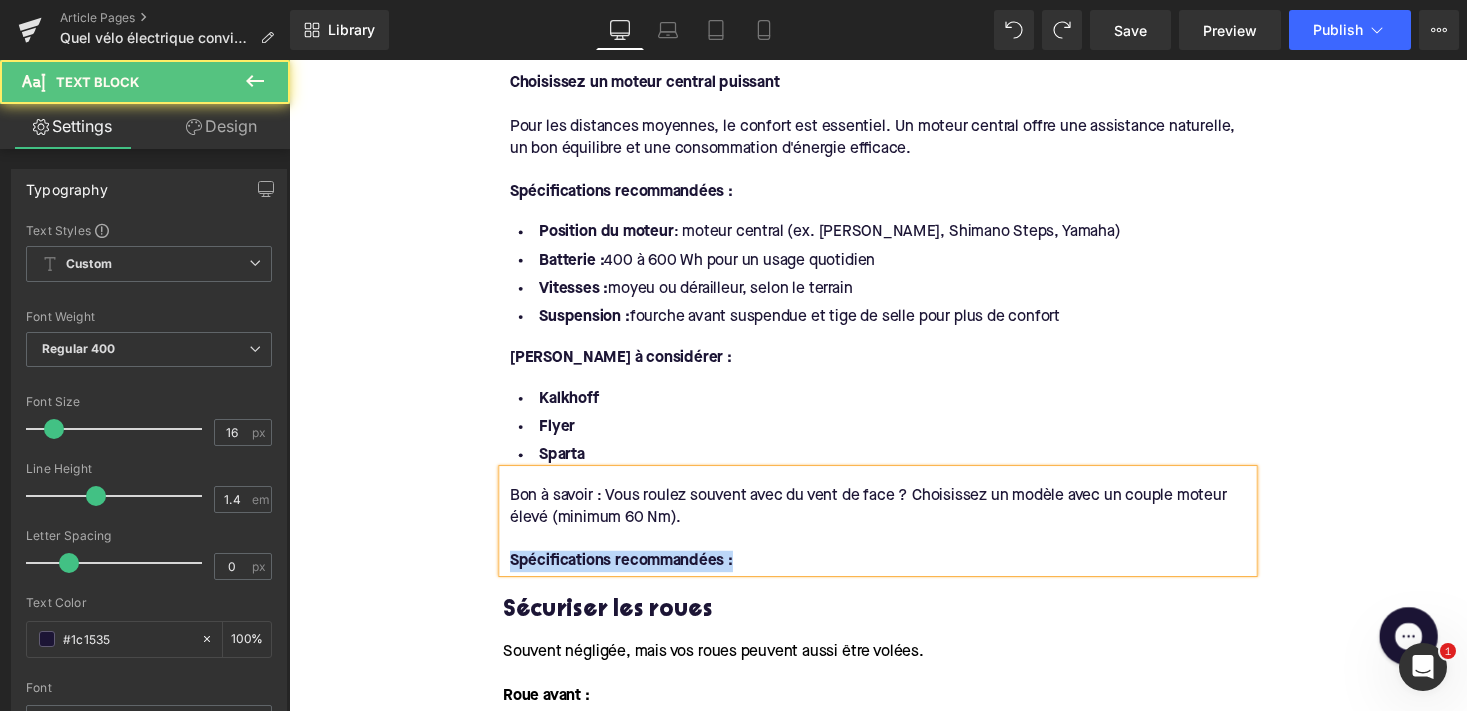 drag, startPoint x: 793, startPoint y: 567, endPoint x: 471, endPoint y: 568, distance: 322.00156 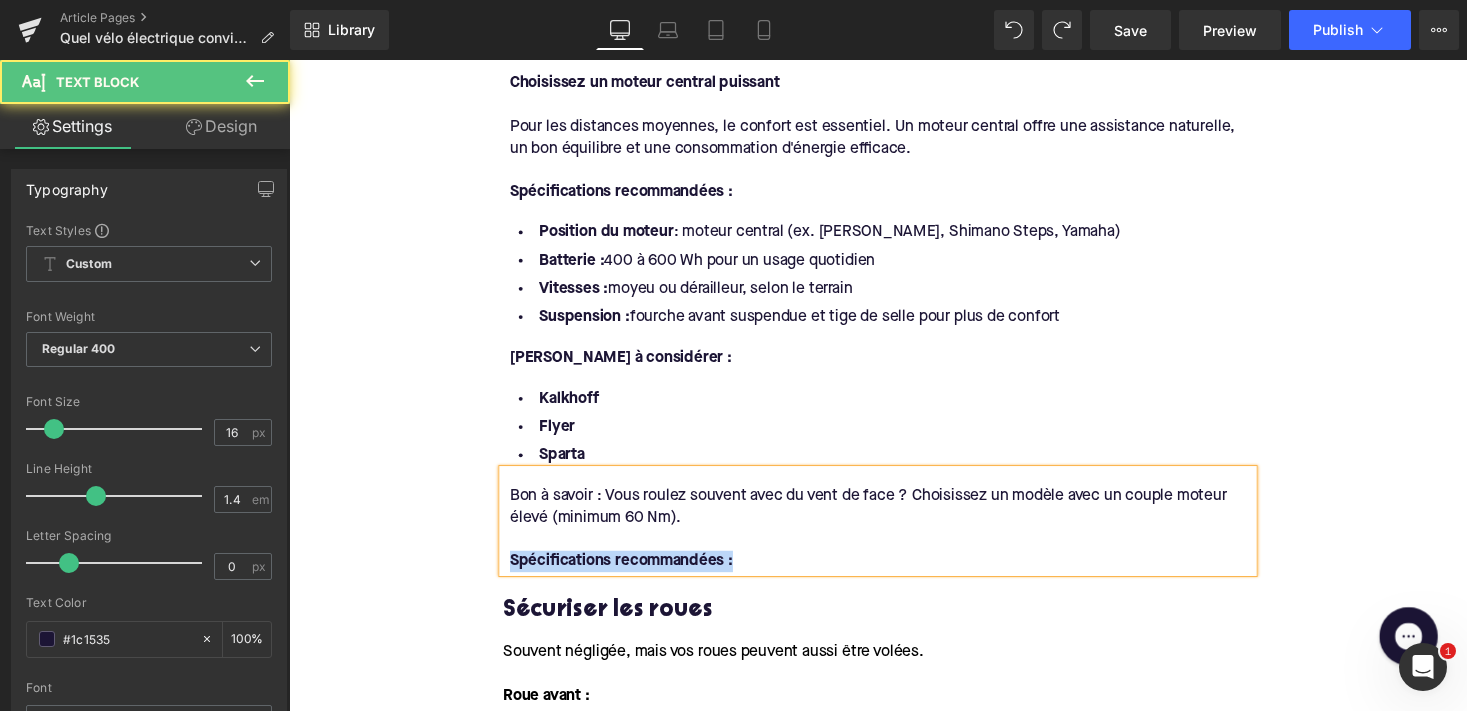 click on "Home / Quel vélo électrique convient à mon trajet domicile-travail ? Breadcrumbs         Quel vélo électrique convient à mon trajet domicile-travail ? Heading         Faire du vélo électrique pour aller au travail est plus populaire que jamais. Mais avec tant de choix, des speed pedelecs aux vélos pliants, en passant par tout ce qui se trouve entre les deux, une question essentielle se pose rapidement : quel type de vélo électrique correspond à mes trajets quotidiens ? Dans cet article, nous vous expliquons tout en fonction de la distance, des conditions de conduite, du choix du moteur et de la batterie, ainsi que des marques phares. De quoi faire un choix éclairé. Text Block         Row         Image         Row         Row         1. Vous habitez à moins de 10 km du travail ? Heading         Optez pour un vélo de ville électrique Spécifications recommandées : Text Block         Position du moteur :  roue avant ou roue arrière Capacité de la batterie :  300 à 500 Wh suffisent Poids :" at bounding box center [894, 525] 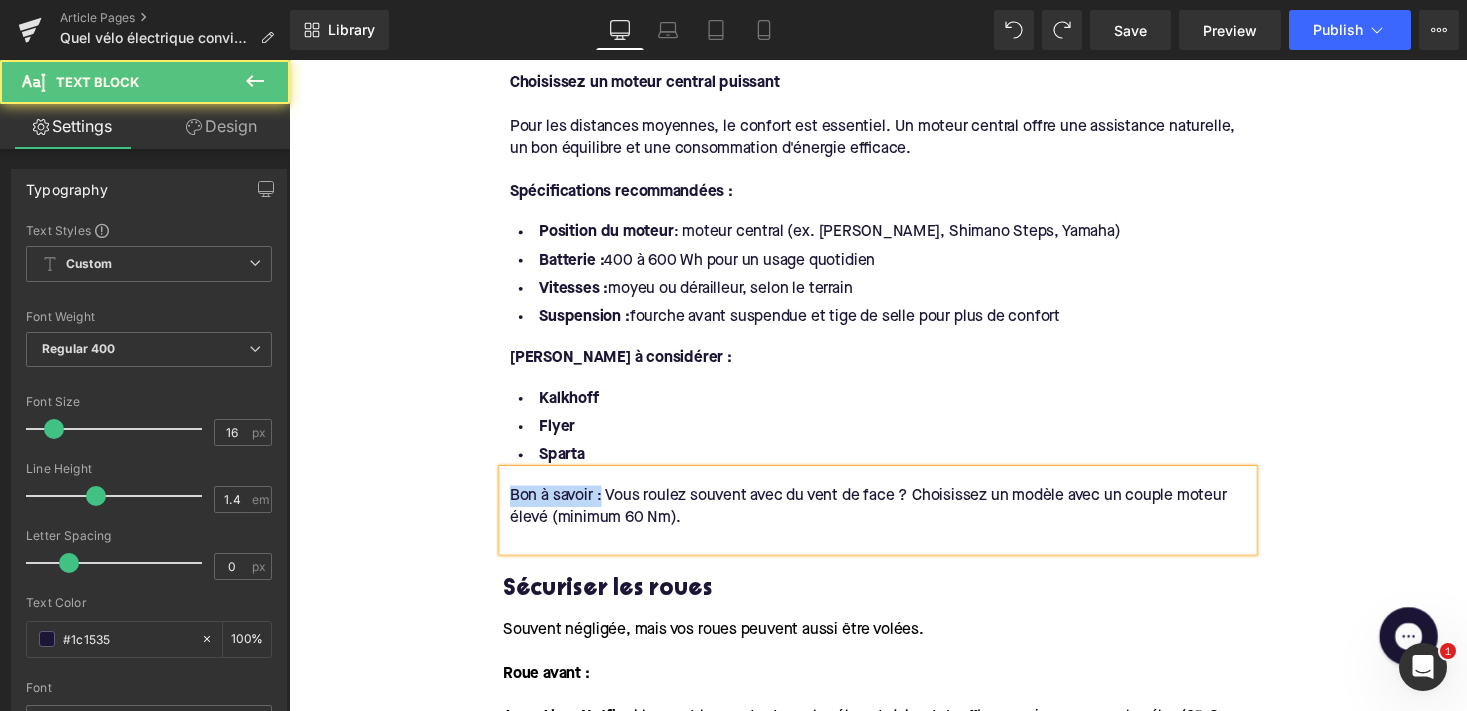 drag, startPoint x: 609, startPoint y: 496, endPoint x: 506, endPoint y: 497, distance: 103.00485 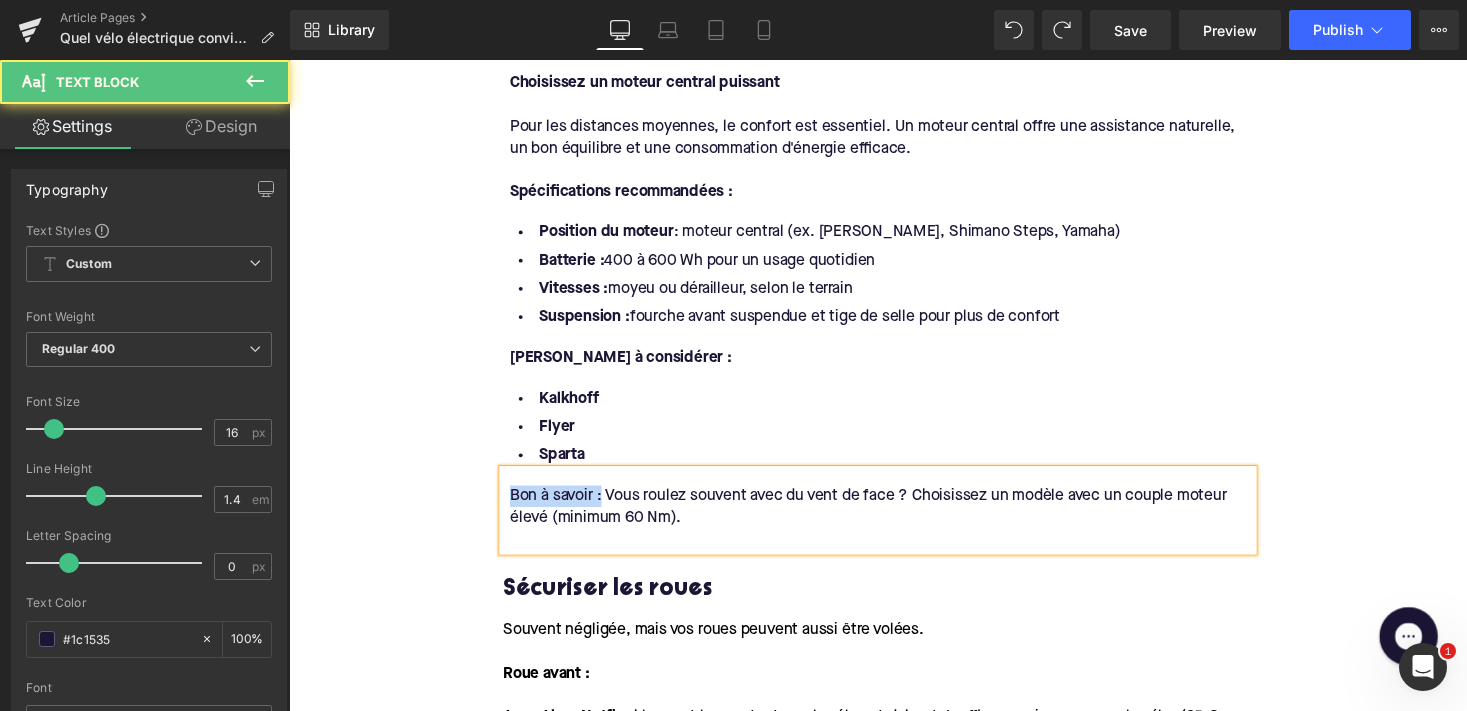click on "Bon à savoir : Vous roulez souvent avec du vent de face ? Choisissez un modèle avec un couple moteur élevé (minimum 60 Nm)." at bounding box center [894, 522] 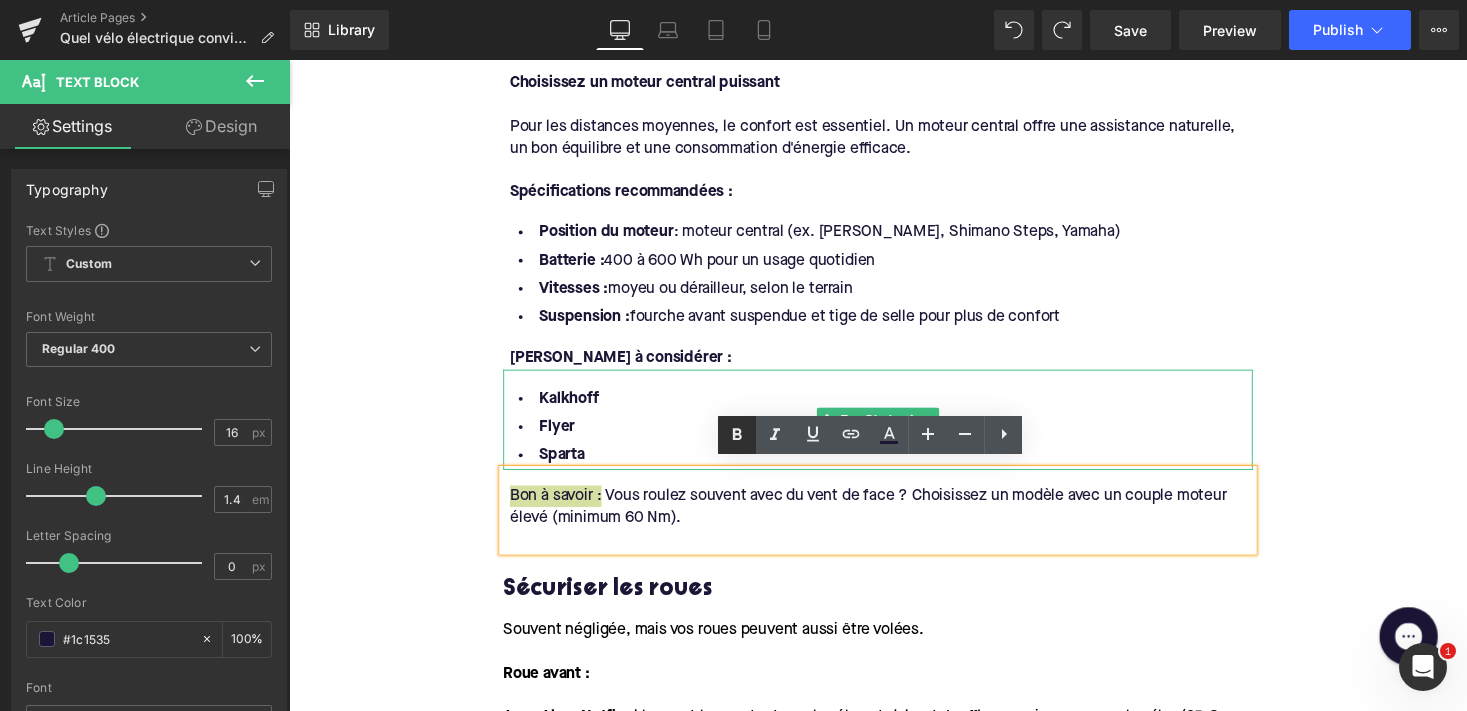 click 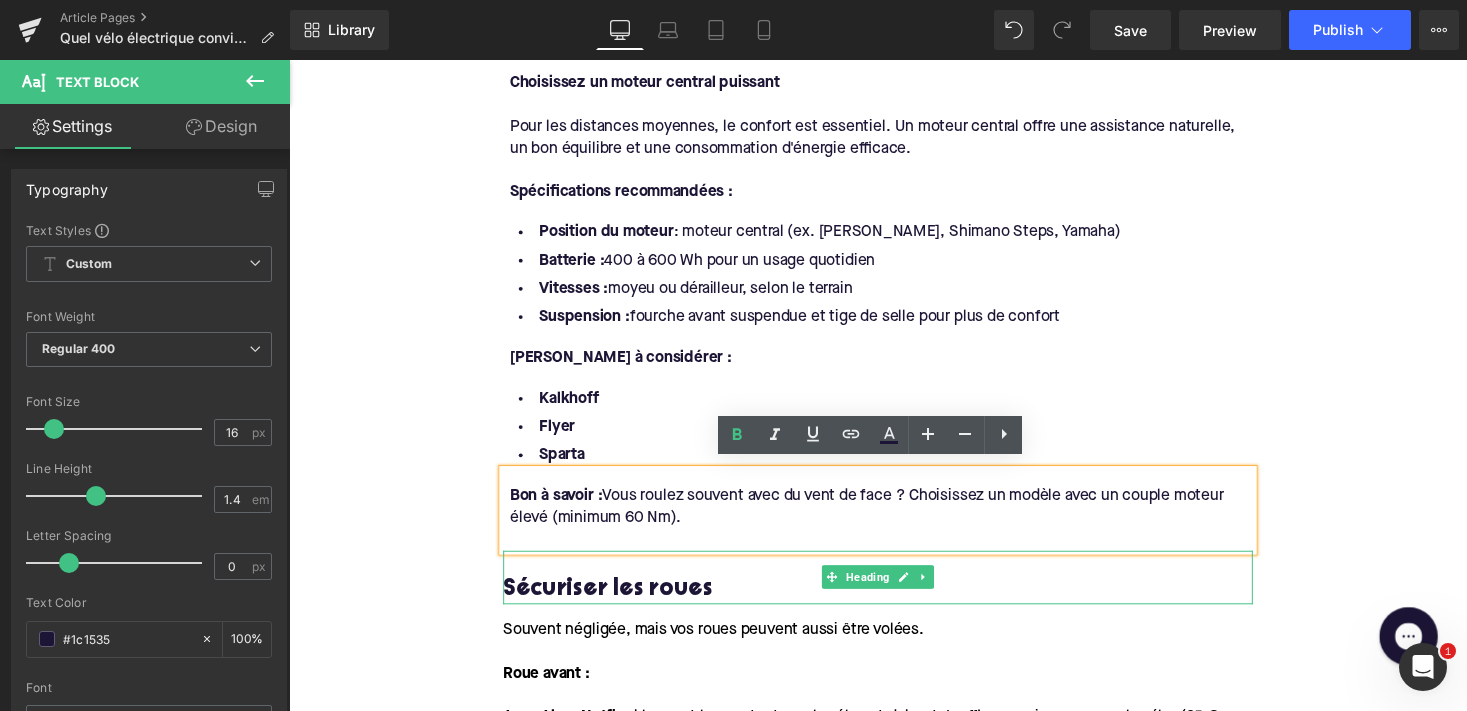 click on "Sécuriser les roues" at bounding box center [894, 603] 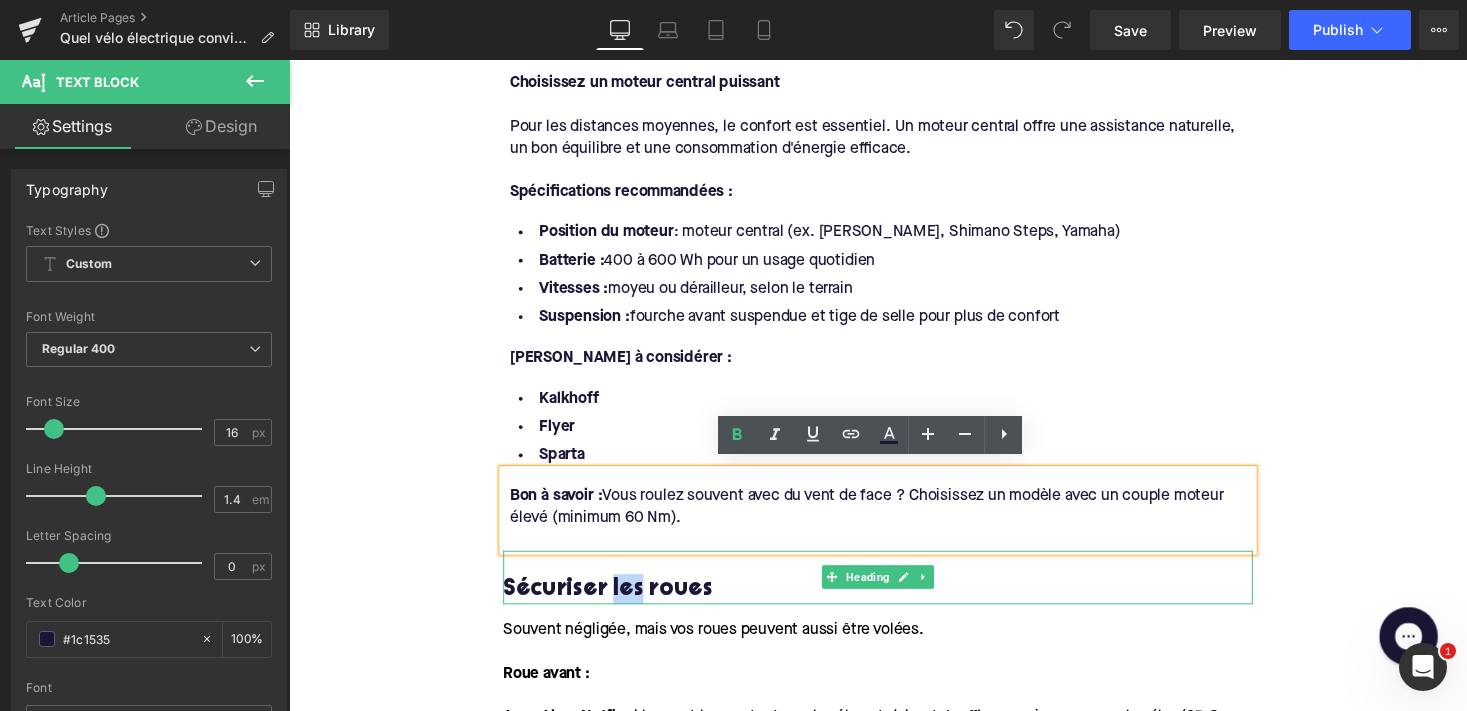 click on "Sécuriser les roues" at bounding box center [894, 603] 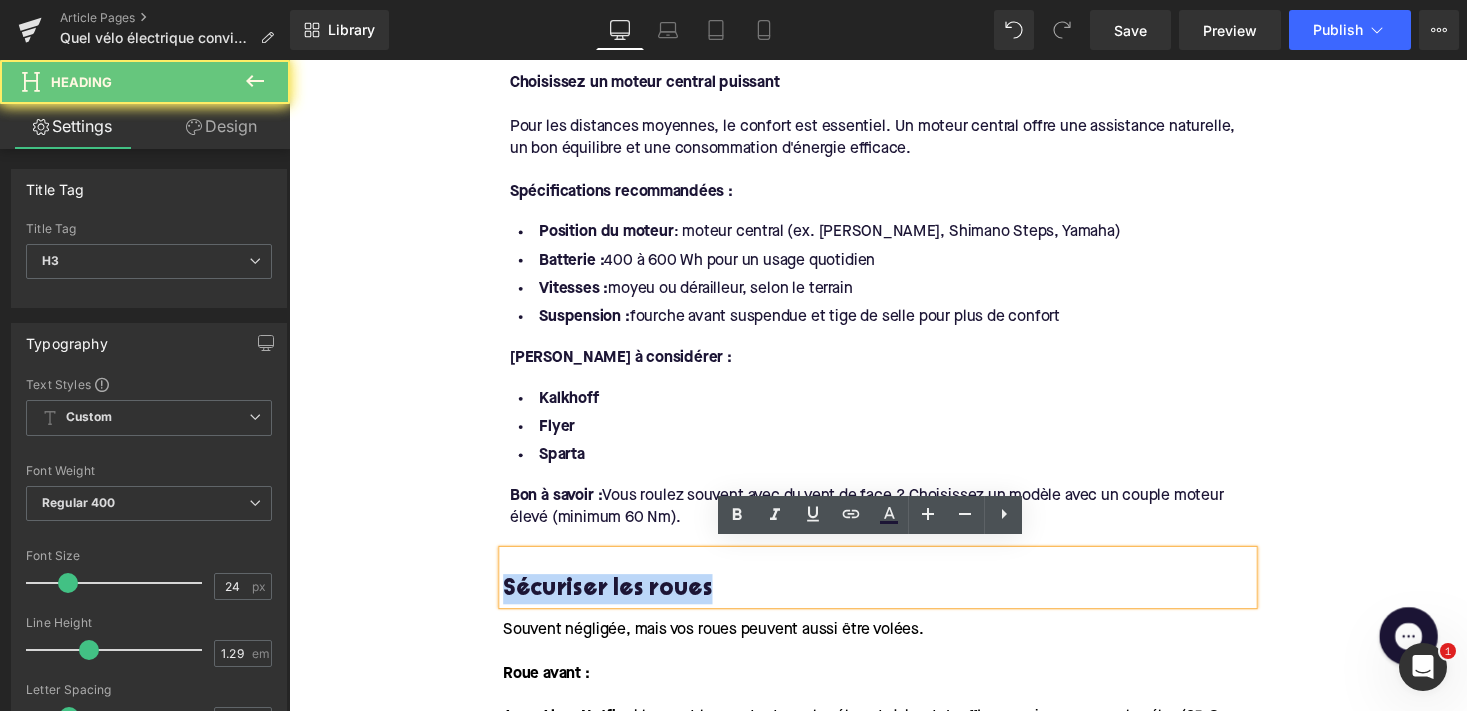 click on "Sécuriser les roues" at bounding box center (894, 603) 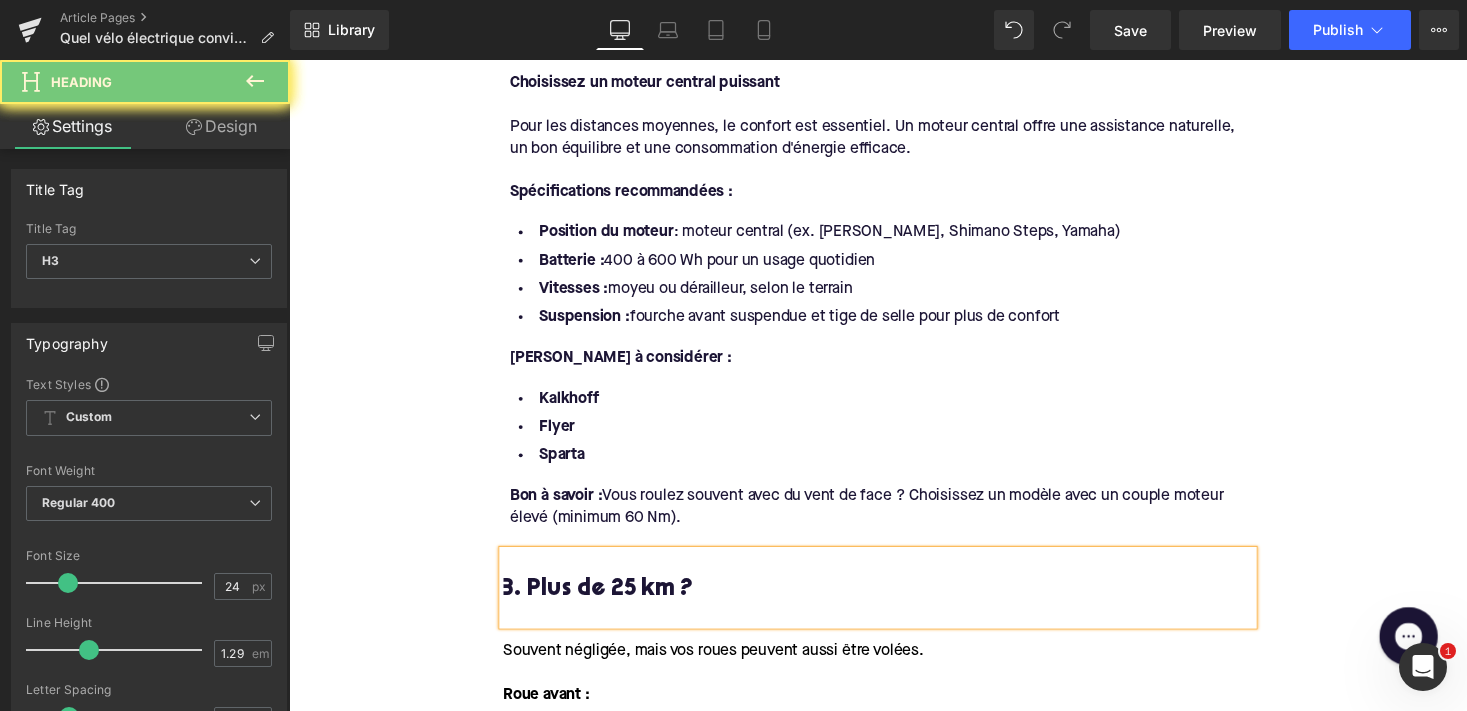 type 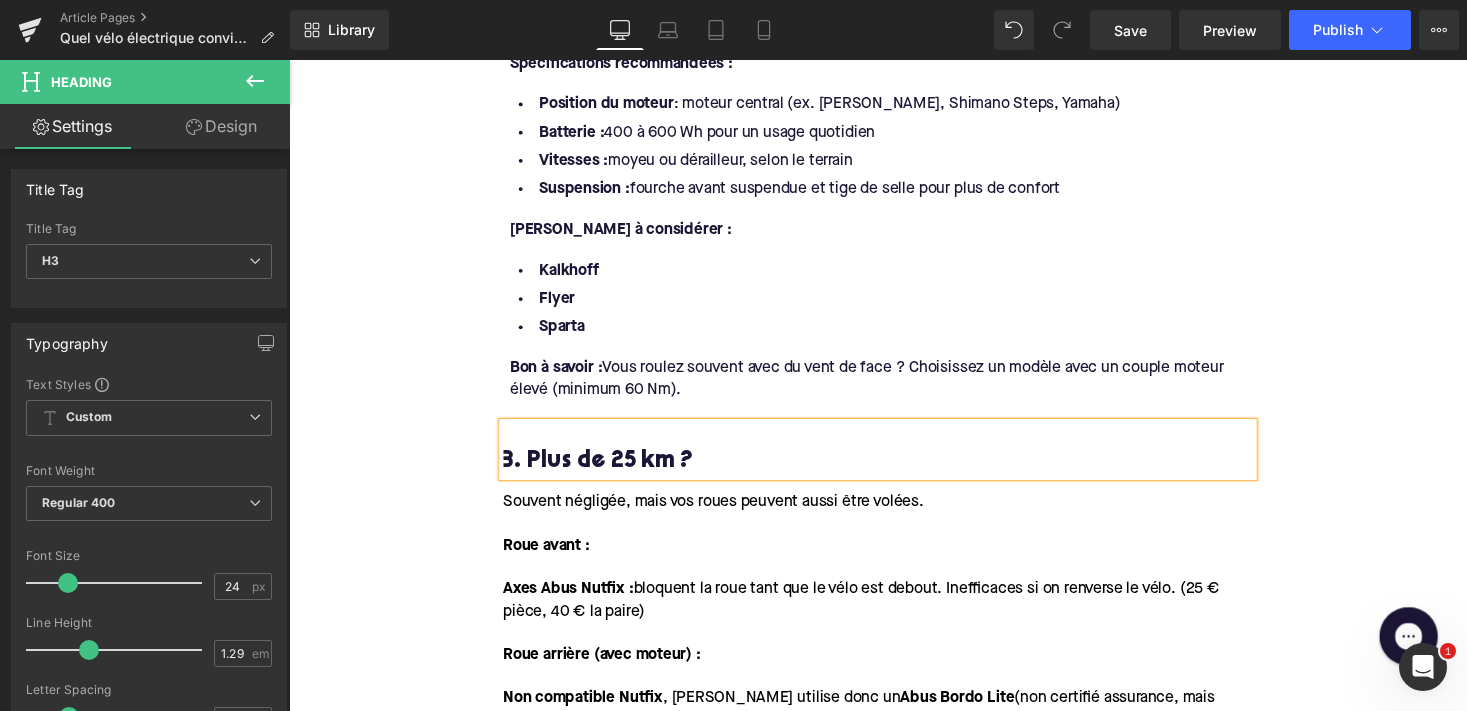 scroll, scrollTop: 2360, scrollLeft: 0, axis: vertical 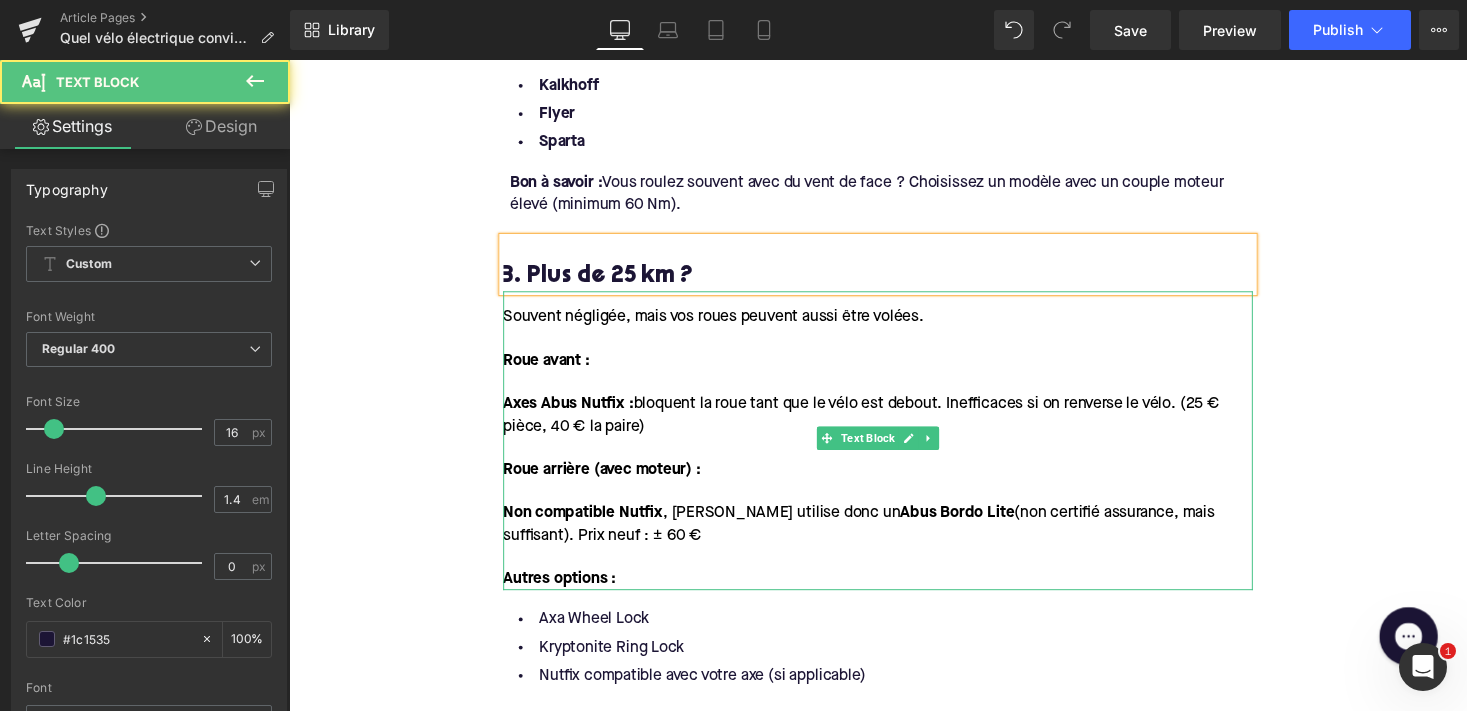 drag, startPoint x: 635, startPoint y: 587, endPoint x: 520, endPoint y: 381, distance: 235.92584 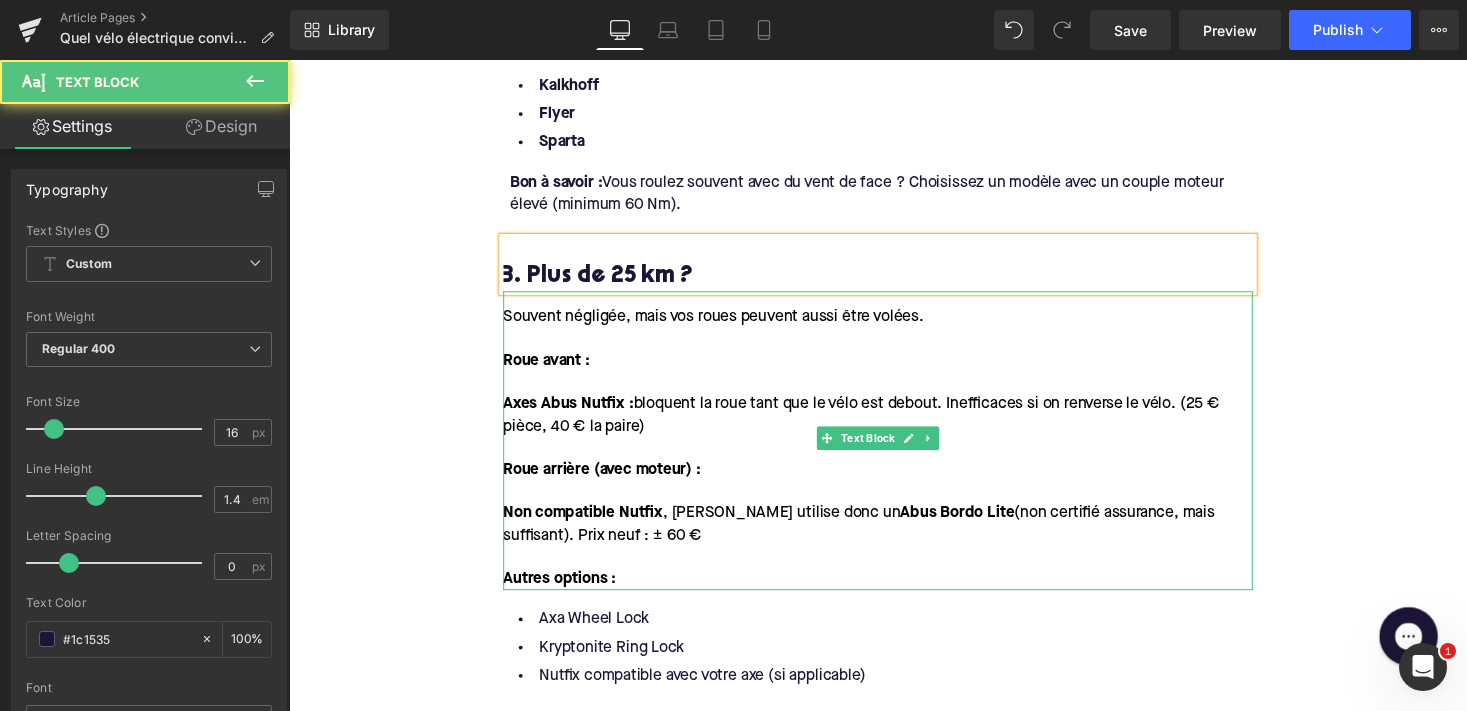 click on "Souvent négligée, mais vos roues peuvent aussi être volées. Roue avant : Axes Abus Nutfix :  bloquent la roue tant que le vélo est debout. Inefficaces si on renverse le vélo. (25 € pièce, 40 € la paire) Roue arrière (avec moteur) : Non compatible Nutfix , Augustin utilise donc un  Abus Bordo Lite  (non certifié assurance, mais suffisant). Prix neuf : ± 60 € Autres options : Text Block" at bounding box center [894, 451] 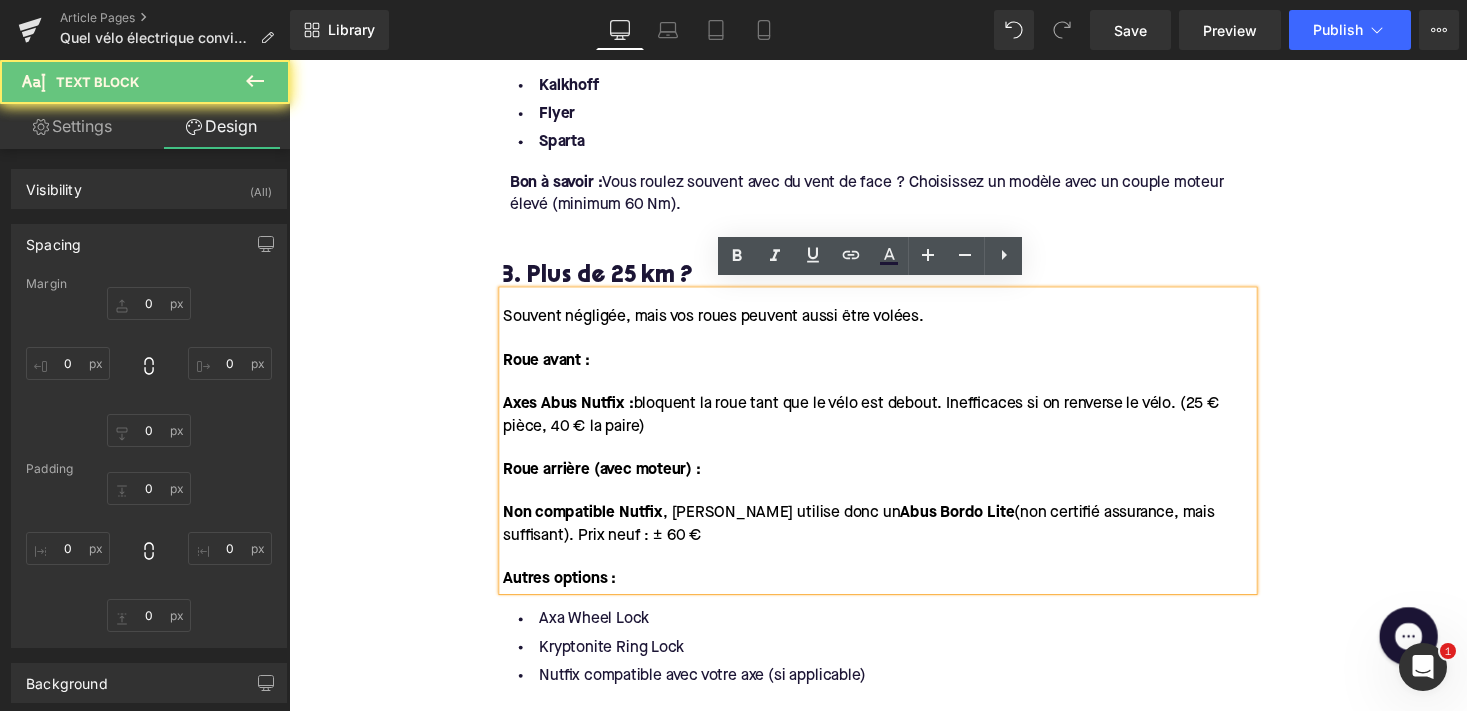 type on "0" 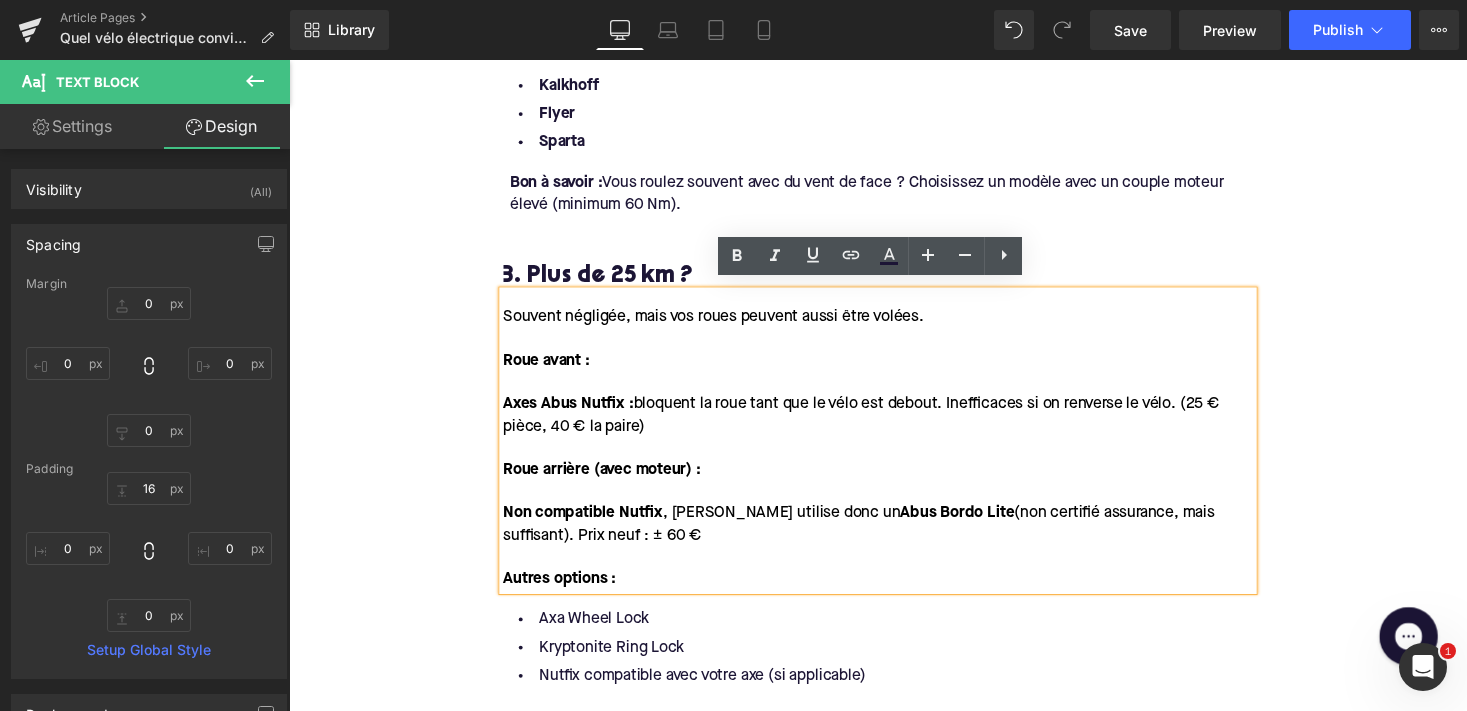click on "Non compatible Nutfix , Augustin utilise donc un  Abus Bordo Lite  (non certifié assurance, mais suffisant). Prix neuf : ± 60 €" at bounding box center [894, 537] 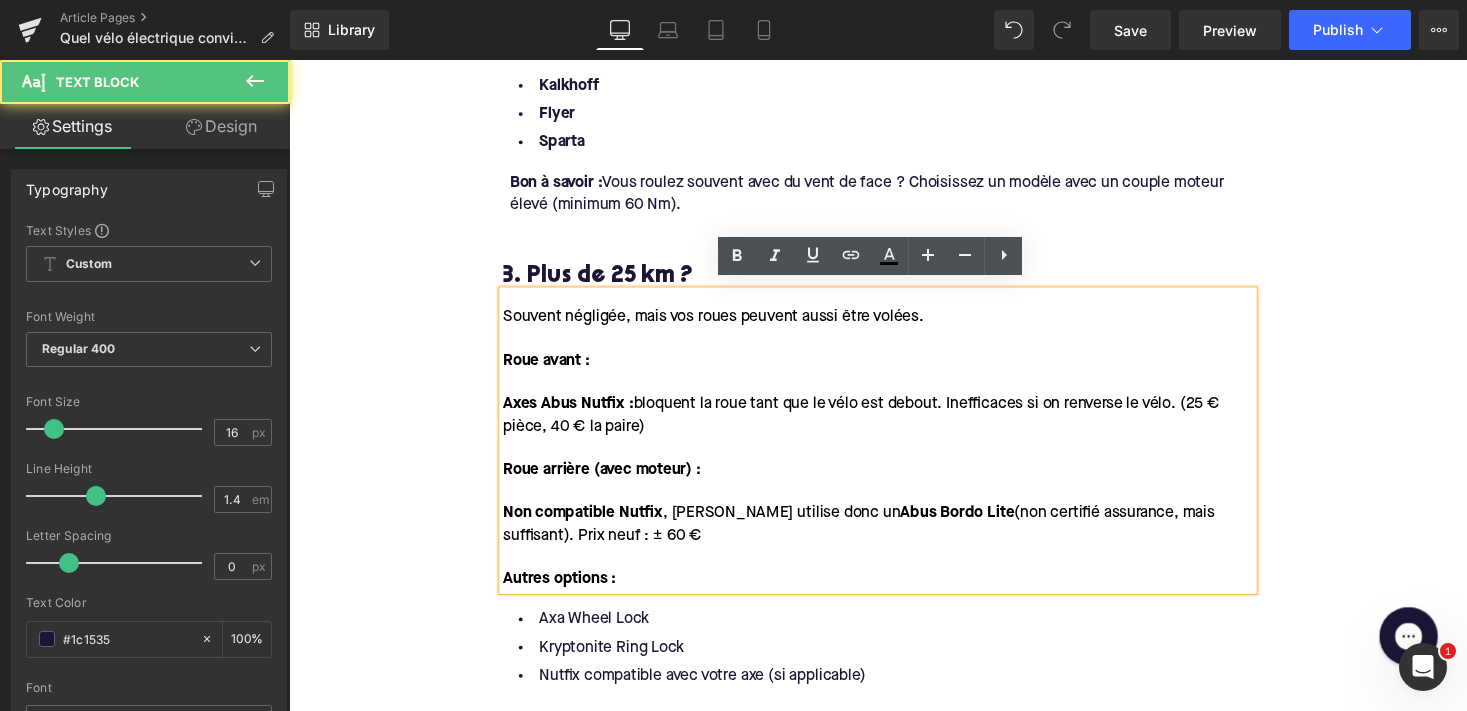 type 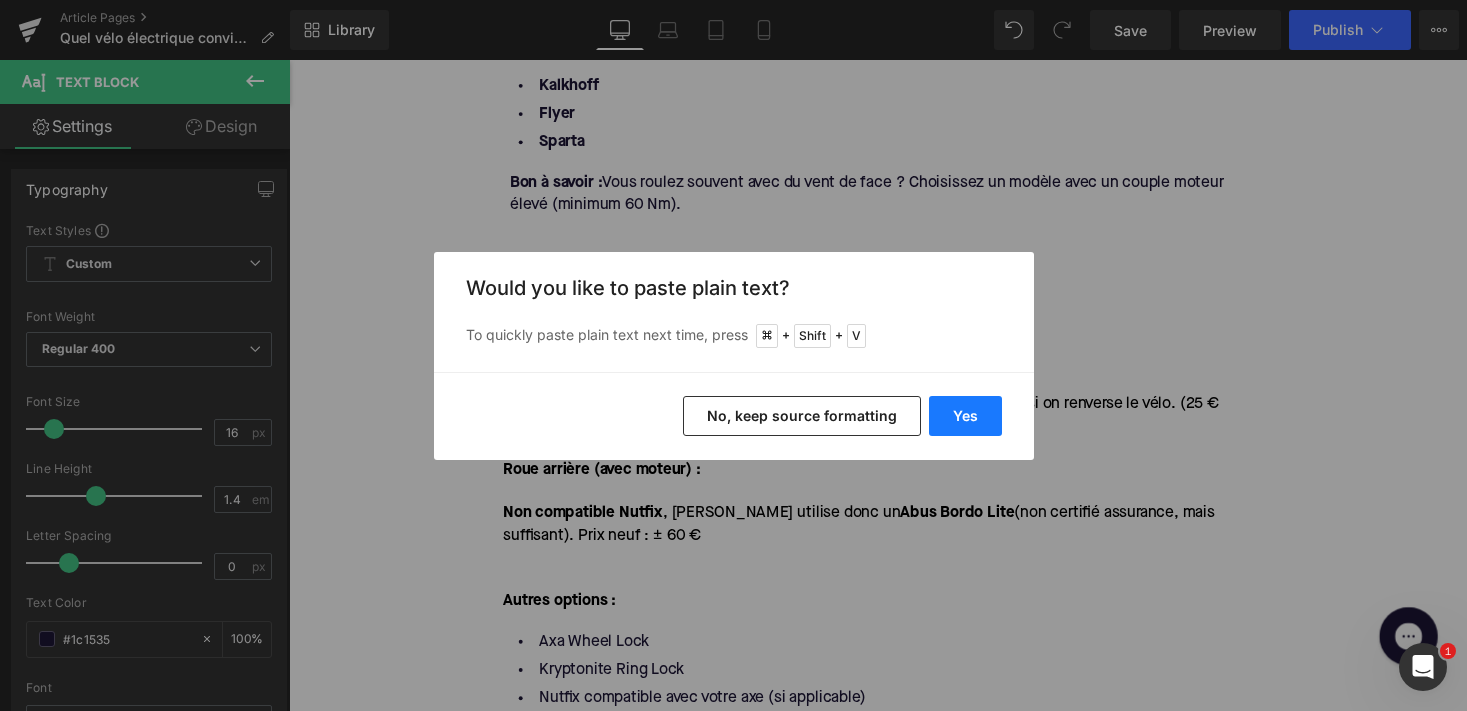 click on "Yes" at bounding box center (965, 416) 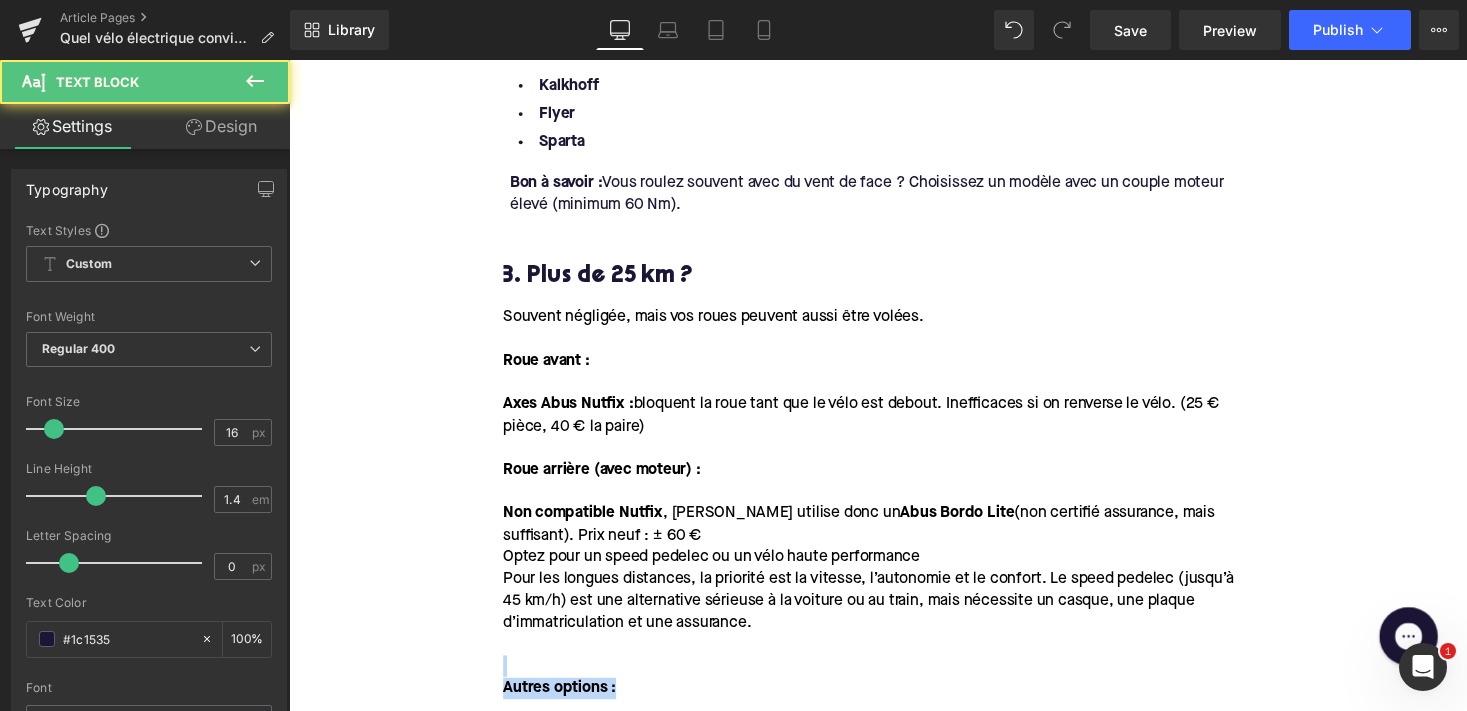 drag, startPoint x: 660, startPoint y: 682, endPoint x: 482, endPoint y: 668, distance: 178.54971 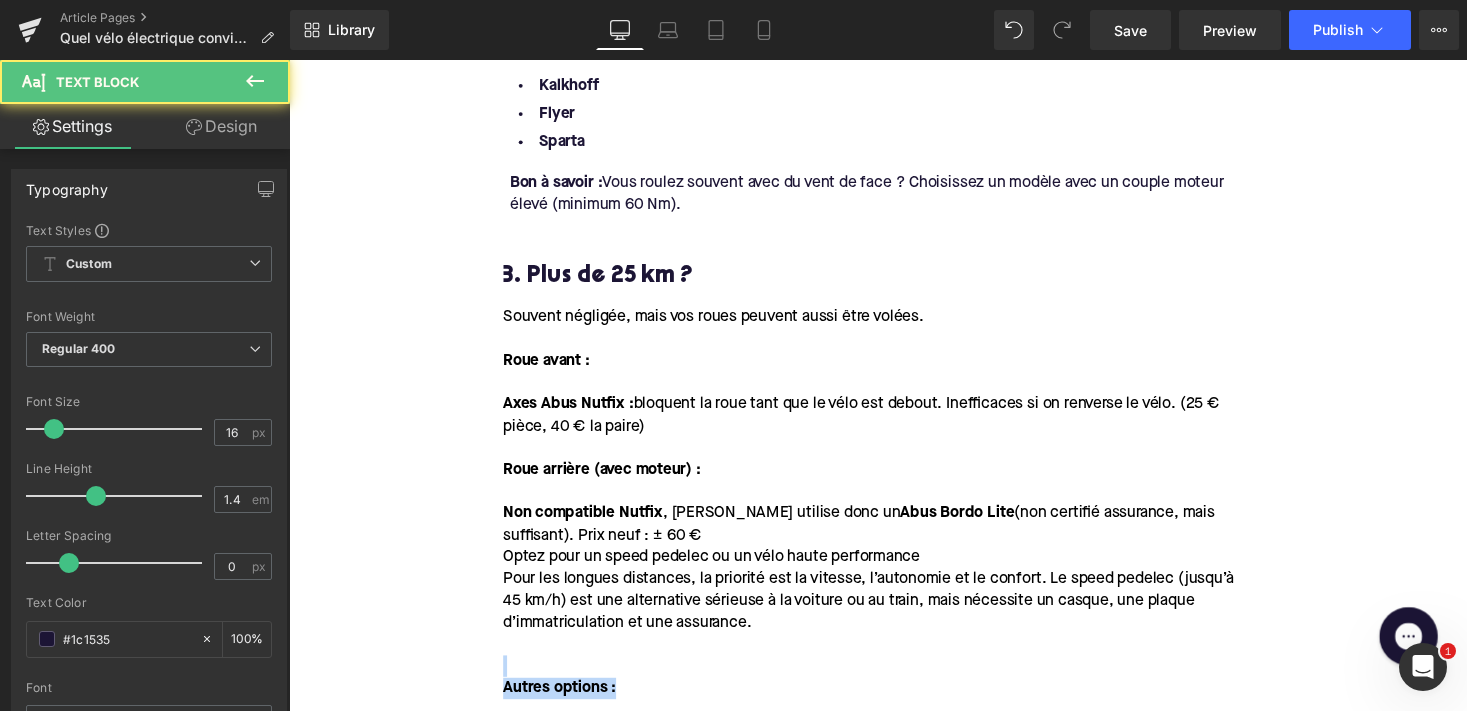 click on "Home / Quel vélo électrique convient à mon trajet domicile-travail ? Breadcrumbs         Quel vélo électrique convient à mon trajet domicile-travail ? Heading         Faire du vélo électrique pour aller au travail est plus populaire que jamais. Mais avec tant de choix, des speed pedelecs aux vélos pliants, en passant par tout ce qui se trouve entre les deux, une question essentielle se pose rapidement : quel type de vélo électrique correspond à mes trajets quotidiens ? Dans cet article, nous vous expliquons tout en fonction de la distance, des conditions de conduite, du choix du moteur et de la batterie, ainsi que des marques phares. De quoi faire un choix éclairé. Text Block         Row         Image         Row         Row         1. Vous habitez à moins de 10 km du travail ? Heading         Optez pour un vélo de ville électrique Spécifications recommandées : Text Block         Position du moteur :  roue avant ou roue arrière Capacité de la batterie :  300 à 500 Wh suffisent Poids :" at bounding box center [894, 249] 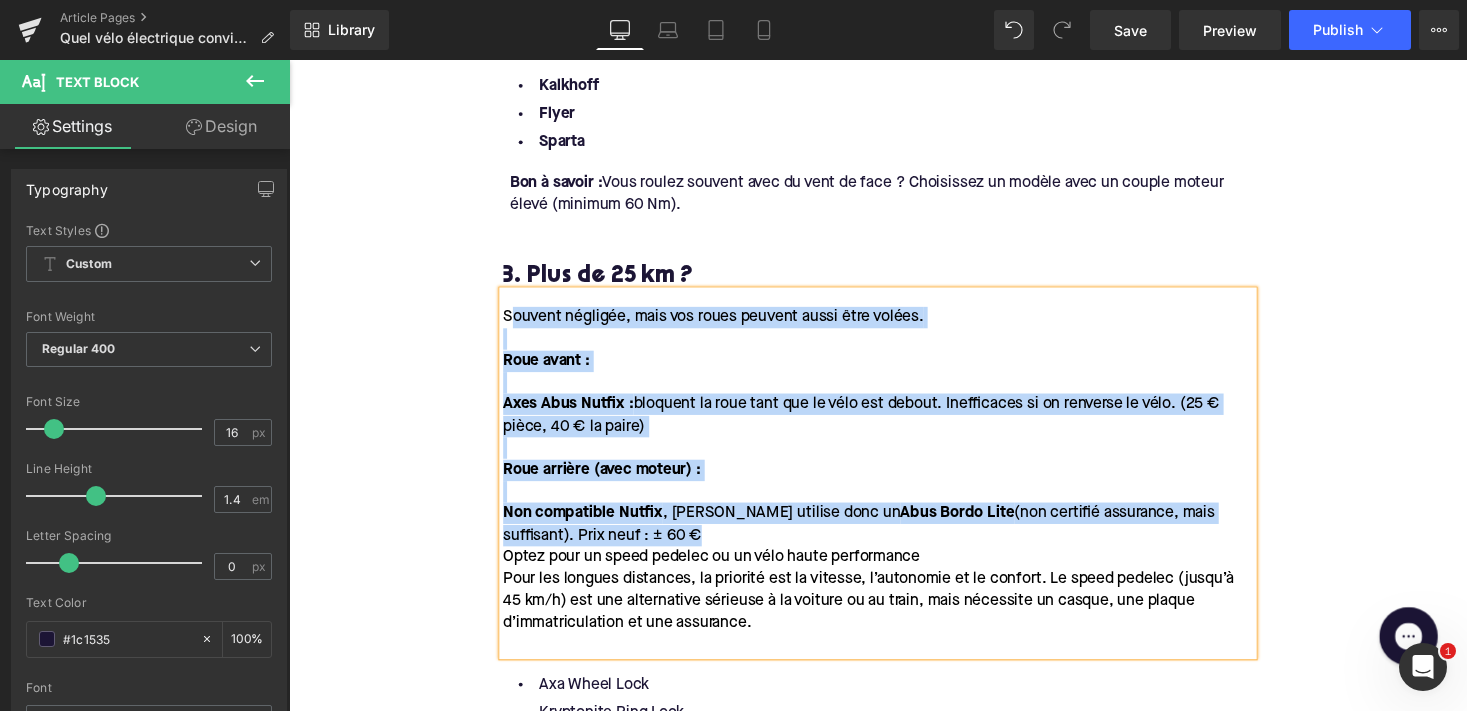 drag, startPoint x: 651, startPoint y: 531, endPoint x: 510, endPoint y: 316, distance: 257.11087 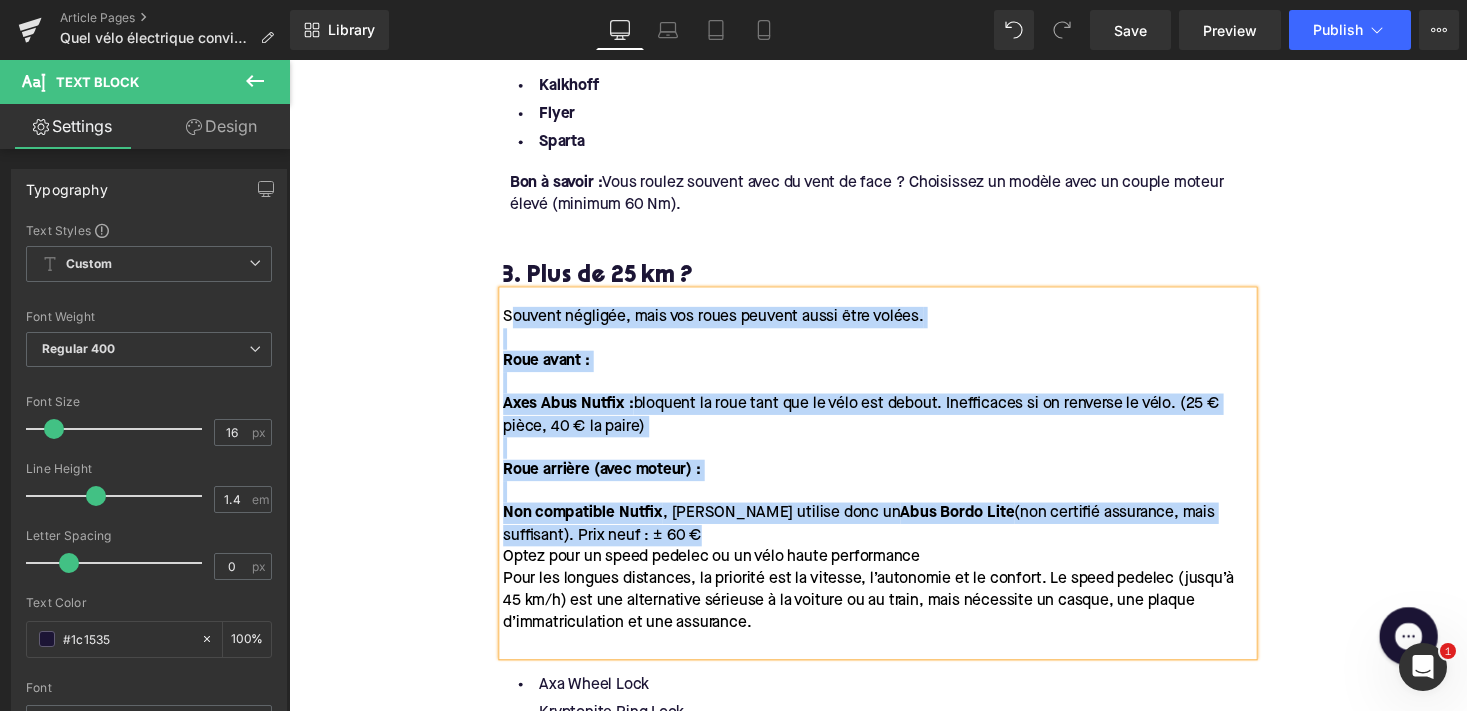 click on "Souvent négligée, mais vos roues peuvent aussi être volées. Roue avant : Axes Abus Nutfix :  bloquent la roue tant que le vélo est debout. Inefficaces si on renverse le vélo. (25 € pièce, 40 € la paire) Roue arrière (avec moteur) : Non compatible Nutfix , Augustin utilise donc un  Abus Bordo Lite  (non certifié assurance, mais suffisant). Prix neuf : ± 60 € Optez pour un speed pedelec ou un vélo haute performance Pour les longues distances, la priorité est la vitesse, l’autonomie et le confort. Le speed pedelec (jusqu’à 45 km/h) est une alternative sérieuse à la voiture ou au train, mais nécessite un casque, une plaque d’immatriculation et une assurance." at bounding box center [894, 485] 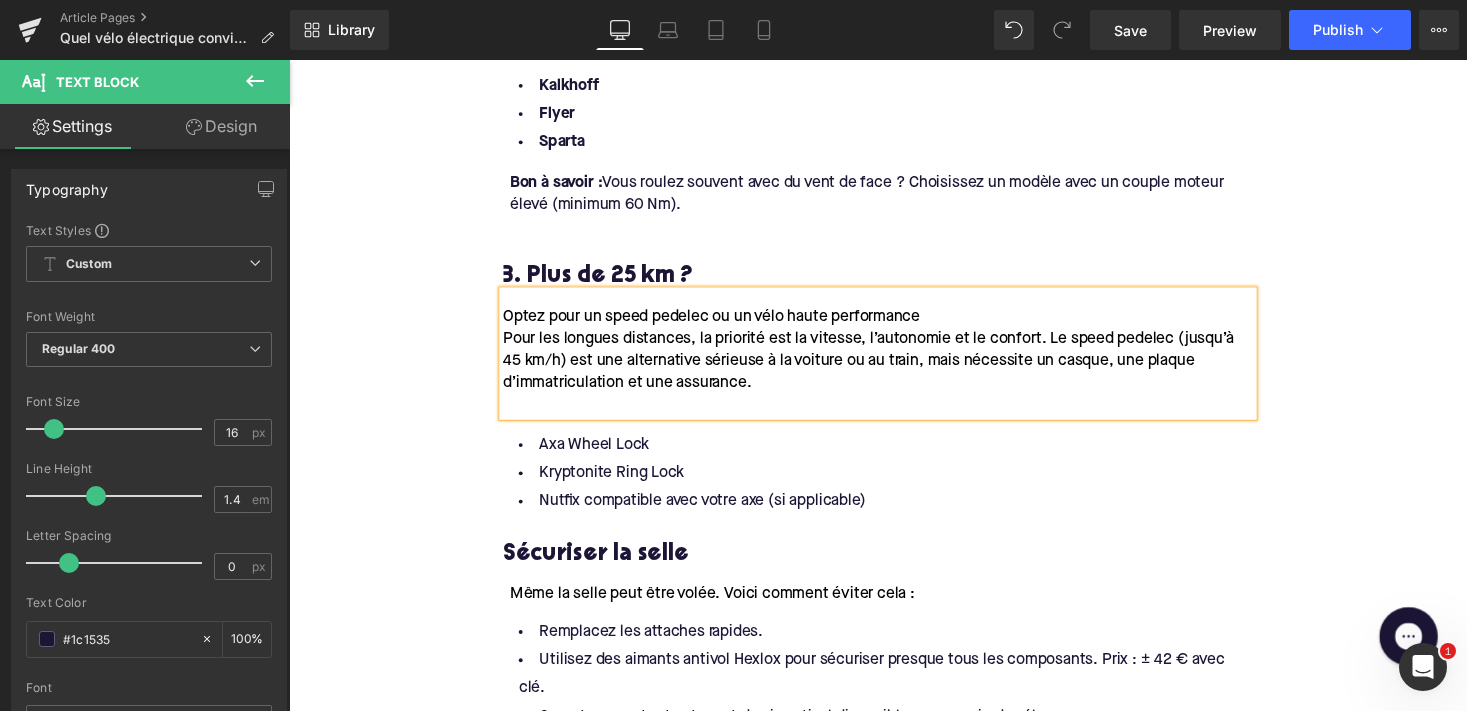 click on "Pour les longues distances, la priorité est la vitesse, l’autonomie et le confort. Le speed pedelec (jusqu’à 45 km/h) est une alternative sérieuse à la voiture ou au train, mais nécessite un casque, une plaque d’immatriculation et une assurance." at bounding box center (884, 369) 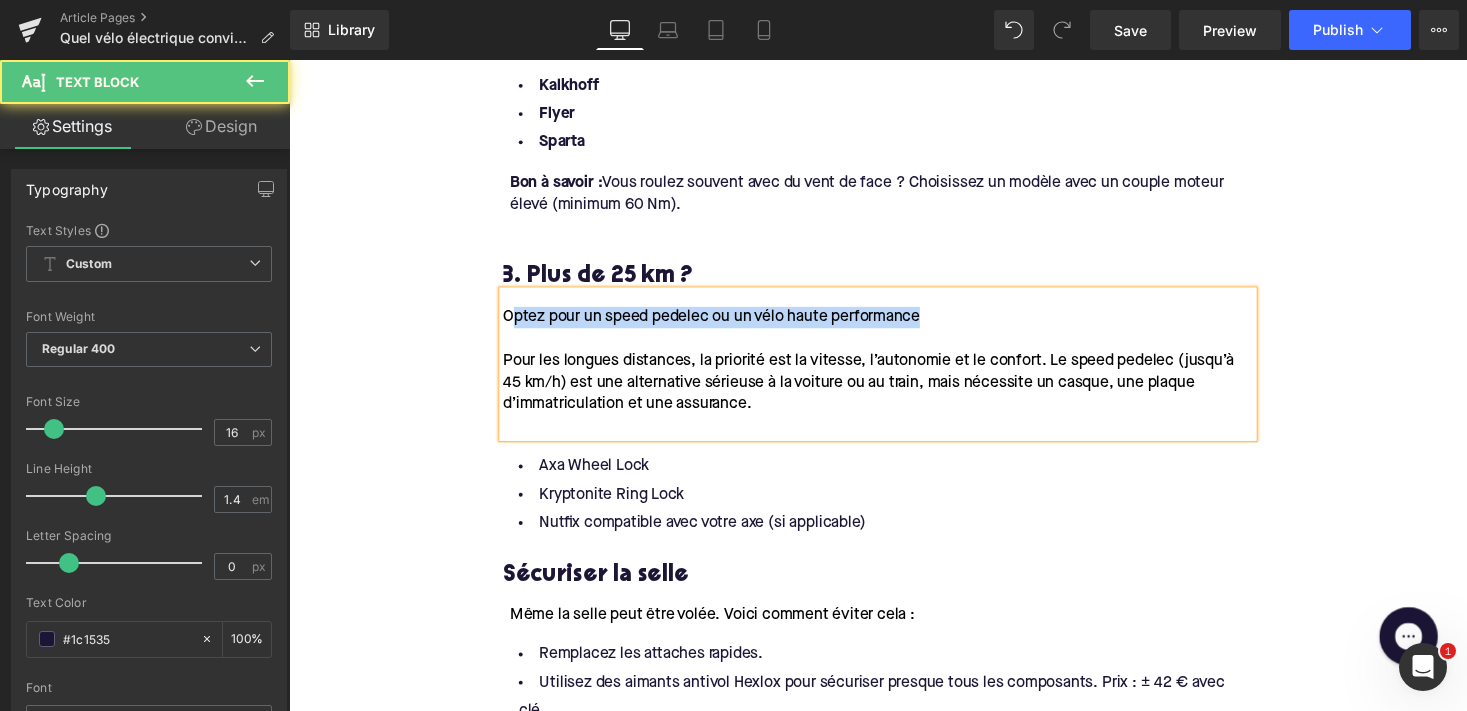 drag, startPoint x: 955, startPoint y: 311, endPoint x: 512, endPoint y: 316, distance: 443.02823 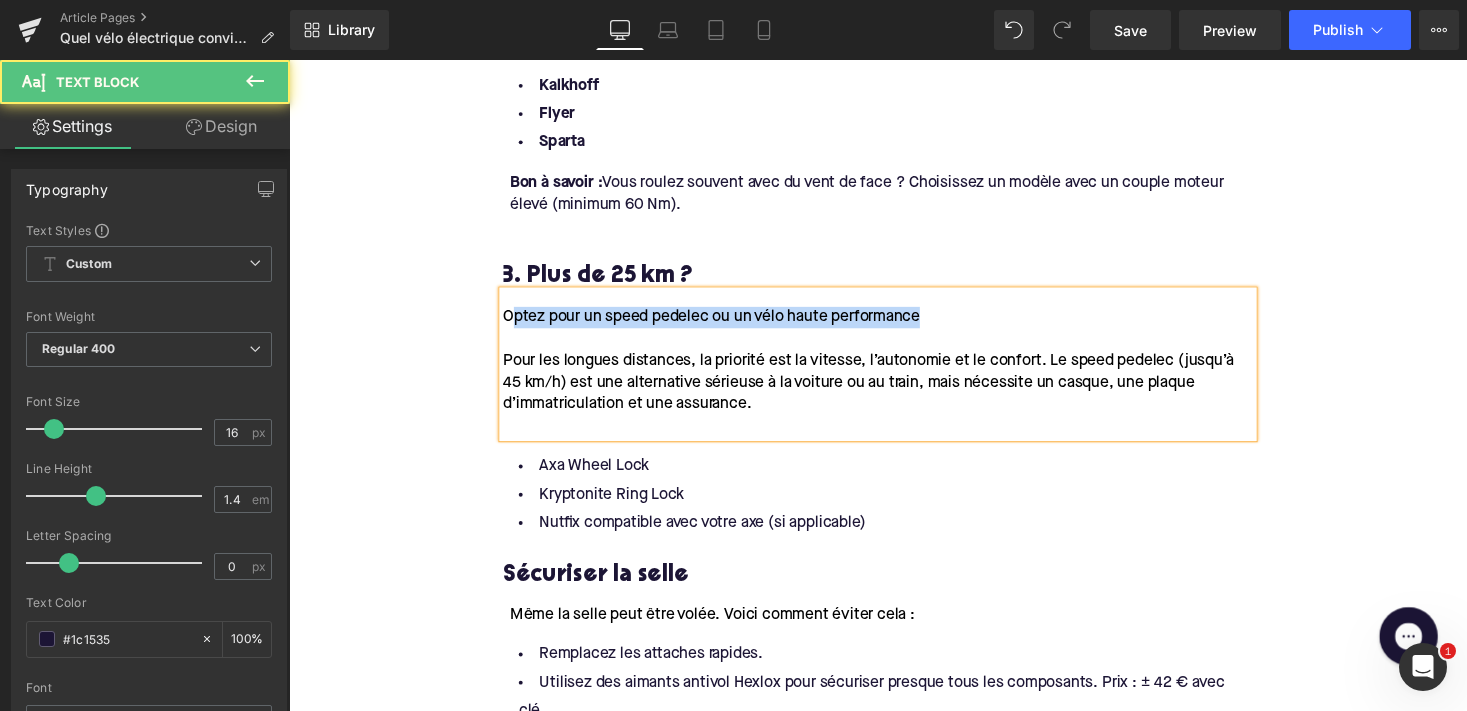 click on "Optez pour un speed pedelec ou un vélo haute performance Pour les longues distances, la priorité est la vitesse, l’autonomie et le confort. Le speed pedelec (jusqu’à 45 km/h) est une alternative sérieuse à la voiture ou au train, mais nécessite un casque, une plaque d’immatriculation et une assurance." at bounding box center (894, 373) 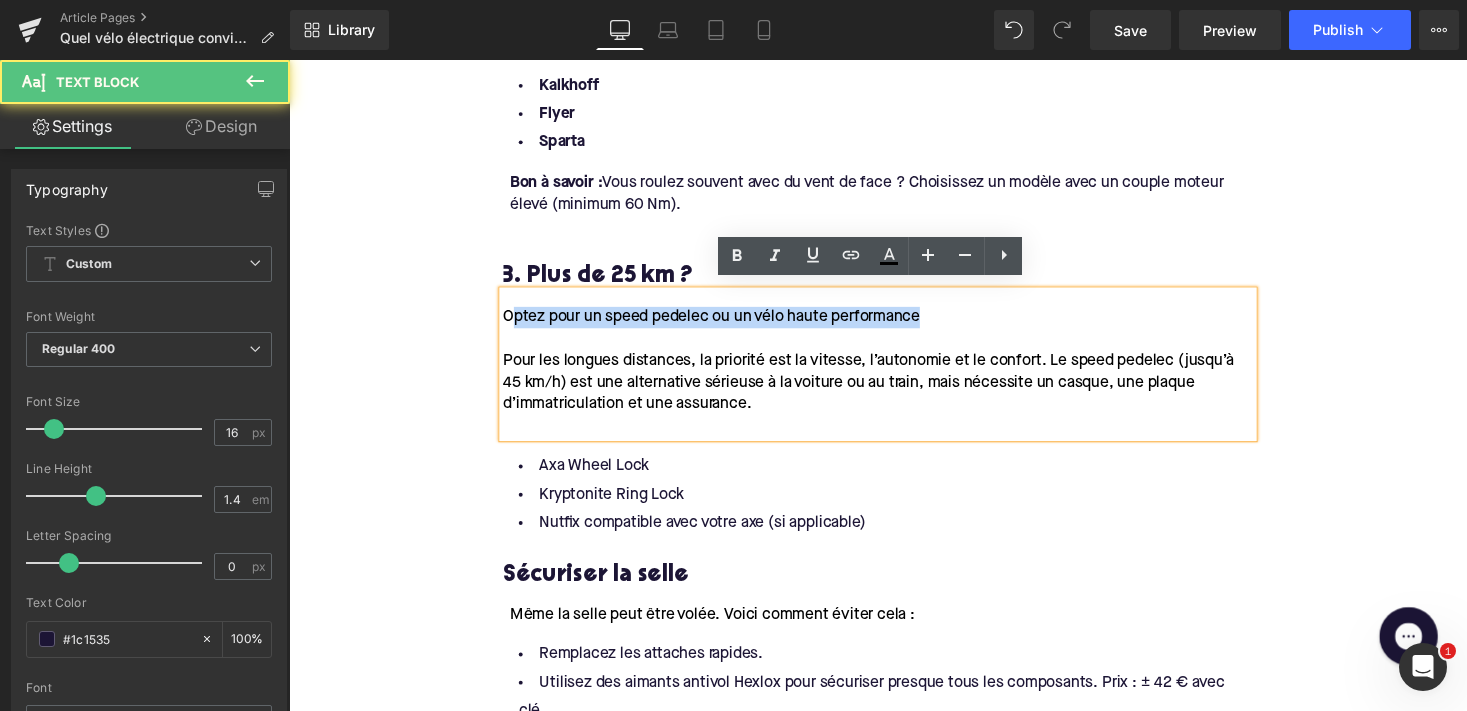 click on "Optez pour un speed pedelec ou un vélo haute performance" at bounding box center [723, 325] 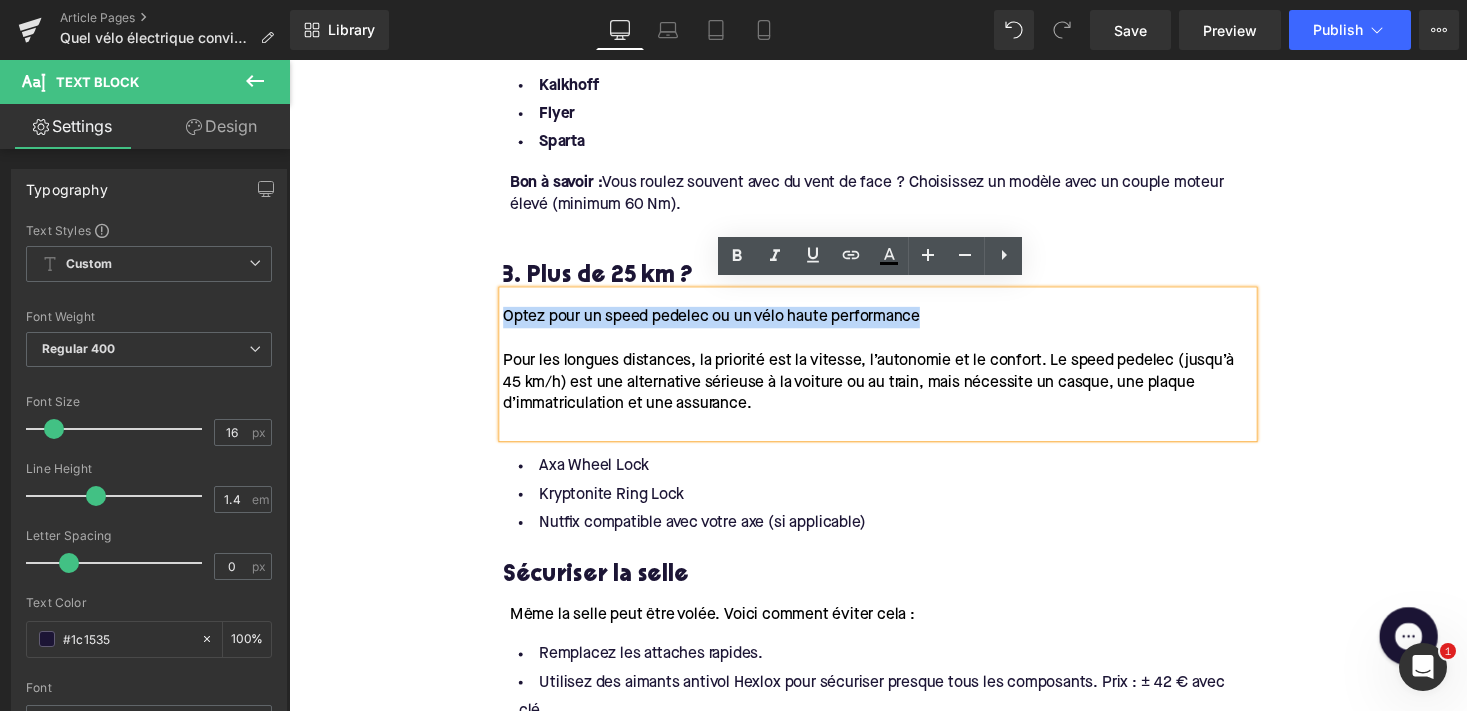 drag, startPoint x: 507, startPoint y: 315, endPoint x: 950, endPoint y: 320, distance: 443.02823 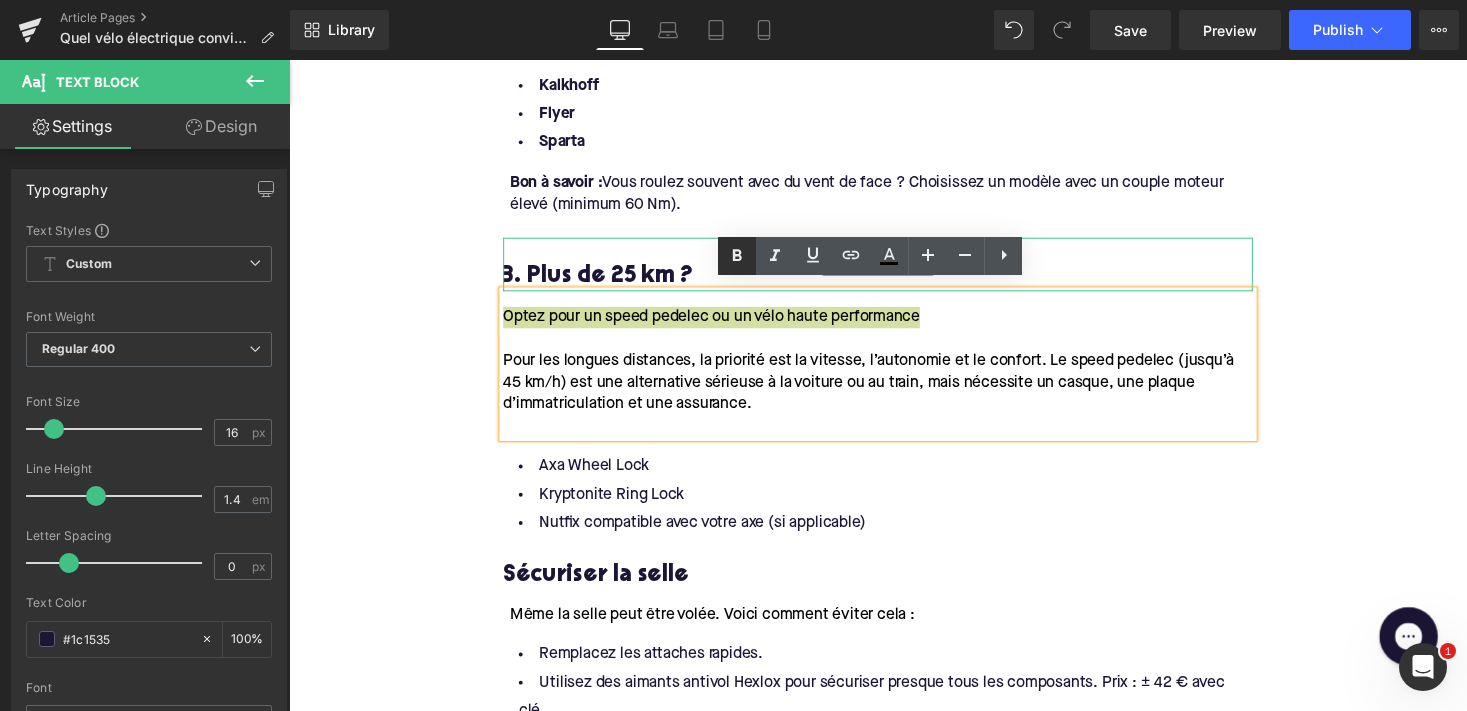 click 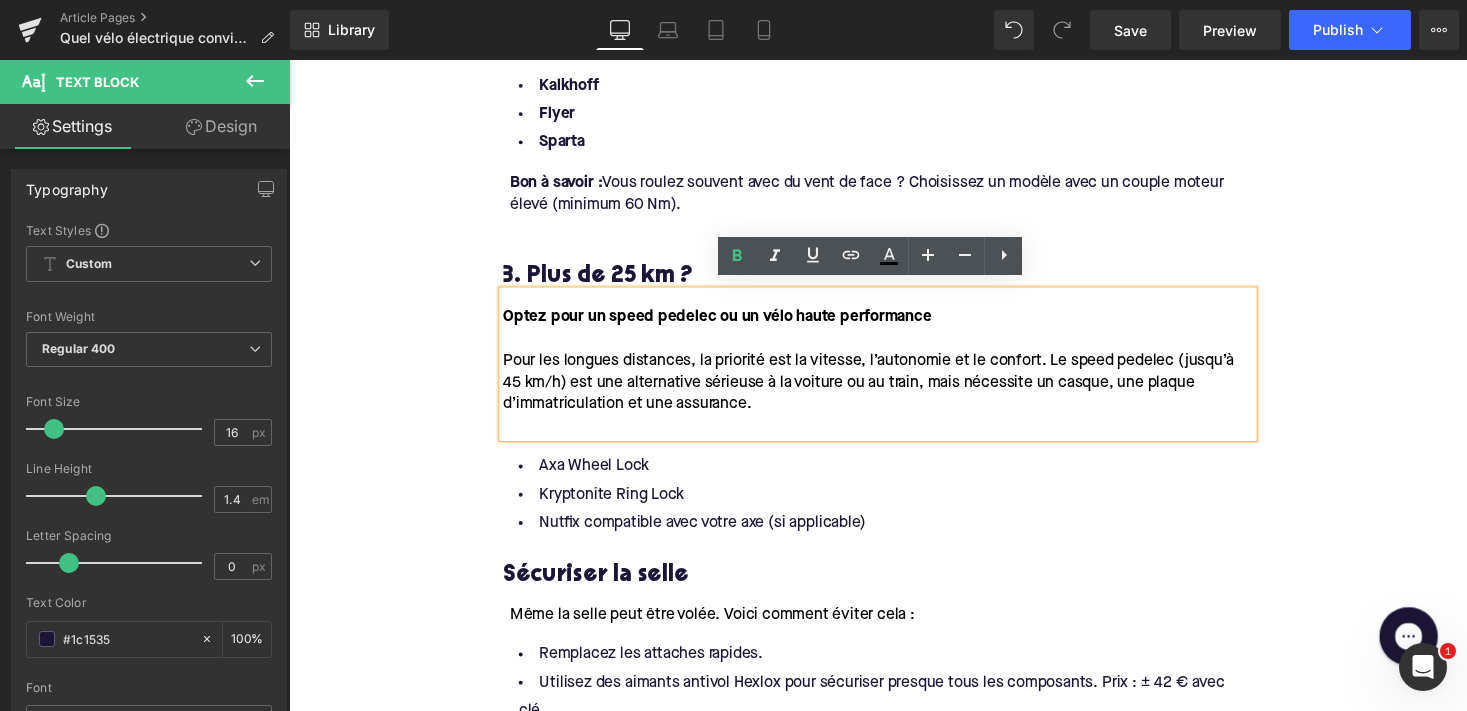 click at bounding box center (894, 437) 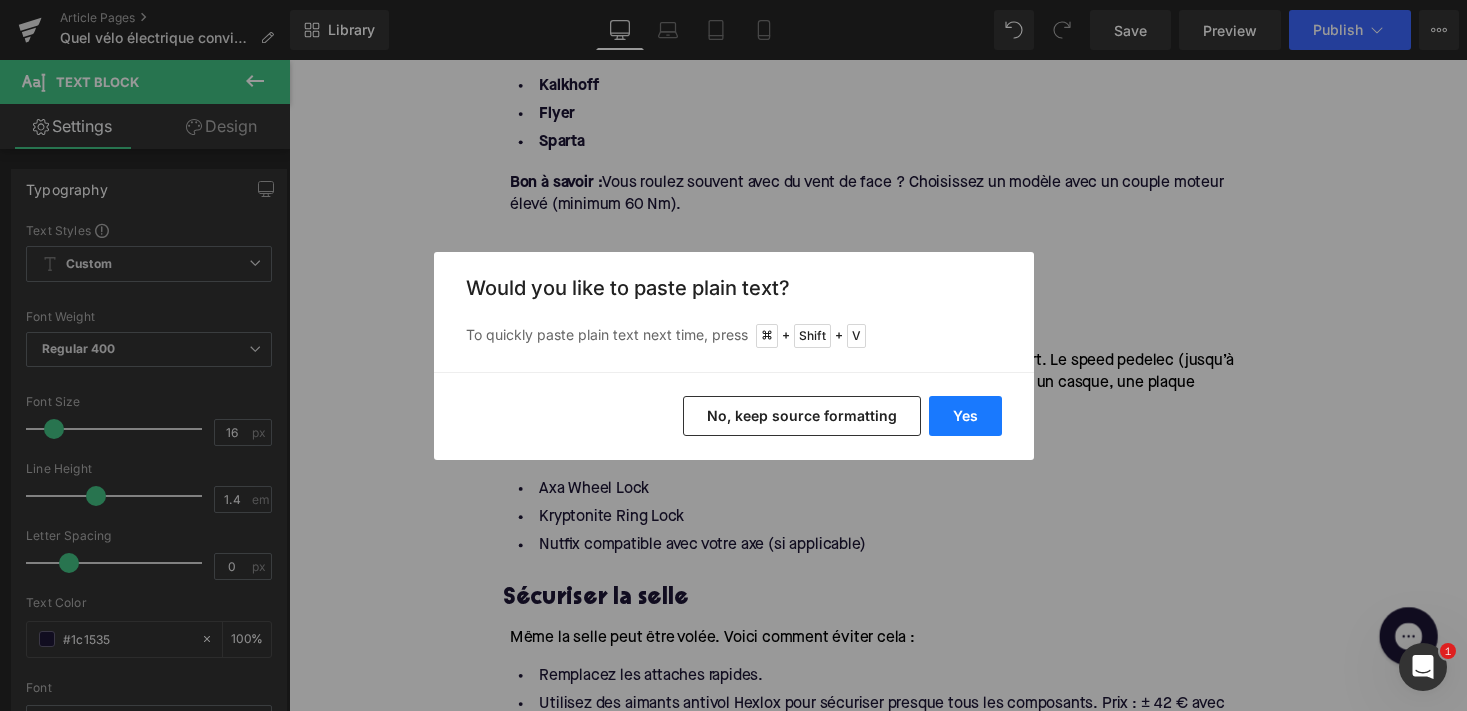 click on "Yes" at bounding box center (965, 416) 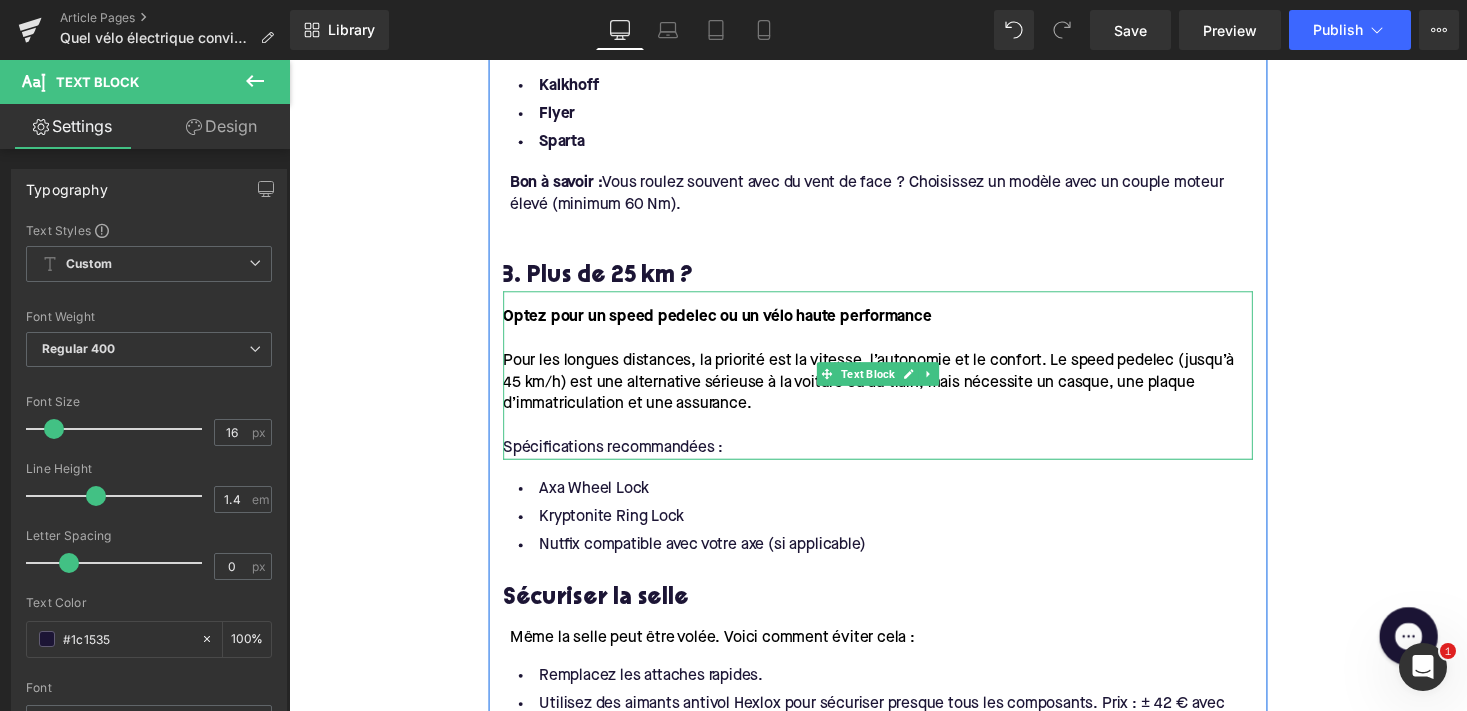 drag, startPoint x: 753, startPoint y: 454, endPoint x: 525, endPoint y: 454, distance: 228 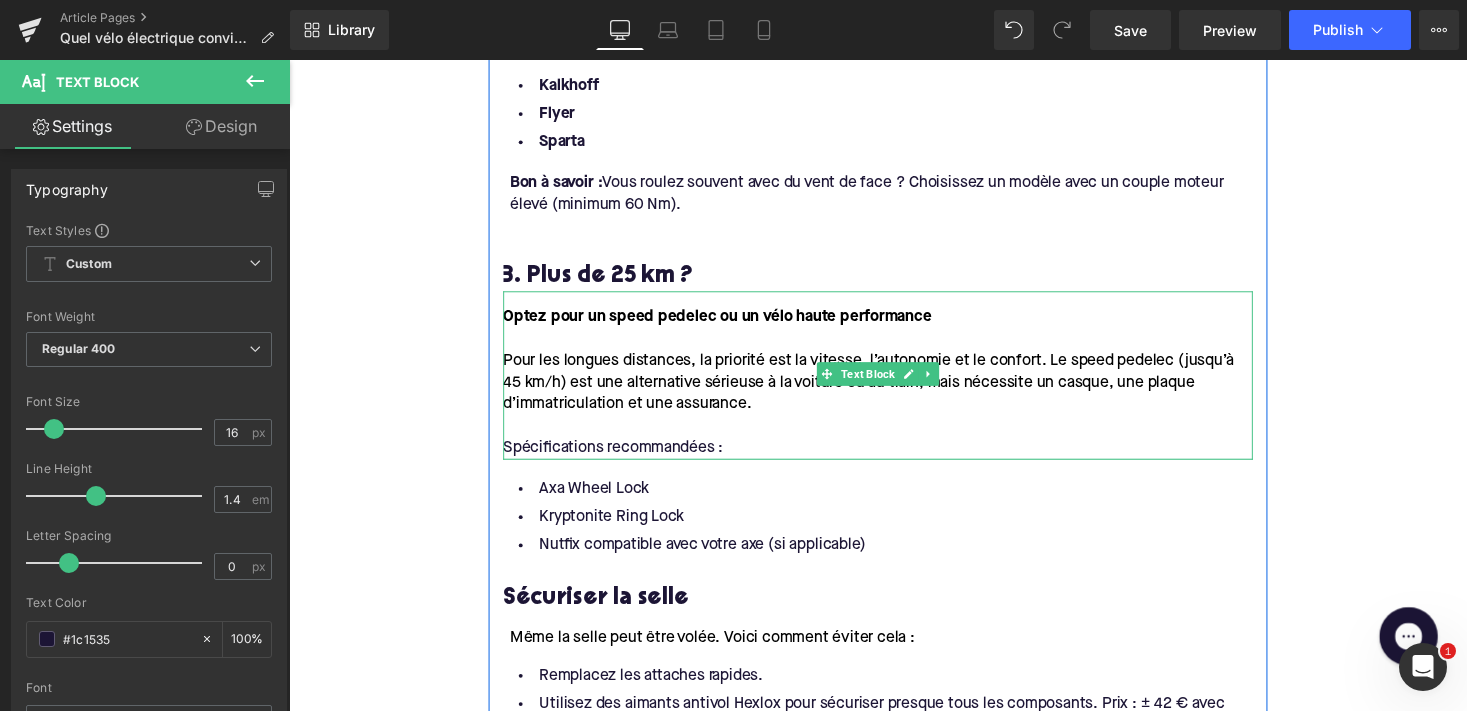 click on "Optez pour un speed pedelec ou un vélo haute performance Pour les longues distances, la priorité est la vitesse, l’autonomie et le confort. Le speed pedelec (jusqu’à 45 km/h) est une alternative sérieuse à la voiture ou au train, mais nécessite un casque, une plaque d’immatriculation et une assurance. Spécifications recommandées : Text Block" at bounding box center (894, 384) 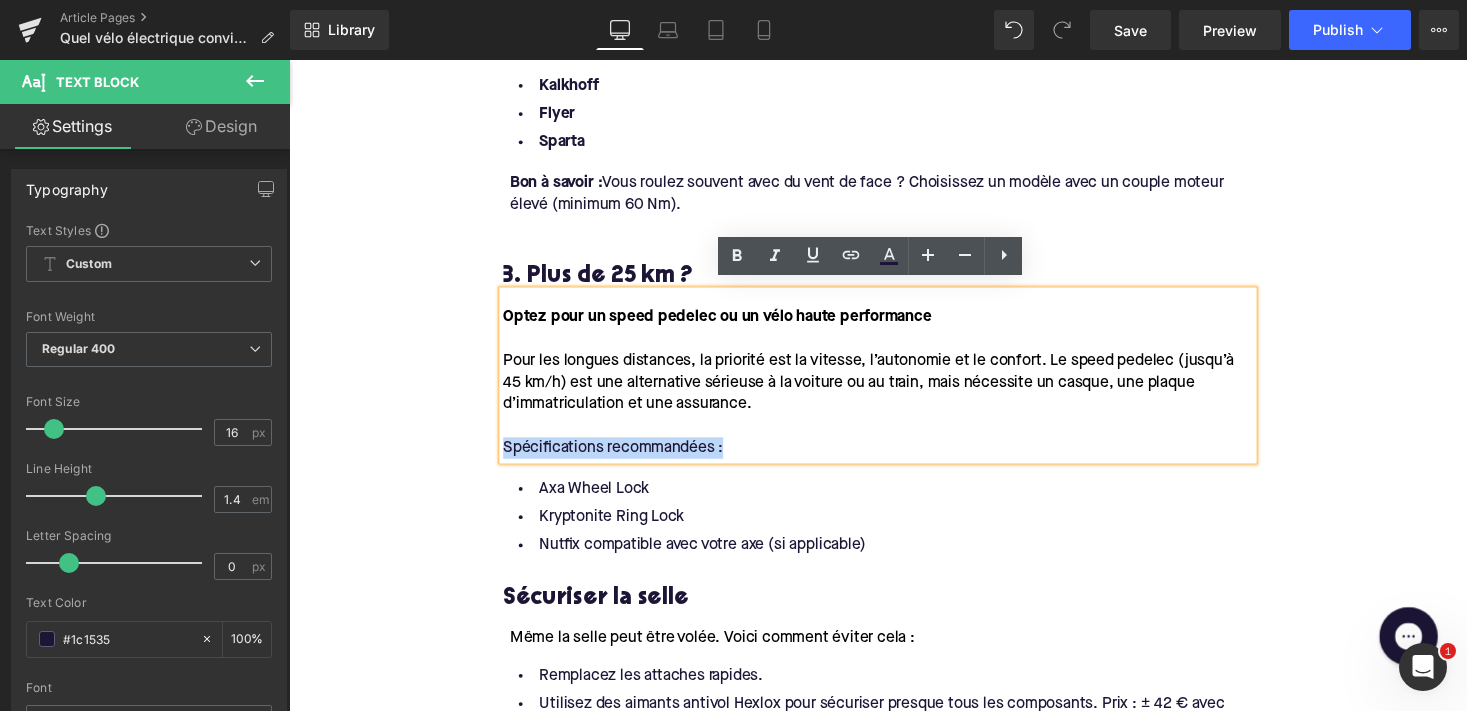 drag, startPoint x: 742, startPoint y: 442, endPoint x: 496, endPoint y: 442, distance: 246 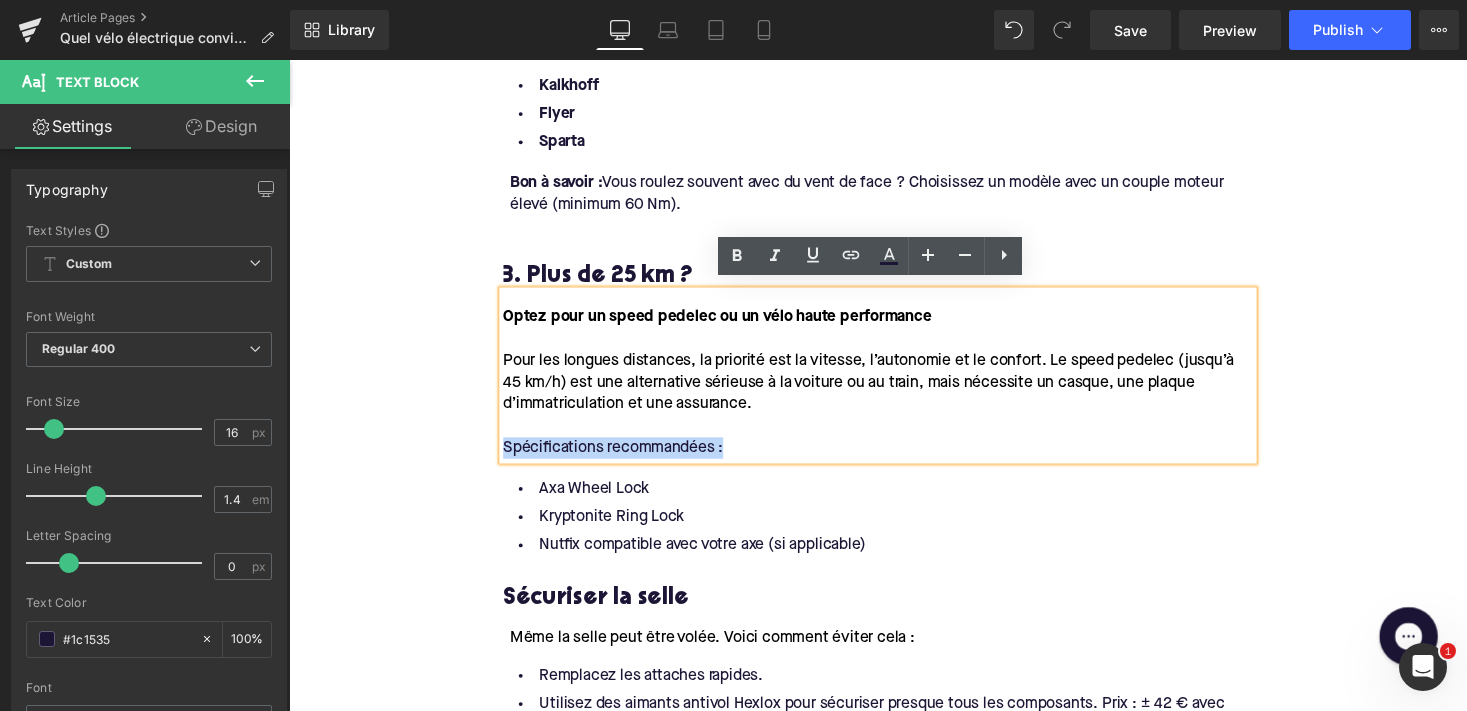 click on "1. Vous habitez à moins de 10 km du travail ? Heading         Optez pour un vélo de ville électrique Pour les courtes distances en ville, un vélo électrique compact et maniable est idéal. Privilégiez un modèle avec un moteur dans la roue avant ou arrière, qui offre une sensation naturelle lors des accélérations et freinages dans la circulation urbaine. Spécifications recommandées : Text Block         Position du moteur :  roue avant ou roue arrière Capacité de la batterie :  300 à 500 Wh suffisent Poids :  cadre léger pour une bonne maniabilité En plus :  vitesses automatiques pratiques pour les feux rouges Text Block         Marques à considérer : Text Block         Gazelle Cube Cortina Text Block         2. Distance entre 10 et 25 km ? Heading         Sécurisation du cadre Heading         Choisissez un moteur central puissant Pour les distances moyennes, le confort est essentiel. Un moteur central offre une assistance naturelle, un bon équilibre et une consommation d'énergie efficace." at bounding box center (894, 557) 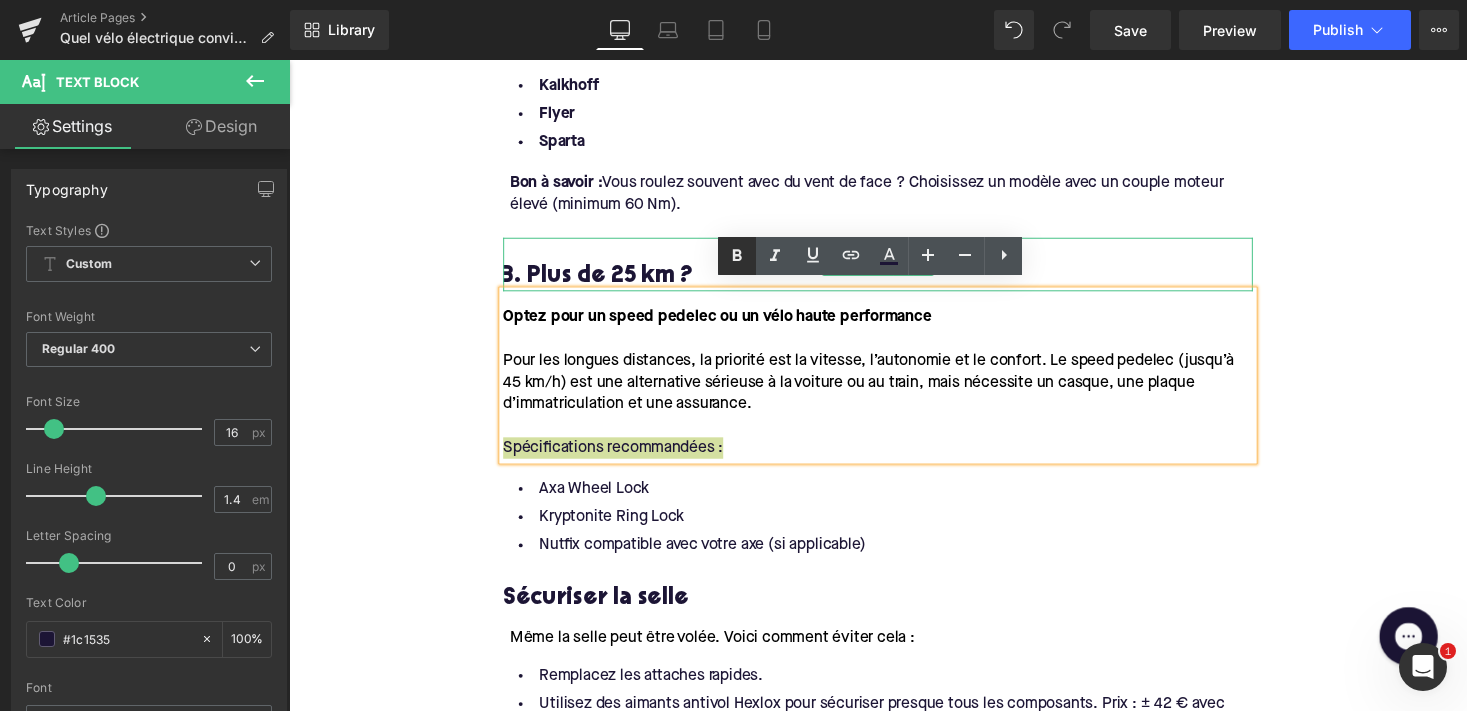 click 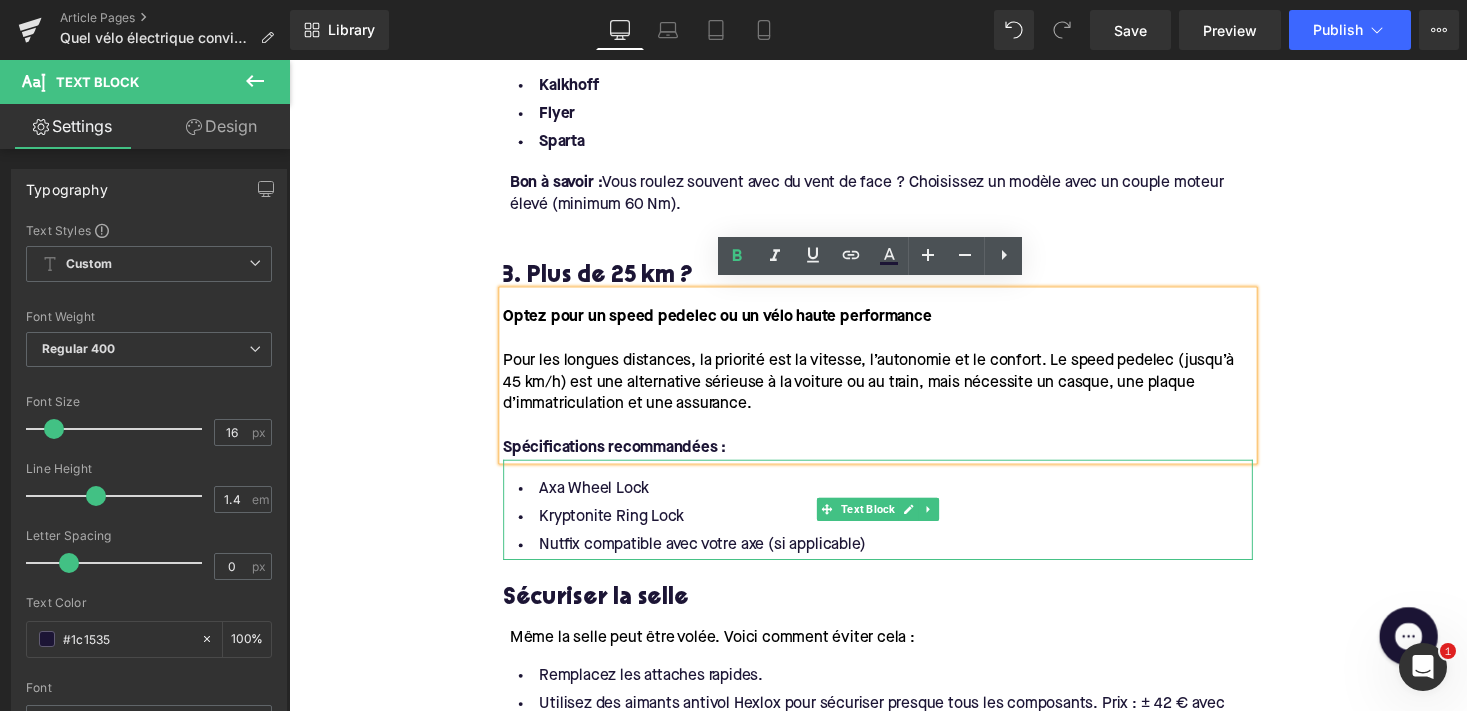 click on "Nutfix compatible avec votre axe (si applicable)" at bounding box center [894, 559] 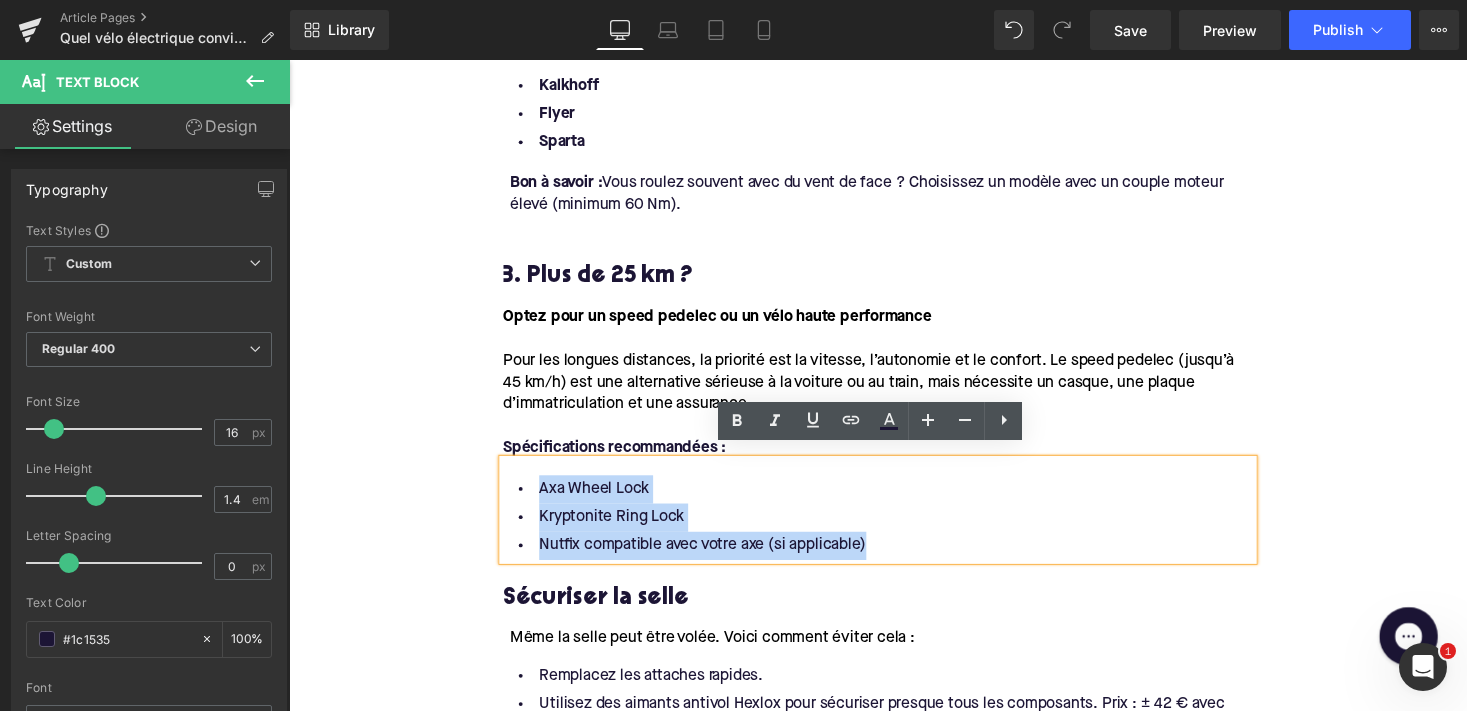 drag, startPoint x: 888, startPoint y: 551, endPoint x: 531, endPoint y: 497, distance: 361.06094 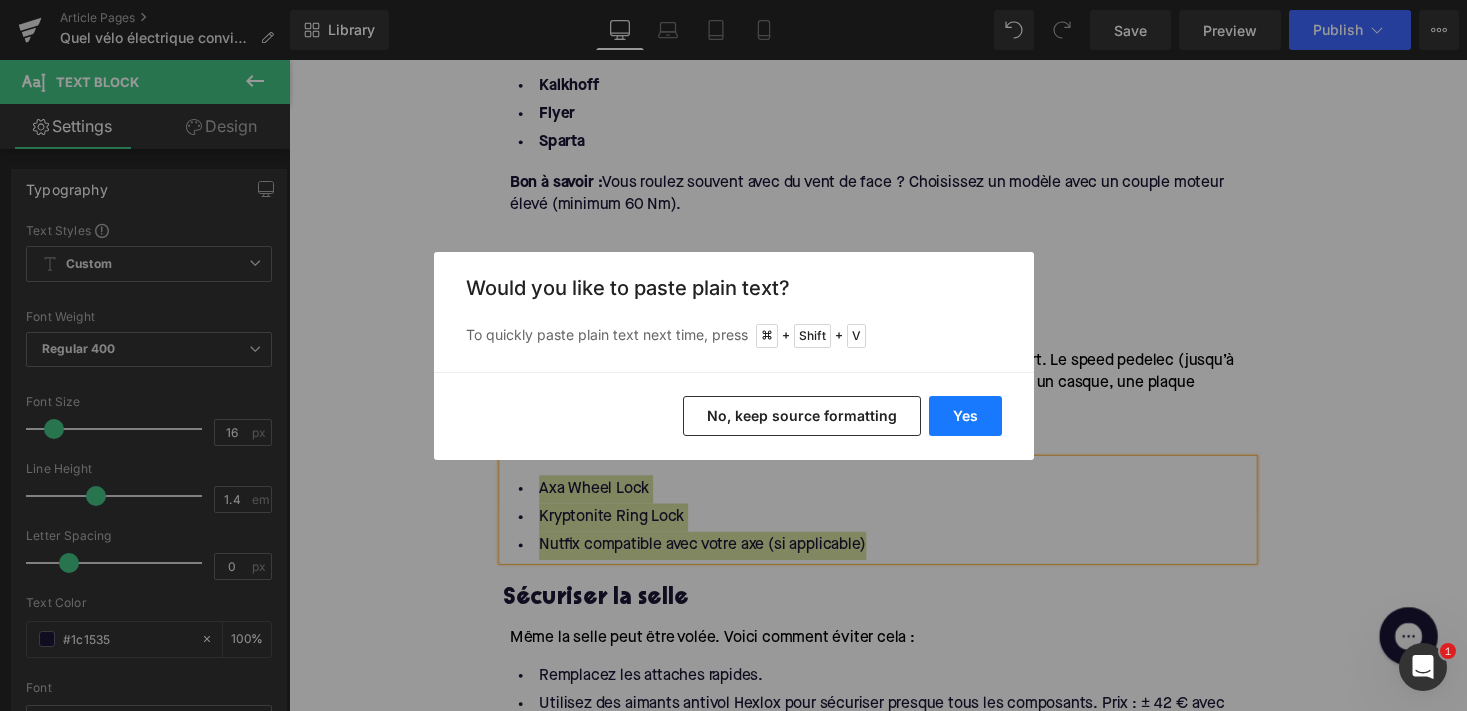 click on "Yes" at bounding box center (965, 416) 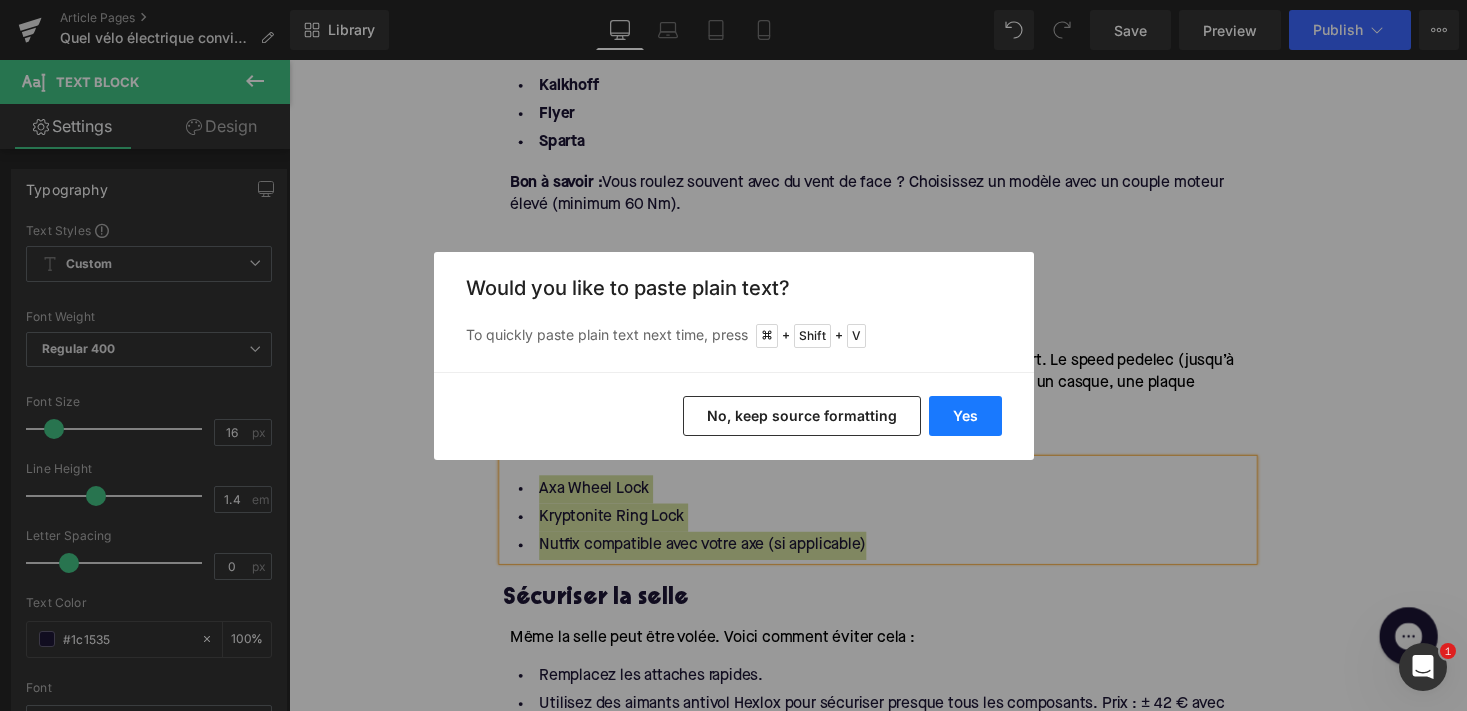type 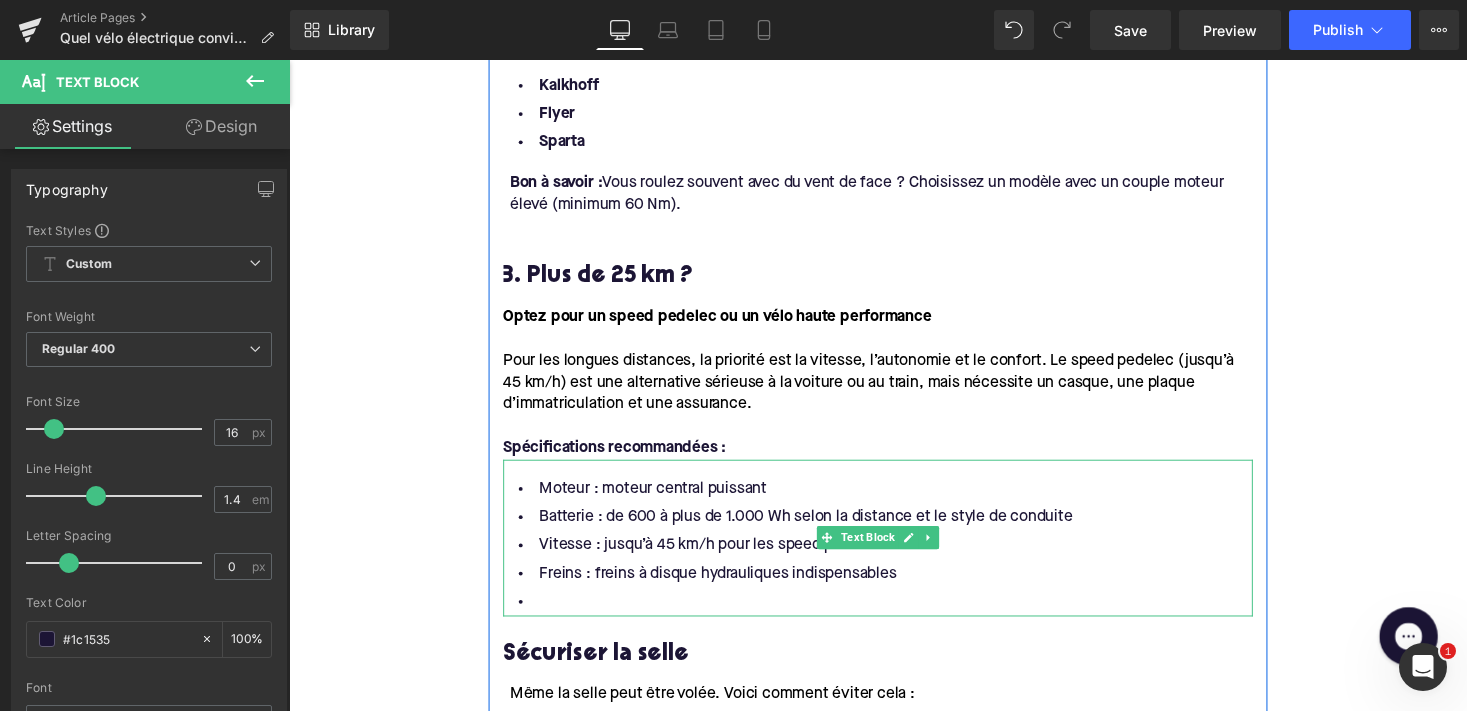 click at bounding box center [894, 617] 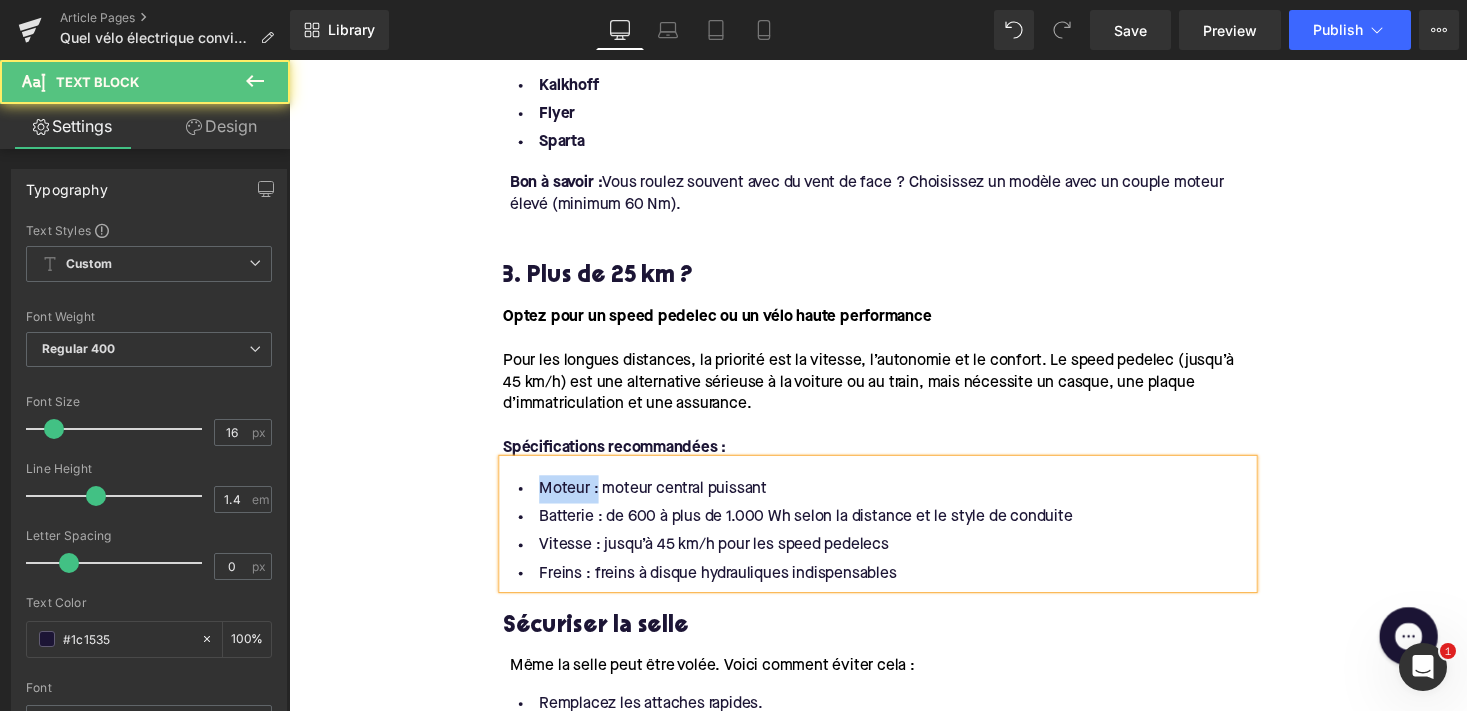 drag, startPoint x: 598, startPoint y: 490, endPoint x: 503, endPoint y: 490, distance: 95 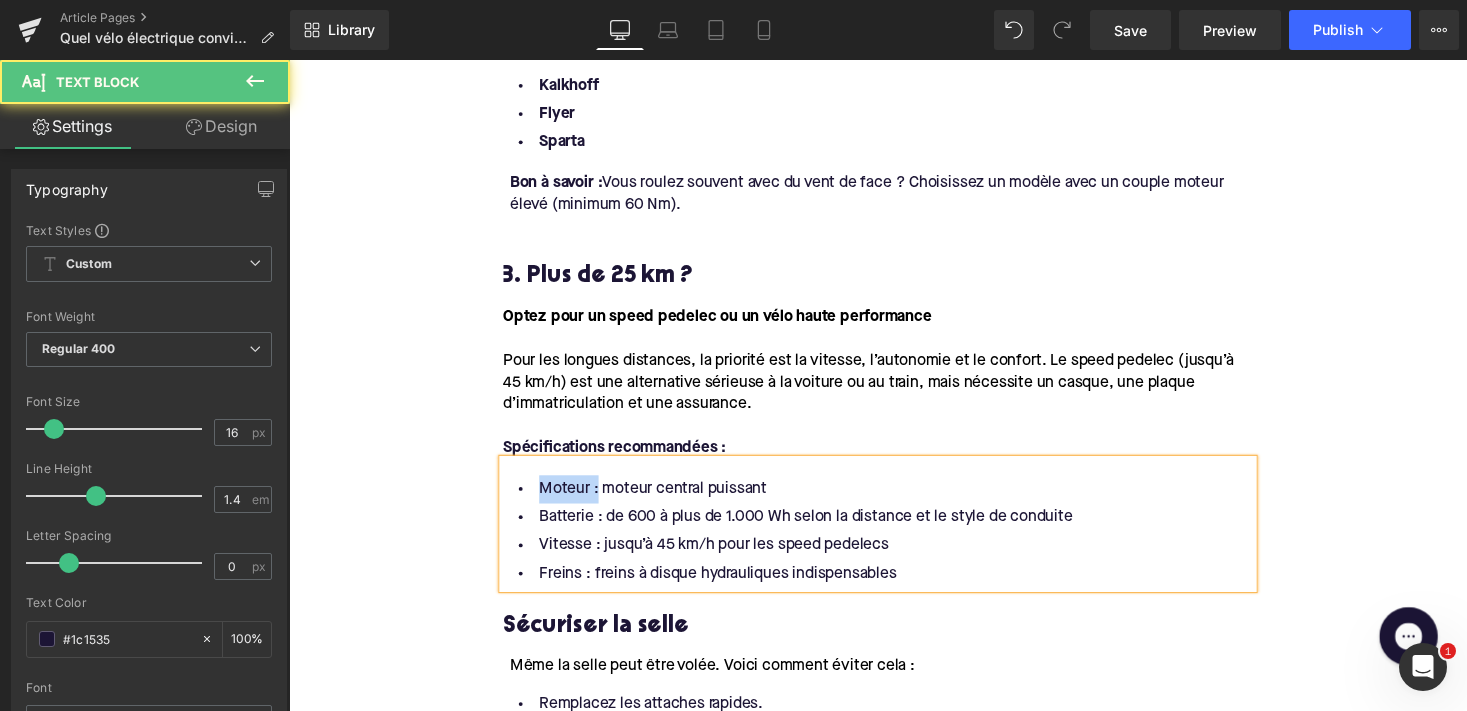 click on "Moteur : moteur central puissant Batterie : de 600 à plus de 1.000 Wh selon la distance et le style de conduite Vitesse : jusqu’à 45 km/h pour les speed pedelecs Freins : freins à disque hydrauliques indispensables" at bounding box center (894, 537) 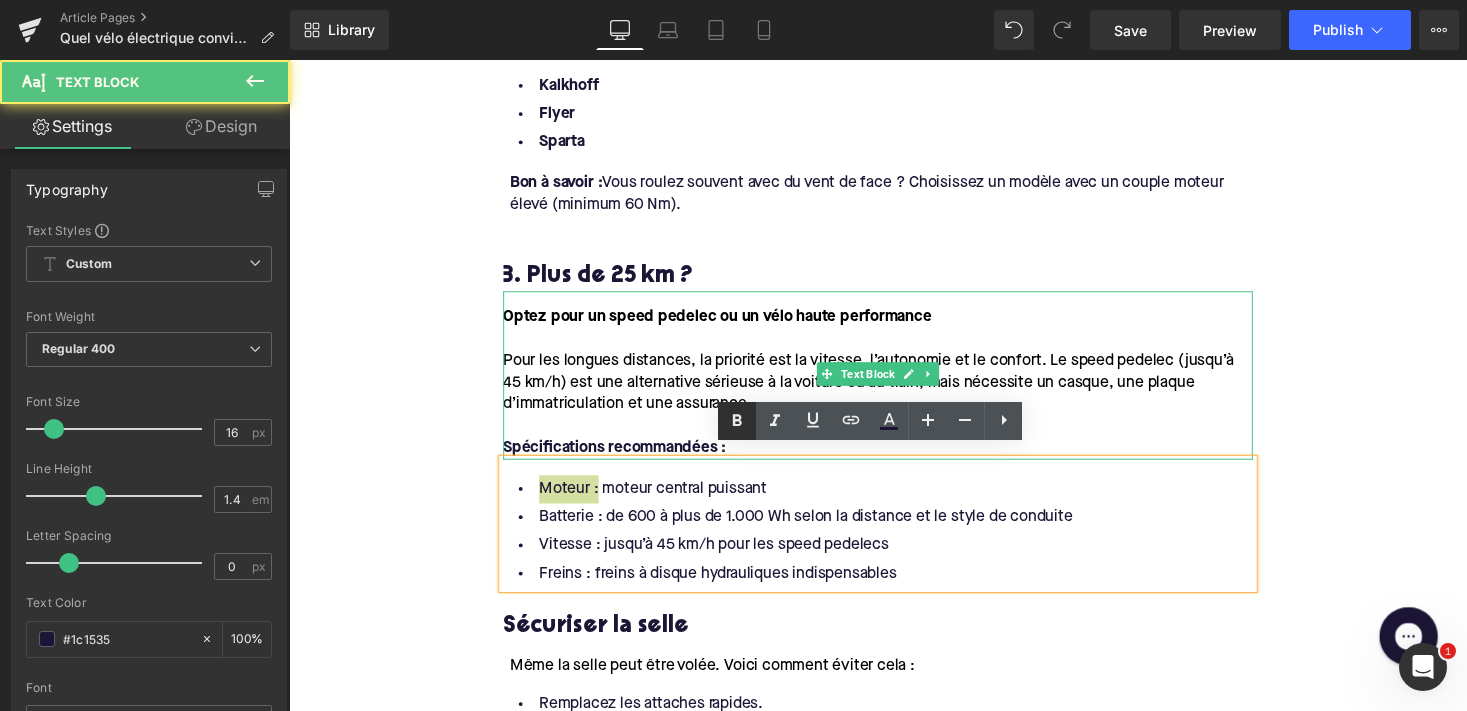 click 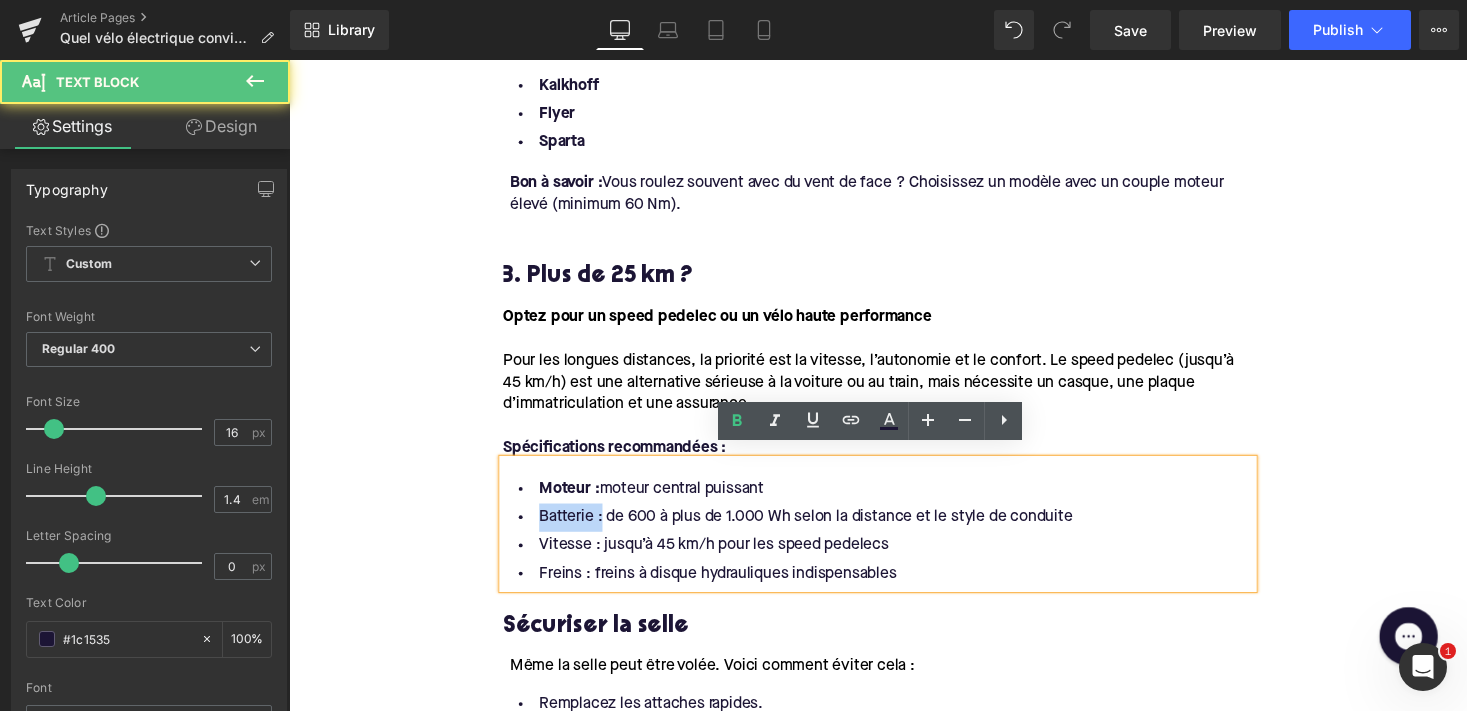 drag, startPoint x: 602, startPoint y: 517, endPoint x: 511, endPoint y: 519, distance: 91.02197 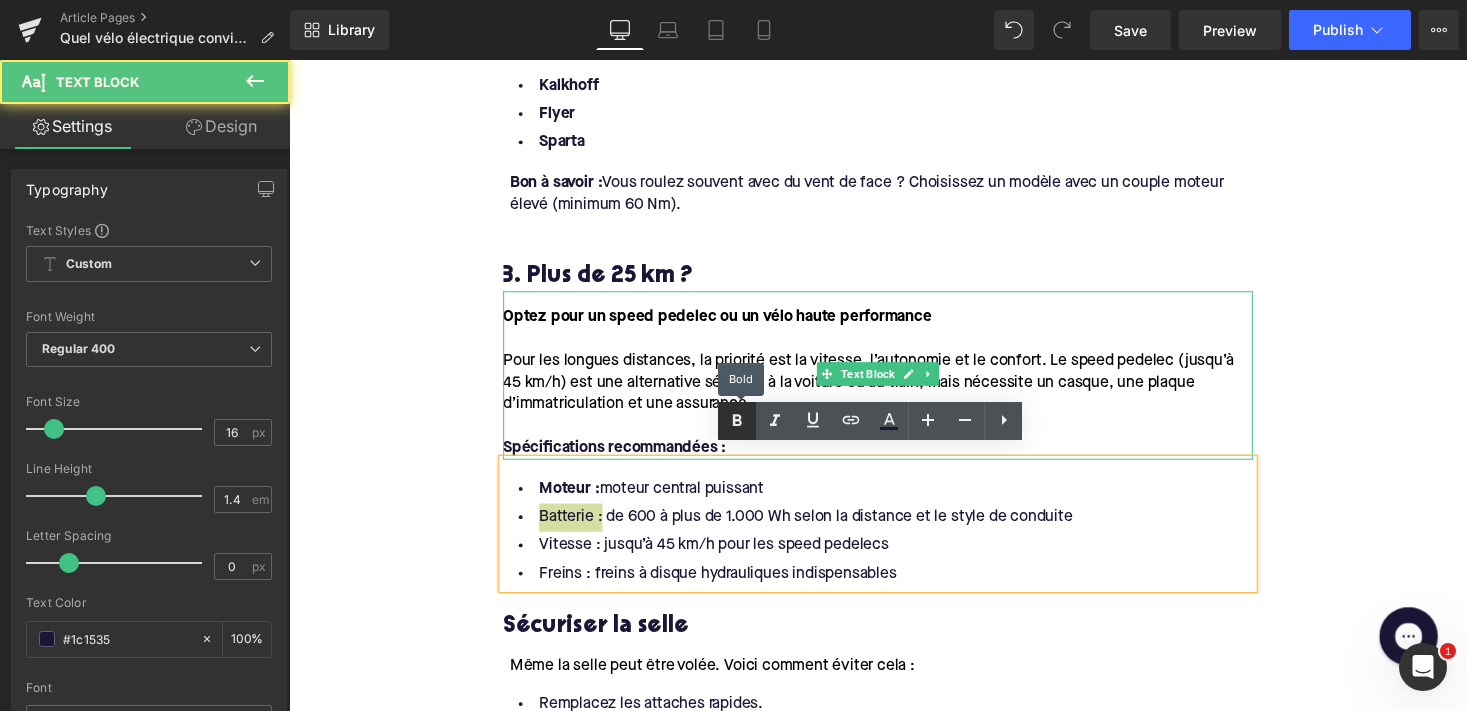 click at bounding box center [737, 421] 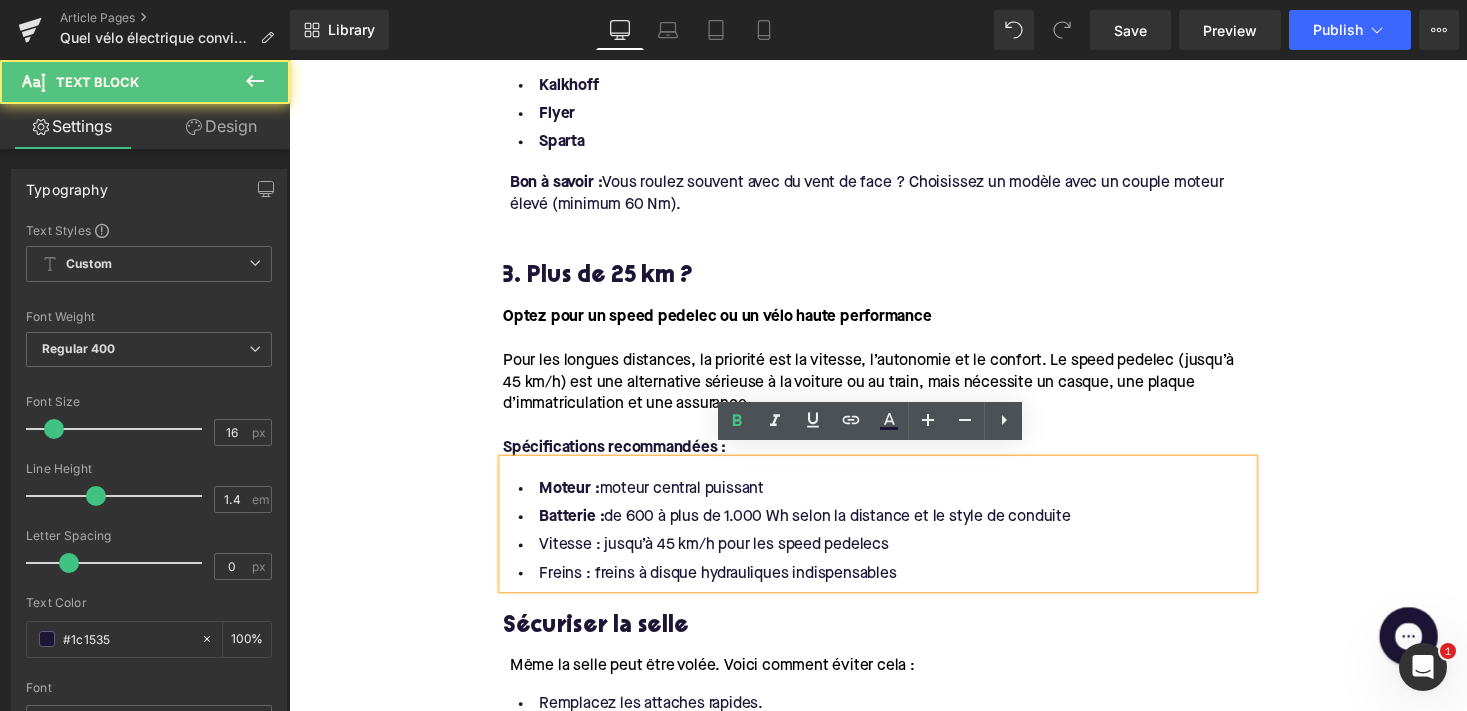 click on "Vitesse : jusqu’à 45 km/h pour les speed pedelecs" at bounding box center (894, 559) 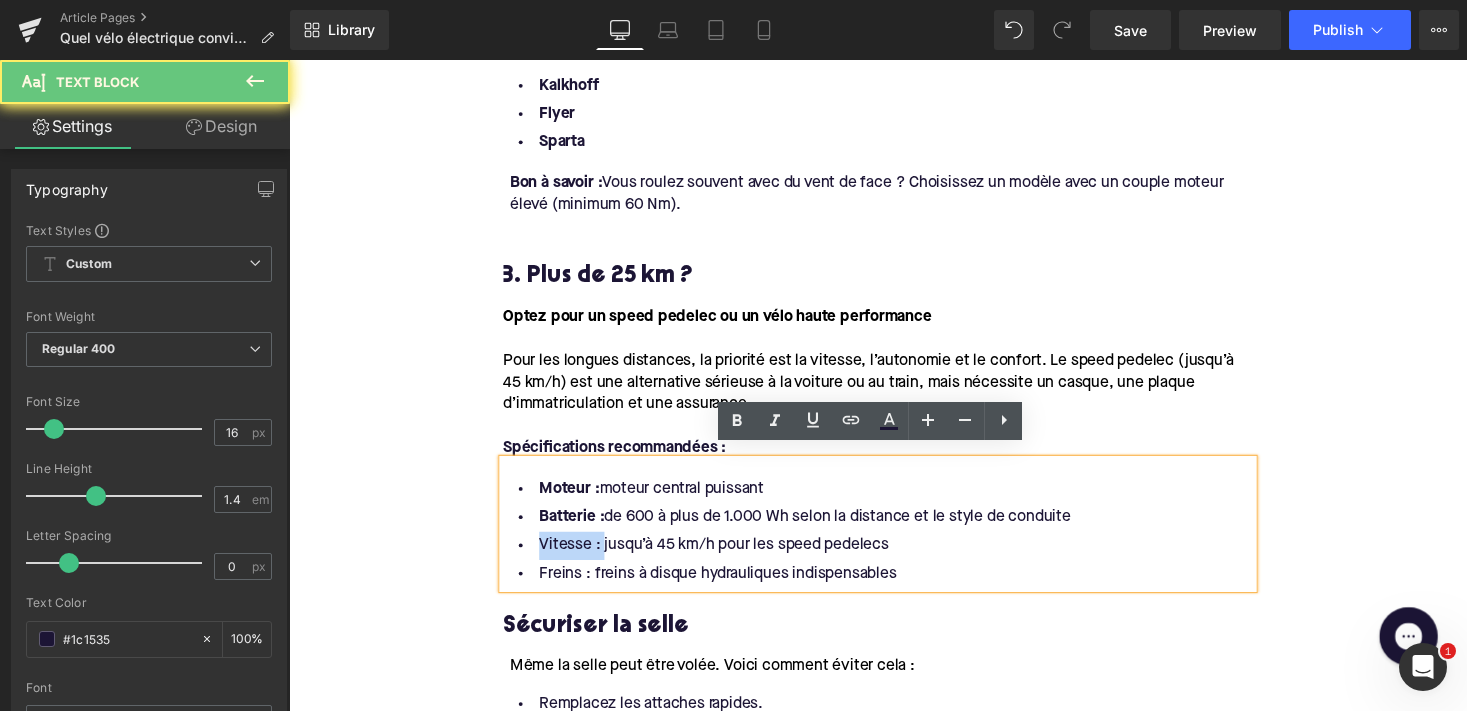 drag, startPoint x: 601, startPoint y: 548, endPoint x: 485, endPoint y: 550, distance: 116.01724 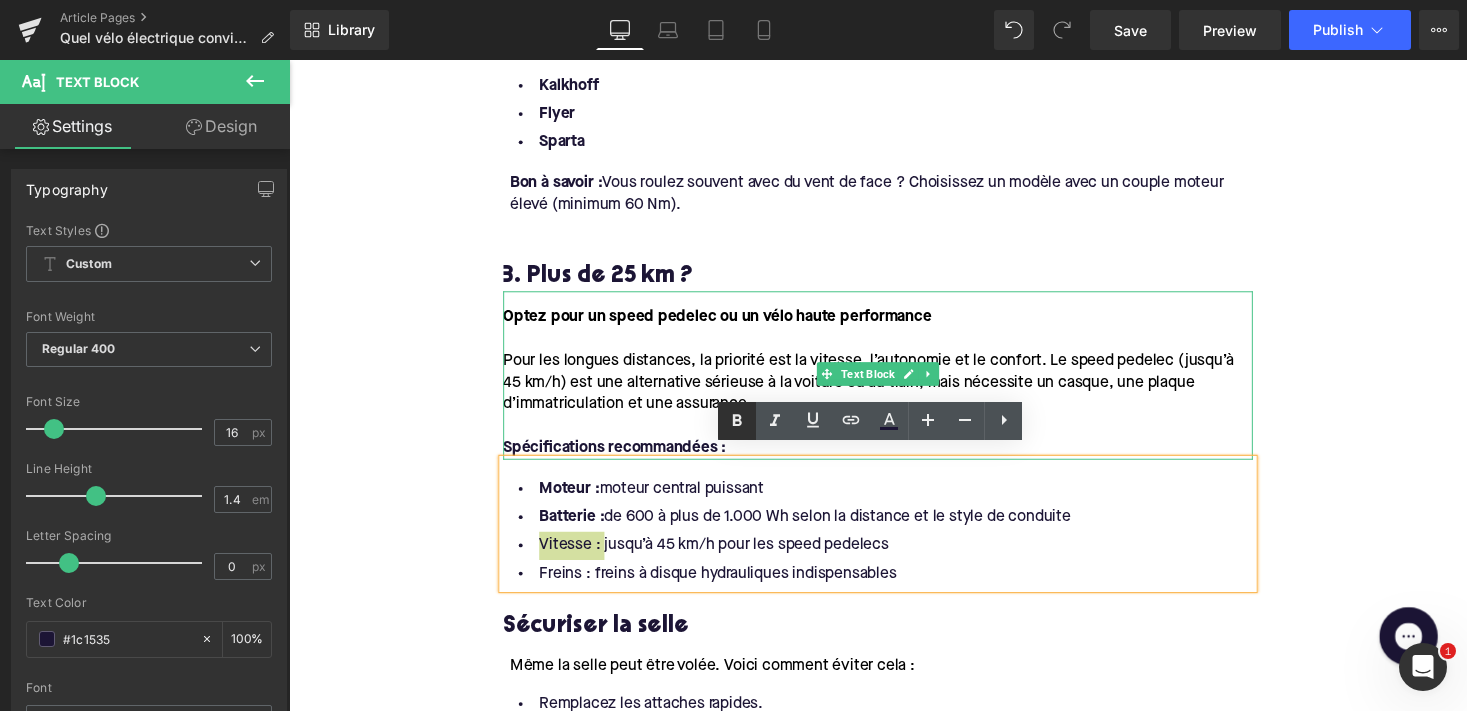 click 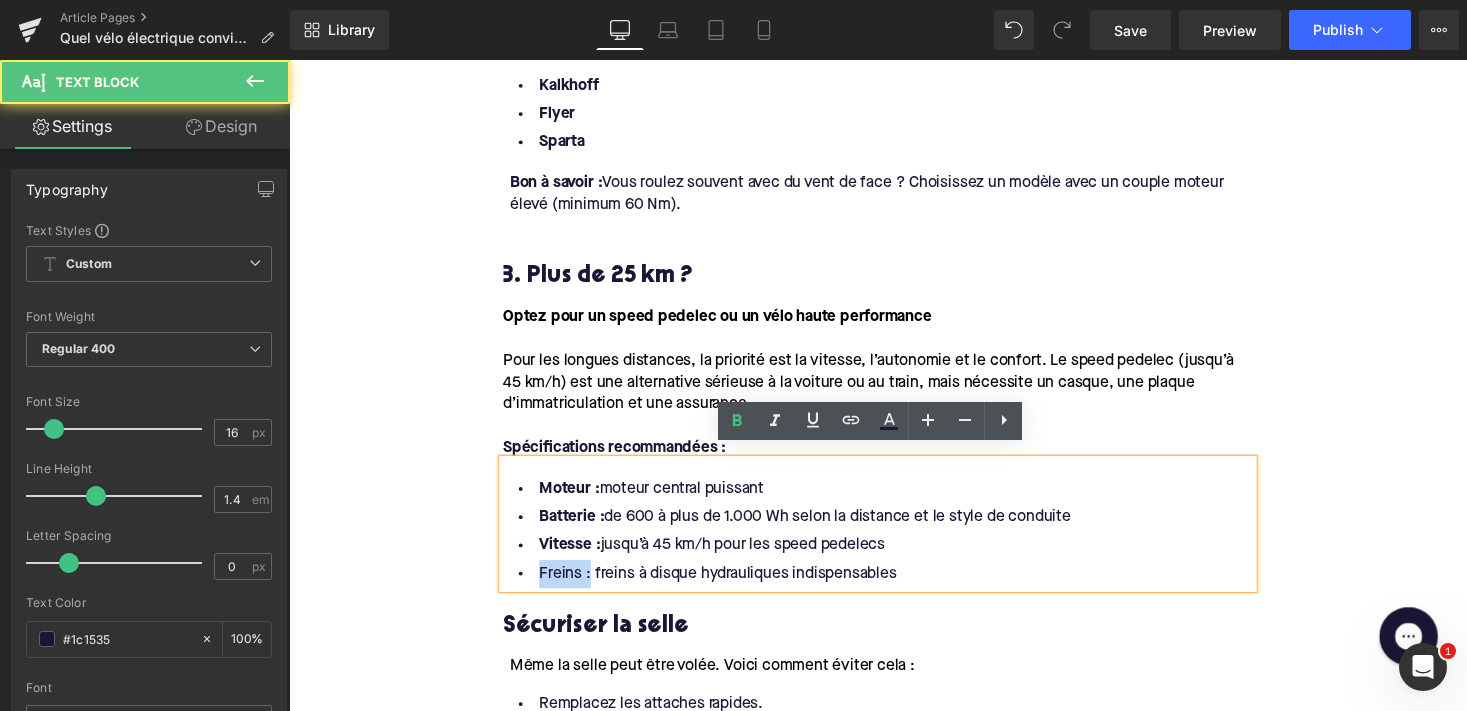 drag, startPoint x: 589, startPoint y: 582, endPoint x: 517, endPoint y: 582, distance: 72 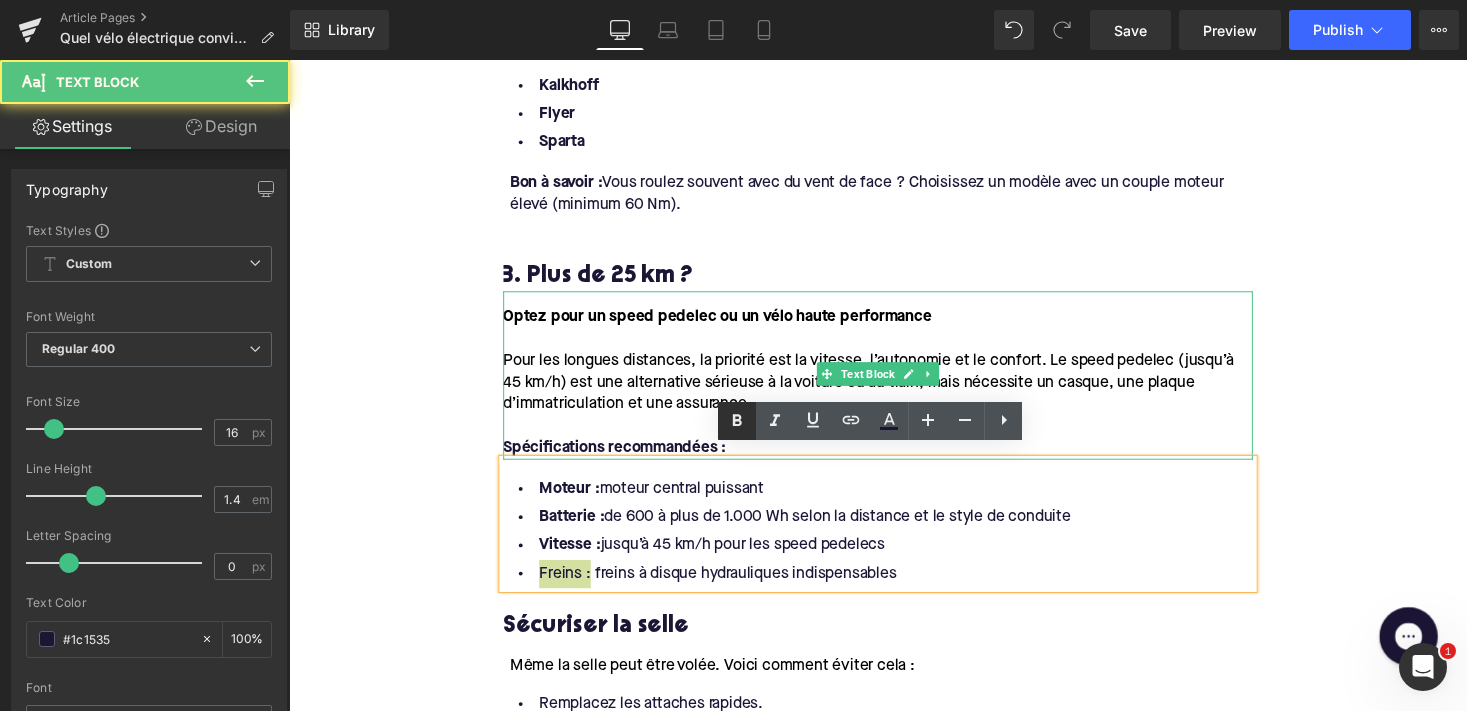 click 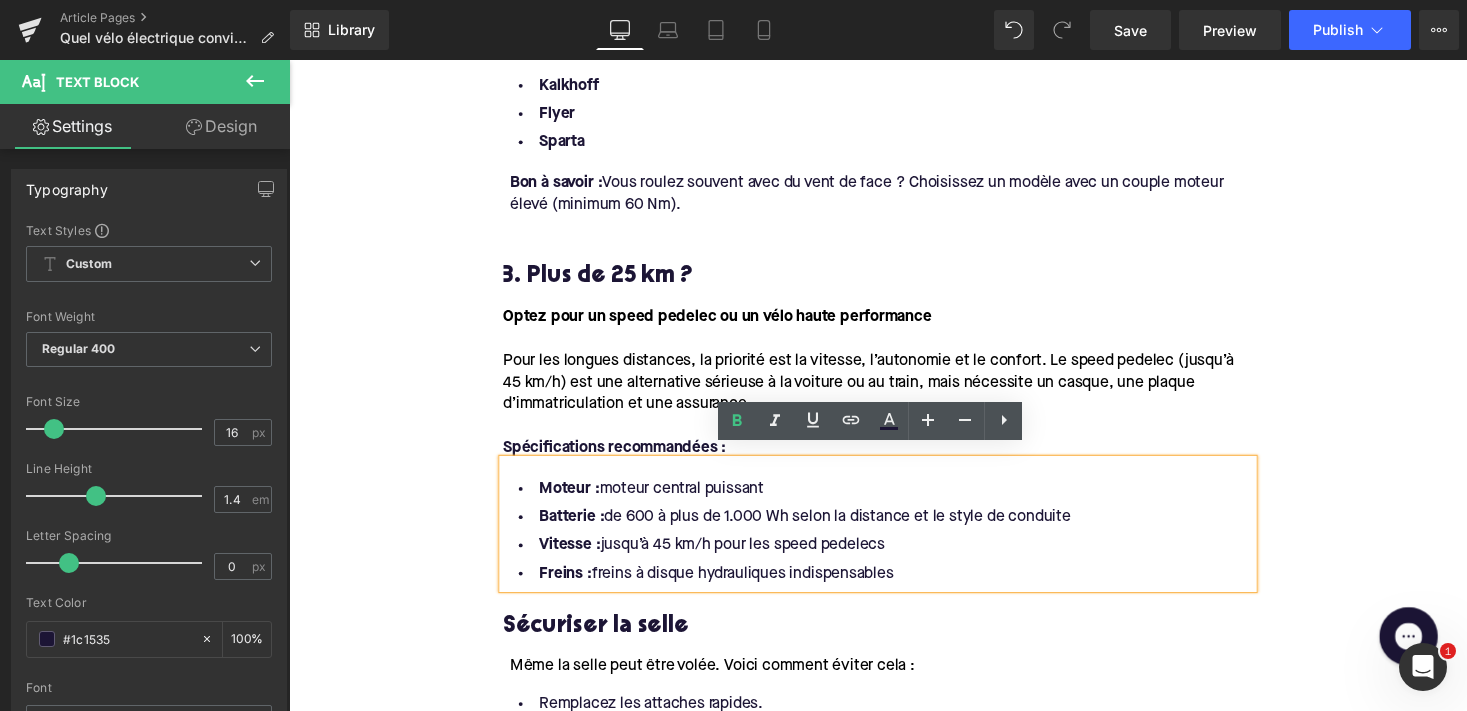 click on "Moteur :  moteur central puissant Batterie :  de 600 à plus de 1.000 Wh selon la distance et le style de conduite Vitesse :  jusqu’à 45 km/h pour les speed pedelecs Freins :  freins à disque hydrauliques indispensables" at bounding box center [894, 537] 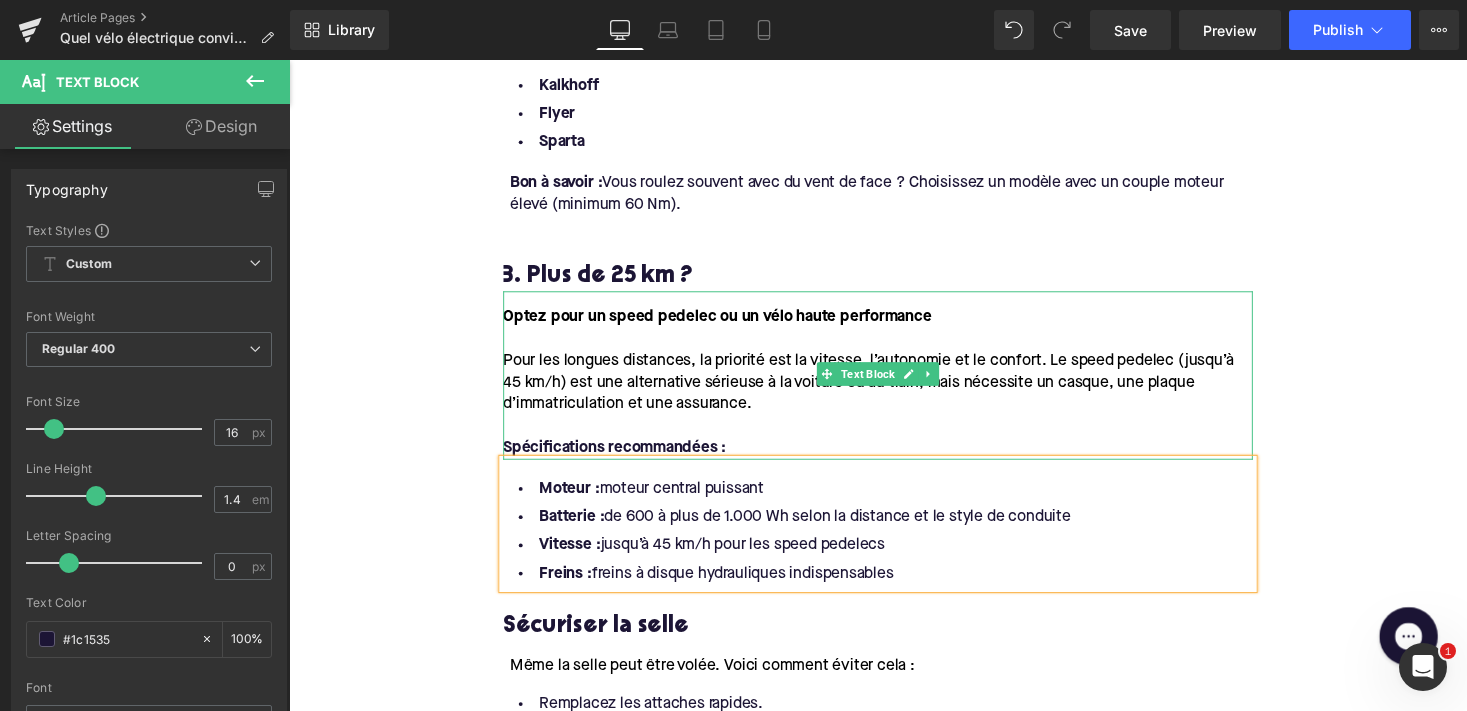 click on "Spécifications recommandées :" at bounding box center (894, 459) 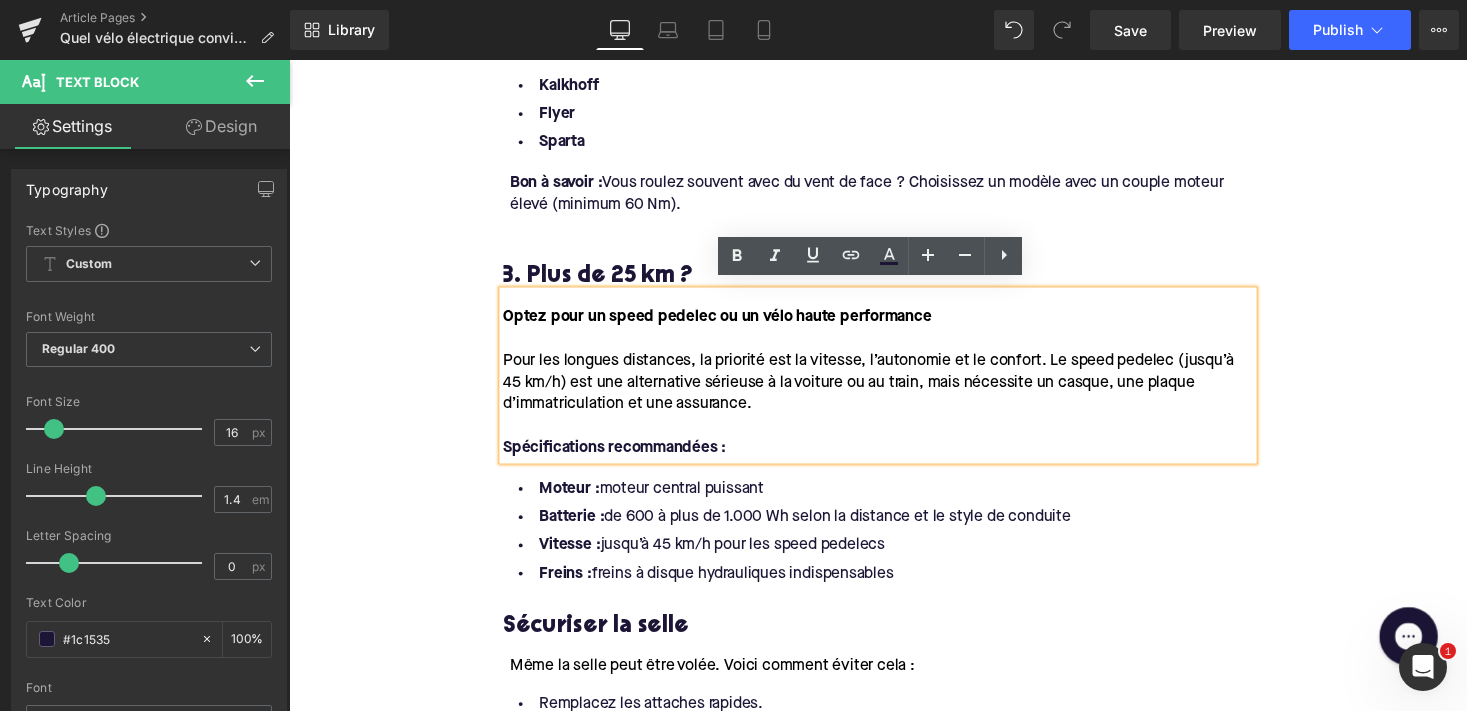 click at bounding box center [894, 437] 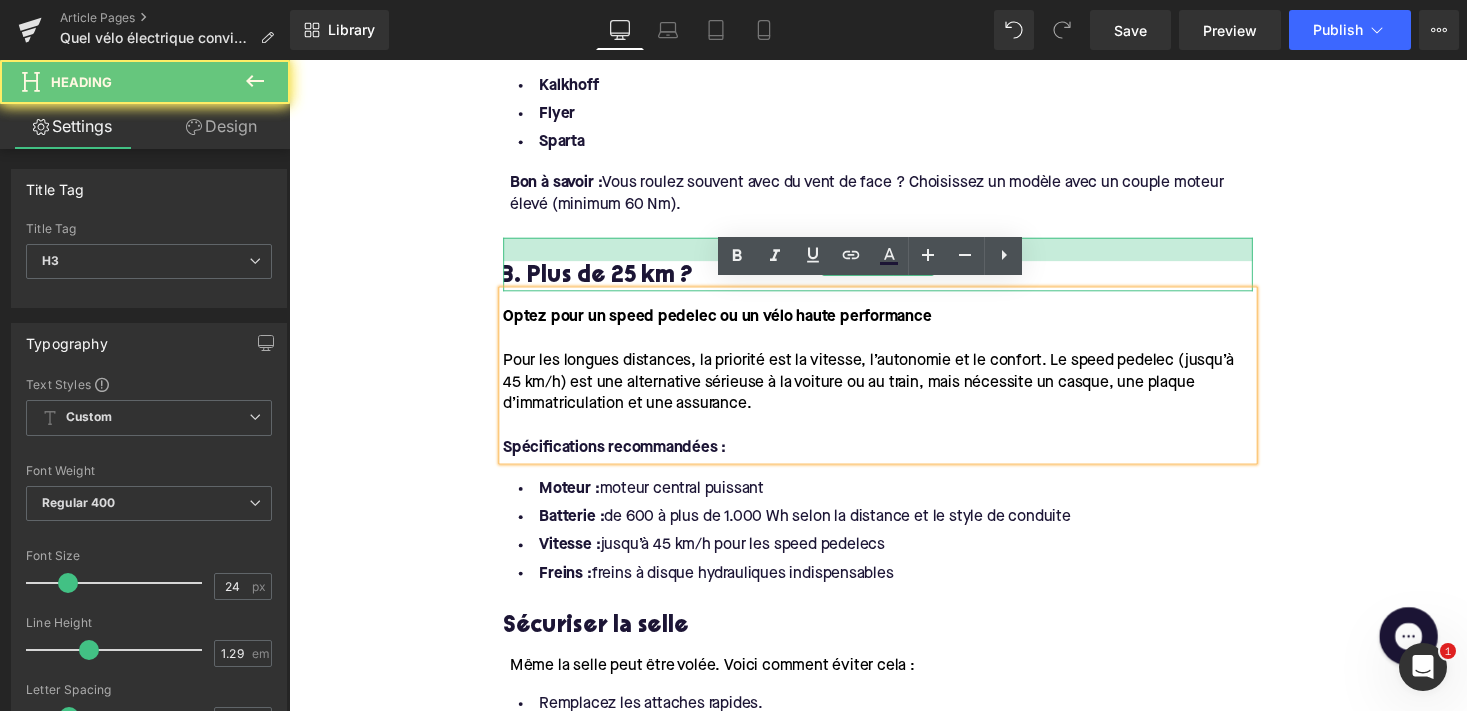 click at bounding box center (894, 255) 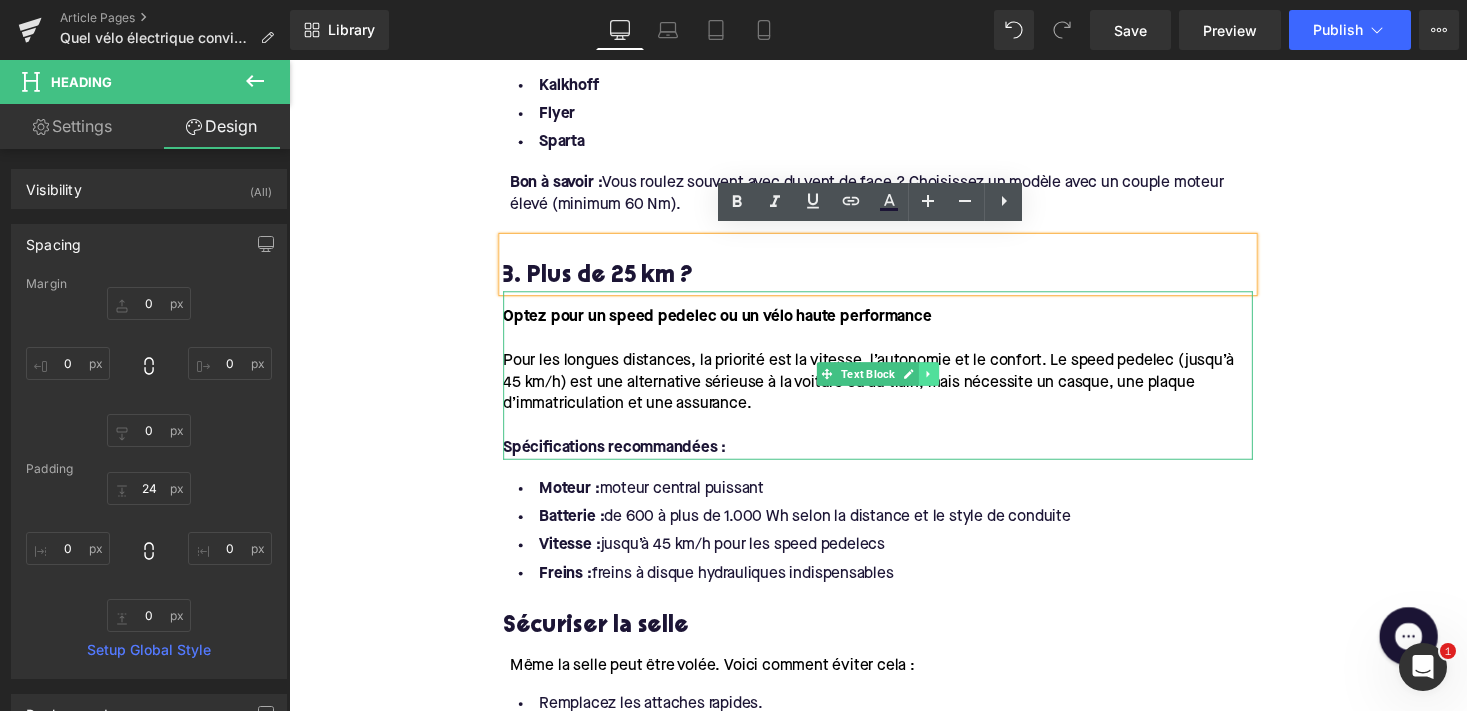 click 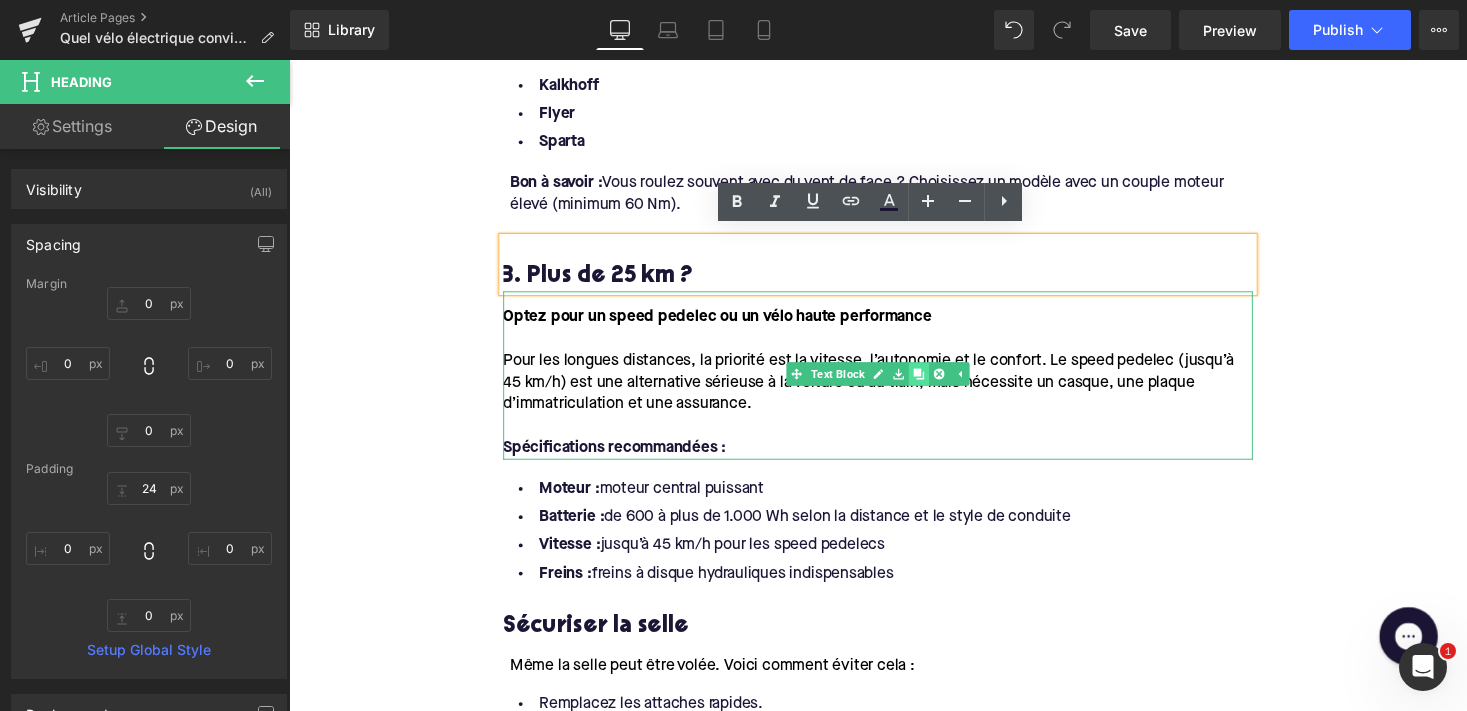click 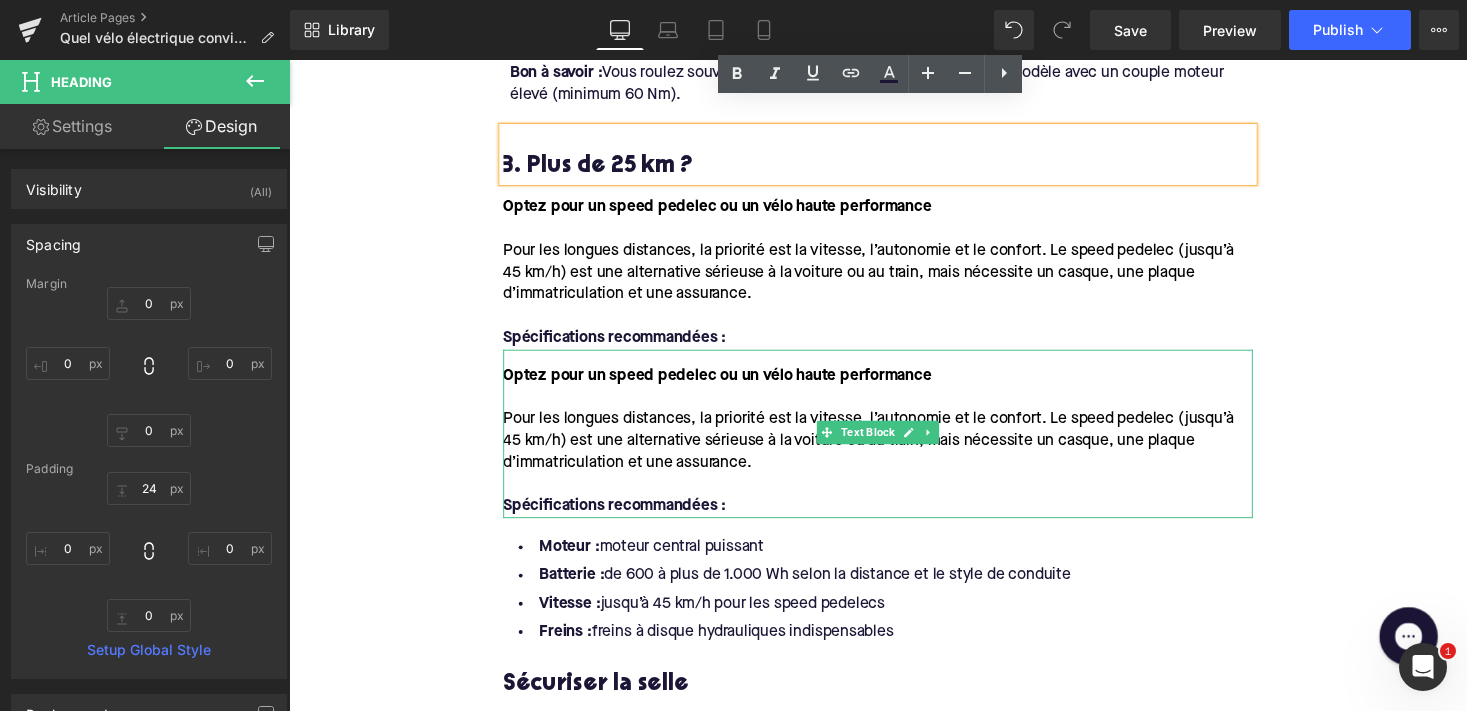 scroll, scrollTop: 2627, scrollLeft: 0, axis: vertical 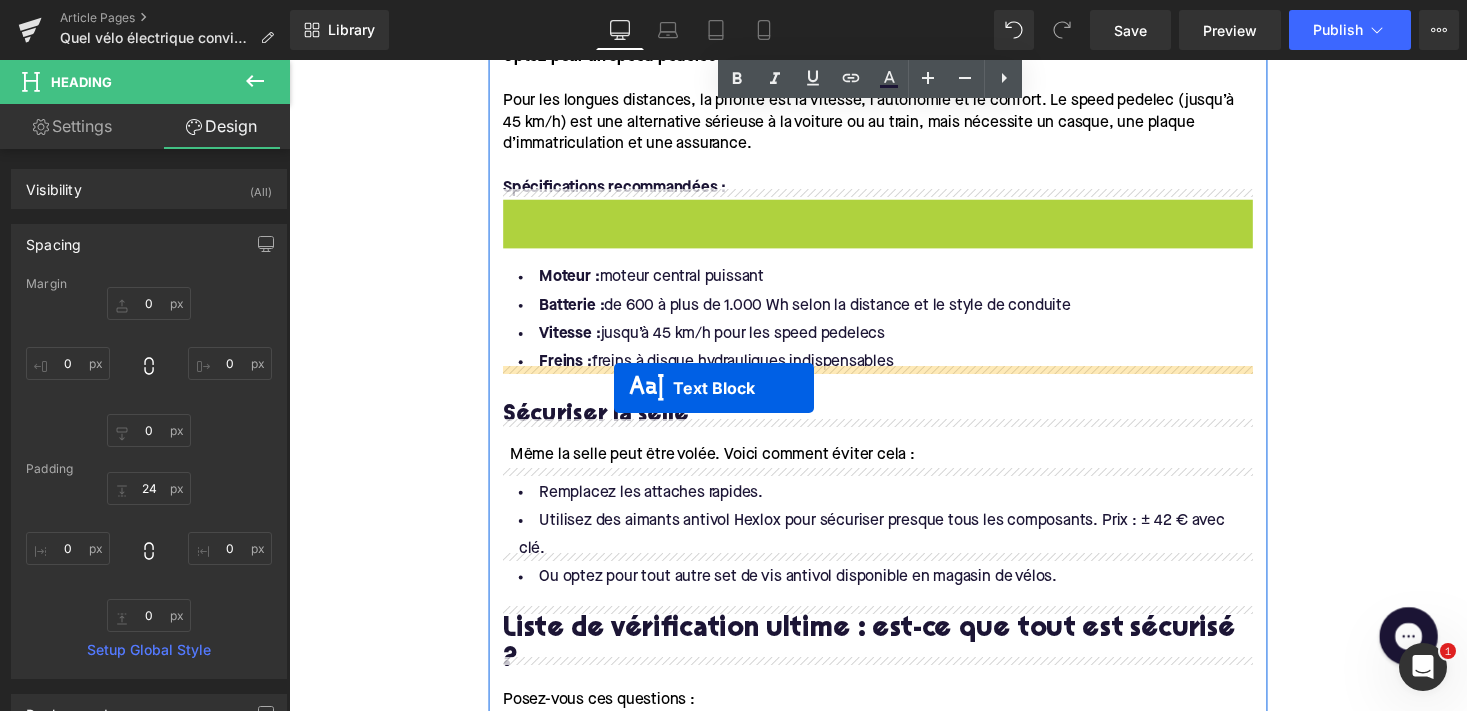 drag, startPoint x: 831, startPoint y: 283, endPoint x: 623, endPoint y: 396, distance: 236.7129 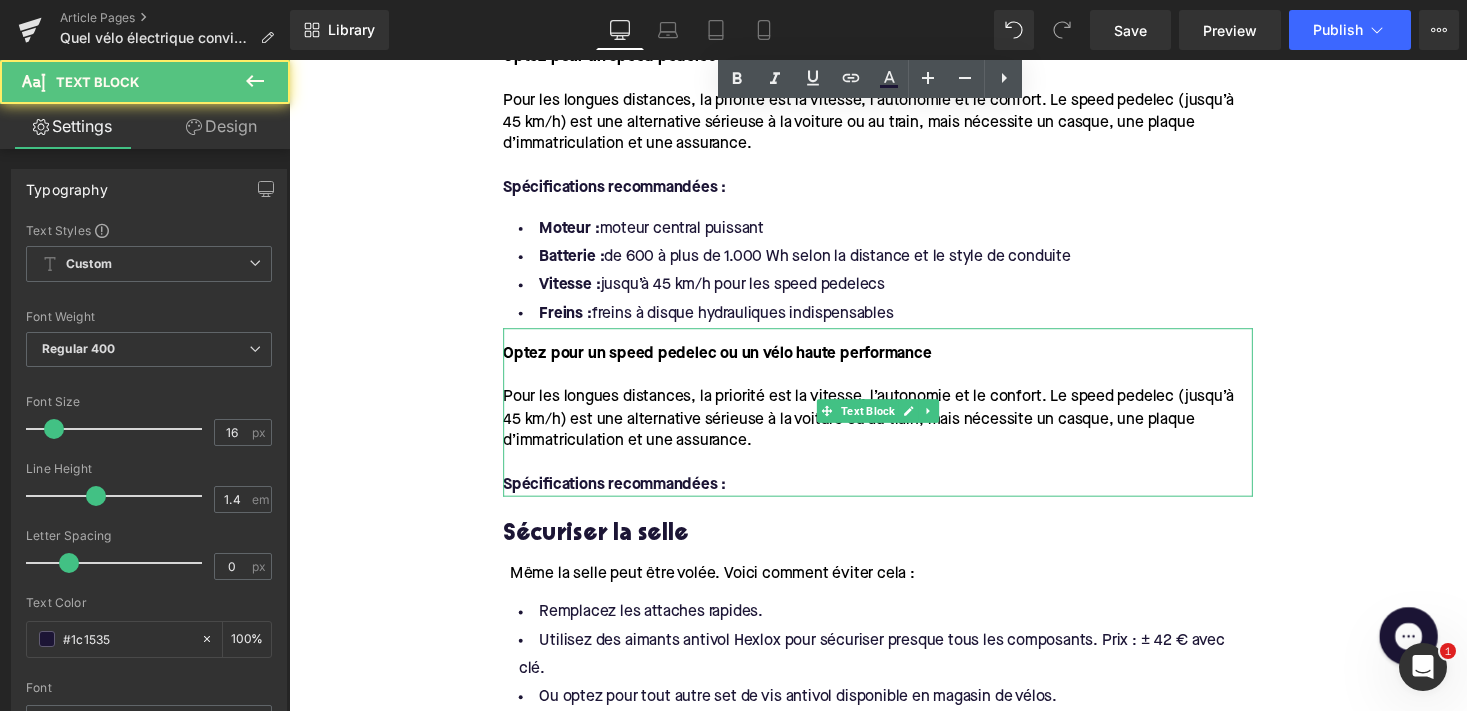 click at bounding box center [894, 475] 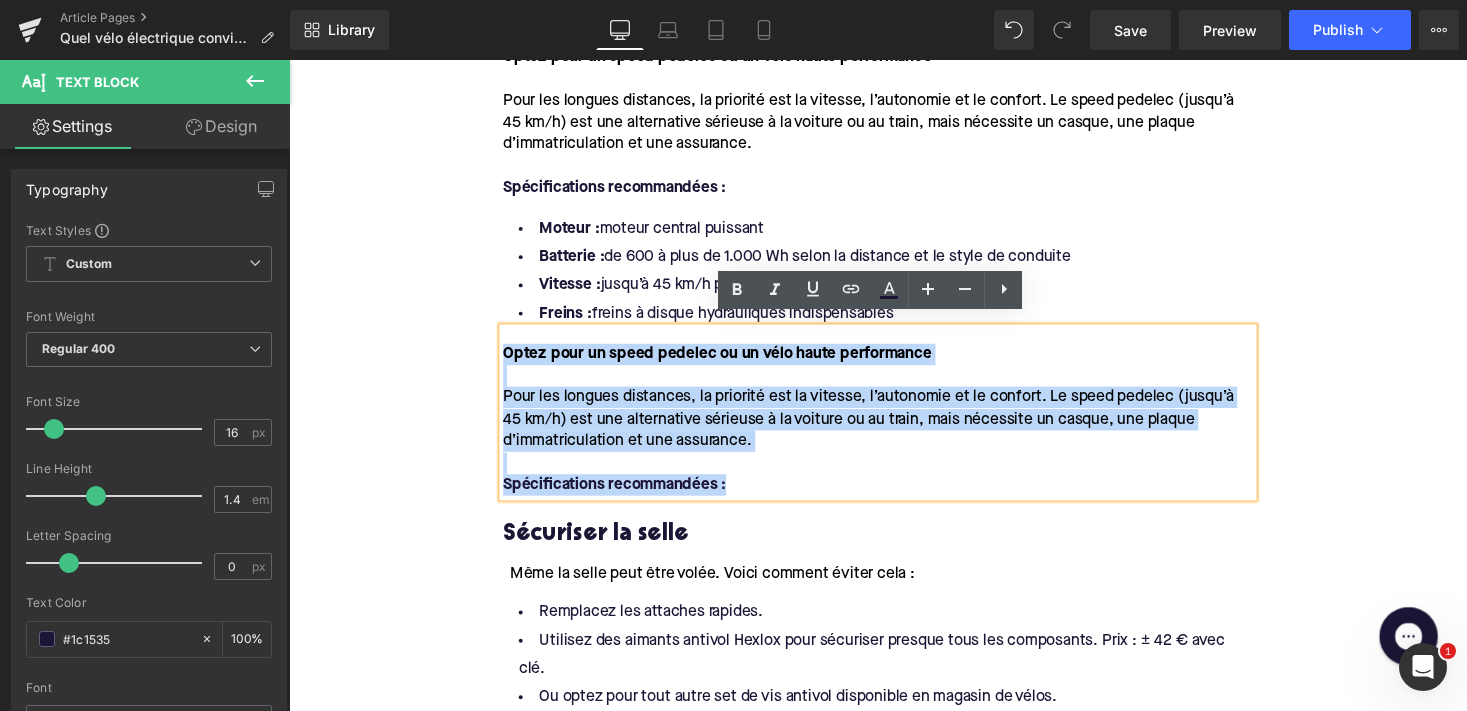 drag, startPoint x: 749, startPoint y: 485, endPoint x: 500, endPoint y: 347, distance: 284.68402 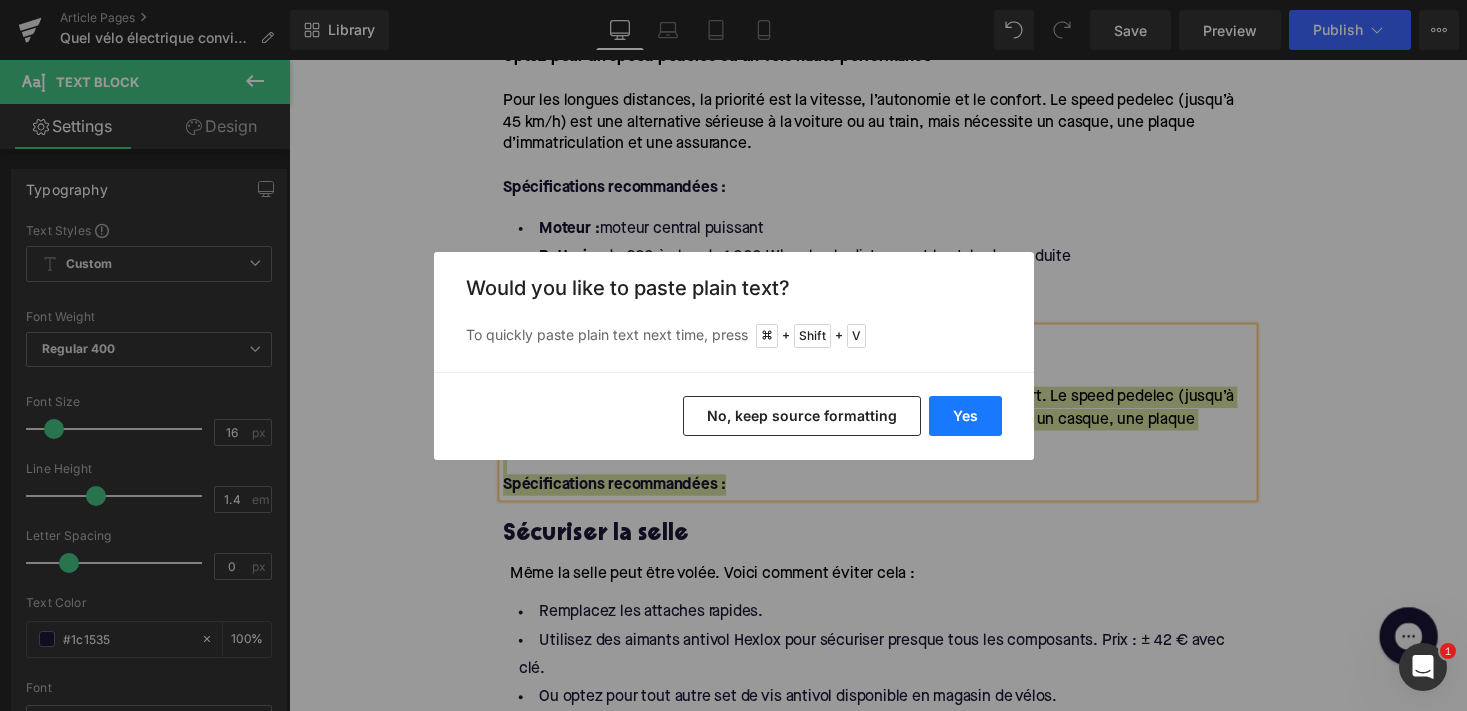 click on "Yes" at bounding box center [965, 416] 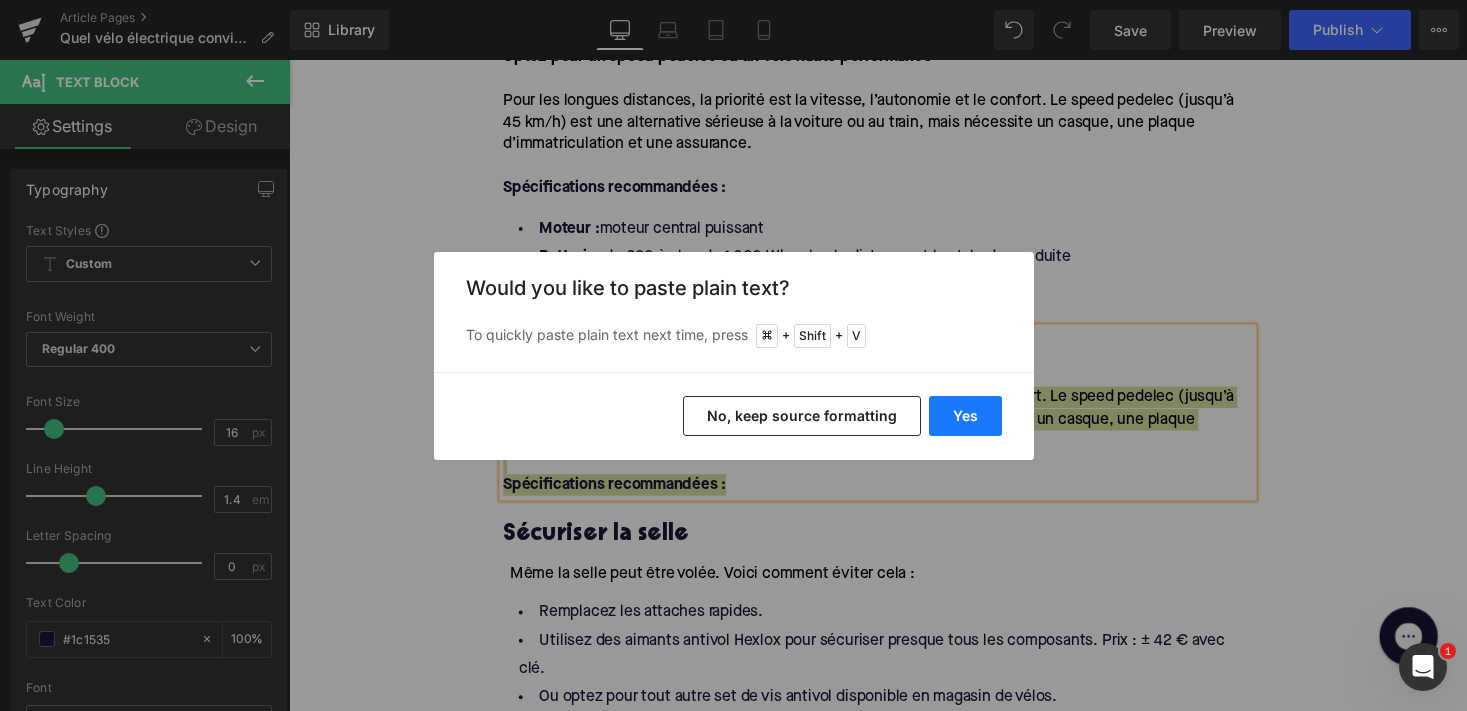 type 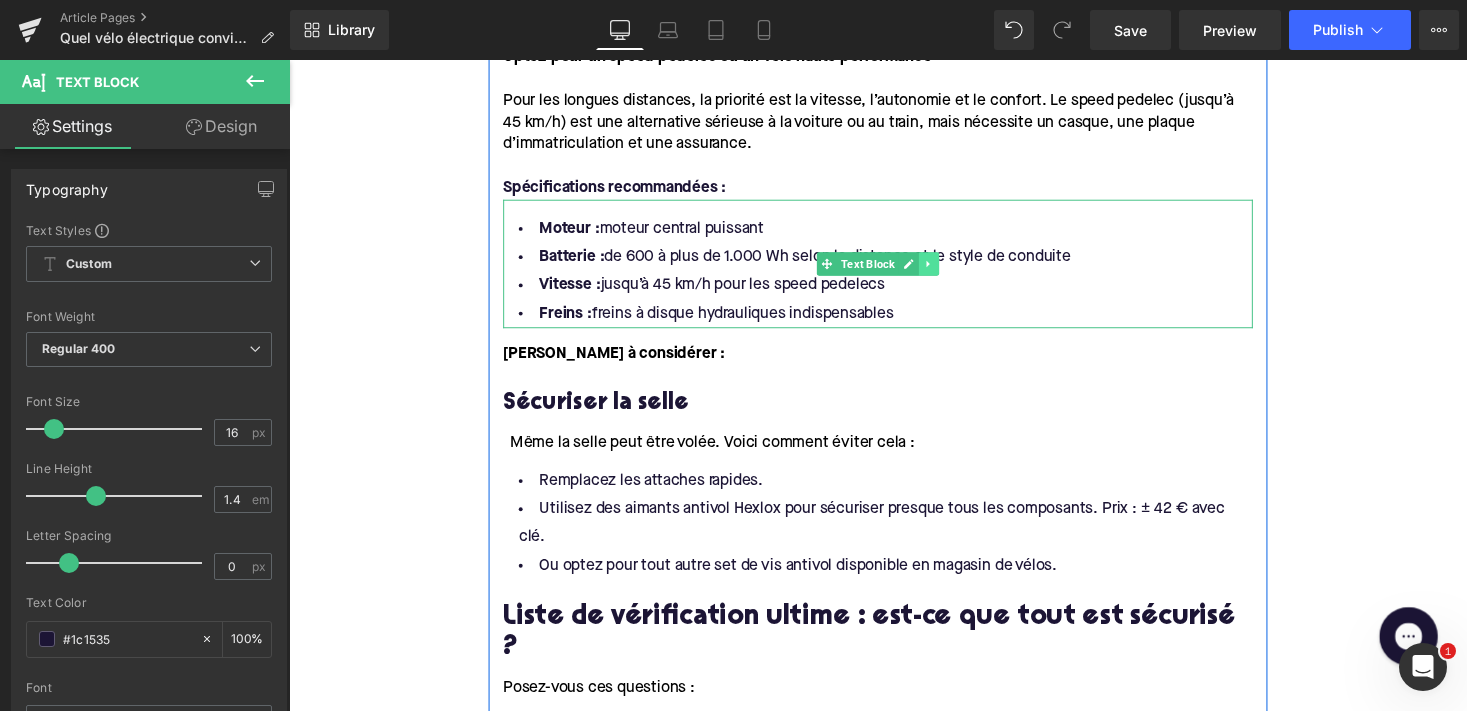 click at bounding box center [946, 270] 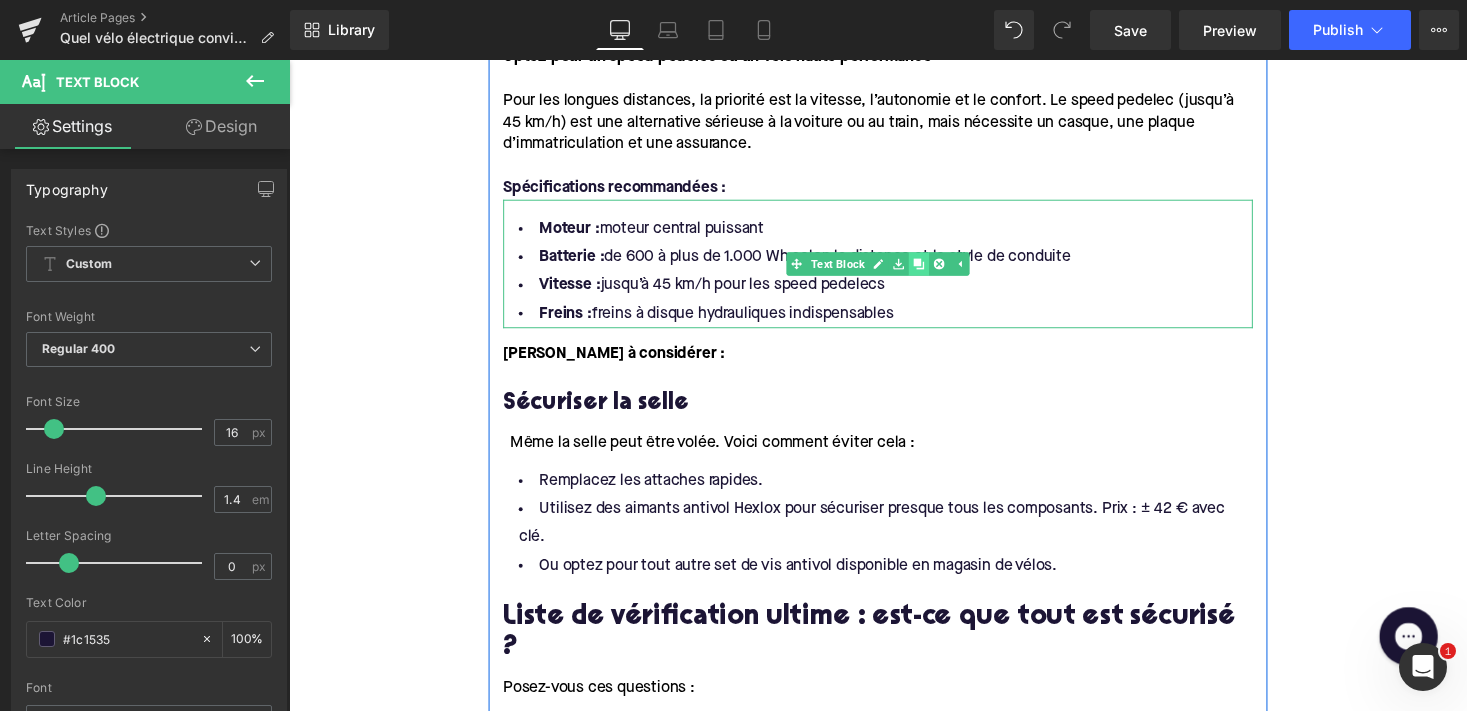 click 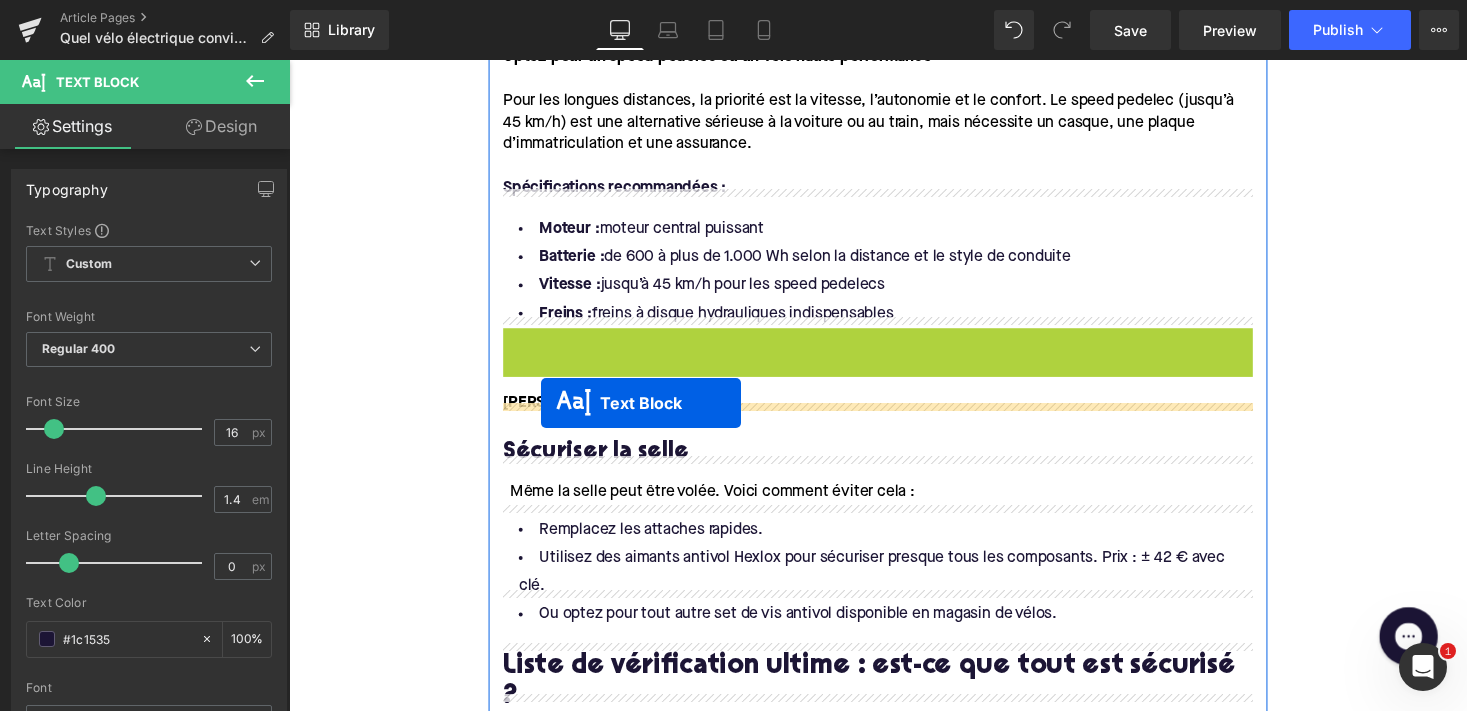 drag, startPoint x: 843, startPoint y: 394, endPoint x: 548, endPoint y: 413, distance: 295.61124 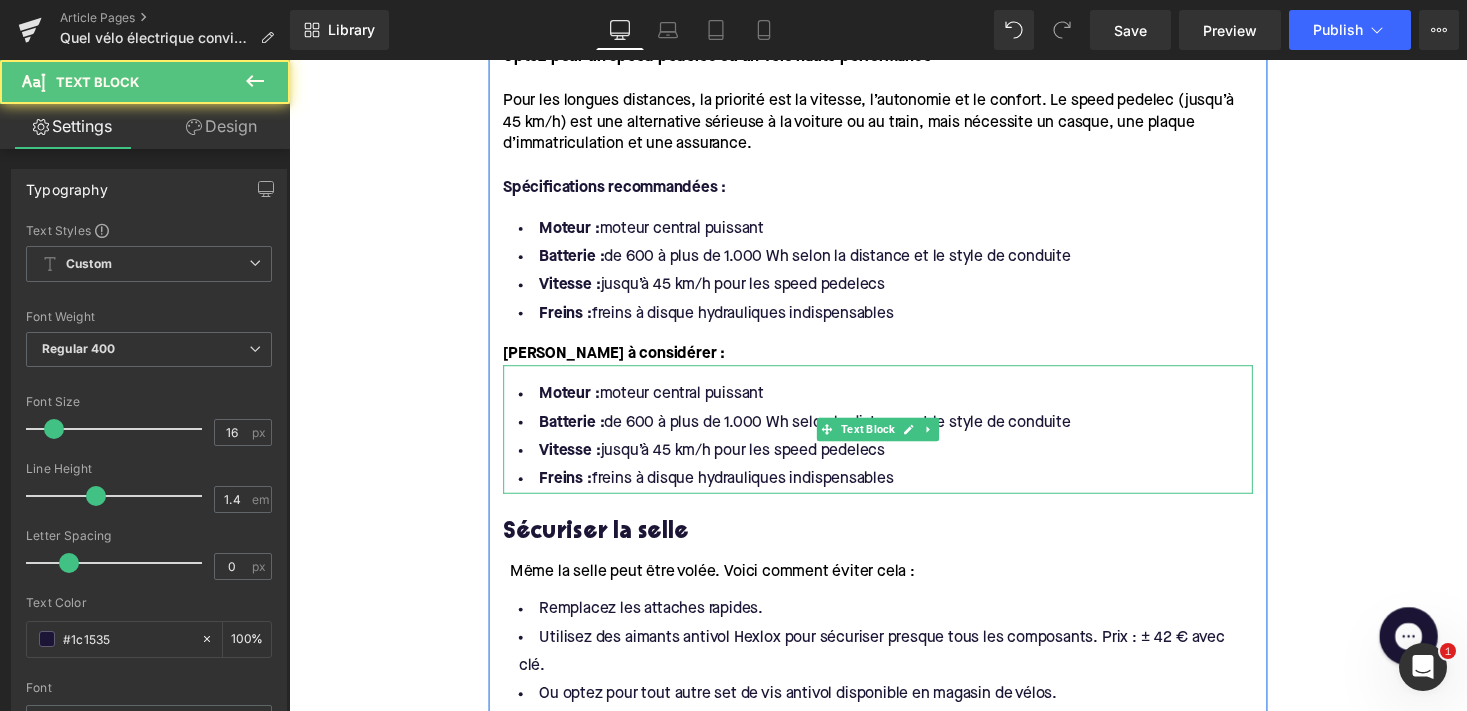 click on "Freins :  freins à disque hydrauliques indispensables" at bounding box center (894, 491) 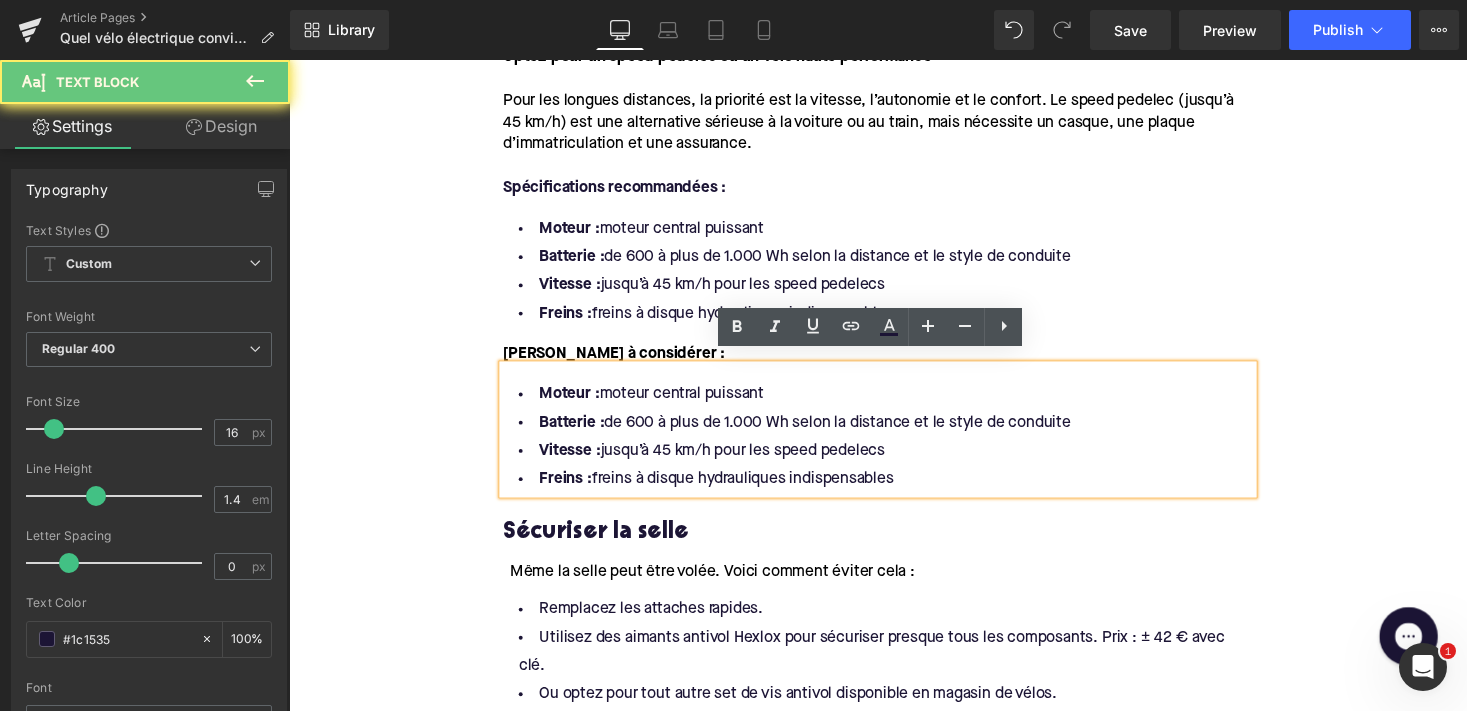drag, startPoint x: 928, startPoint y: 481, endPoint x: 498, endPoint y: 399, distance: 437.74878 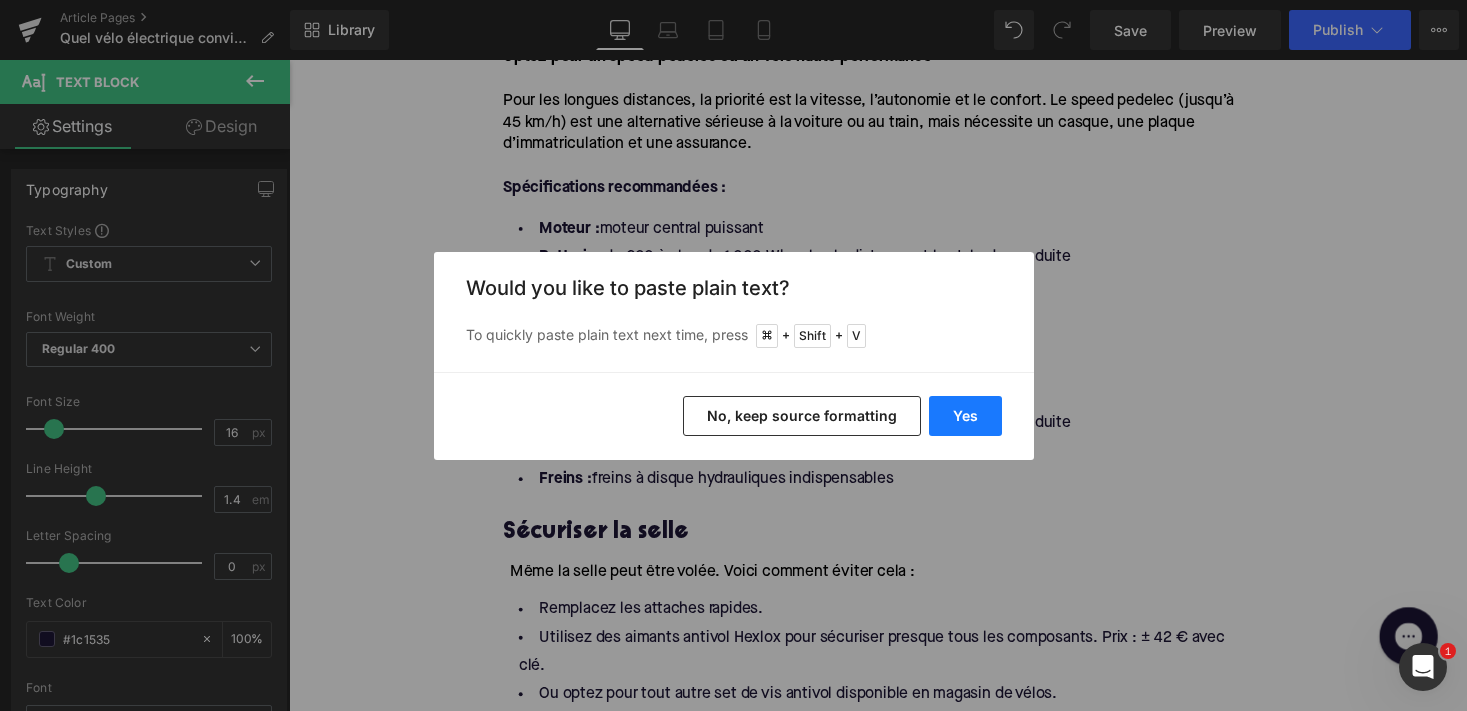 click on "Yes" at bounding box center (965, 416) 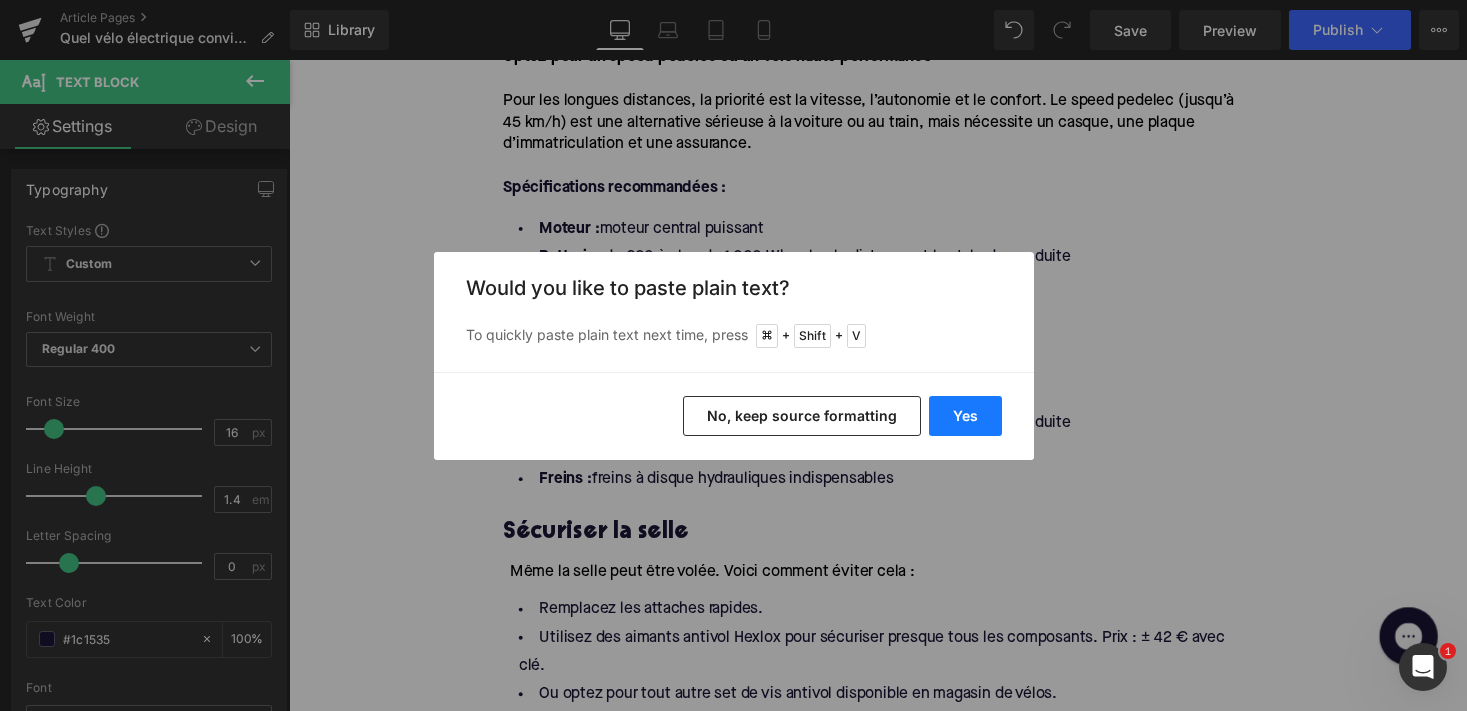 type 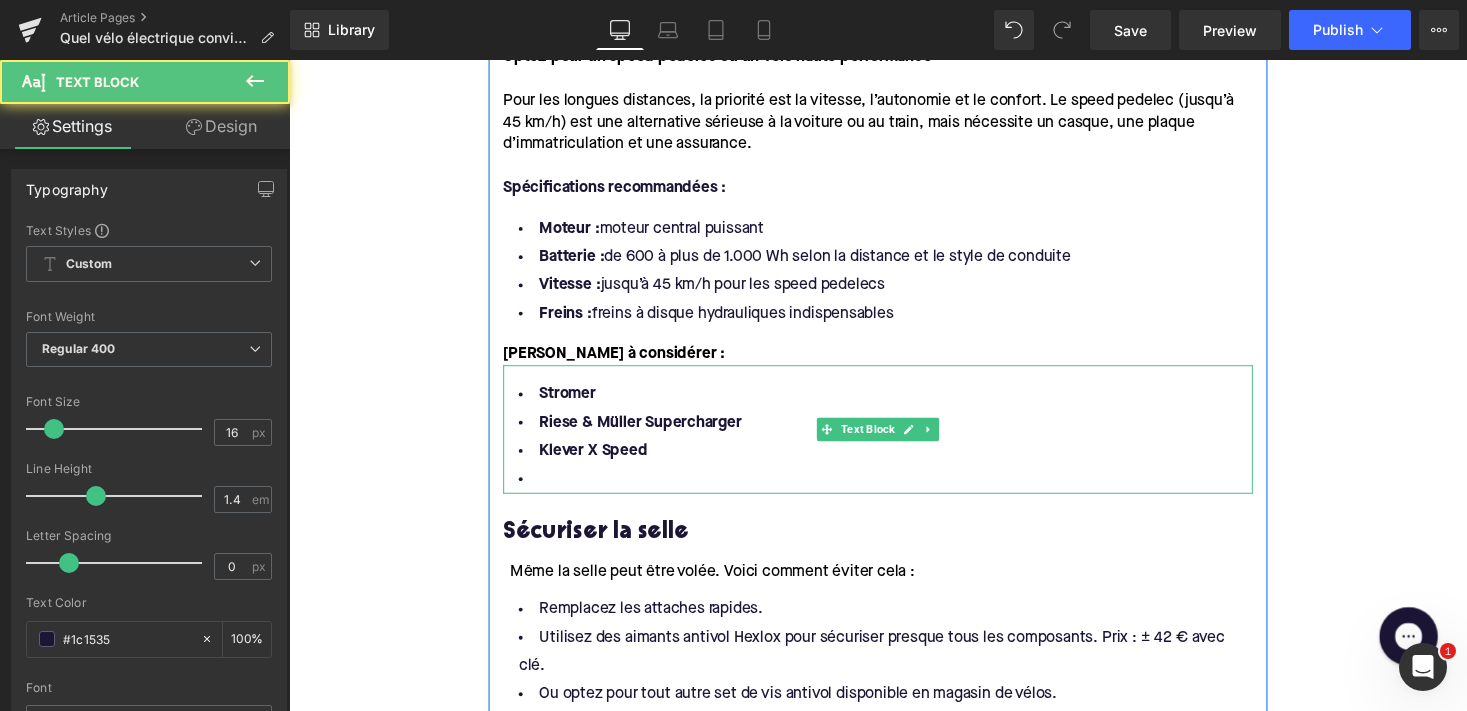 click at bounding box center [894, 491] 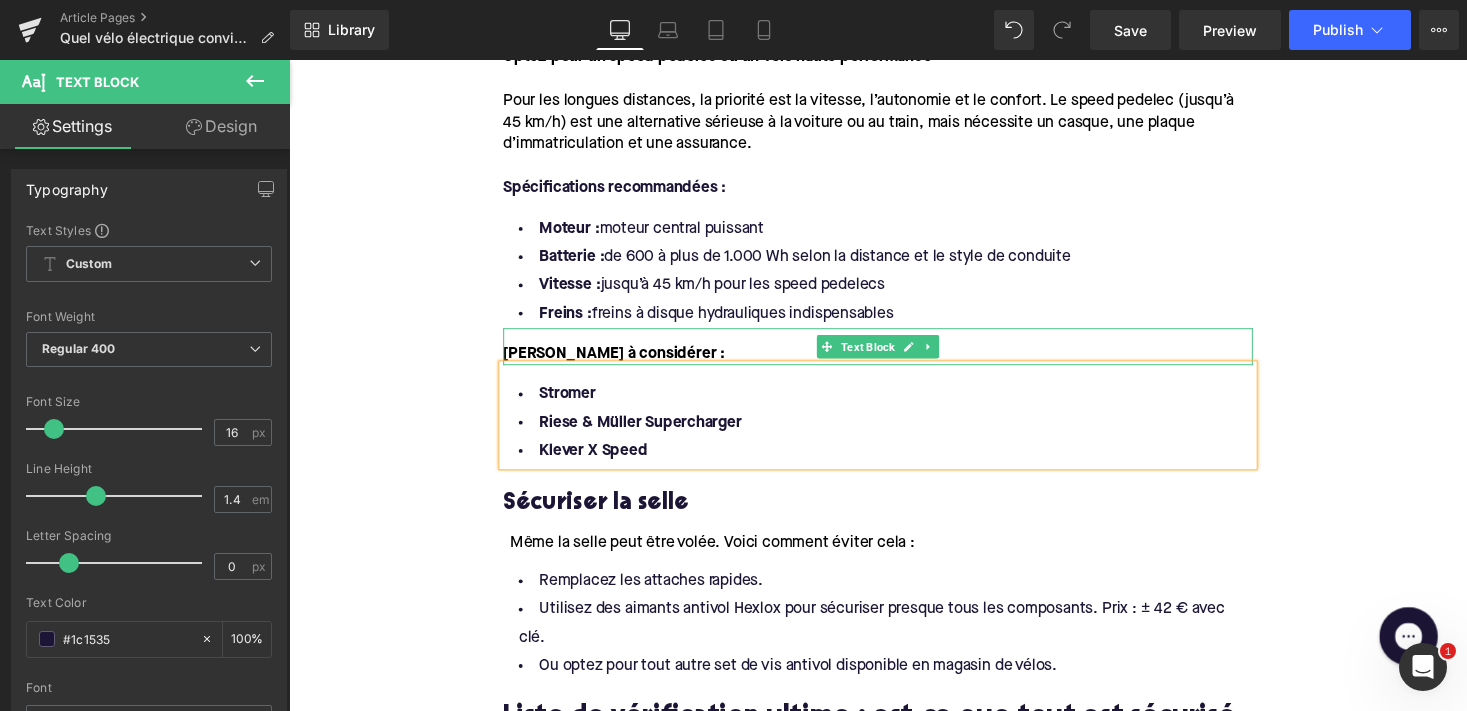 click on "Marques à considérer :" at bounding box center (894, 355) 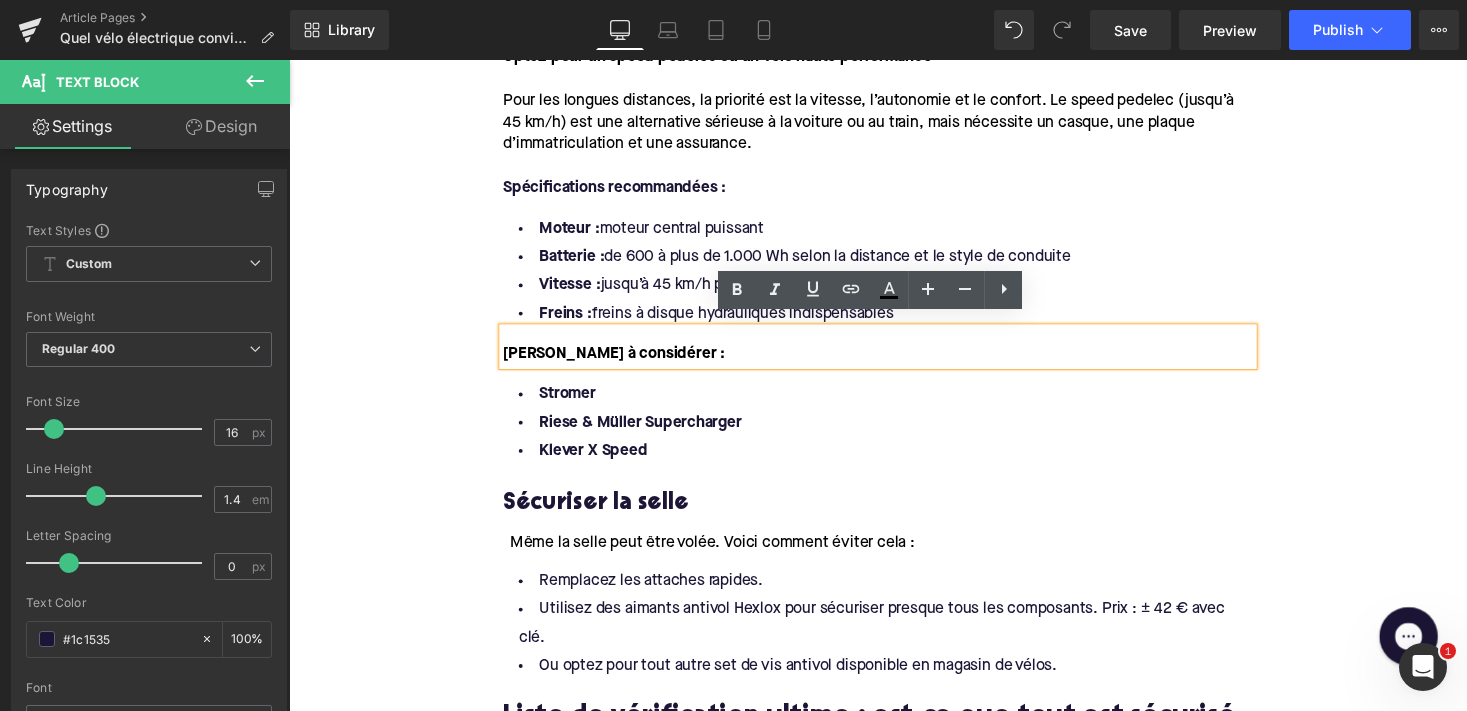 click on "Batterie :" at bounding box center [579, 263] 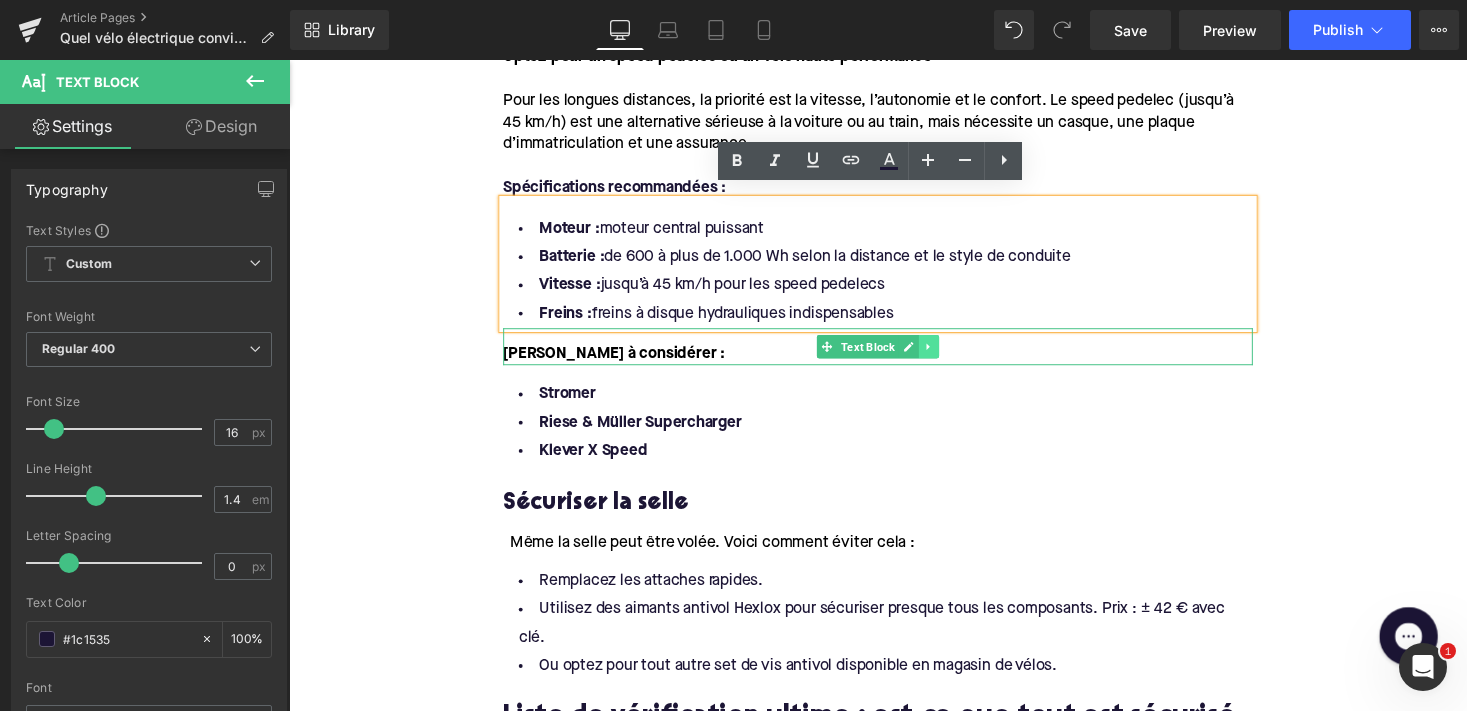click 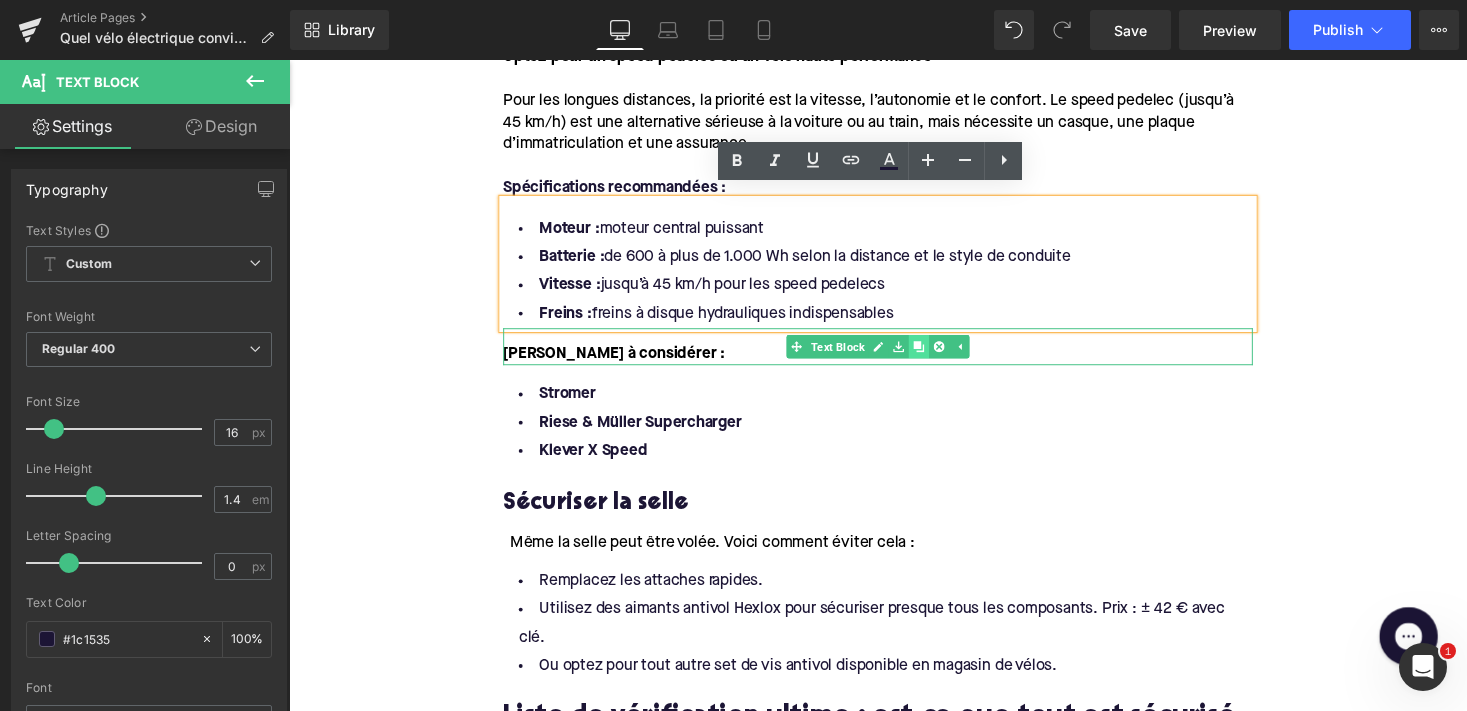 click at bounding box center (936, 355) 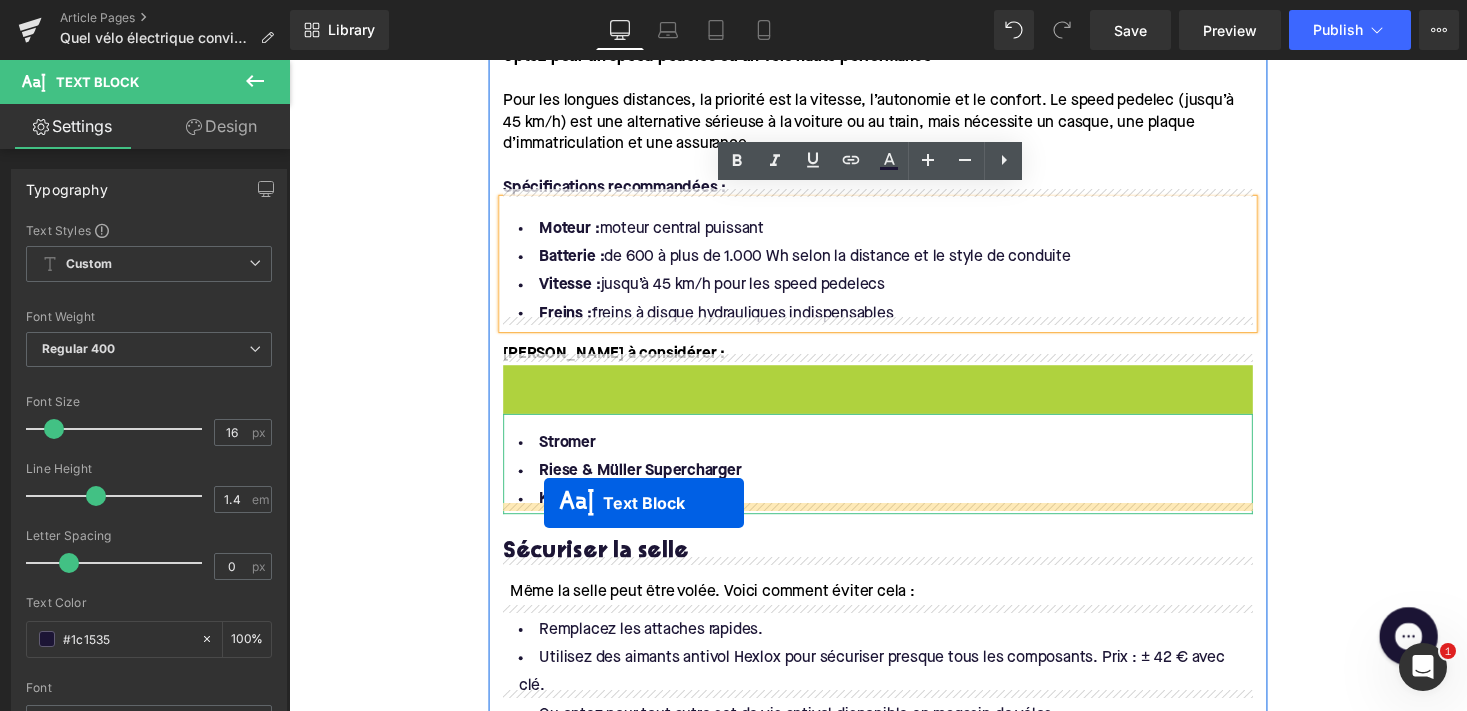 drag, startPoint x: 832, startPoint y: 383, endPoint x: 551, endPoint y: 515, distance: 310.45935 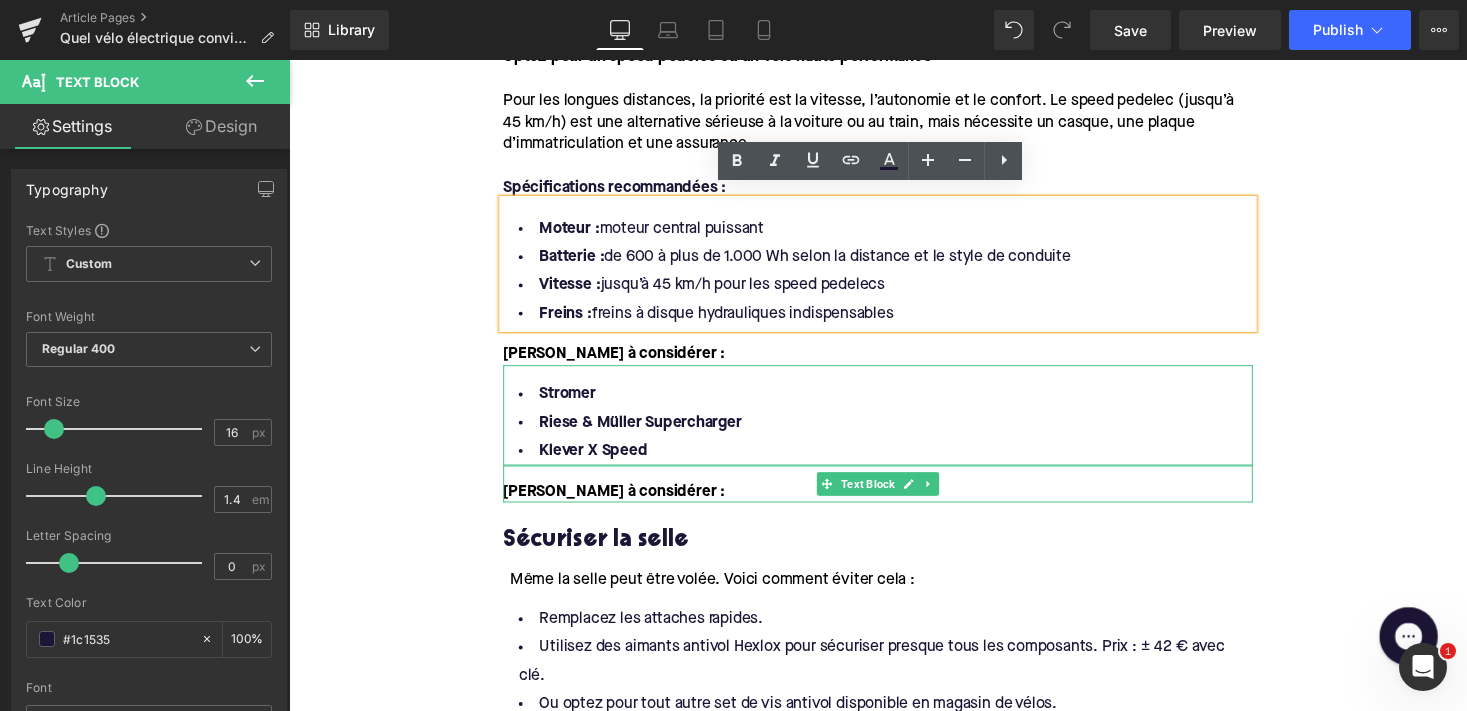 click on "Marques à considérer :" at bounding box center [894, 496] 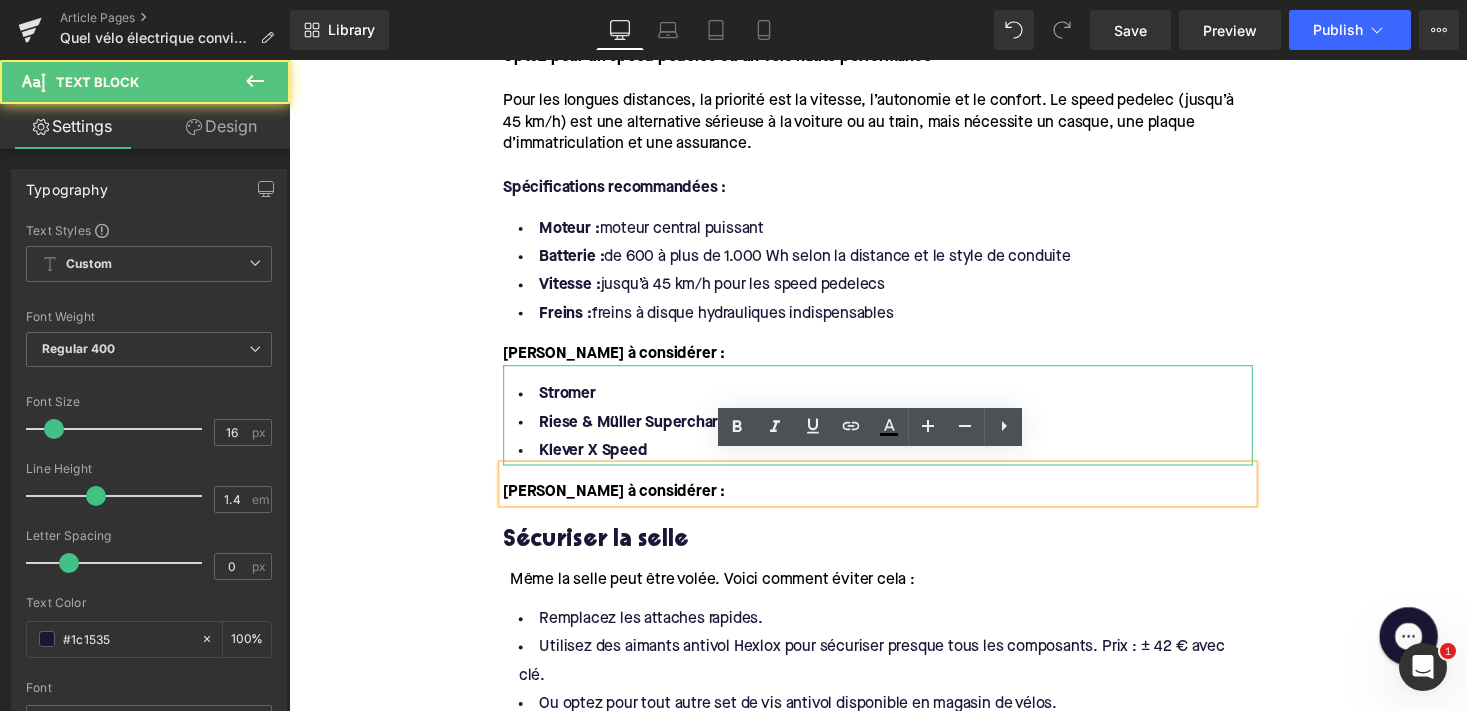 click on "Marques à considérer :" at bounding box center [894, 496] 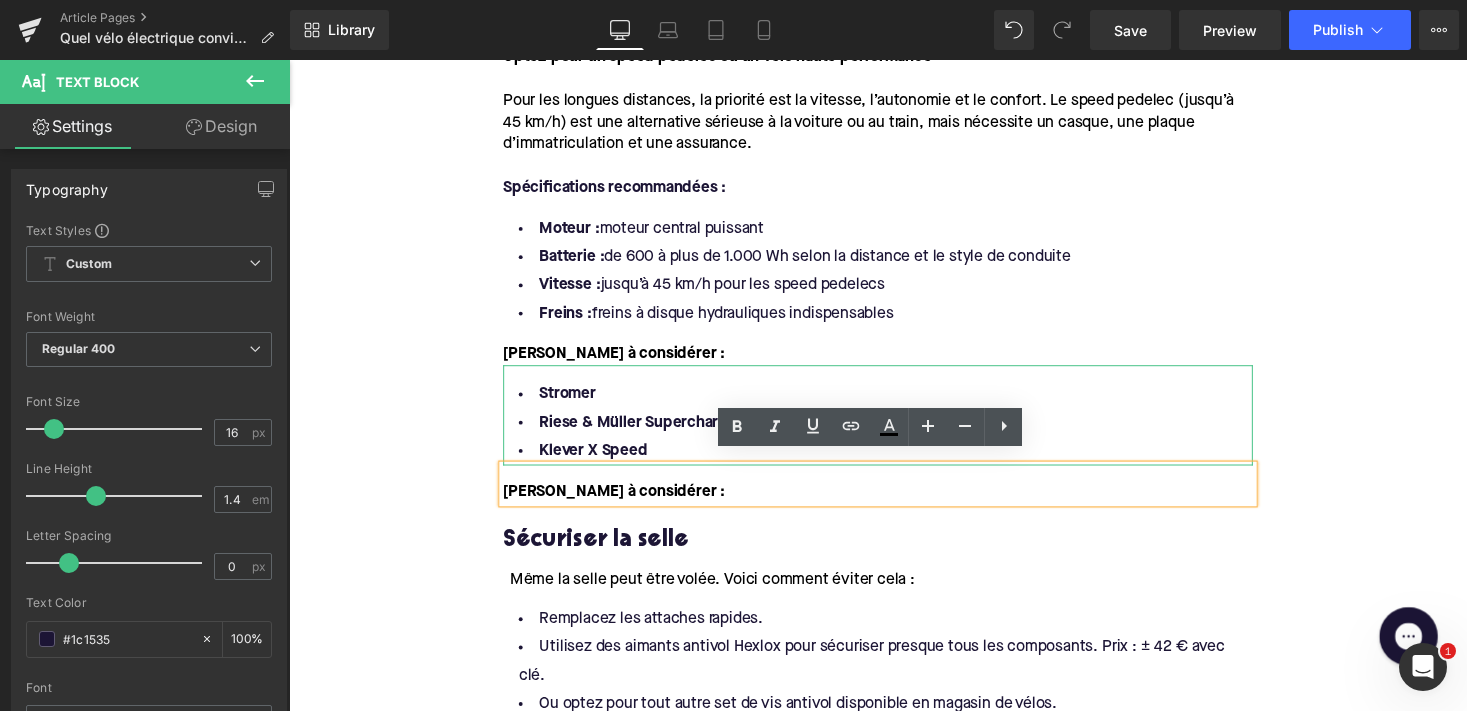click on "Marques à considérer :" at bounding box center (894, 496) 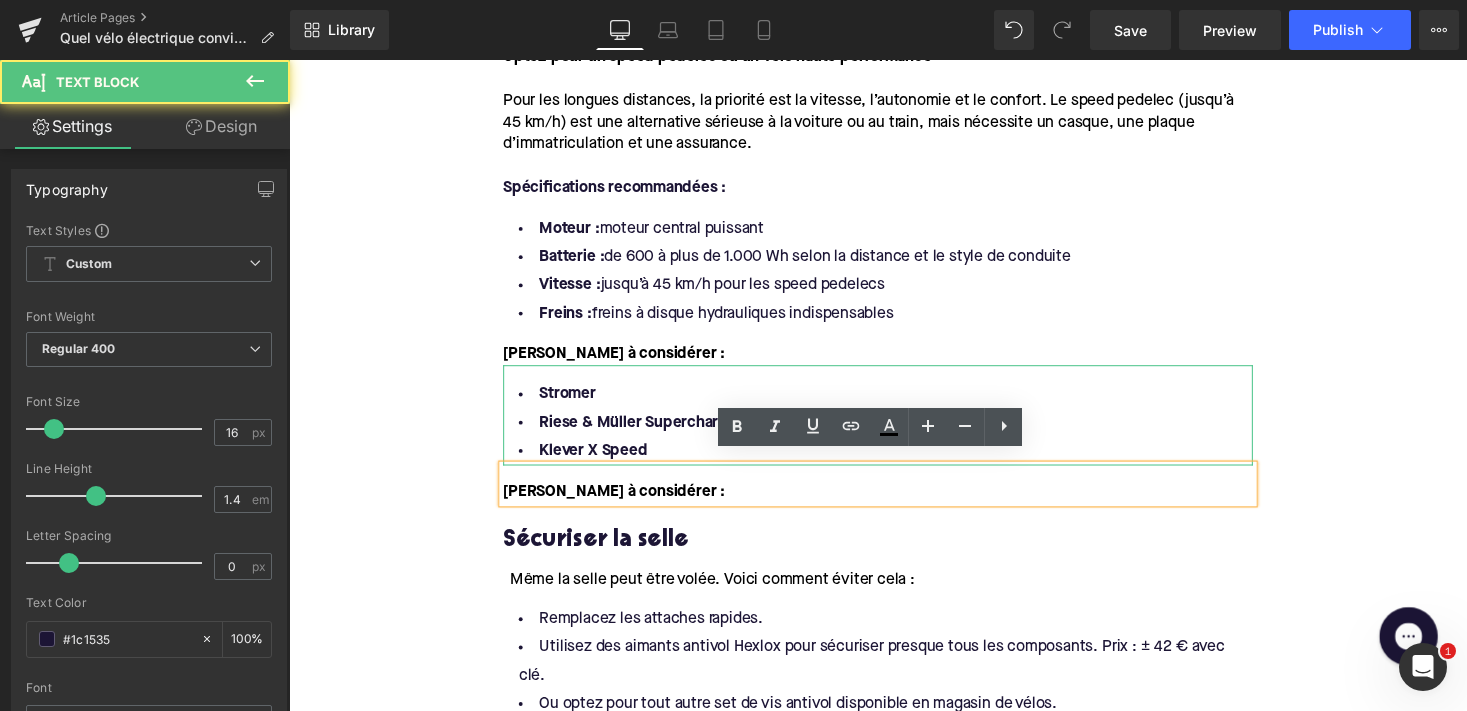 type 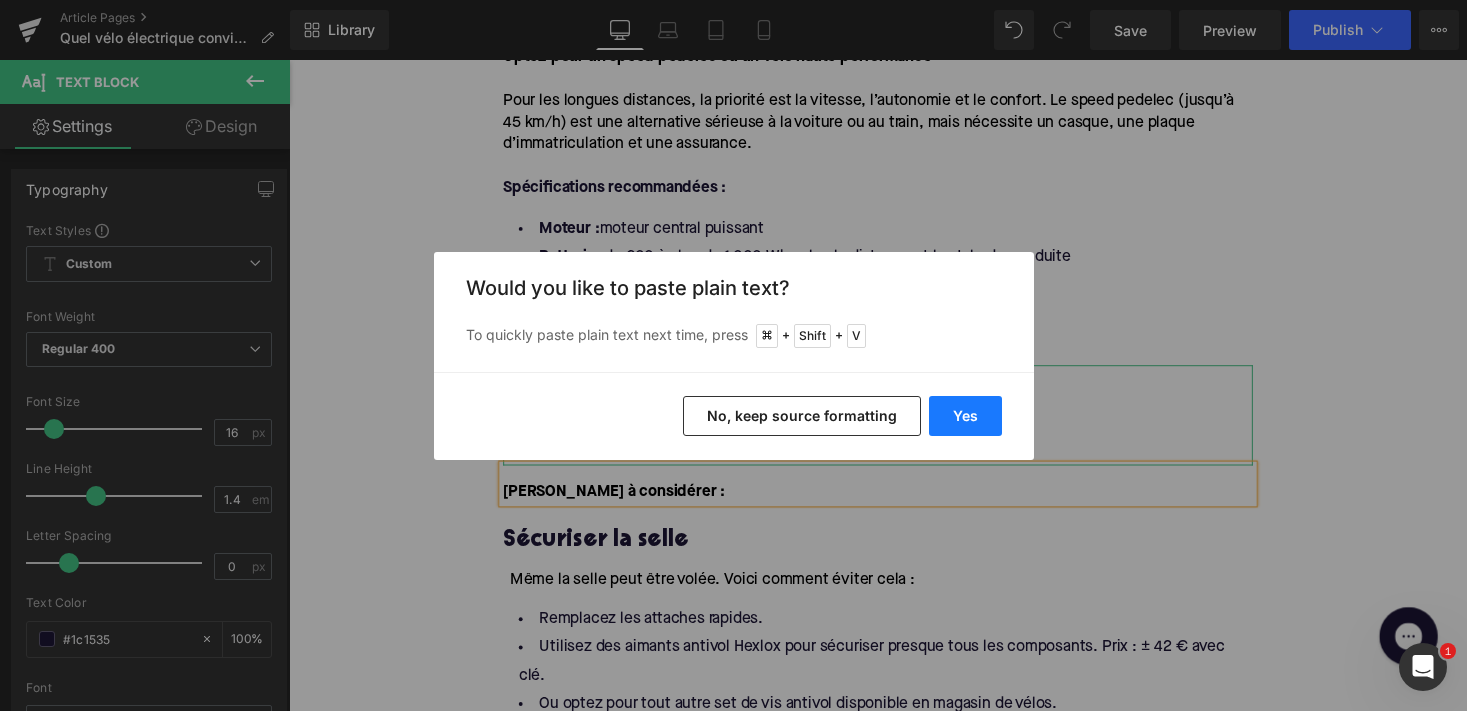 click on "Yes" at bounding box center [965, 416] 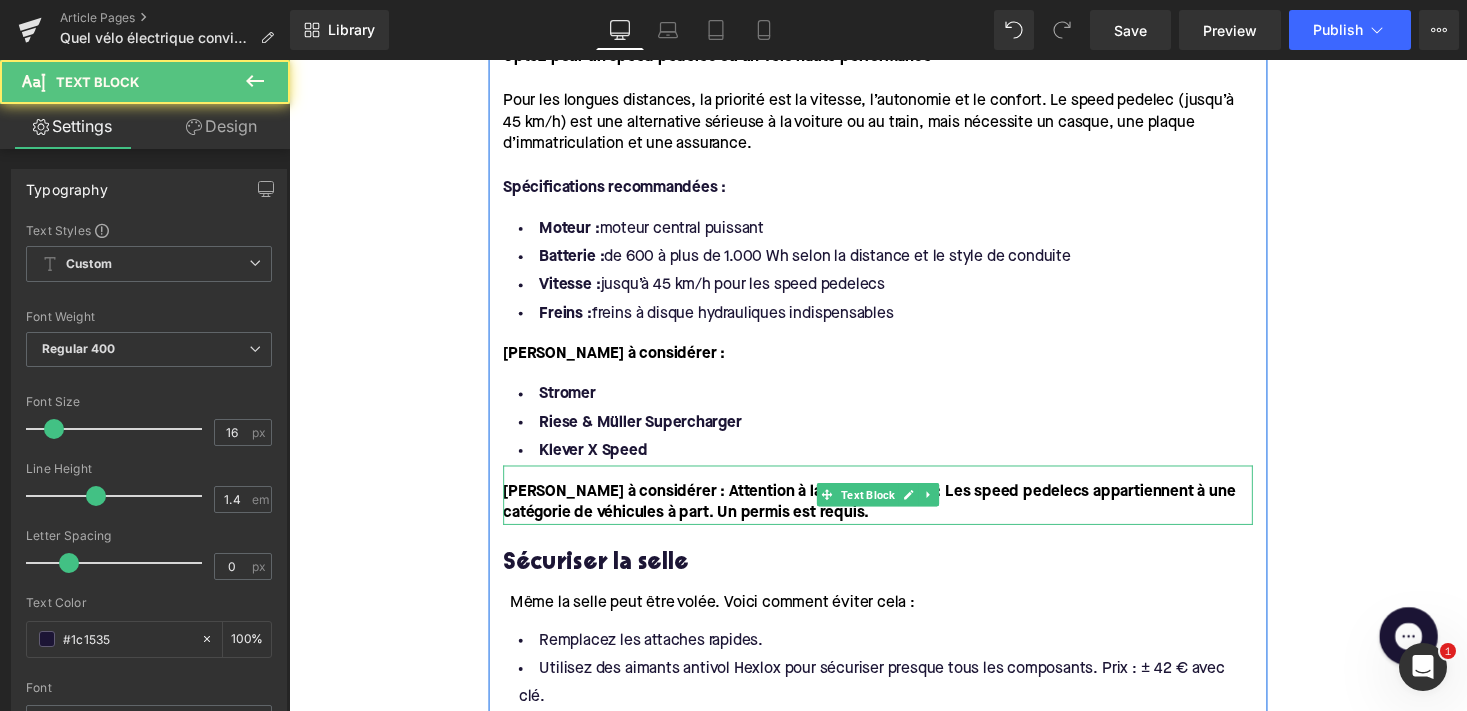 click on "Marques à considérer : Attention à la réglementation : Les speed pedelecs appartiennent à une catégorie de véhicules à part. Un permis est requis." at bounding box center [885, 515] 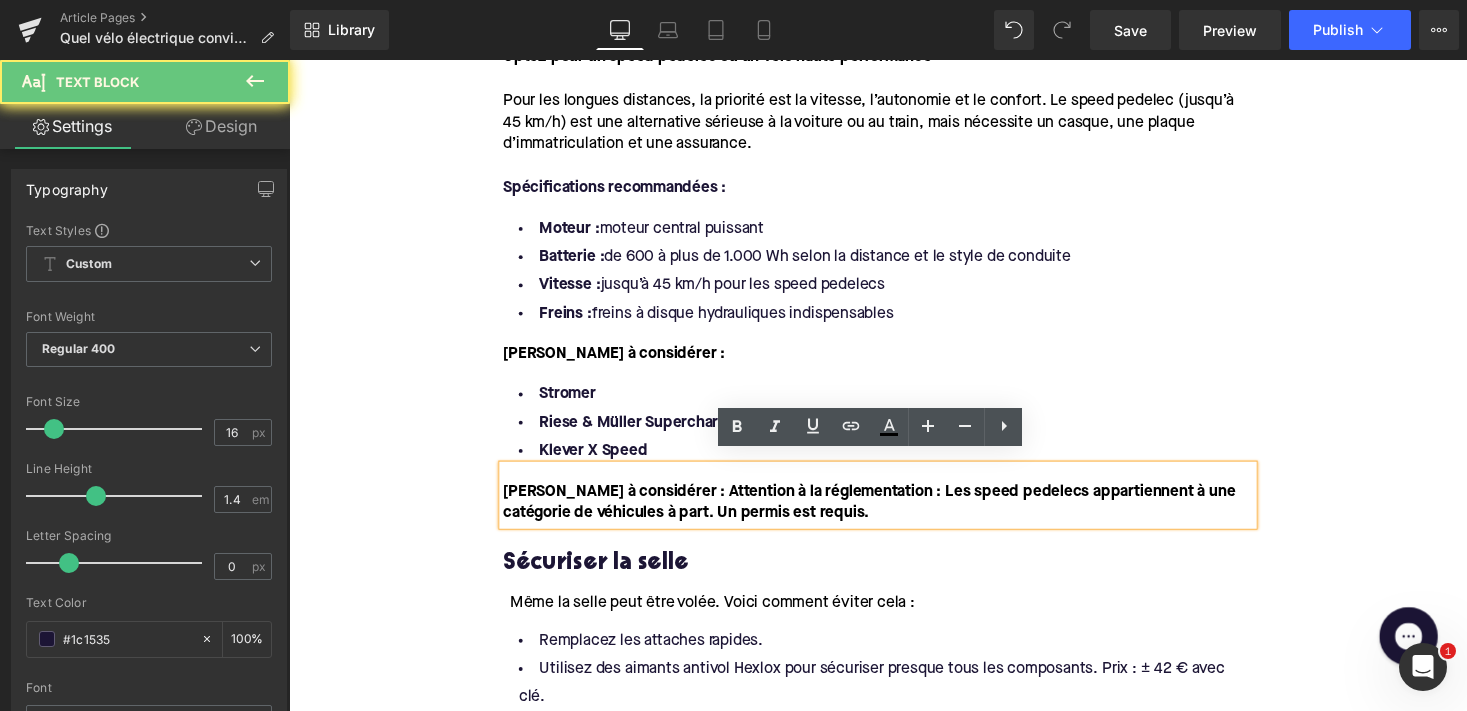 click on "Marques à considérer : Attention à la réglementation : Les speed pedelecs appartiennent à une catégorie de véhicules à part. Un permis est requis." at bounding box center [885, 515] 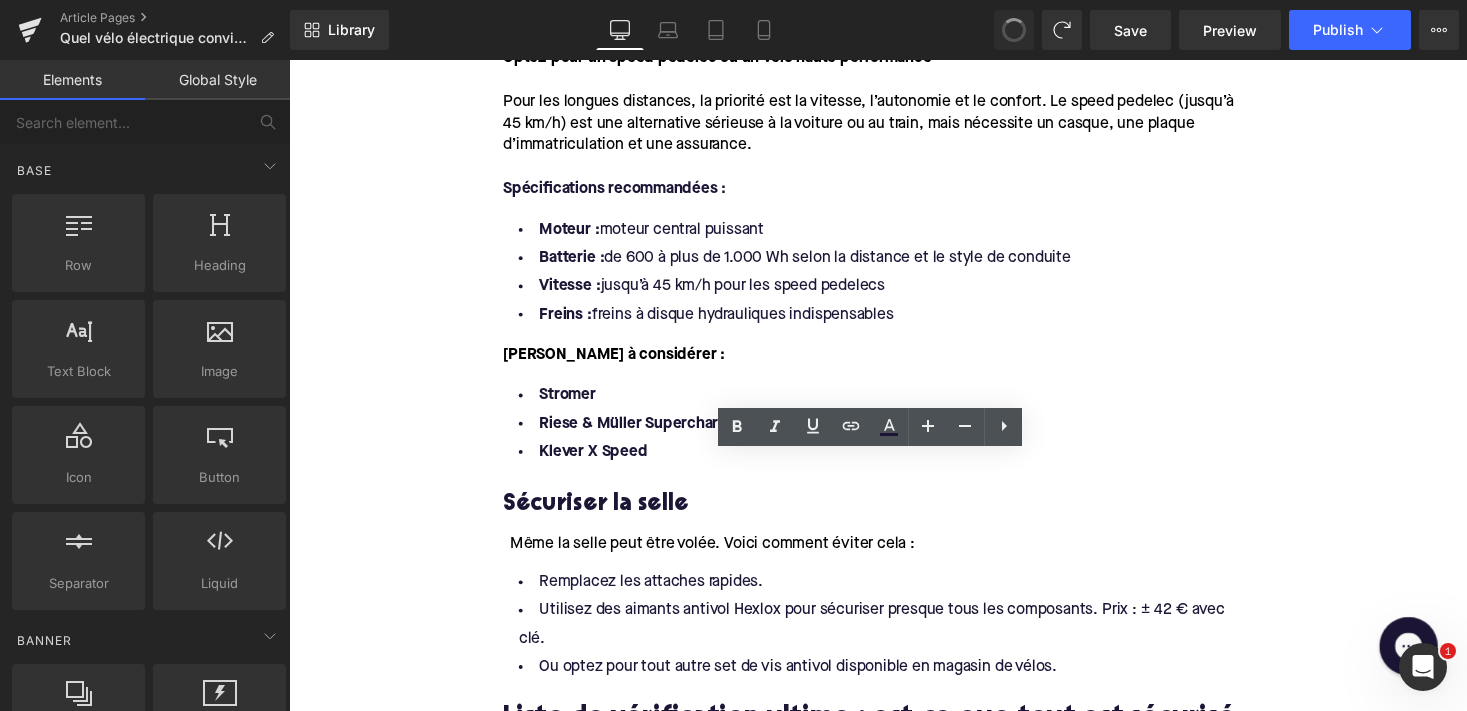 drag, startPoint x: 1025, startPoint y: 31, endPoint x: 651, endPoint y: 174, distance: 400.40604 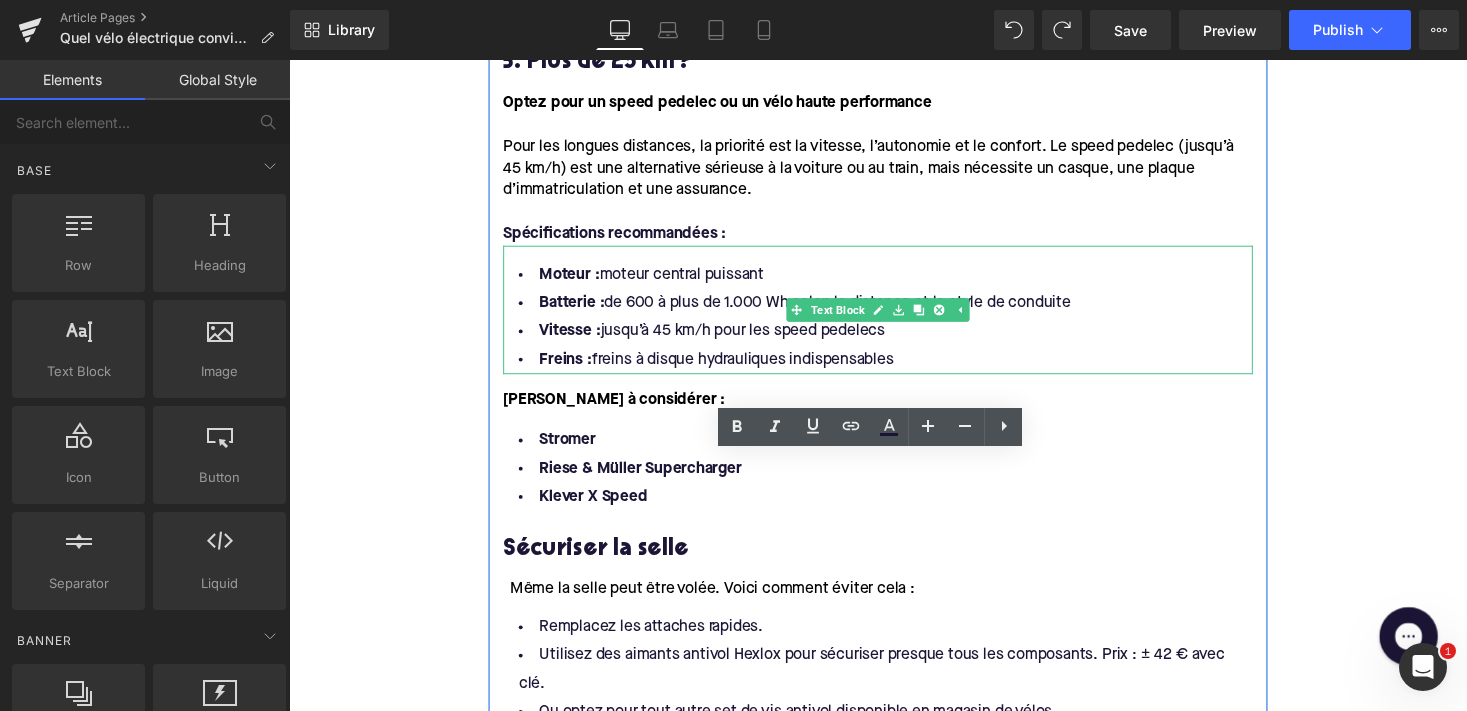 scroll, scrollTop: 2539, scrollLeft: 0, axis: vertical 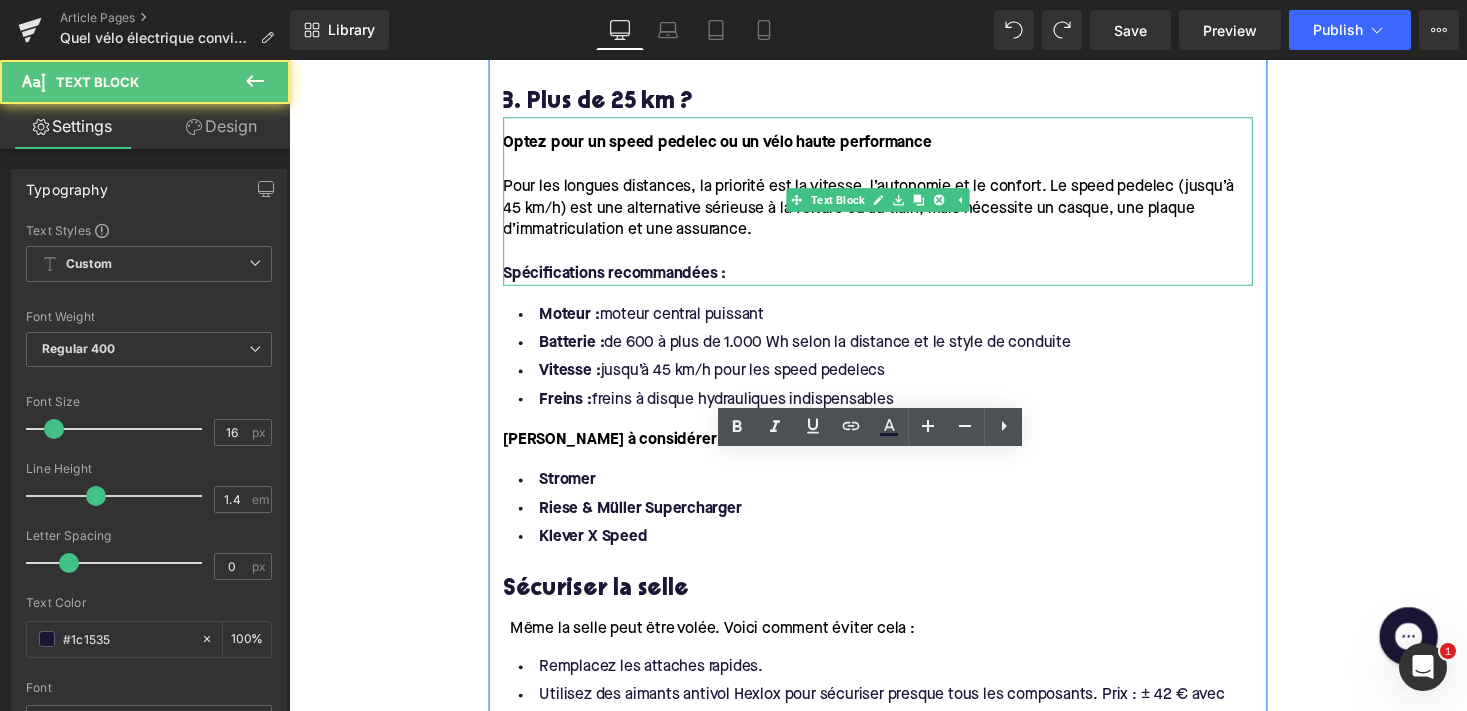 click on "Optez pour un speed pedelec ou un vélo haute performance Pour les longues distances, la priorité est la vitesse, l’autonomie et le confort. Le speed pedelec (jusqu’à 45 km/h) est une alternative sérieuse à la voiture ou au train, mais nécessite un casque, une plaque d’immatriculation et une assurance. Spécifications recommandées : Text Block" at bounding box center [894, 205] 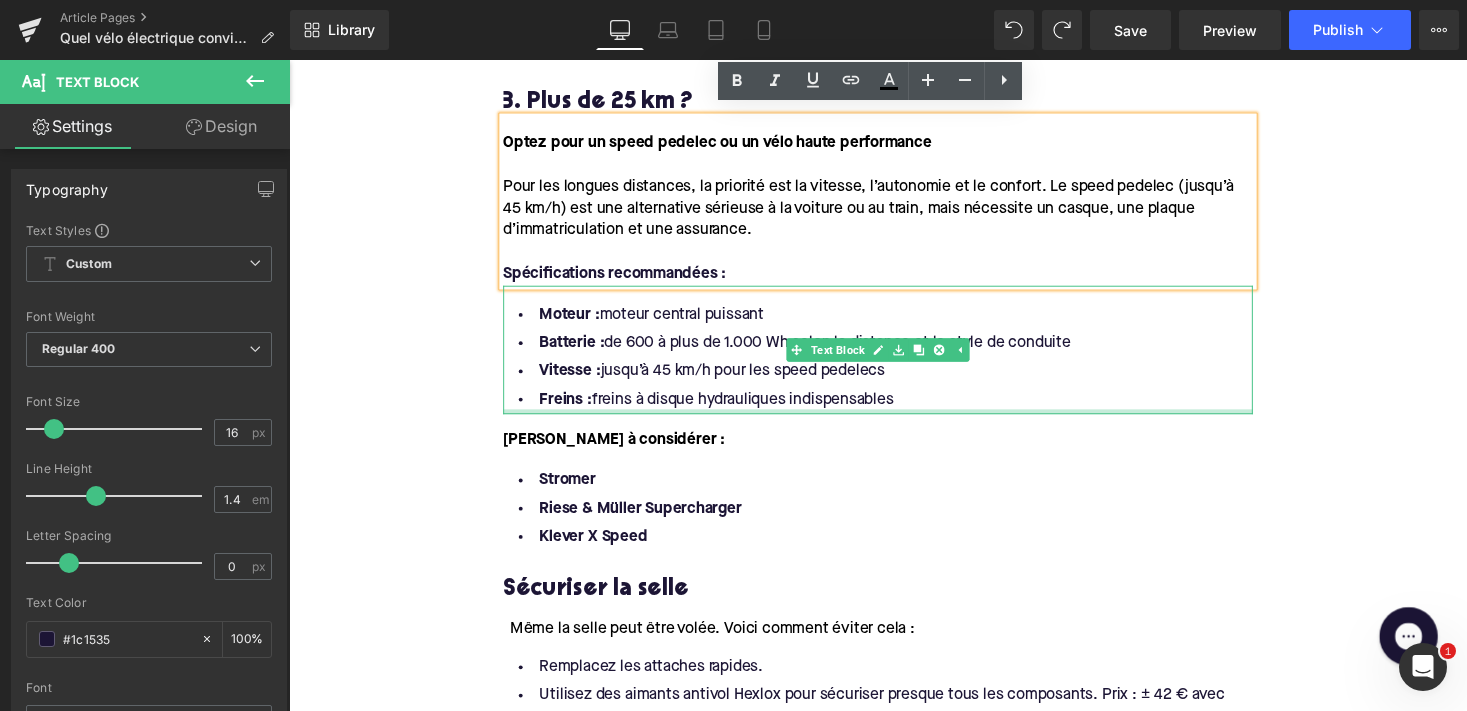 click at bounding box center (894, 421) 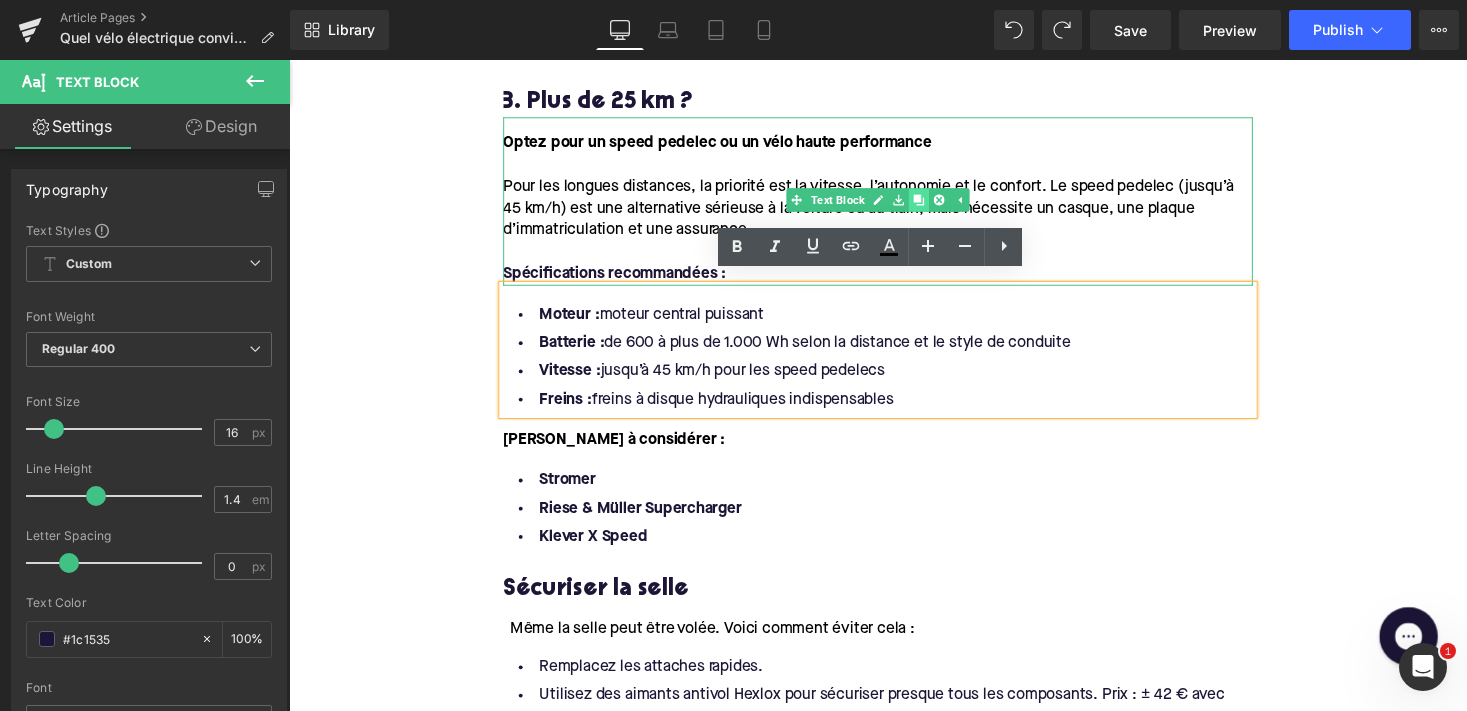 click 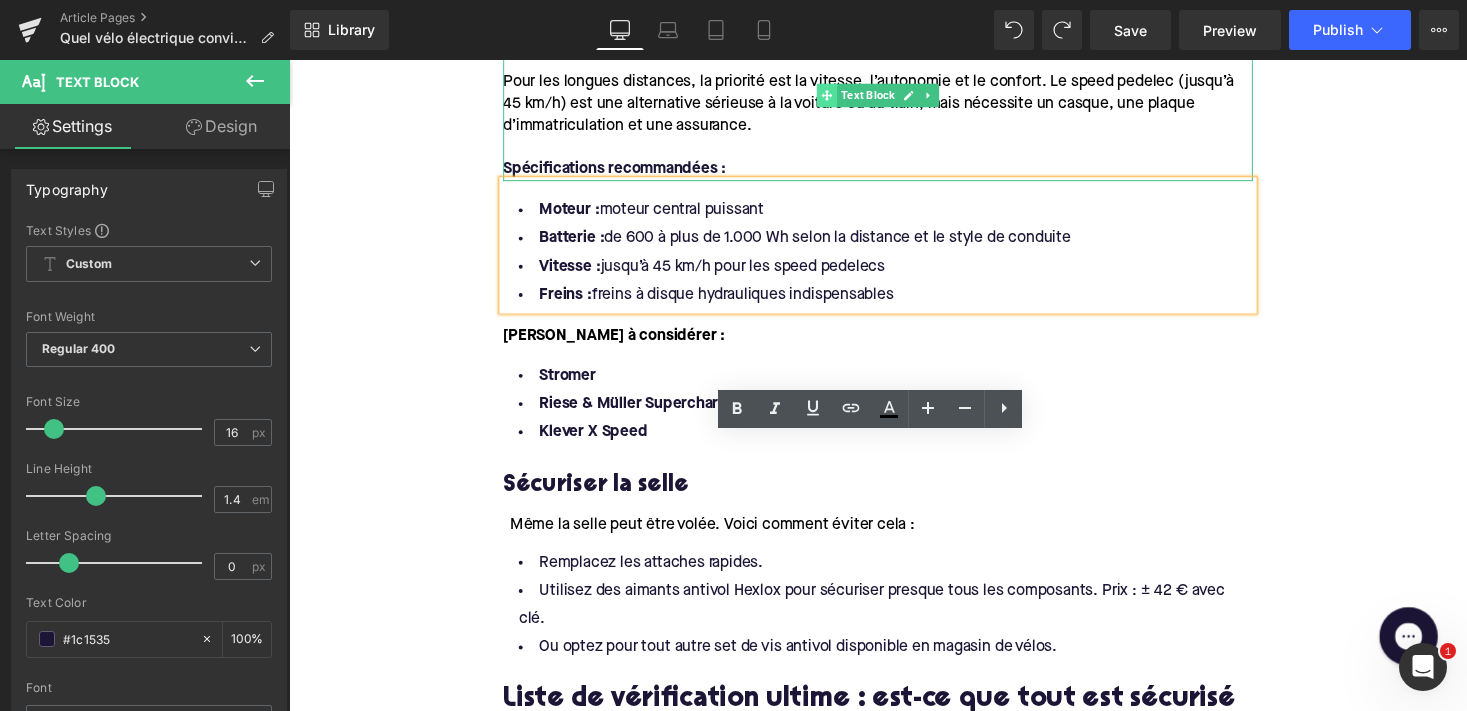 scroll, scrollTop: 2901, scrollLeft: 0, axis: vertical 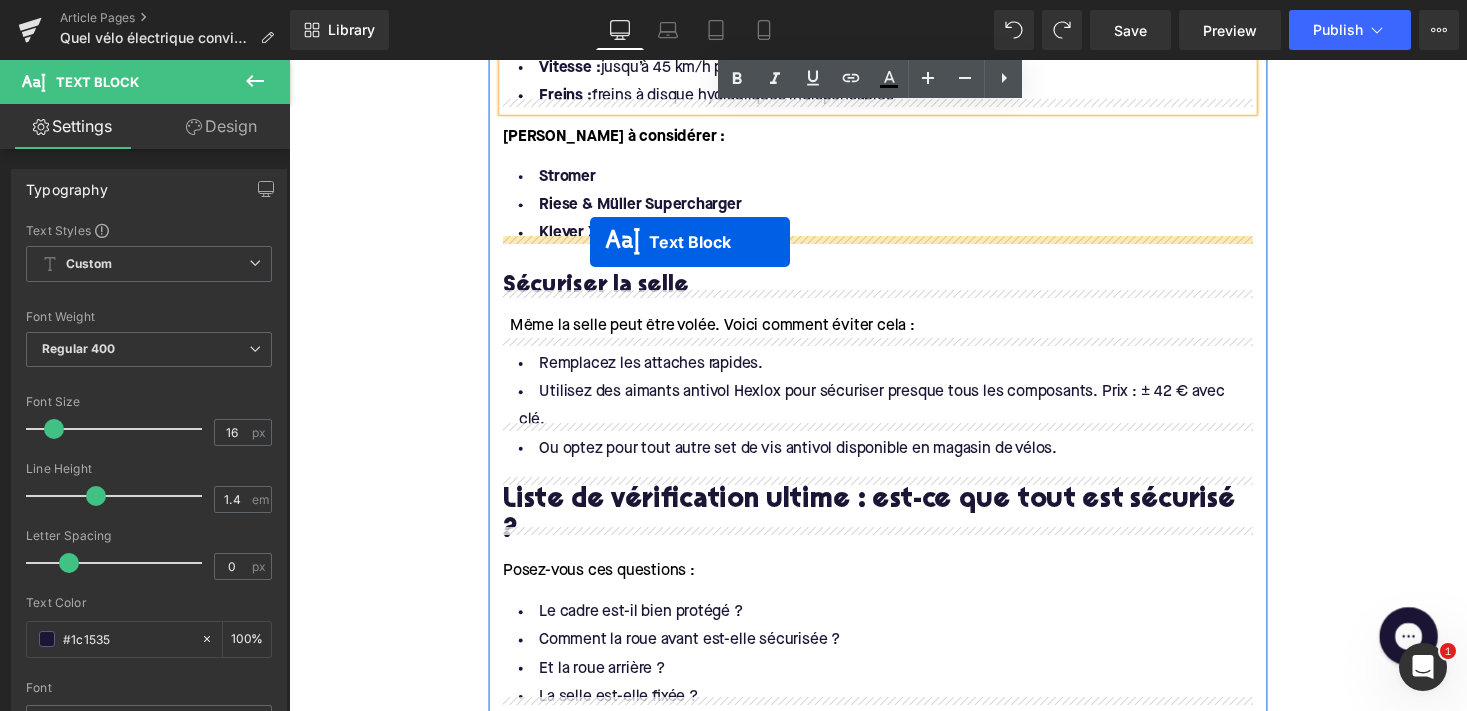 drag, startPoint x: 839, startPoint y: 362, endPoint x: 598, endPoint y: 246, distance: 267.46402 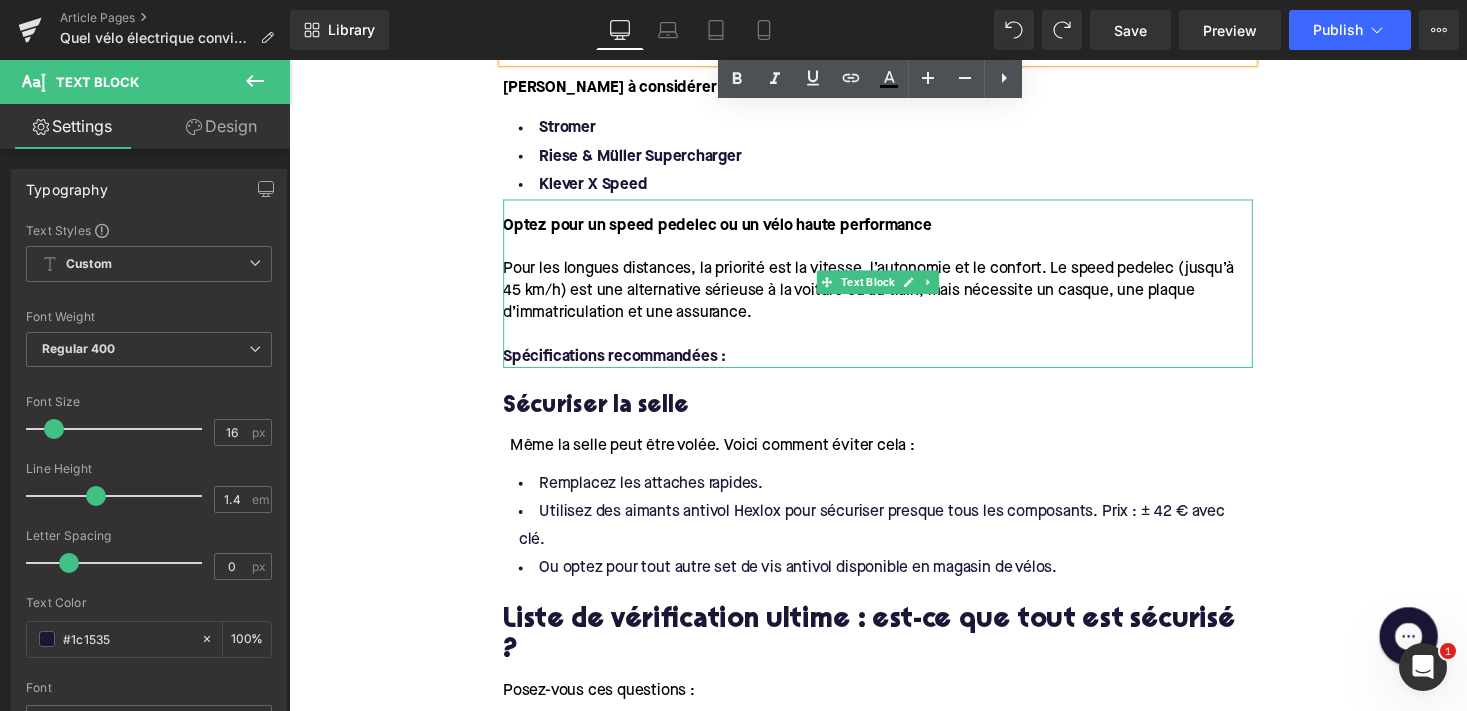 click on "Pour les longues distances, la priorité est la vitesse, l’autonomie et le confort. Le speed pedelec (jusqu’à 45 km/h) est une alternative sérieuse à la voiture ou au train, mais nécessite un casque, une plaque d’immatriculation et une assurance." at bounding box center [894, 297] 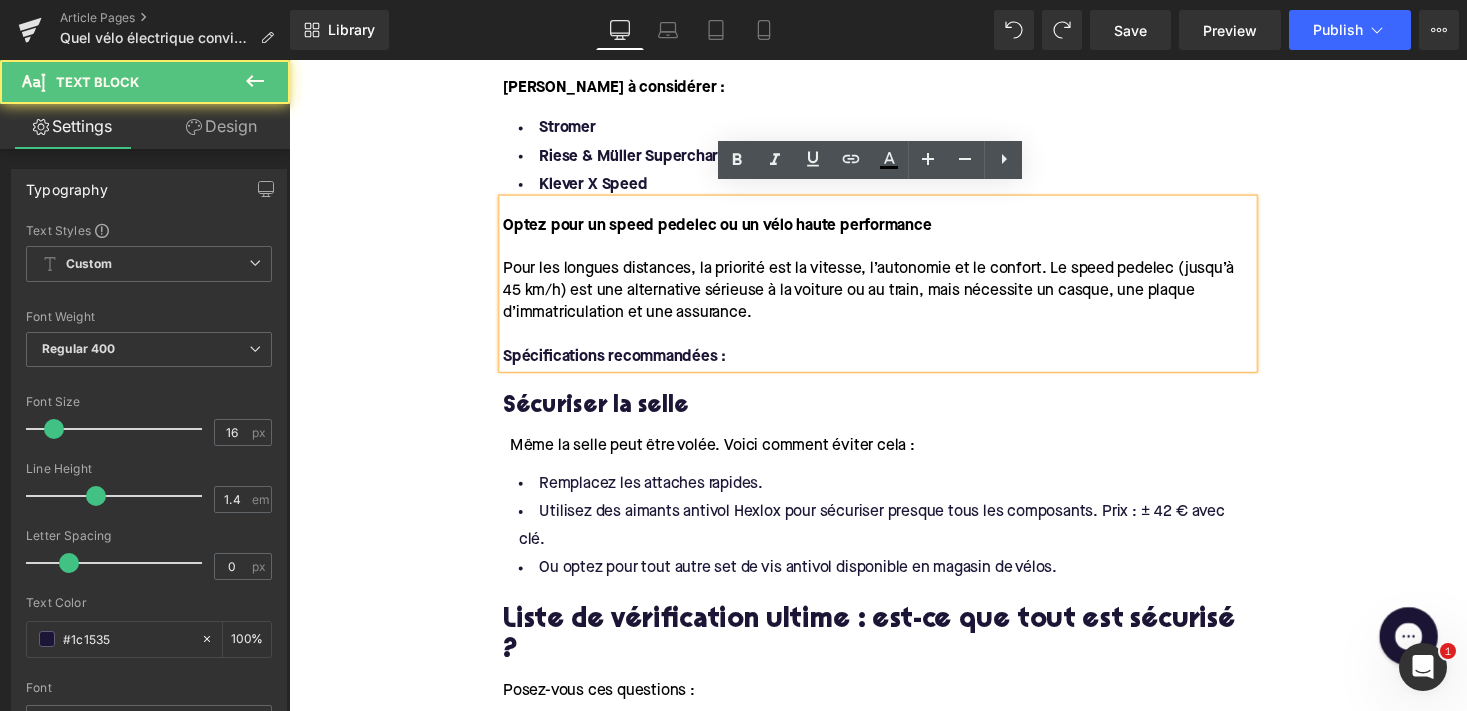 click at bounding box center [894, 342] 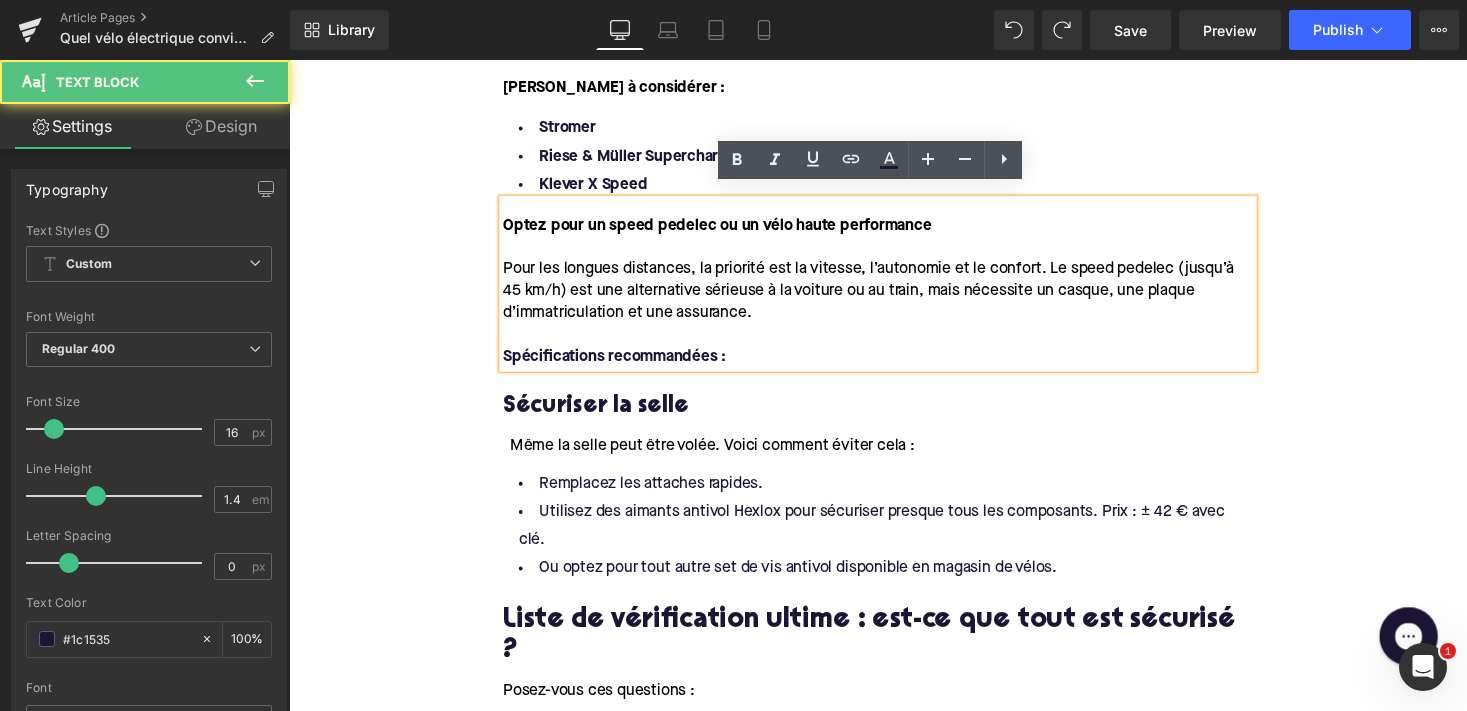click on "Pour les longues distances, la priorité est la vitesse, l’autonomie et le confort. Le speed pedelec (jusqu’à 45 km/h) est une alternative sérieuse à la voiture ou au train, mais nécessite un casque, une plaque d’immatriculation et une assurance." at bounding box center (894, 297) 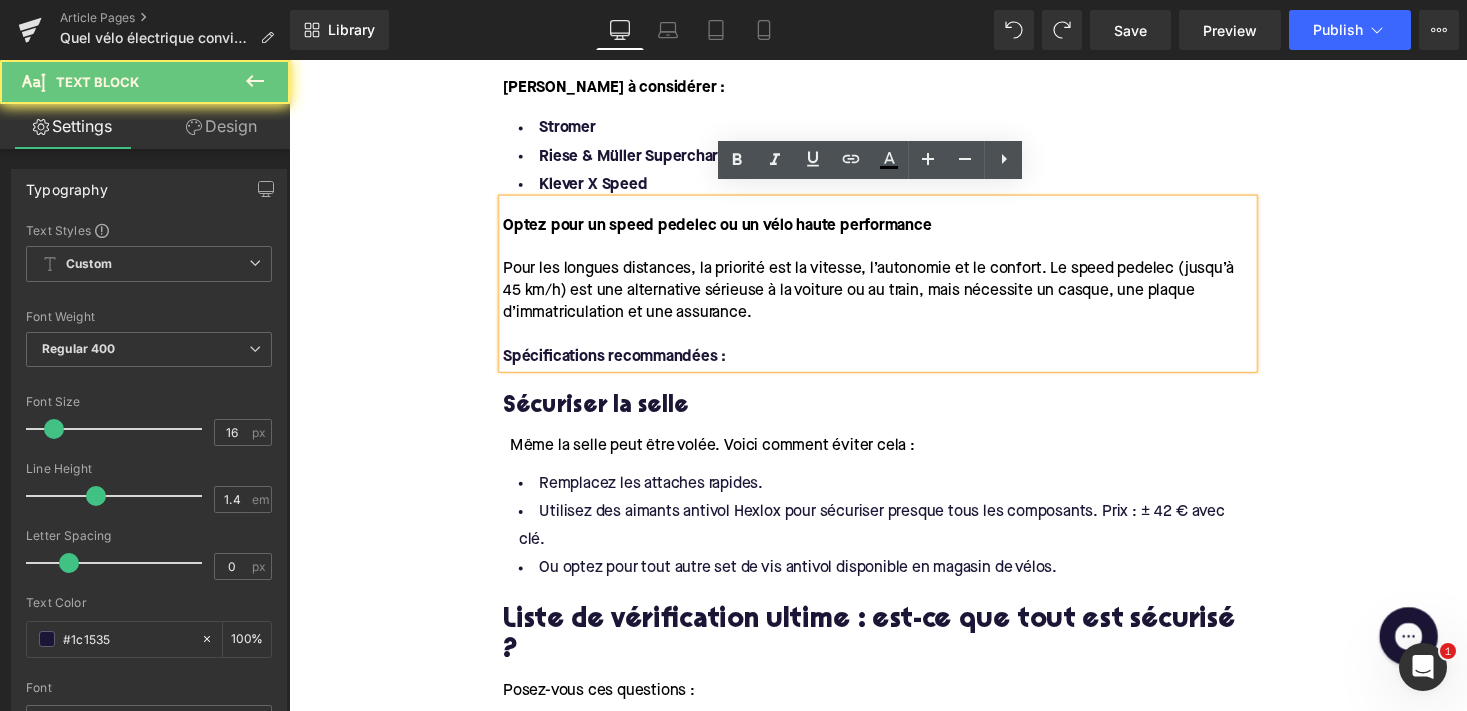 type 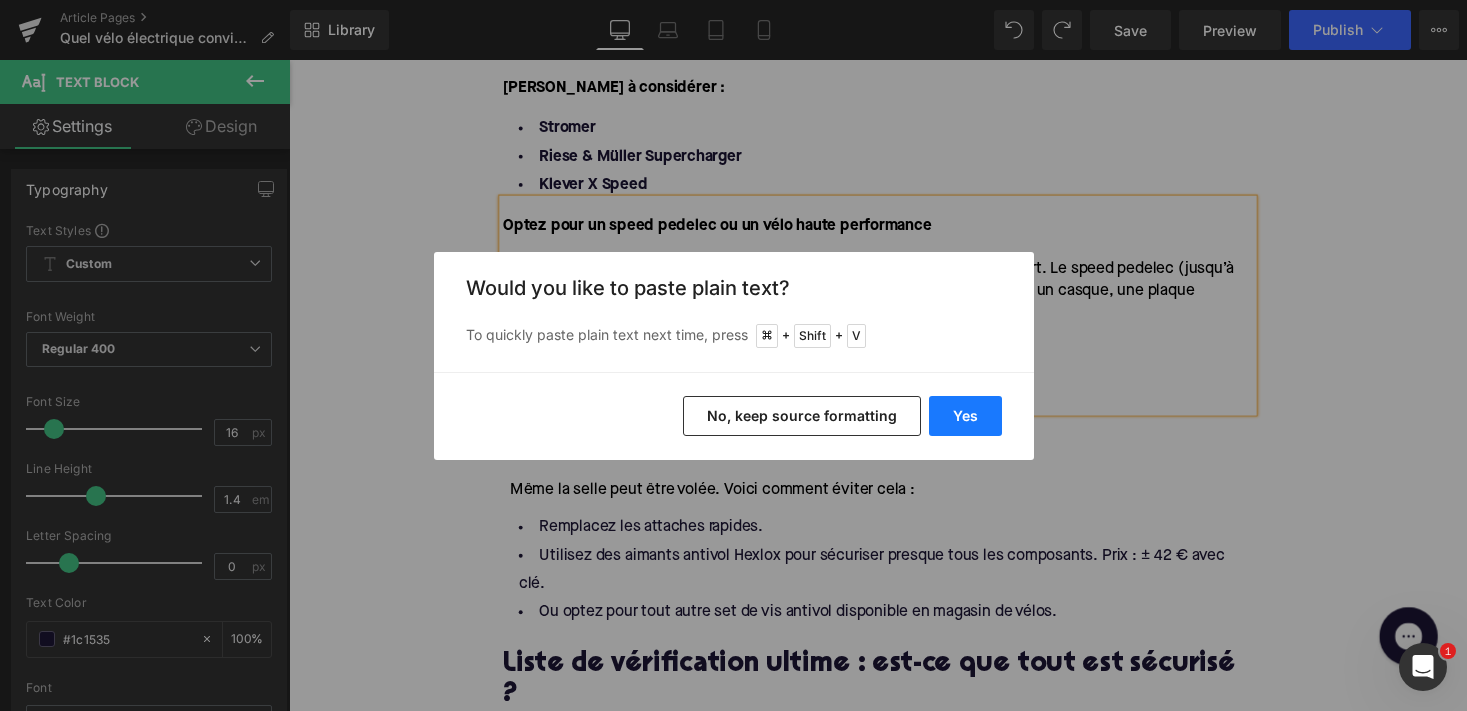 click on "Yes" at bounding box center [965, 416] 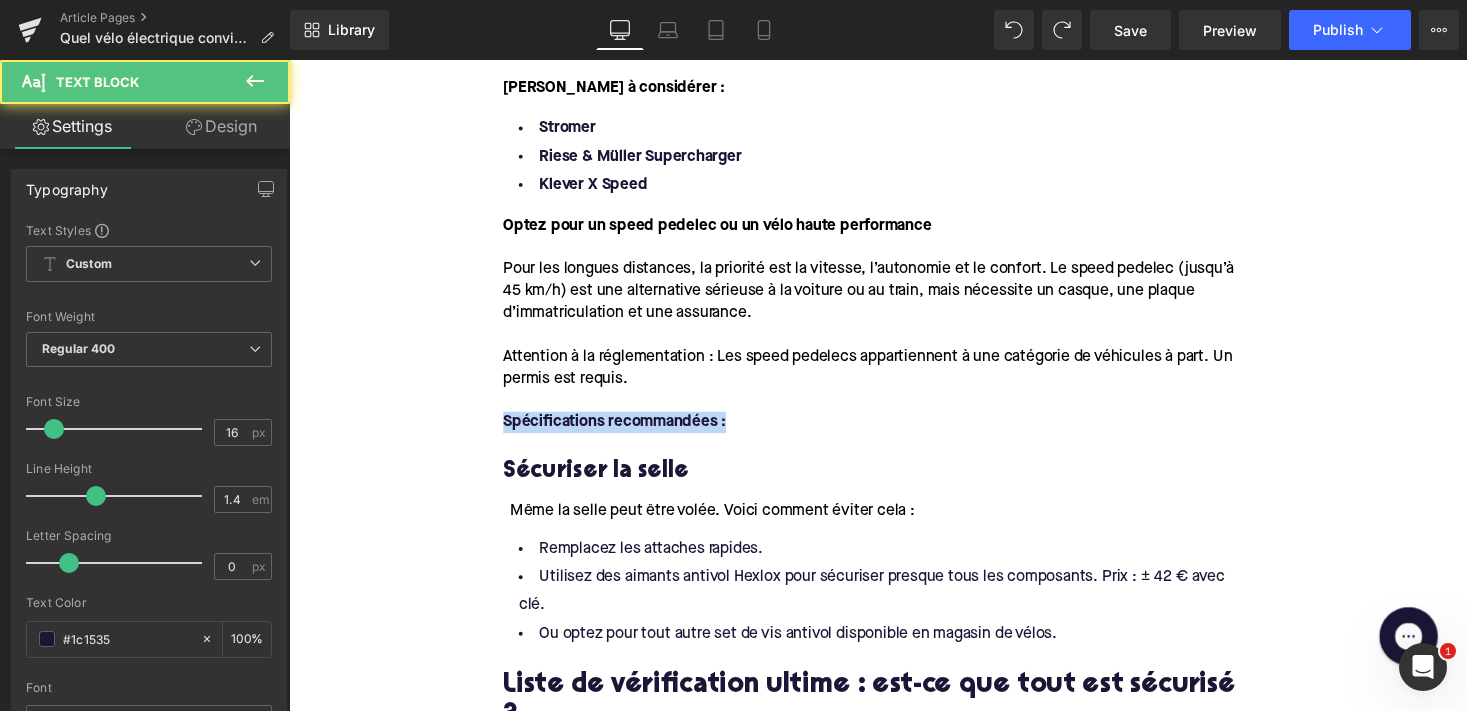 drag, startPoint x: 739, startPoint y: 414, endPoint x: 414, endPoint y: 415, distance: 325.00153 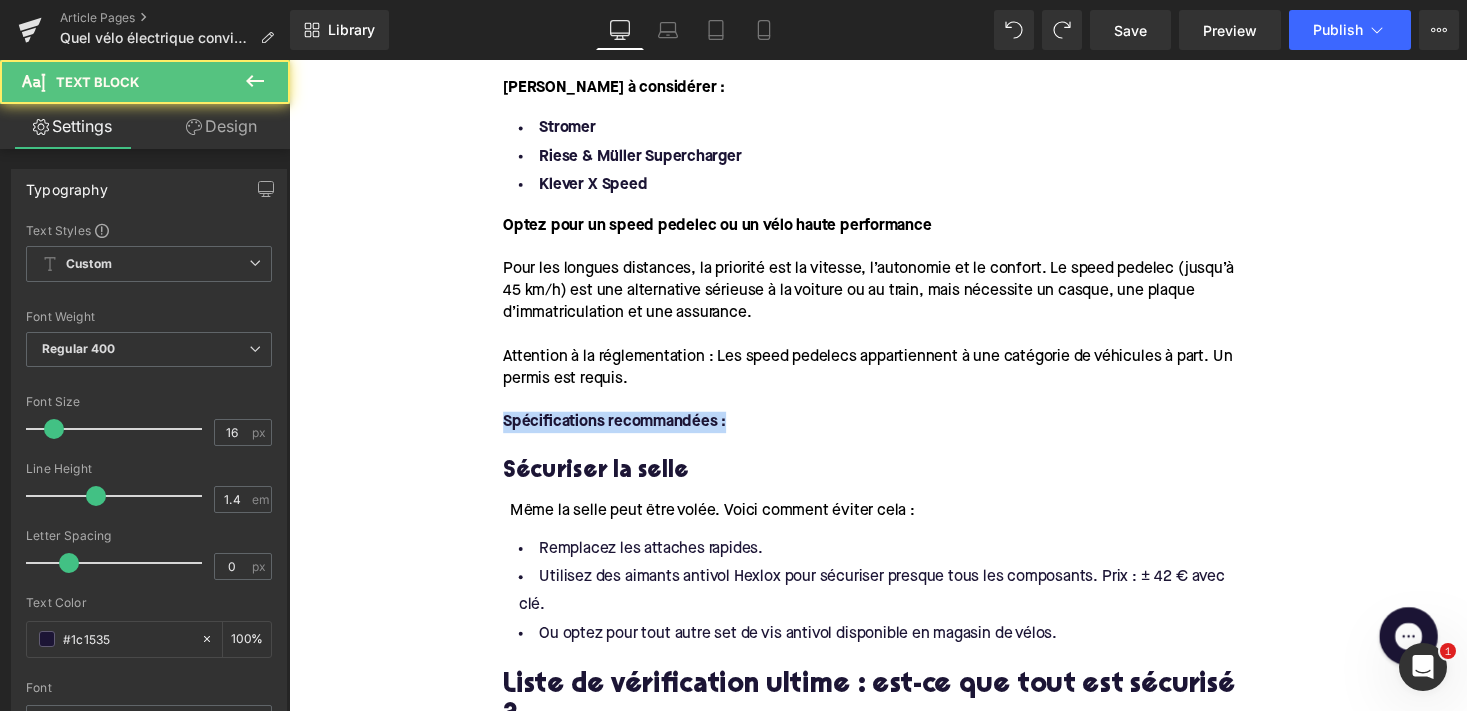 click on "Home / Quel vélo électrique convient à mon trajet domicile-travail ? Breadcrumbs         Quel vélo électrique convient à mon trajet domicile-travail ? Heading         Faire du vélo électrique pour aller au travail est plus populaire que jamais. Mais avec tant de choix, des speed pedelecs aux vélos pliants, en passant par tout ce qui se trouve entre les deux, une question essentielle se pose rapidement : quel type de vélo électrique correspond à mes trajets quotidiens ? Dans cet article, nous vous expliquons tout en fonction de la distance, des conditions de conduite, du choix du moteur et de la batterie, ainsi que des marques phares. De quoi faire un choix éclairé. Text Block         Row         Image         Row         Row         1. Vous habitez à moins de 10 km du travail ? Heading         Optez pour un vélo de ville électrique Spécifications recommandées : Text Block         Position du moteur :  roue avant ou roue arrière Capacité de la batterie :  300 à 500 Wh suffisent Poids :" at bounding box center [894, -210] 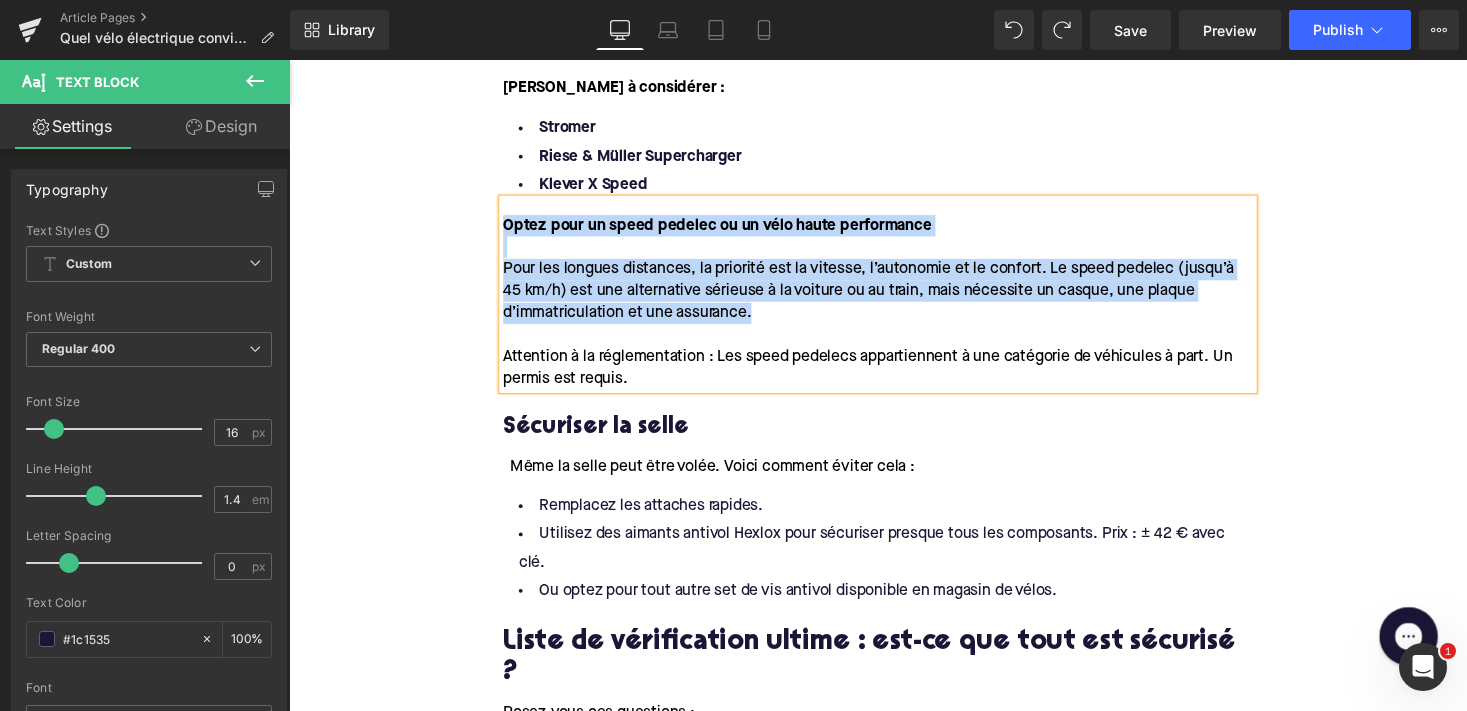drag, startPoint x: 796, startPoint y: 313, endPoint x: 480, endPoint y: 215, distance: 330.84738 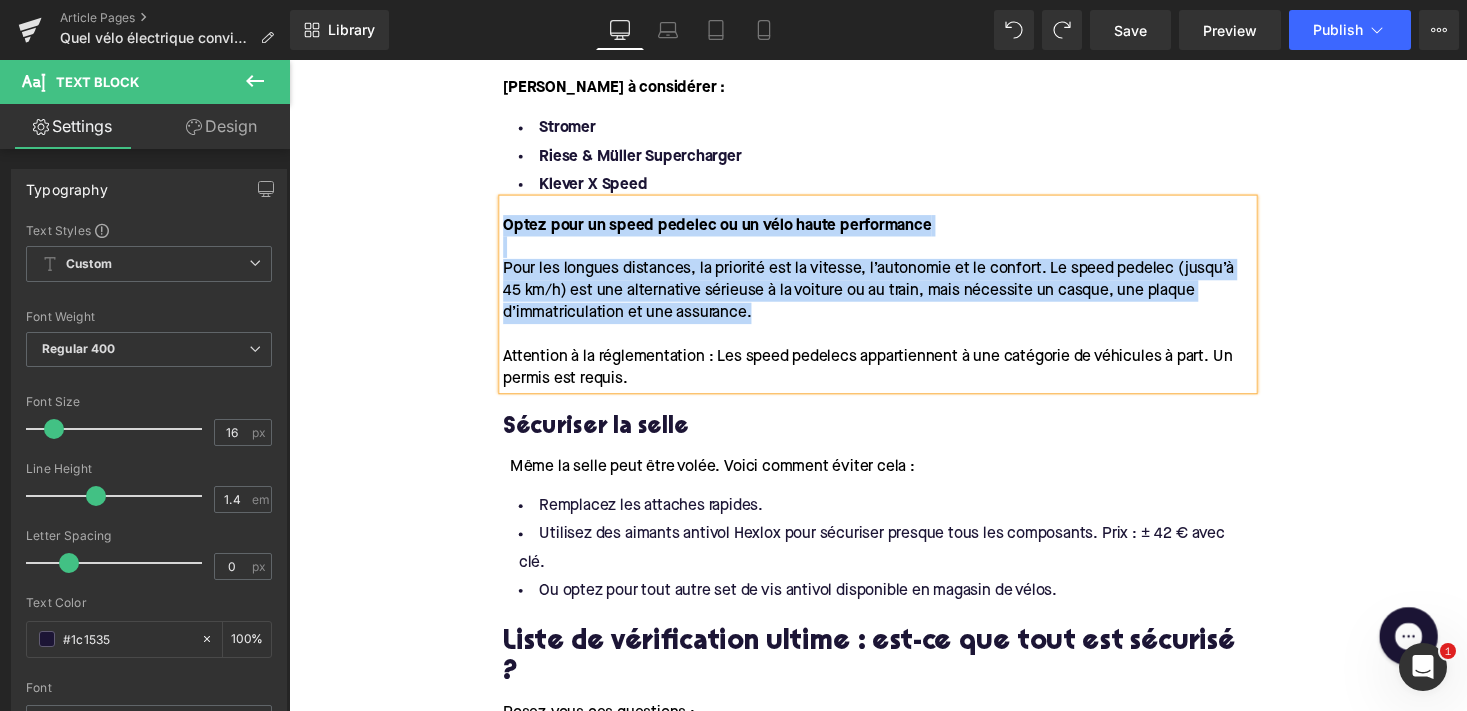 click on "Home / Quel vélo électrique convient à mon trajet domicile-travail ? Breadcrumbs         Quel vélo électrique convient à mon trajet domicile-travail ? Heading         Faire du vélo électrique pour aller au travail est plus populaire que jamais. Mais avec tant de choix, des speed pedelecs aux vélos pliants, en passant par tout ce qui se trouve entre les deux, une question essentielle se pose rapidement : quel type de vélo électrique correspond à mes trajets quotidiens ? Dans cet article, nous vous expliquons tout en fonction de la distance, des conditions de conduite, du choix du moteur et de la batterie, ainsi que des marques phares. De quoi faire un choix éclairé. Text Block         Row         Image         Row         Row         1. Vous habitez à moins de 10 km du travail ? Heading         Optez pour un vélo de ville électrique Spécifications recommandées : Text Block         Position du moteur :  roue avant ou roue arrière Capacité de la batterie :  300 à 500 Wh suffisent Poids :" at bounding box center (894, -232) 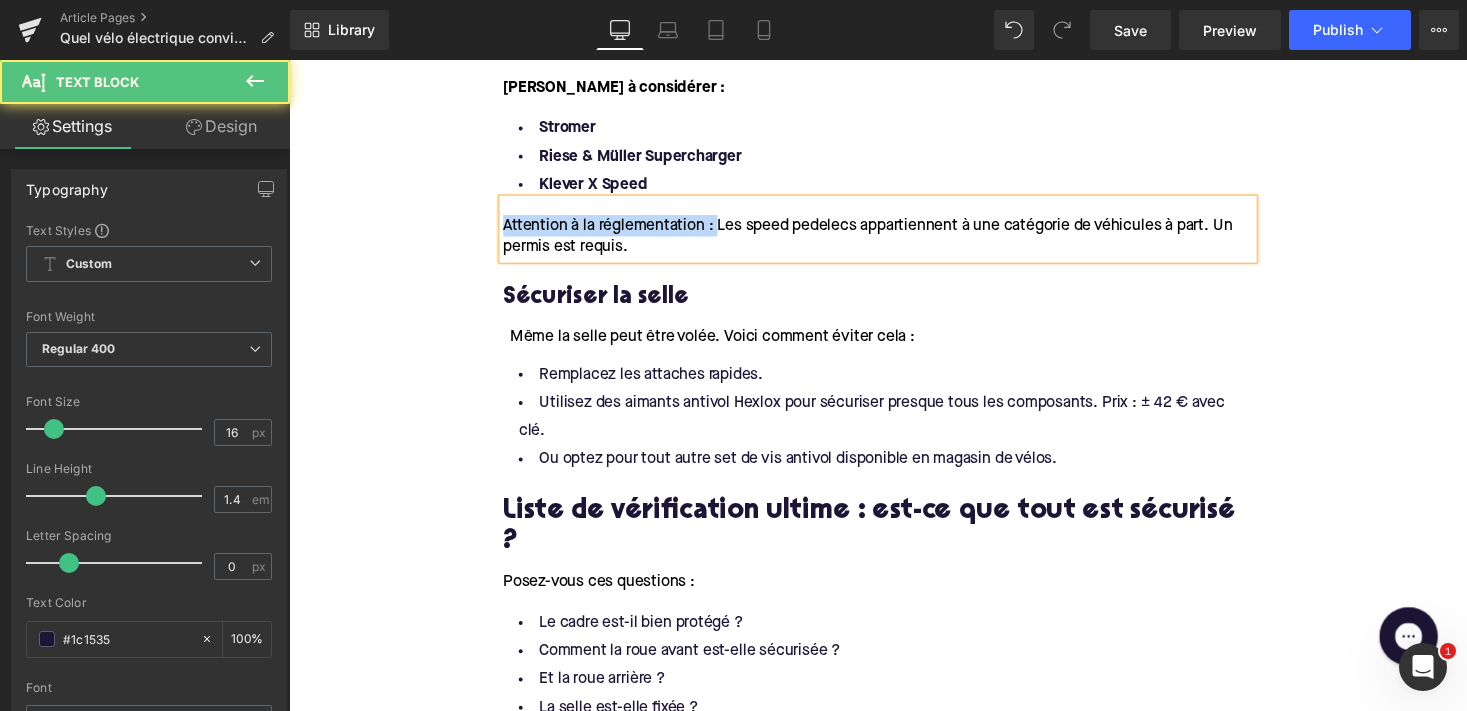 drag, startPoint x: 725, startPoint y: 218, endPoint x: 479, endPoint y: 218, distance: 246 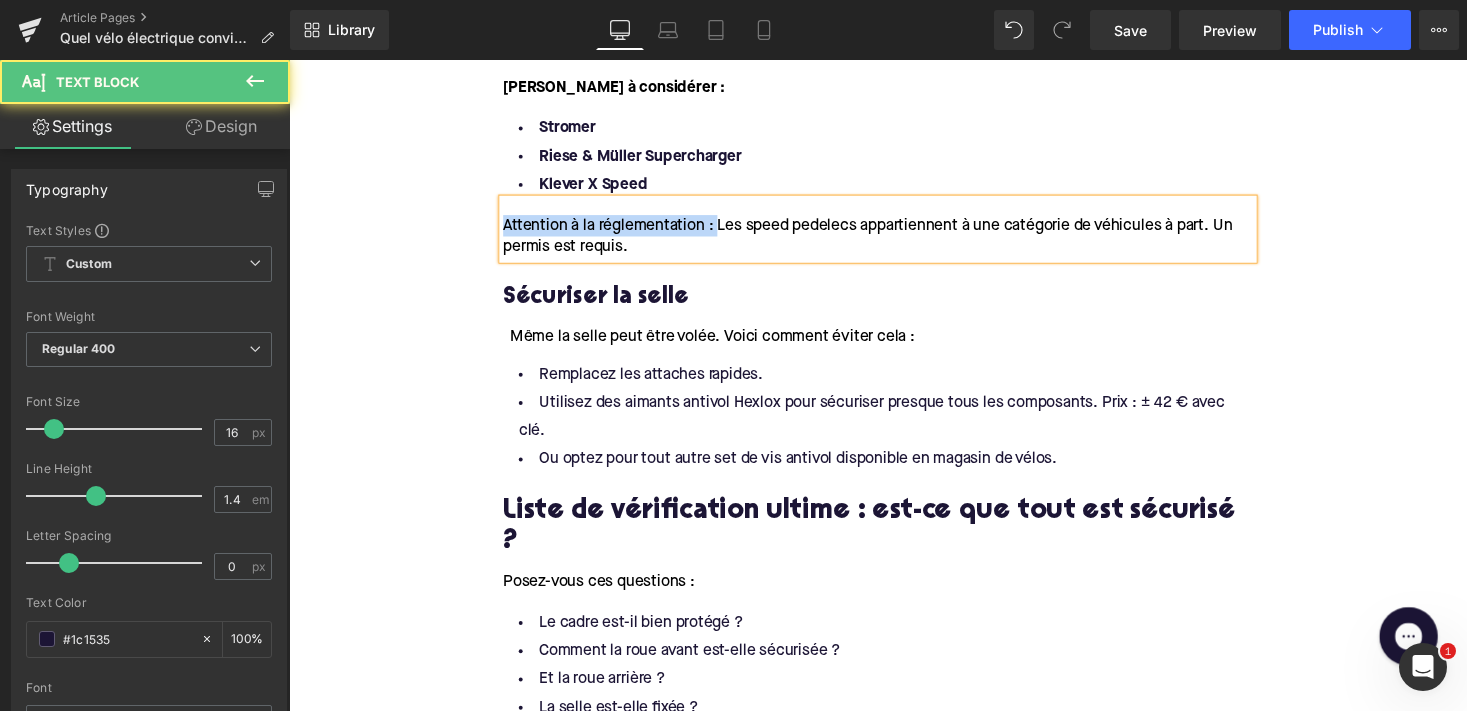 click on "Home / Quel vélo électrique convient à mon trajet domicile-travail ? Breadcrumbs         Quel vélo électrique convient à mon trajet domicile-travail ? Heading         Faire du vélo électrique pour aller au travail est plus populaire que jamais. Mais avec tant de choix, des speed pedelecs aux vélos pliants, en passant par tout ce qui se trouve entre les deux, une question essentielle se pose rapidement : quel type de vélo électrique correspond à mes trajets quotidiens ? Dans cet article, nous vous expliquons tout en fonction de la distance, des conditions de conduite, du choix du moteur et de la batterie, ainsi que des marques phares. De quoi faire un choix éclairé. Text Block         Row         Image         Row         Row         1. Vous habitez à moins de 10 km du travail ? Heading         Optez pour un vélo de ville électrique Spécifications recommandées : Text Block         Position du moteur :  roue avant ou roue arrière Capacité de la batterie :  300 à 500 Wh suffisent Poids :" at bounding box center [894, -300] 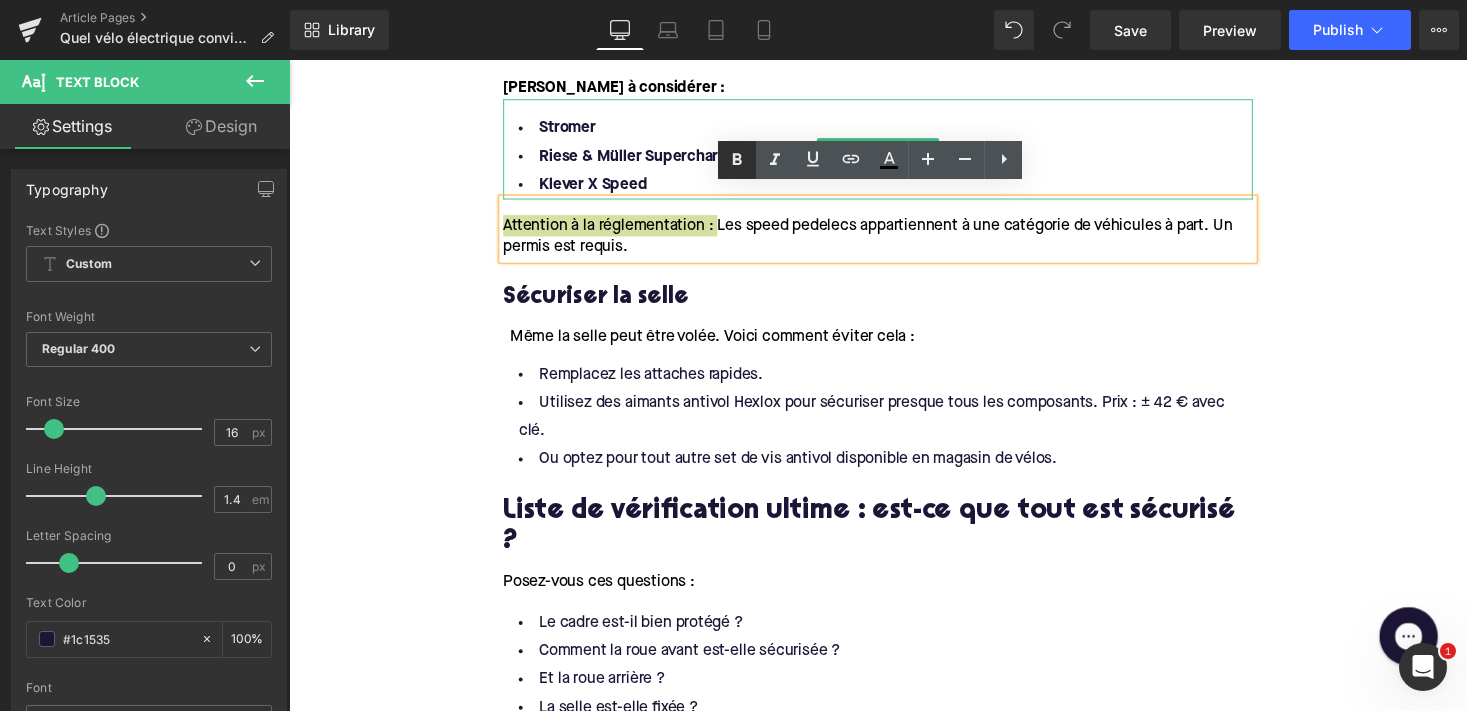 click 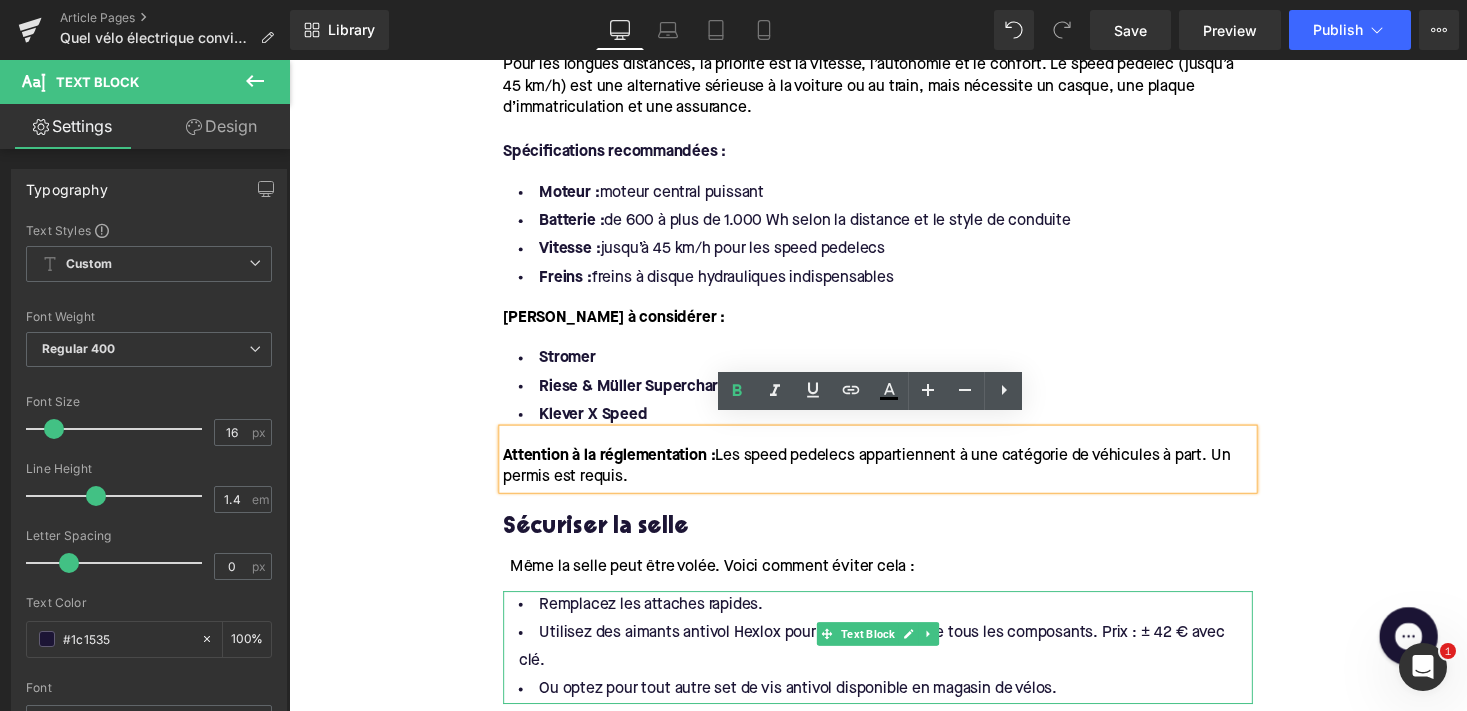 scroll, scrollTop: 2663, scrollLeft: 0, axis: vertical 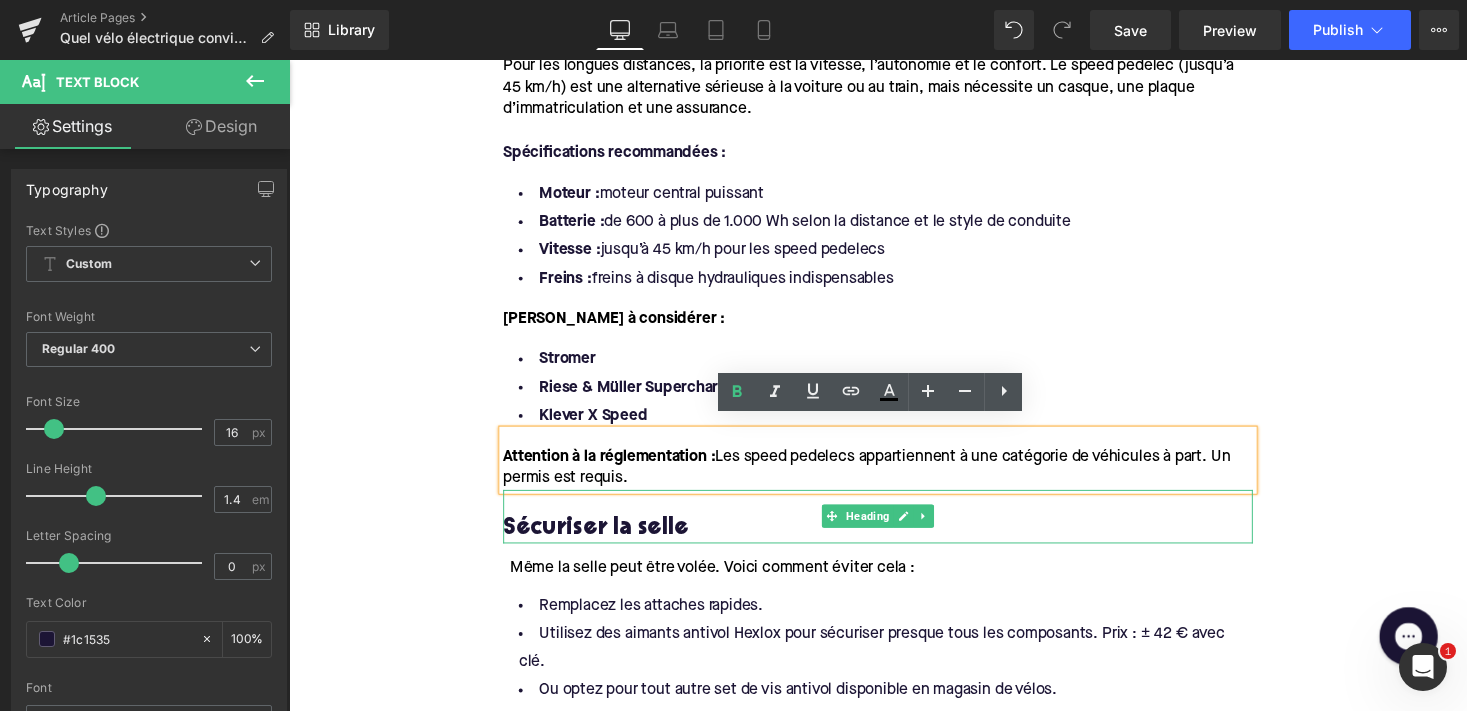 click on "Sécuriser la selle" at bounding box center (894, 541) 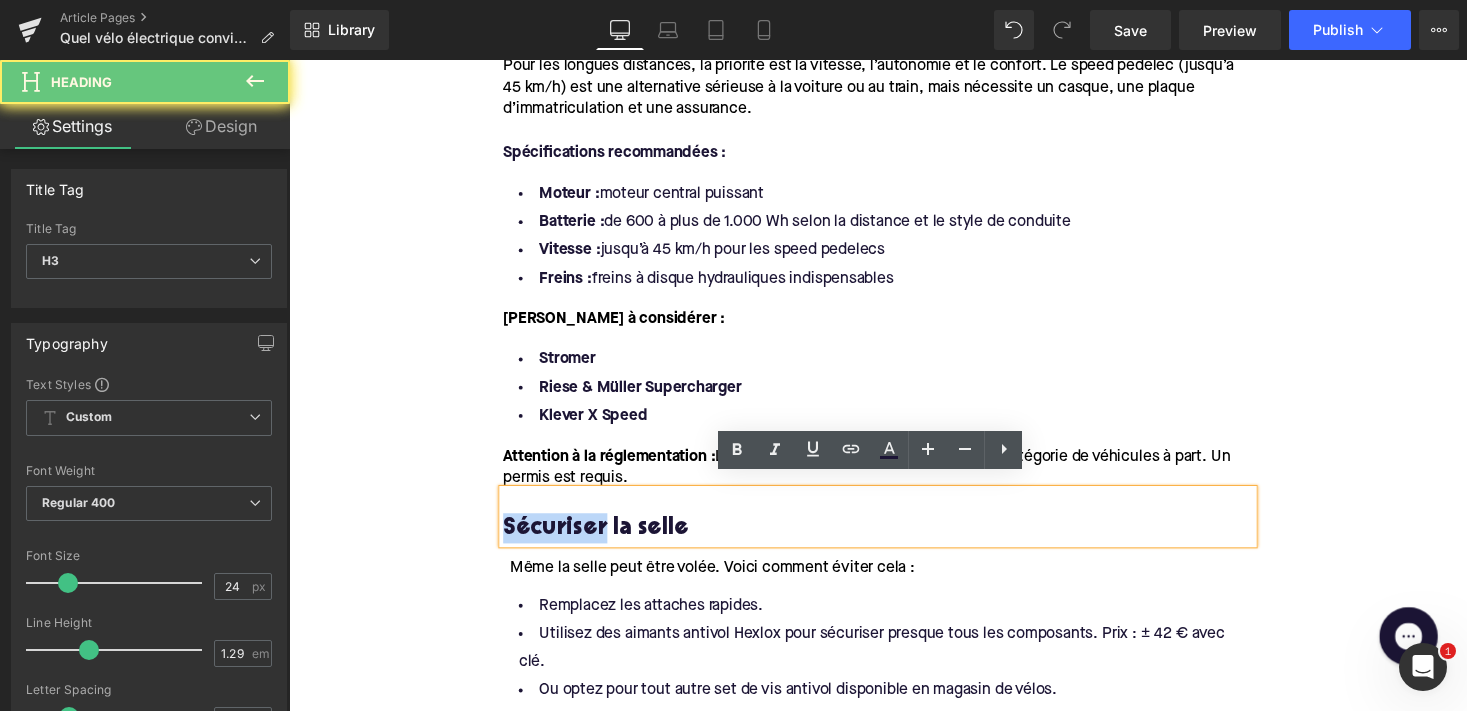 click on "Sécuriser la selle" at bounding box center (894, 541) 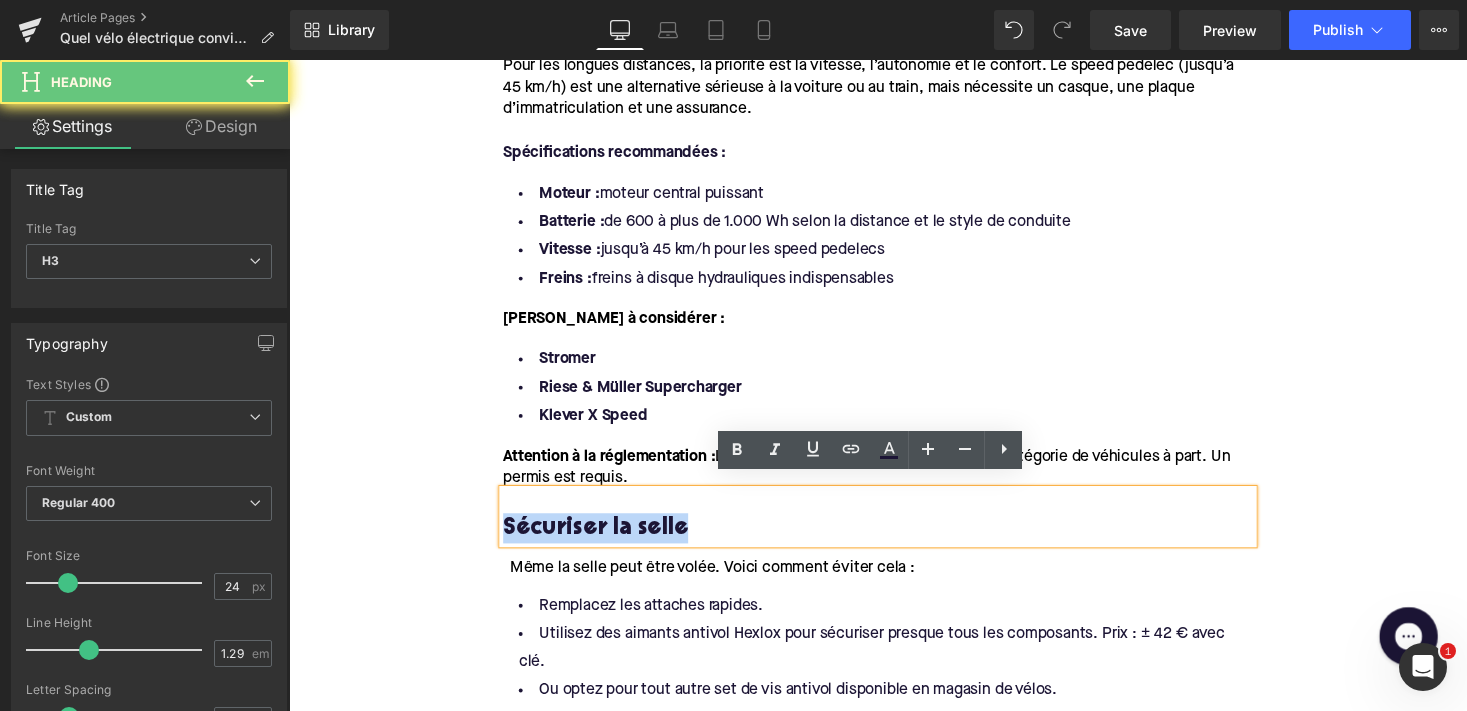 click on "Sécuriser la selle" at bounding box center [894, 541] 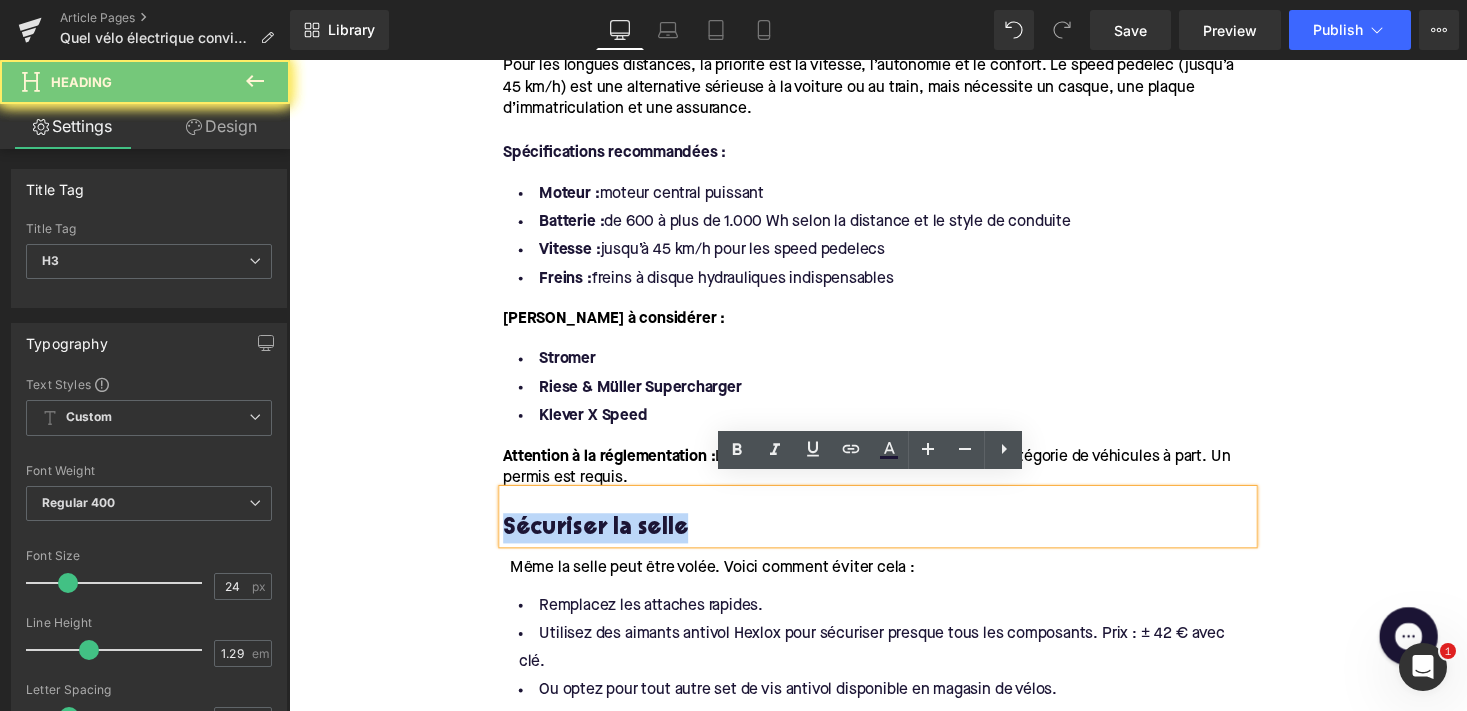paste 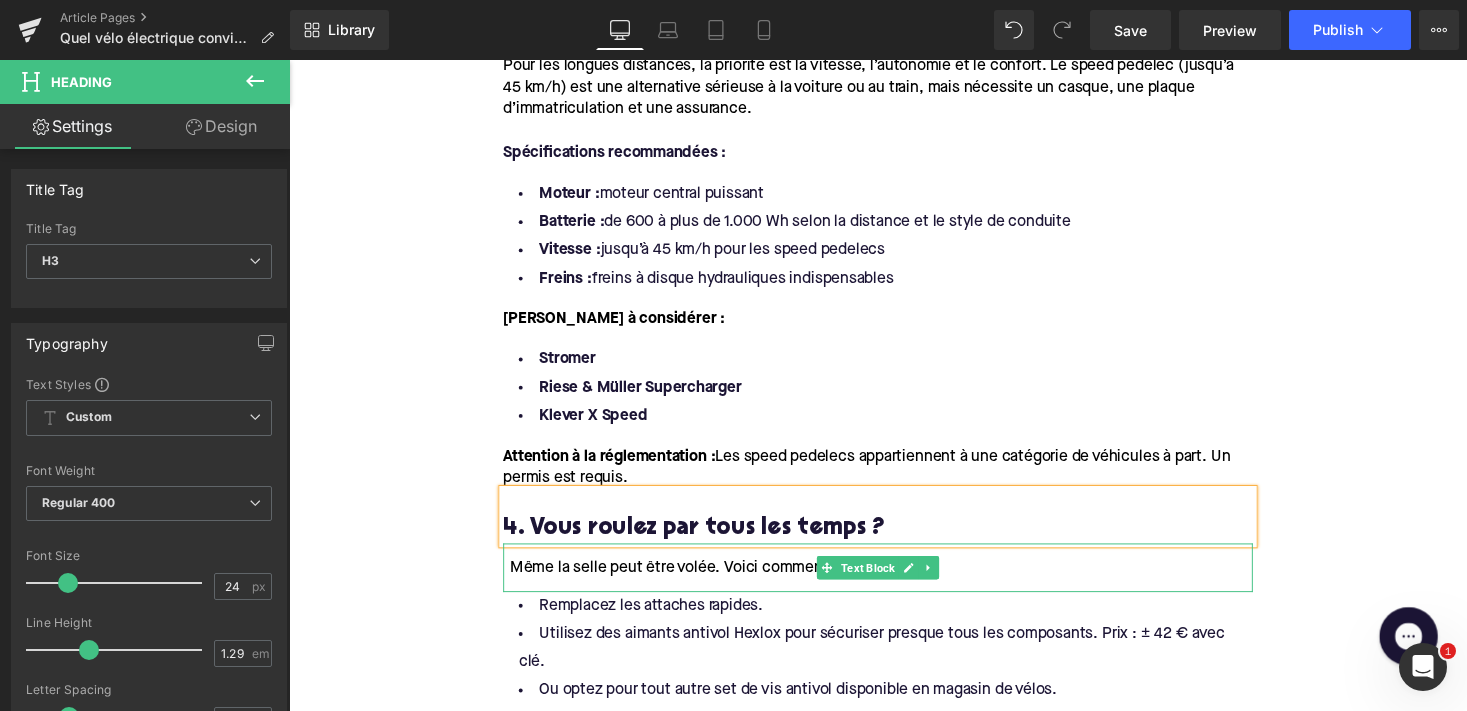 click on "Même la selle peut être volée. Voici comment éviter cela :" at bounding box center (724, 582) 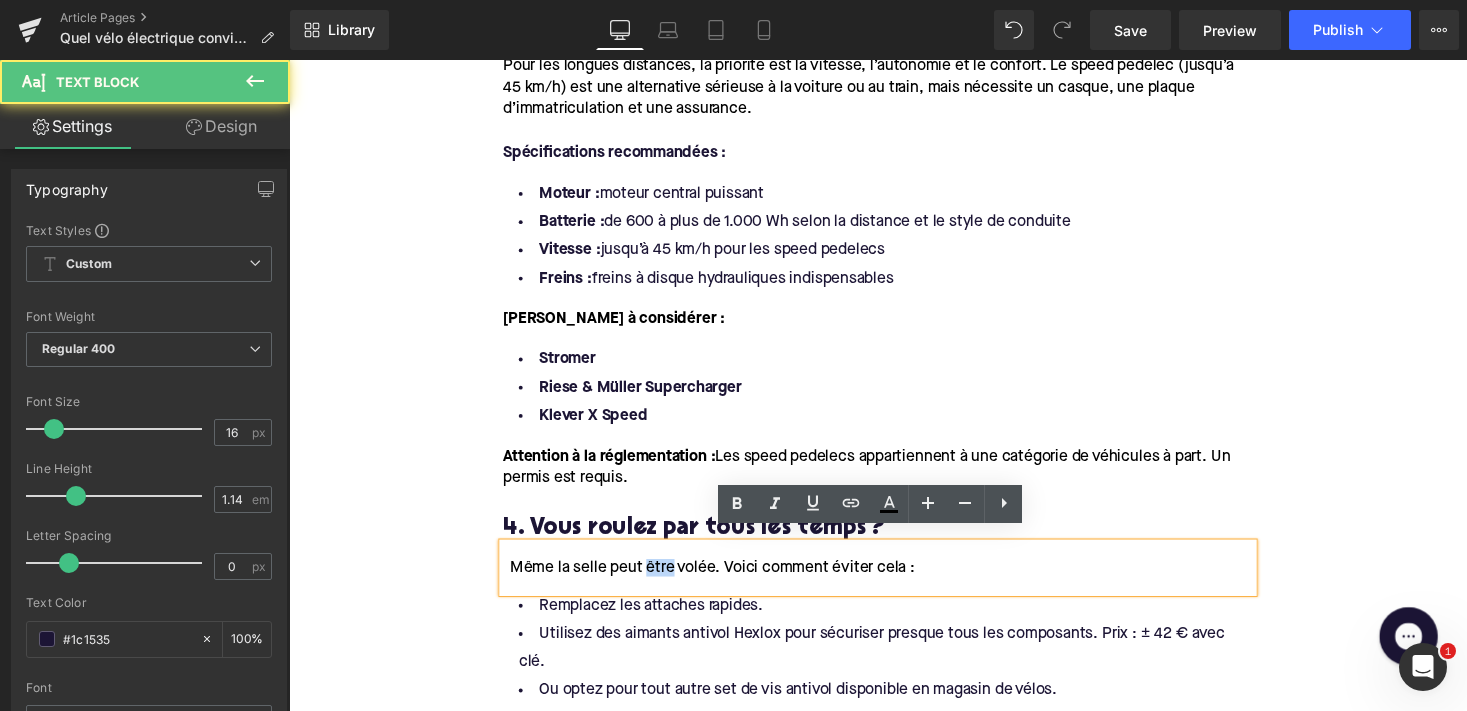 click on "Même la selle peut être volée. Voici comment éviter cela :" at bounding box center (724, 582) 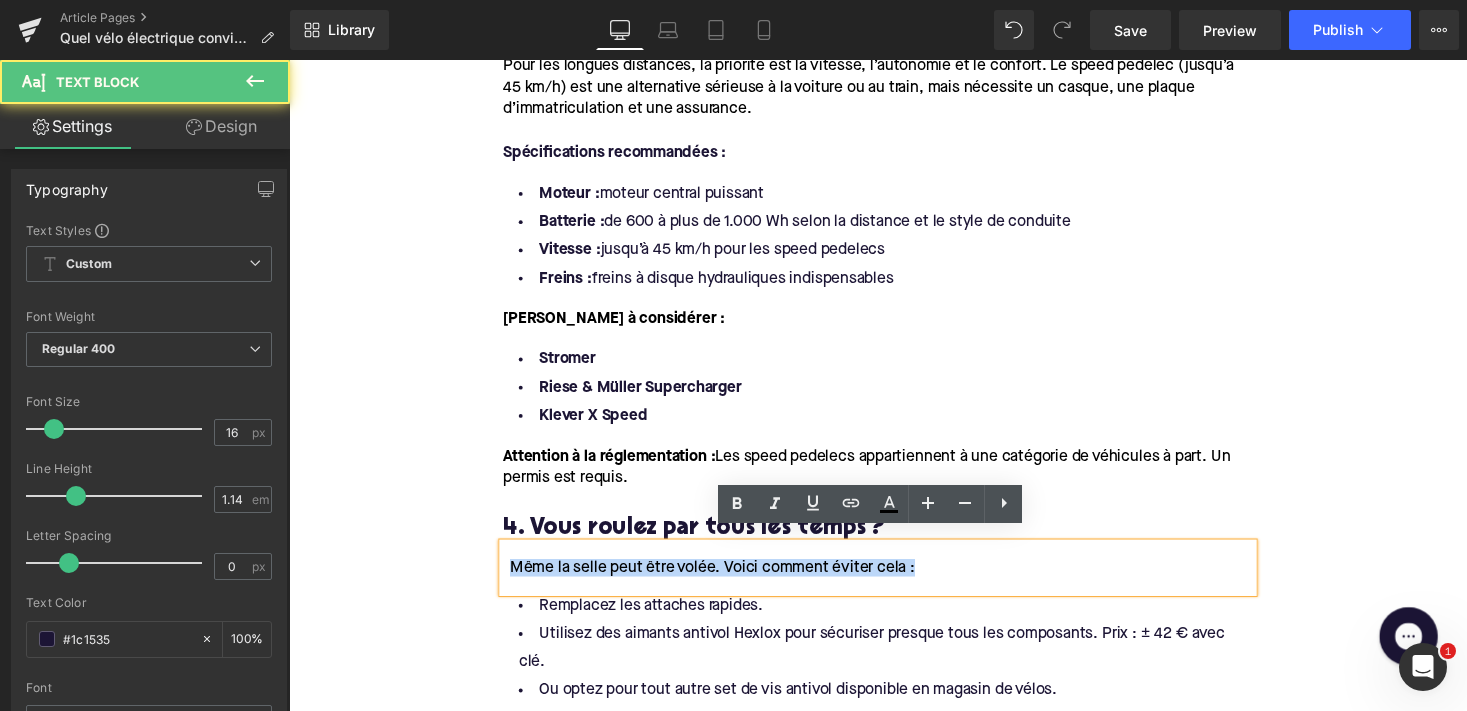 click on "Même la selle peut être volée. Voici comment éviter cela :" at bounding box center (724, 582) 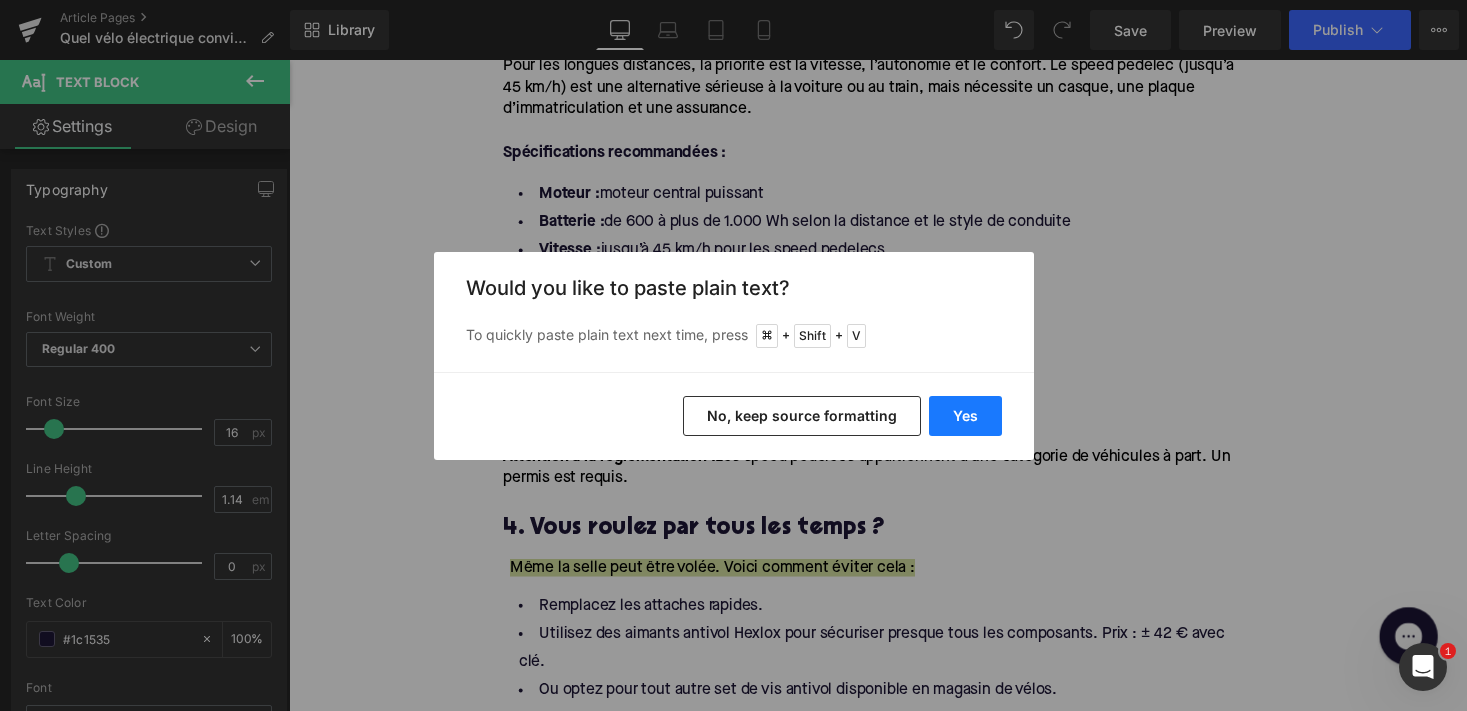click on "Yes" at bounding box center (965, 416) 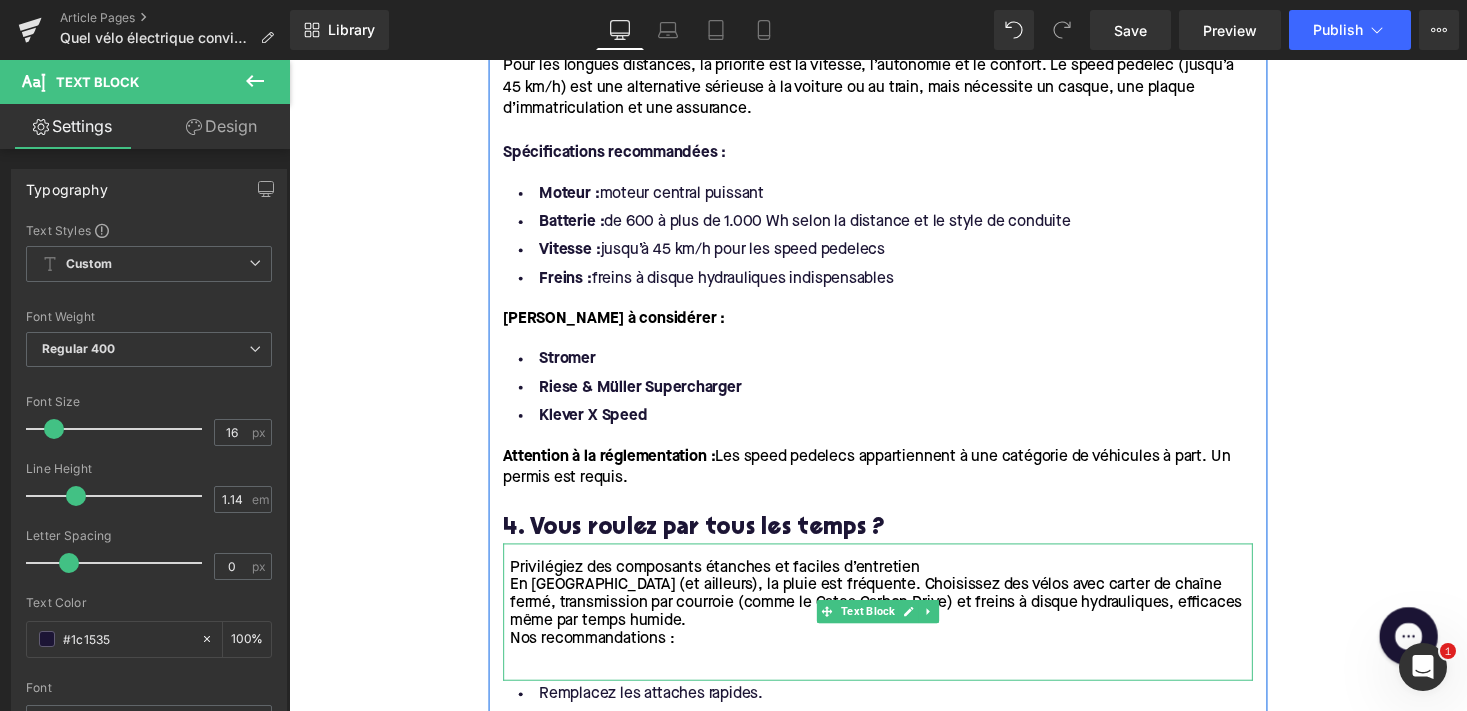 click on "En Belgique (et ailleurs), la pluie est fréquente. Choisissez des vélos avec carter de chaîne fermé, transmission par courroie (comme le Gates Carbon Drive) et freins à disque hydrauliques, efficaces même par temps humide." at bounding box center (892, 618) 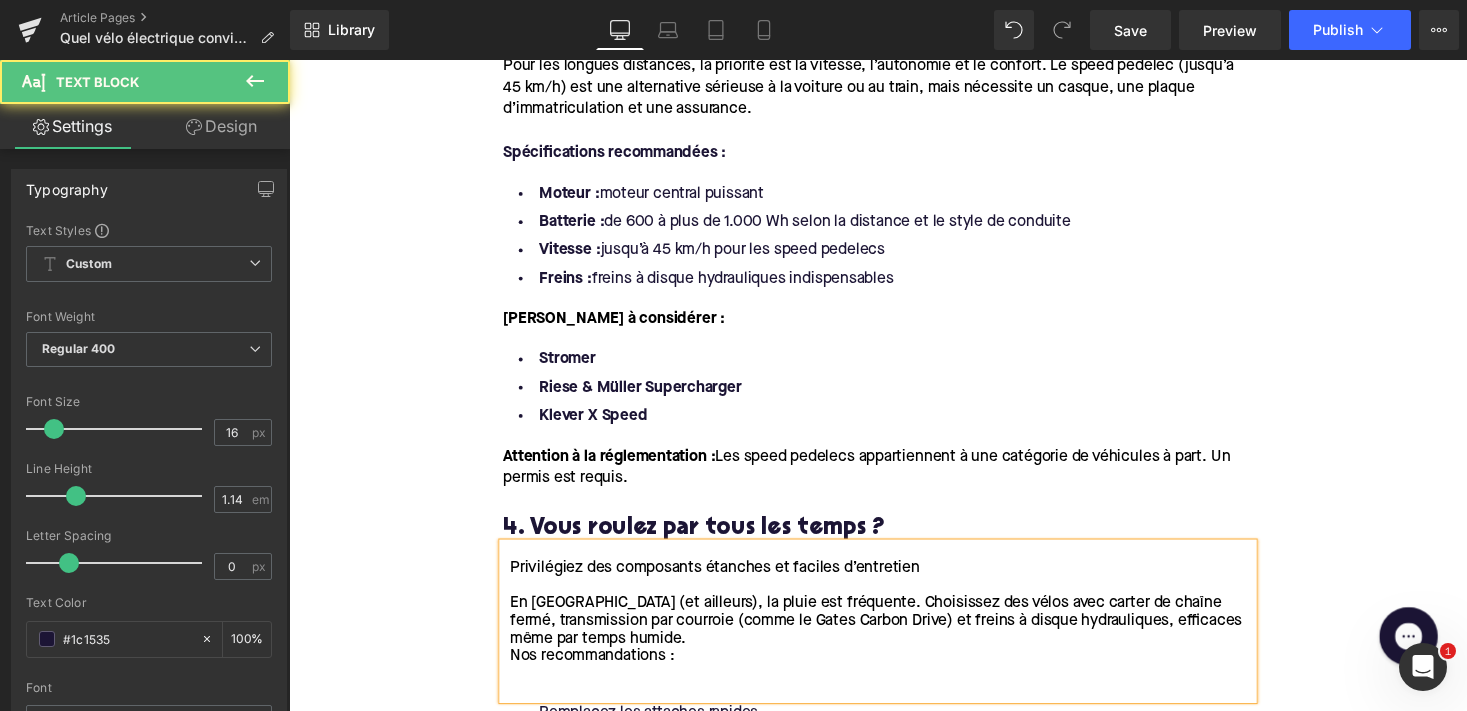 click on "Nos recommandations :" at bounding box center [600, 673] 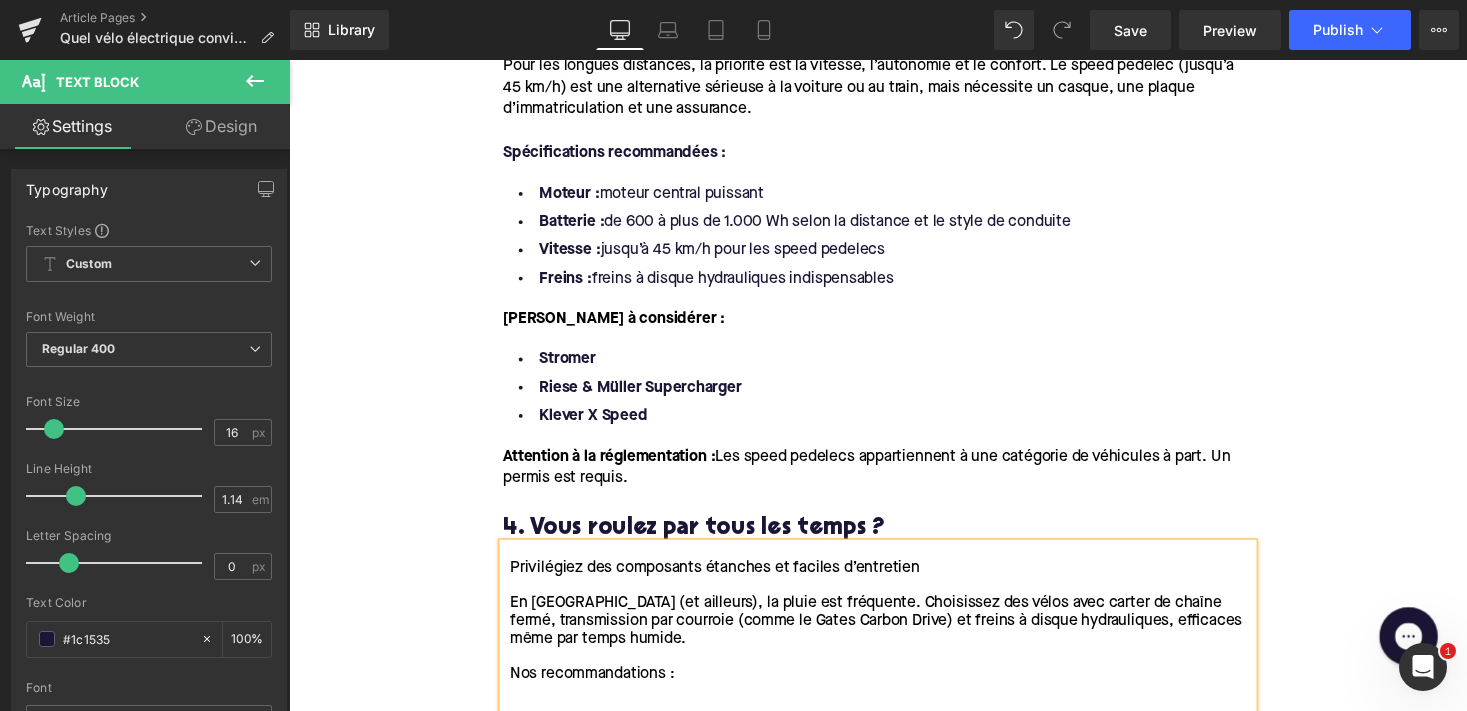 click at bounding box center [897, 710] 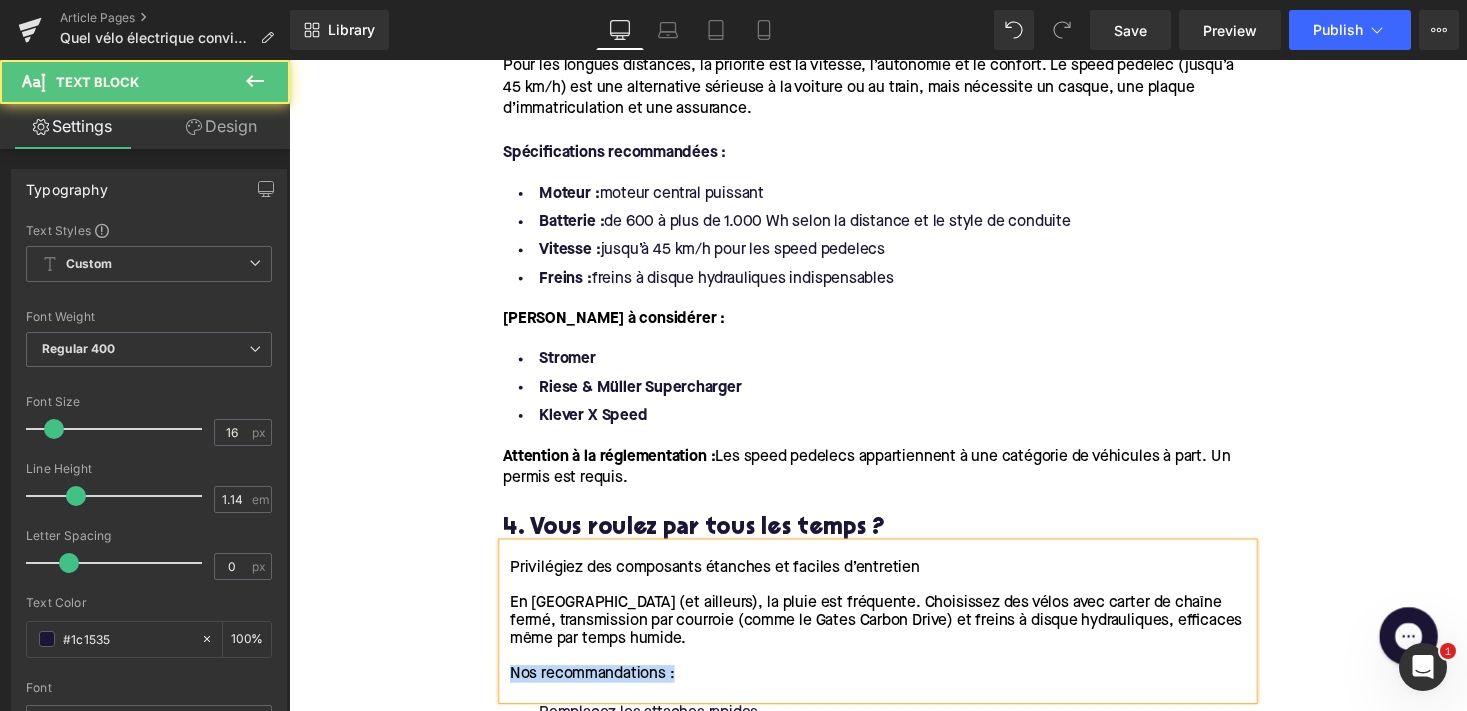 drag, startPoint x: 699, startPoint y: 681, endPoint x: 452, endPoint y: 681, distance: 247 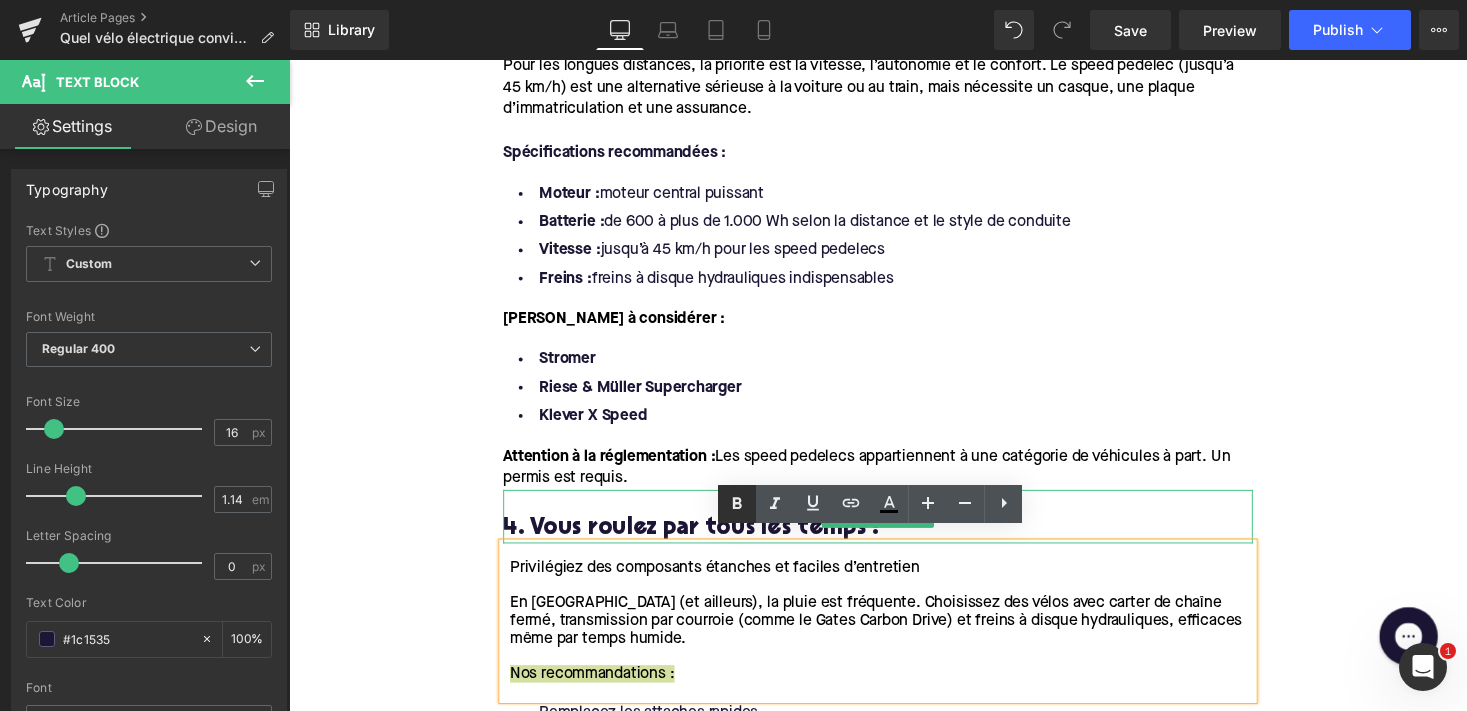 click 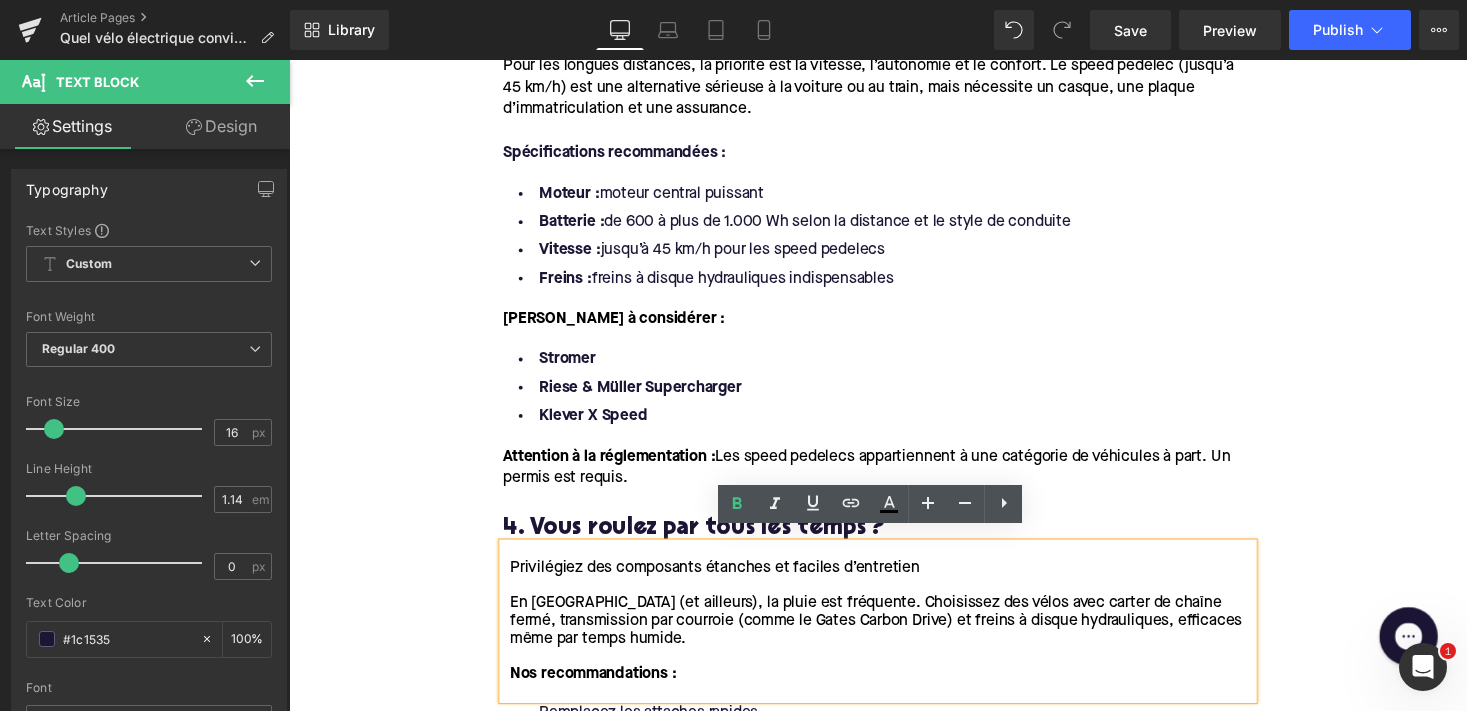 click on "Privilégiez des composants étanches et faciles d’entretien" at bounding box center [726, 582] 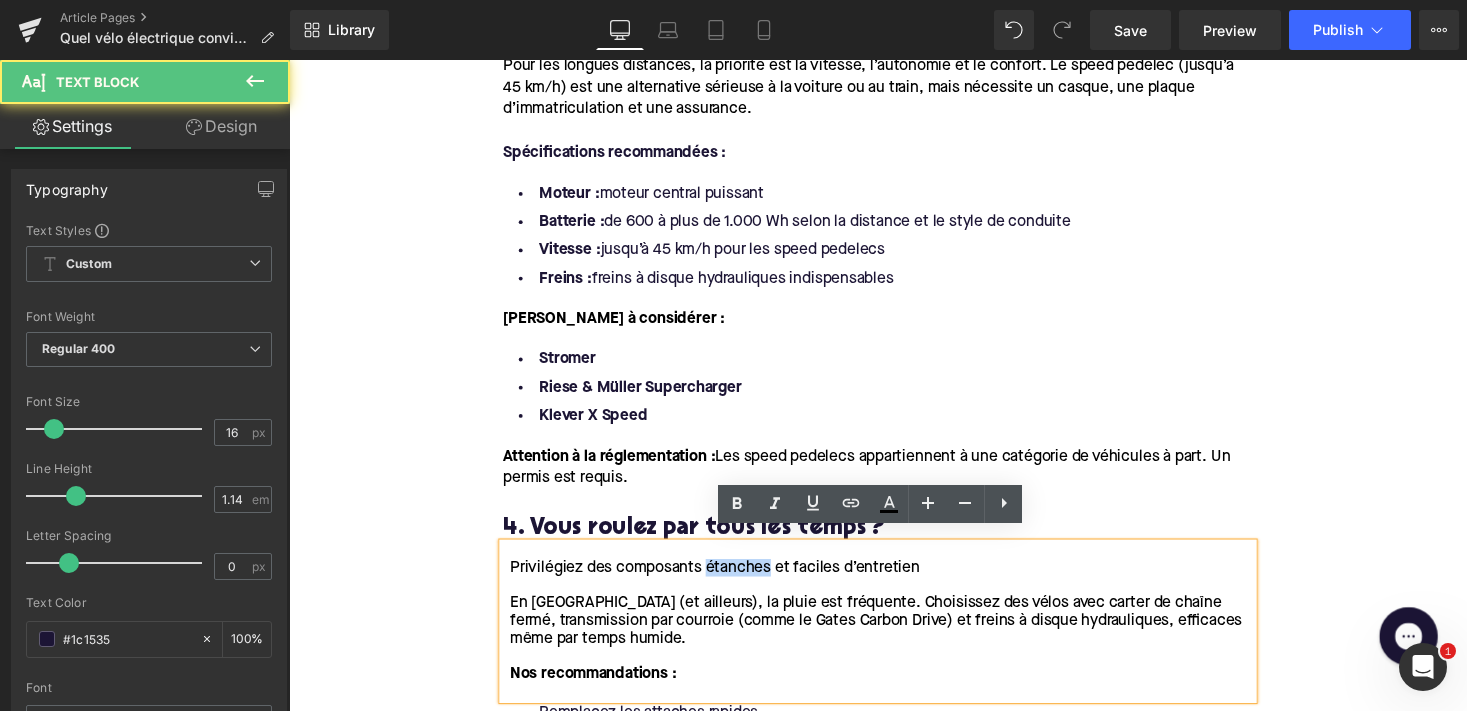 click on "Privilégiez des composants étanches et faciles d’entretien" at bounding box center (726, 582) 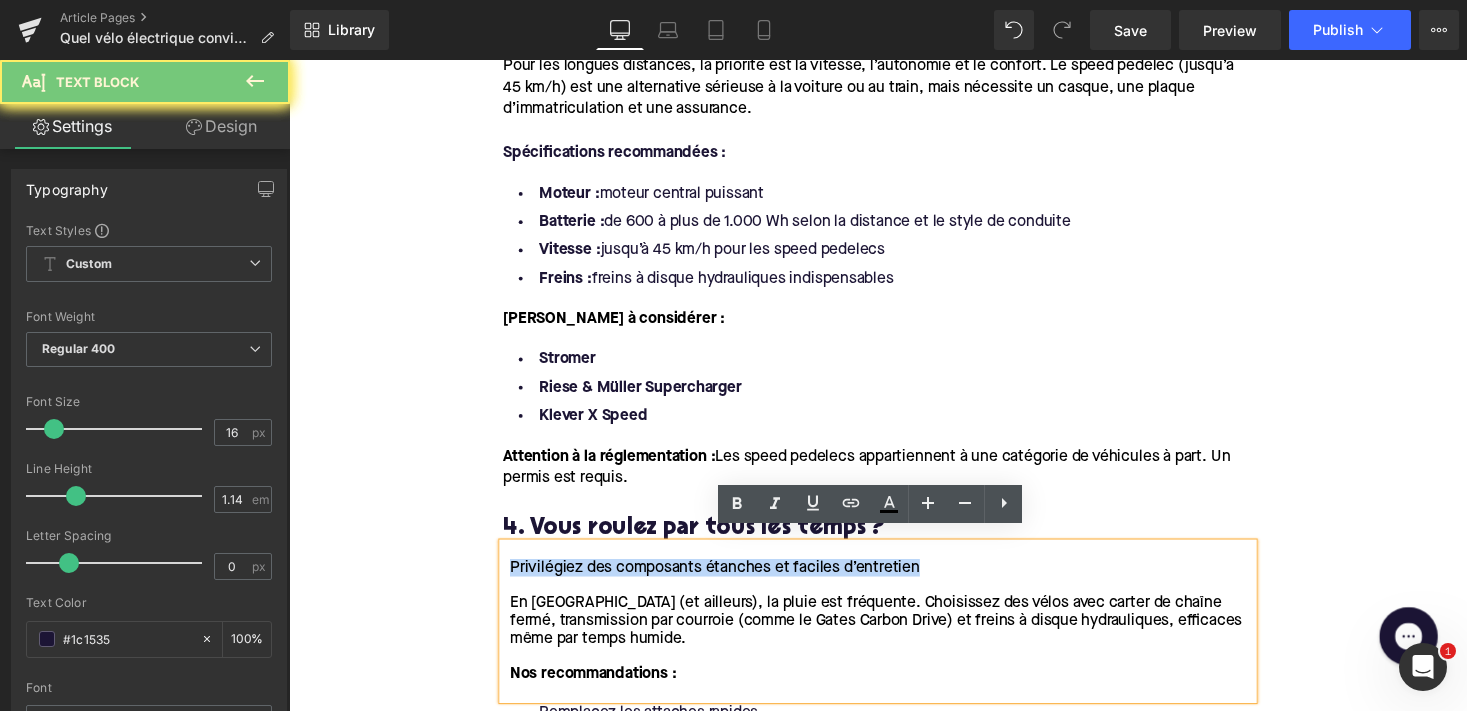 click on "Privilégiez des composants étanches et faciles d’entretien" at bounding box center (726, 582) 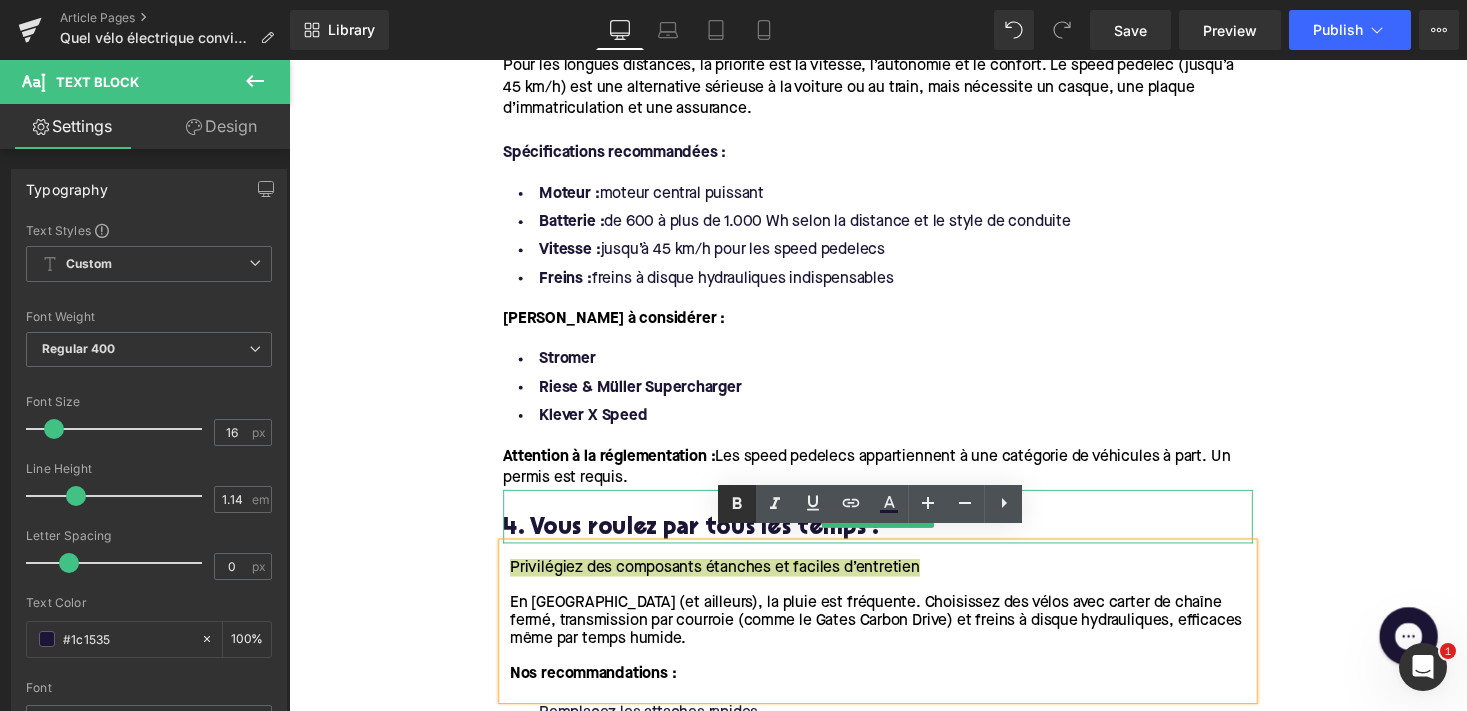 click 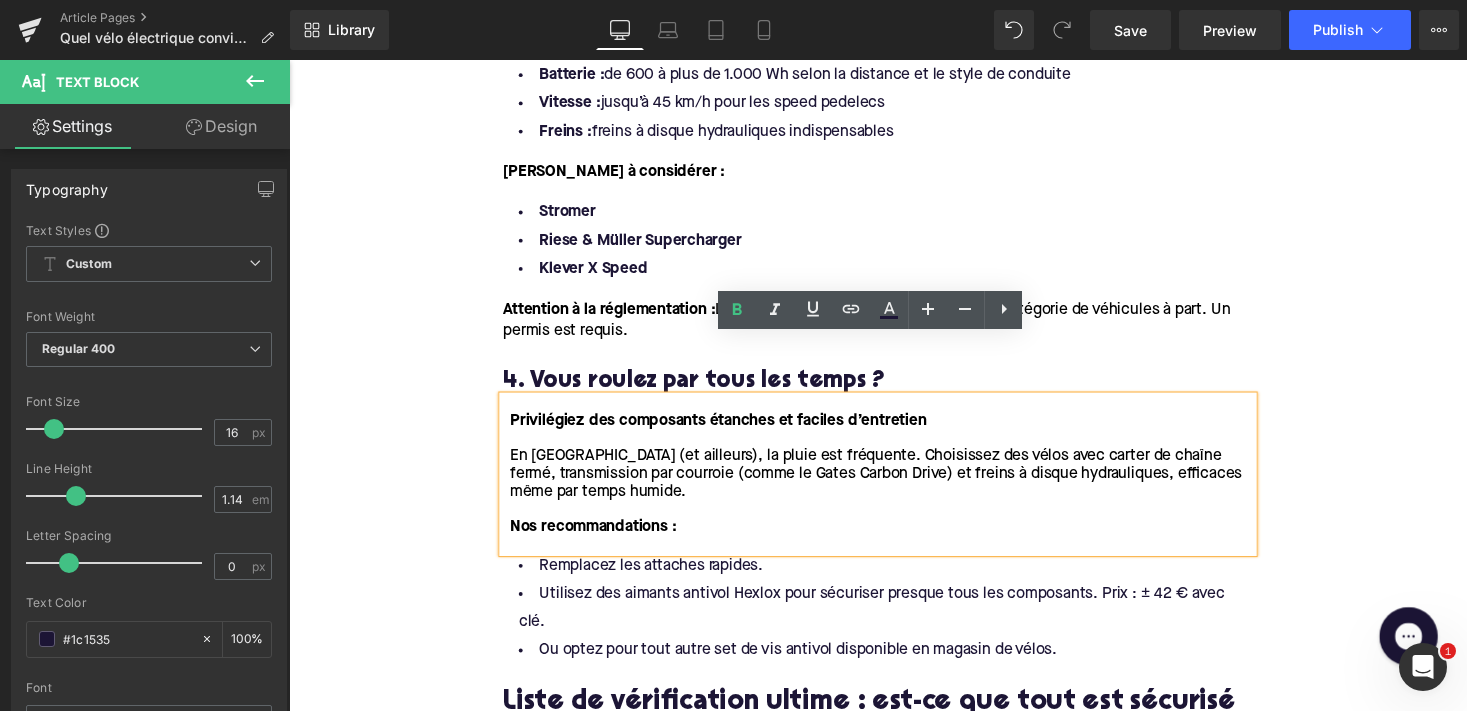 scroll, scrollTop: 2915, scrollLeft: 0, axis: vertical 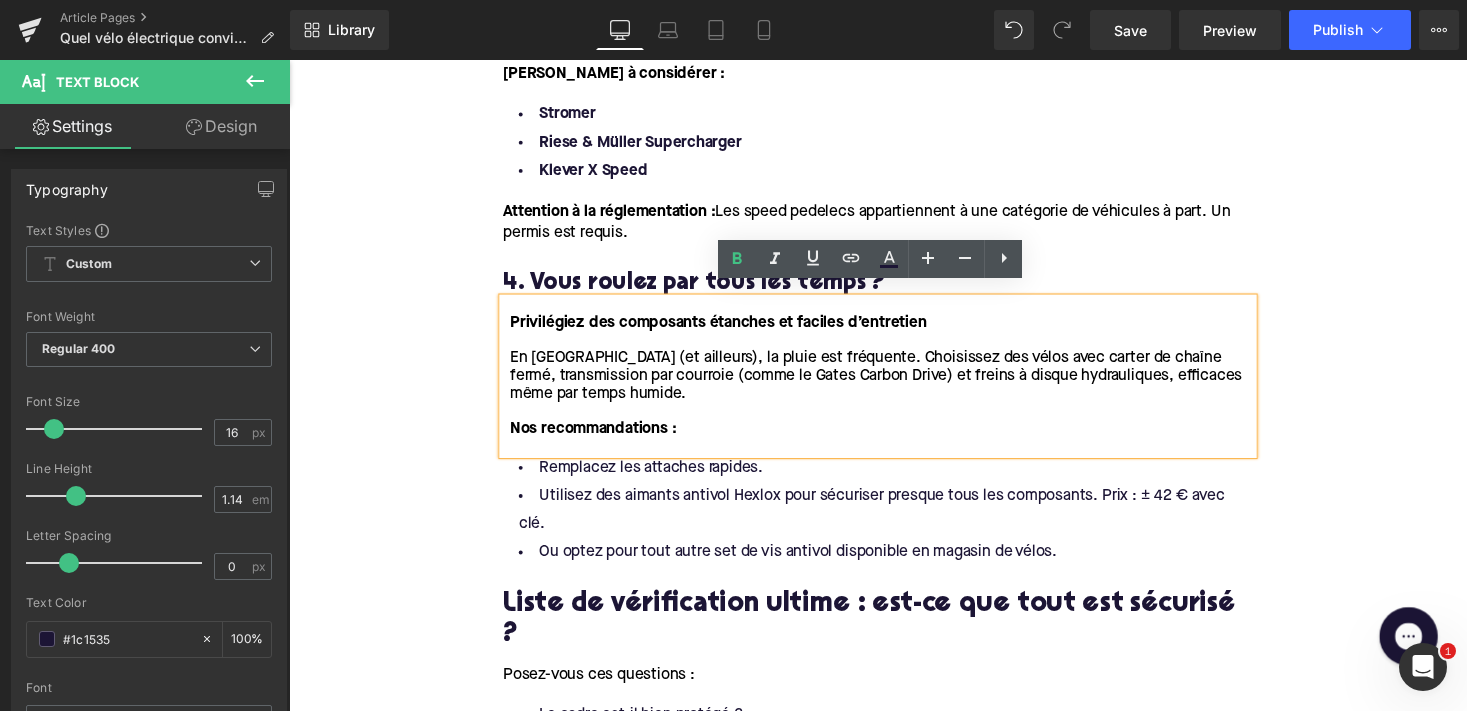 click on "Utilisez des aimants antivol Hexlox pour sécuriser presque tous les composants. Prix : ± 42 € avec clé." at bounding box center (894, 523) 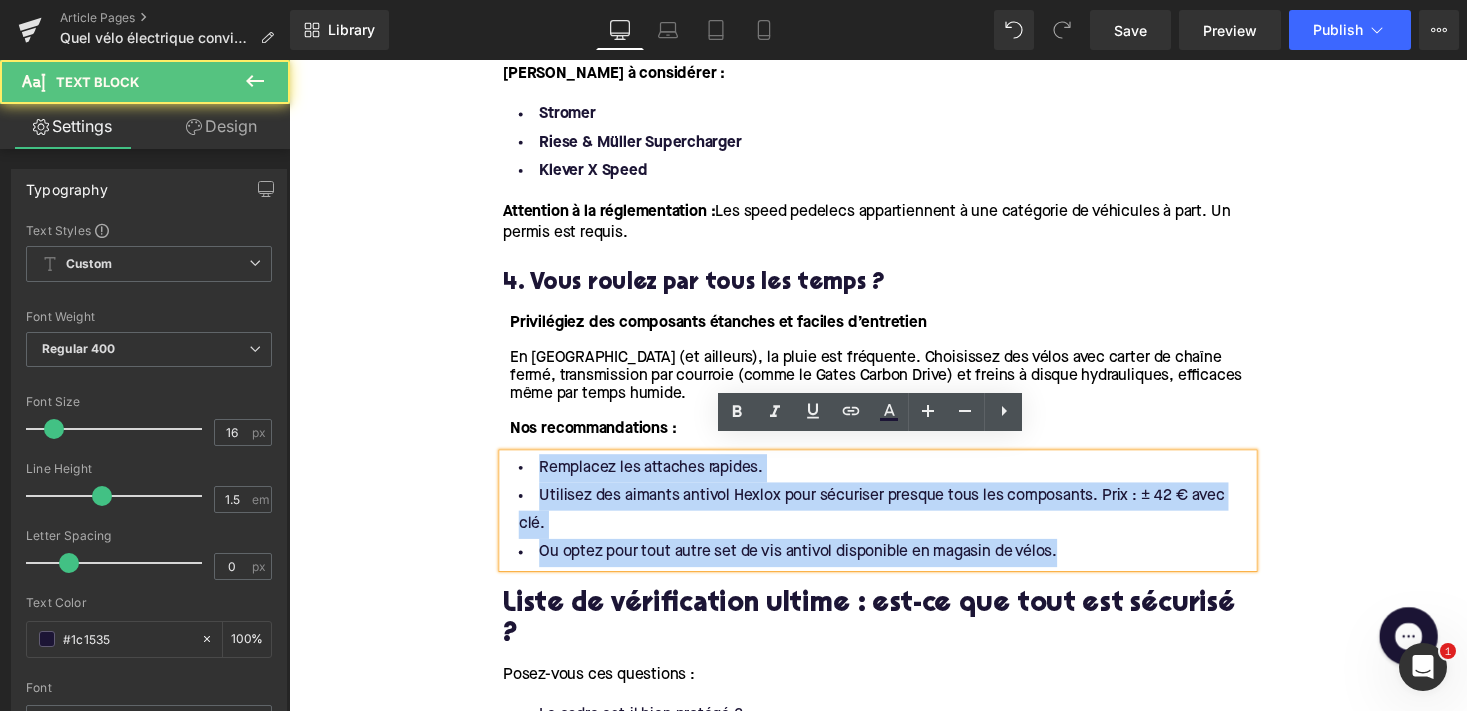 drag, startPoint x: 1099, startPoint y: 522, endPoint x: 541, endPoint y: 454, distance: 562.1281 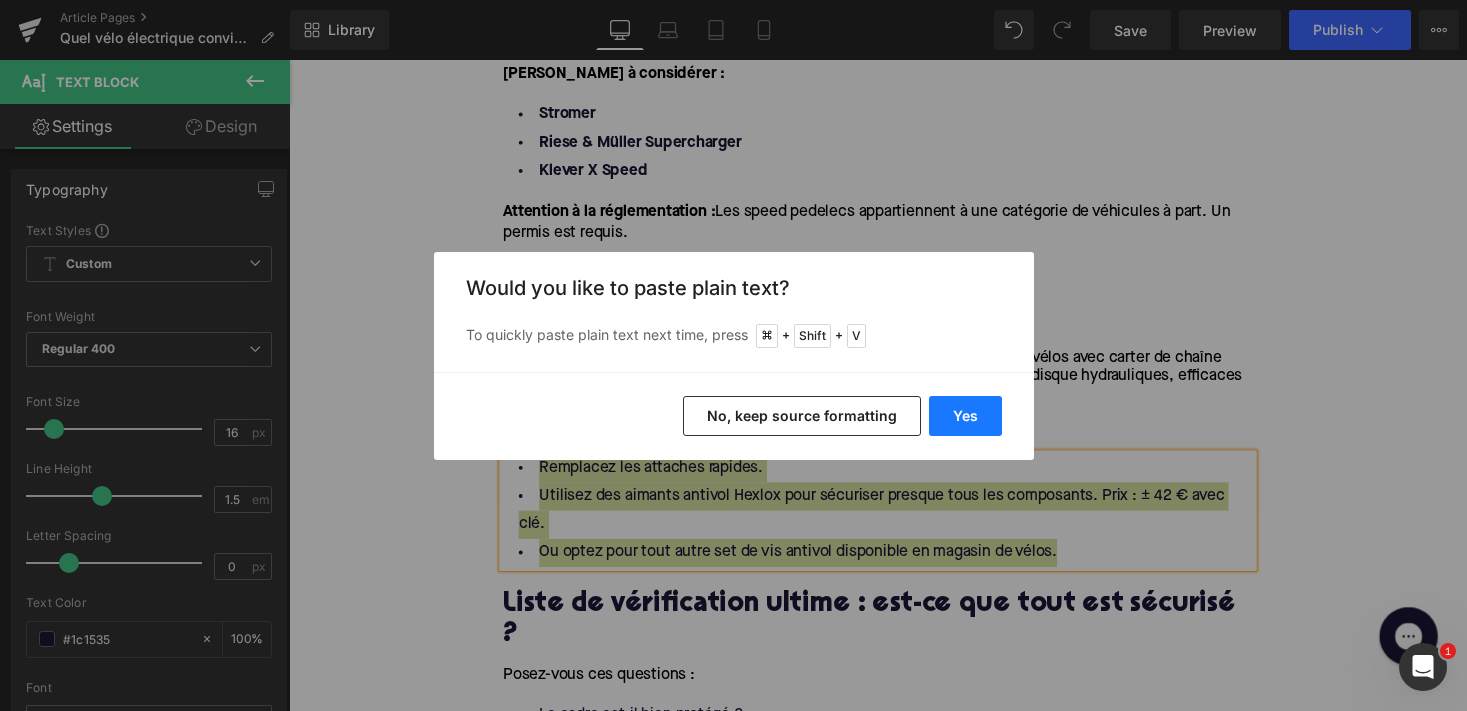 click on "Yes" at bounding box center (965, 416) 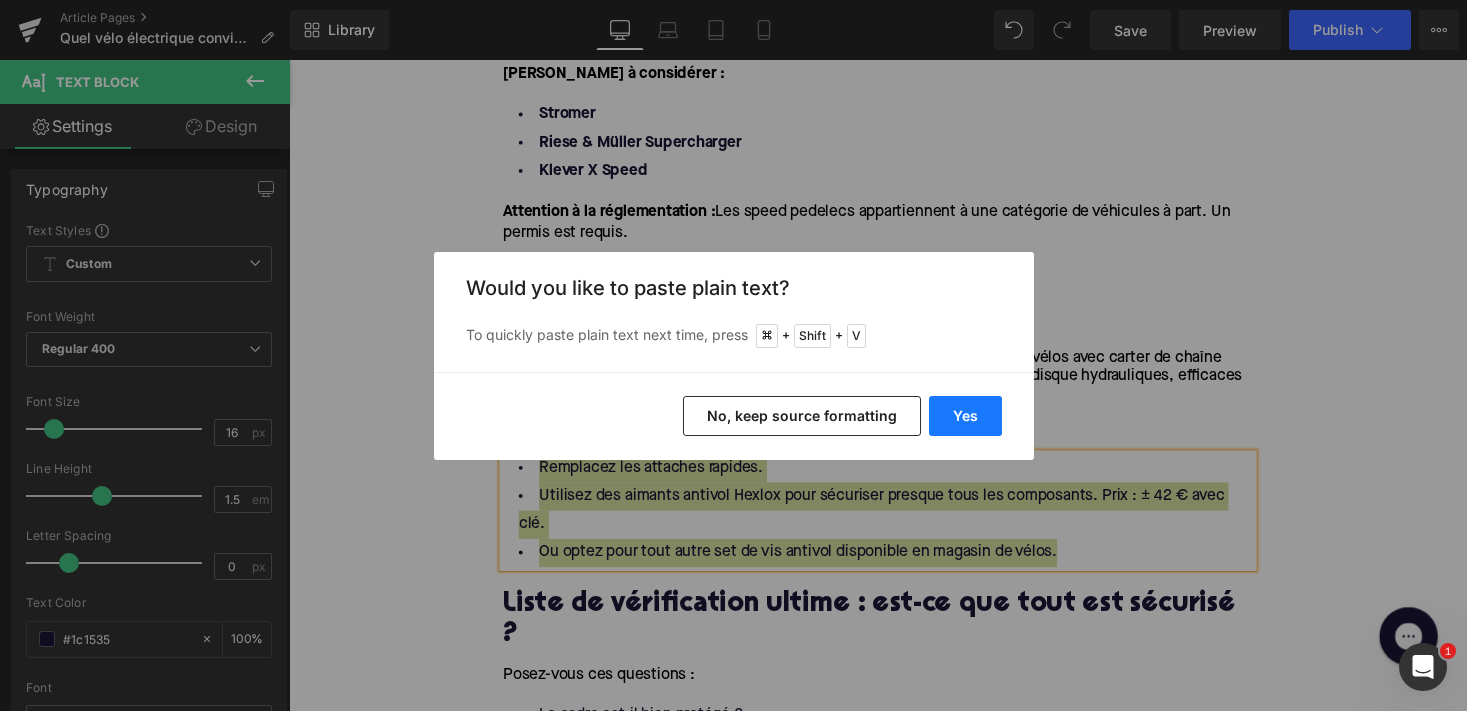 type 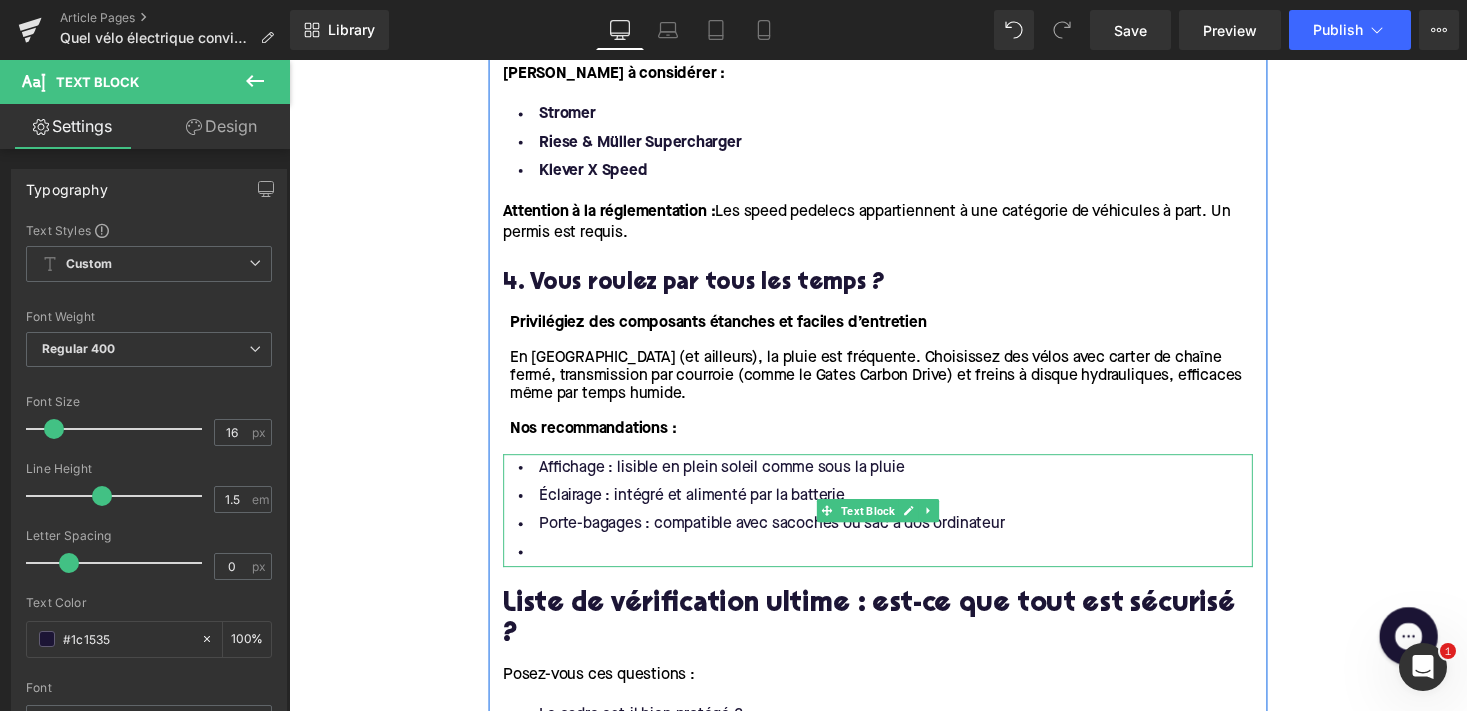 click at bounding box center [894, 566] 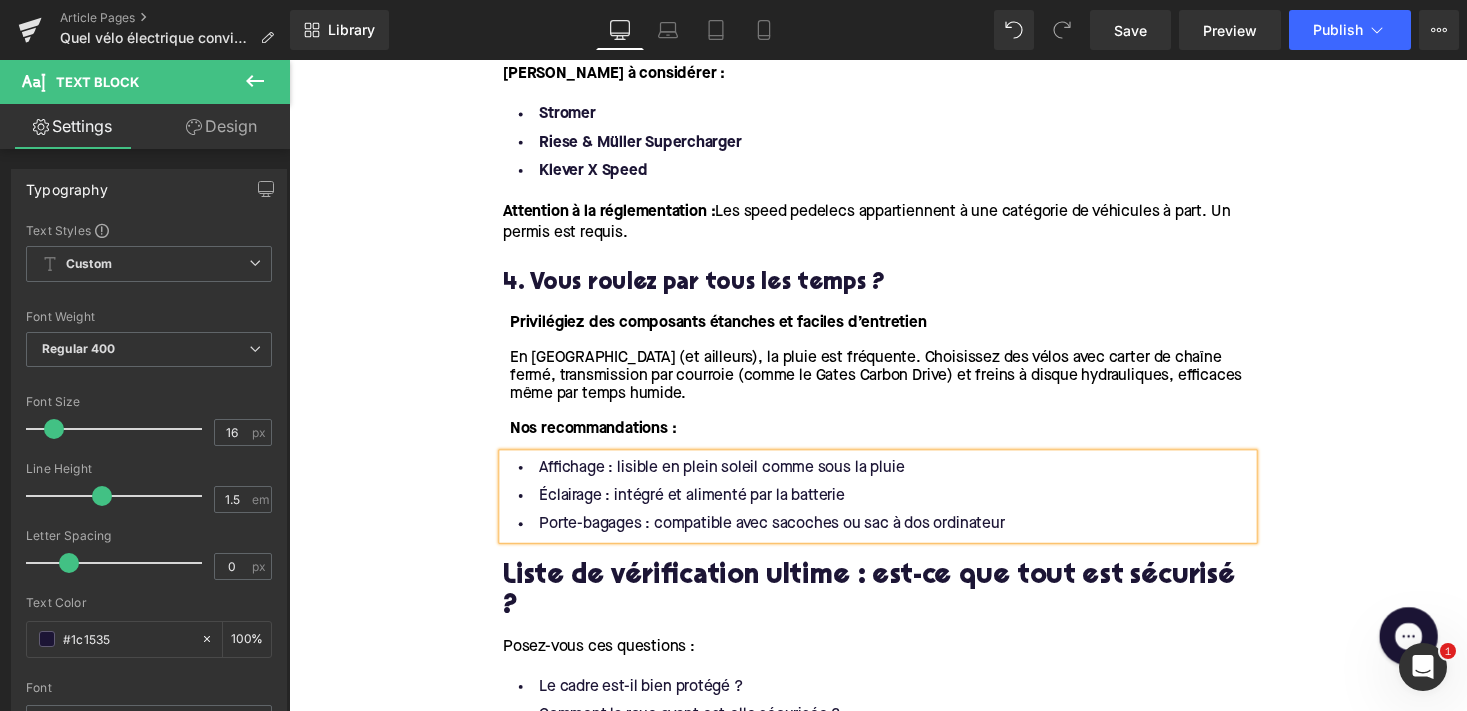 click on "Affichage : lisible en plein soleil comme sous la pluie" at bounding box center (894, 479) 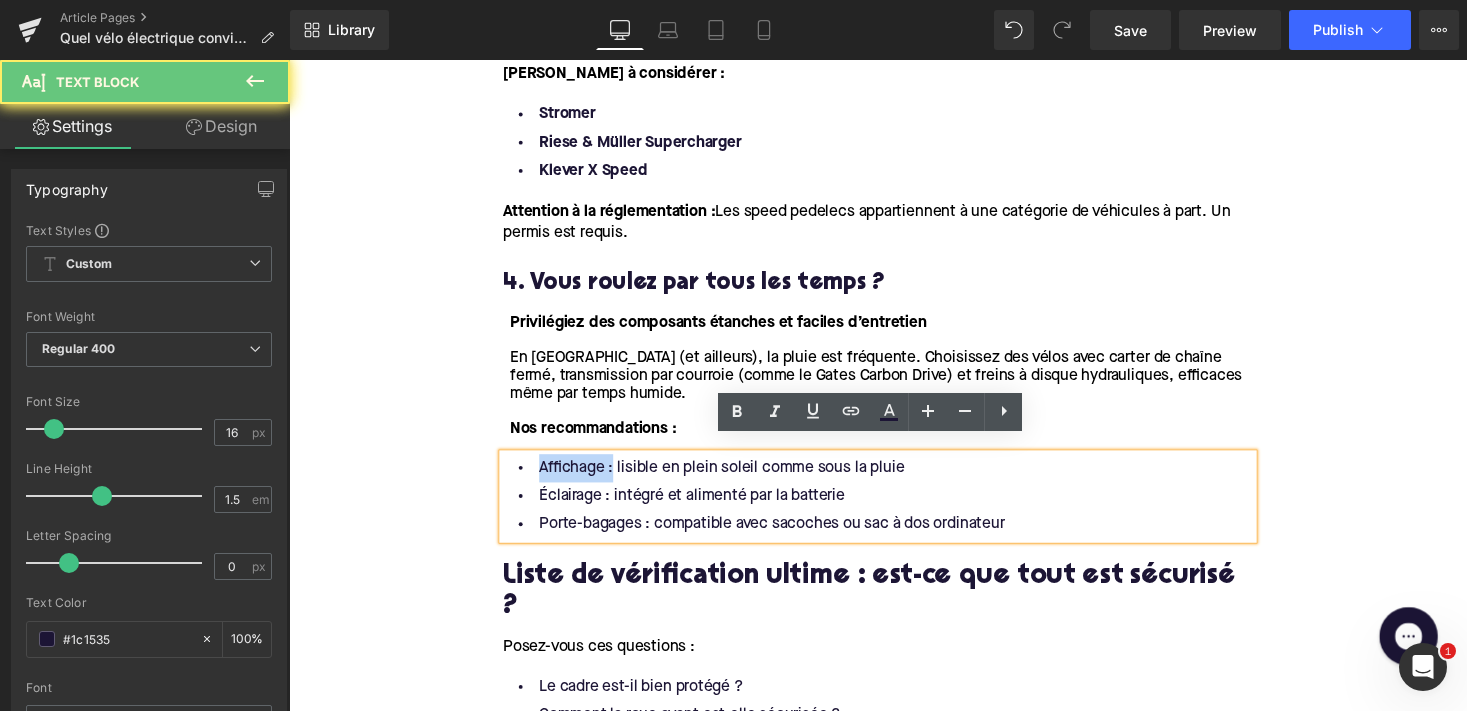 drag, startPoint x: 616, startPoint y: 465, endPoint x: 518, endPoint y: 465, distance: 98 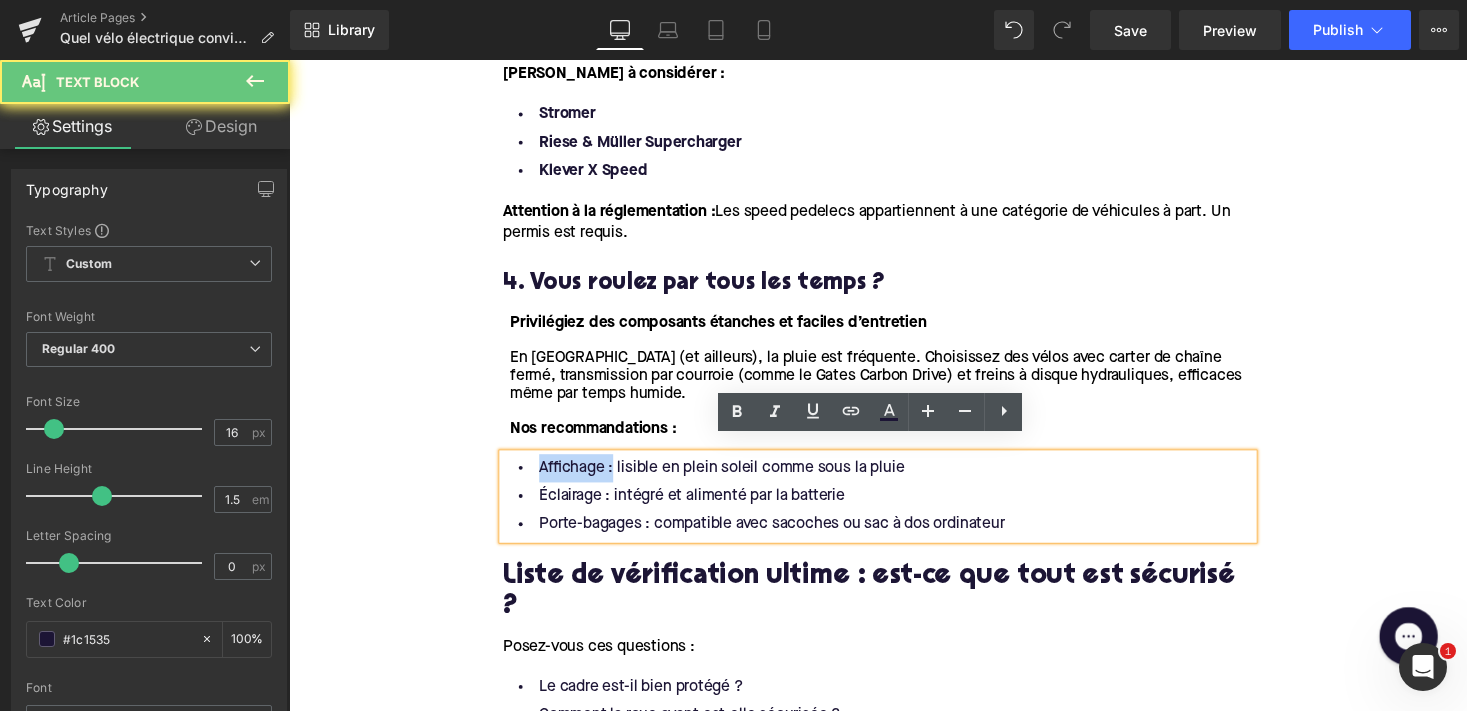 click on "Affichage : lisible en plein soleil comme sous la pluie" at bounding box center (894, 479) 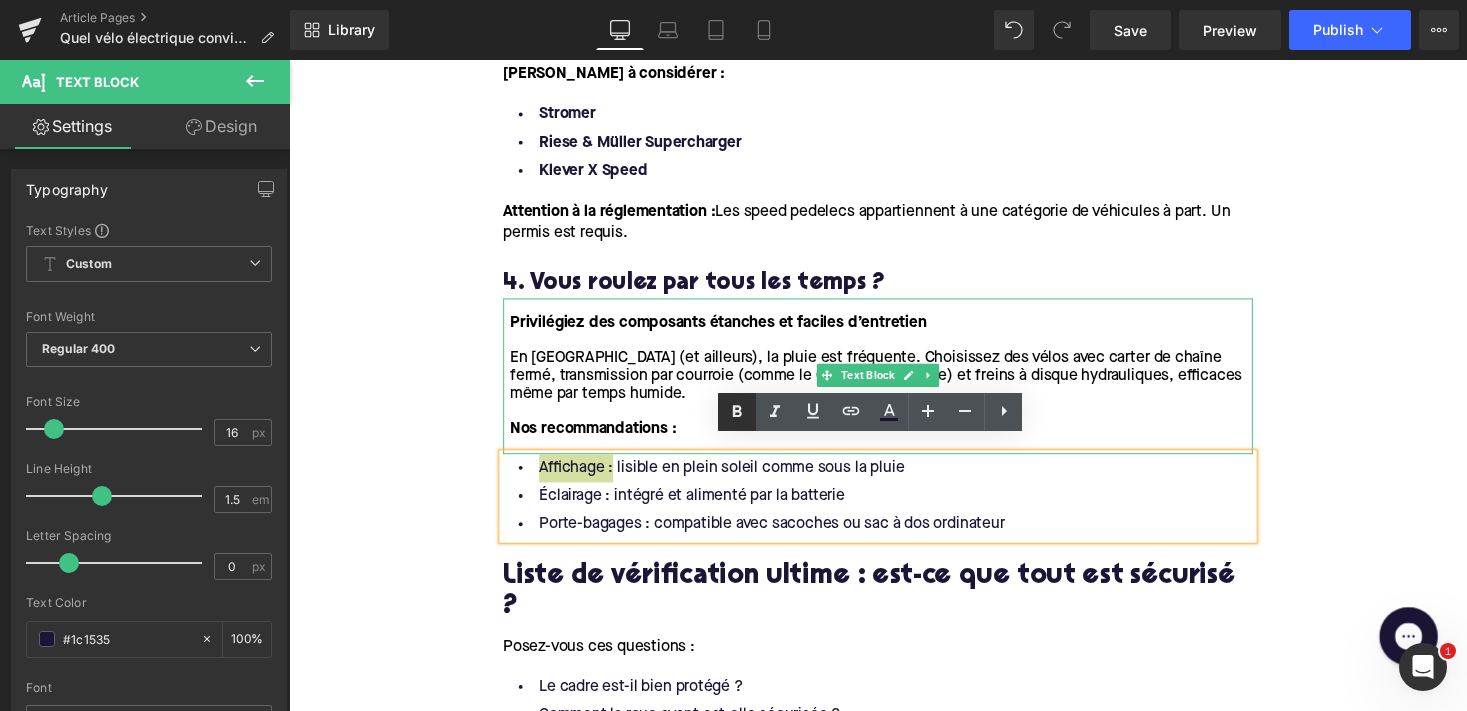 click 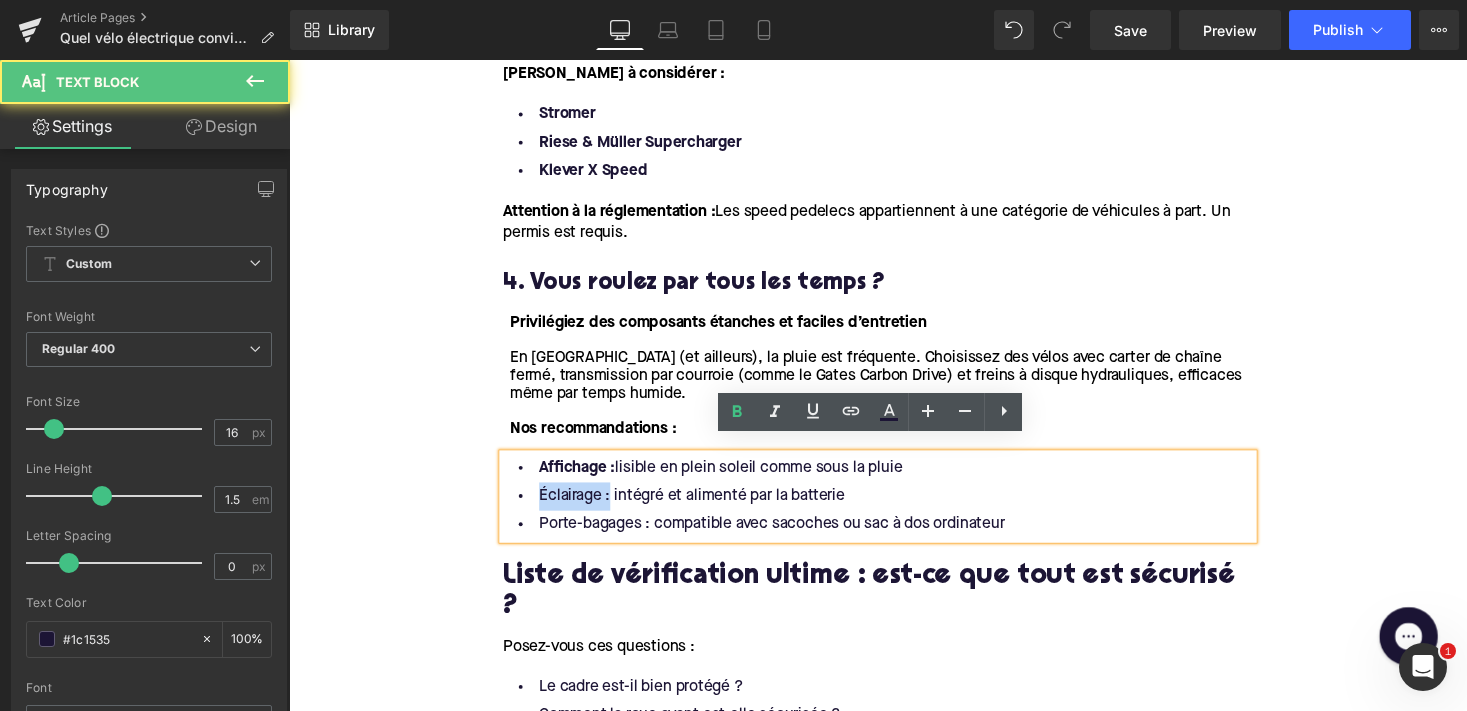 drag, startPoint x: 612, startPoint y: 496, endPoint x: 499, endPoint y: 498, distance: 113.0177 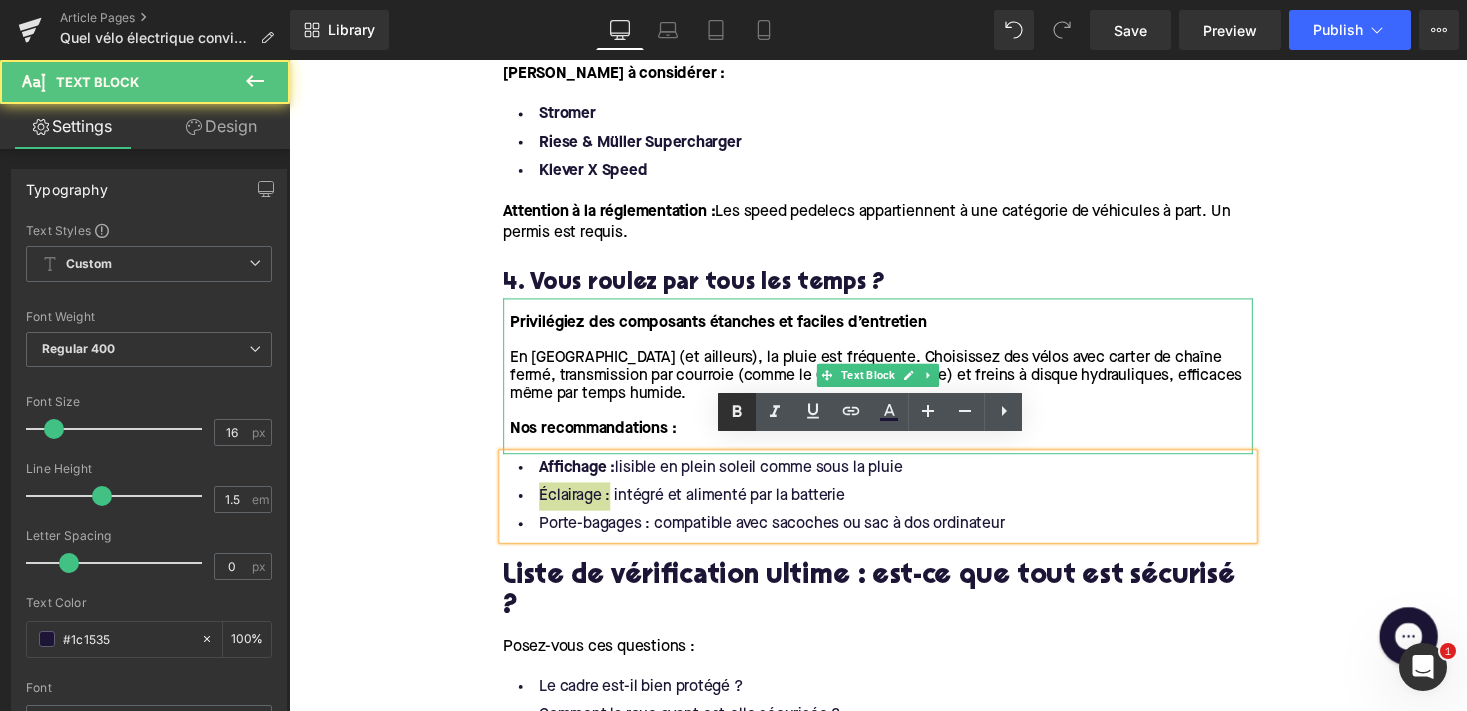 click 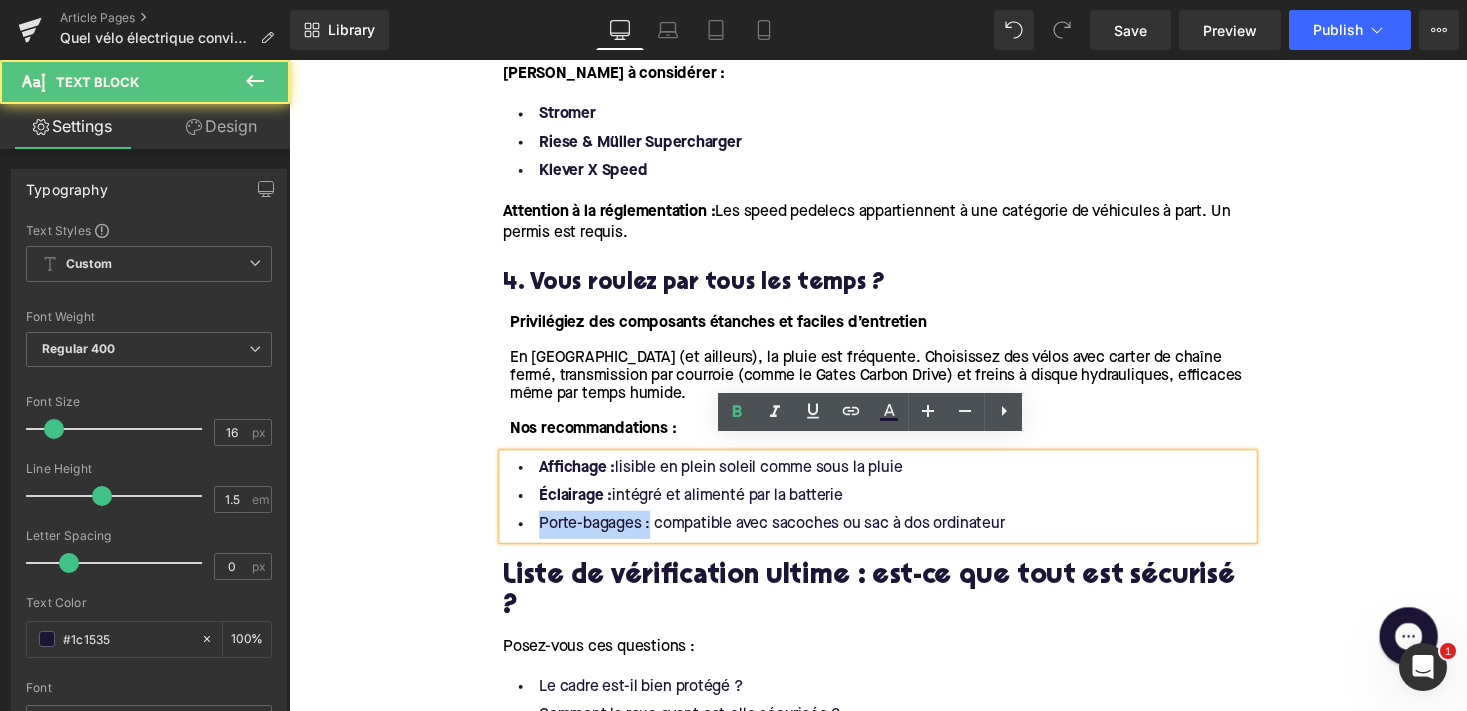 drag, startPoint x: 651, startPoint y: 526, endPoint x: 486, endPoint y: 526, distance: 165 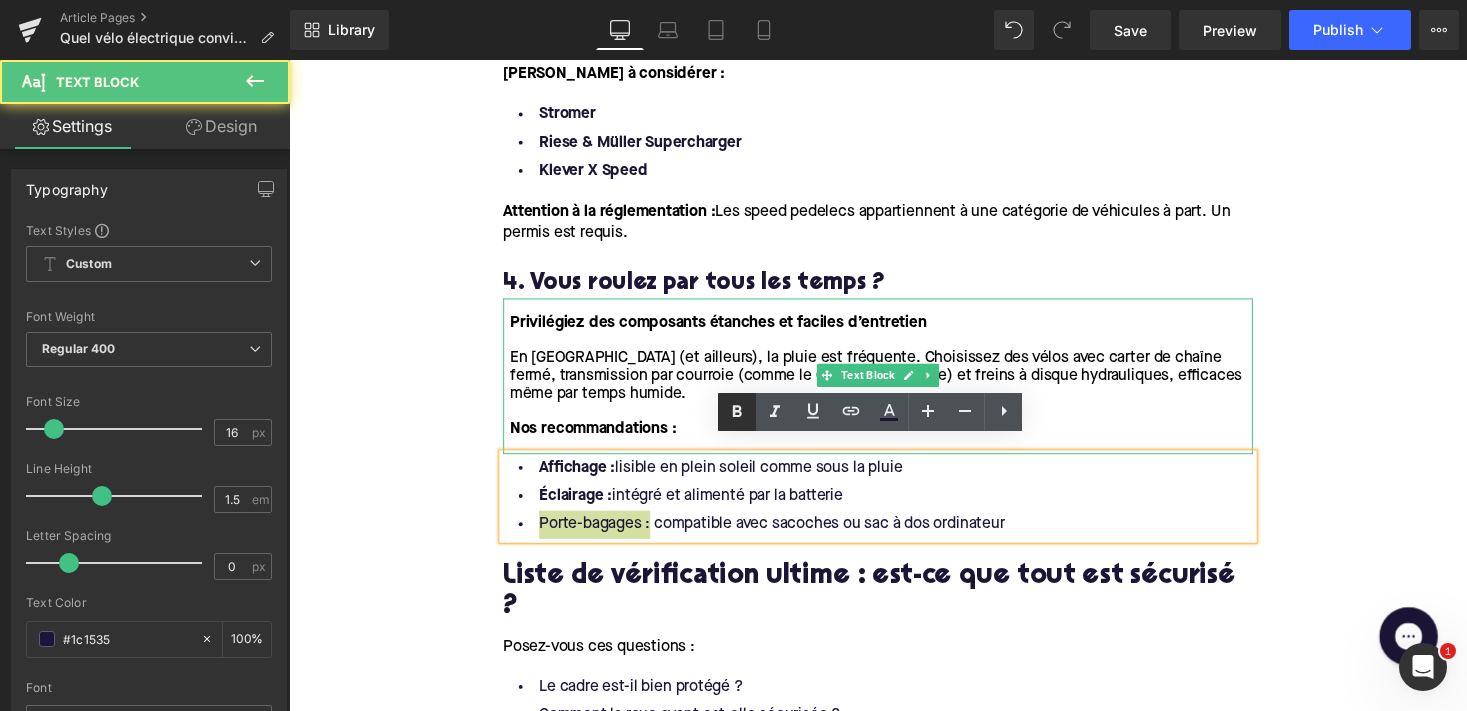 click 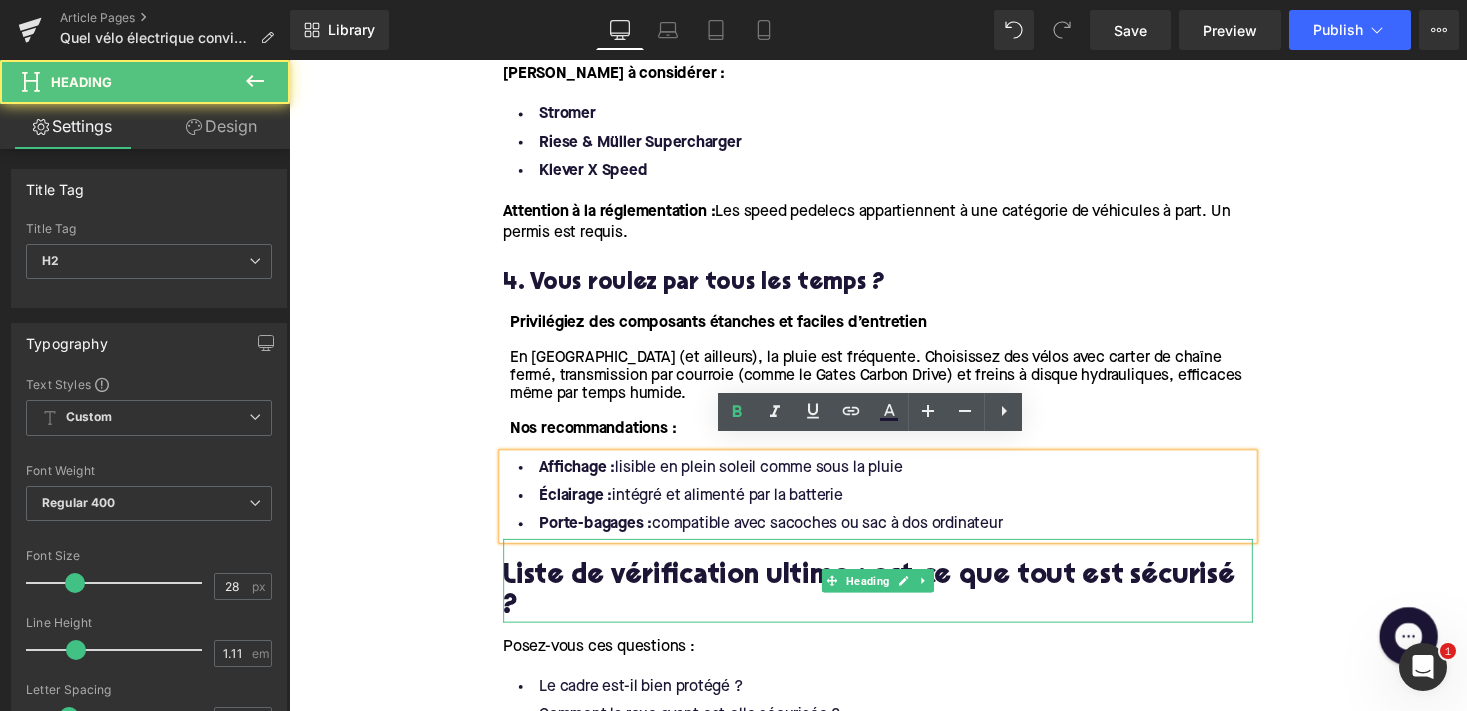 click on "Liste de vérification ultime : est-ce que tout est sécurisé ?" at bounding box center [894, 607] 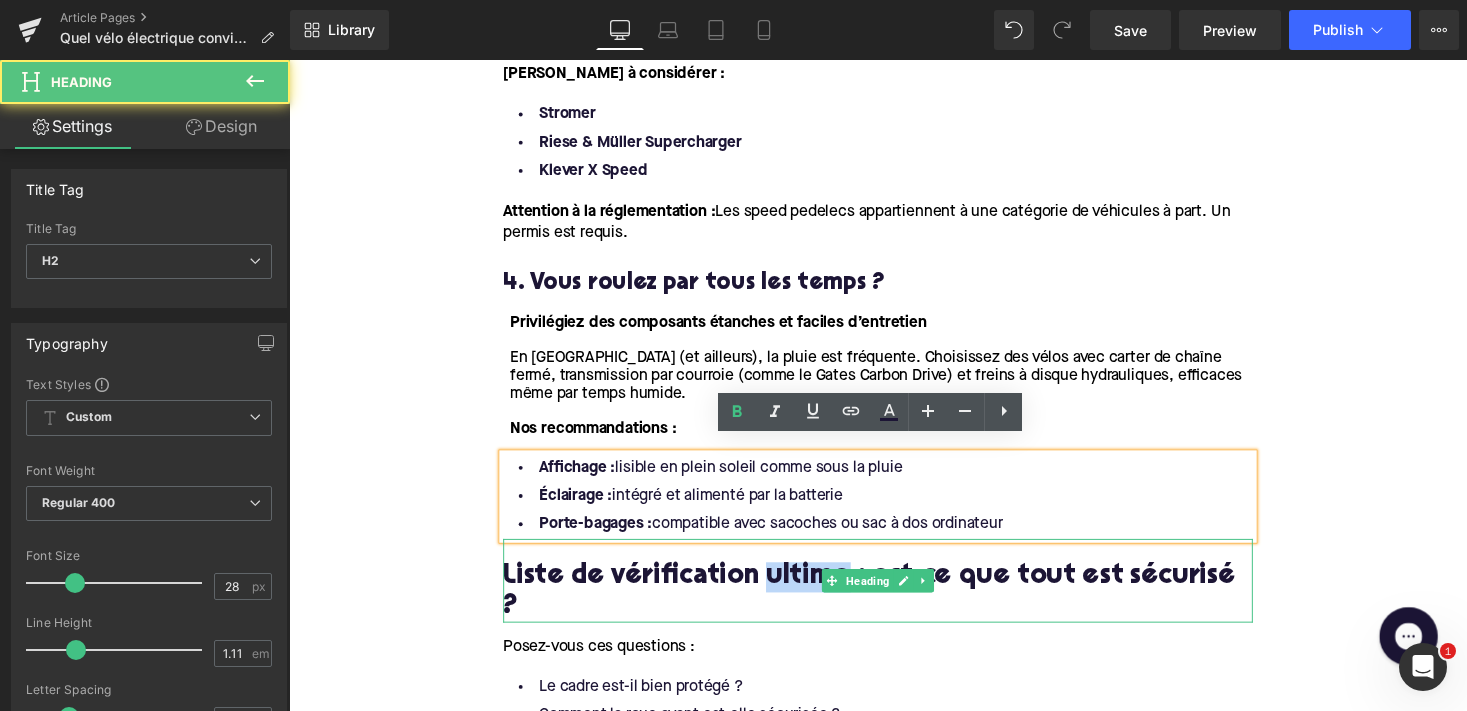 click on "Liste de vérification ultime : est-ce que tout est sécurisé ?" at bounding box center [894, 607] 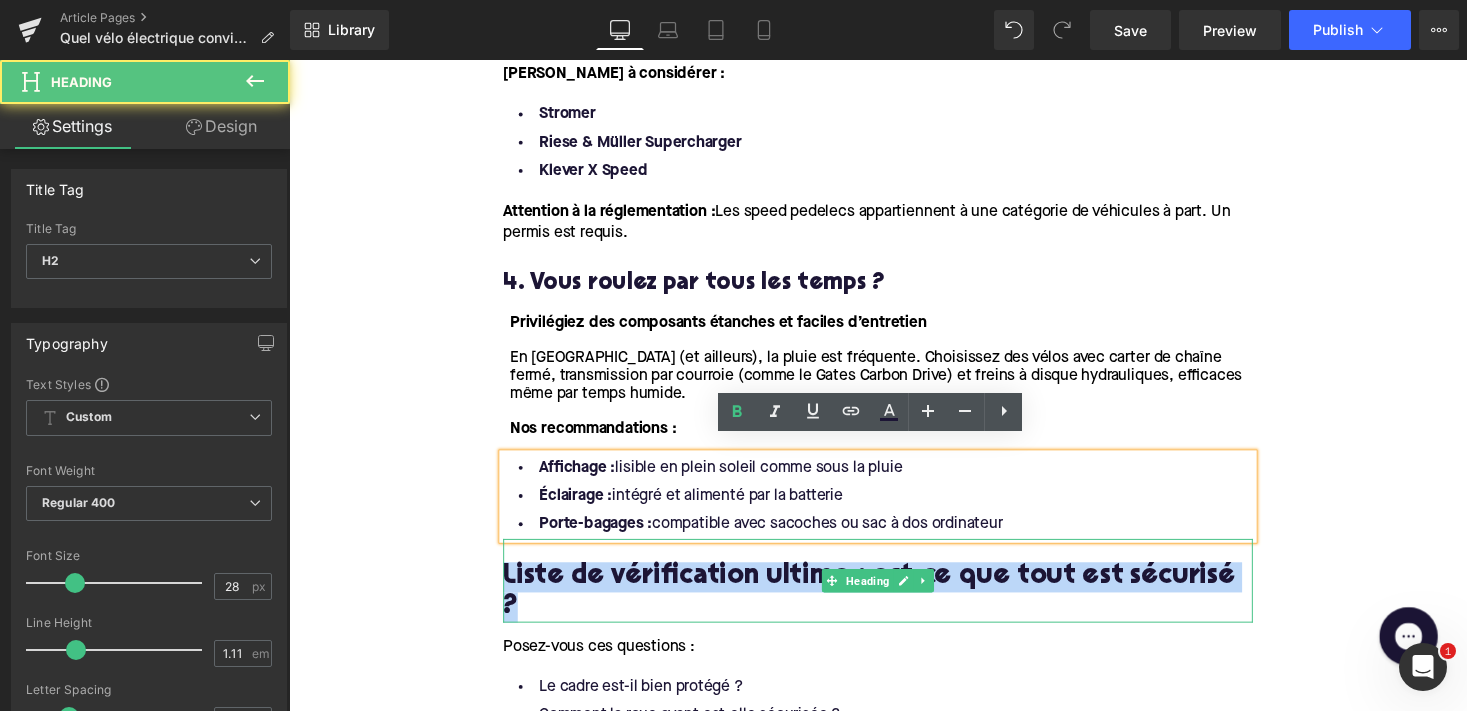 click on "Liste de vérification ultime : est-ce que tout est sécurisé ?" at bounding box center [894, 607] 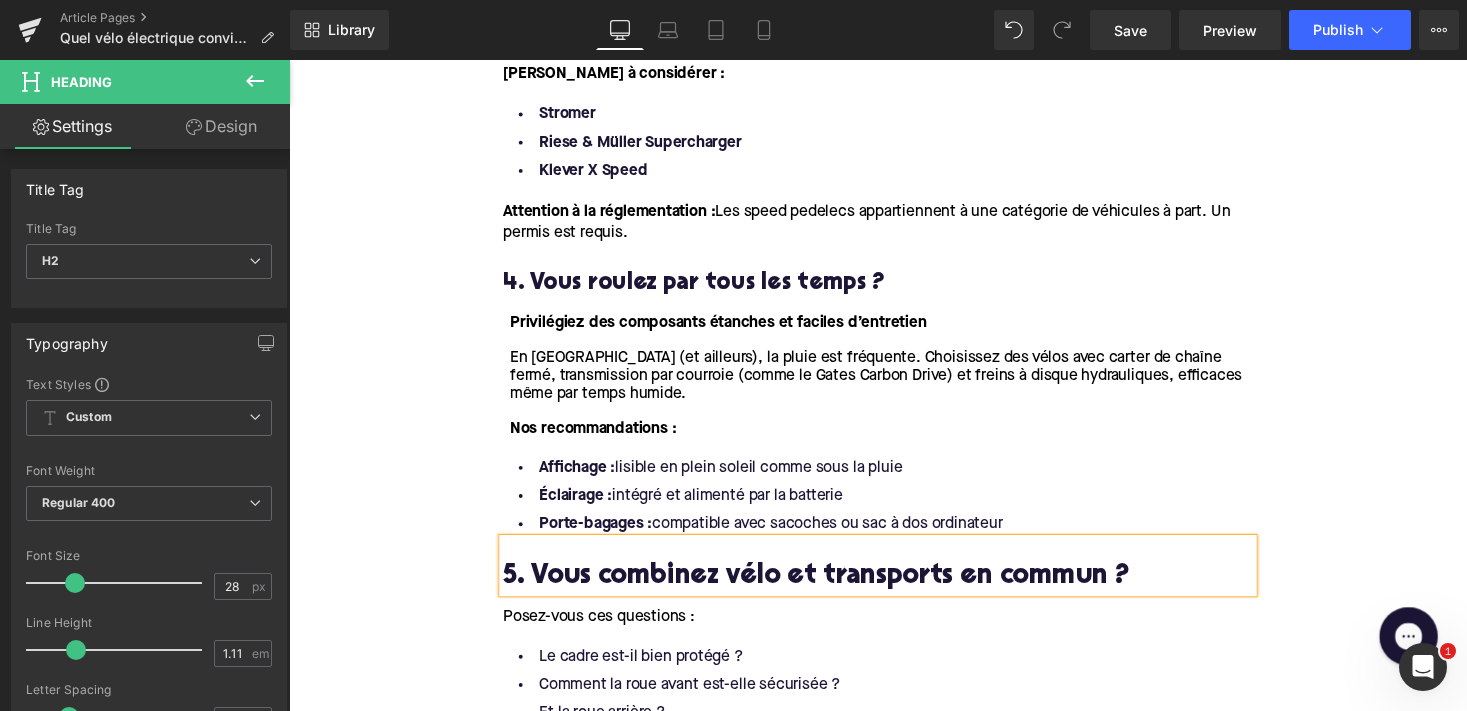 click on "5. Vous combinez vélo et transports en commun ?" at bounding box center (894, 591) 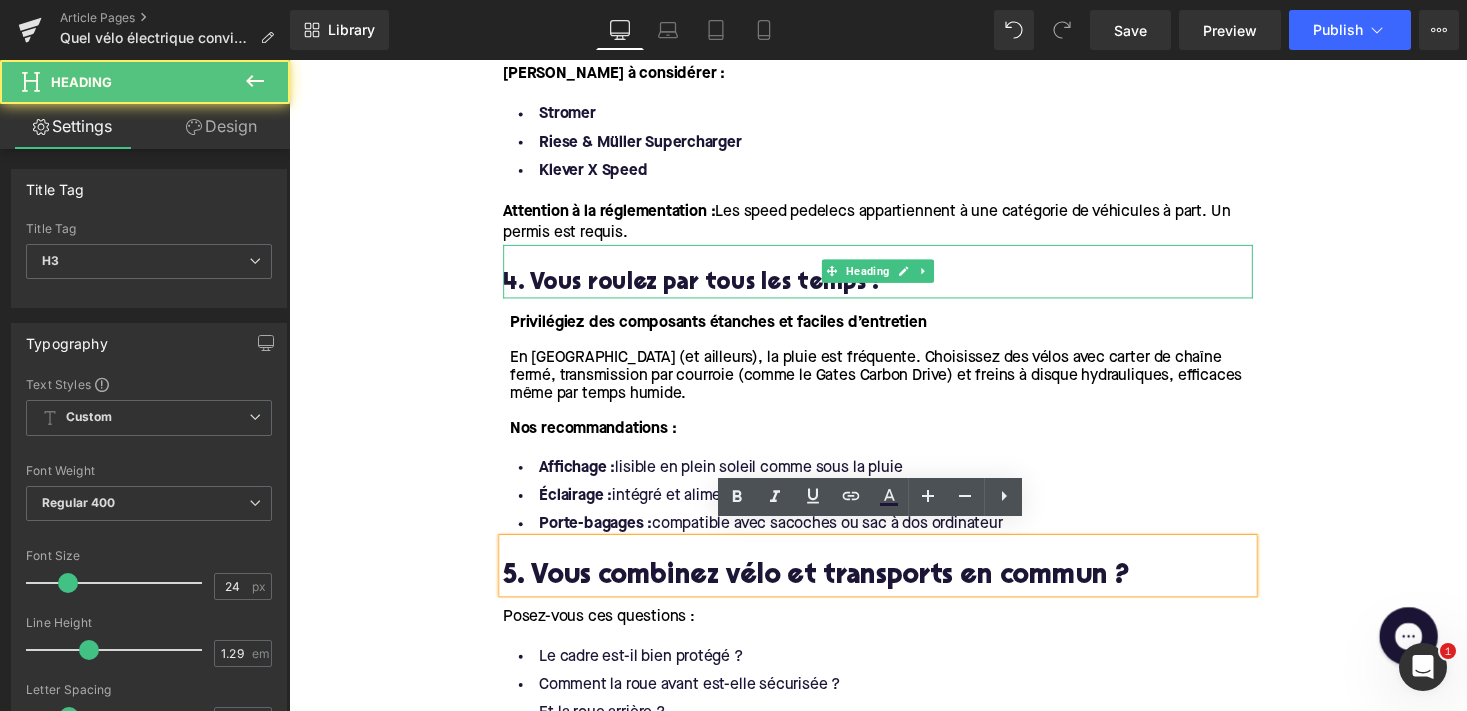 click on "4. Vous roulez par tous les temps ?" at bounding box center [894, 289] 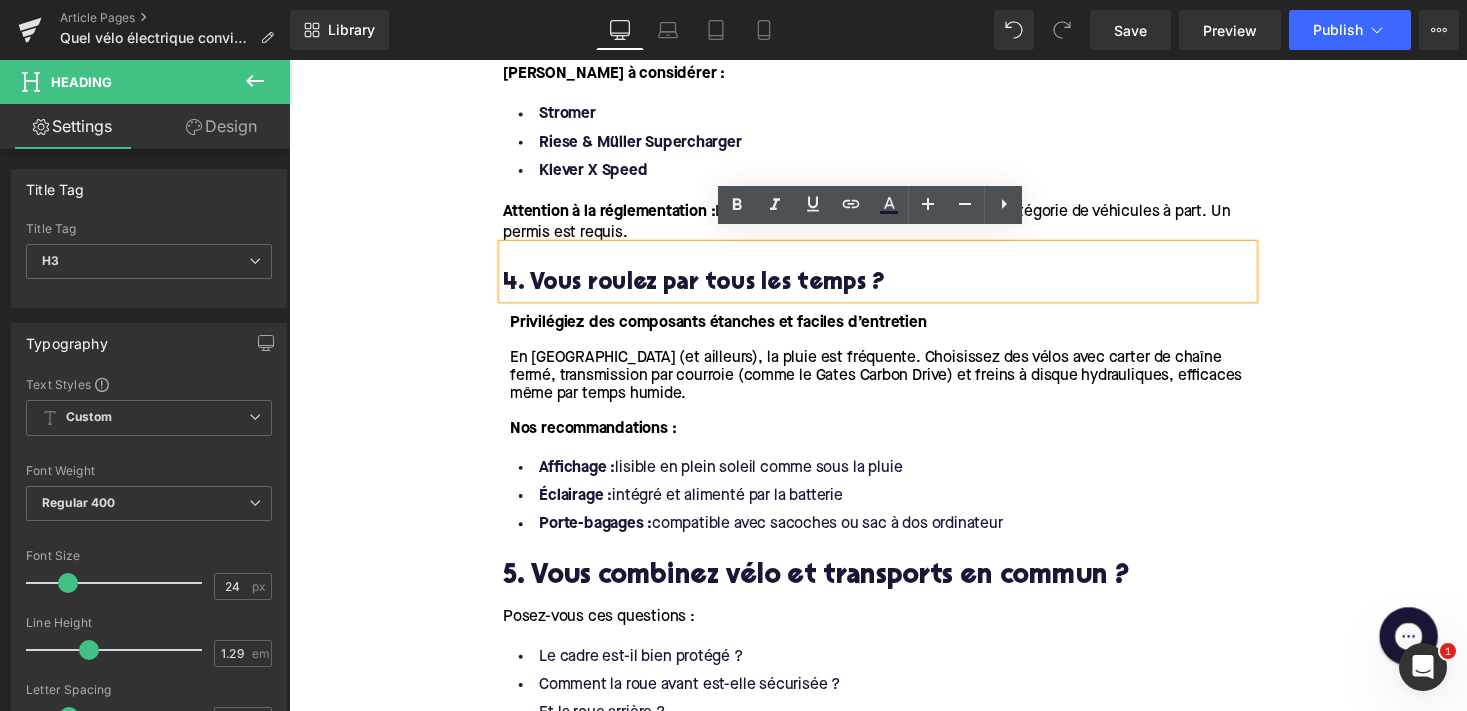 click on "4. Vous roulez par tous les temps ?" at bounding box center (894, 289) 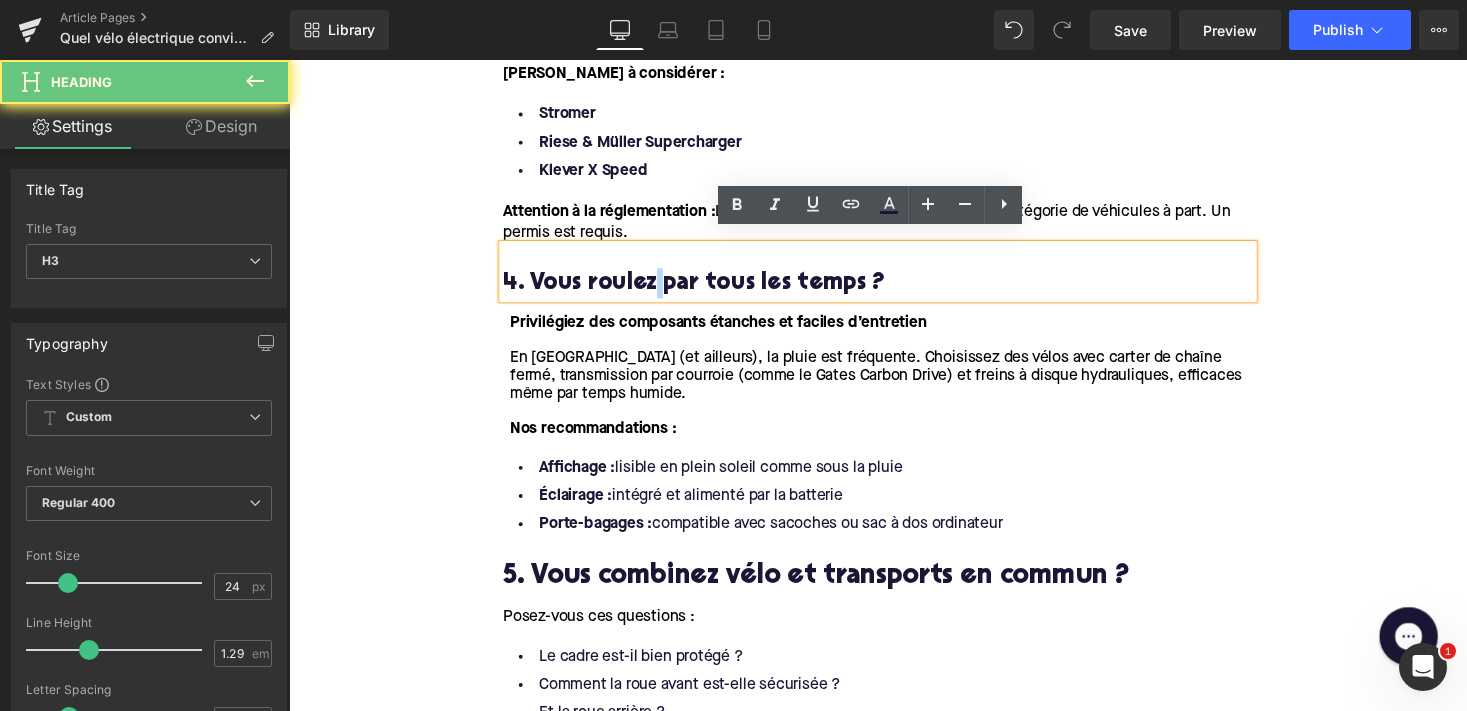 click on "4. Vous roulez par tous les temps ?" at bounding box center (894, 289) 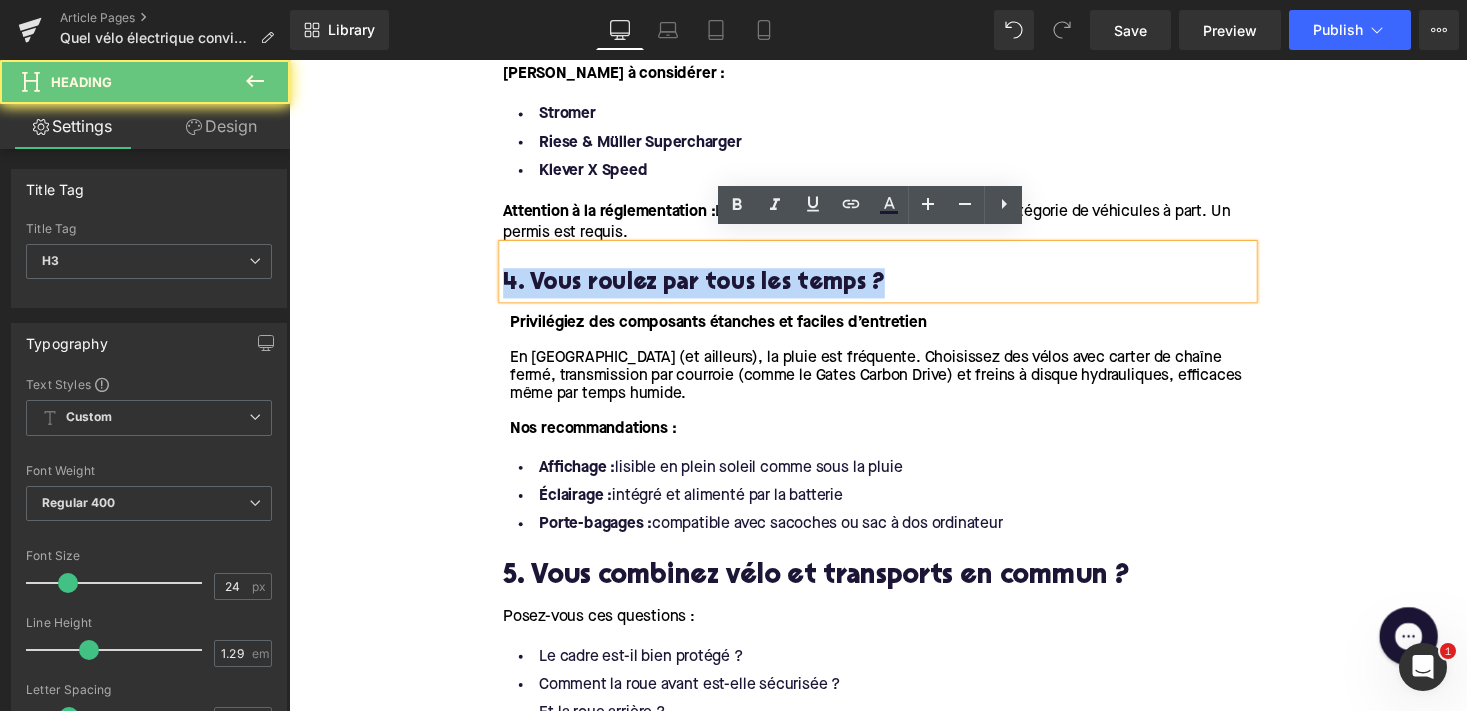 click on "4. Vous roulez par tous les temps ?" at bounding box center [894, 289] 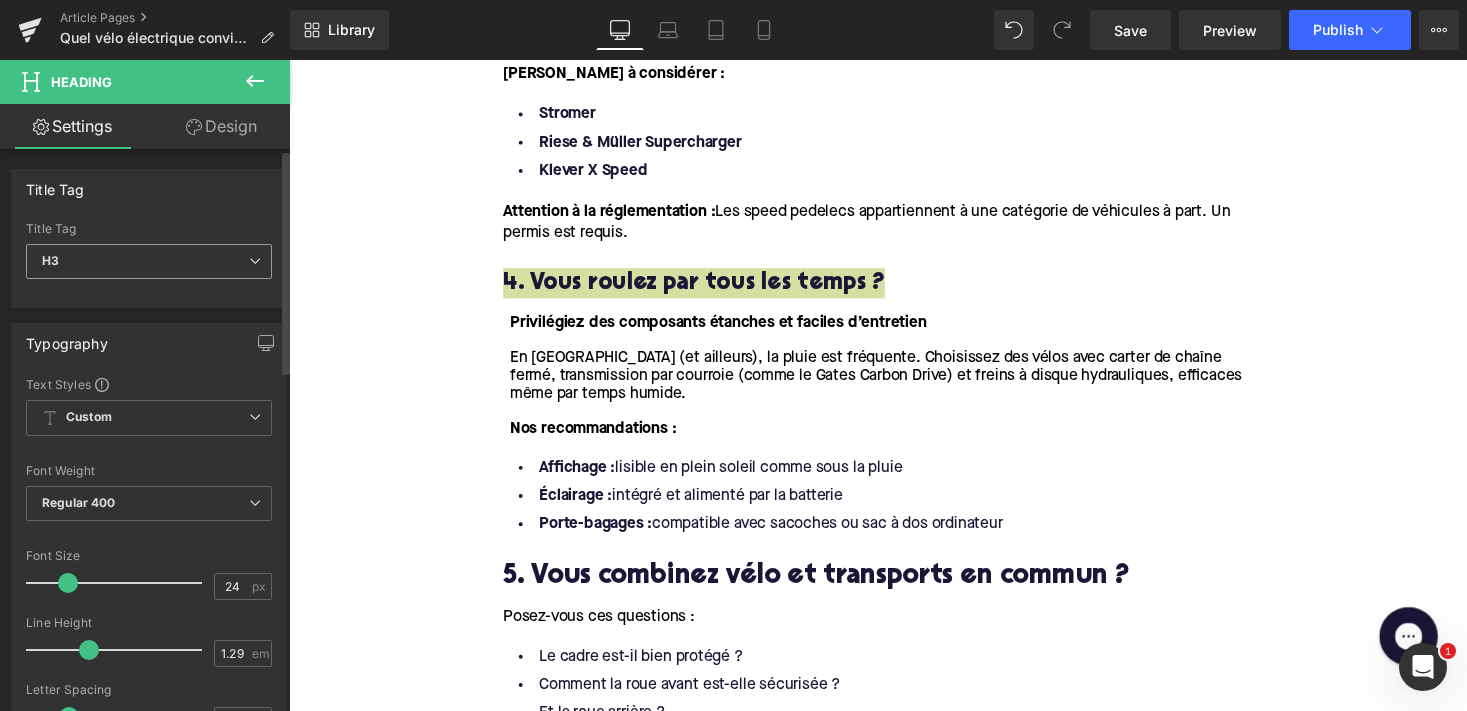 click on "H3" at bounding box center (149, 261) 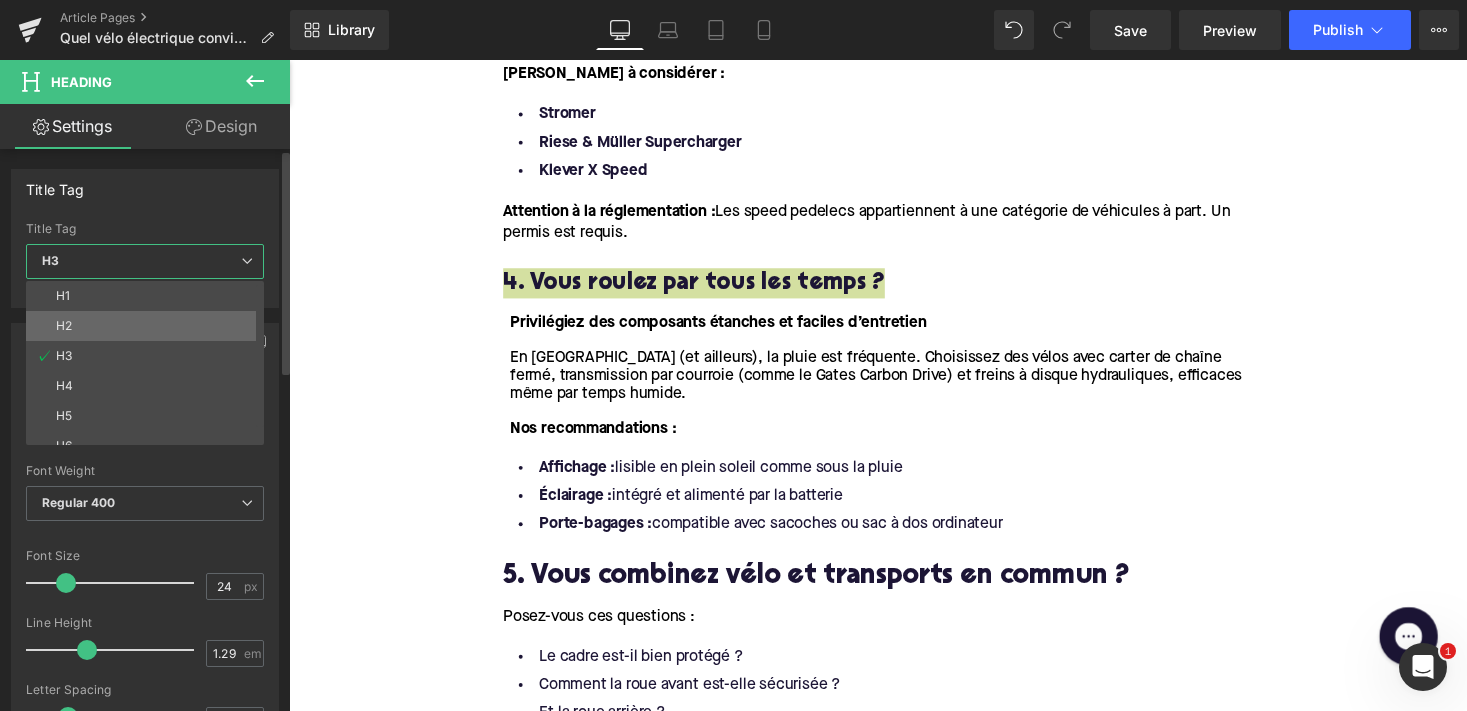 click on "H2" at bounding box center [149, 326] 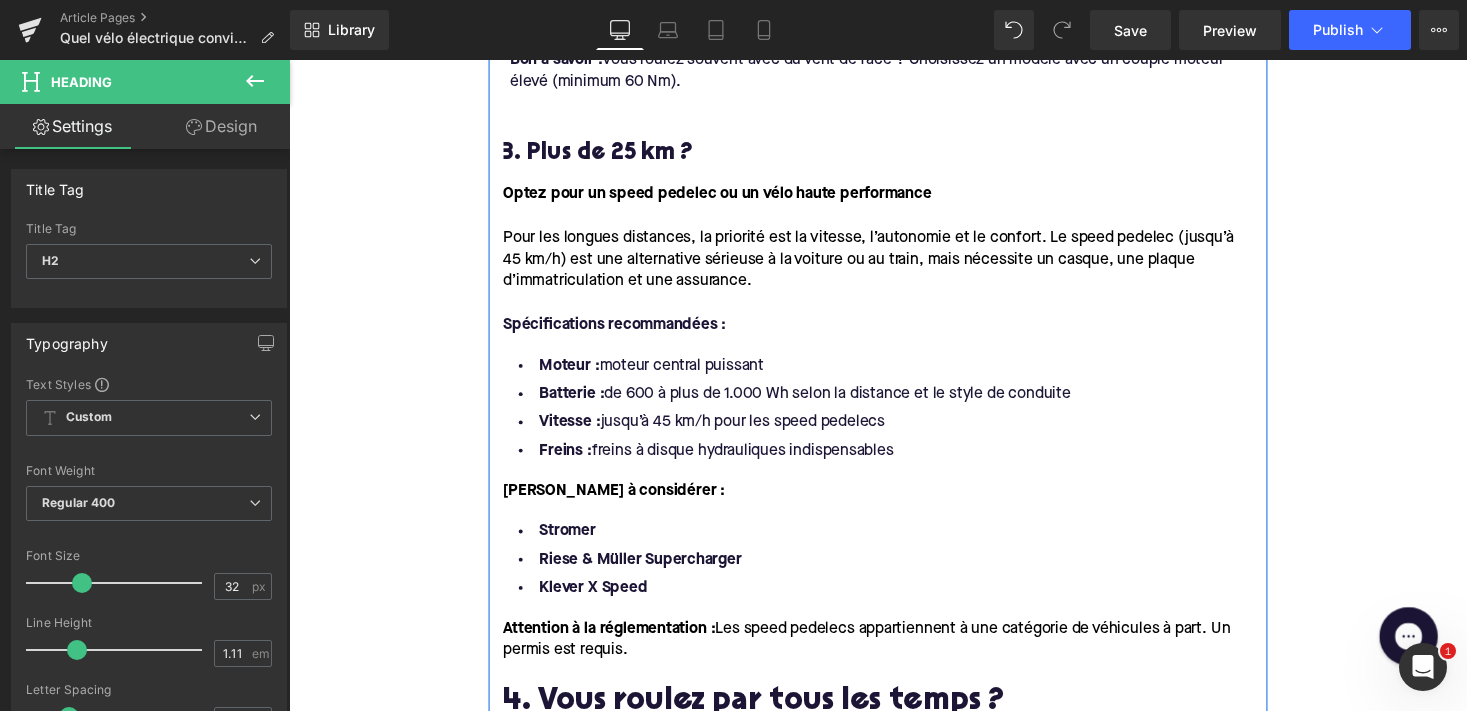 scroll, scrollTop: 2347, scrollLeft: 0, axis: vertical 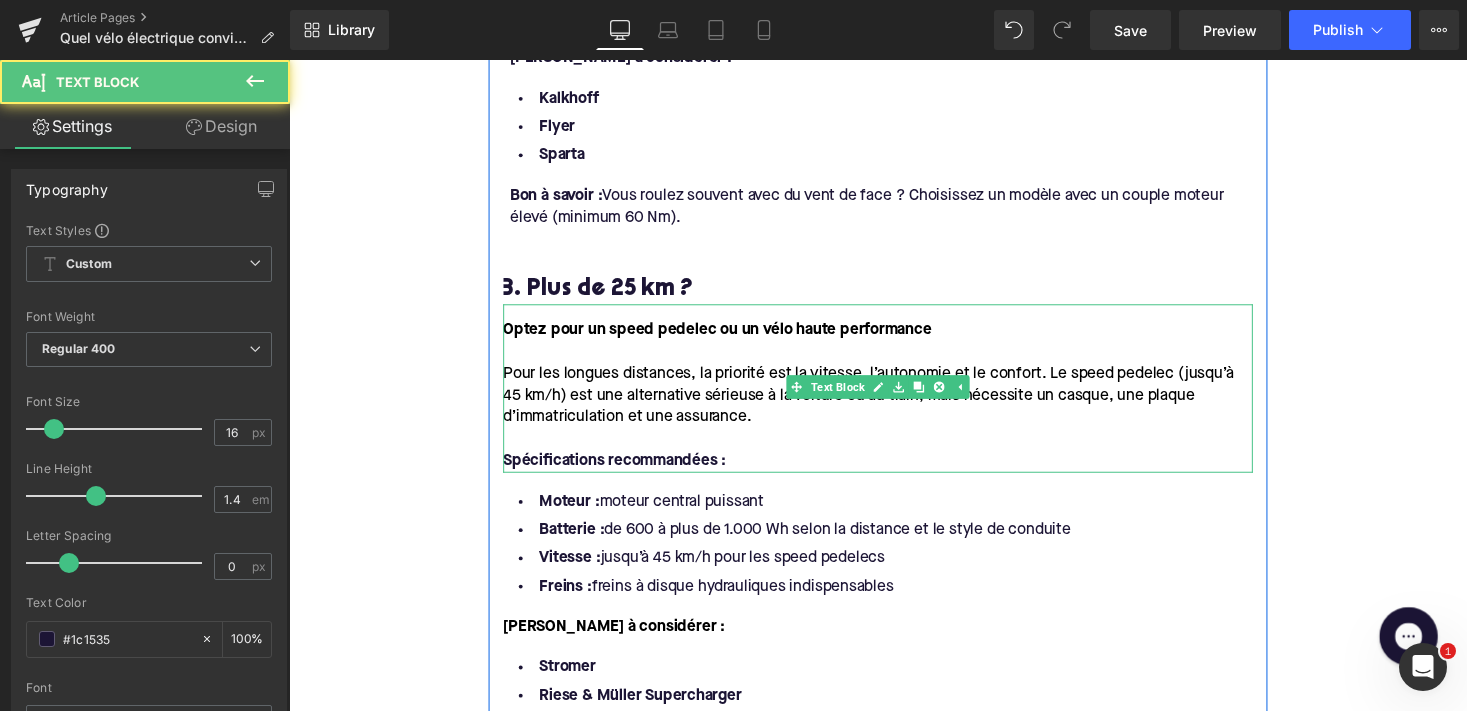 click on "Optez pour un speed pedelec ou un vélo haute performance Pour les longues distances, la priorité est la vitesse, l’autonomie et le confort. Le speed pedelec (jusqu’à 45 km/h) est une alternative sérieuse à la voiture ou au train, mais nécessite un casque, une plaque d’immatriculation et une assurance. Spécifications recommandées : Text Block" at bounding box center (894, 397) 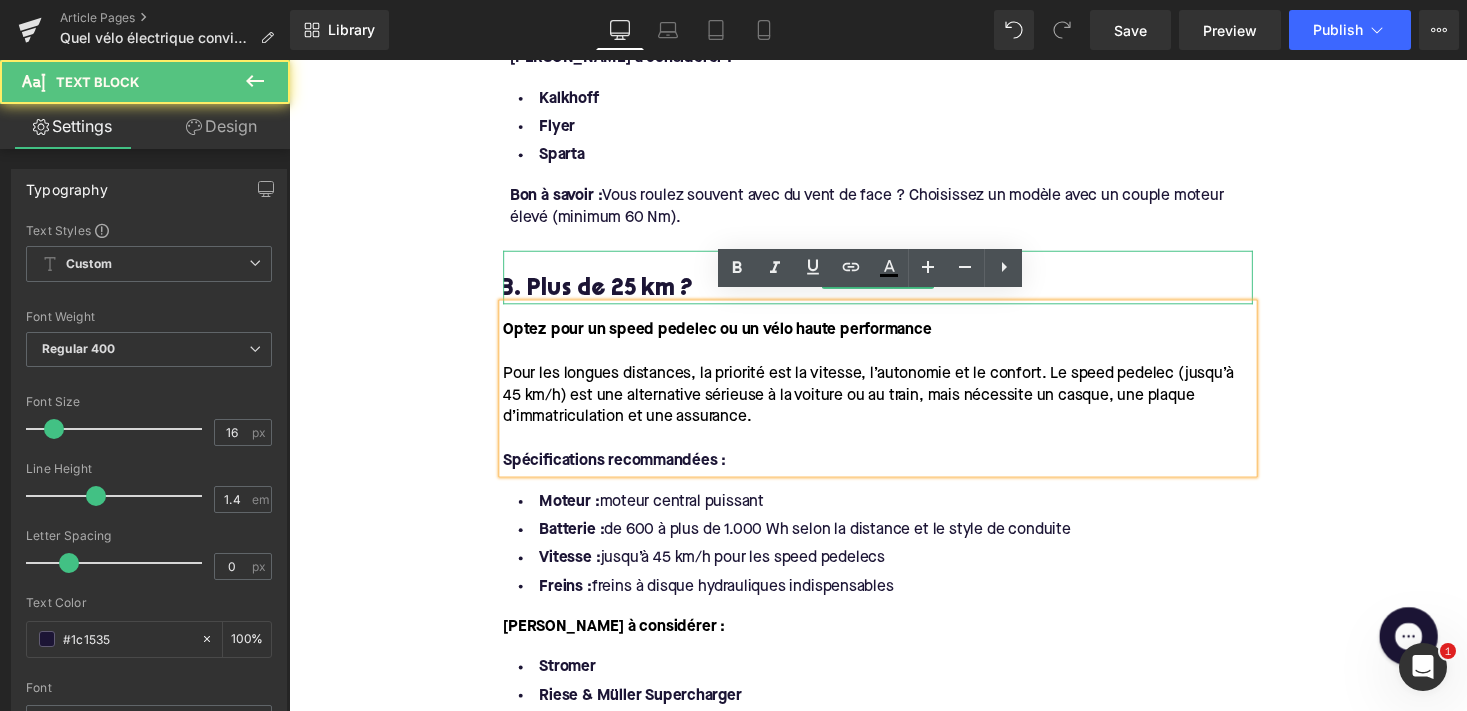 click on "3. Plus de 25 km ?" at bounding box center [894, 295] 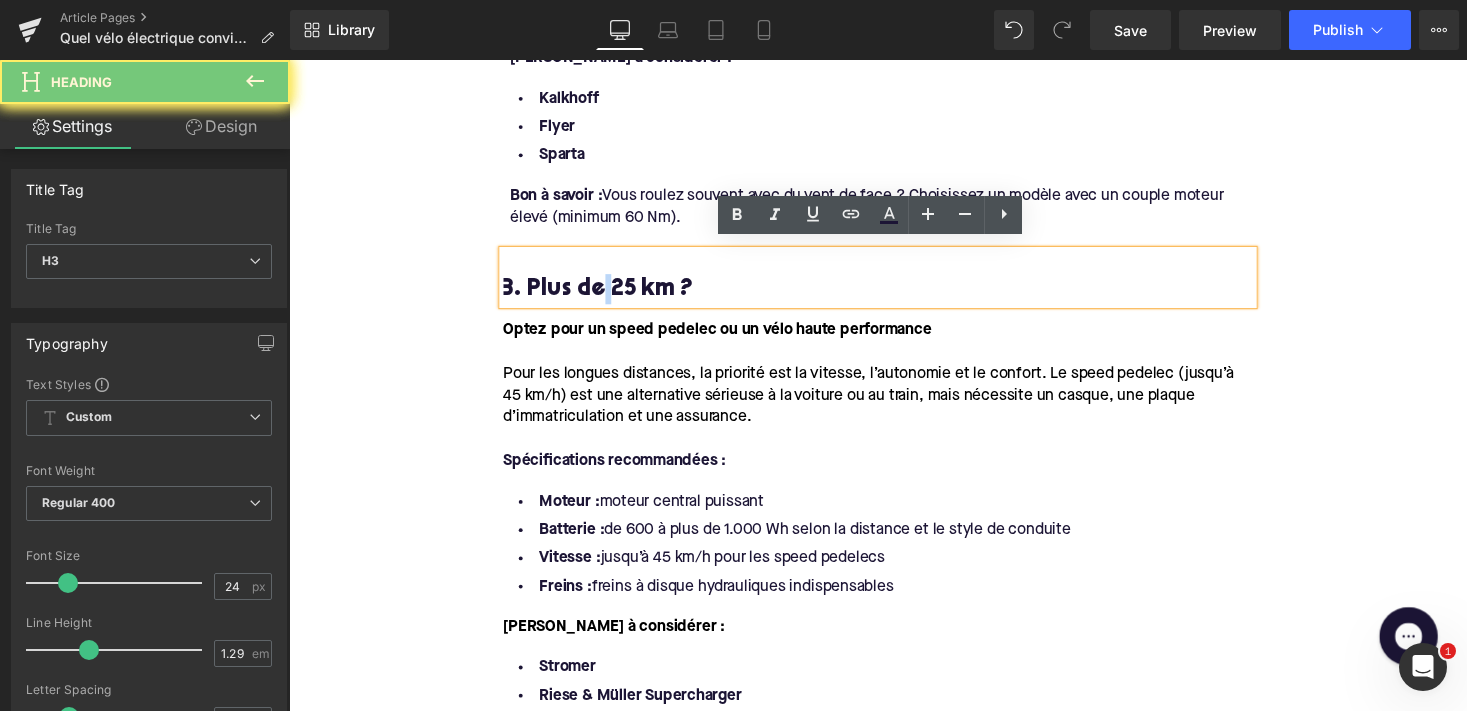 click on "3. Plus de 25 km ?" at bounding box center [894, 295] 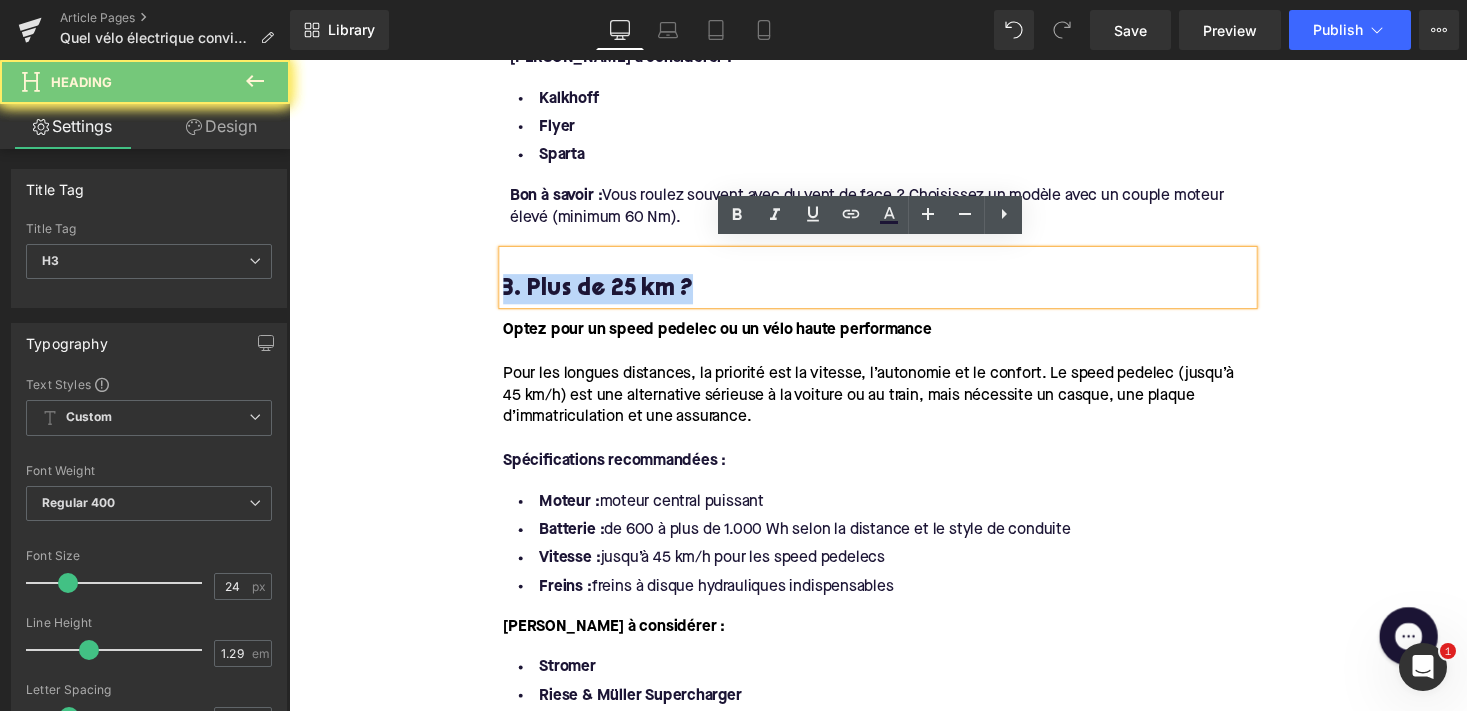 click on "3. Plus de 25 km ?" at bounding box center [894, 295] 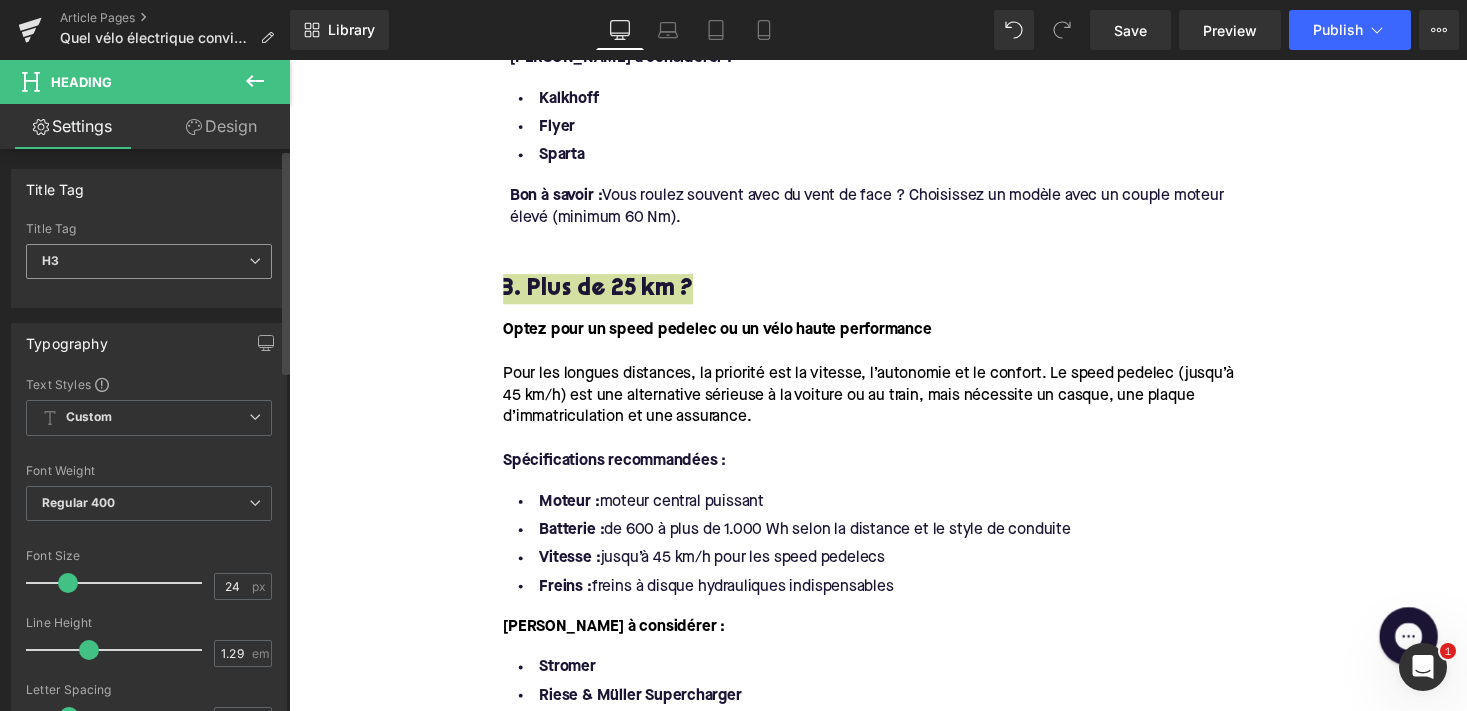 click on "H3" at bounding box center (149, 261) 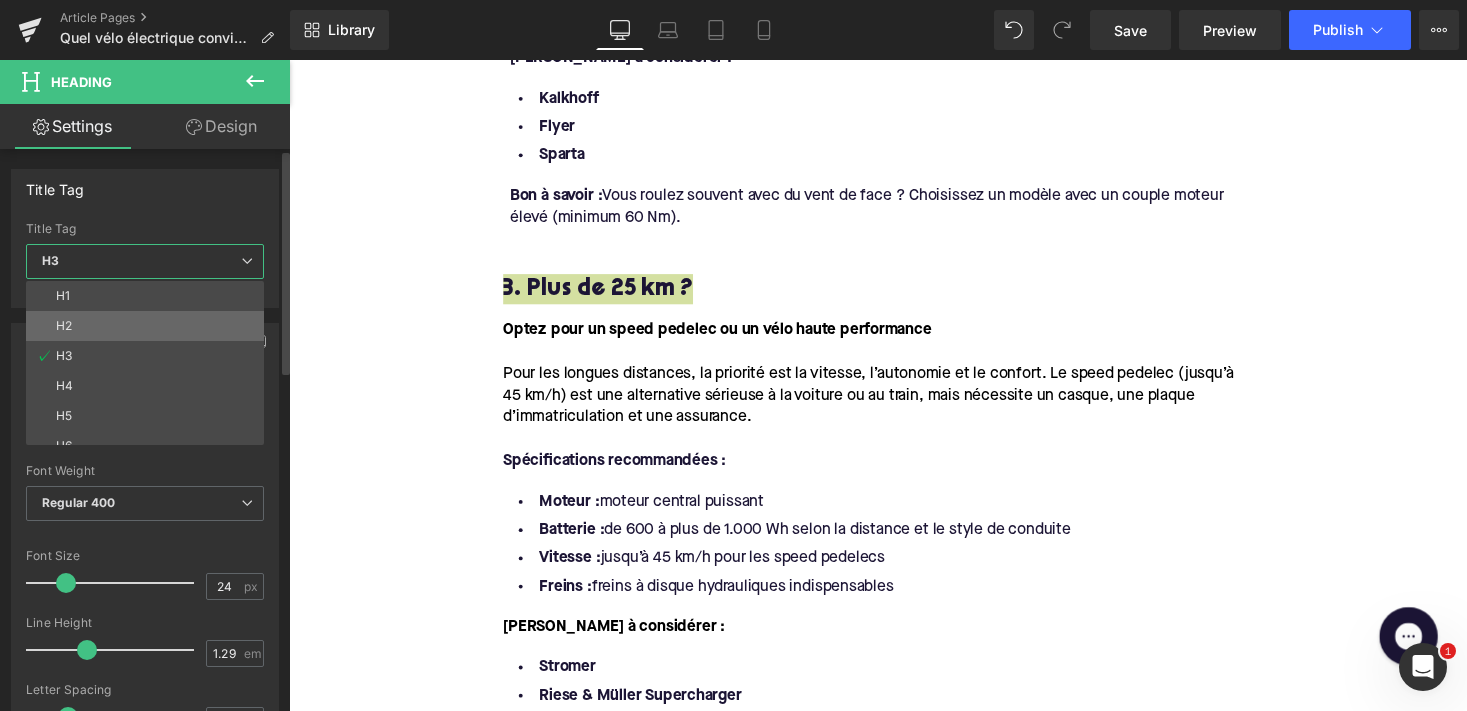click on "H2" at bounding box center (149, 326) 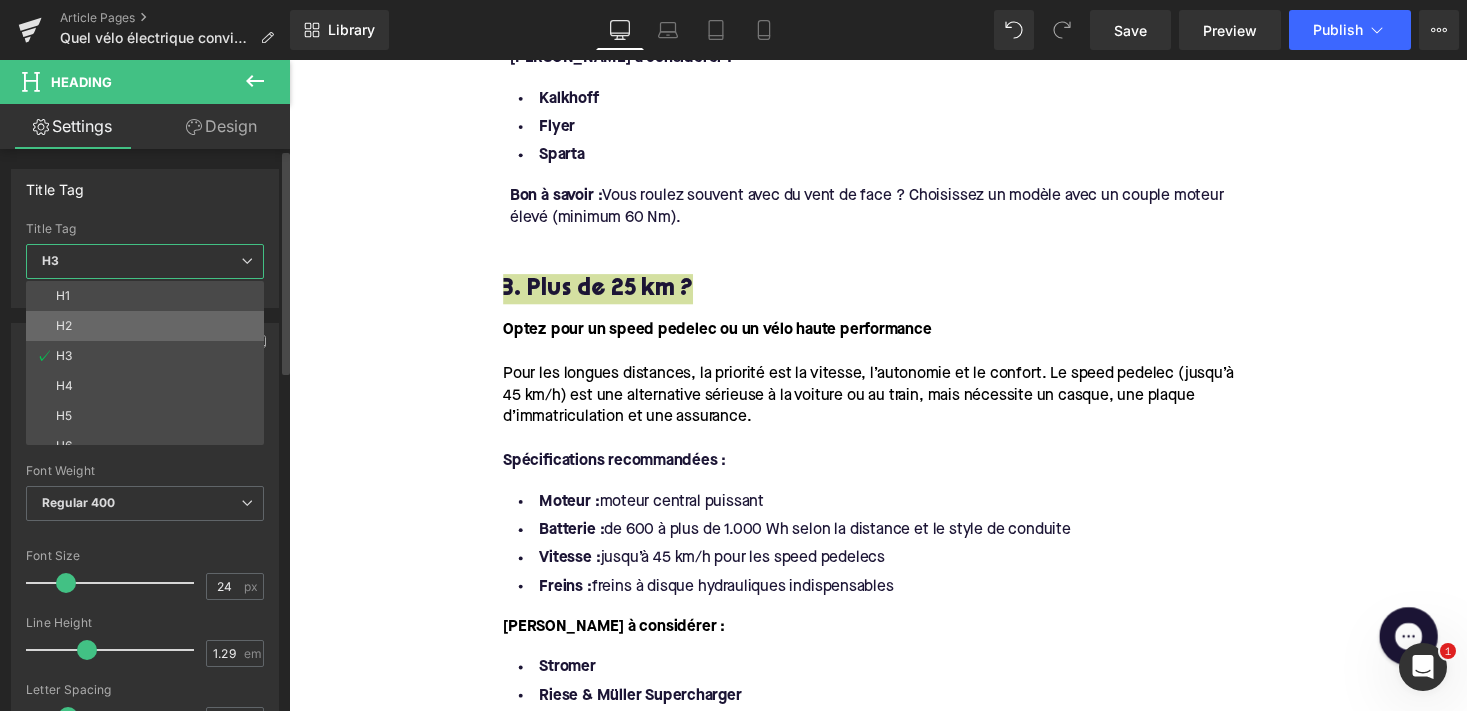 type on "32" 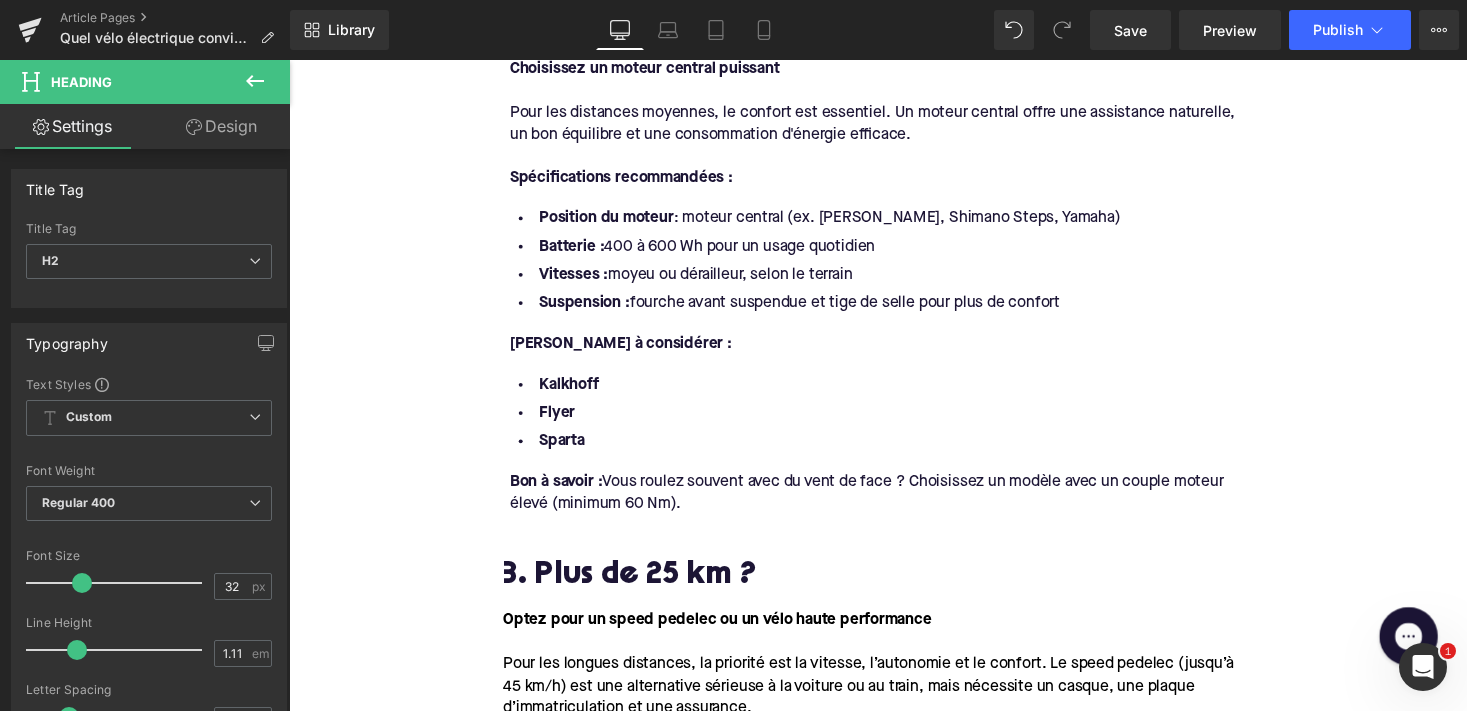 scroll, scrollTop: 1783, scrollLeft: 0, axis: vertical 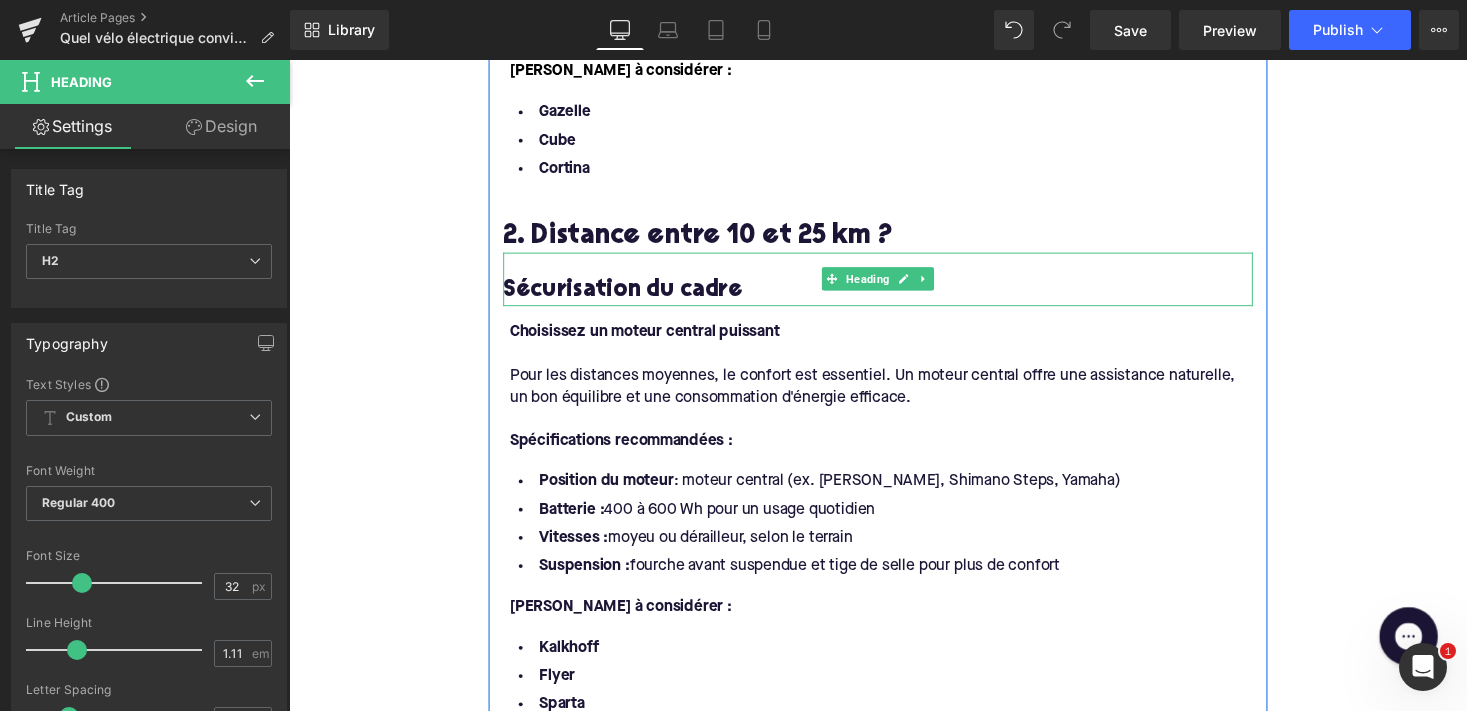 click on "Sécurisation du cadre" at bounding box center (894, 297) 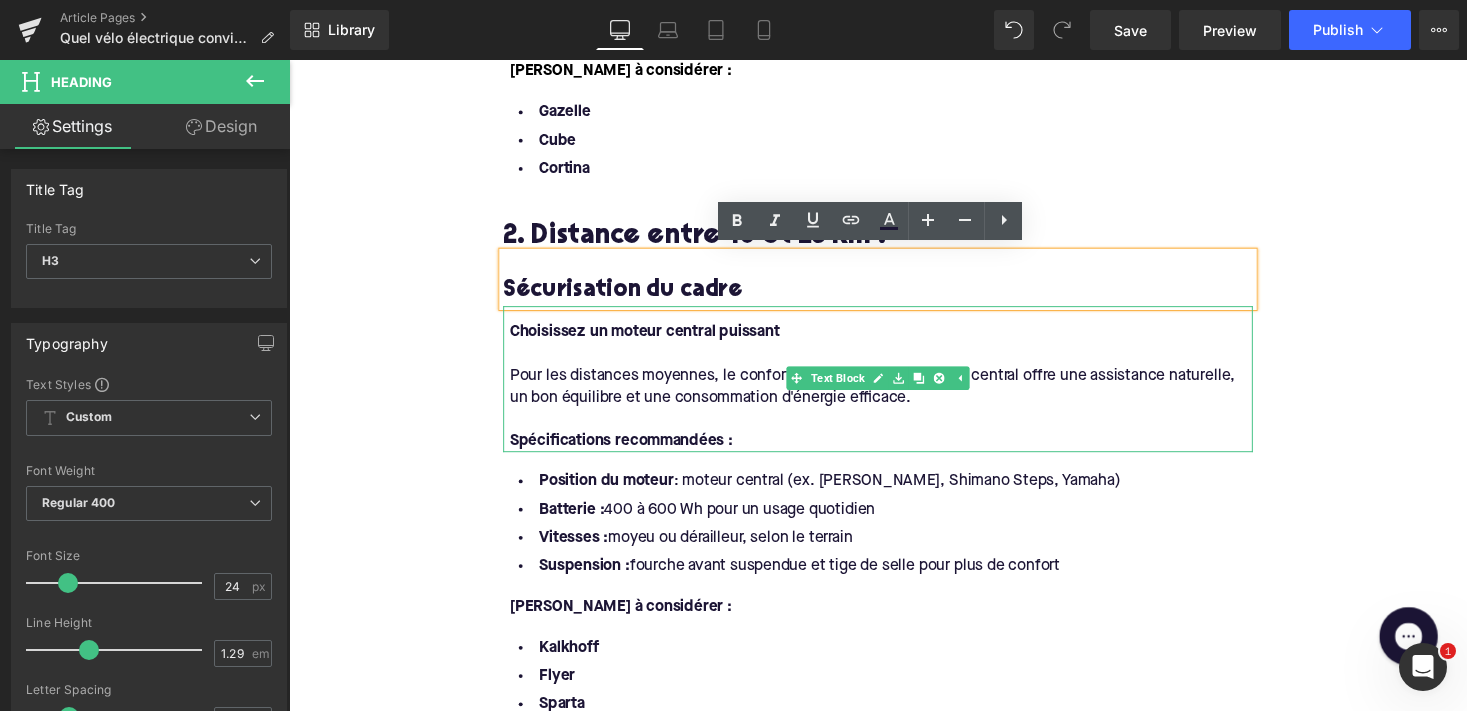 click on "Pour les distances moyennes, le confort est essentiel. Un moteur central offre une assistance naturelle, un bon équilibre et une consommation d'énergie efficace." at bounding box center (897, 396) 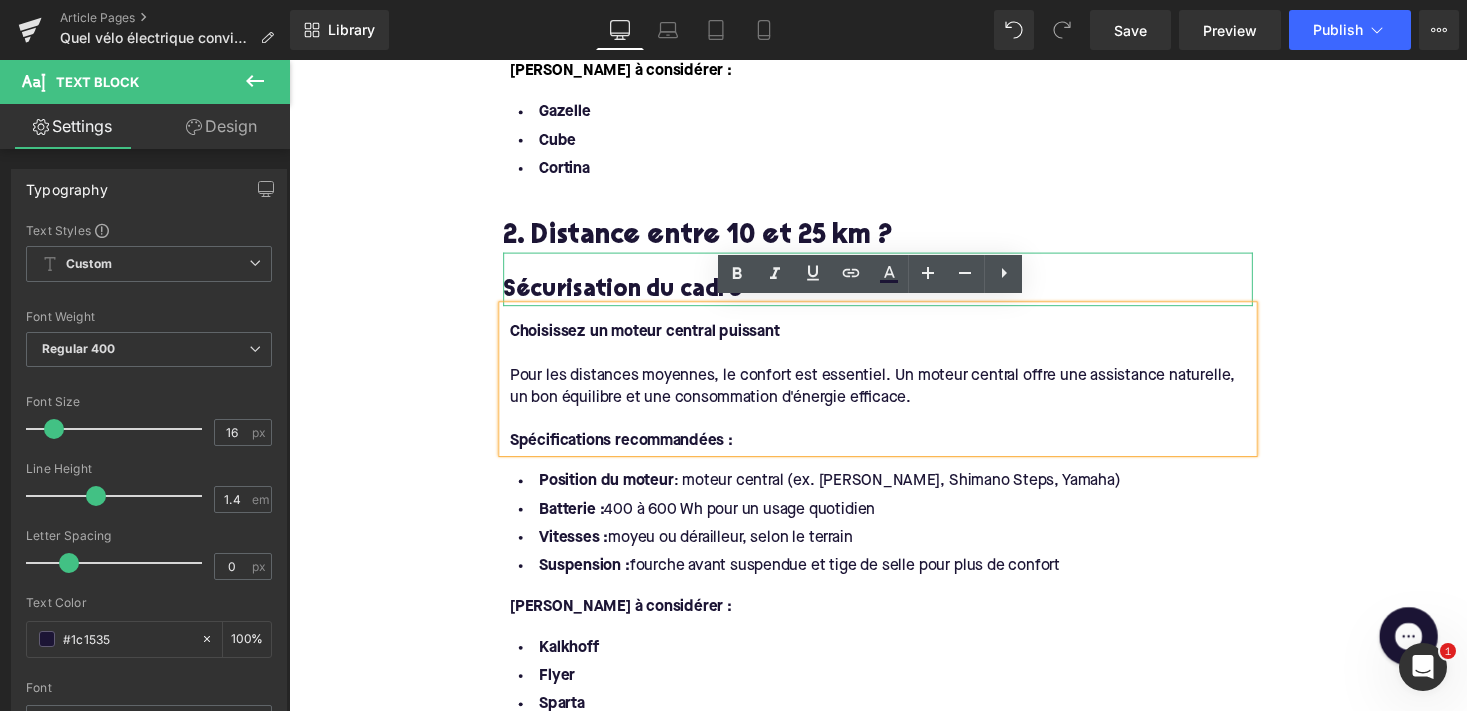 click on "Sécurisation du cadre" at bounding box center [894, 285] 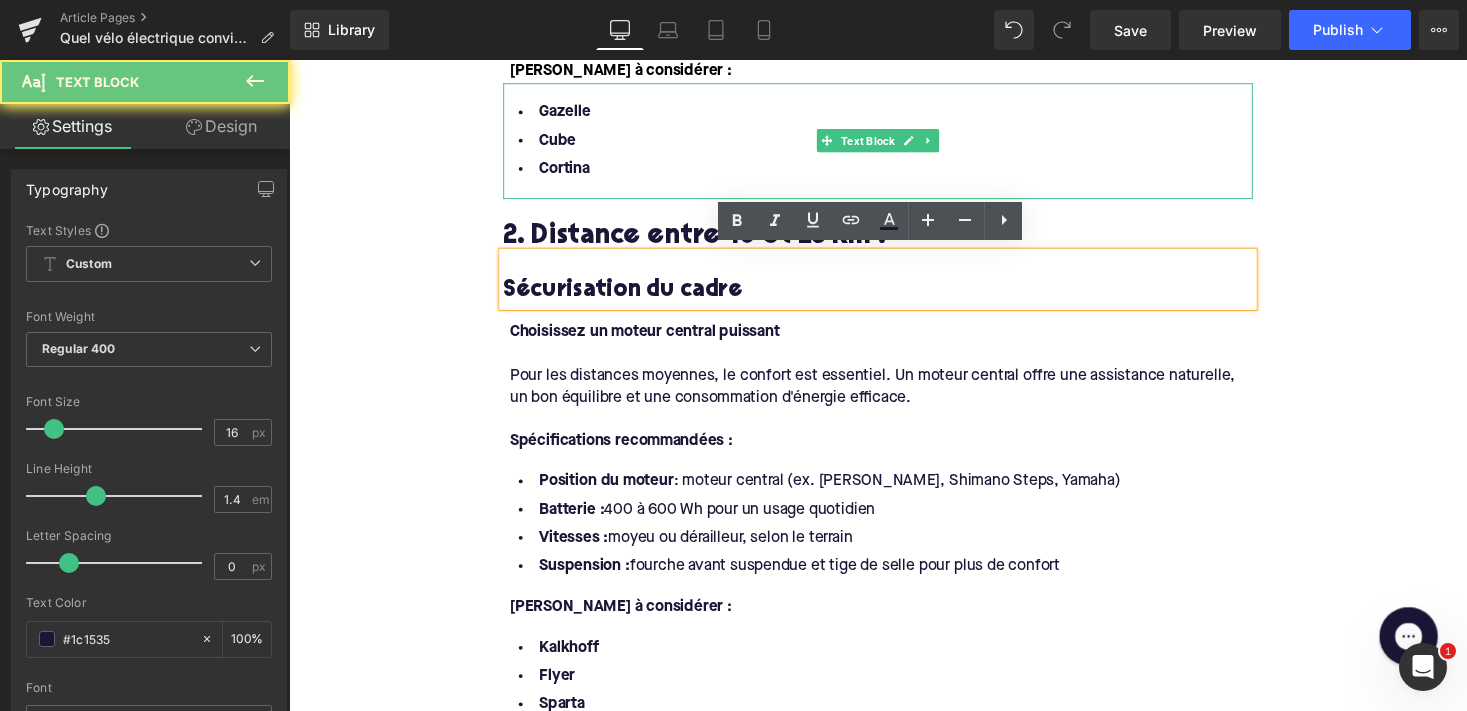click on "Cube" at bounding box center [894, 143] 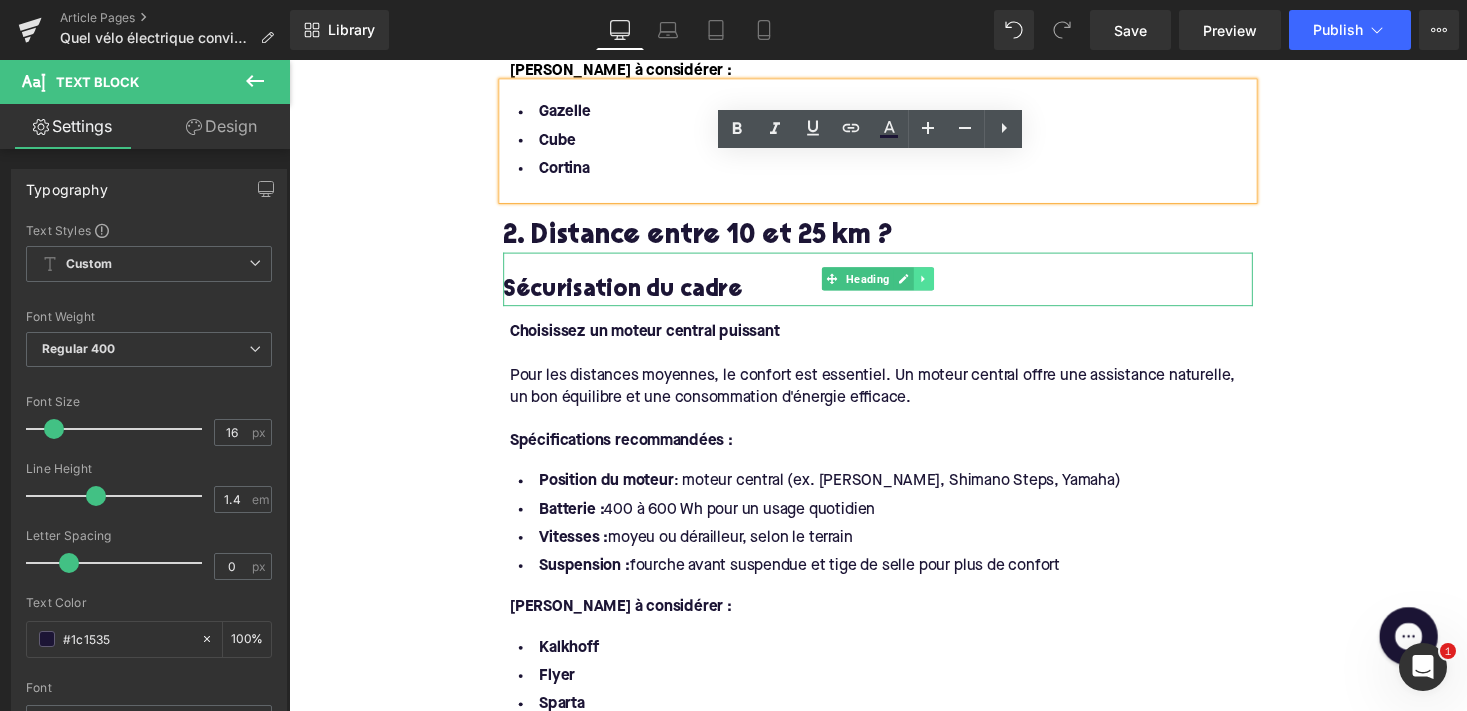 click at bounding box center (941, 285) 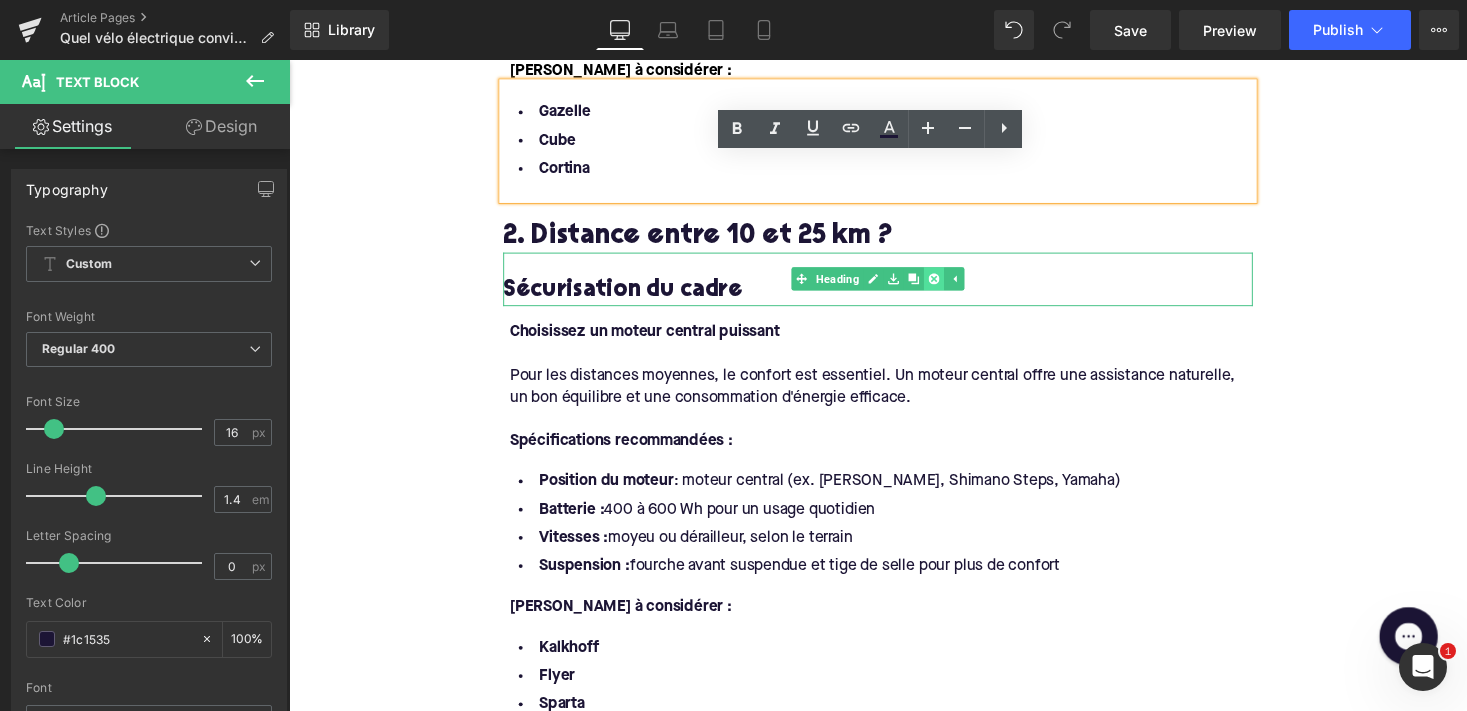 click at bounding box center [951, 285] 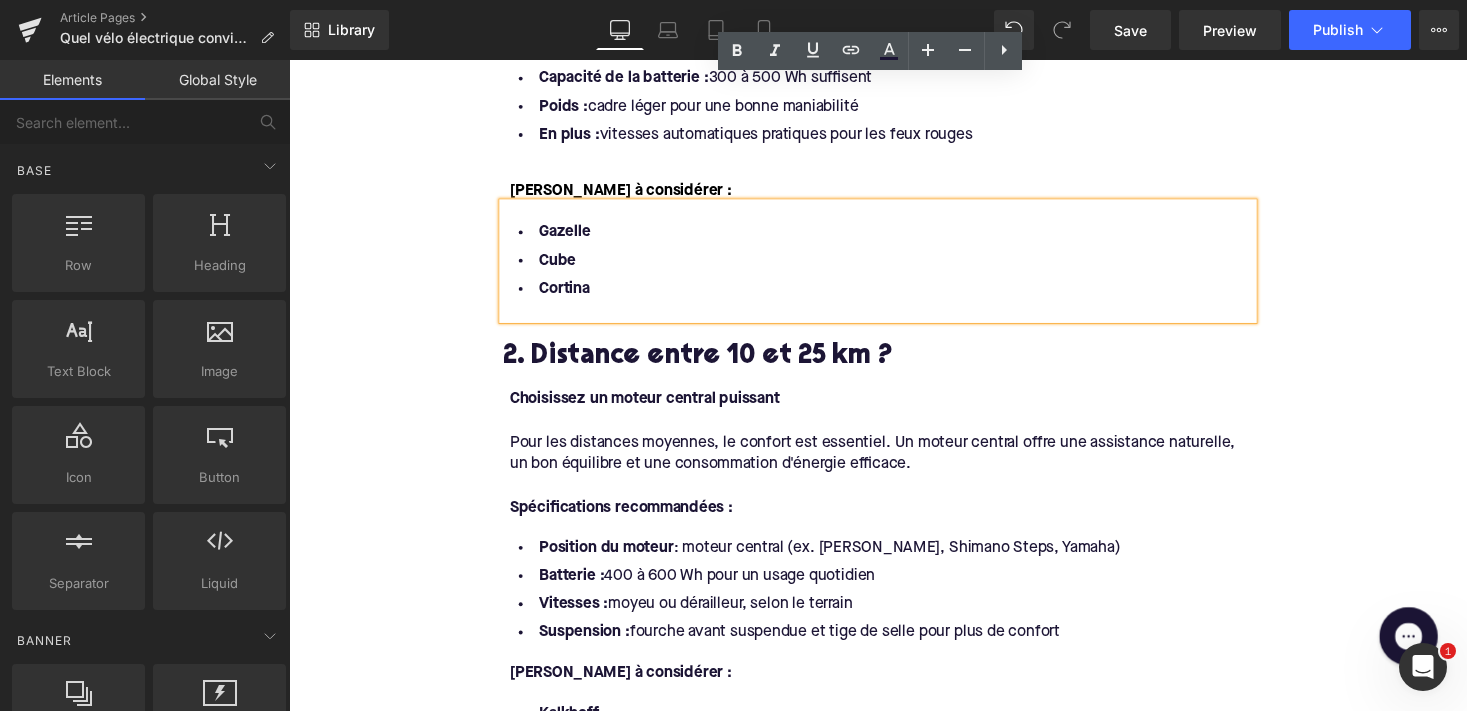 scroll, scrollTop: 1783, scrollLeft: 0, axis: vertical 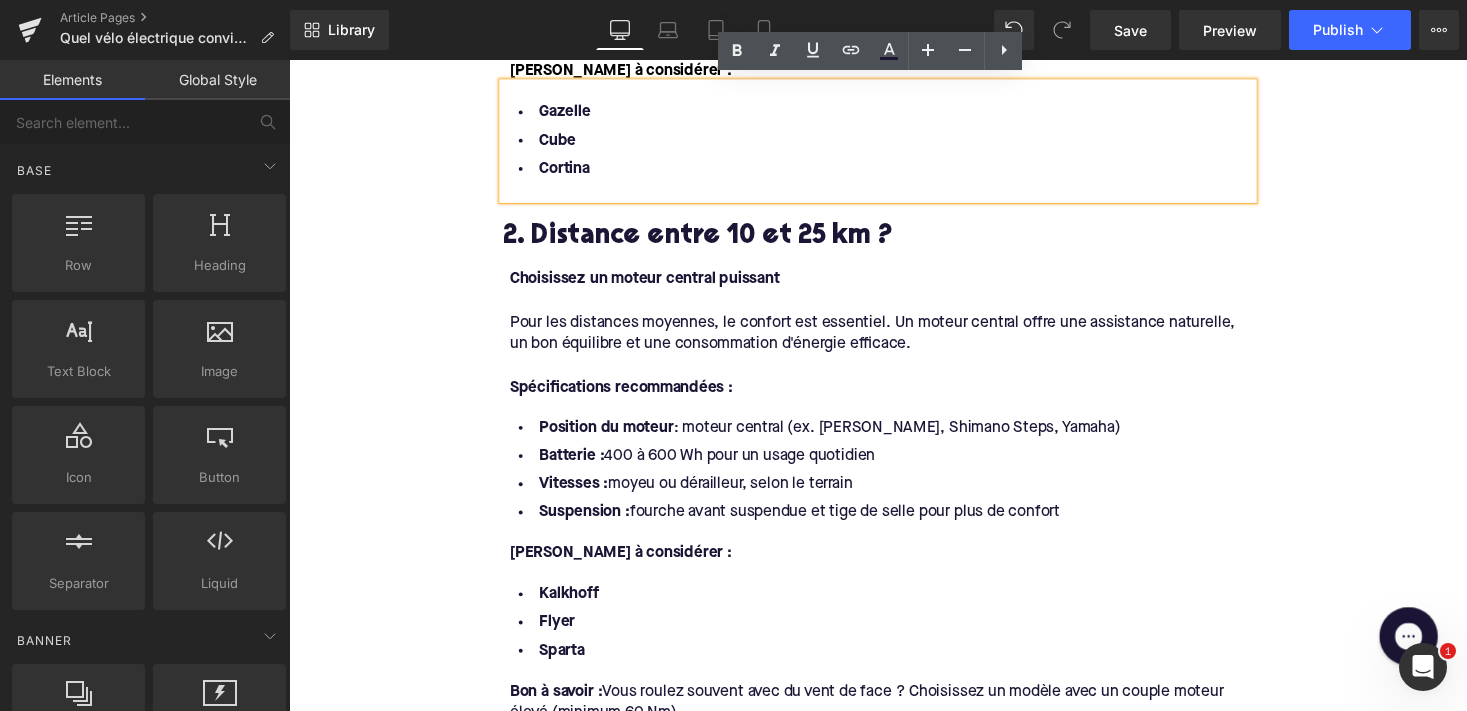 click on "2. Distance entre 10 et 25 km ?" at bounding box center (894, 242) 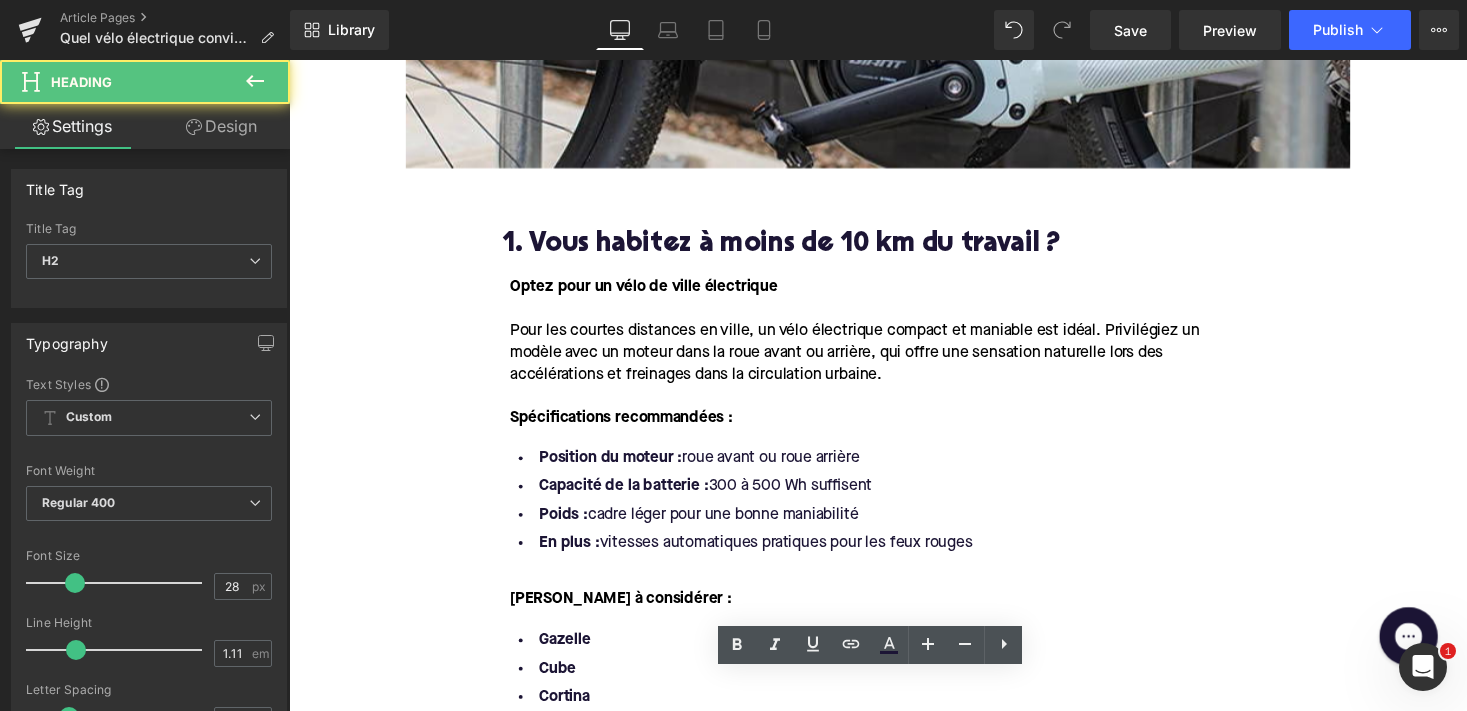 scroll, scrollTop: 1225, scrollLeft: 0, axis: vertical 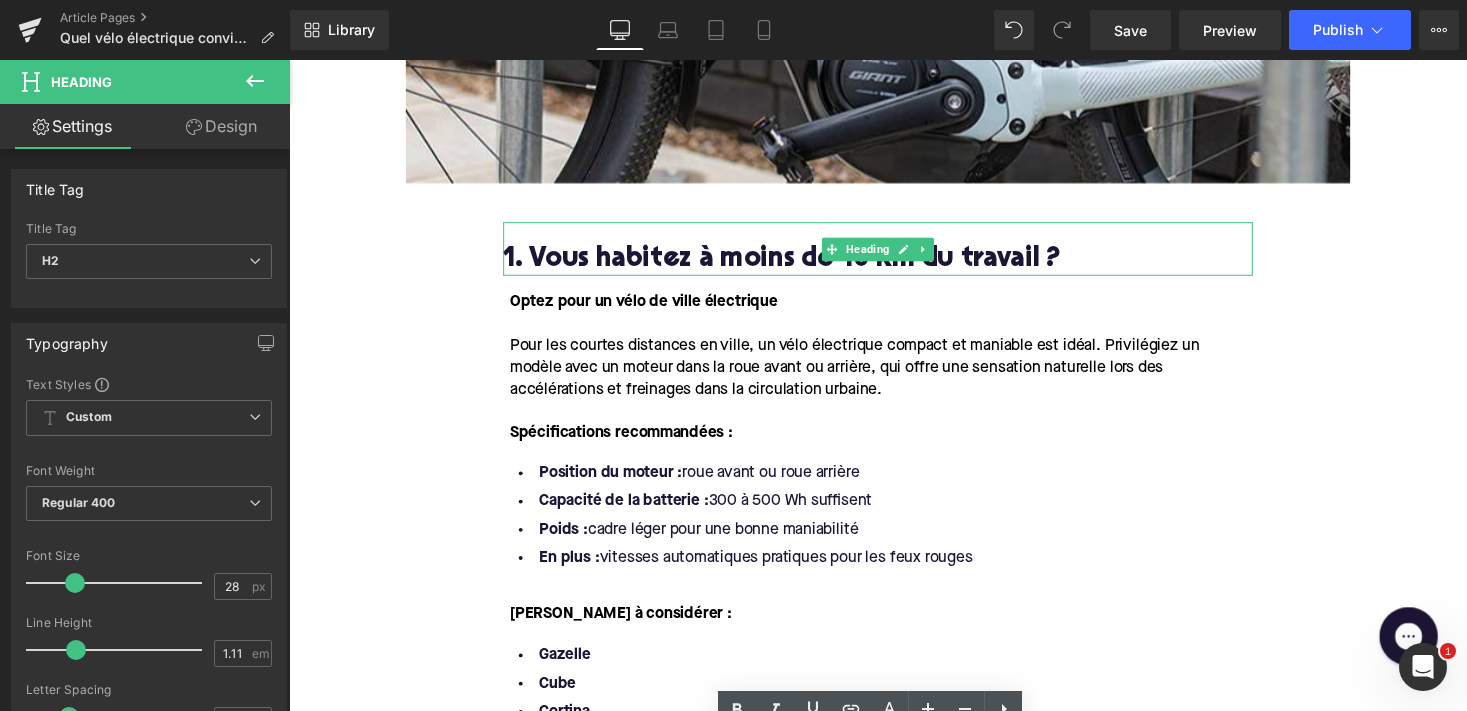 click on "1. Vous habitez à moins de 10 km du travail ?" at bounding box center (894, 266) 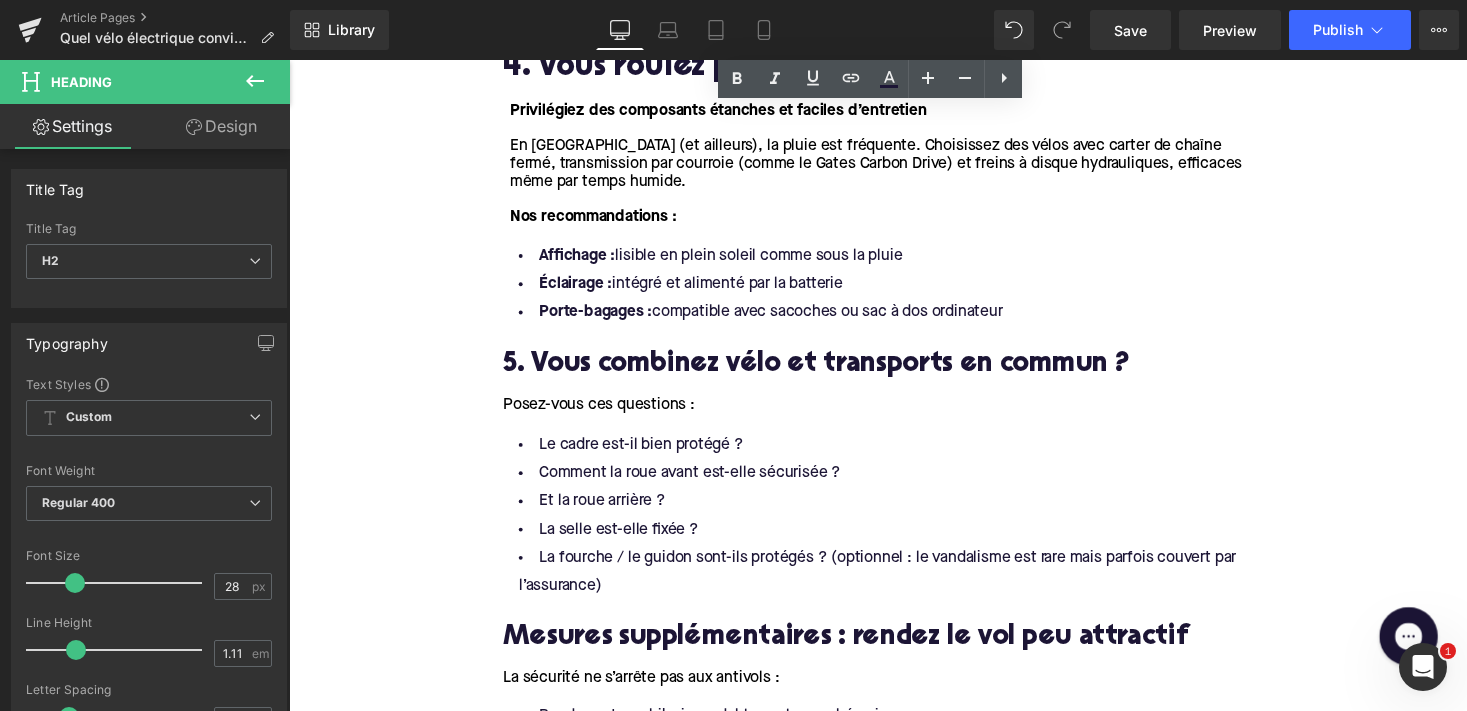 scroll, scrollTop: 3118, scrollLeft: 0, axis: vertical 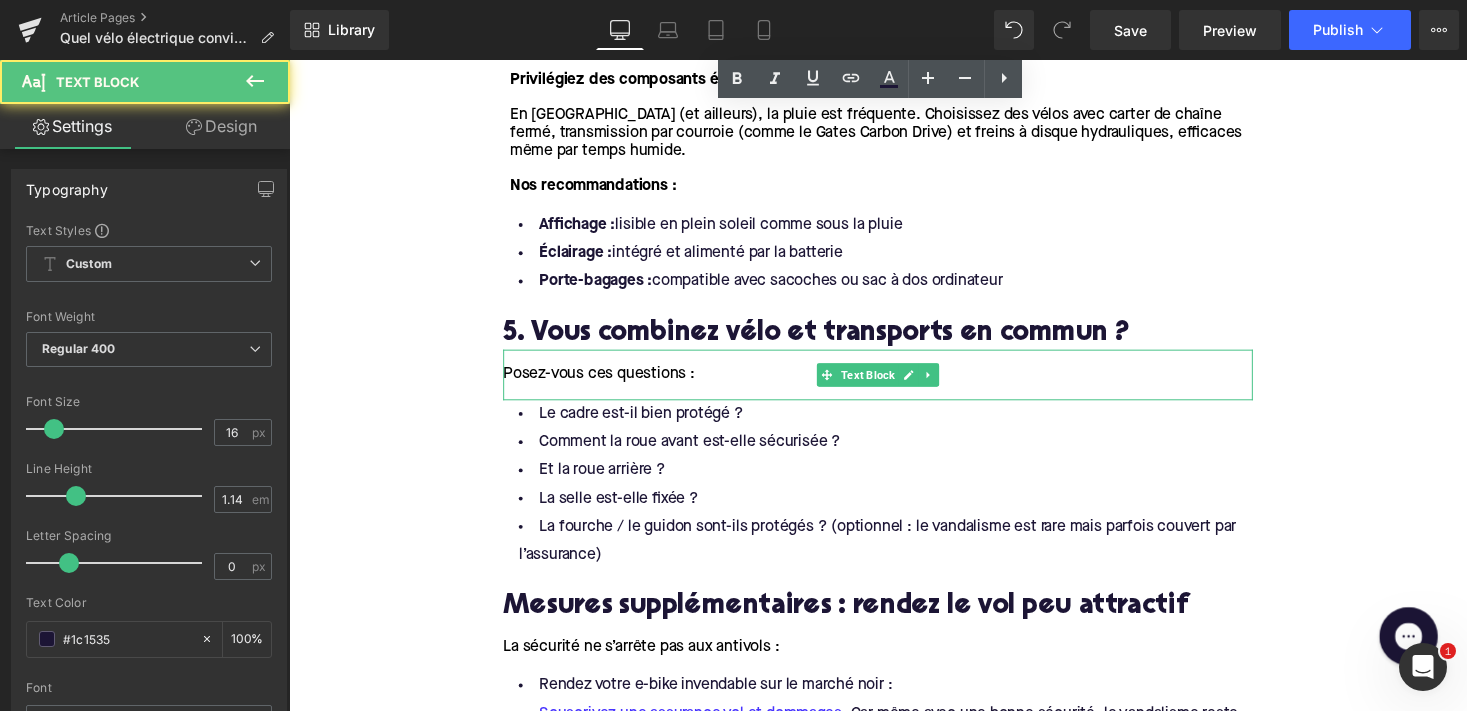 click on "Posez-vous ces questions :" at bounding box center [607, 383] 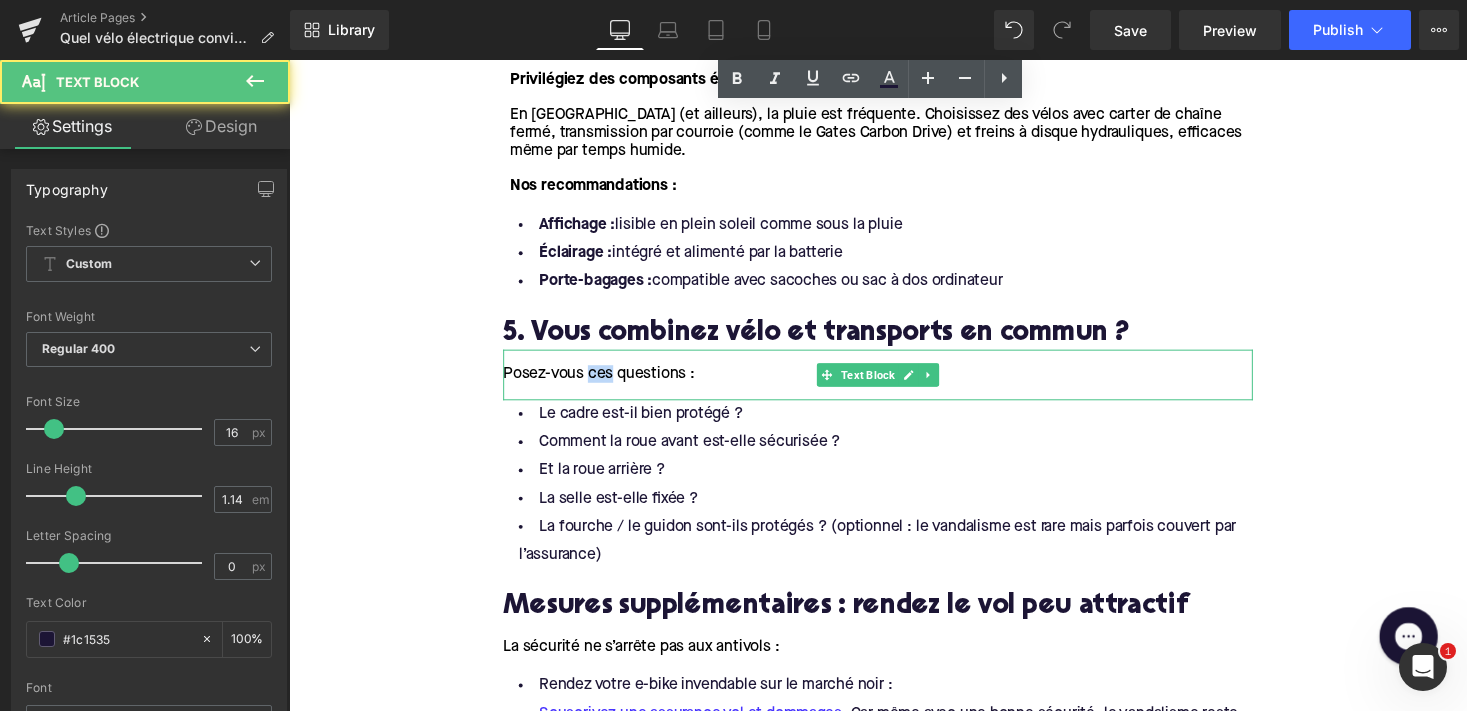 click on "Posez-vous ces questions :" at bounding box center [607, 383] 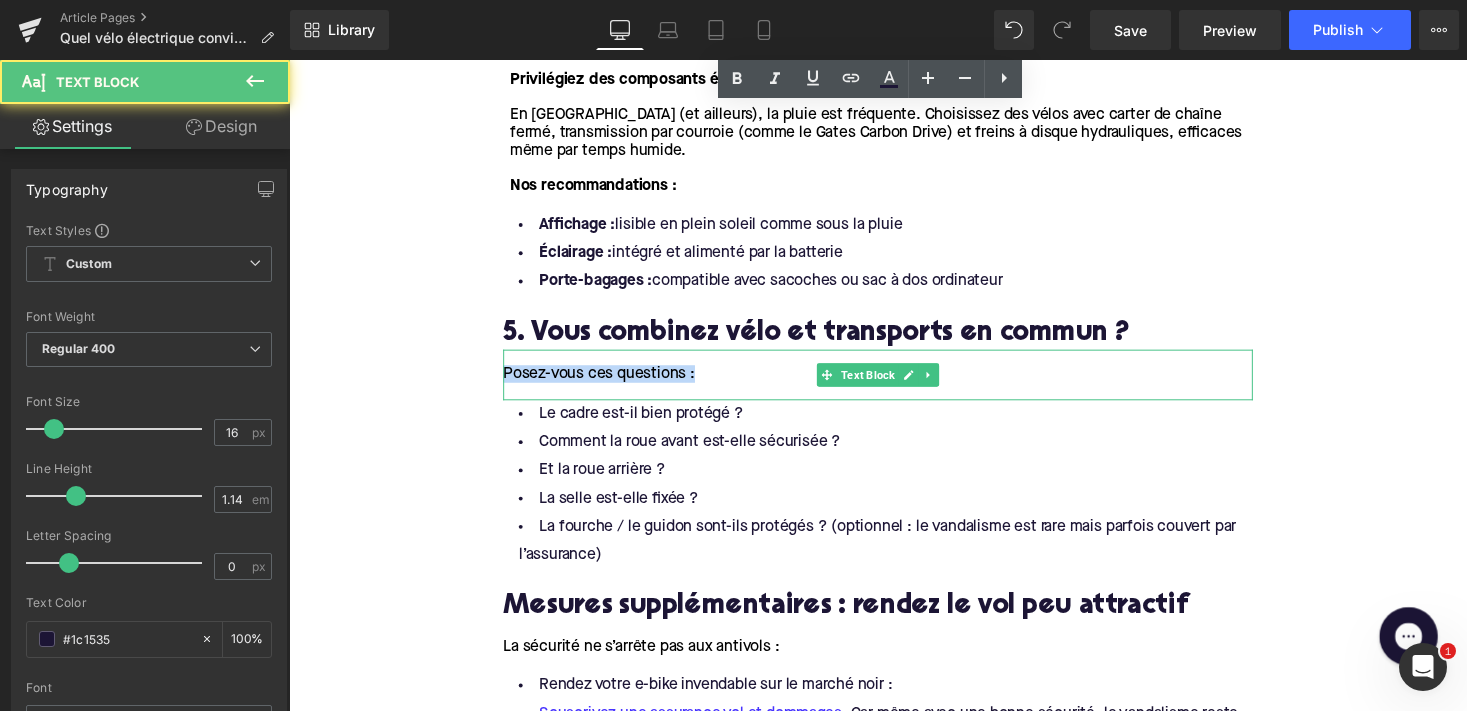 click on "Posez-vous ces questions :" at bounding box center [607, 383] 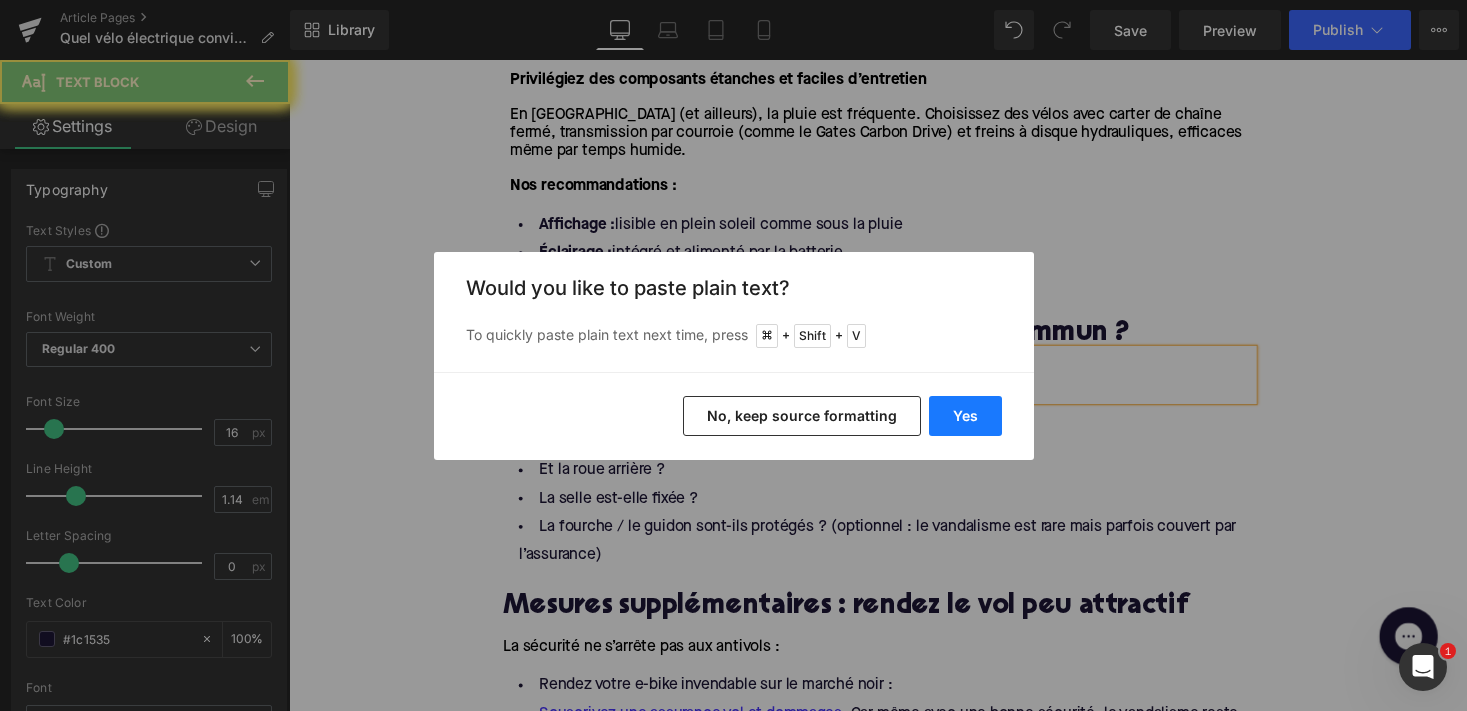 click on "Yes" at bounding box center (965, 416) 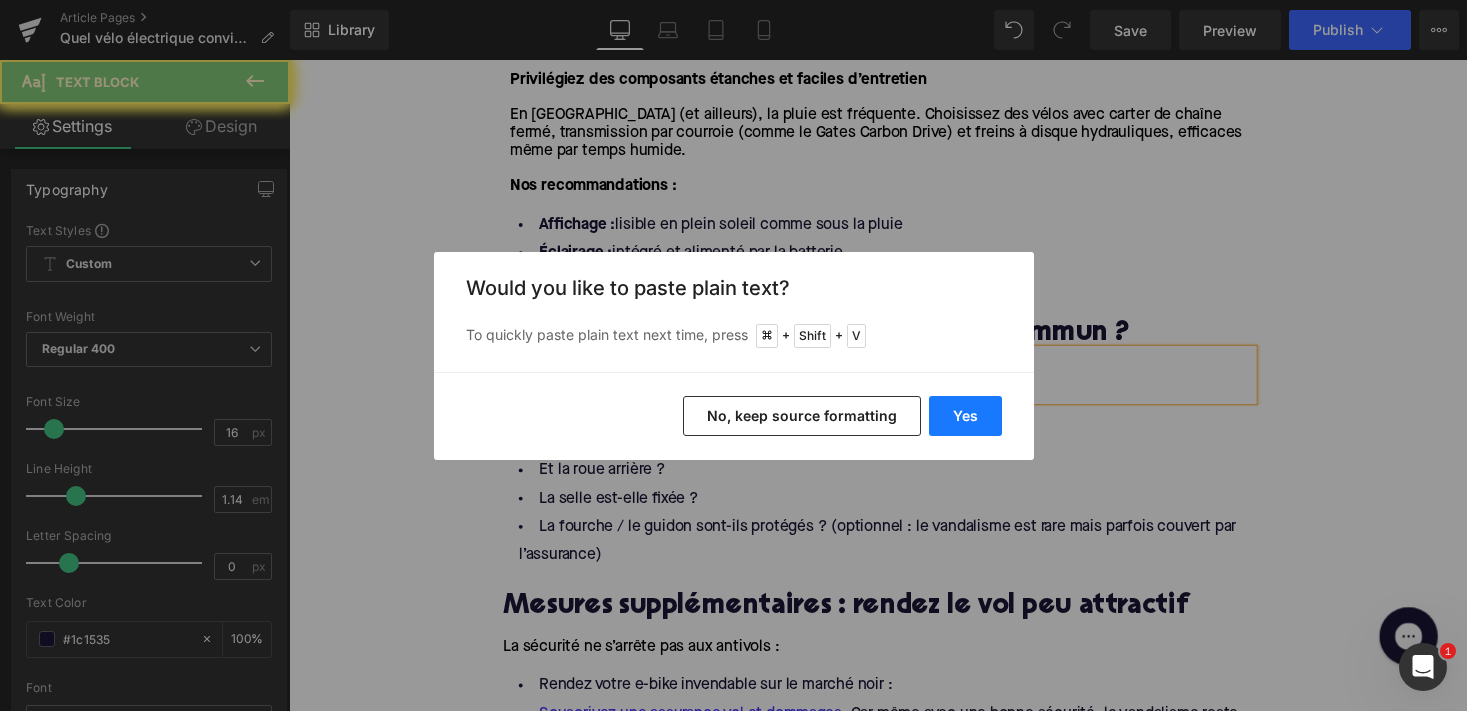 type 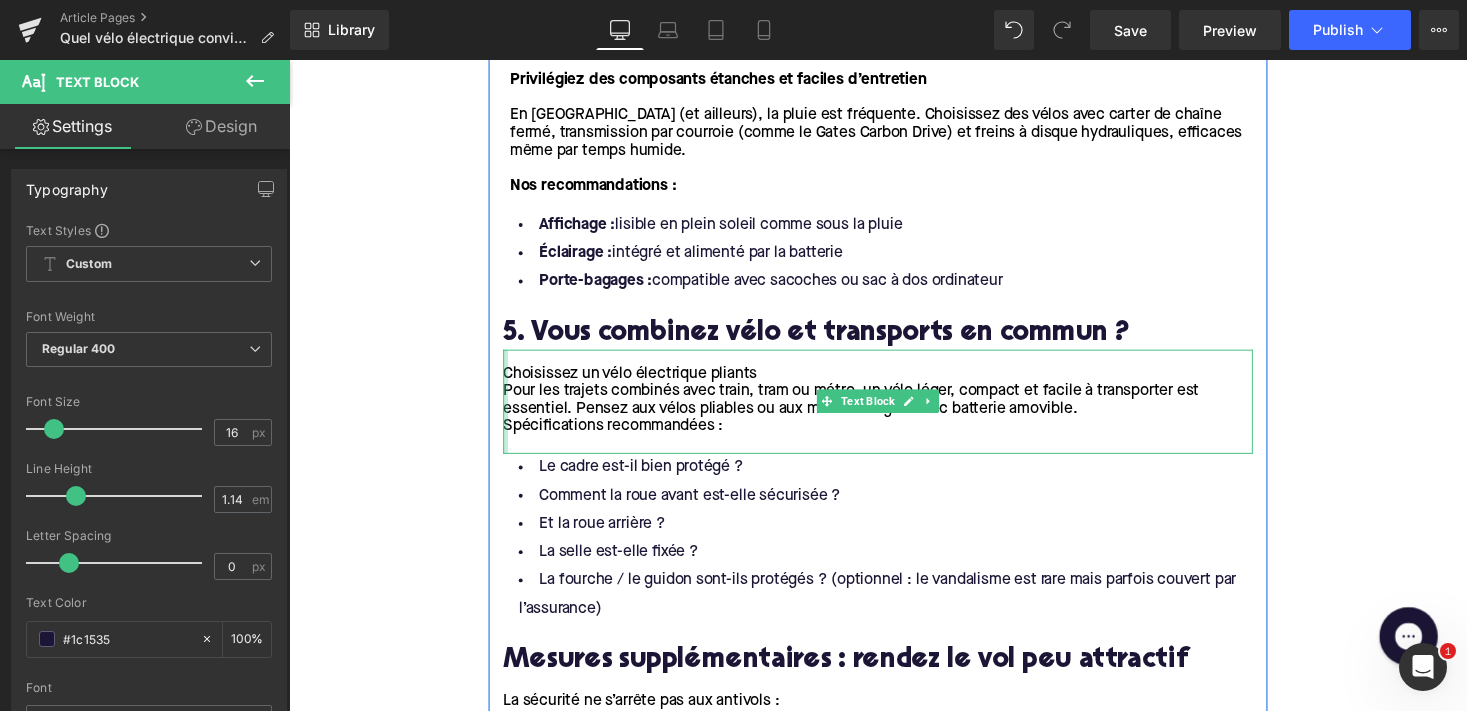 click at bounding box center (511, 411) 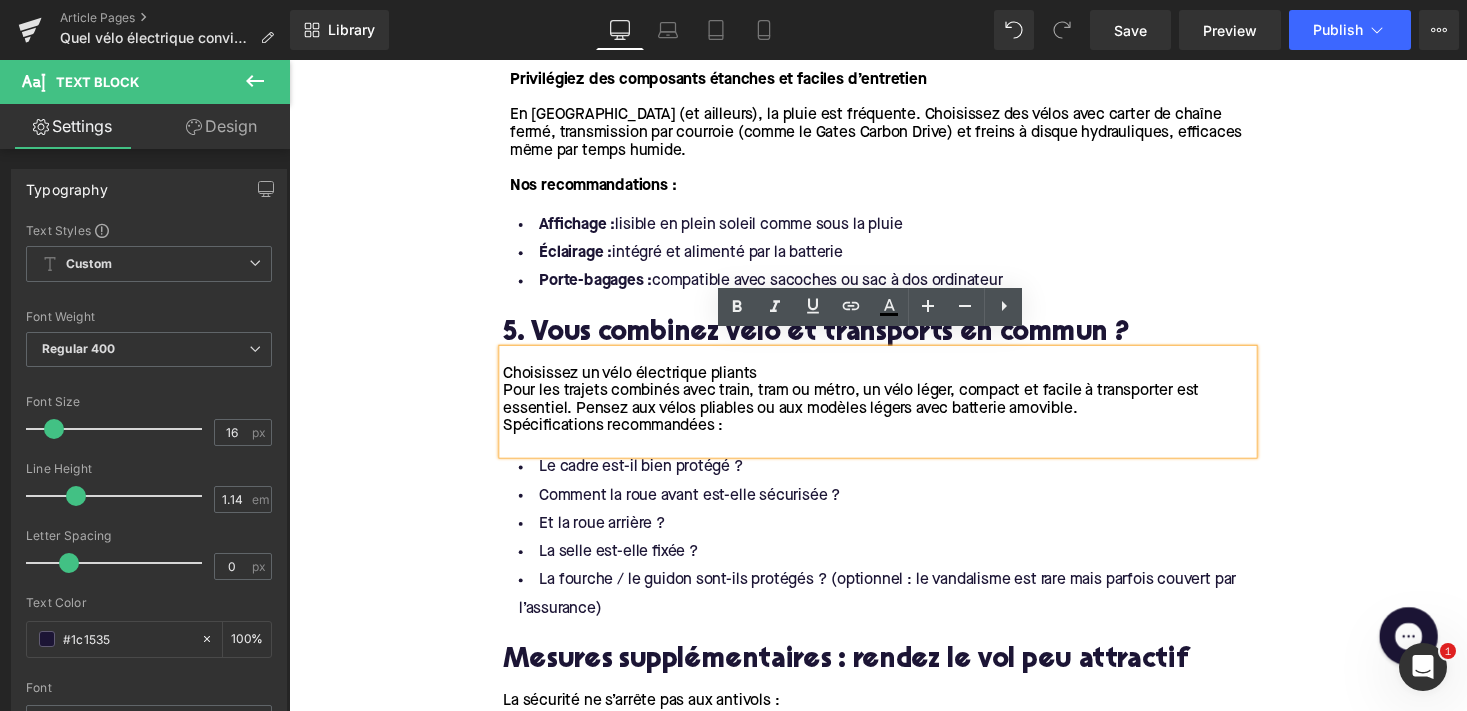 click on "Pour les trajets combinés avec train, tram ou métro, un vélo léger, compact et facile à transporter est essentiel. Pensez aux vélos pliables ou aux modèles légers avec batterie amovible." at bounding box center [866, 410] 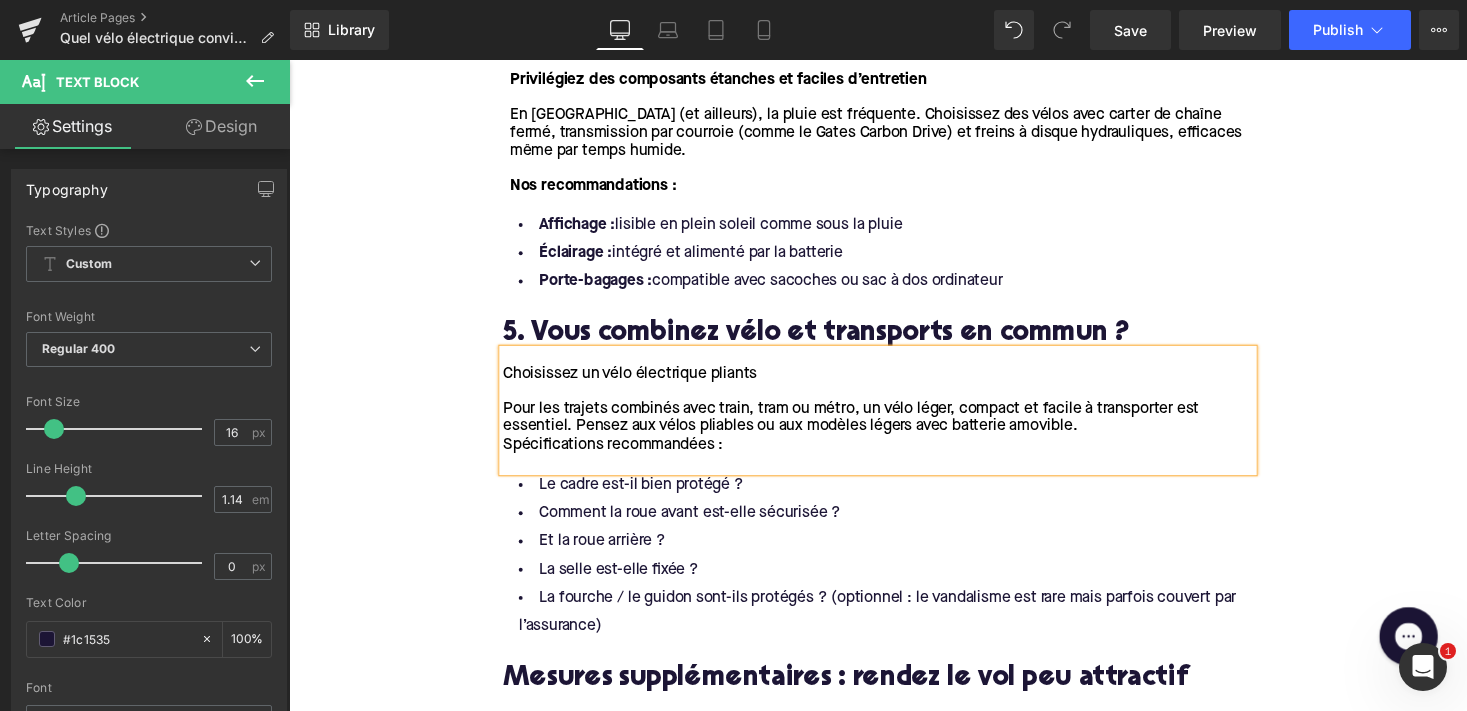 click on "Spécifications recommandées :" at bounding box center [622, 456] 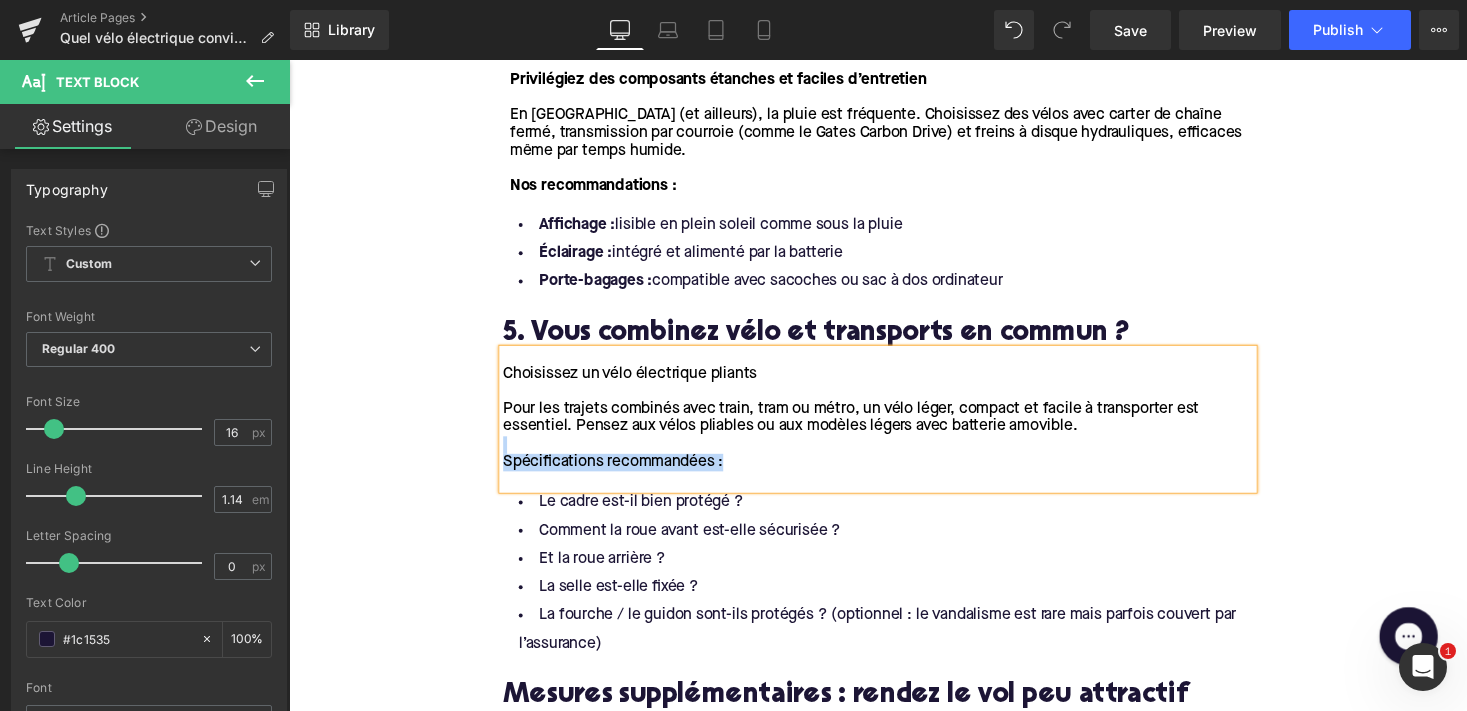 drag, startPoint x: 752, startPoint y: 448, endPoint x: 487, endPoint y: 447, distance: 265.0019 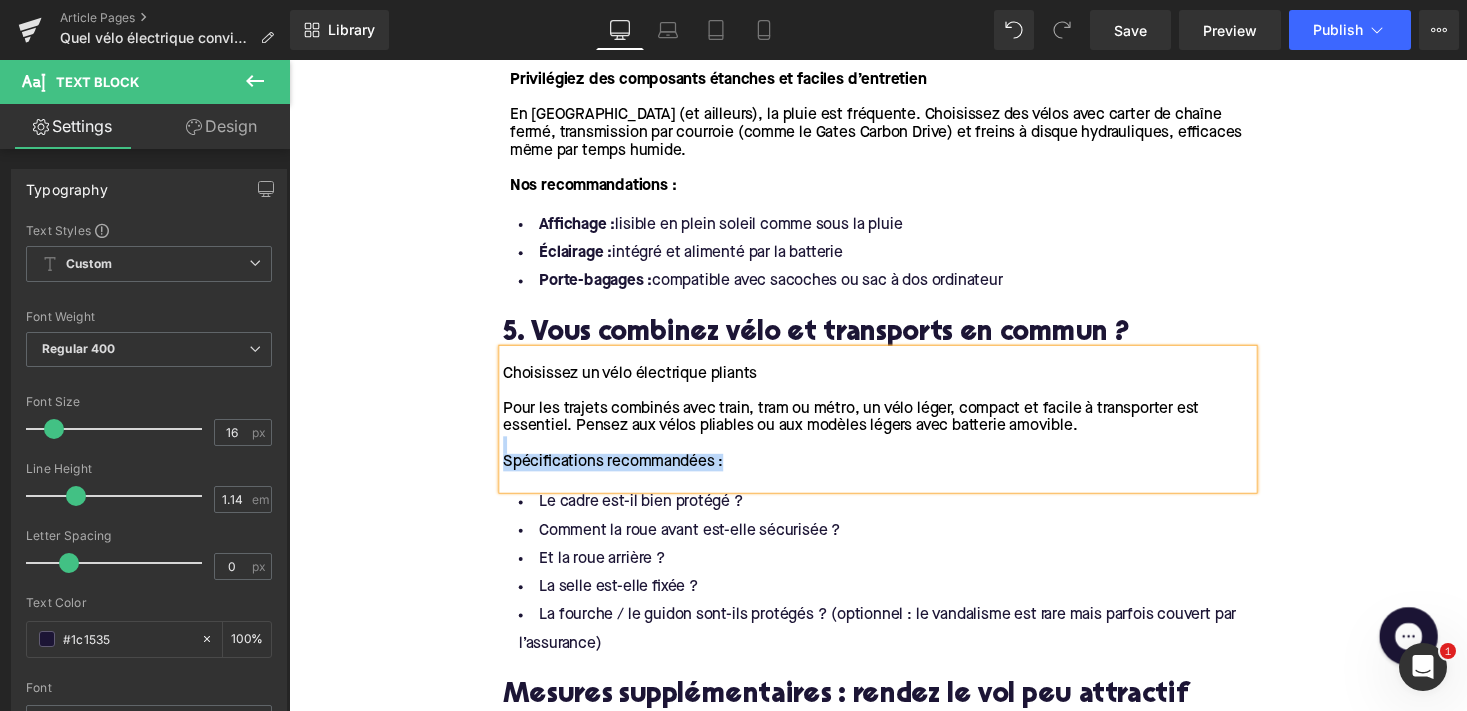 click on "Home / Quel vélo électrique convient à mon trajet domicile-travail ? Breadcrumbs         Quel vélo électrique convient à mon trajet domicile-travail ? Heading         Faire du vélo électrique pour aller au travail est plus populaire que jamais. Mais avec tant de choix, des speed pedelecs aux vélos pliants, en passant par tout ce qui se trouve entre les deux, une question essentielle se pose rapidement : quel type de vélo électrique correspond à mes trajets quotidiens ? Dans cet article, nous vous expliquons tout en fonction de la distance, des conditions de conduite, du choix du moteur et de la batterie, ainsi que des marques phares. De quoi faire un choix éclairé. Text Block         Row         Image         Row         Row         1. Vous habitez à moins de 10 km du travail ? Heading         Optez pour un vélo de ville électrique Spécifications recommandées : Text Block         Position du moteur :  roue avant ou roue arrière Capacité de la batterie :  300 à 500 Wh suffisent Poids :" at bounding box center [894, -469] 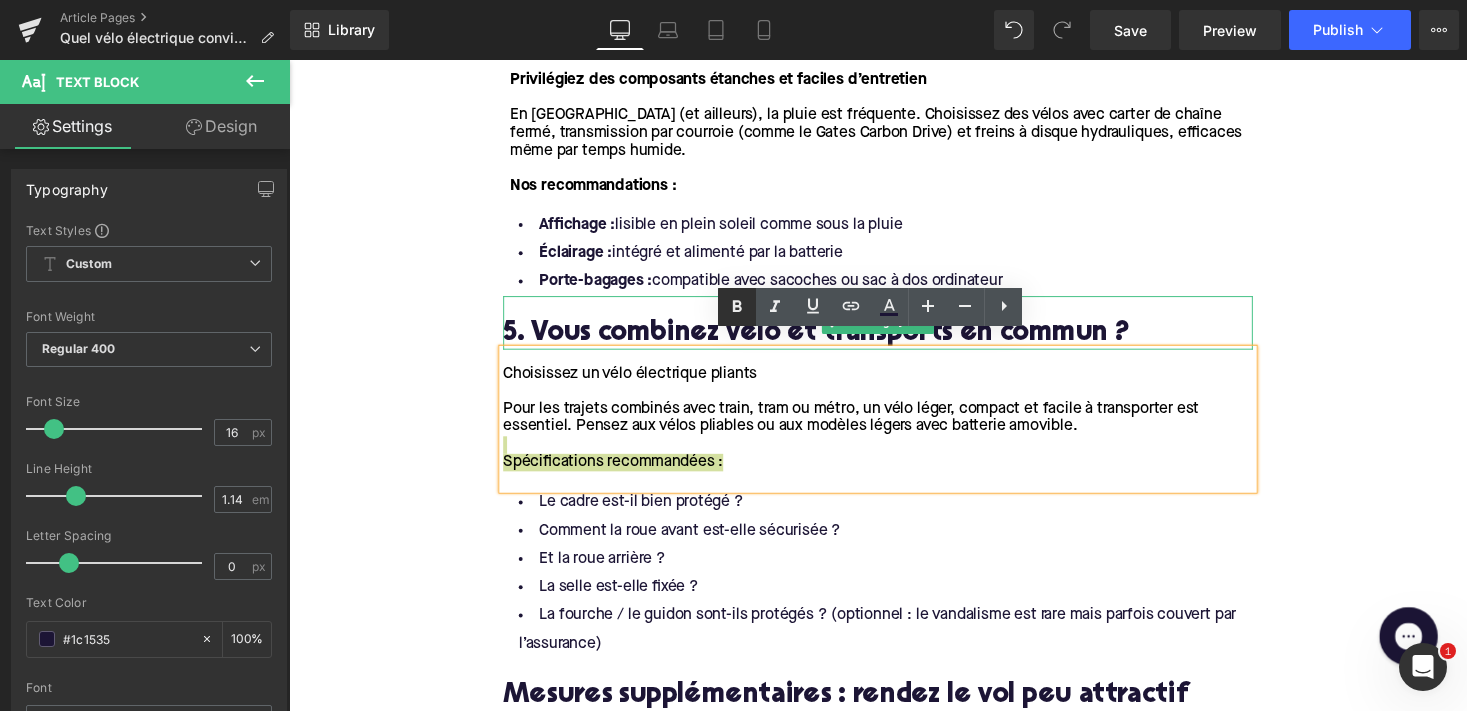 click 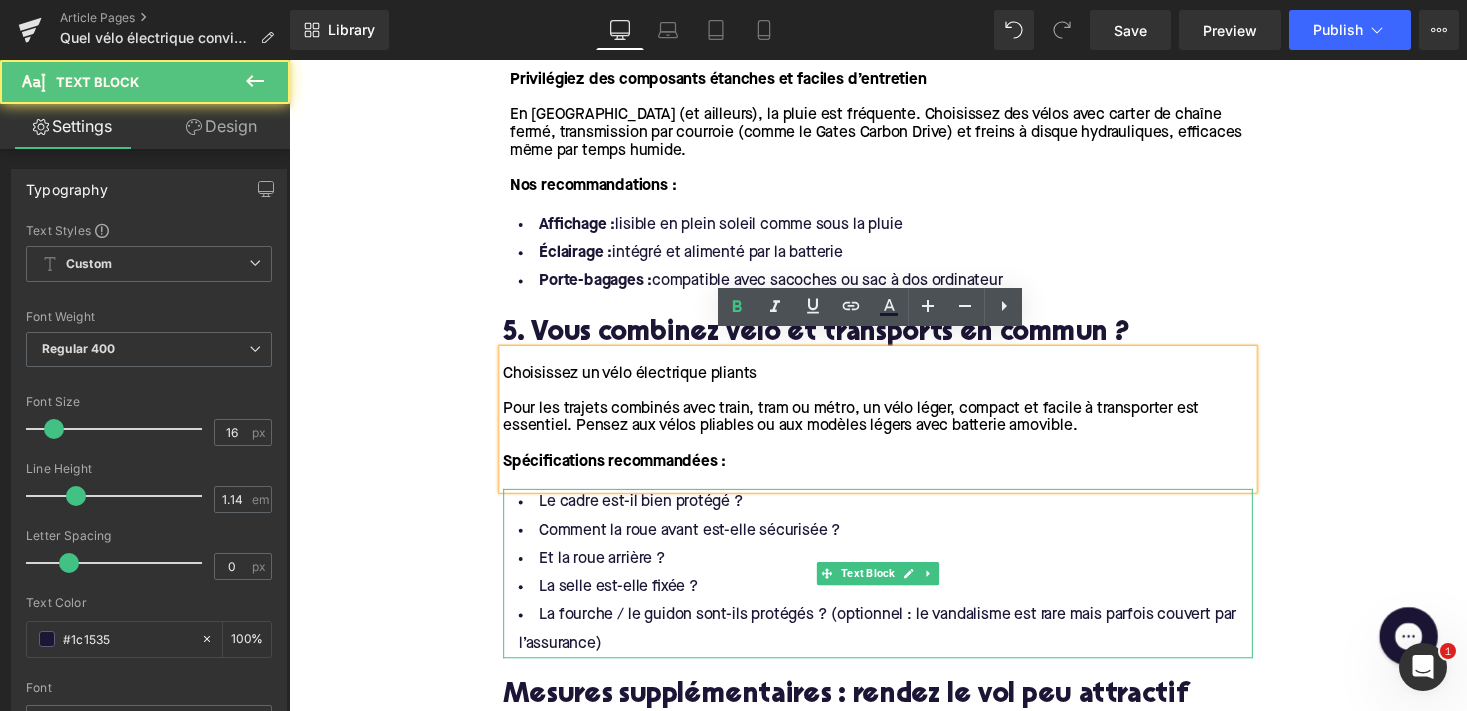 click on "Le cadre est-il bien protégé ?" at bounding box center (894, 515) 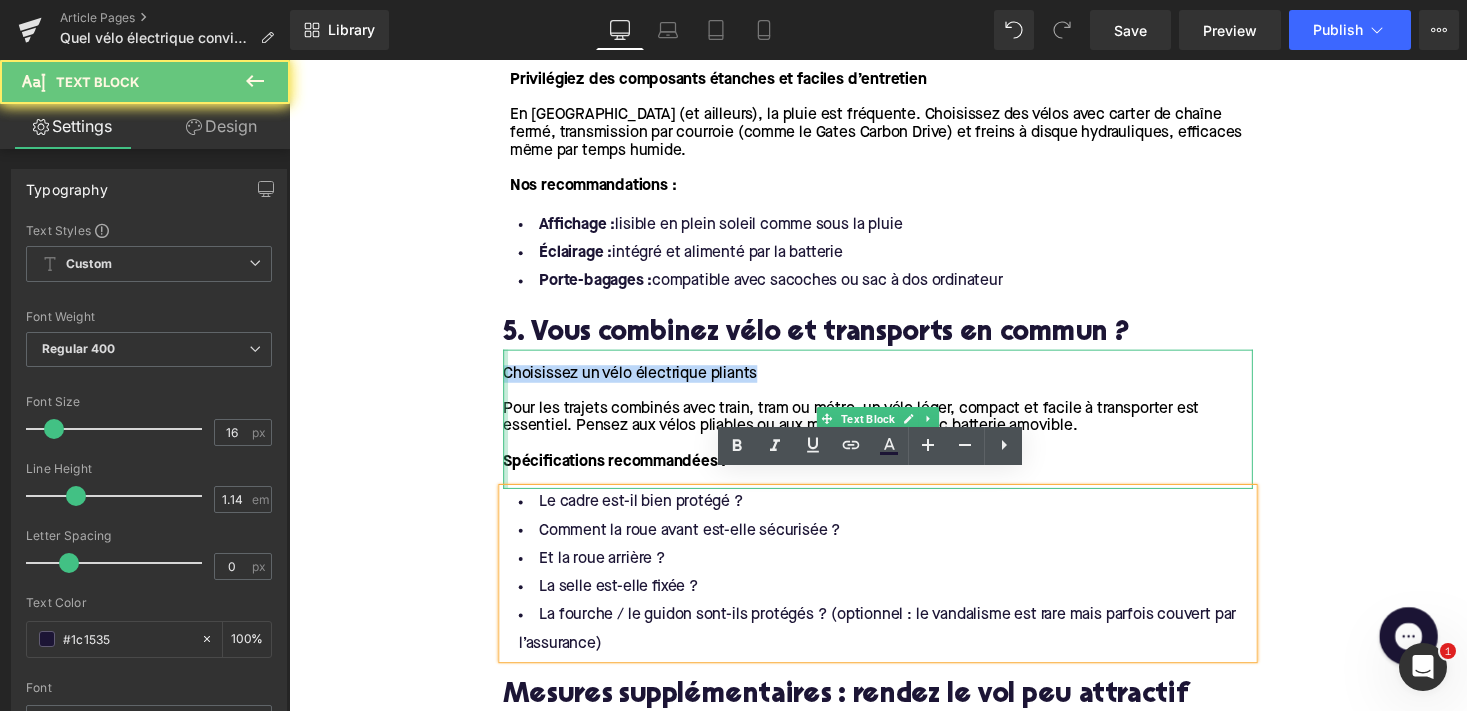 drag, startPoint x: 784, startPoint y: 361, endPoint x: 508, endPoint y: 361, distance: 276 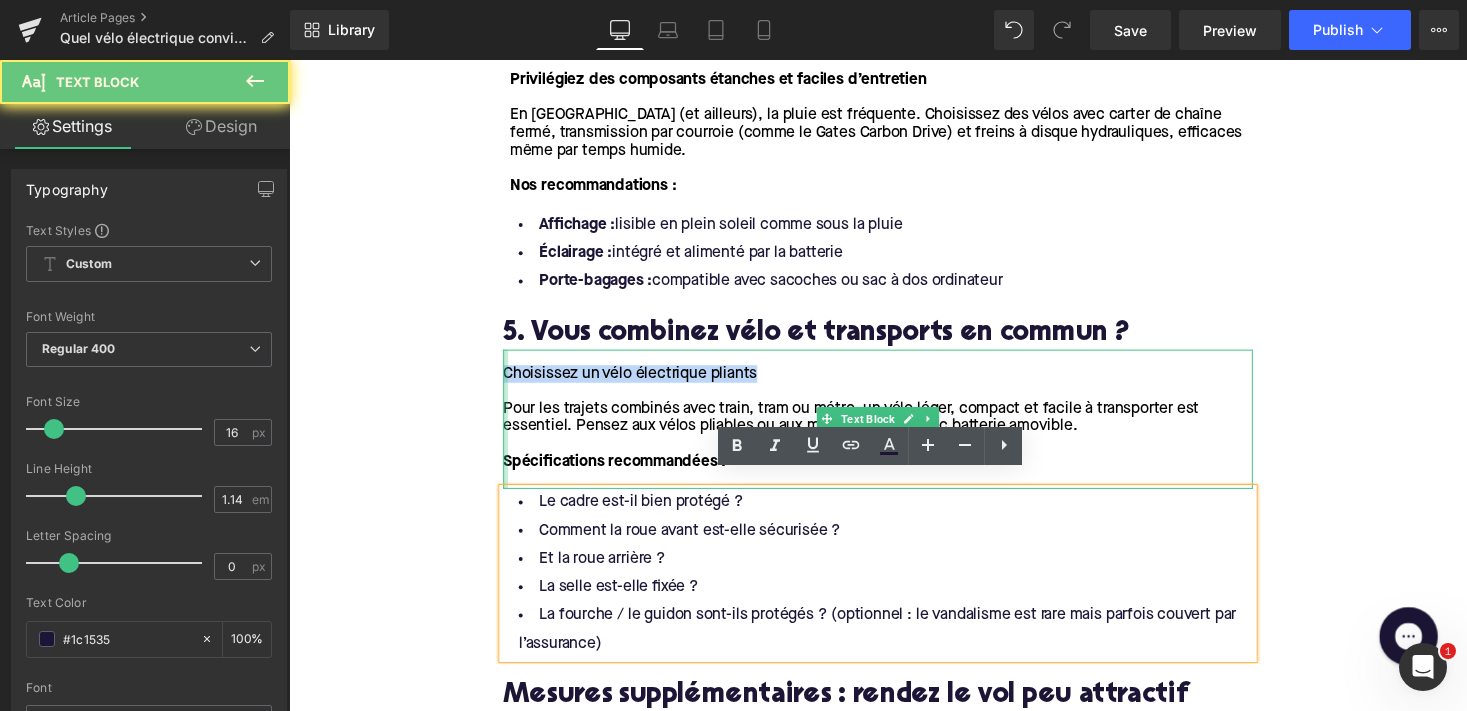 click on "Choisissez un vélo électrique pliants Pour les trajets combinés avec train, tram ou métro, un vélo léger, compact et facile à transporter est essentiel. Pensez aux vélos pliables ou aux modèles légers avec batterie amovible. Spécifications recommandées : Text Block" at bounding box center (894, 430) 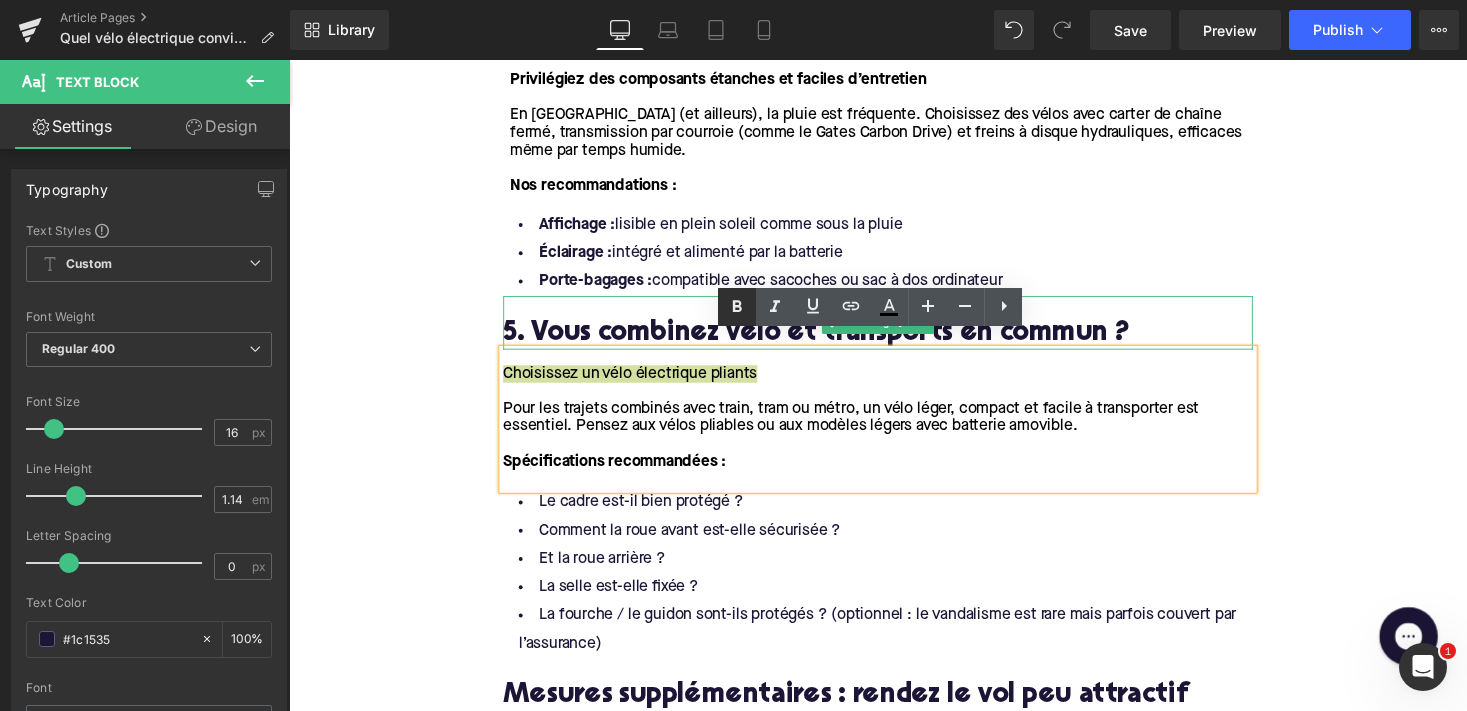 click 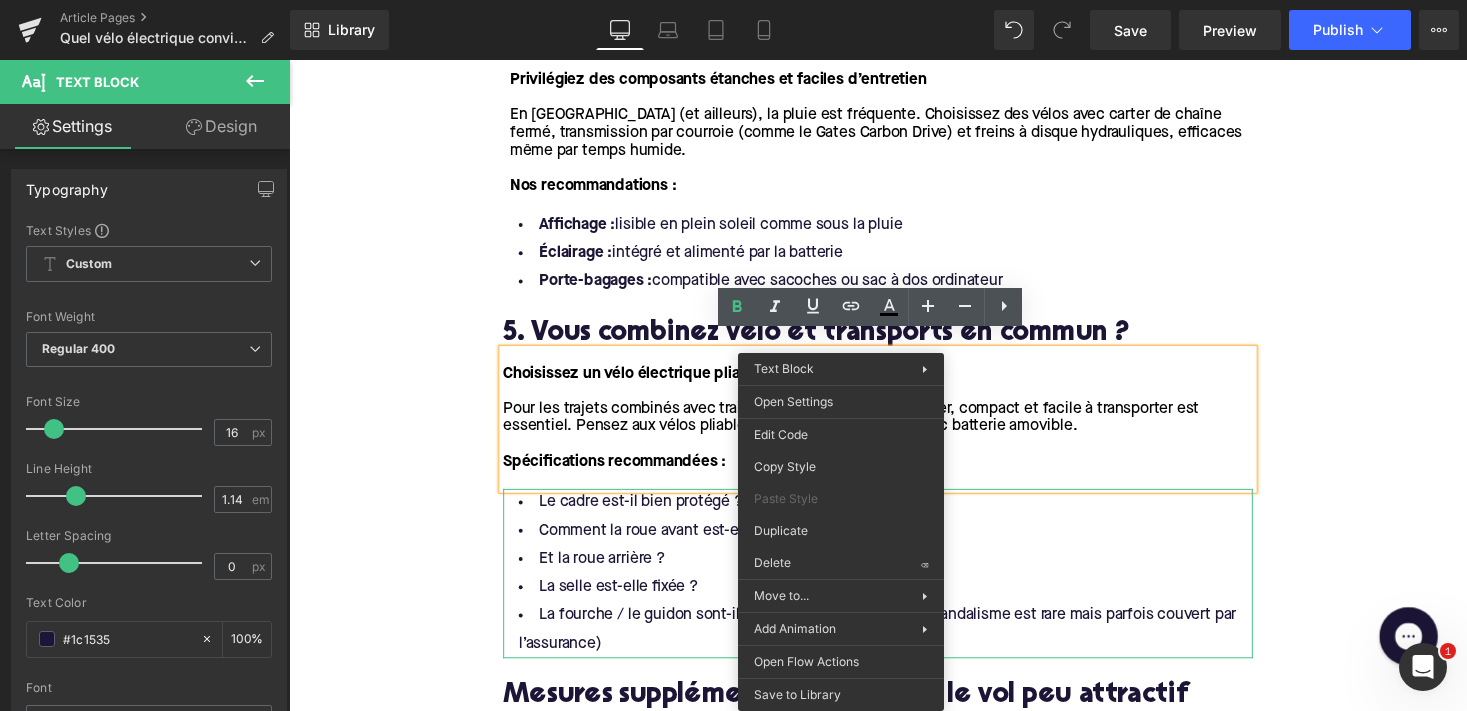 click on "La fourche / le guidon sont-ils protégés ? (optionnel :  le vandalisme est rare mais parfois couvert par l’assurance)" at bounding box center (894, 646) 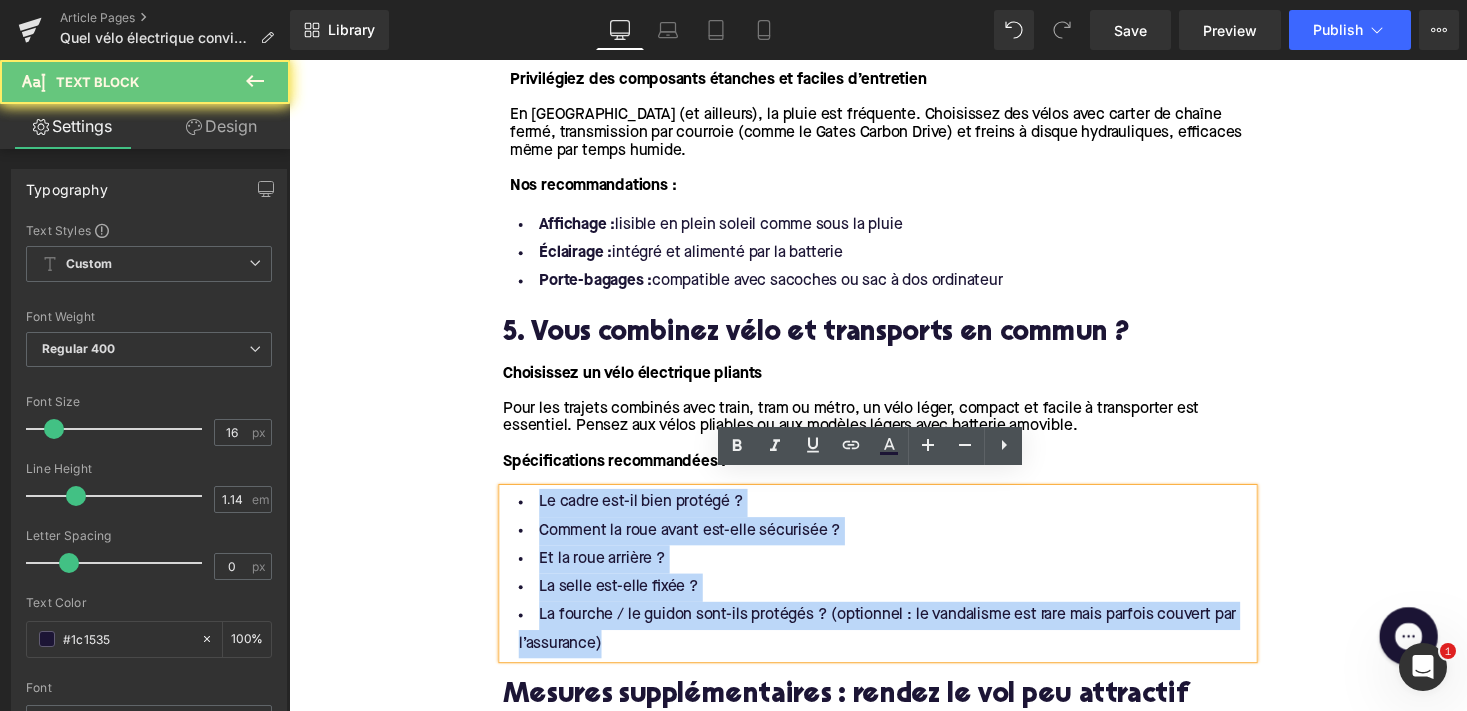 drag, startPoint x: 620, startPoint y: 637, endPoint x: 524, endPoint y: 503, distance: 164.83931 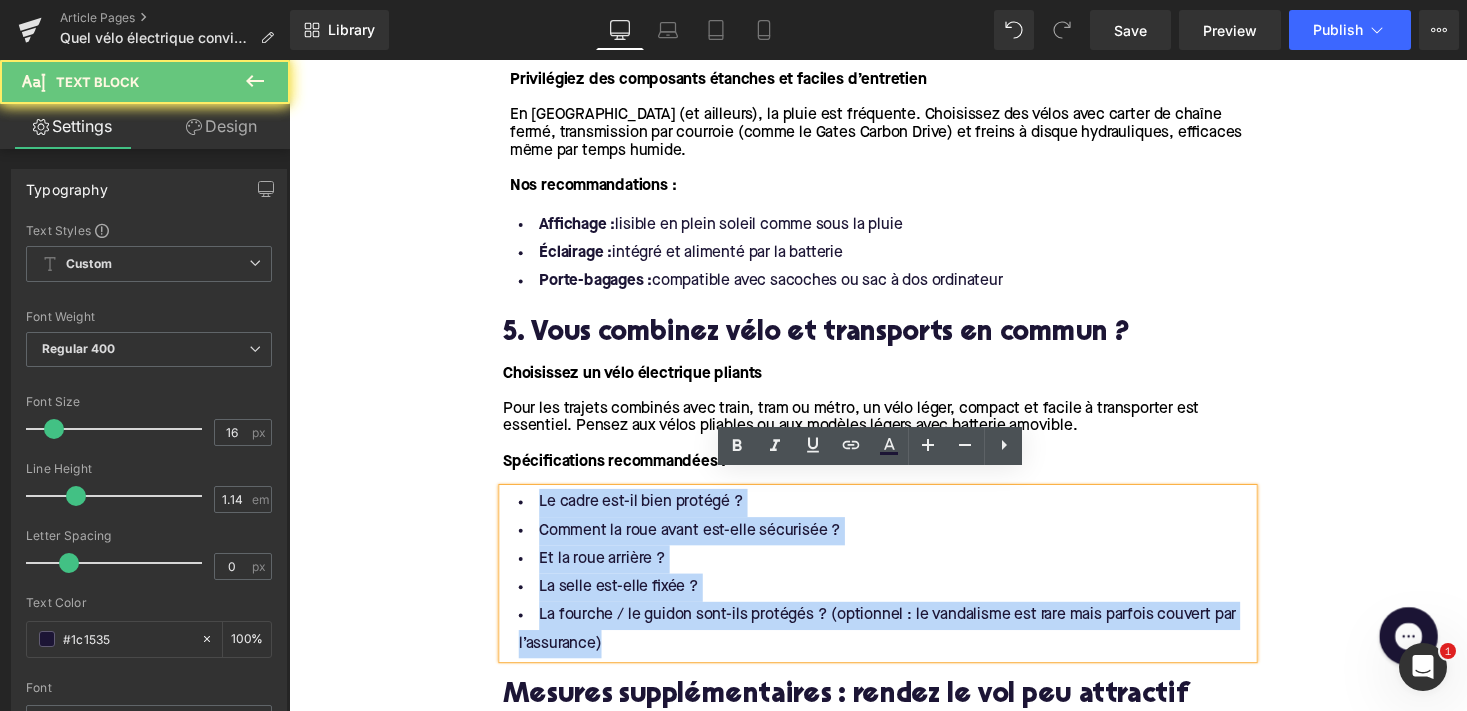 click on "Le cadre est-il bien protégé ? Comment la roue avant est-elle sécurisée ? Et la roue arrière ? La selle est-elle fixée ? La fourche / le guidon sont-ils protégés ? (optionnel :  le vandalisme est rare mais parfois couvert par l’assurance)" at bounding box center (894, 588) 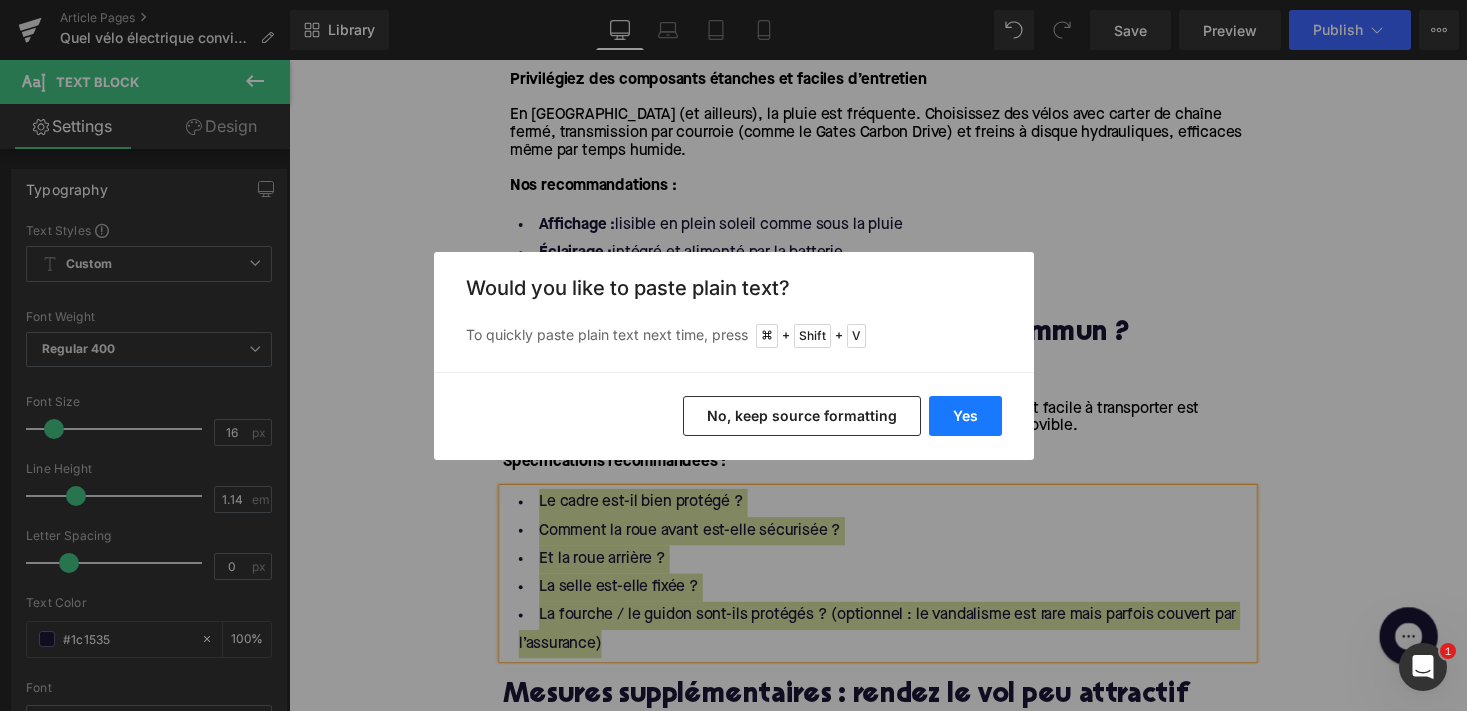 click on "Yes" at bounding box center (965, 416) 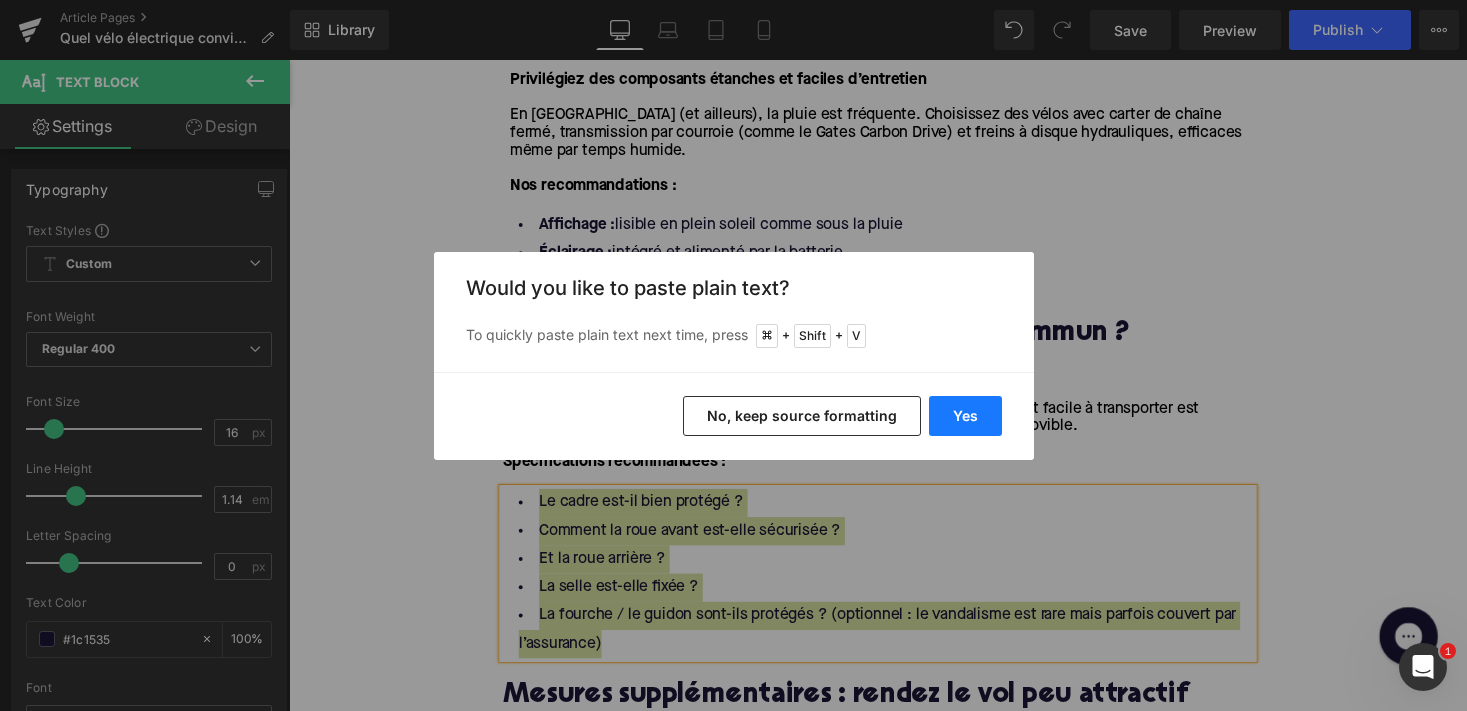 type 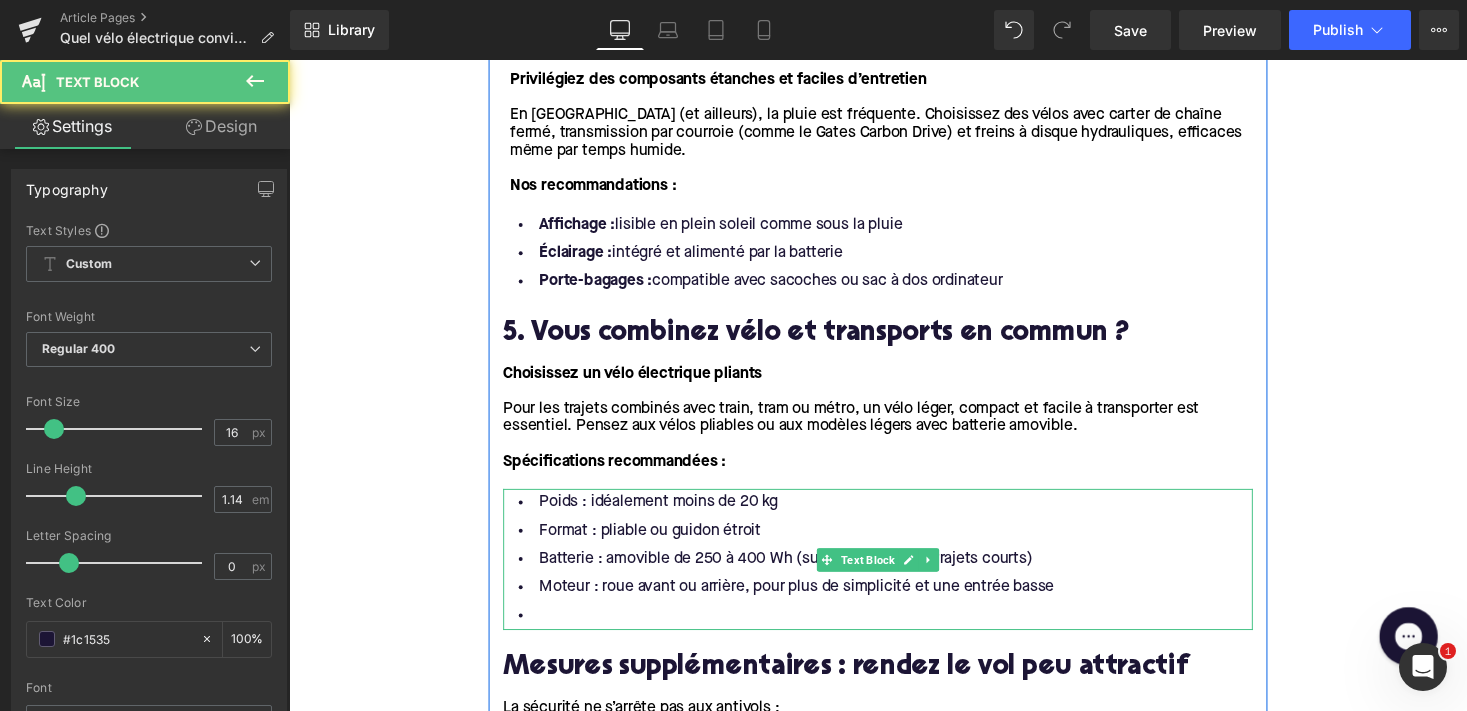 click at bounding box center (894, 631) 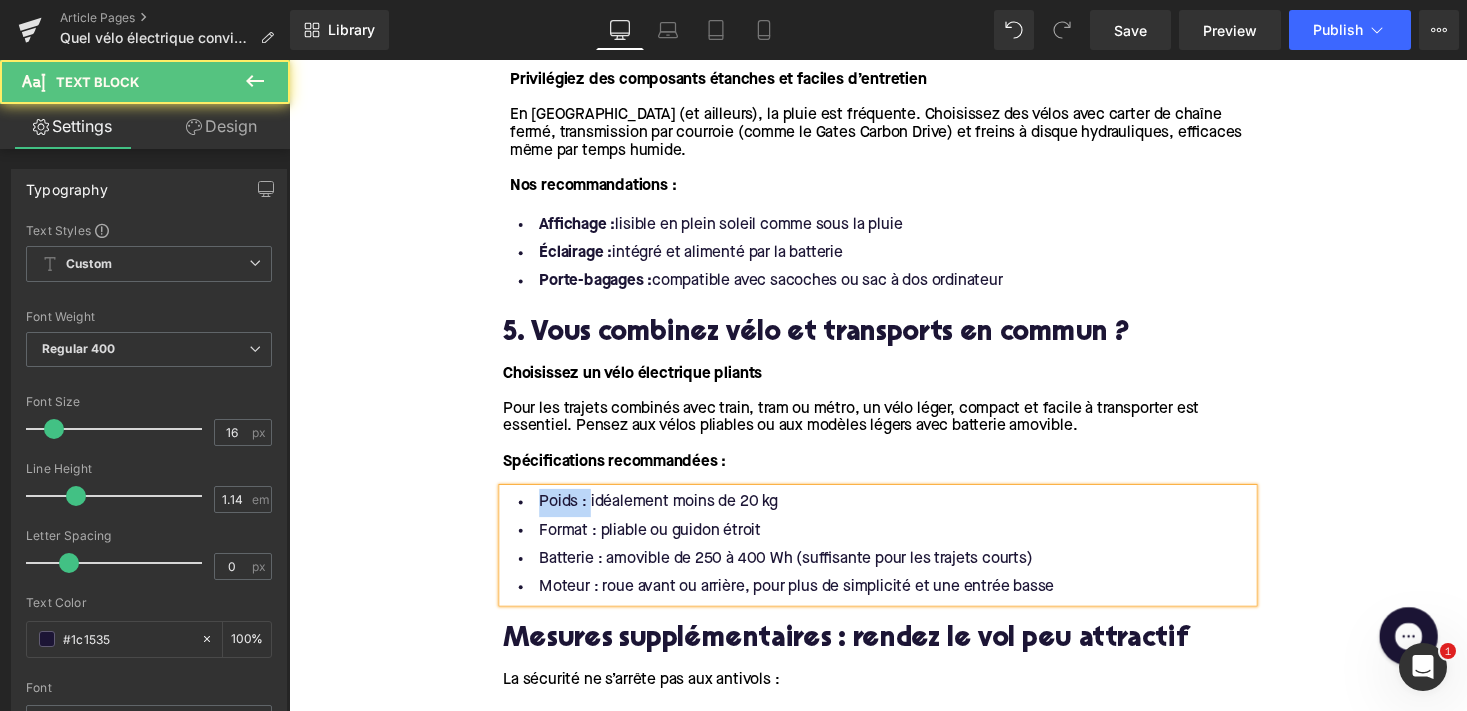 drag, startPoint x: 589, startPoint y: 496, endPoint x: 501, endPoint y: 496, distance: 88 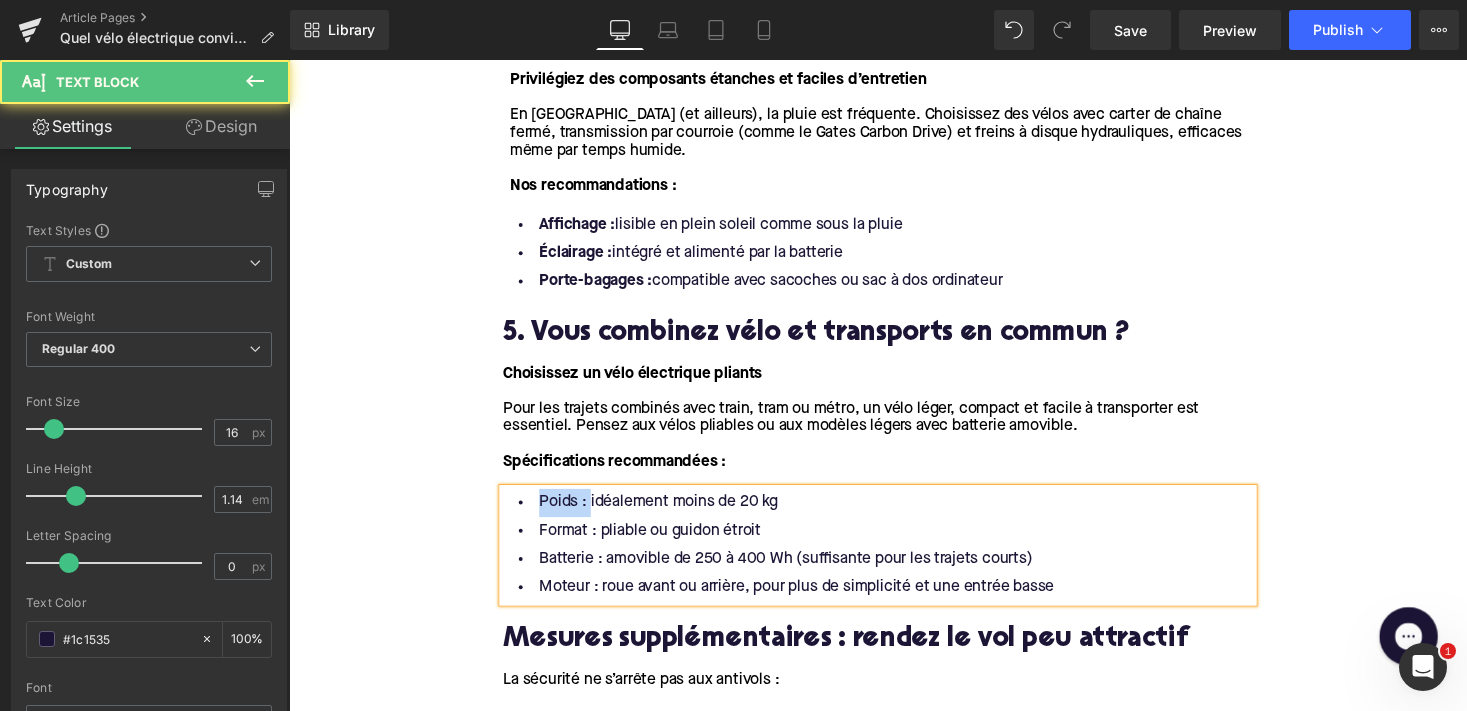 click on "Poids : idéalement moins de 20 kg Format : pliable ou guidon étroit Batterie : amovible de 250 à 400 Wh (suffisante pour les trajets courts) Moteur : roue avant ou arrière, pour plus de simplicité et une entrée basse" at bounding box center (894, 559) 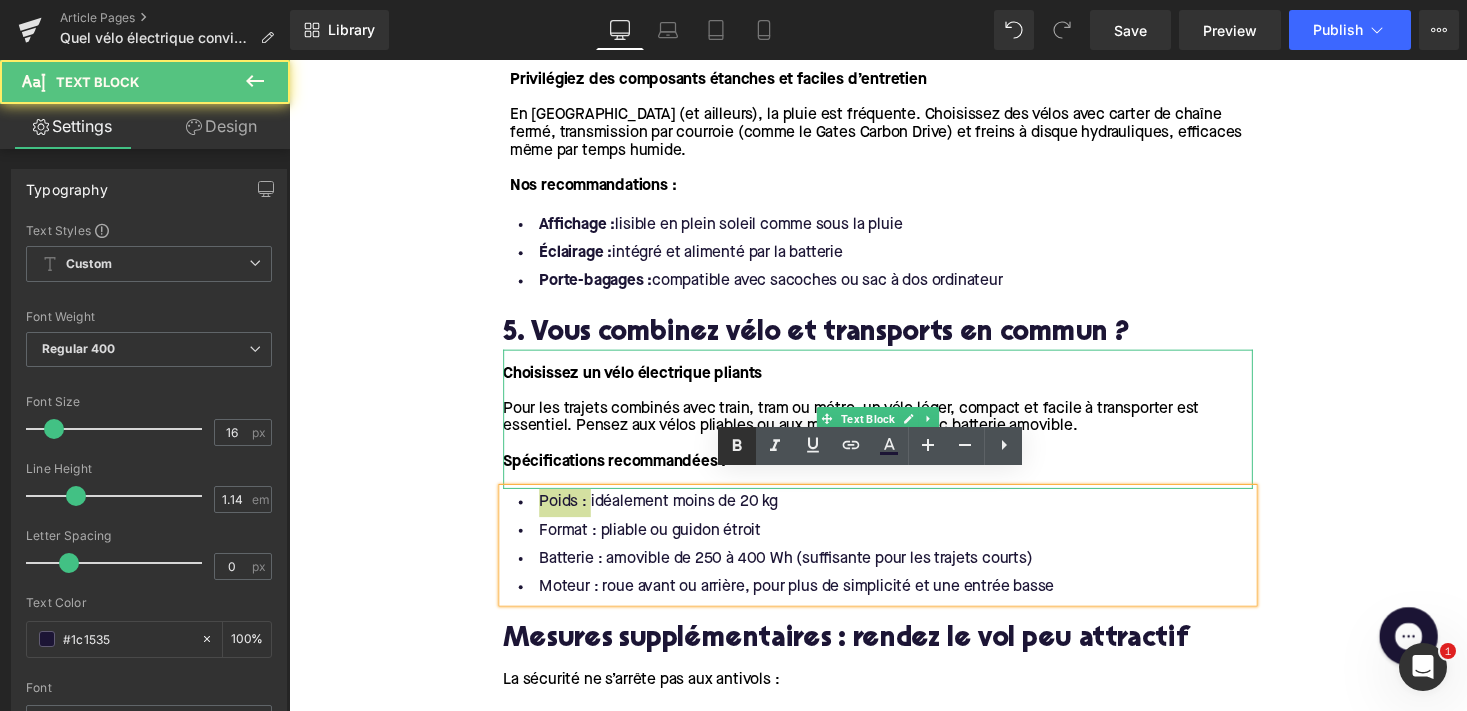 click 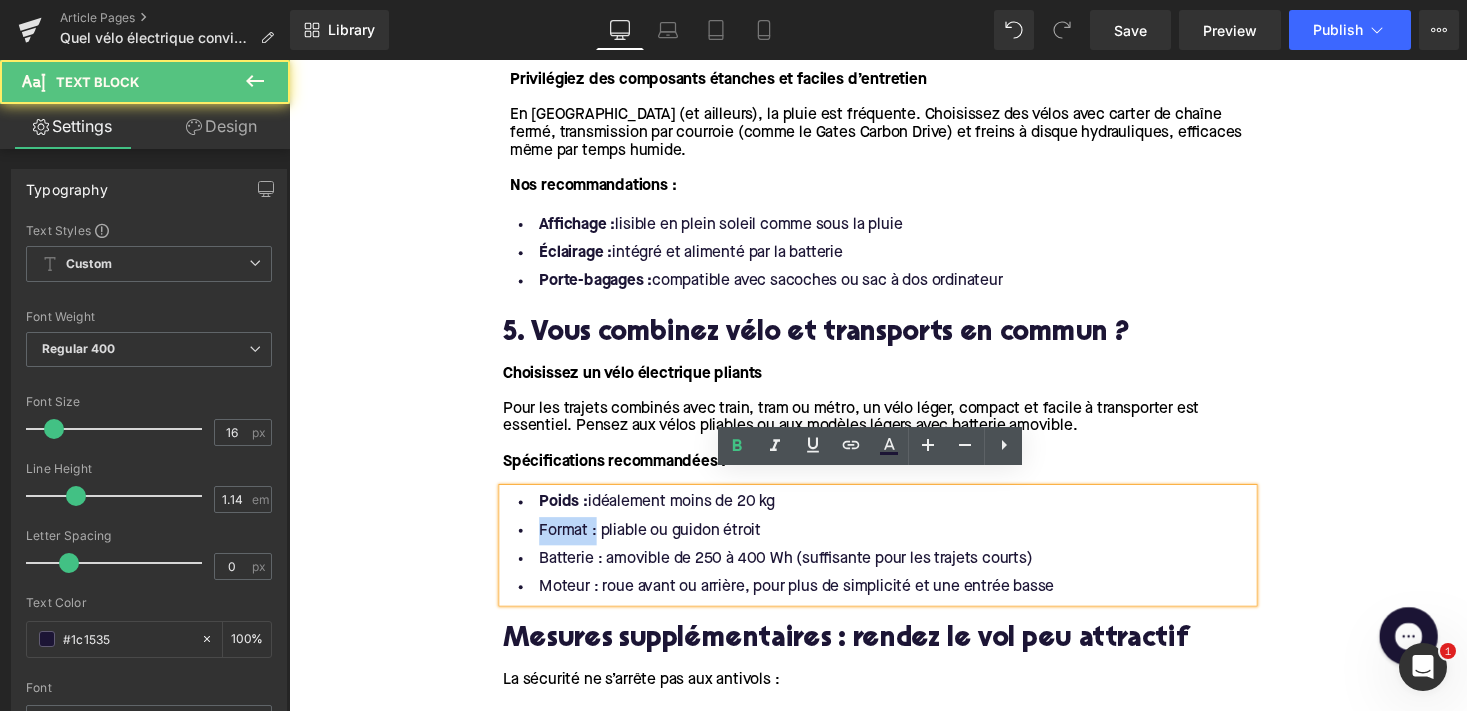 drag, startPoint x: 596, startPoint y: 524, endPoint x: 511, endPoint y: 524, distance: 85 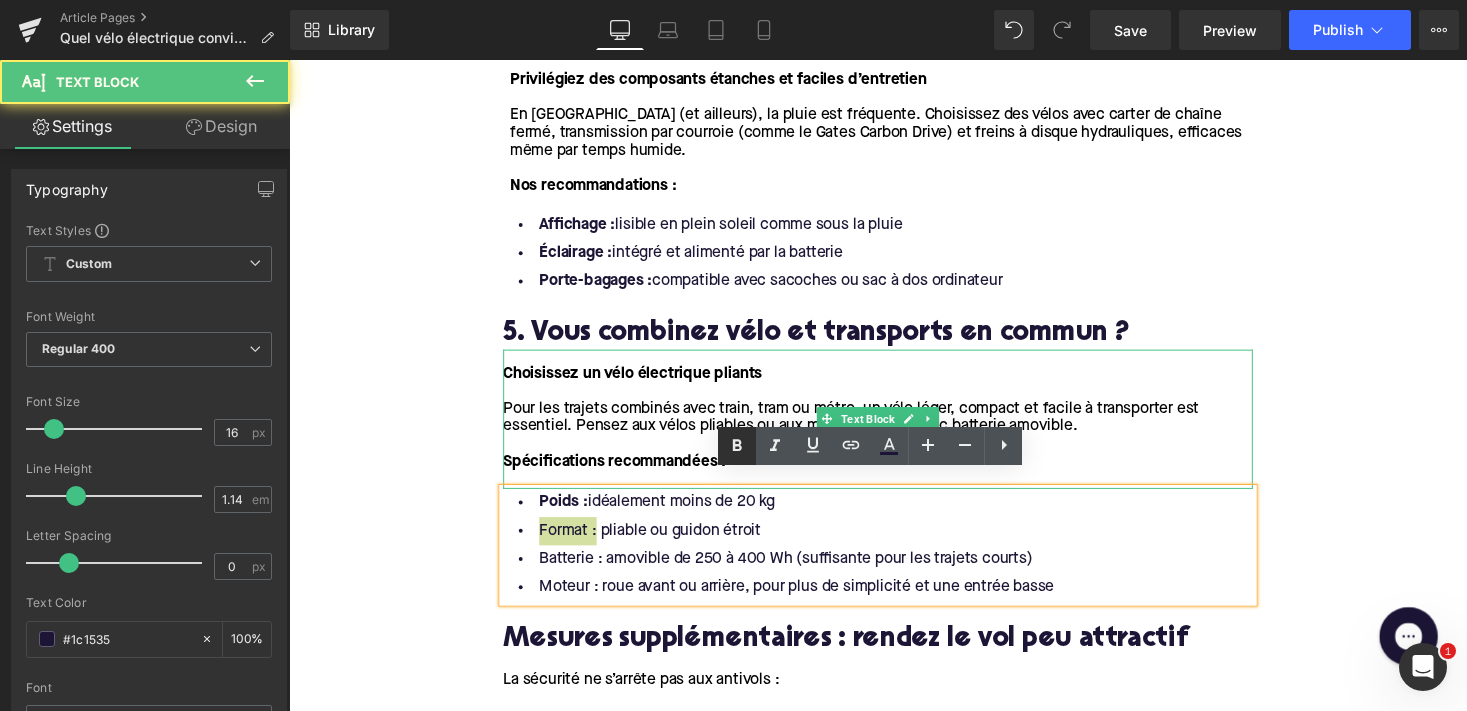 click 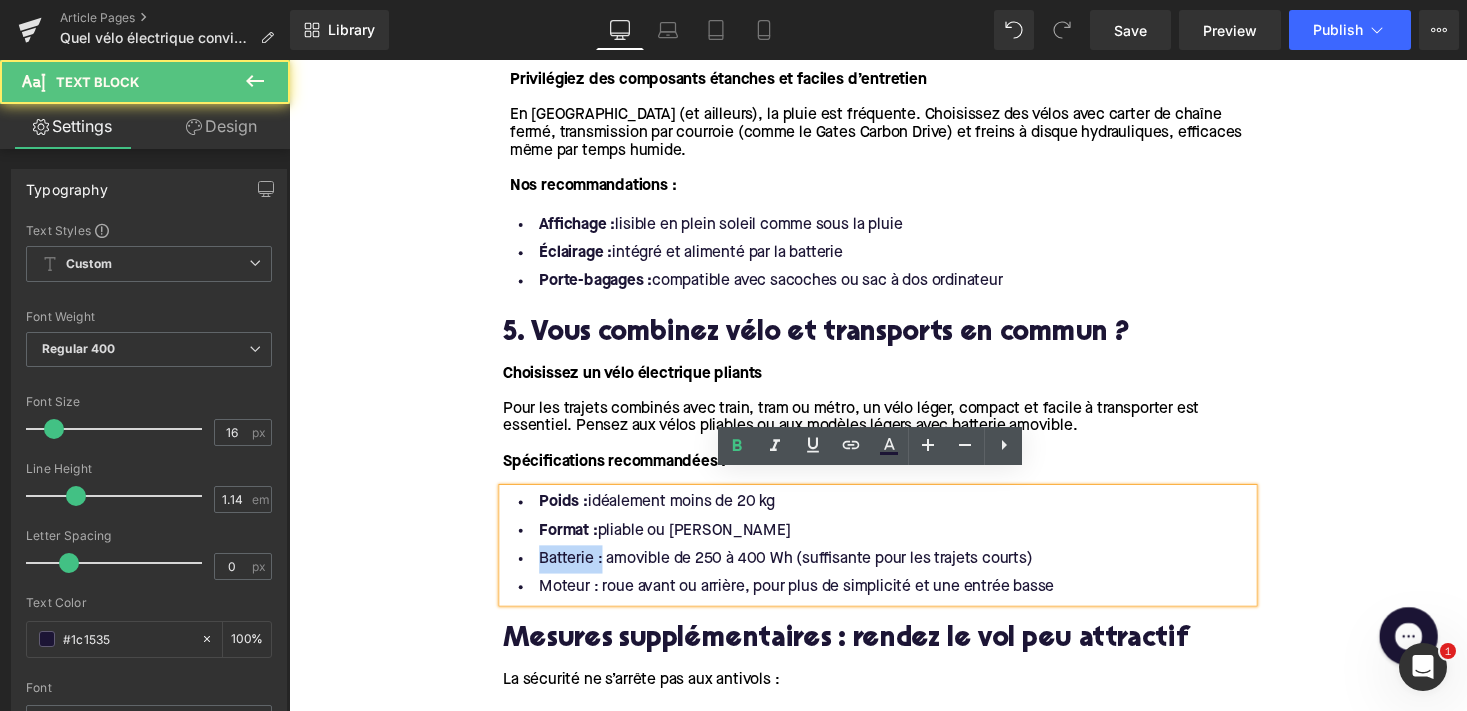 drag, startPoint x: 598, startPoint y: 557, endPoint x: 521, endPoint y: 557, distance: 77 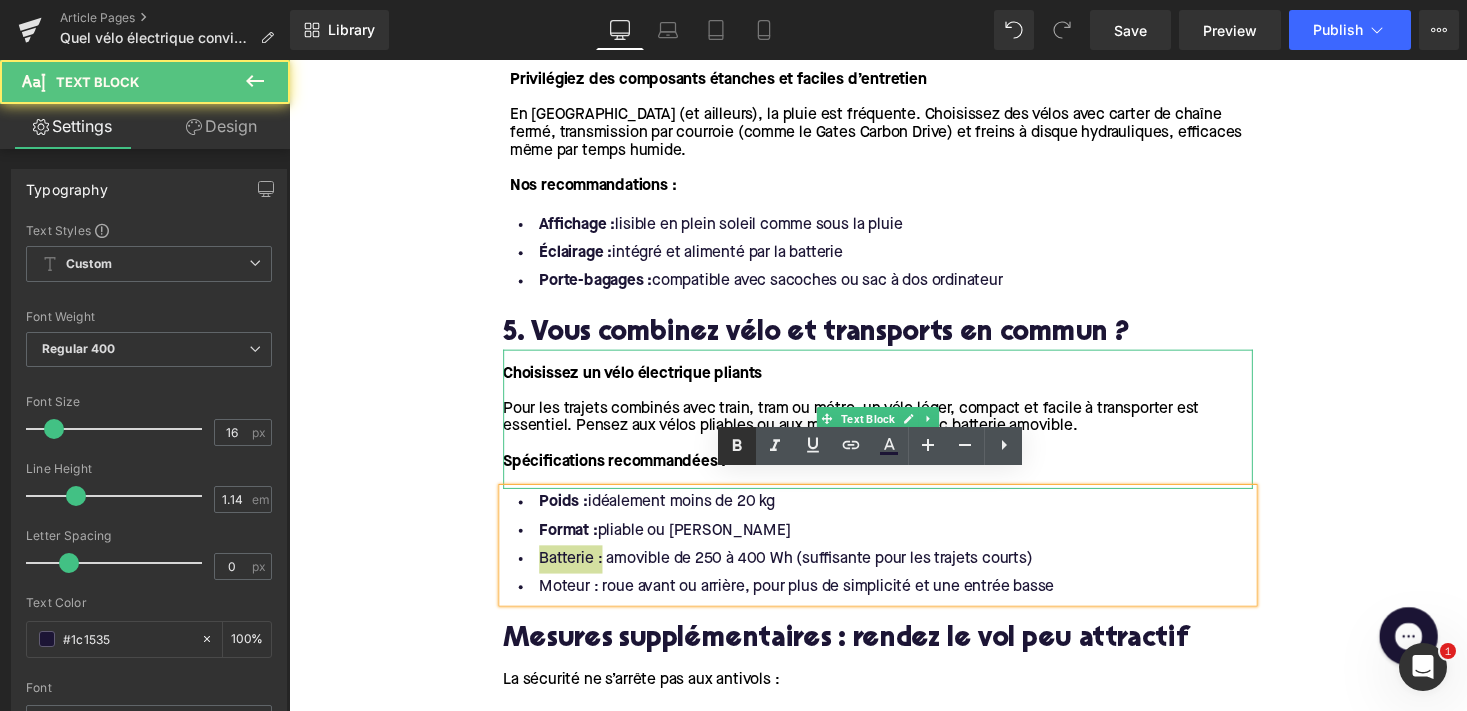 click 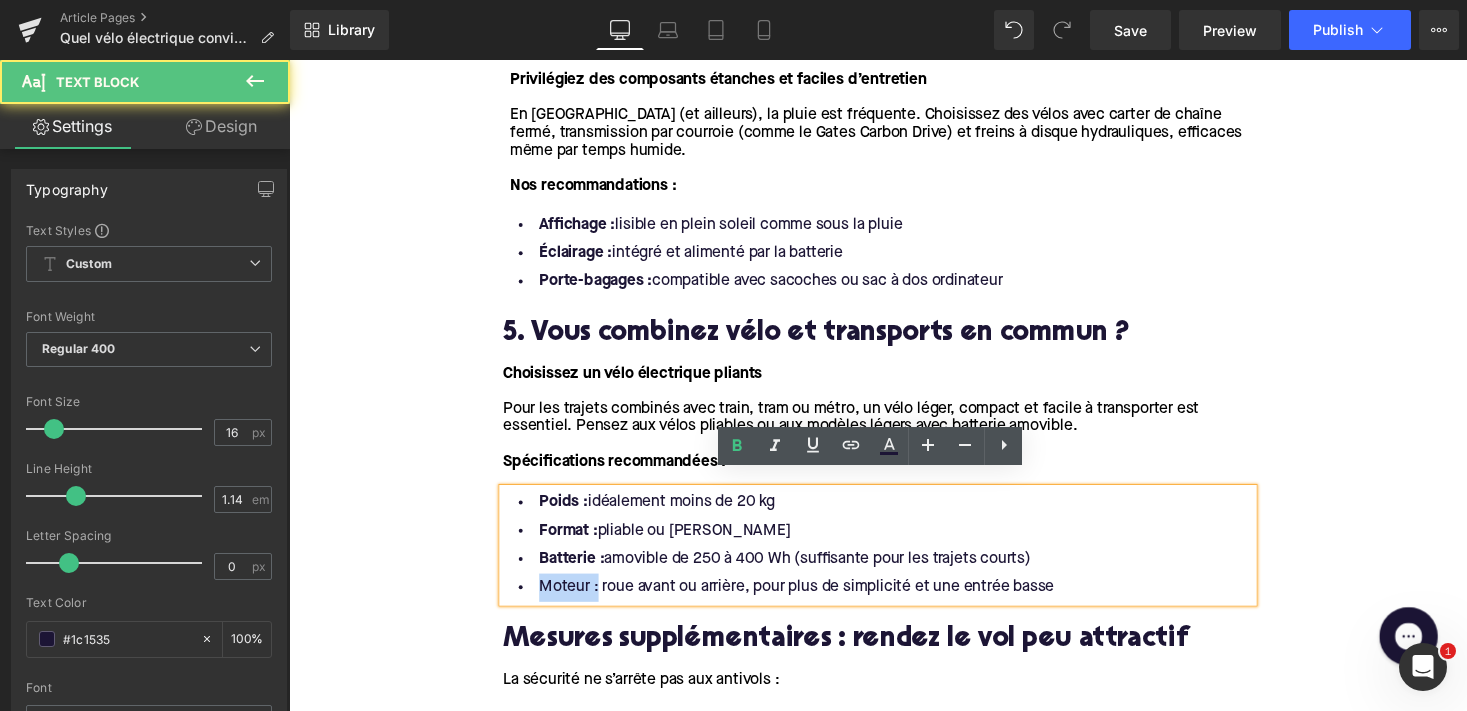 drag, startPoint x: 597, startPoint y: 589, endPoint x: 526, endPoint y: 589, distance: 71 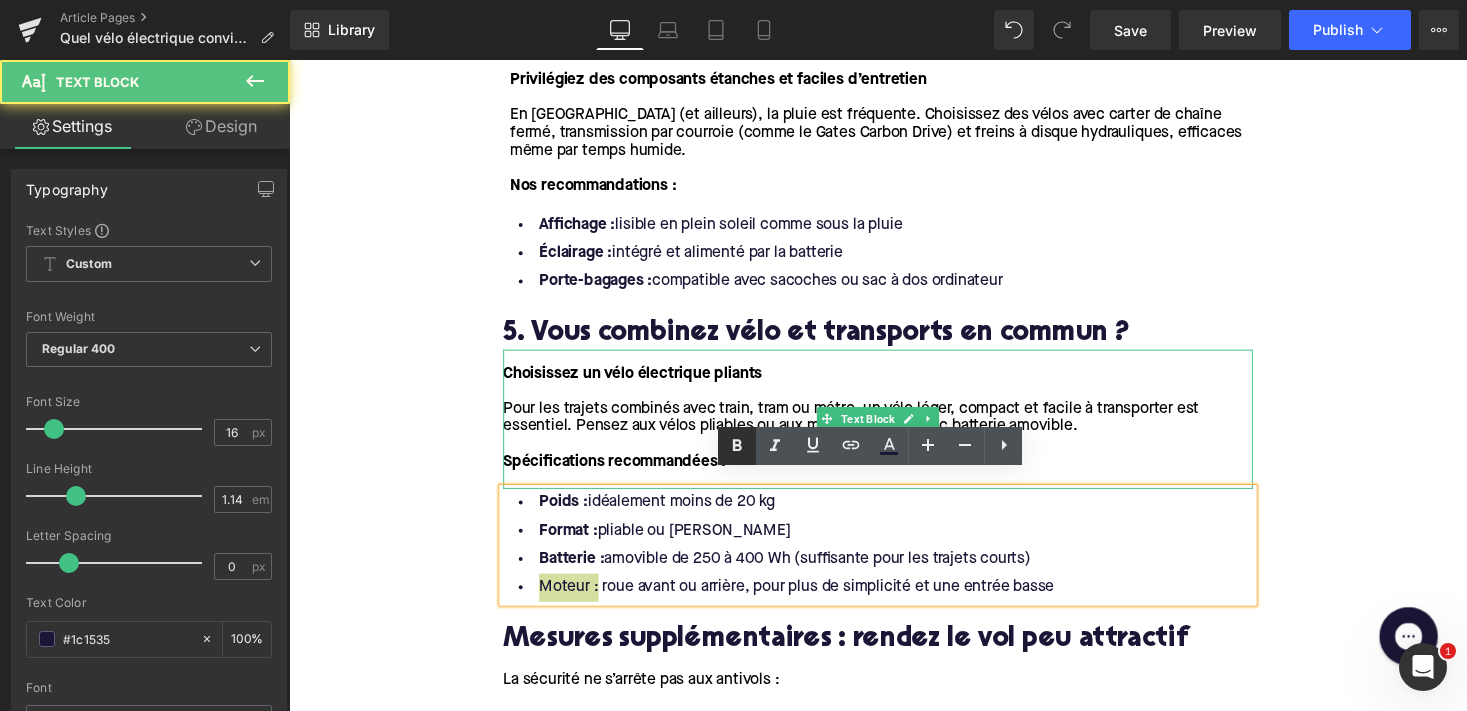 click 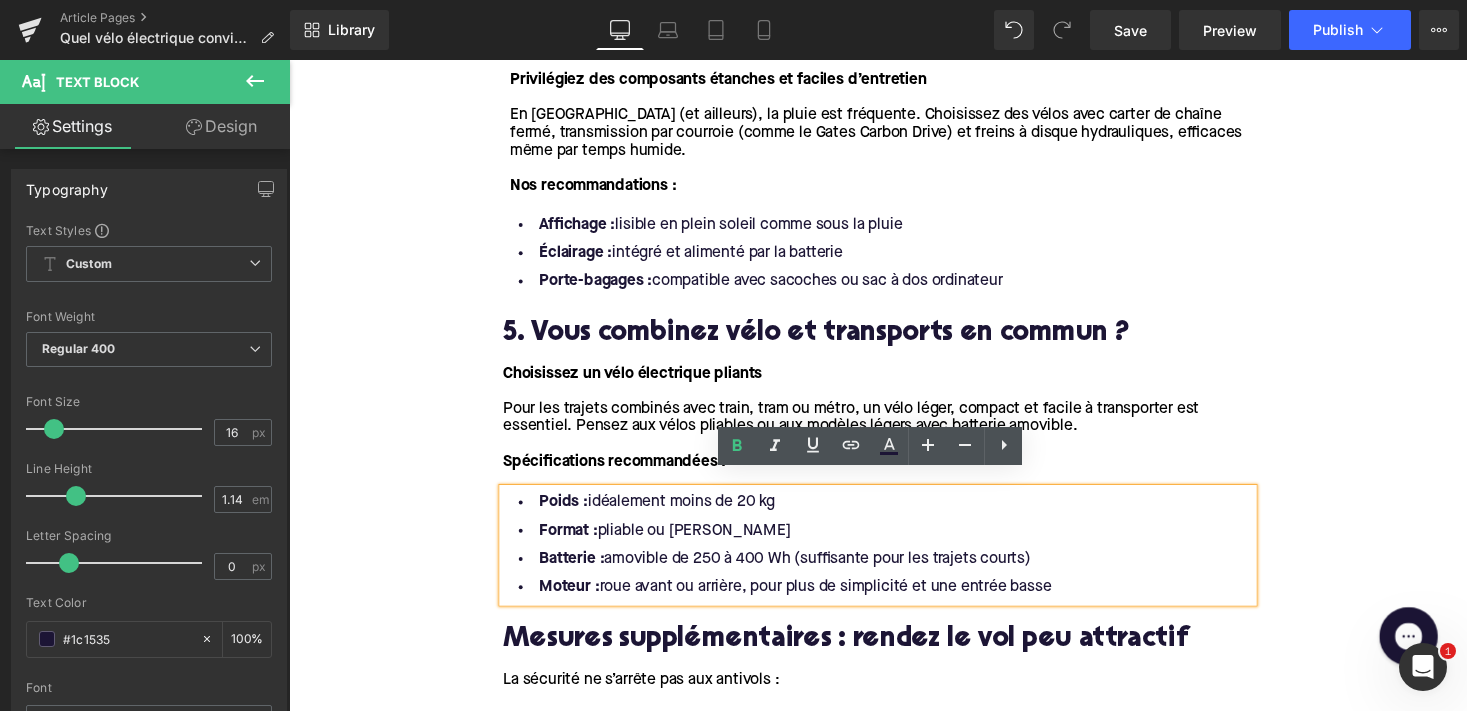 click on "Pour les trajets combinés avec train, tram ou métro, un vélo léger, compact et facile à transporter est essentiel. Pensez aux vélos pliables ou aux modèles légers avec batterie amovible." at bounding box center (866, 428) 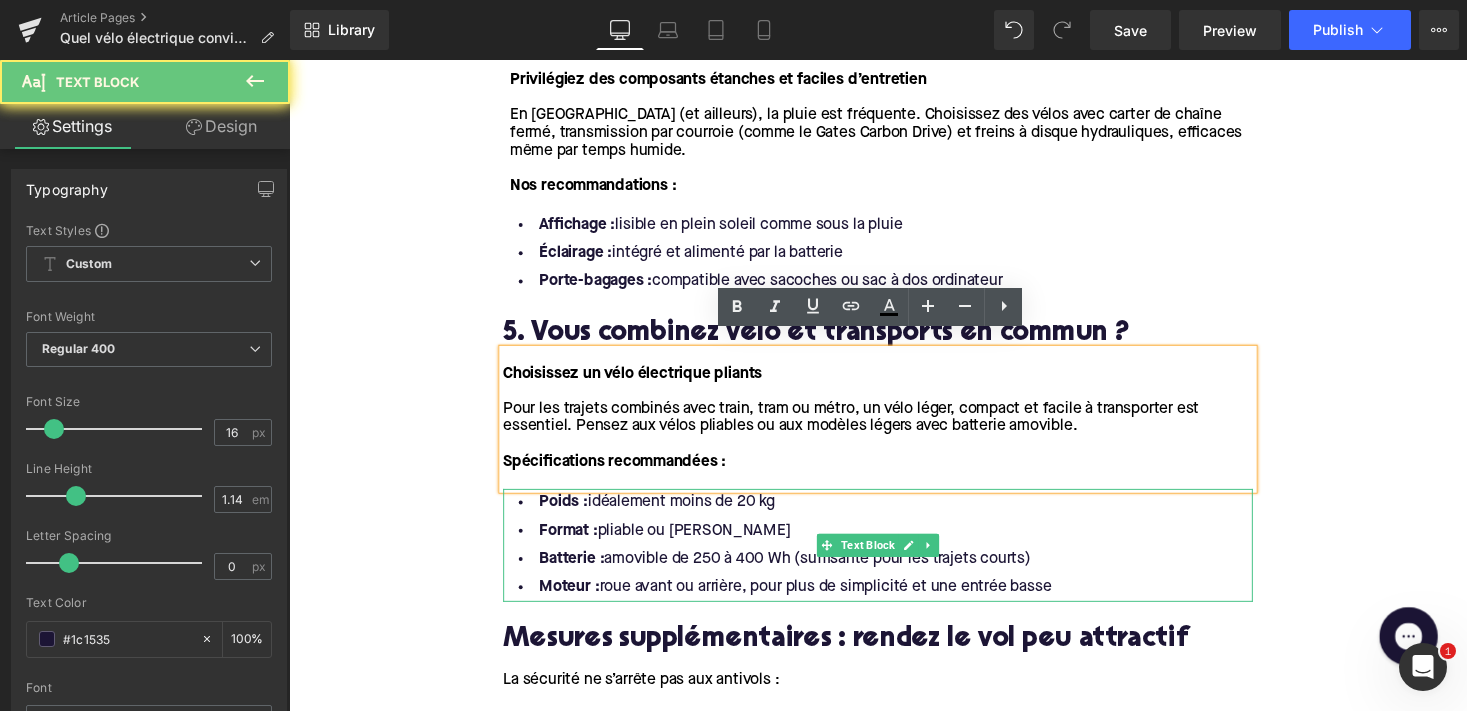 click on "Batterie :  amovible de 250 à 400 Wh (suffisante pour les trajets courts)" at bounding box center [894, 573] 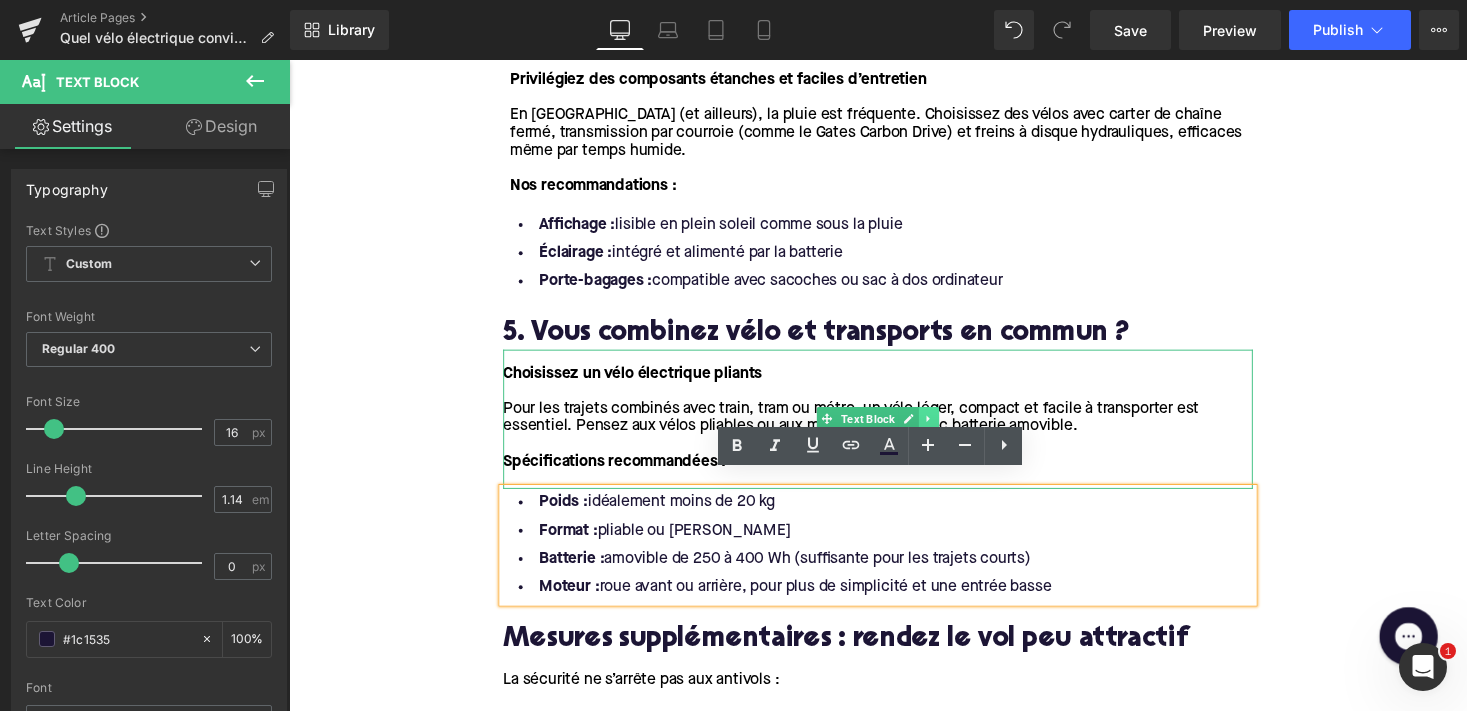 click 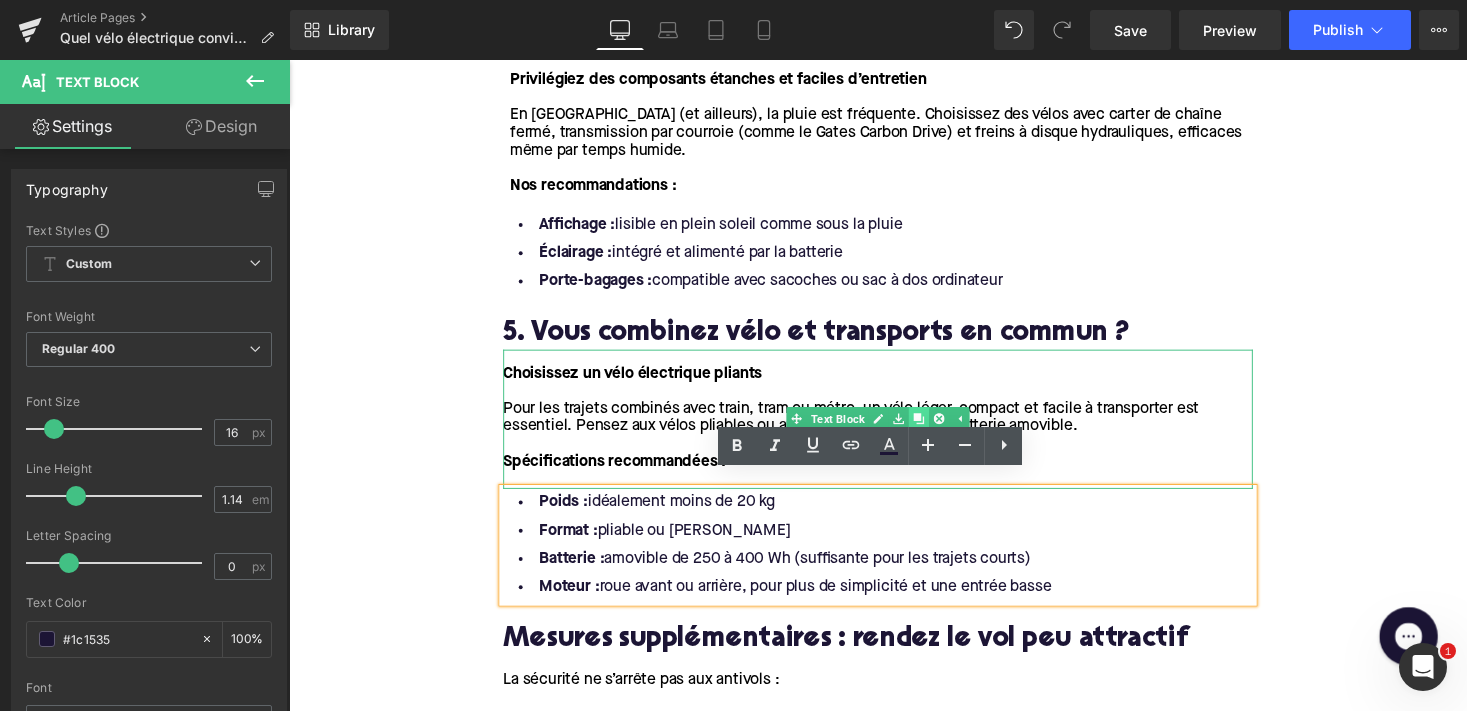 click 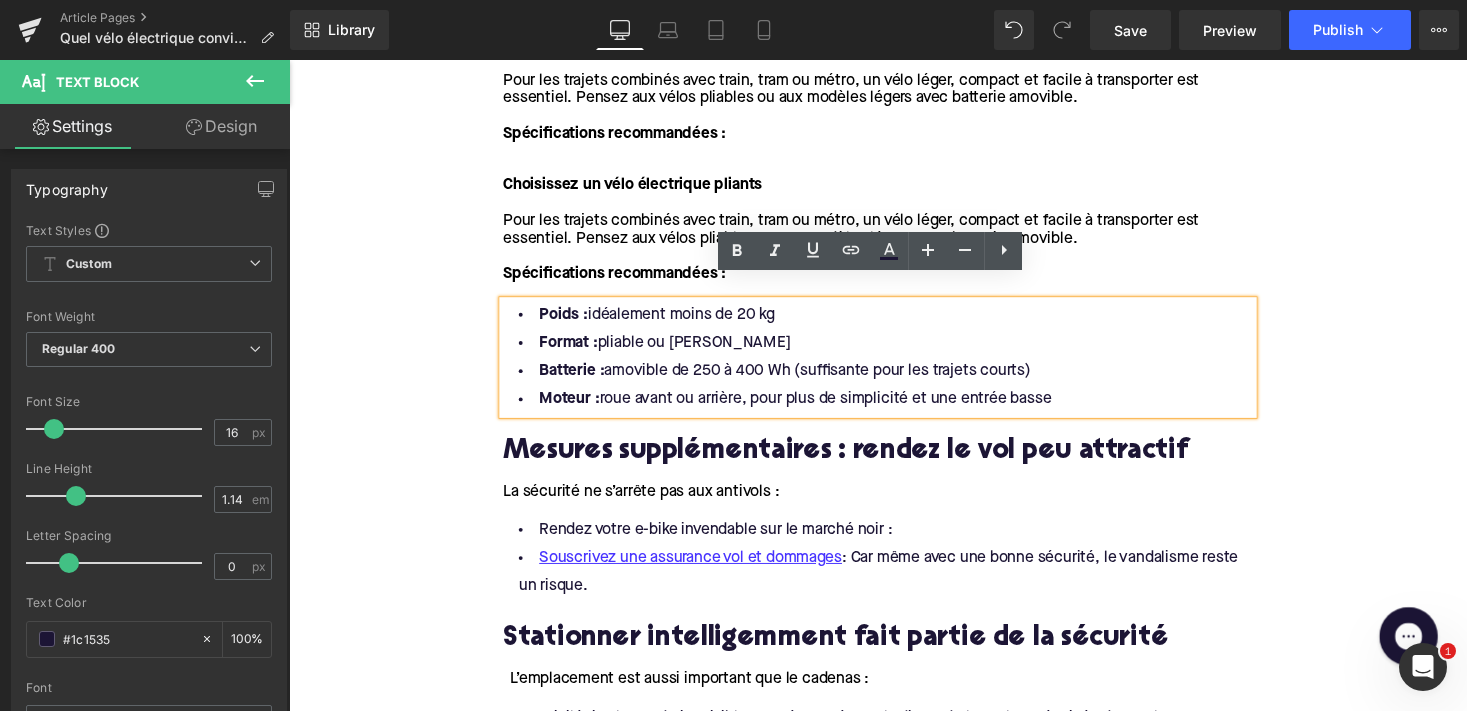 scroll, scrollTop: 3462, scrollLeft: 0, axis: vertical 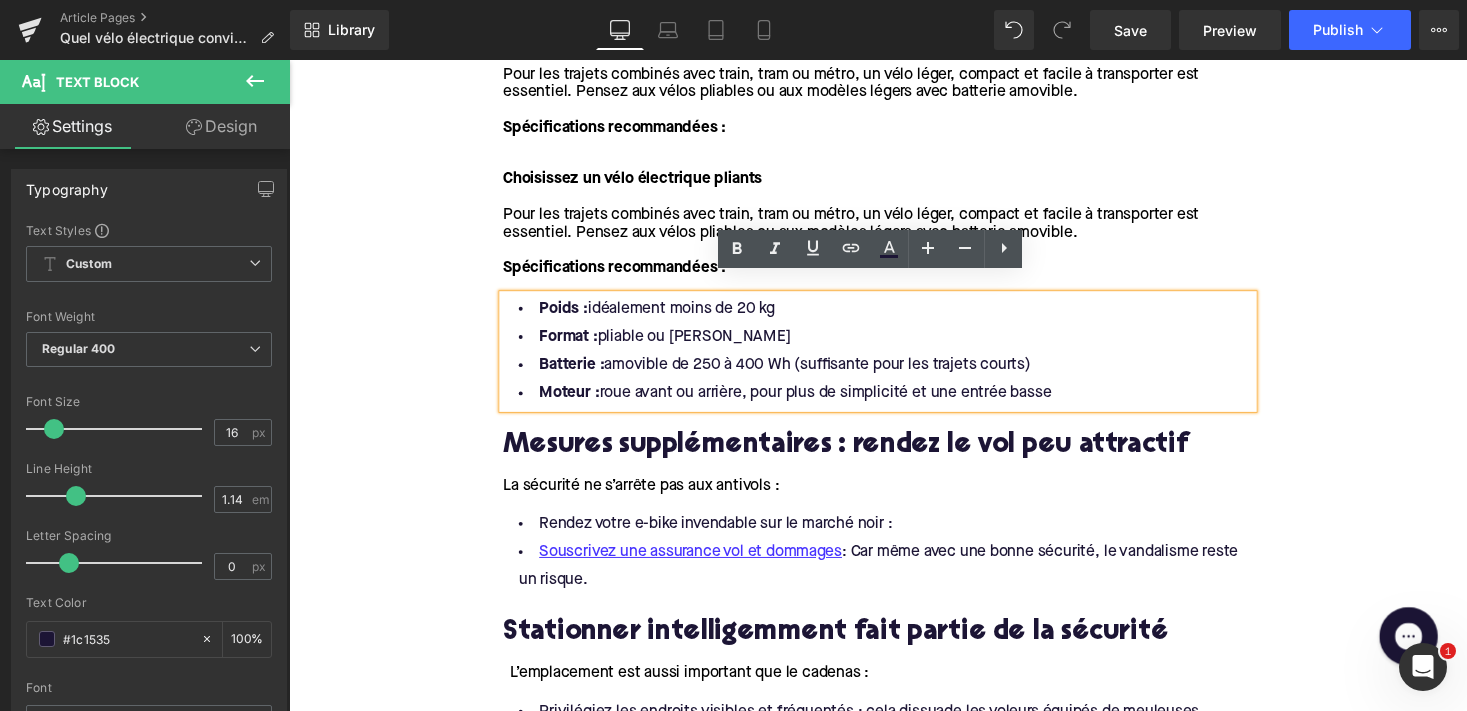 click at bounding box center (894, 201) 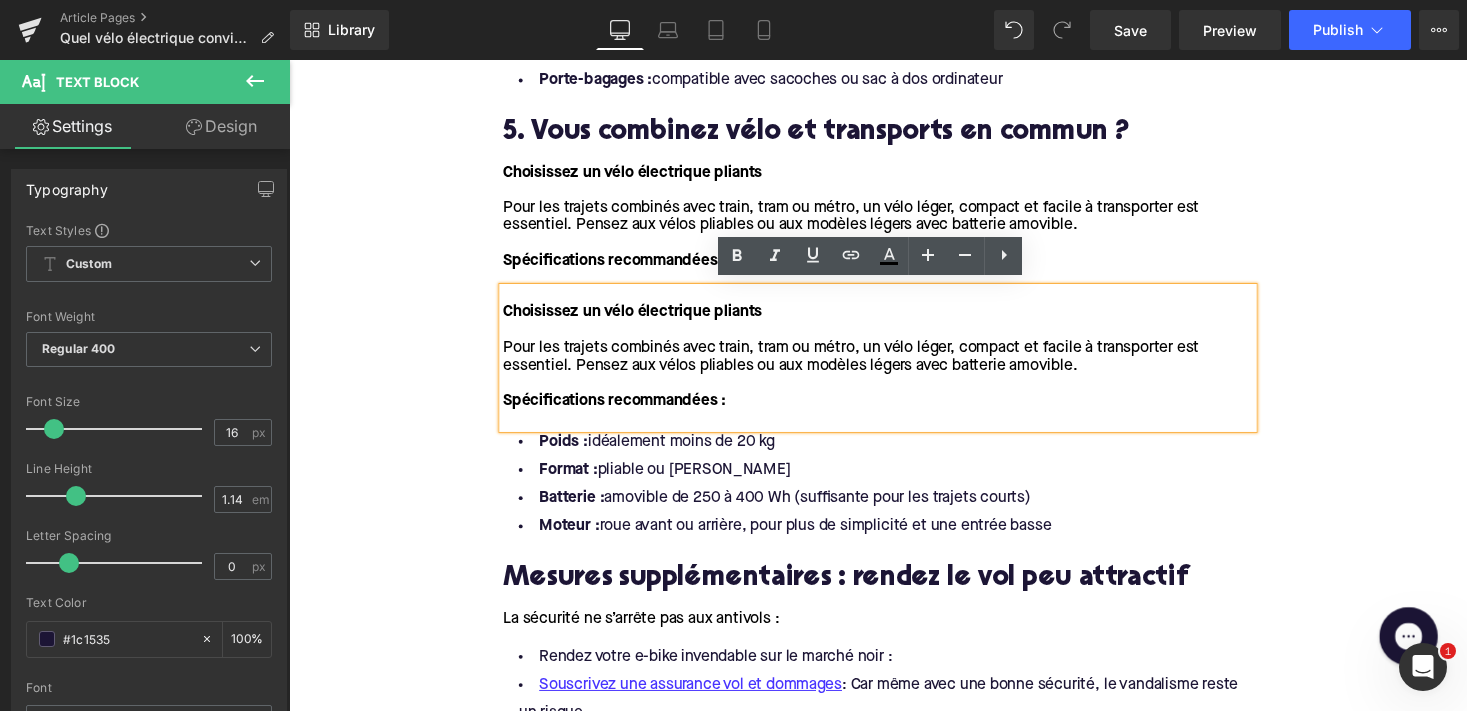 scroll, scrollTop: 3300, scrollLeft: 0, axis: vertical 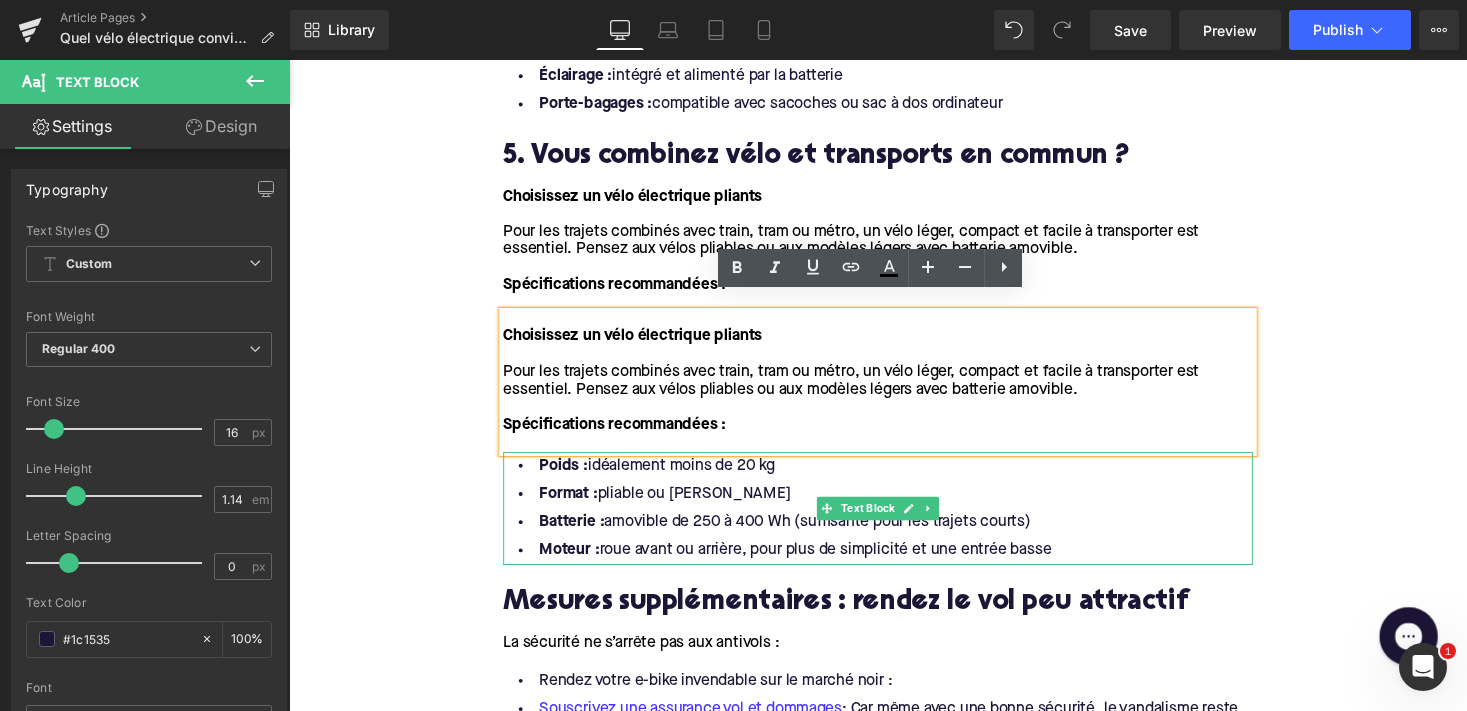 click on "Format :  pliable ou guidon étroit" at bounding box center (894, 506) 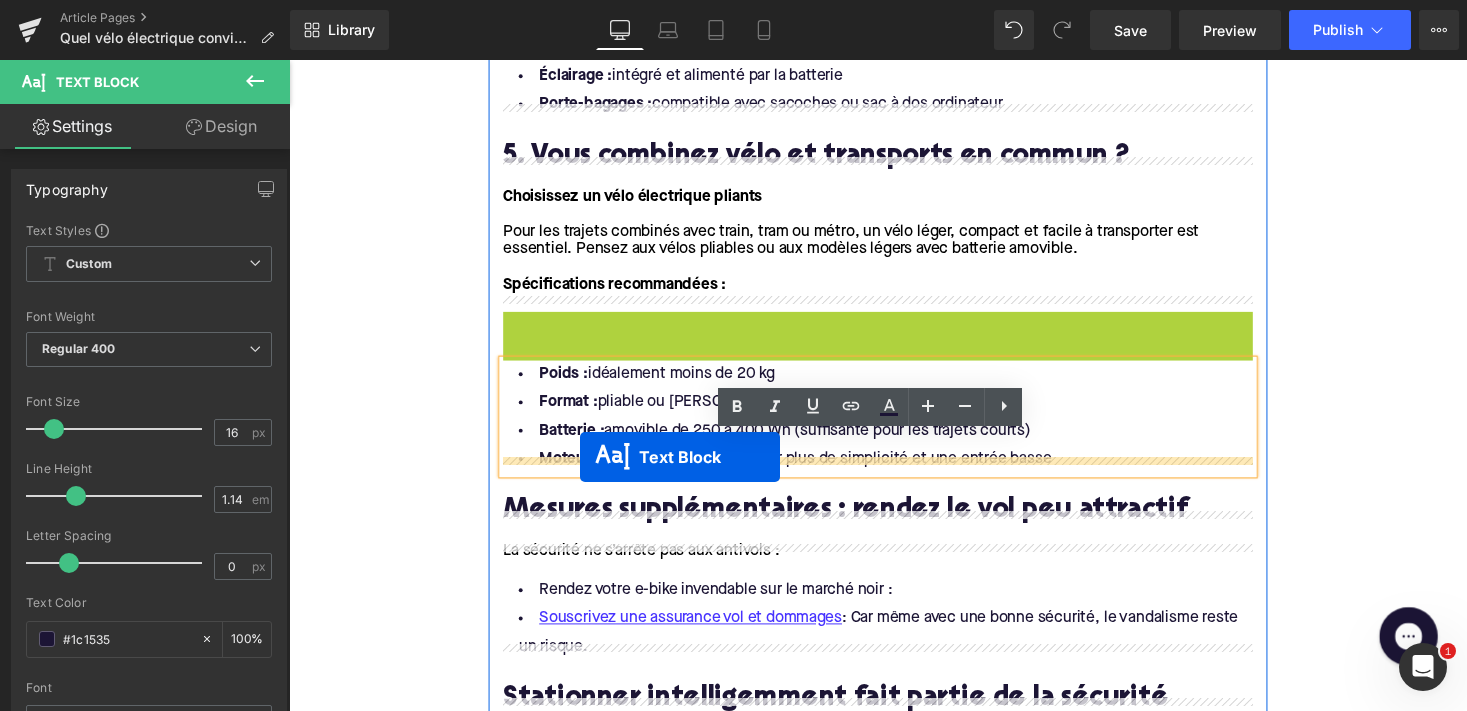 drag, startPoint x: 843, startPoint y: 374, endPoint x: 588, endPoint y: 468, distance: 271.7738 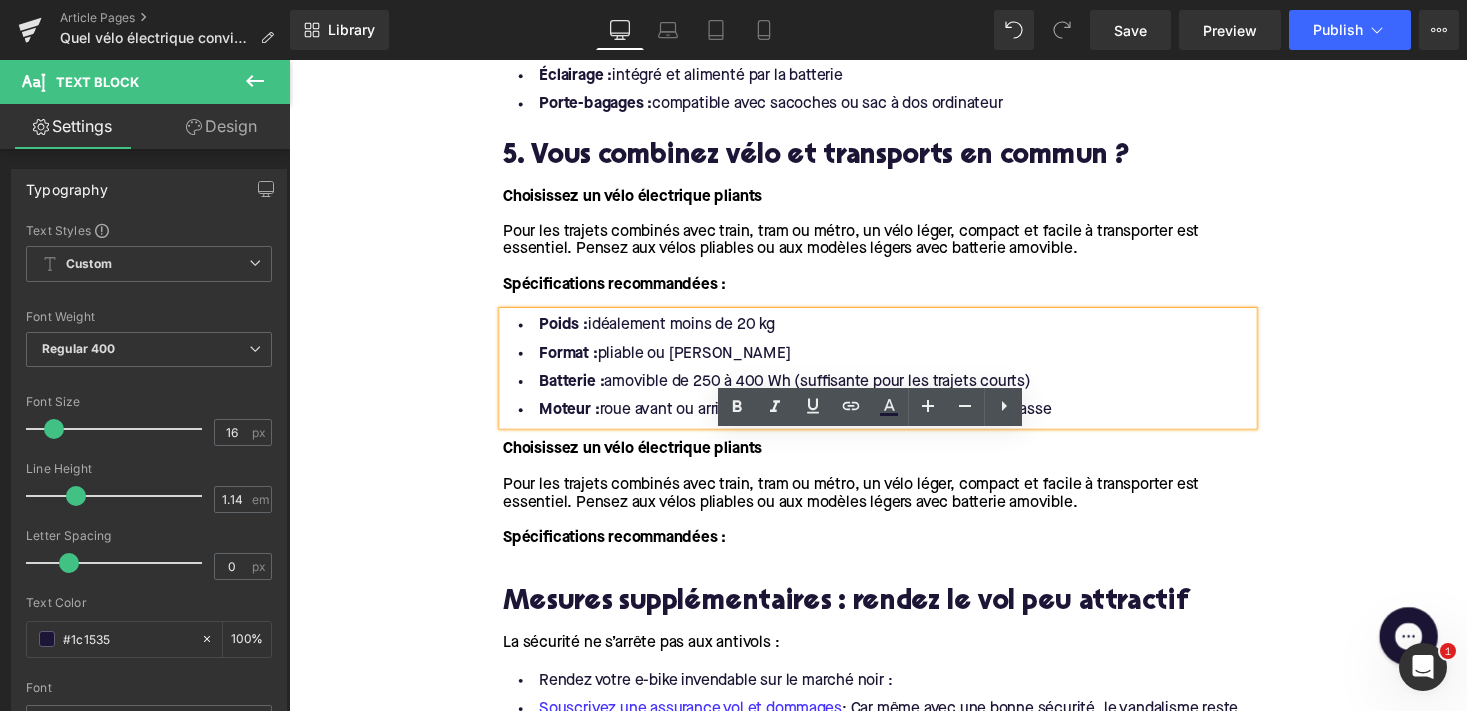 click at bounding box center [894, 533] 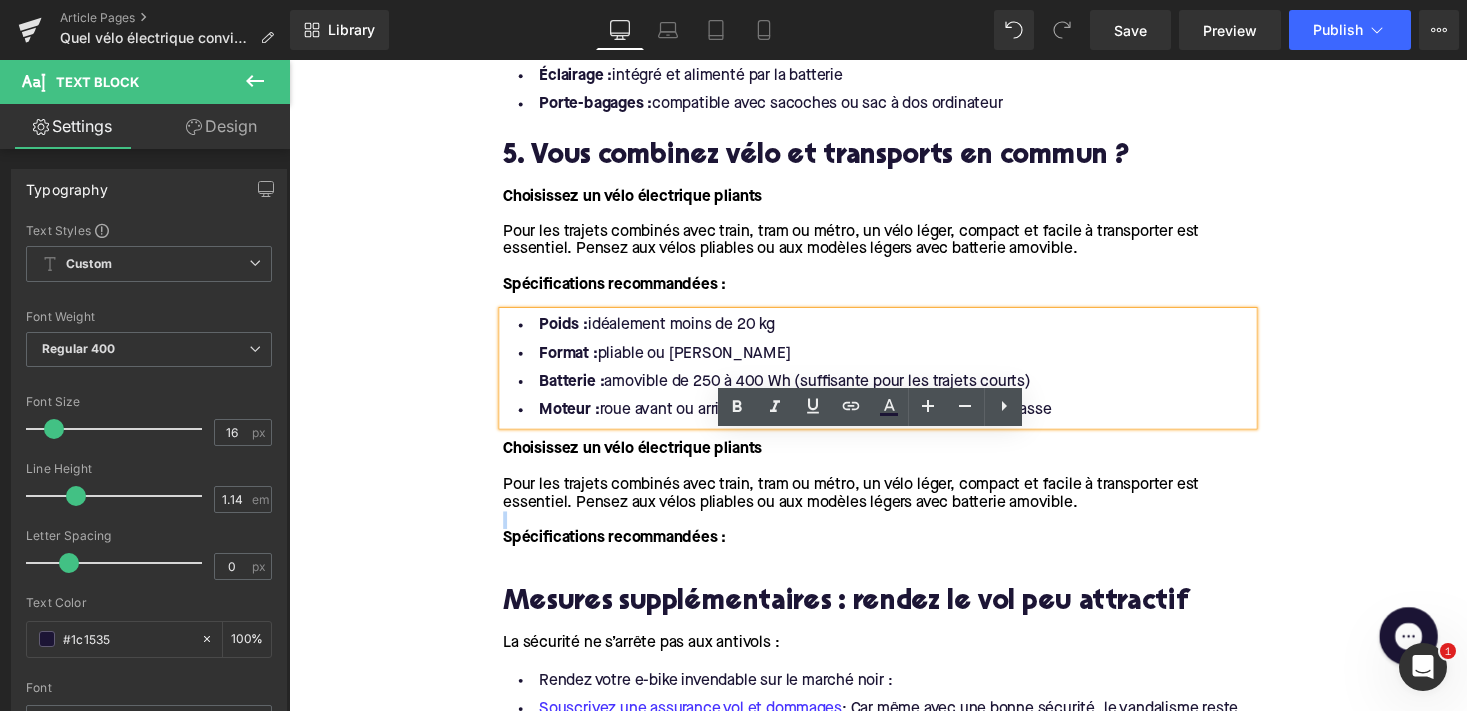 click at bounding box center (894, 533) 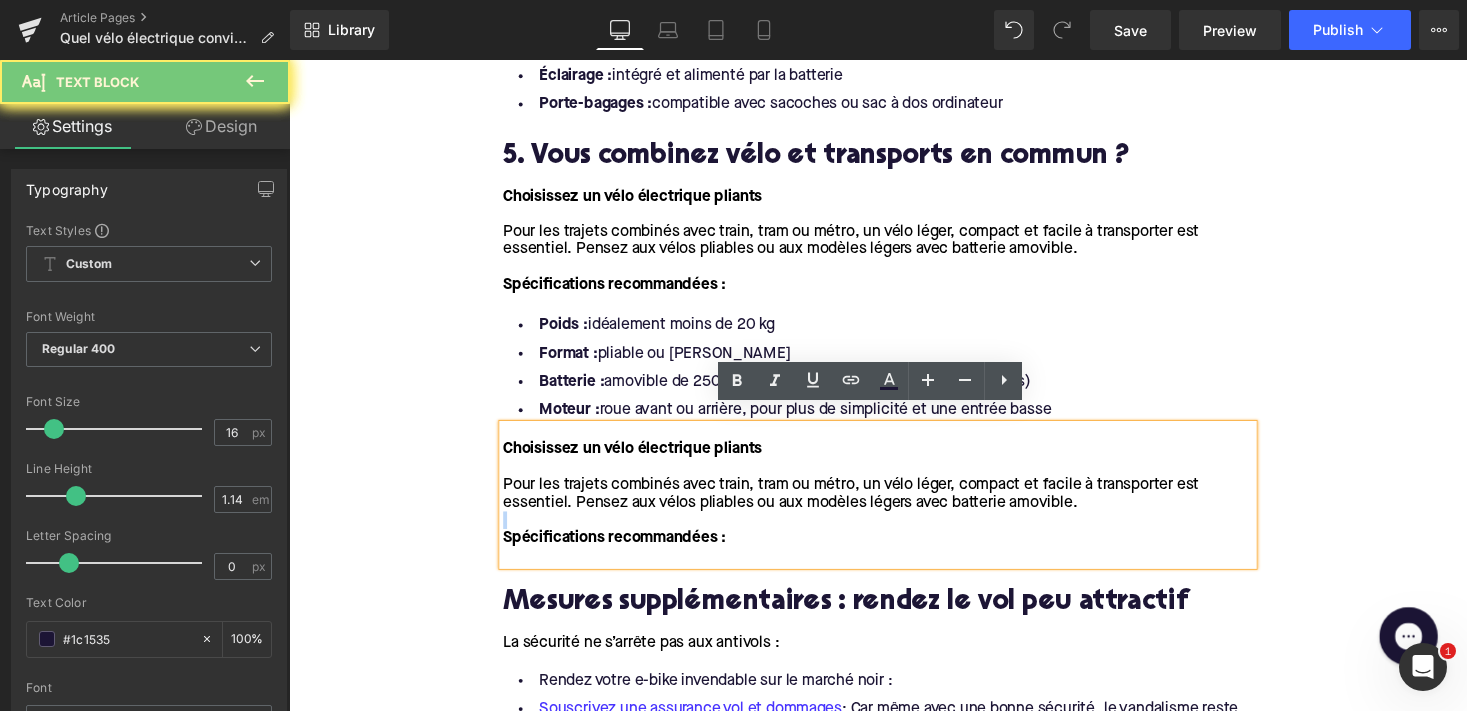click at bounding box center [894, 533] 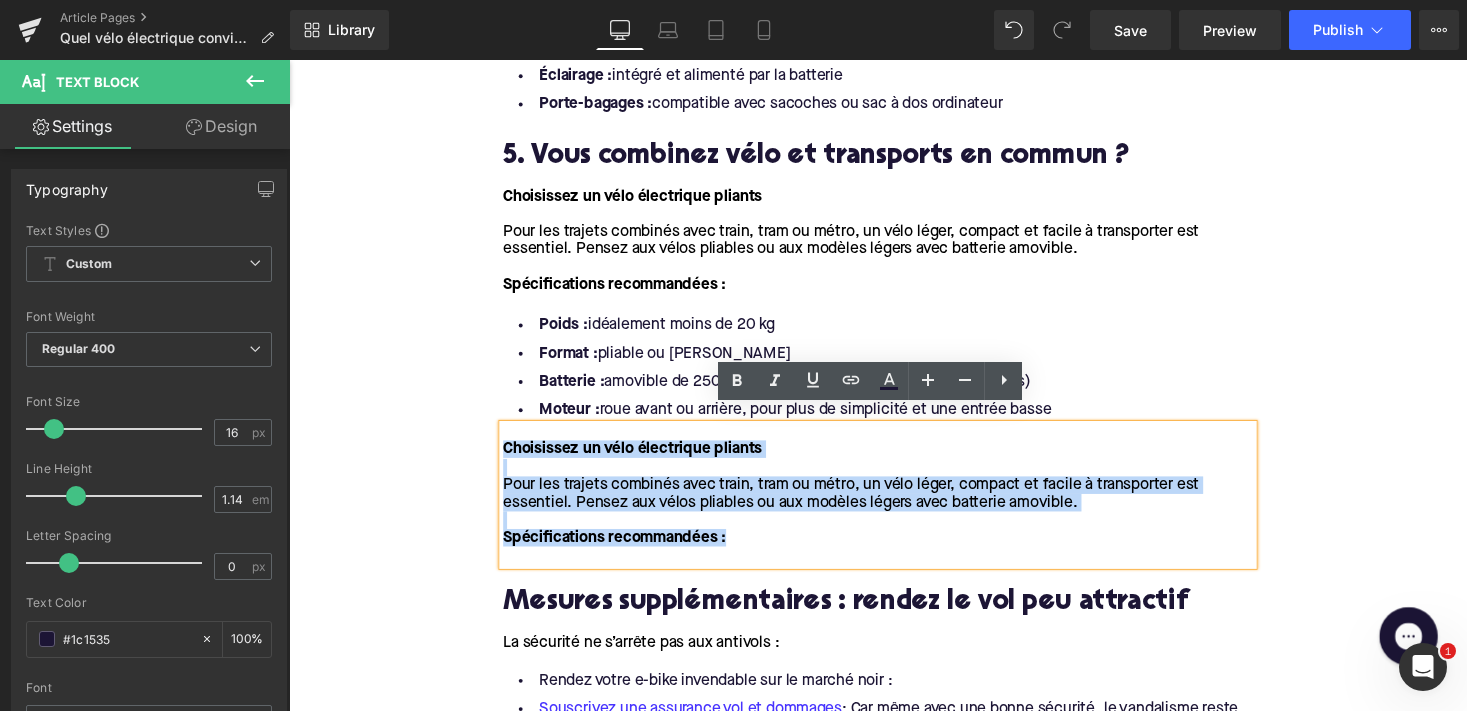 drag, startPoint x: 747, startPoint y: 526, endPoint x: 475, endPoint y: 414, distance: 294.15643 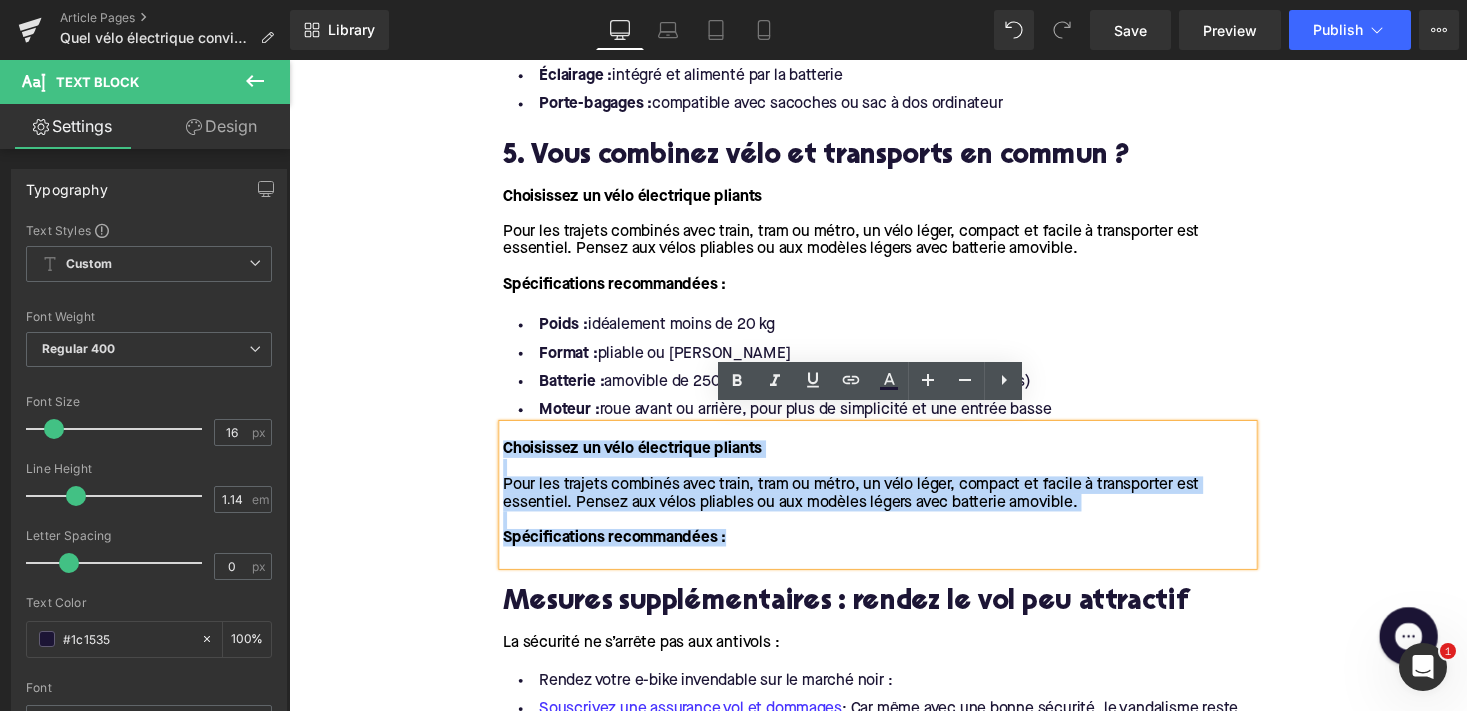 click on "Home / Quel vélo électrique convient à mon trajet domicile-travail ? Breadcrumbs         Quel vélo électrique convient à mon trajet domicile-travail ? Heading         Faire du vélo électrique pour aller au travail est plus populaire que jamais. Mais avec tant de choix, des speed pedelecs aux vélos pliants, en passant par tout ce qui se trouve entre les deux, une question essentielle se pose rapidement : quel type de vélo électrique correspond à mes trajets quotidiens ? Dans cet article, nous vous expliquons tout en fonction de la distance, des conditions de conduite, du choix du moteur et de la batterie, ainsi que des marques phares. De quoi faire un choix éclairé. Text Block         Row         Image         Row         Row         1. Vous habitez à moins de 10 km du travail ? Heading         Optez pour un vélo de ville électrique Spécifications recommandées : Text Block         Position du moteur :  roue avant ou roue arrière Capacité de la batterie :  300 à 500 Wh suffisent Poids :" at bounding box center (894, -609) 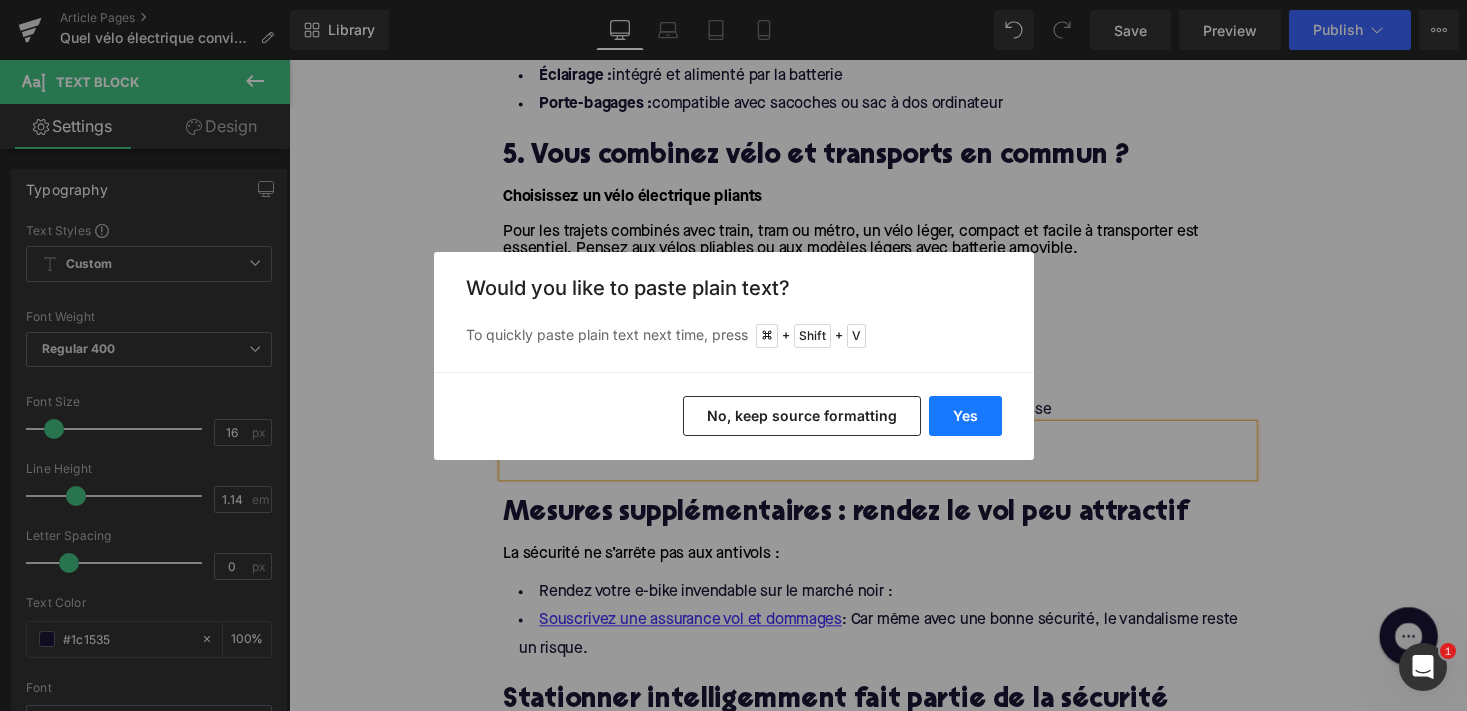 click on "Yes" at bounding box center [965, 416] 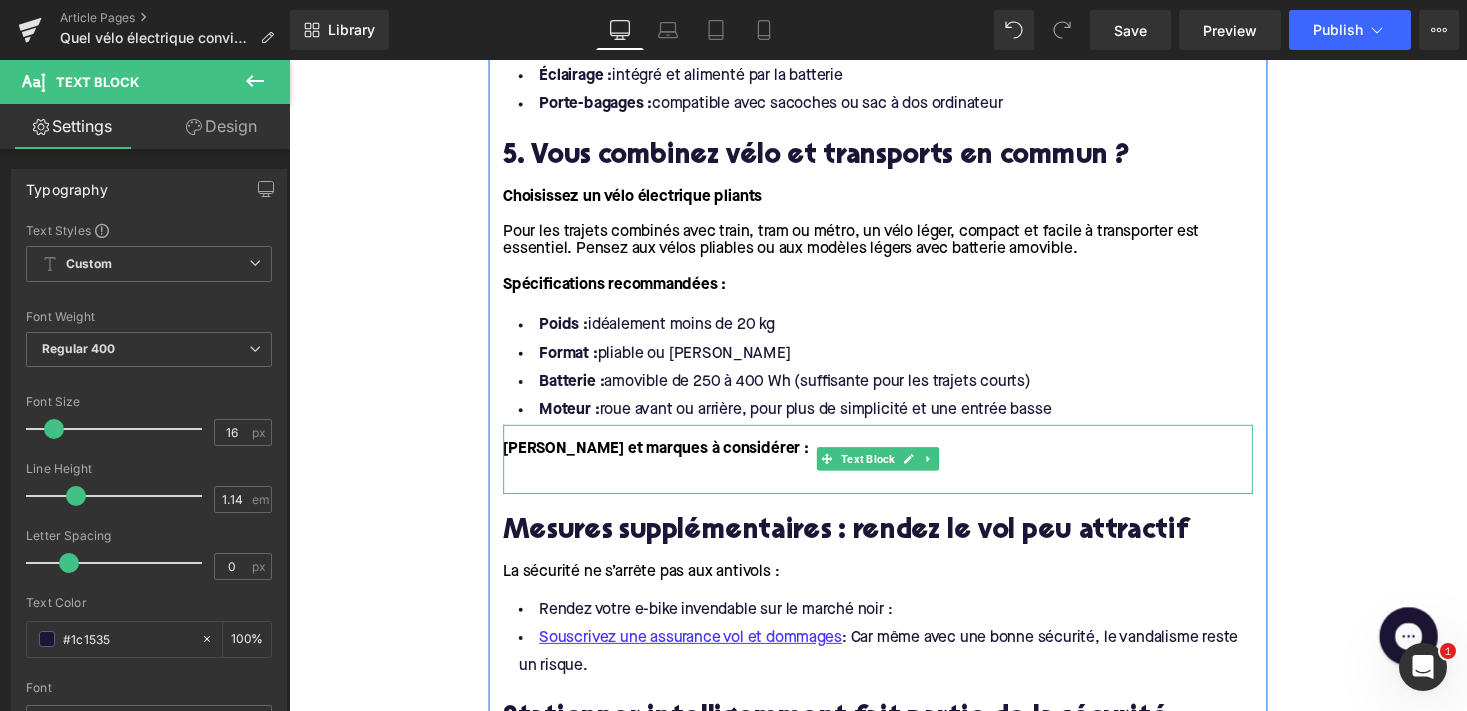 click at bounding box center [894, 479] 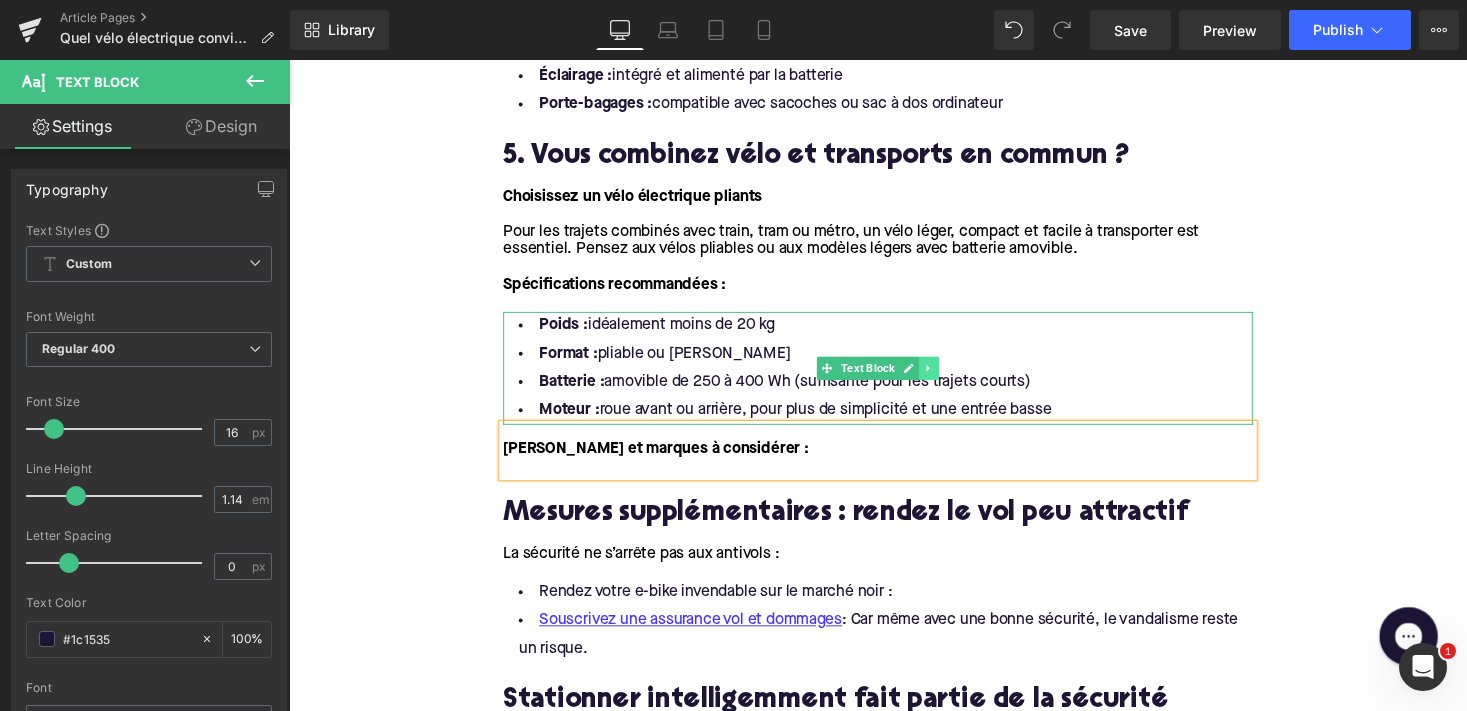 click 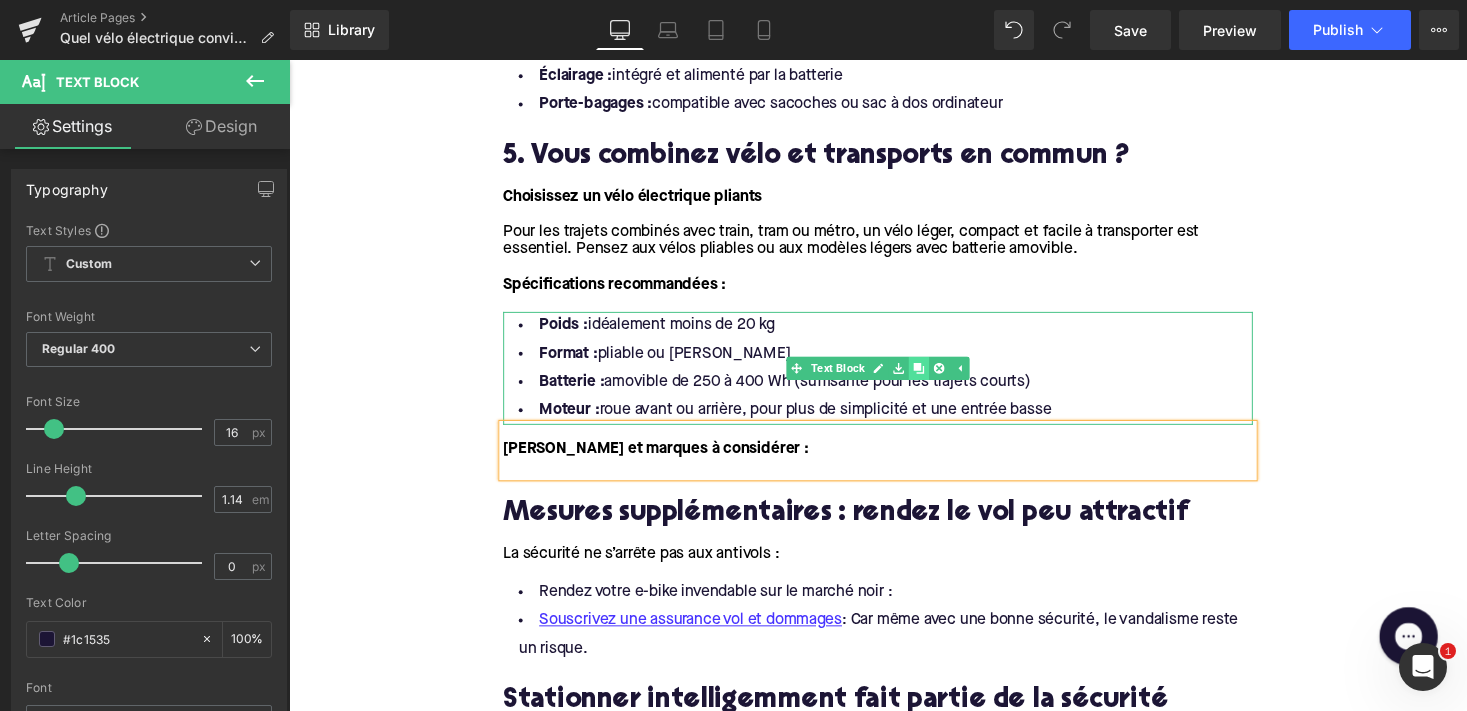 click 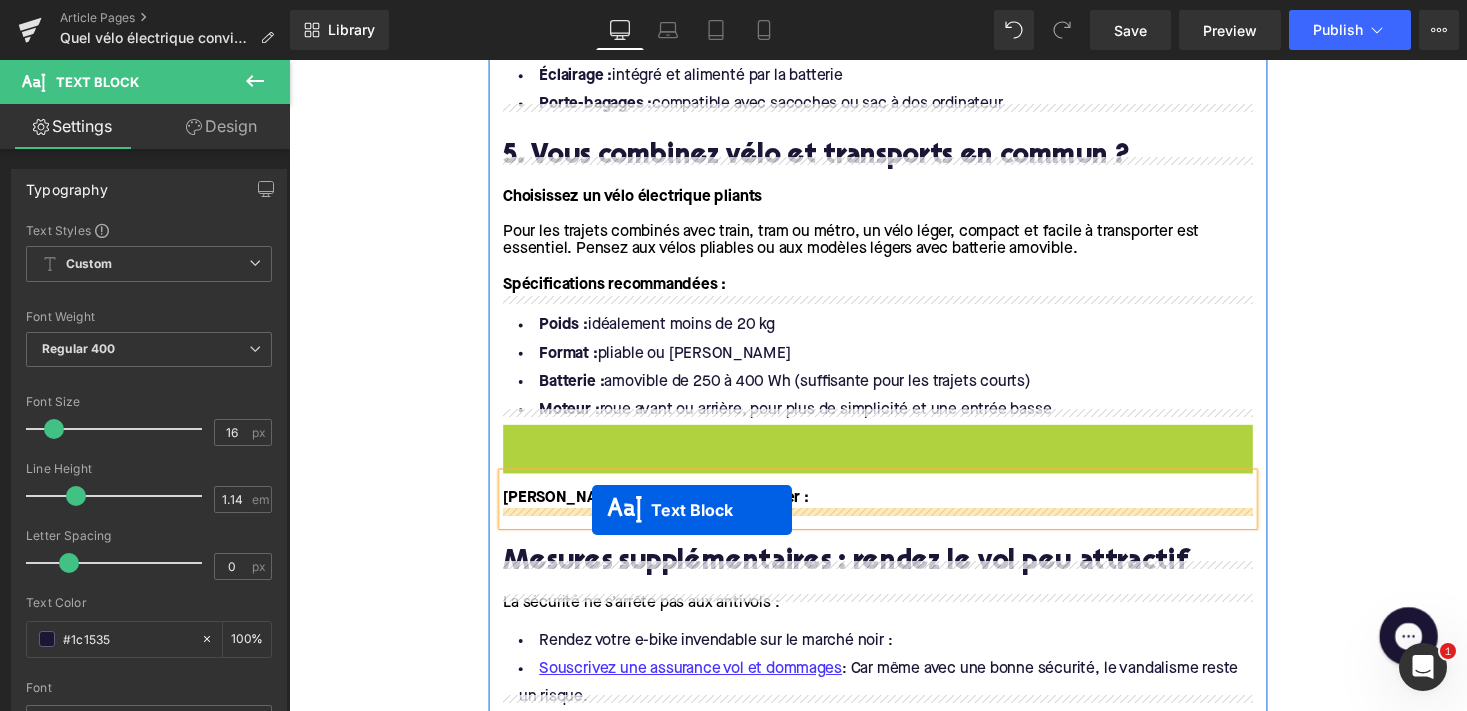 drag, startPoint x: 840, startPoint y: 478, endPoint x: 598, endPoint y: 524, distance: 246.33311 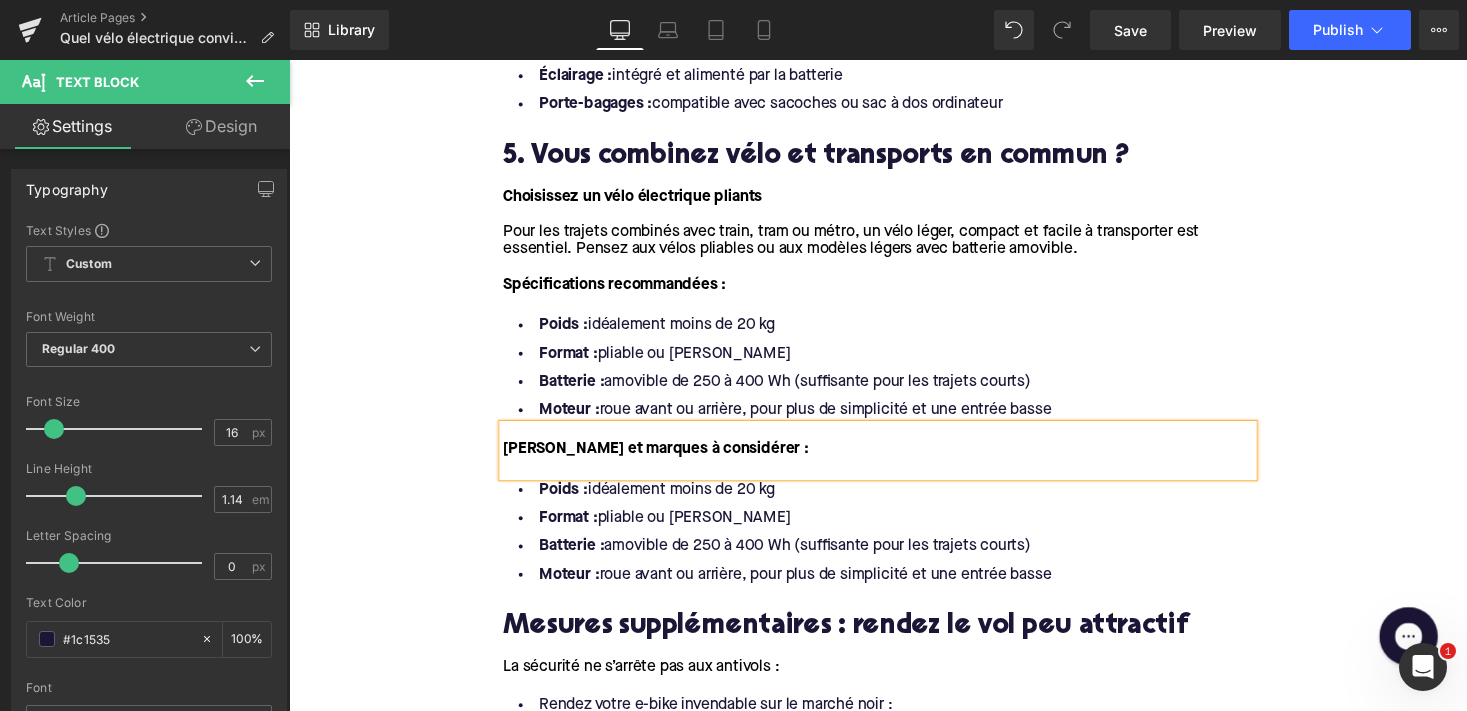 click on "Format :  pliable ou guidon étroit" at bounding box center [894, 531] 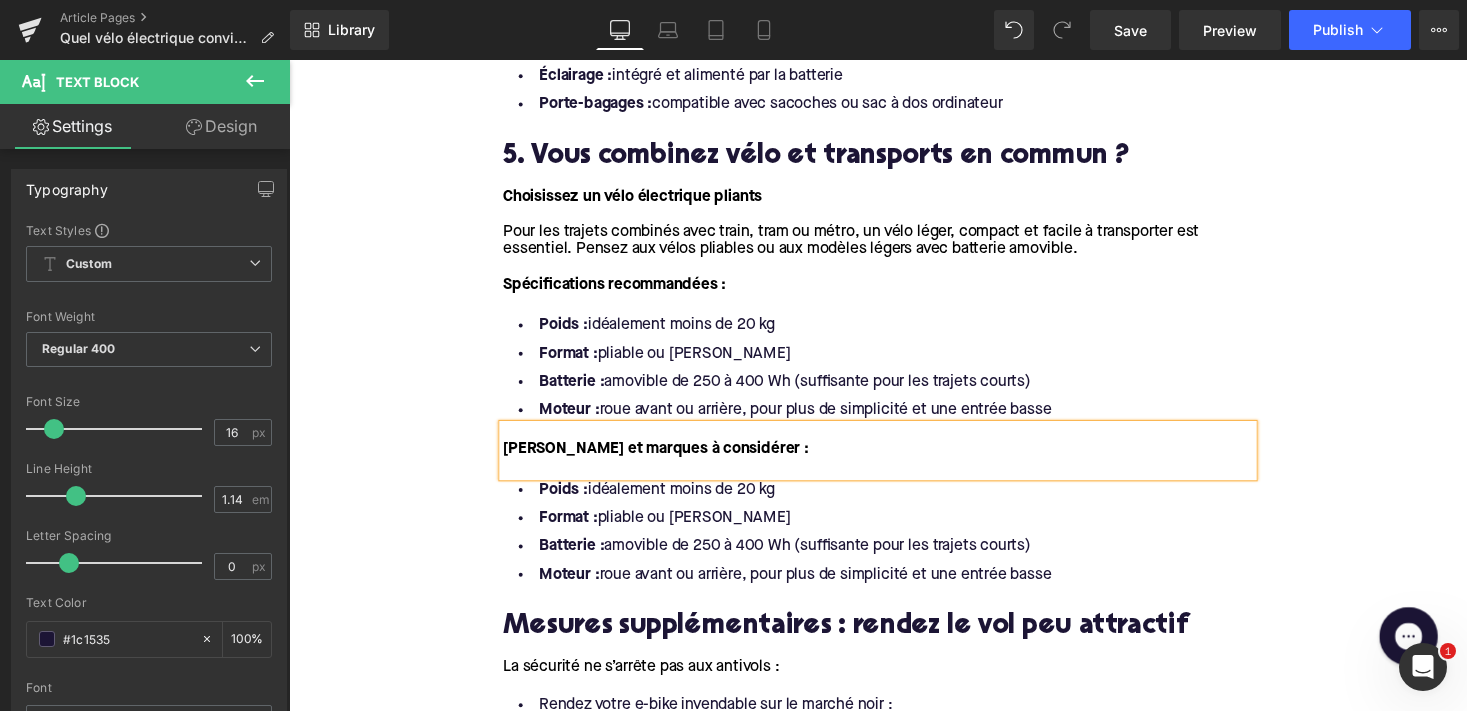 click on "Format :  pliable ou guidon étroit" at bounding box center [894, 531] 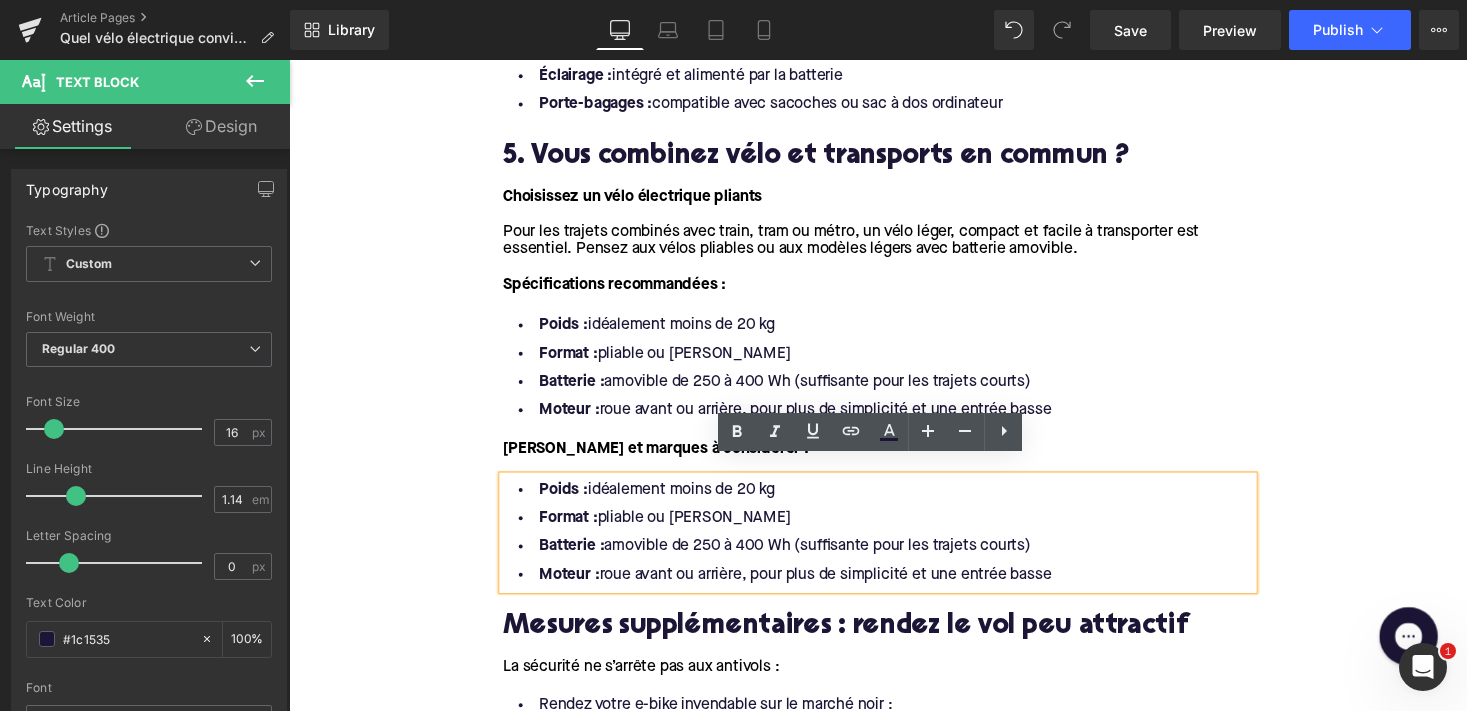 drag, startPoint x: 1076, startPoint y: 572, endPoint x: 523, endPoint y: 469, distance: 562.51044 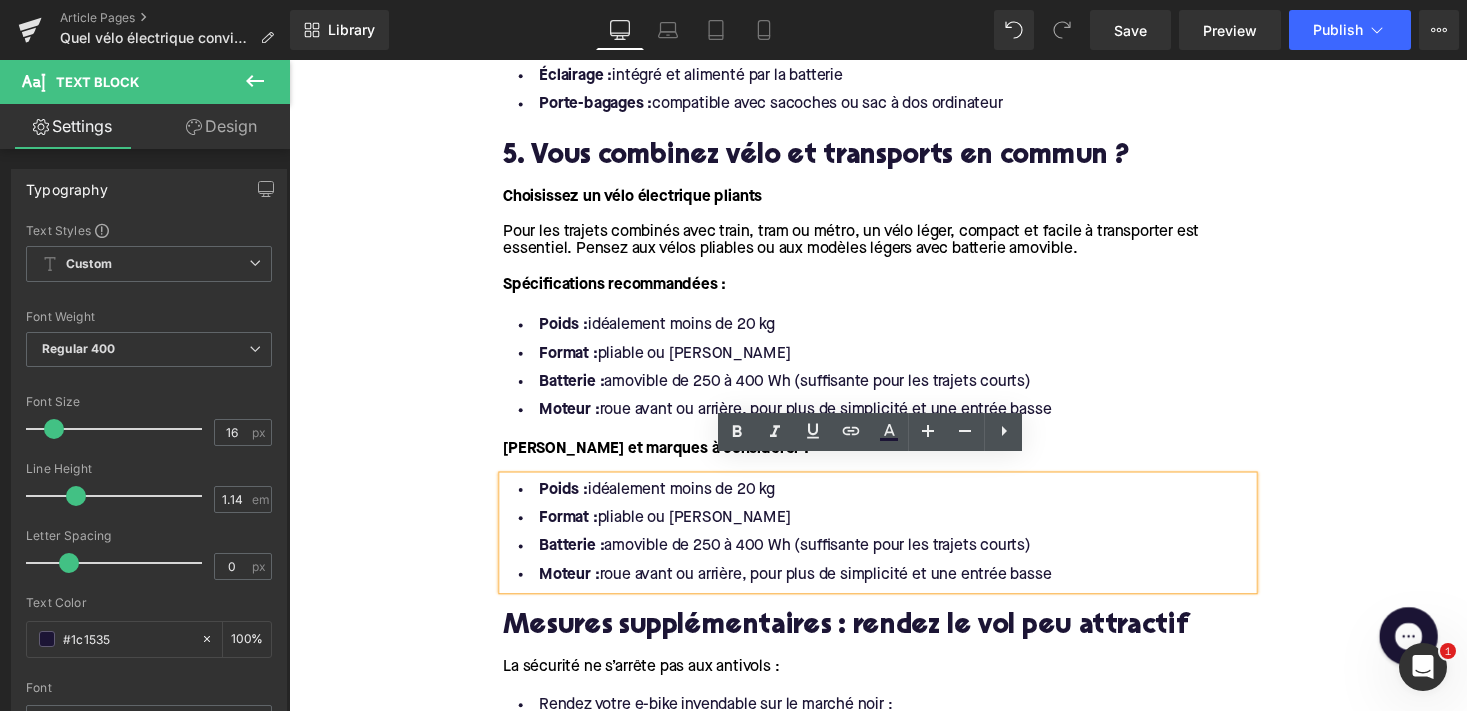 click on "Poids :  idéalement moins de 20 kg Format :  pliable ou guidon étroit Batterie :  amovible de 250 à 400 Wh (suffisante pour les trajets courts) Moteur :  roue avant ou arrière, pour plus de simplicité et une entrée basse" at bounding box center (894, 546) 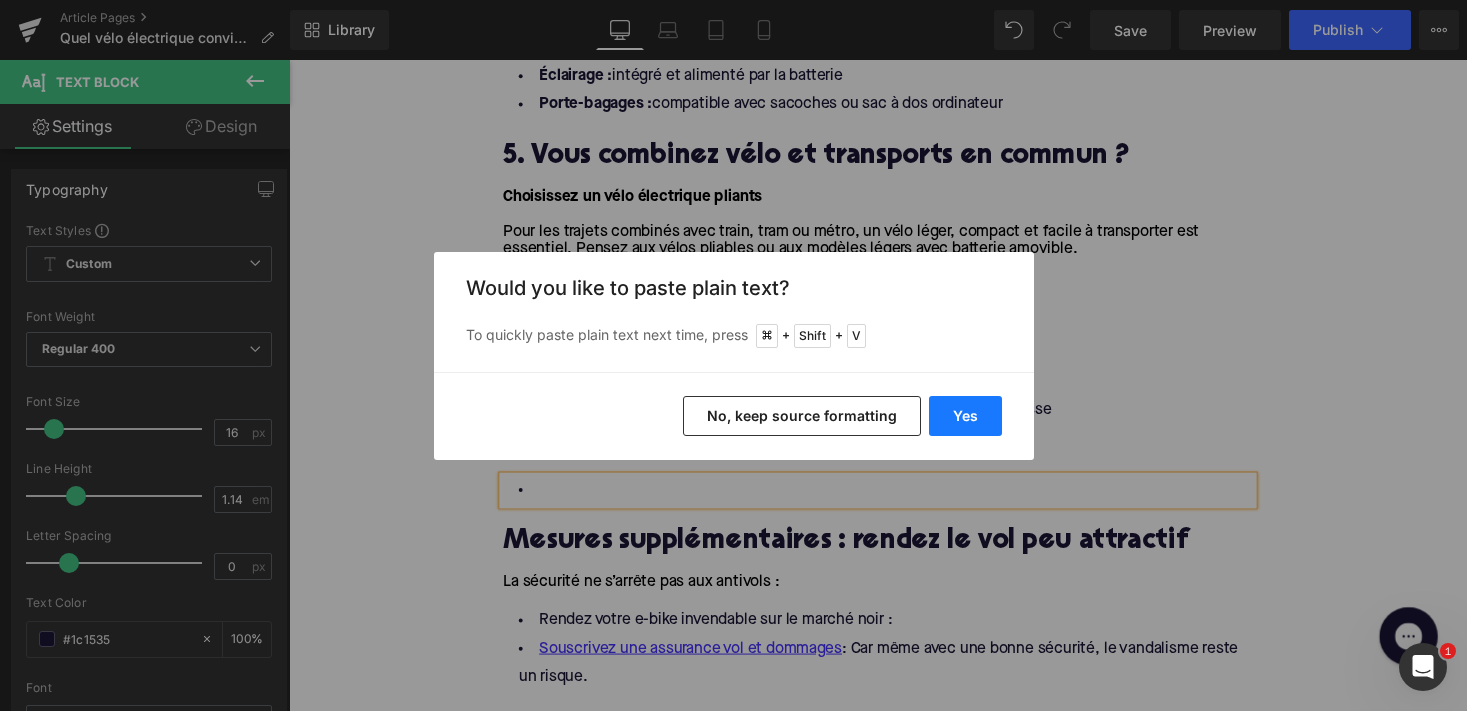 click on "Yes" at bounding box center (965, 416) 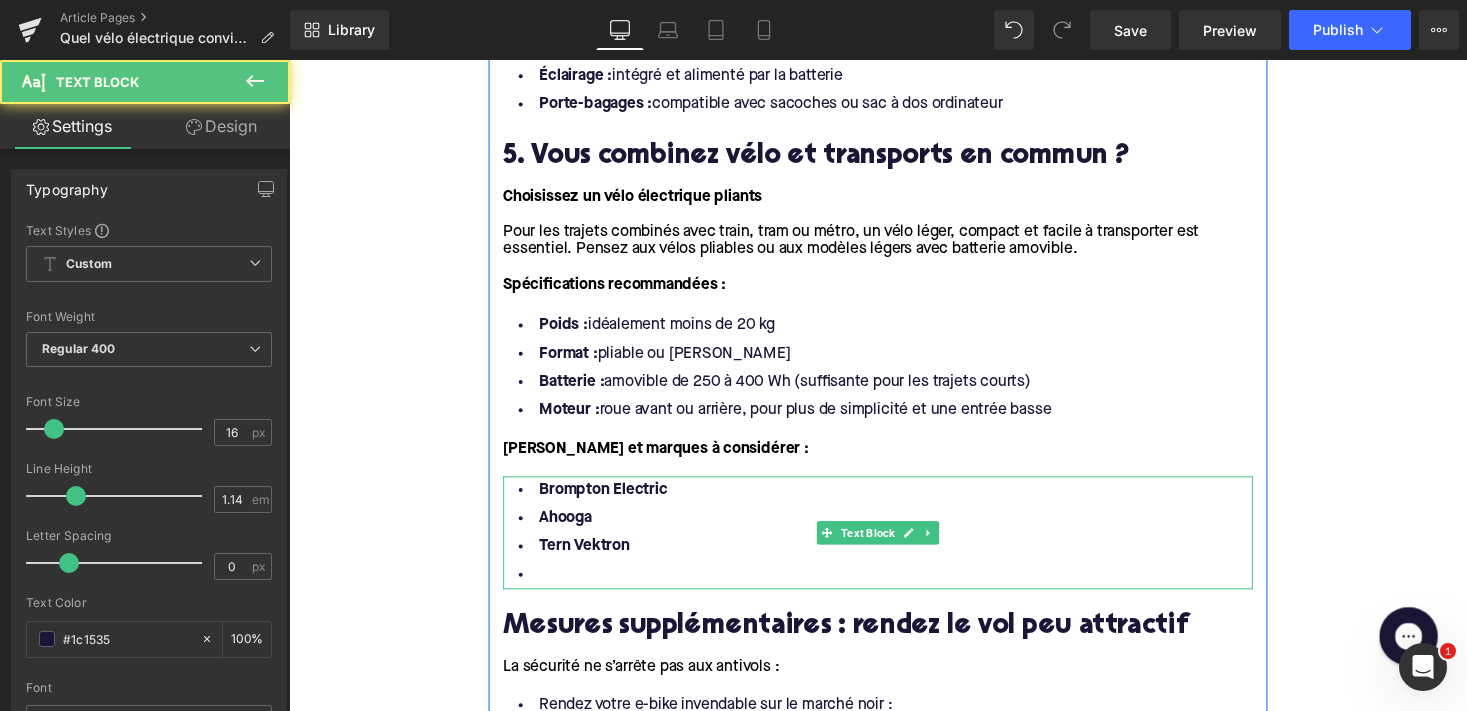 click at bounding box center [894, 589] 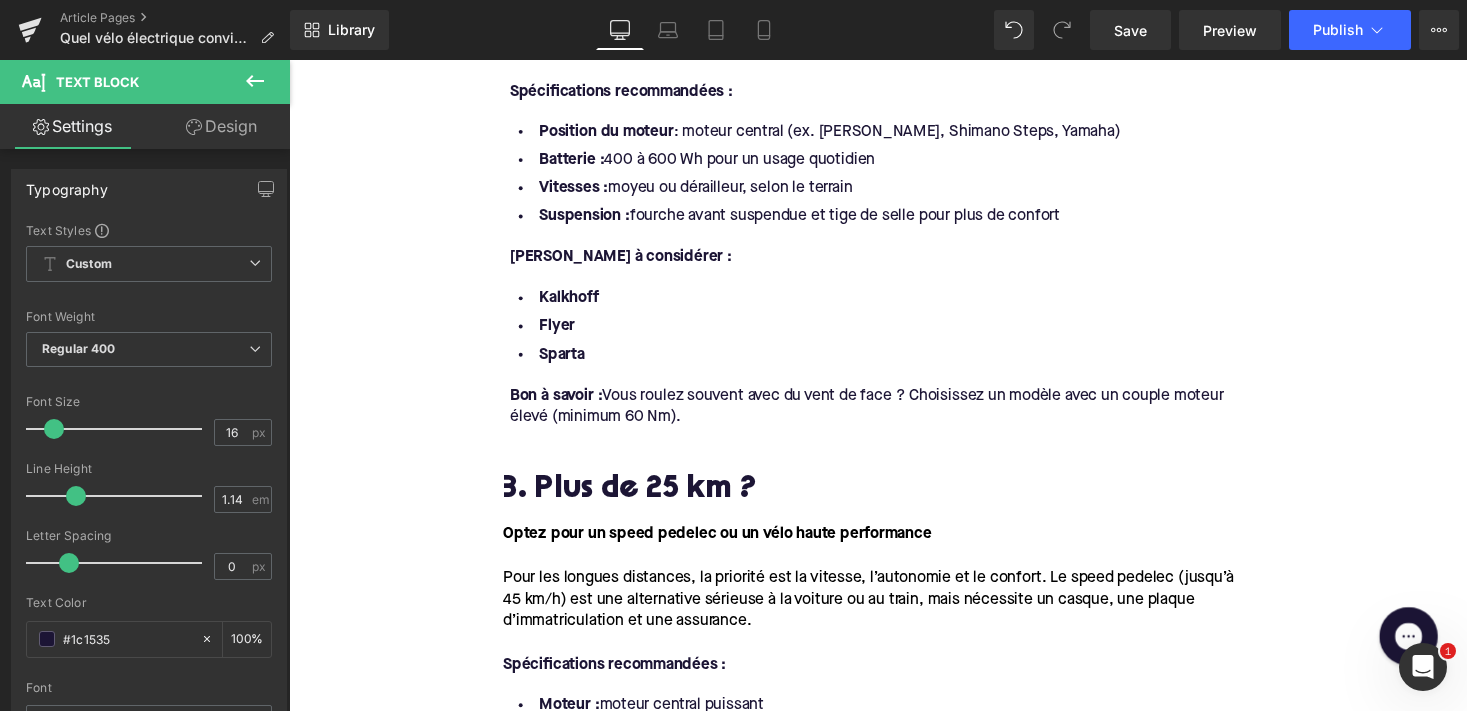 scroll, scrollTop: 2055, scrollLeft: 0, axis: vertical 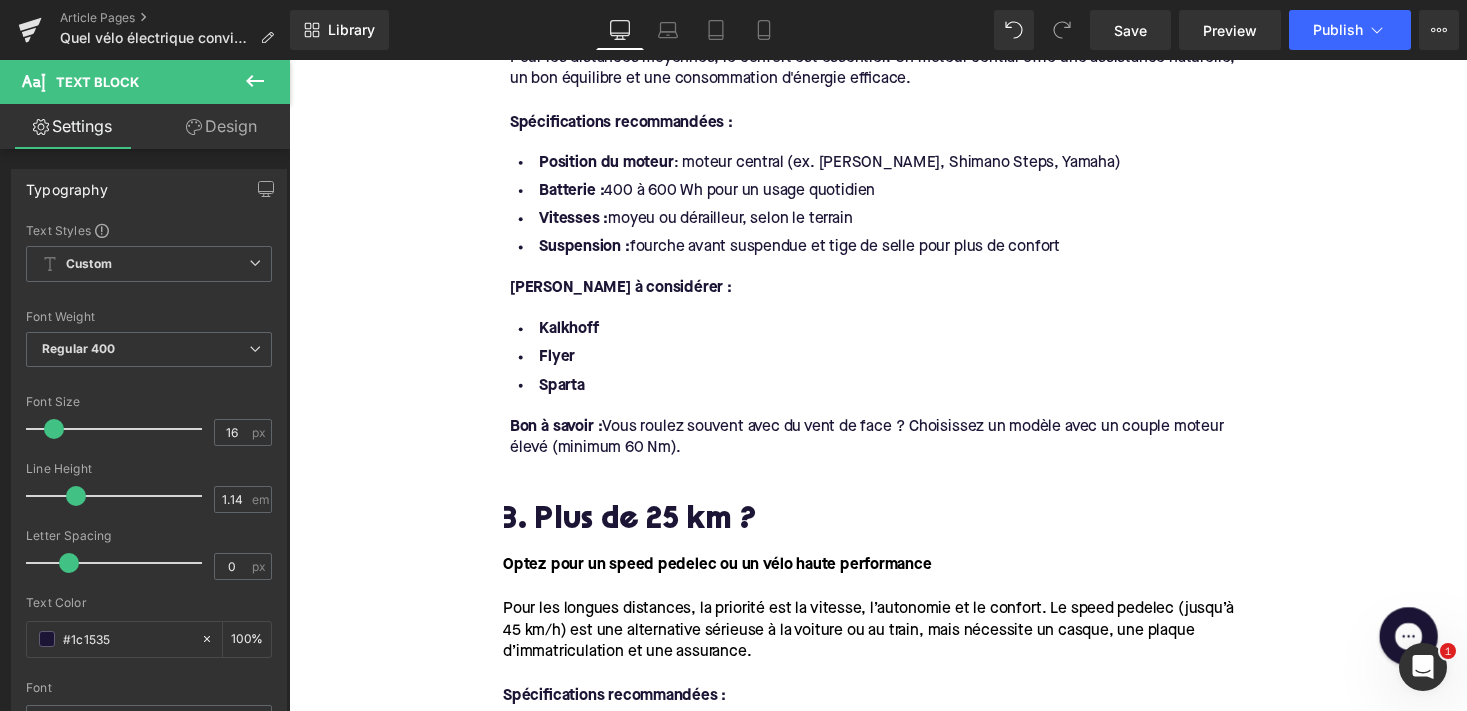 click on "Marques à considérer :" at bounding box center (630, 295) 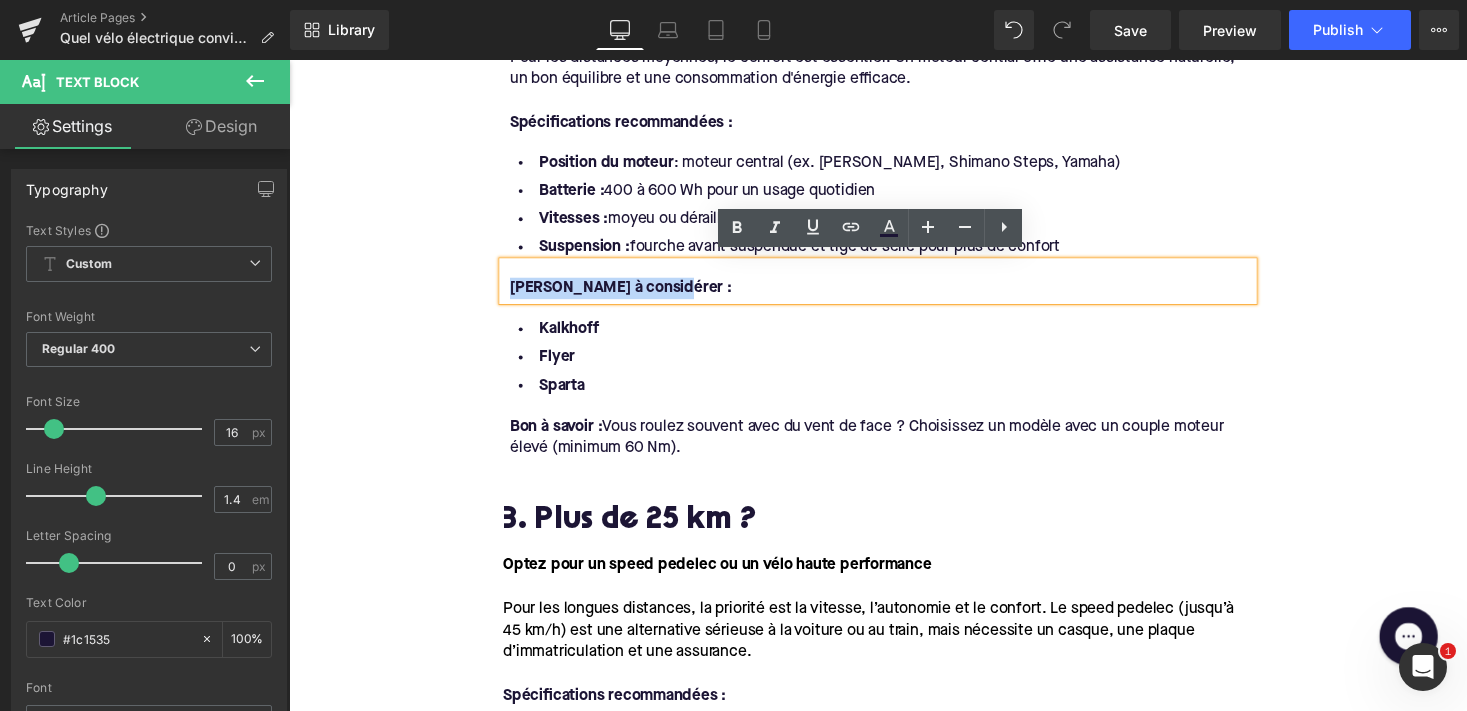 drag, startPoint x: 693, startPoint y: 296, endPoint x: 484, endPoint y: 295, distance: 209.0024 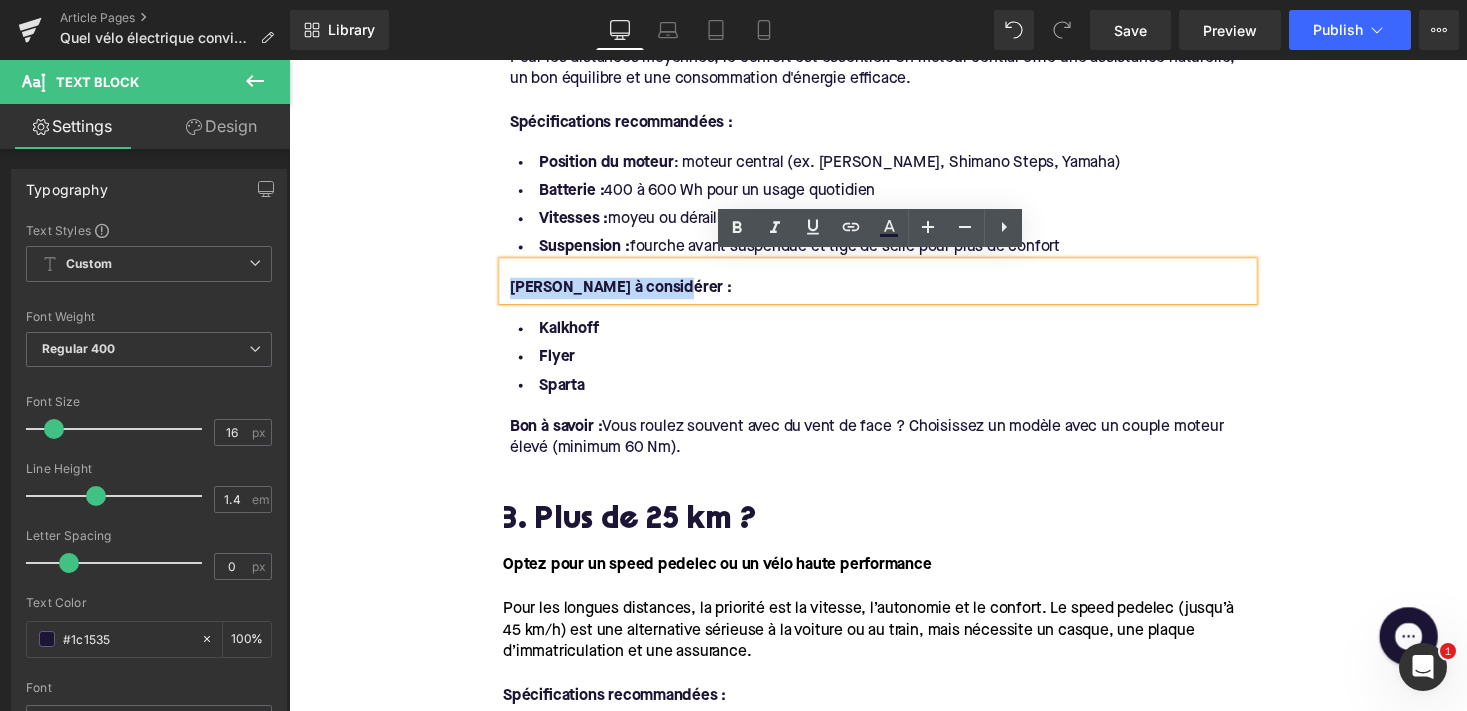 click on "Home / Quel vélo électrique convient à mon trajet domicile-travail ? Breadcrumbs         Quel vélo électrique convient à mon trajet domicile-travail ? Heading         Faire du vélo électrique pour aller au travail est plus populaire que jamais. Mais avec tant de choix, des speed pedelecs aux vélos pliants, en passant par tout ce qui se trouve entre les deux, une question essentielle se pose rapidement : quel type de vélo électrique correspond à mes trajets quotidiens ? Dans cet article, nous vous expliquons tout en fonction de la distance, des conditions de conduite, du choix du moteur et de la batterie, ainsi que des marques phares. De quoi faire un choix éclairé. Text Block         Row         Image         Row         Row         1. Vous habitez à moins de 10 km du travail ? Heading         Optez pour un vélo de ville électrique Spécifications recommandées : Text Block         Position du moteur :  roue avant ou roue arrière Capacité de la batterie :  300 à 500 Wh suffisent Poids :" at bounding box center [894, 634] 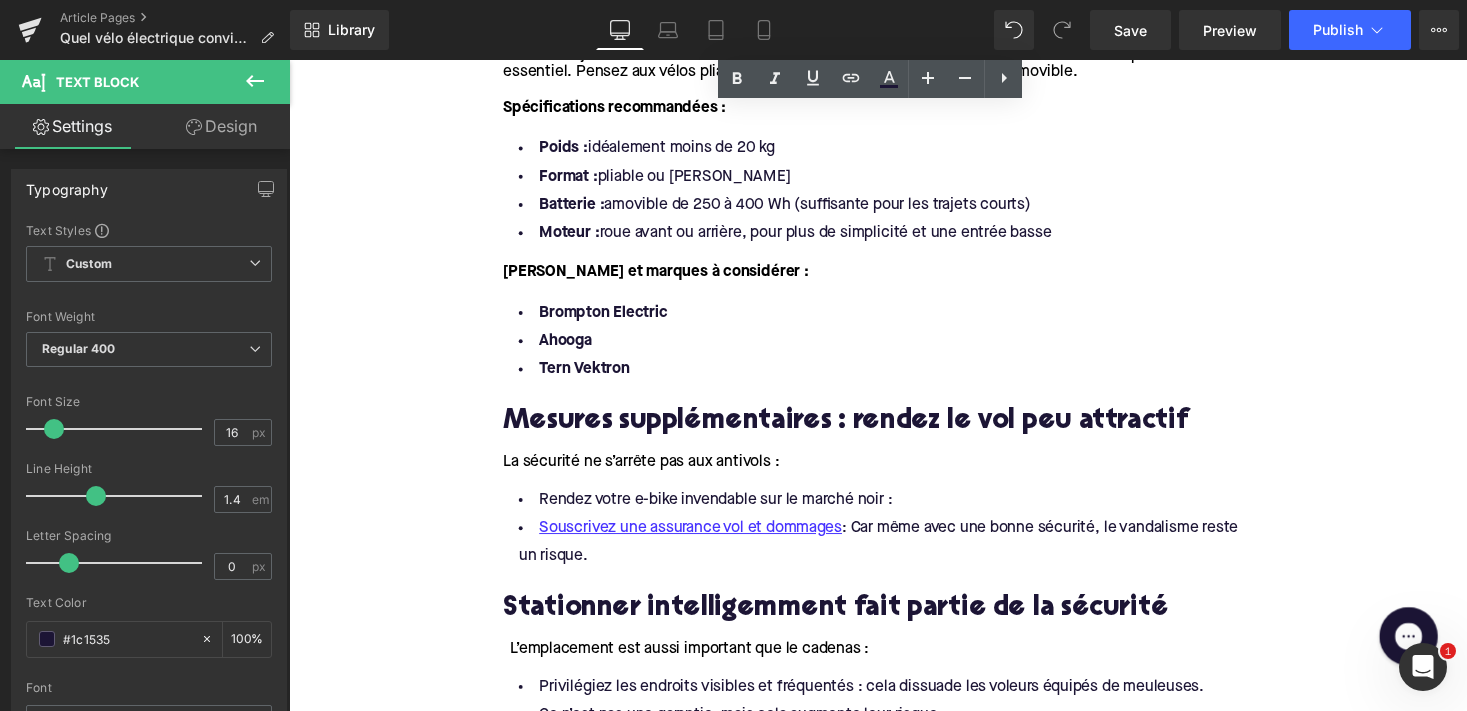 scroll, scrollTop: 3578, scrollLeft: 0, axis: vertical 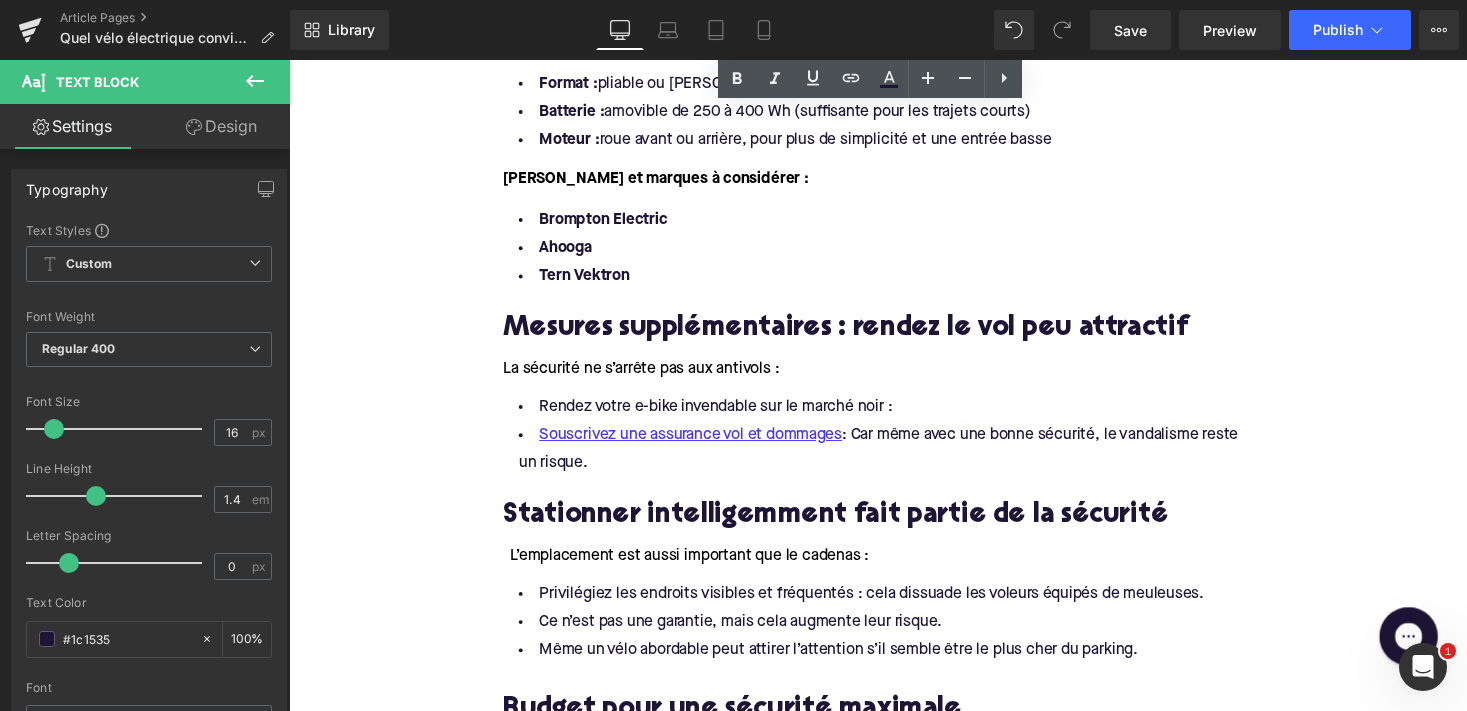 click on "Mesures supplémentaires : rendez le vol peu attractif" at bounding box center [894, 336] 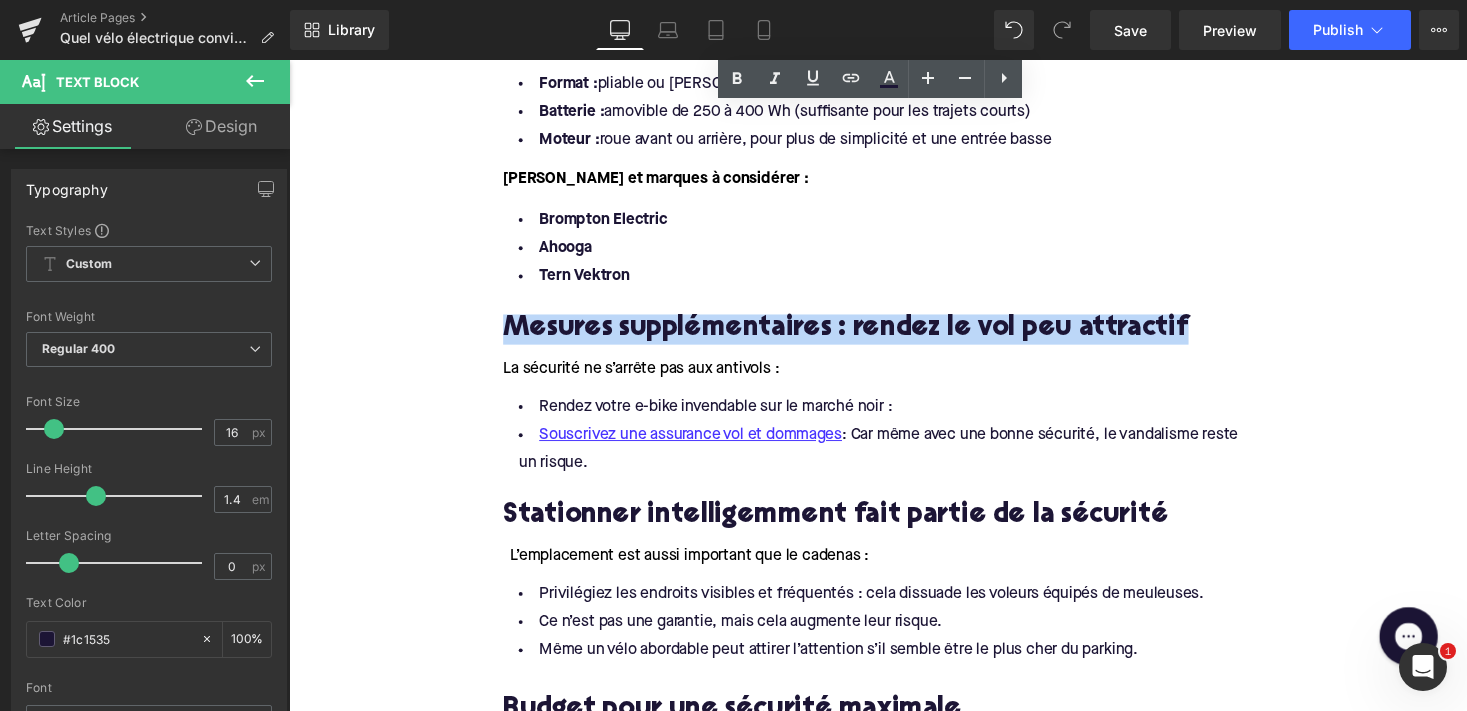 click on "Mesures supplémentaires : rendez le vol peu attractif" at bounding box center (894, 336) 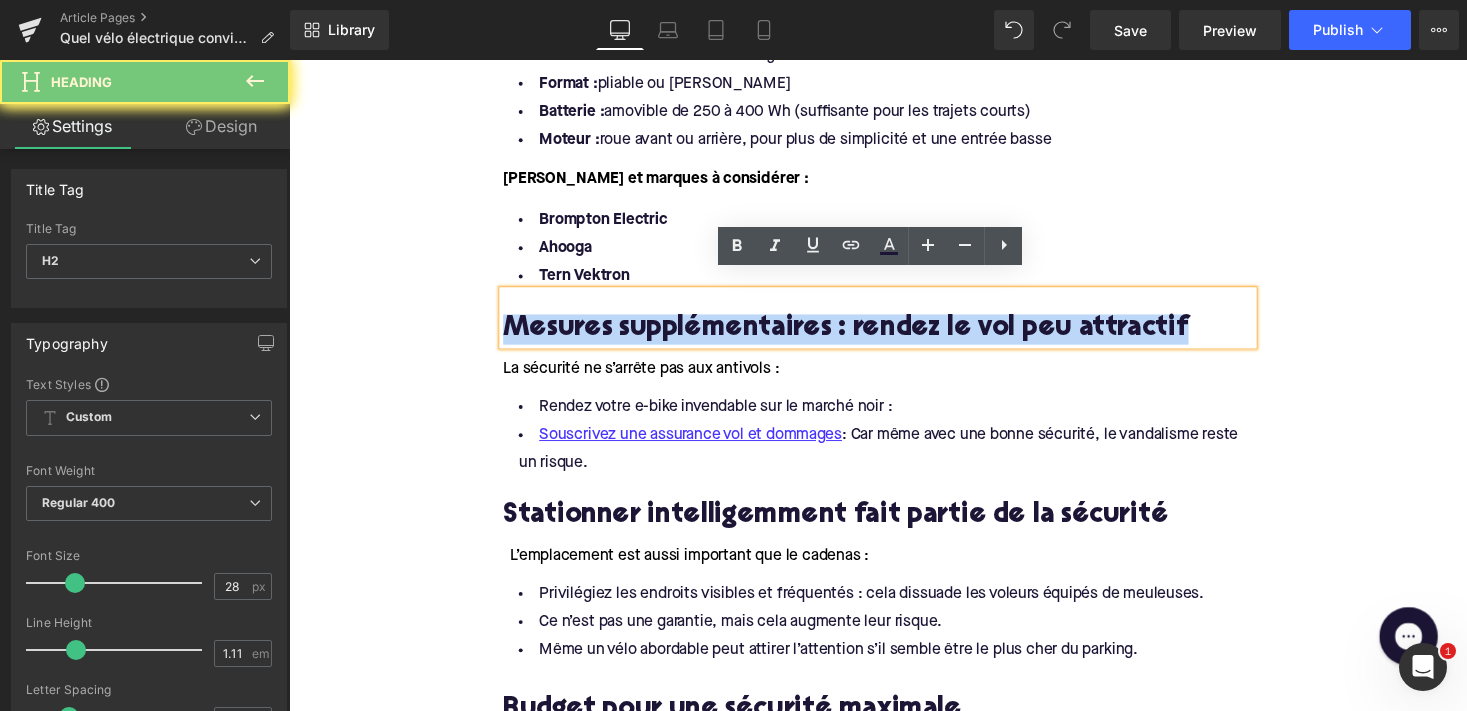 paste 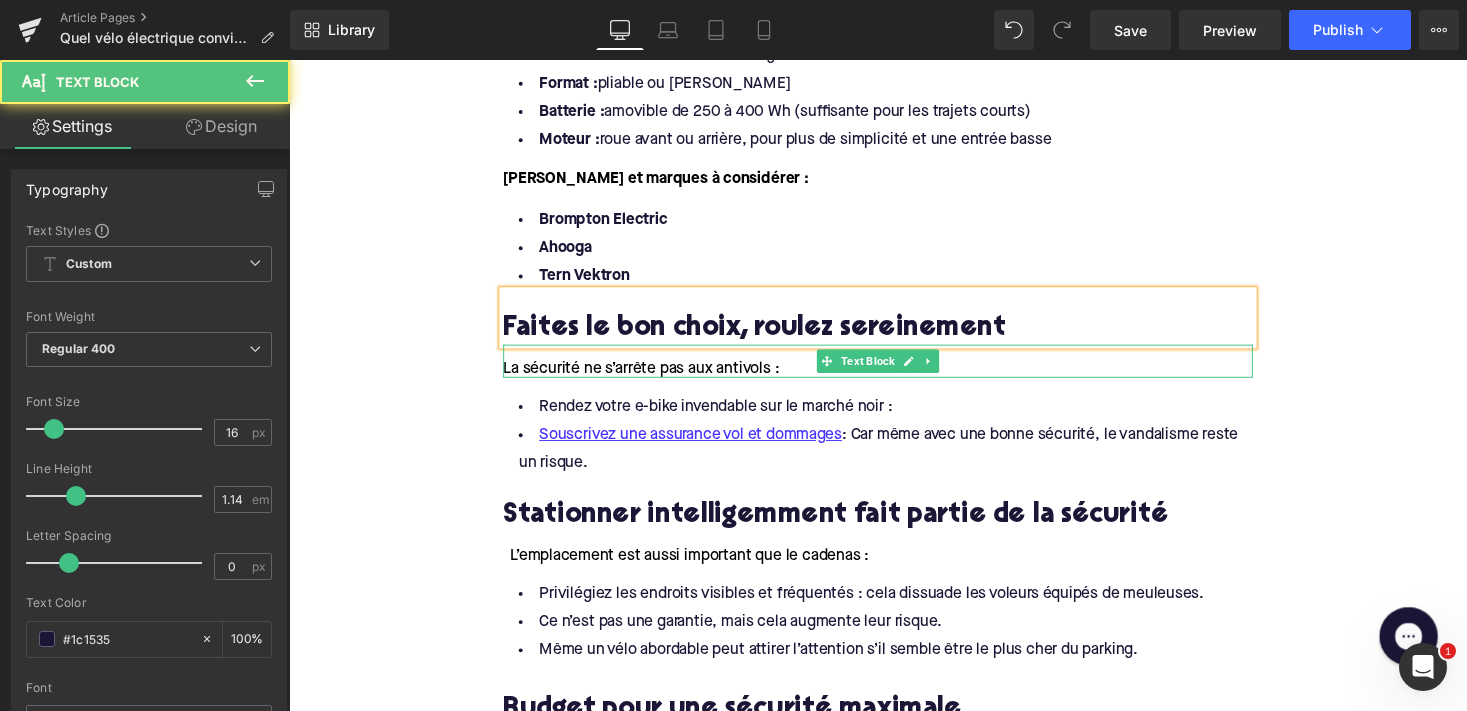 click on "La sécurité ne s’arrête pas aux antivols :" at bounding box center (651, 377) 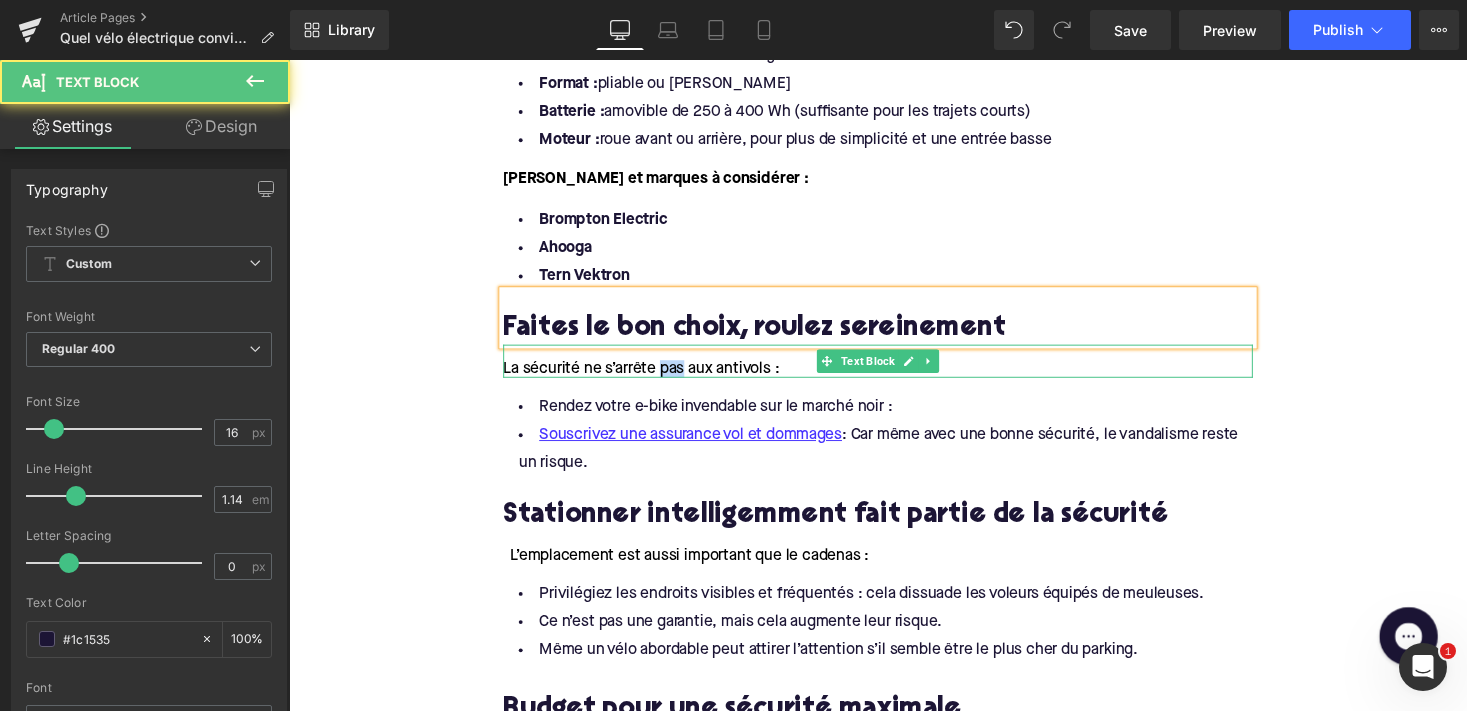click on "La sécurité ne s’arrête pas aux antivols :" at bounding box center [651, 377] 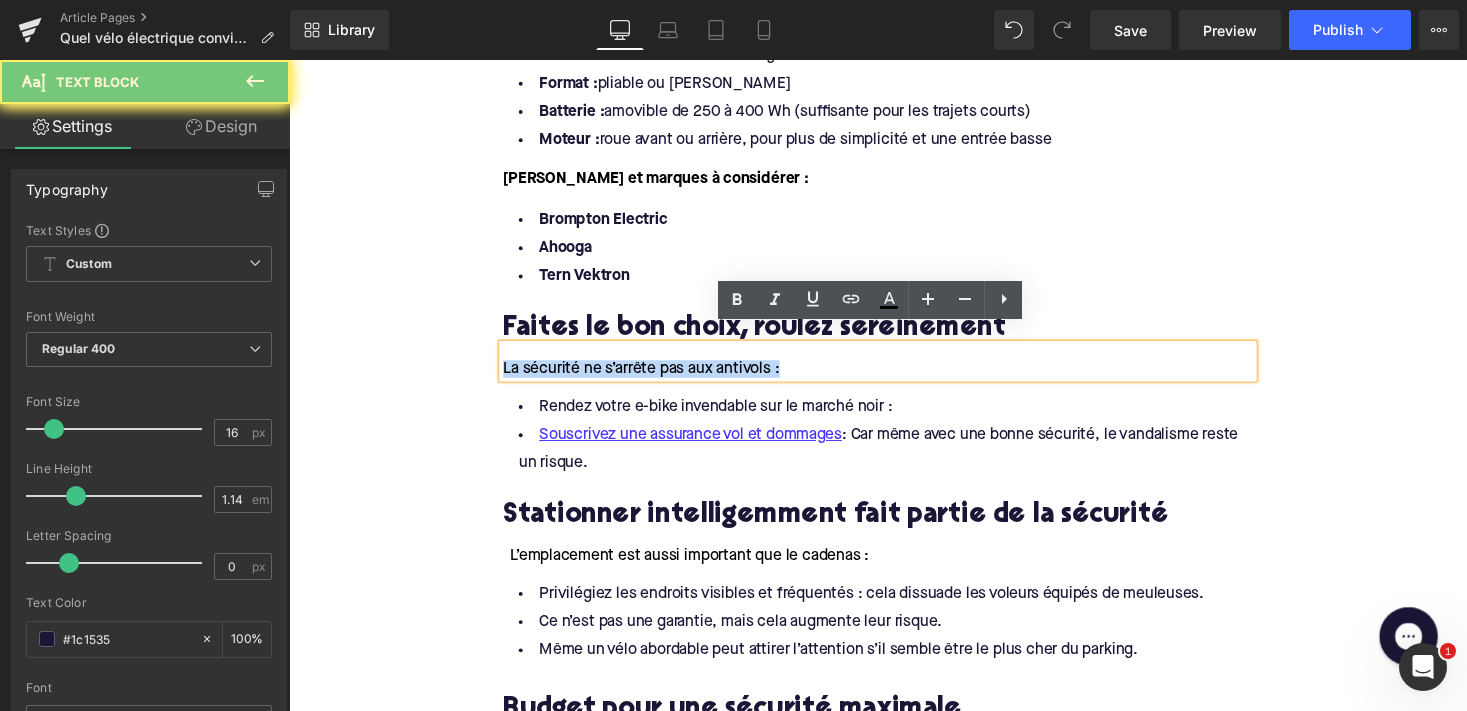 click on "La sécurité ne s’arrête pas aux antivols :" at bounding box center (651, 377) 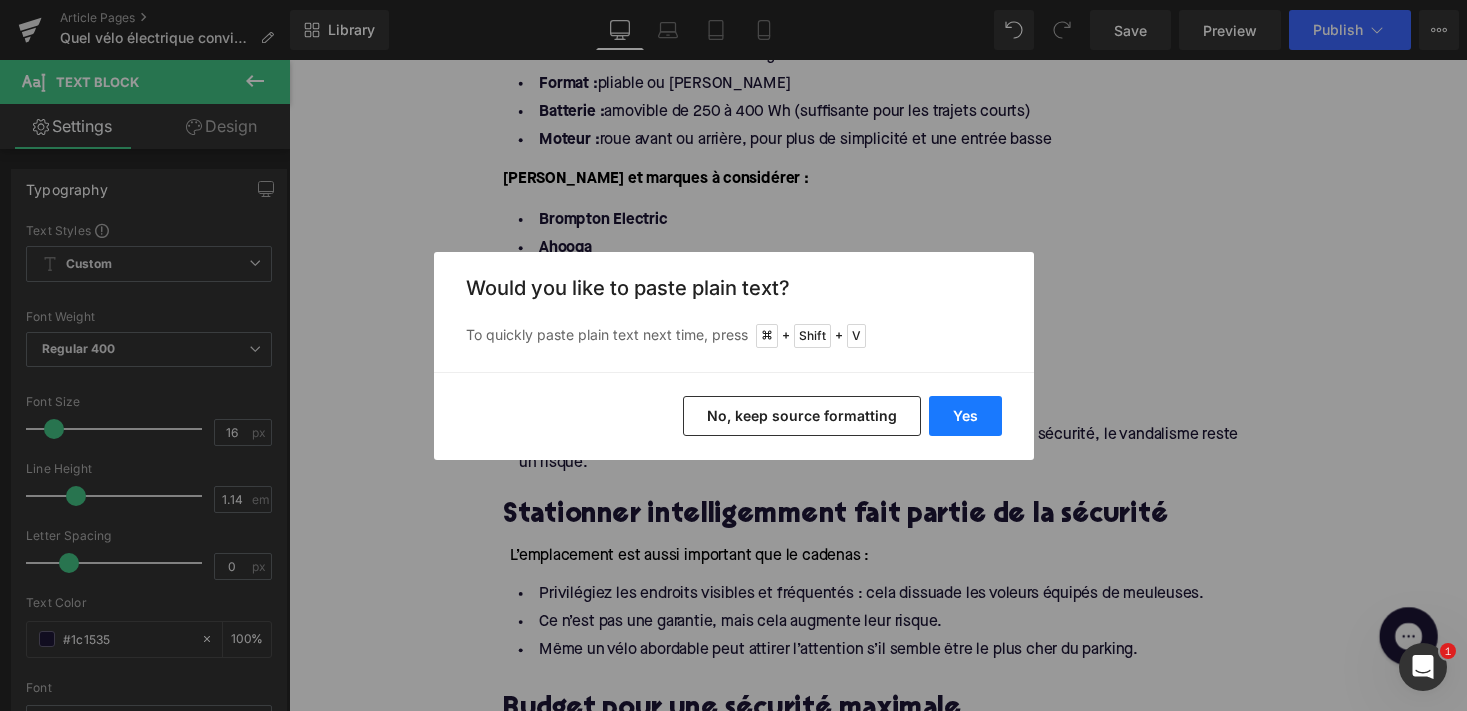click on "Yes" at bounding box center (965, 416) 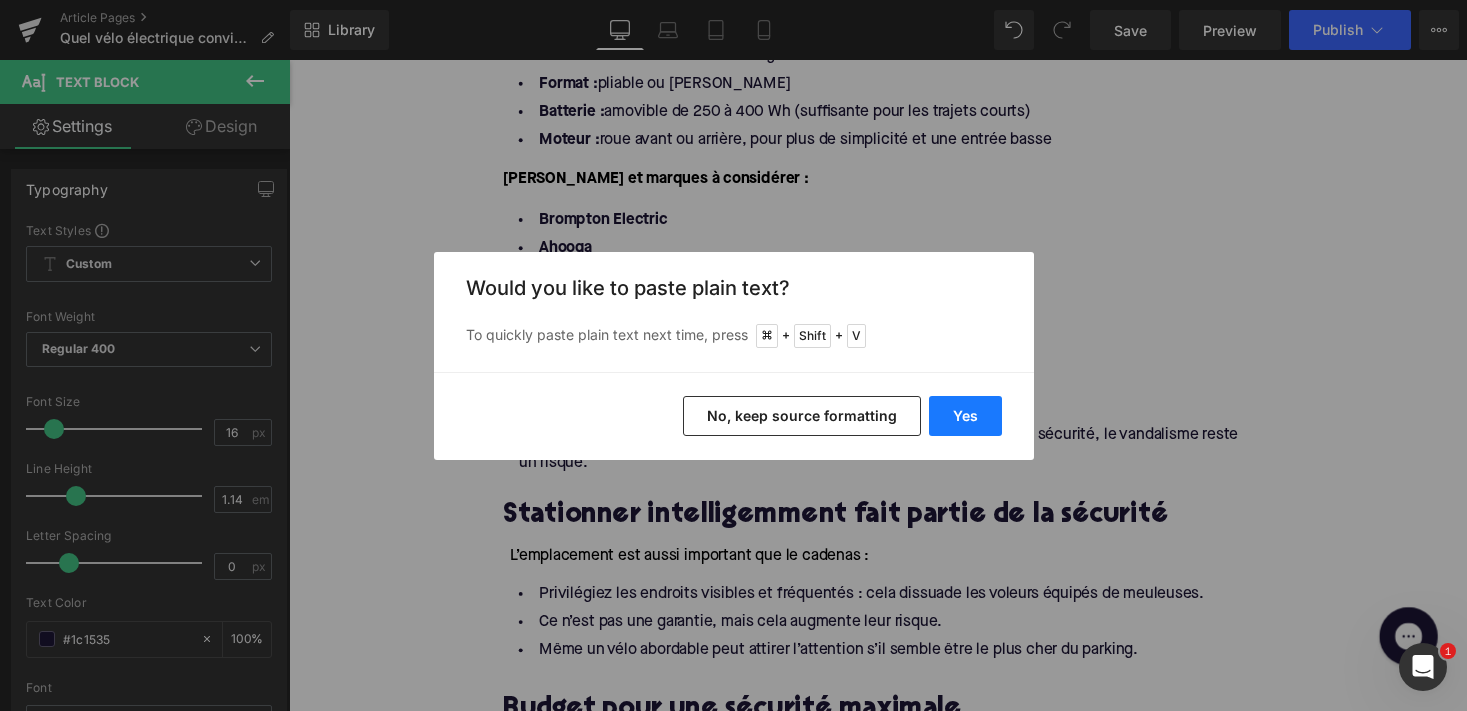 type 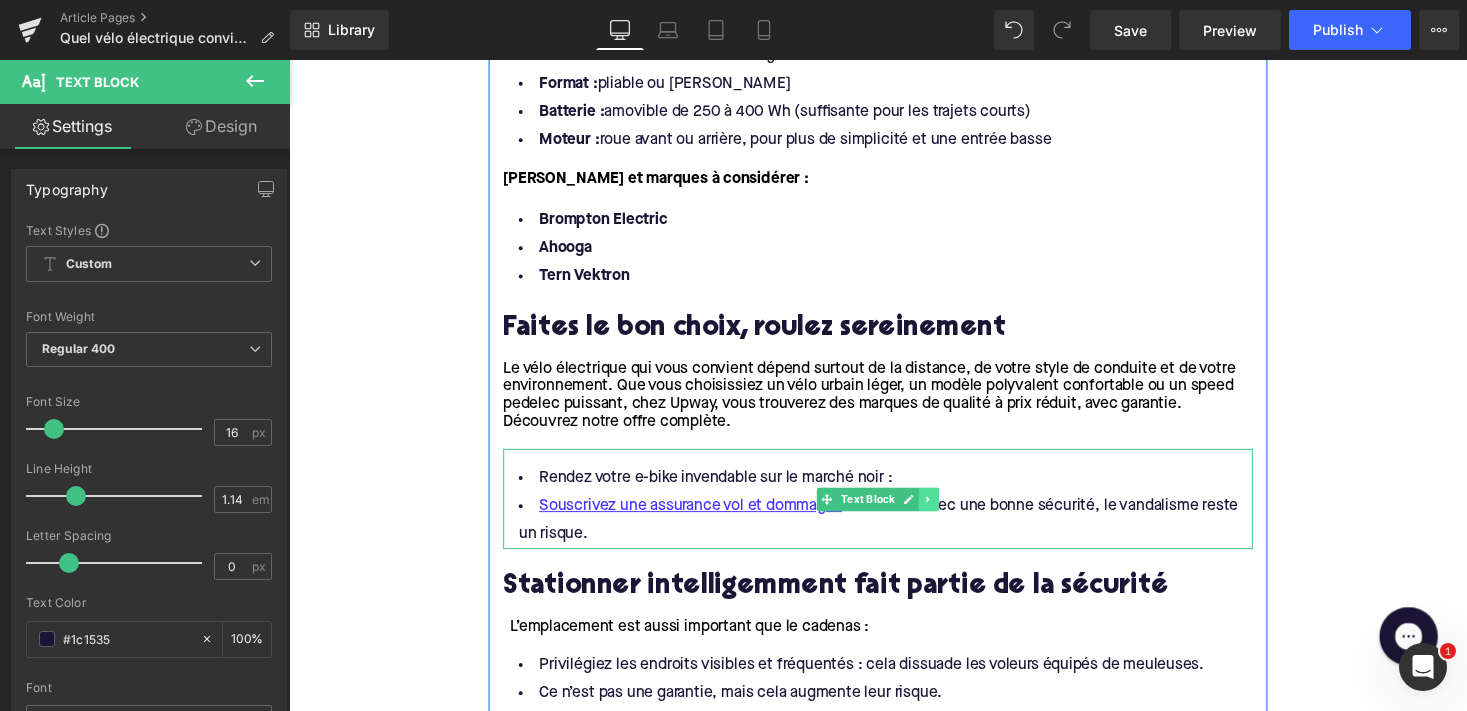 click at bounding box center [946, 511] 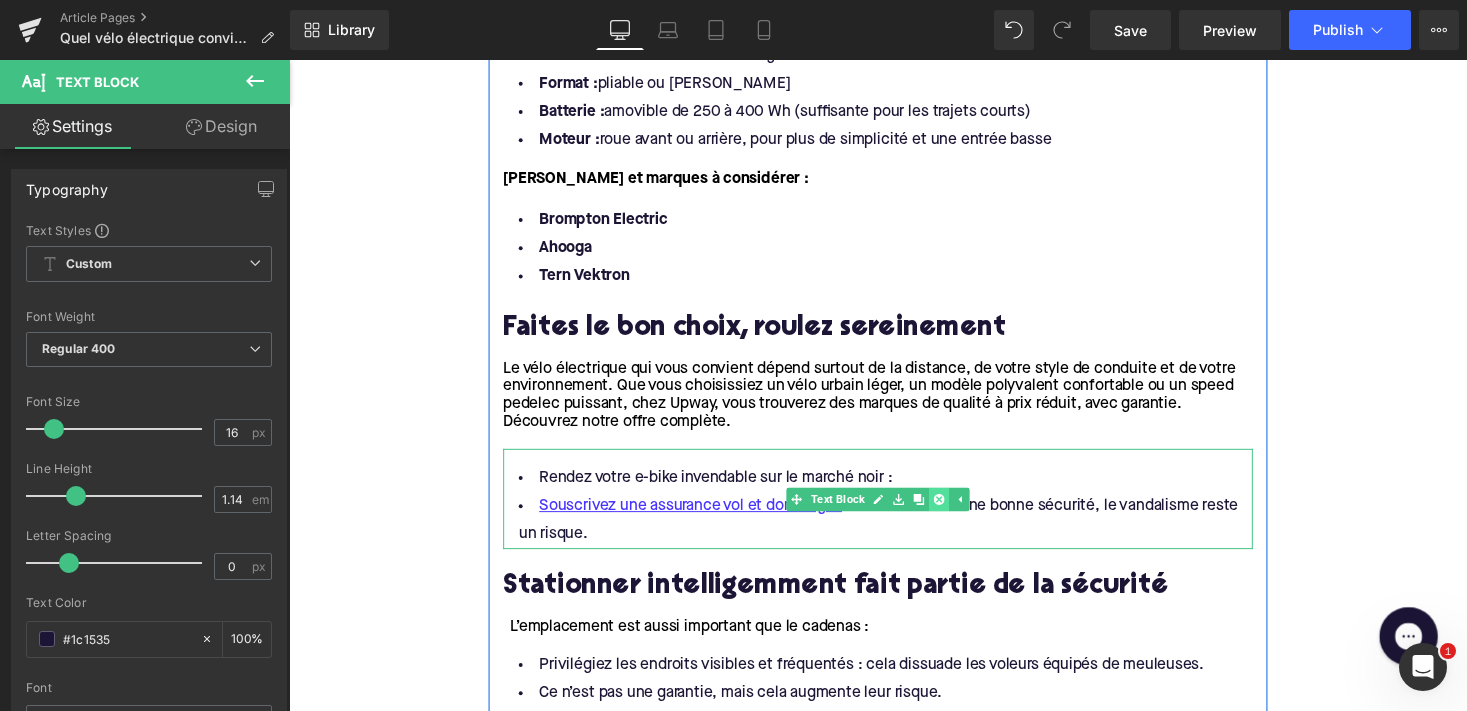 click at bounding box center (956, 511) 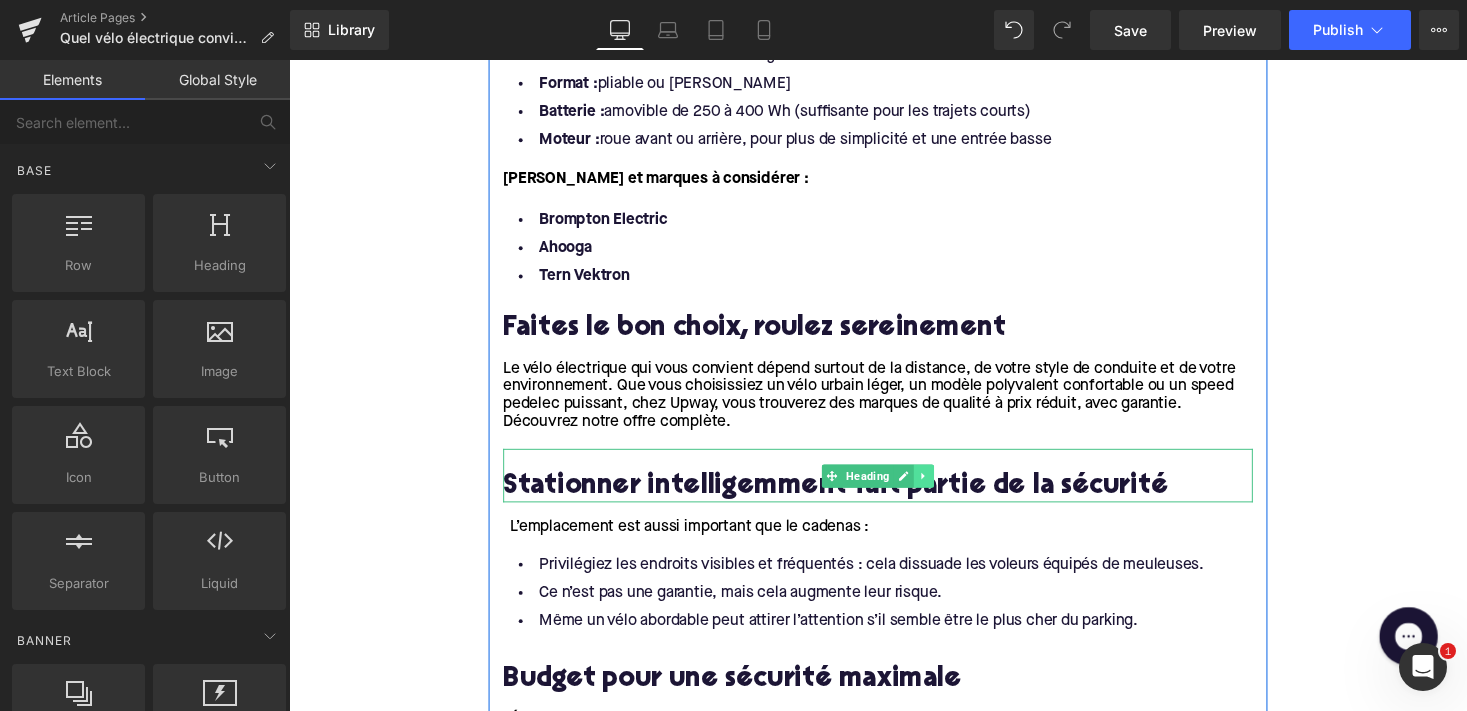 click 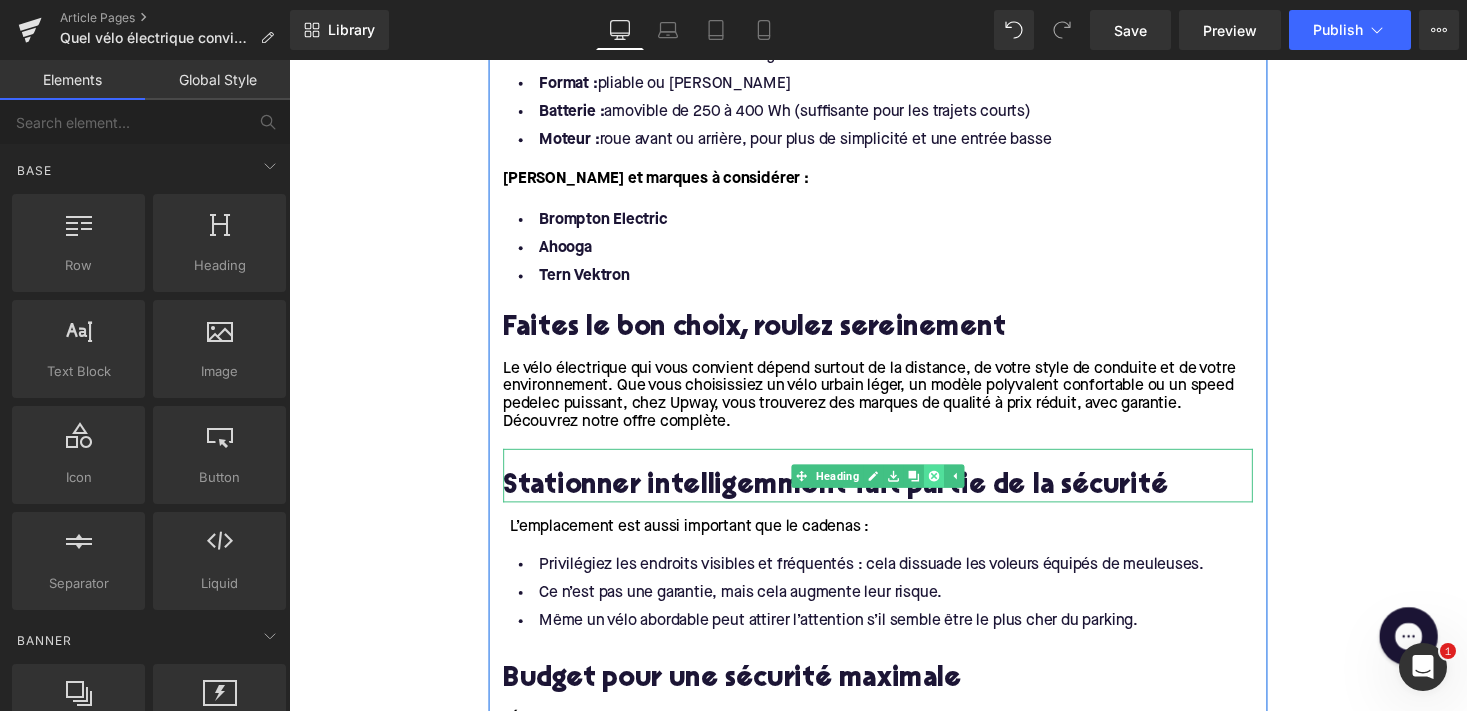click 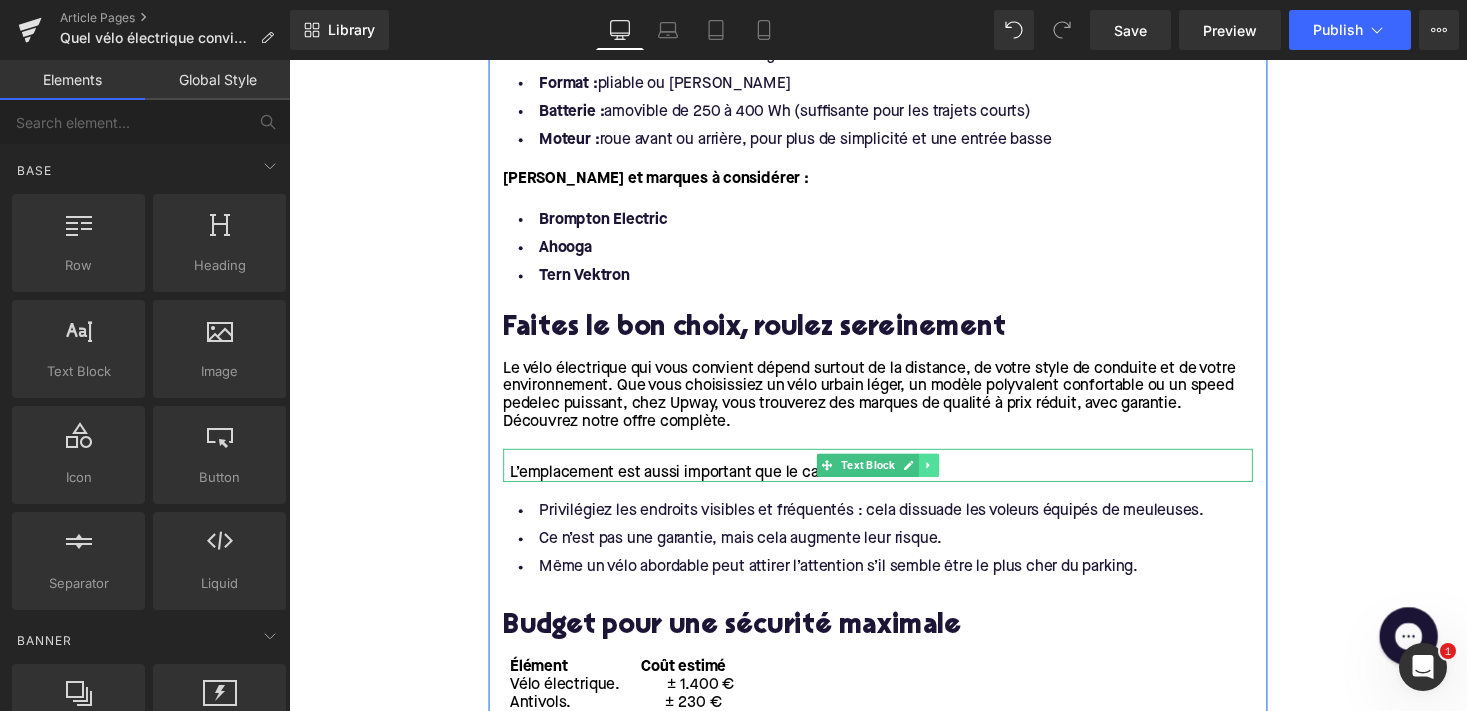 click 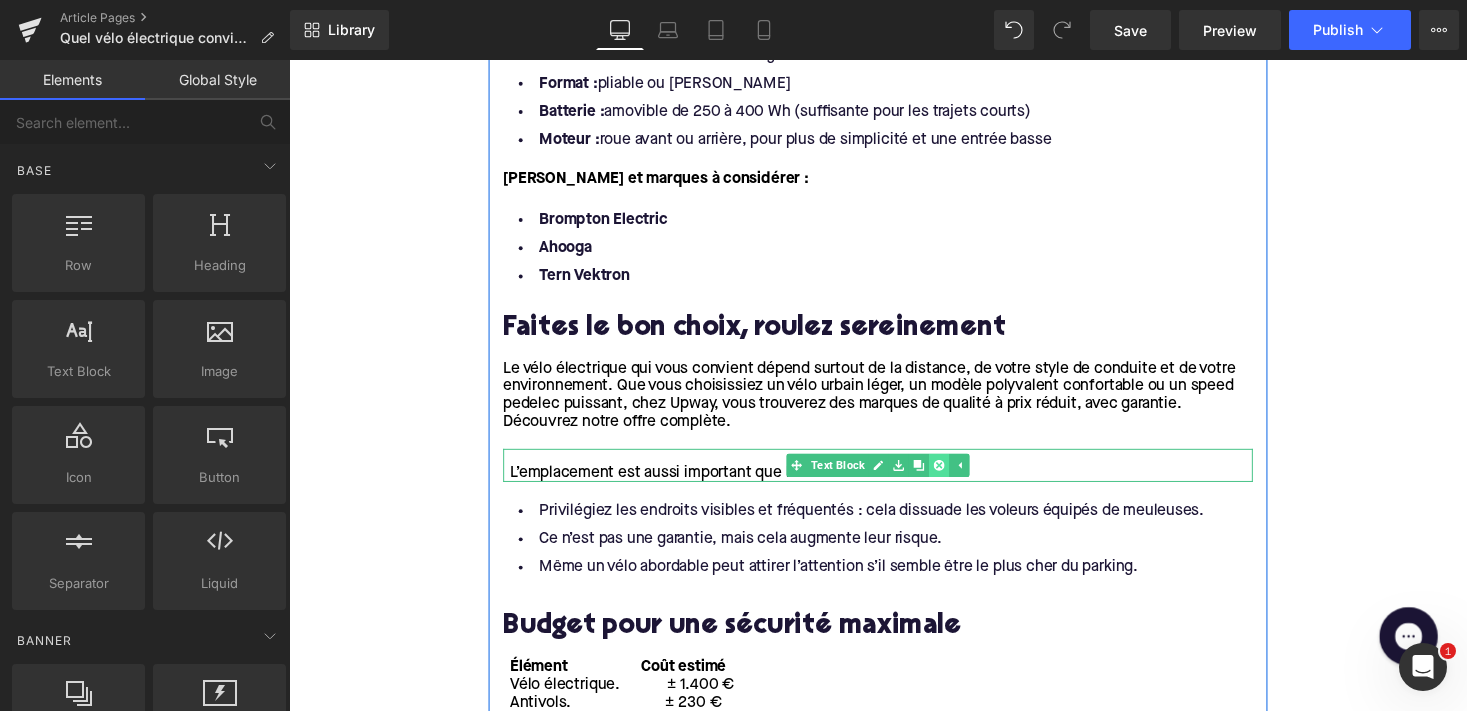 click 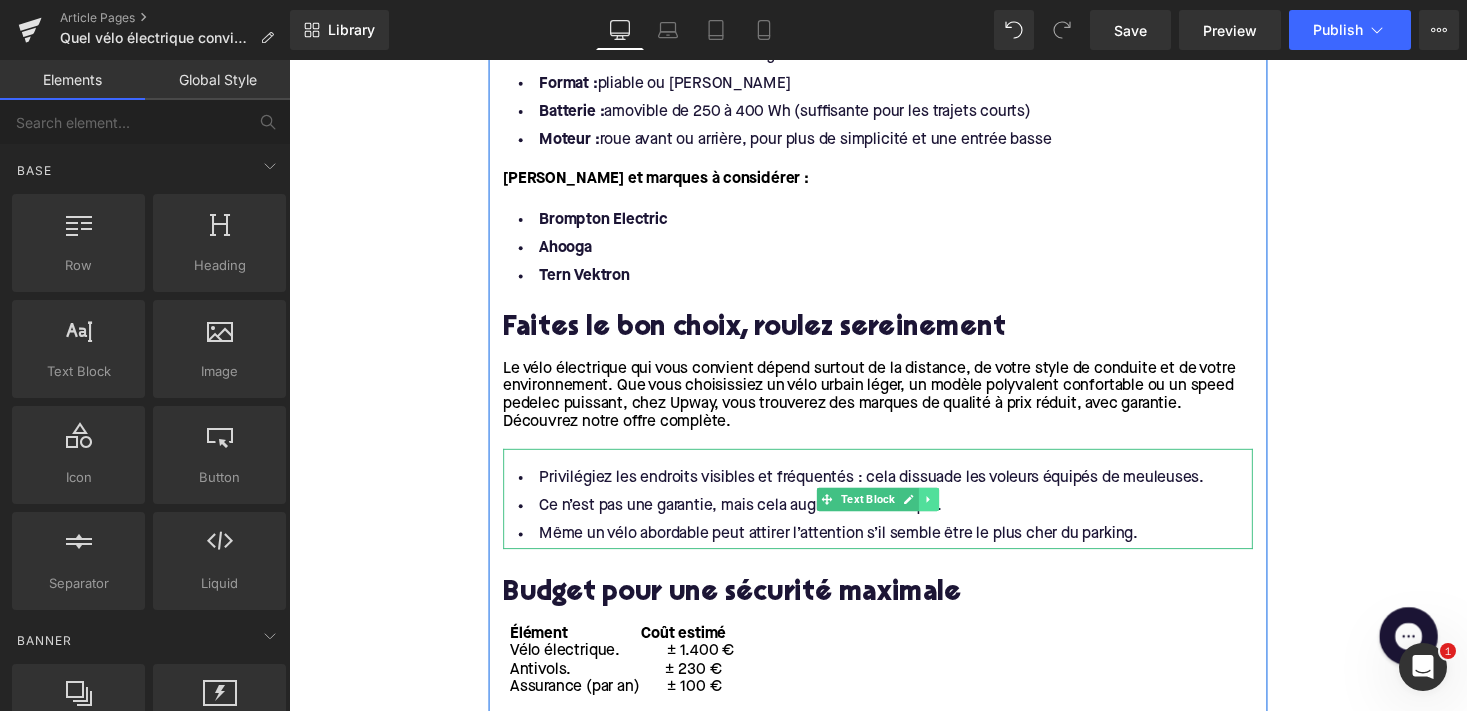 click 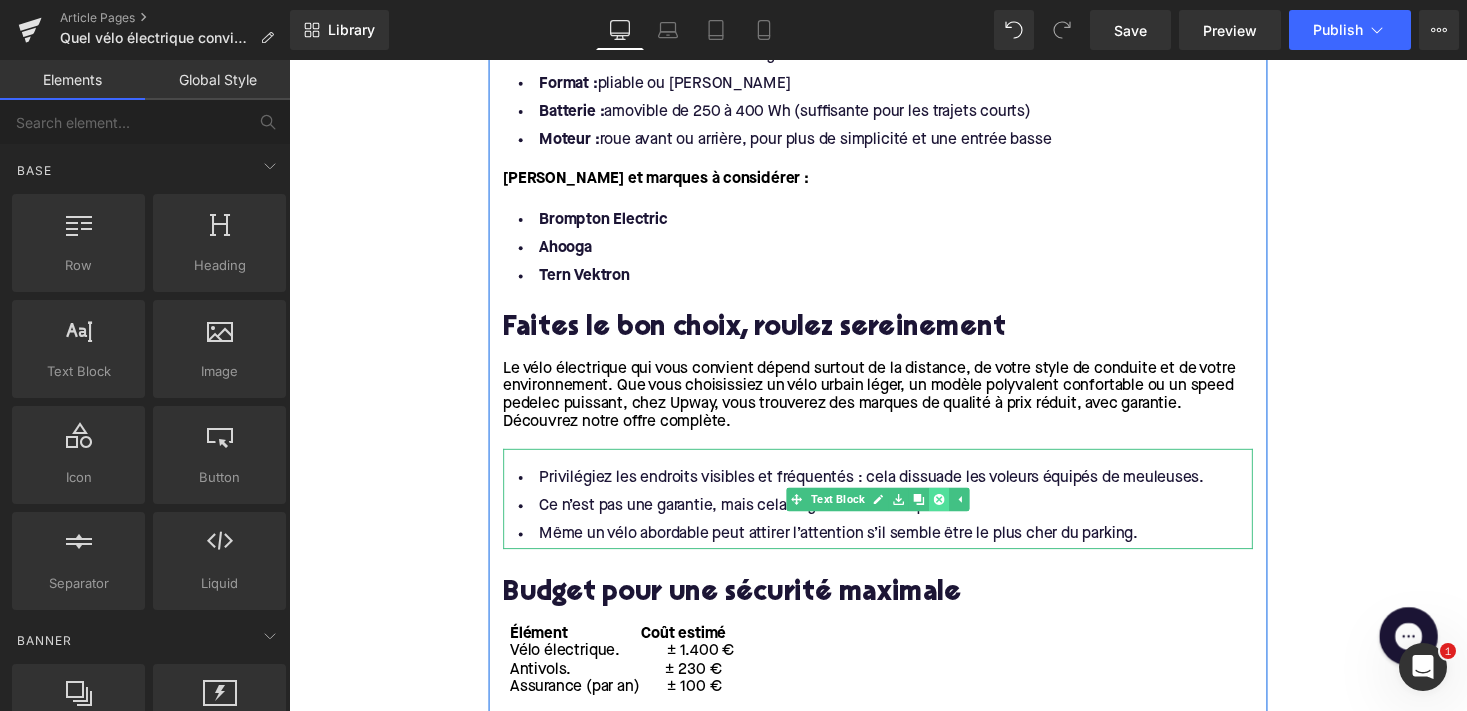click 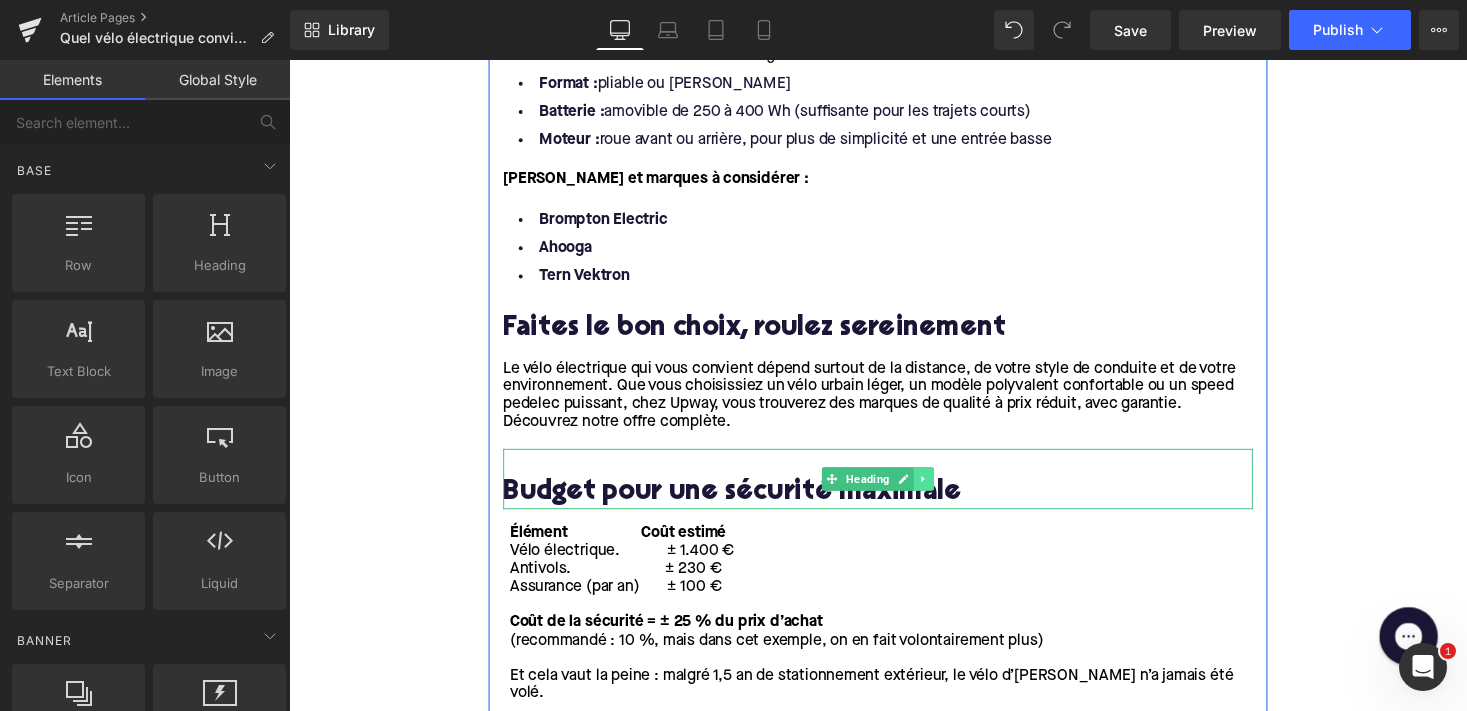 click at bounding box center (941, 490) 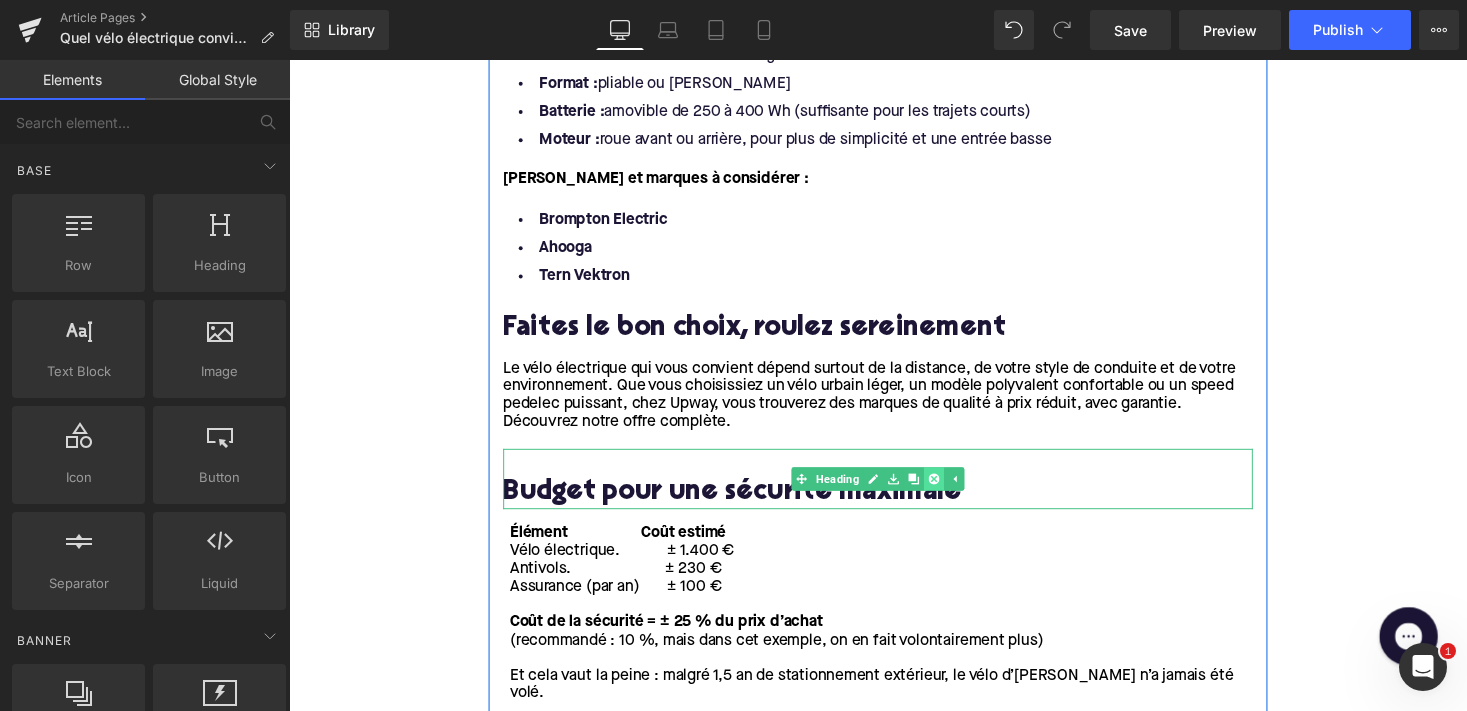 click 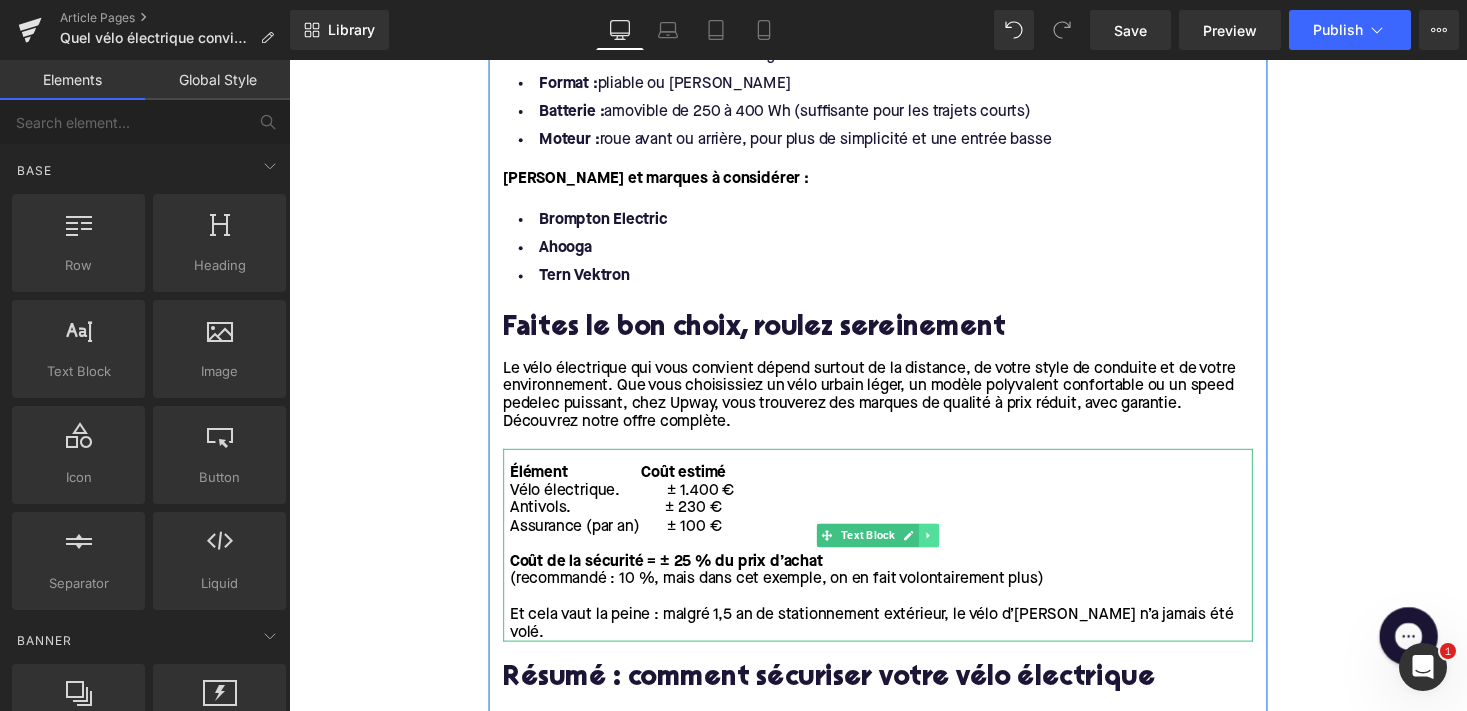 click 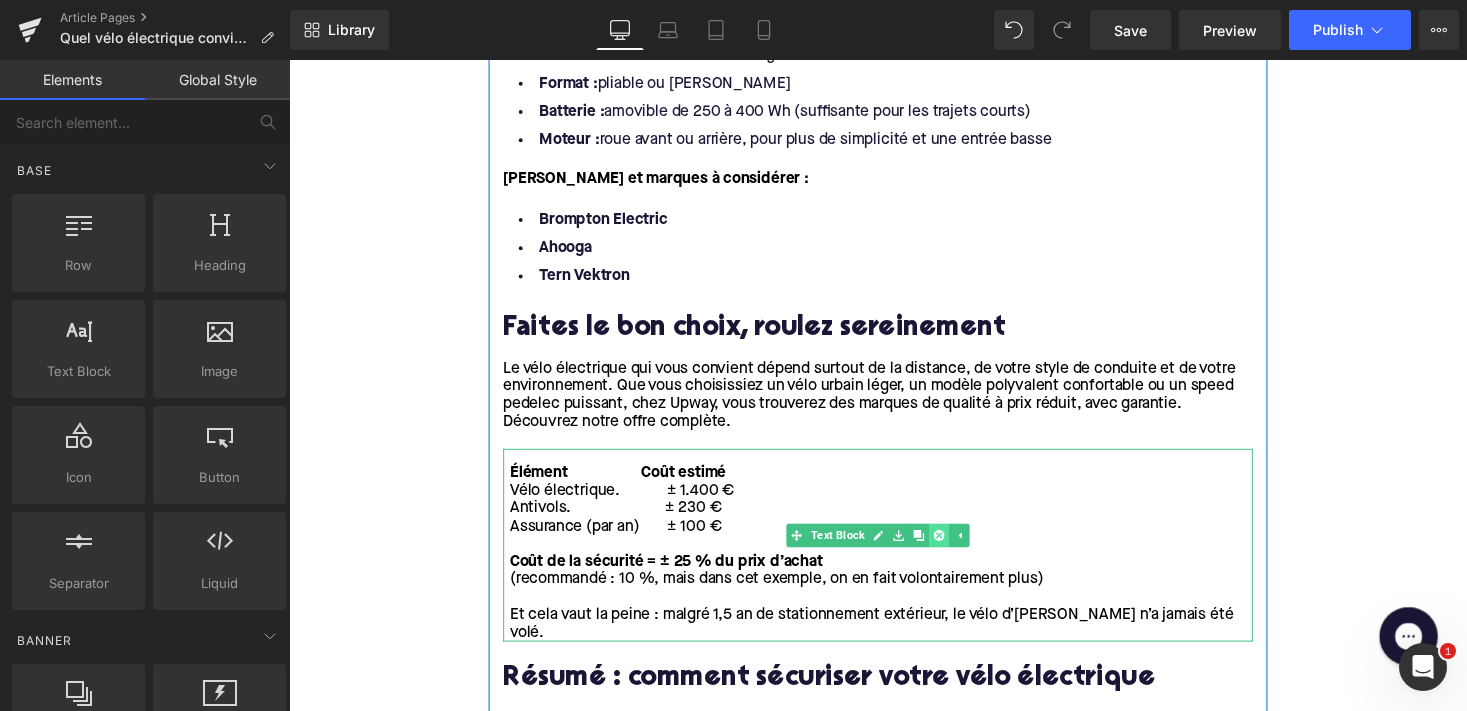 click 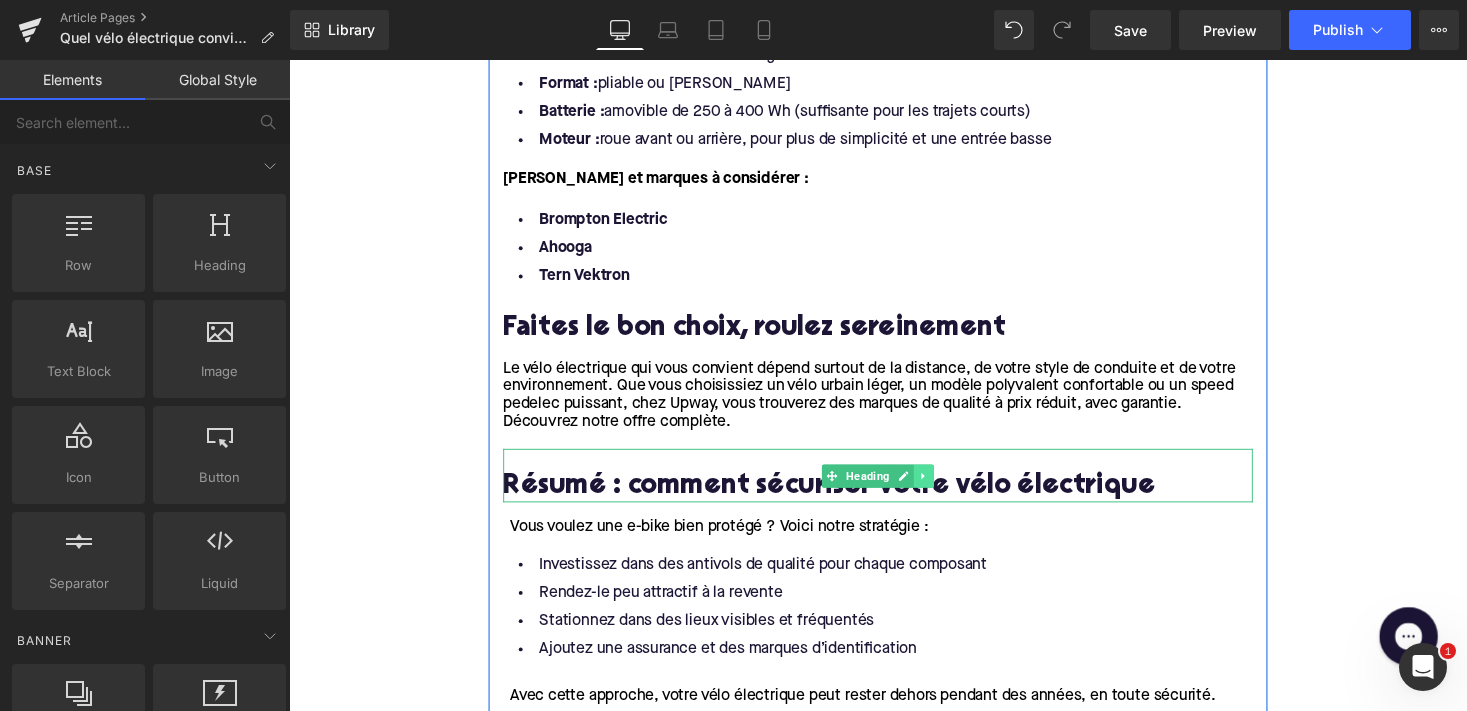 click at bounding box center (941, 487) 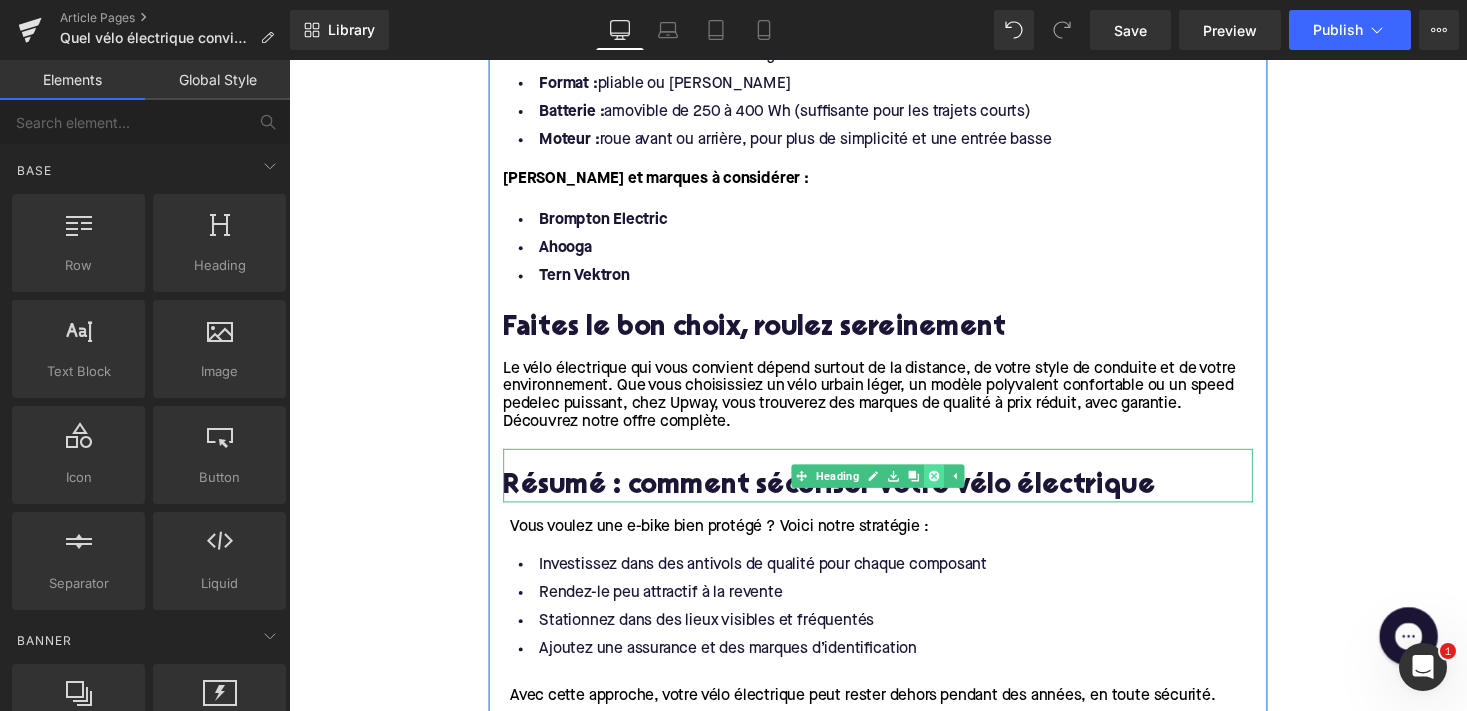 click at bounding box center (951, 487) 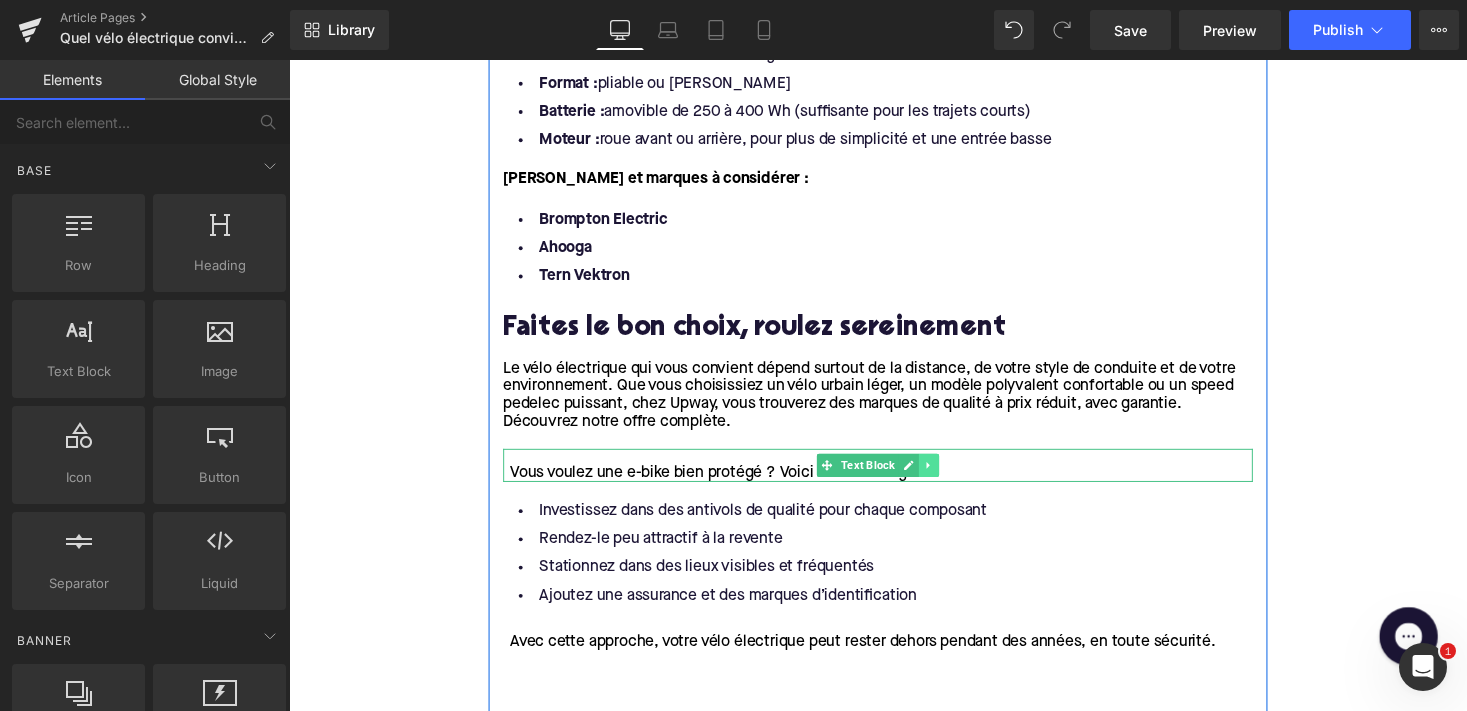 click 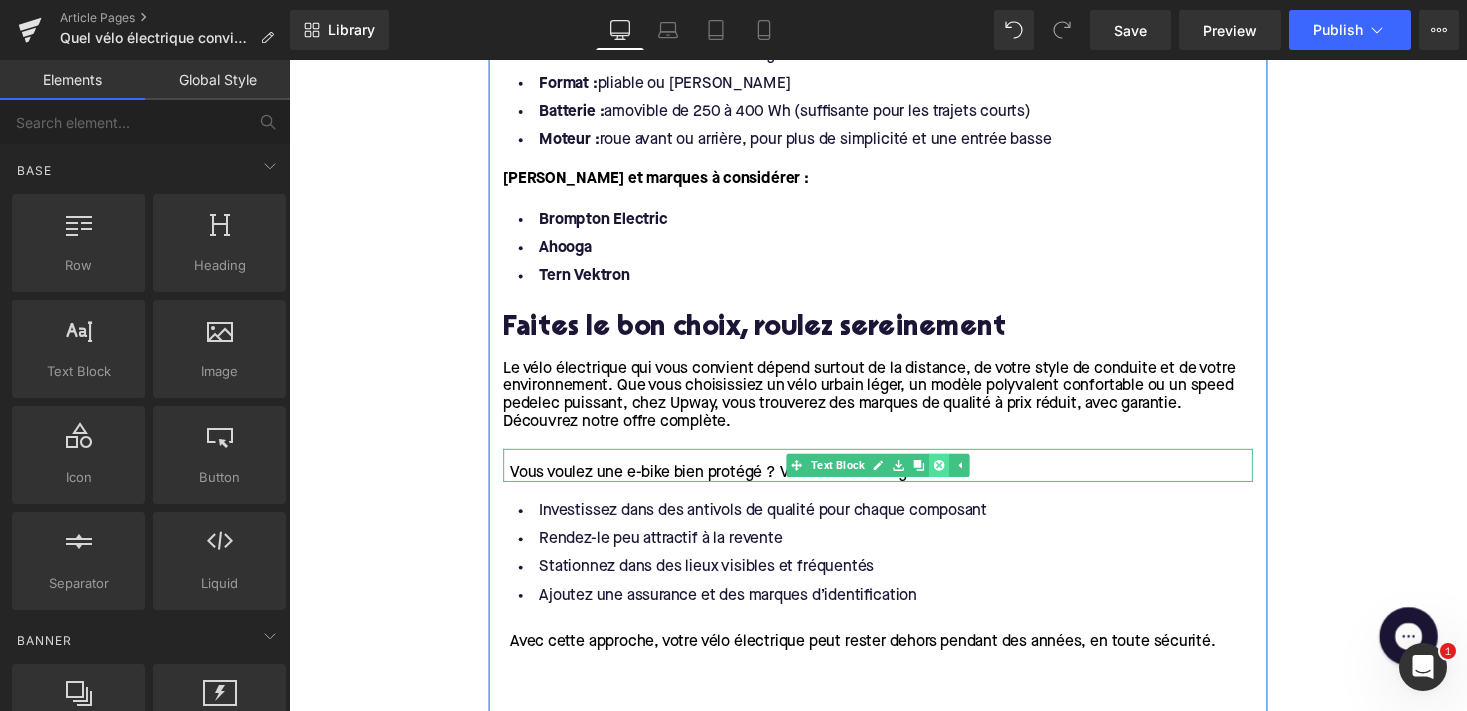 click 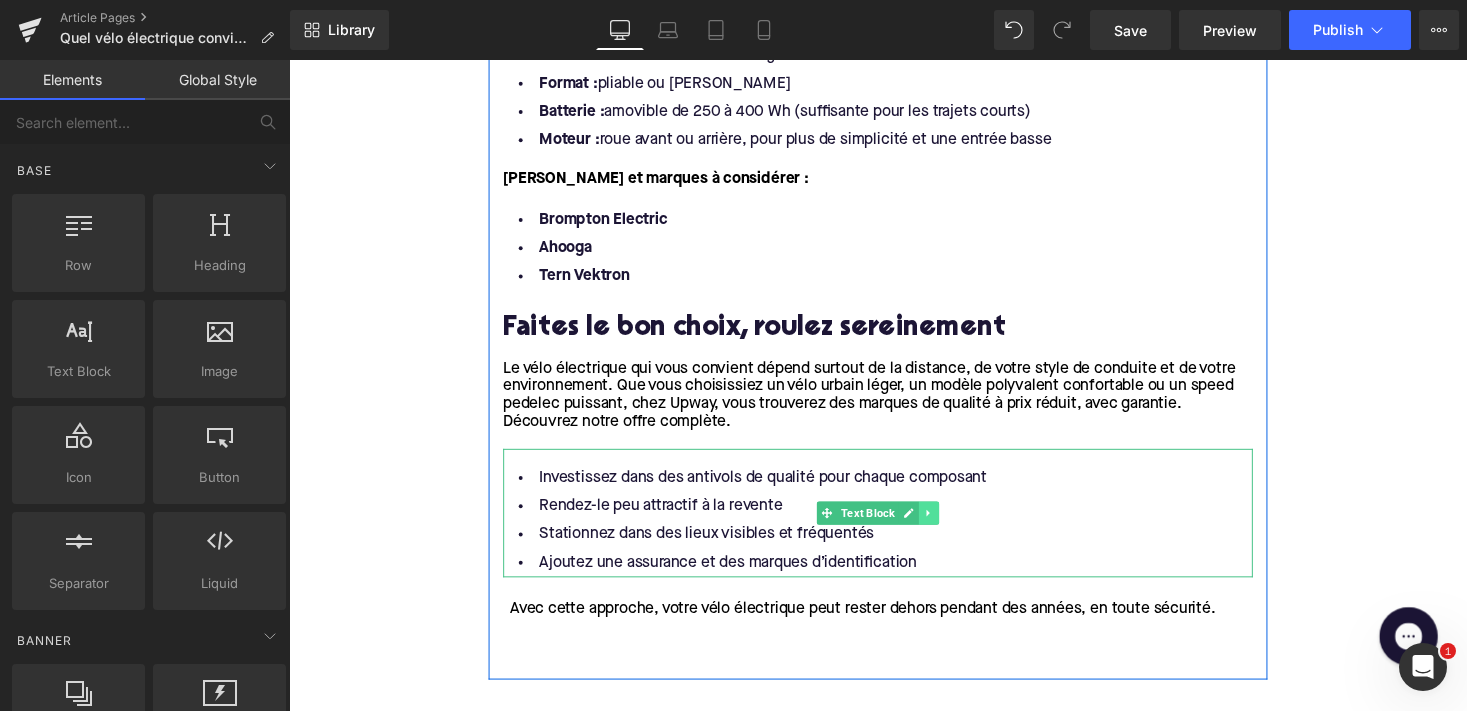 click at bounding box center (946, 525) 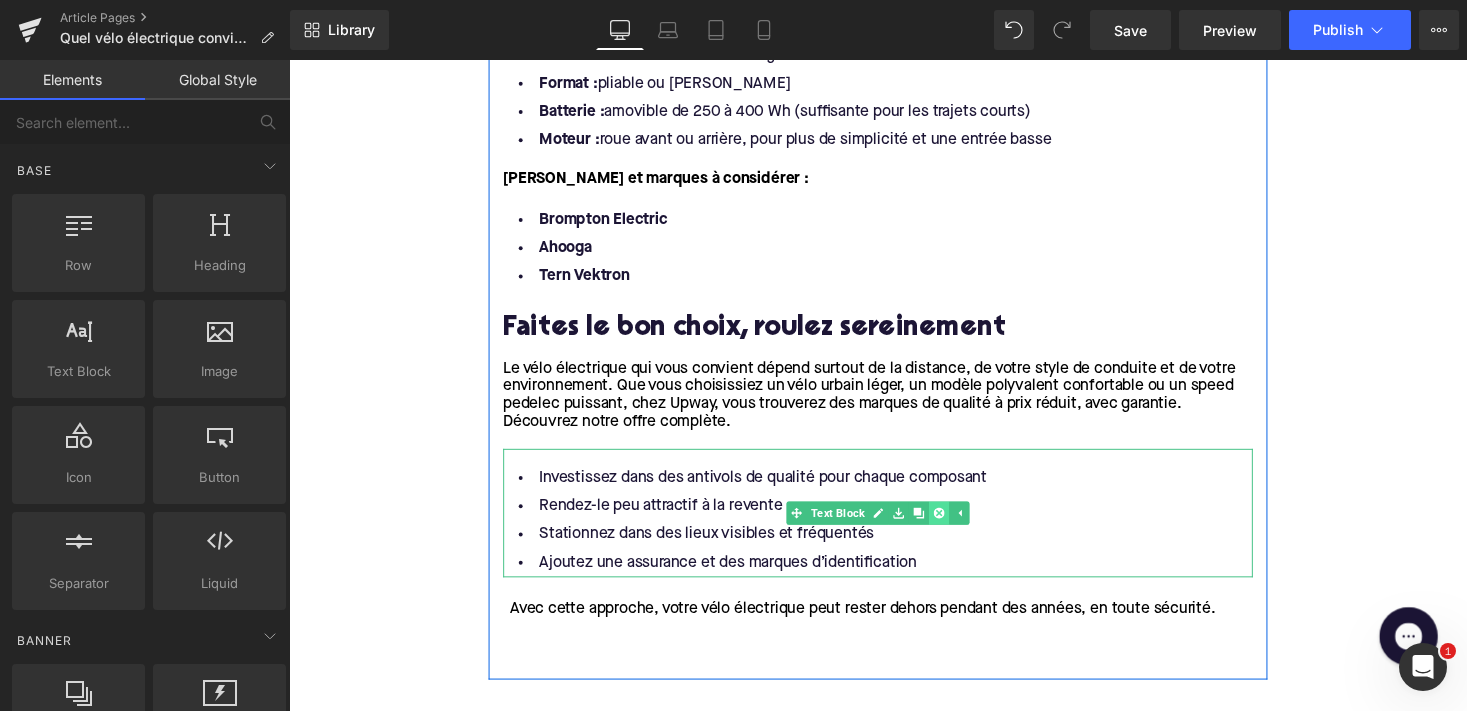 click 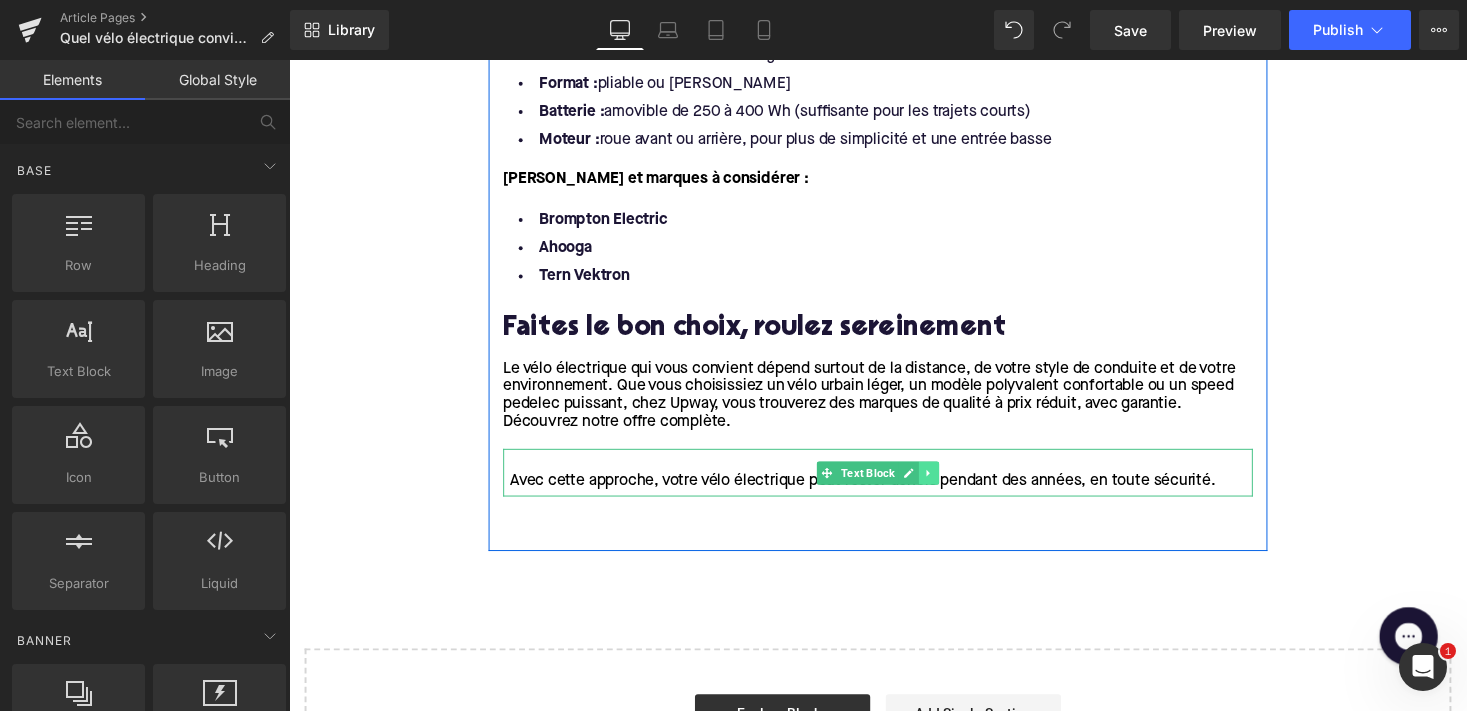 click 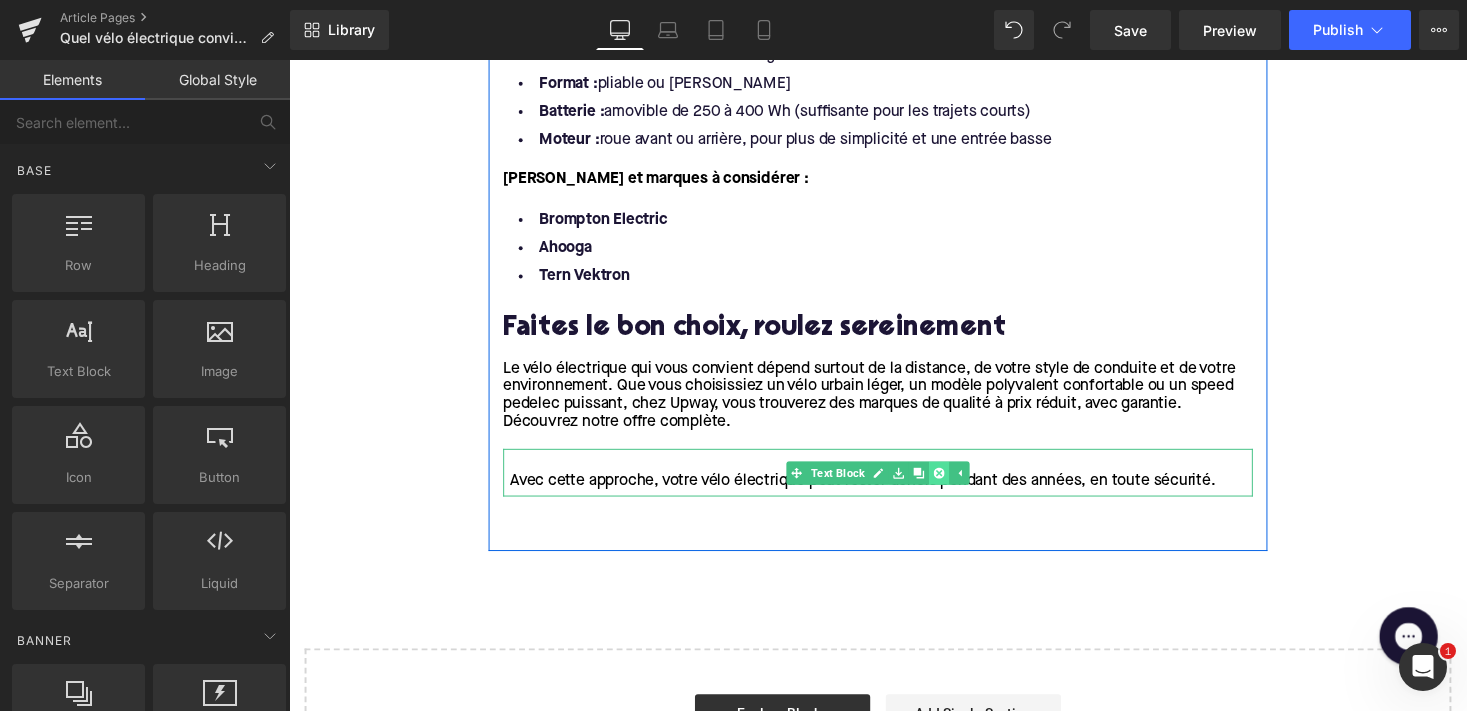 click 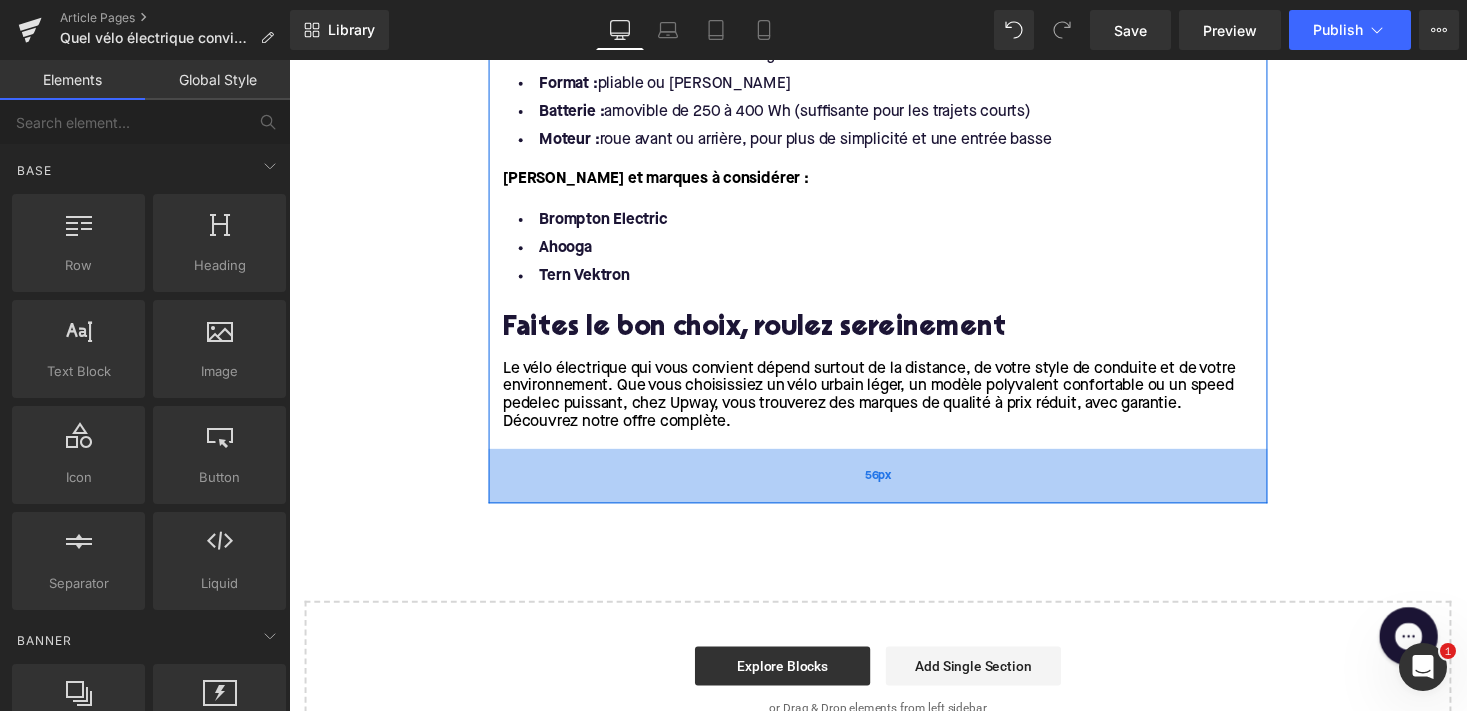 click on "56px" at bounding box center [894, 487] 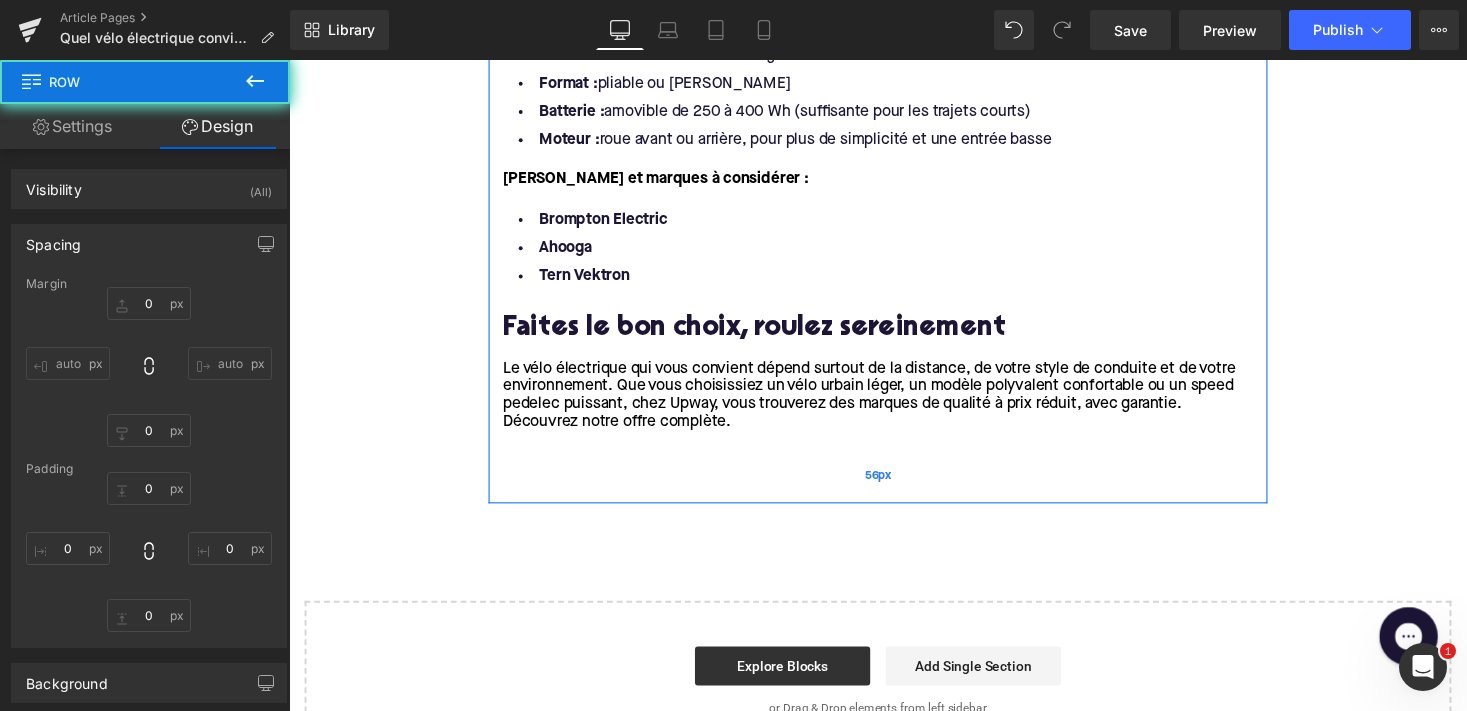 type on "0" 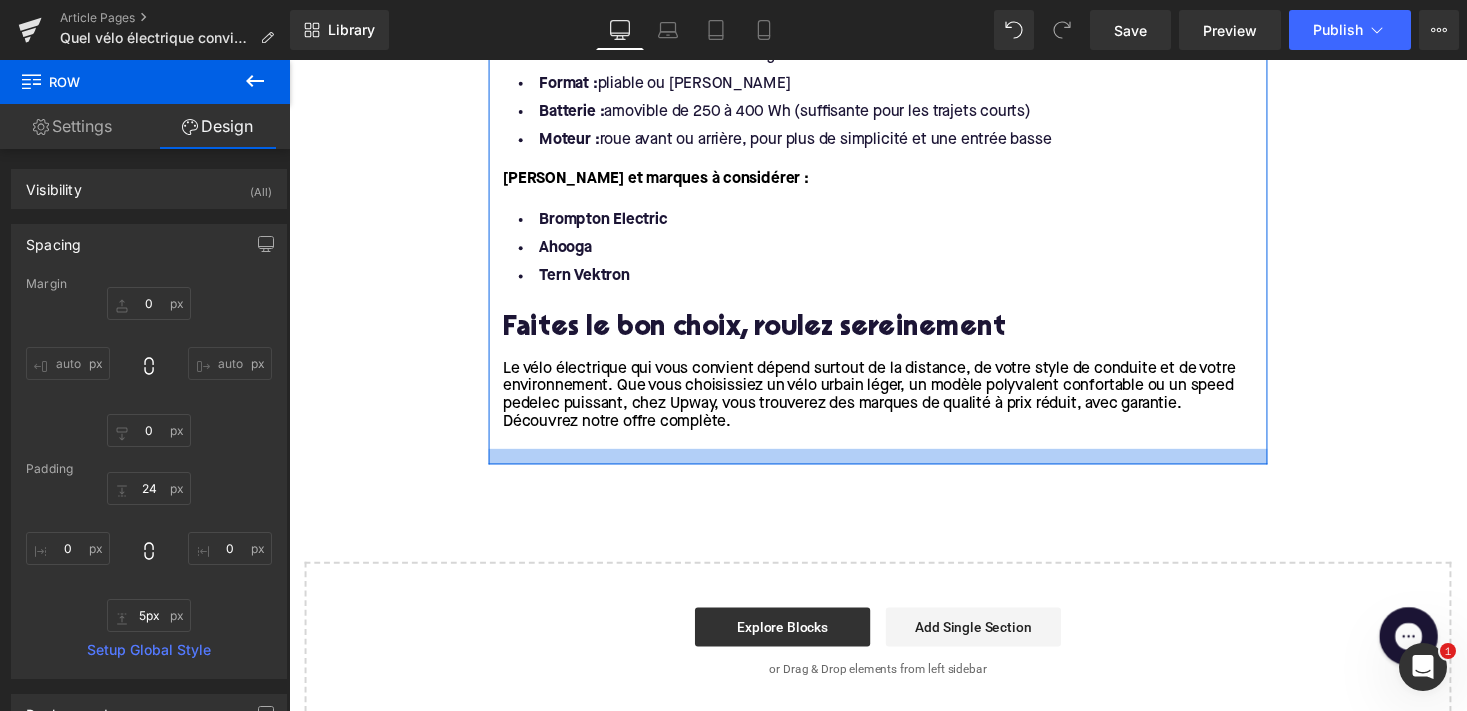 type on "0px" 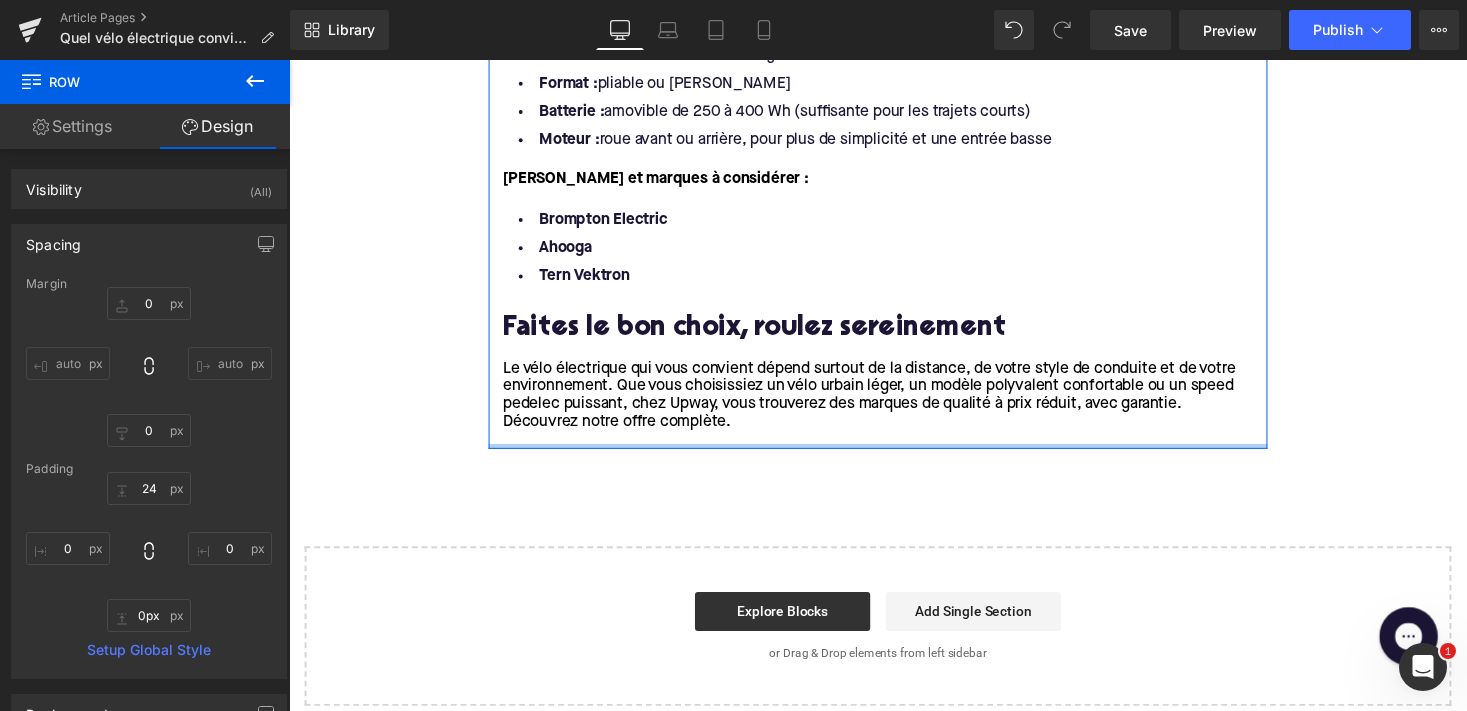 drag, startPoint x: 899, startPoint y: 468, endPoint x: 905, endPoint y: 408, distance: 60.299255 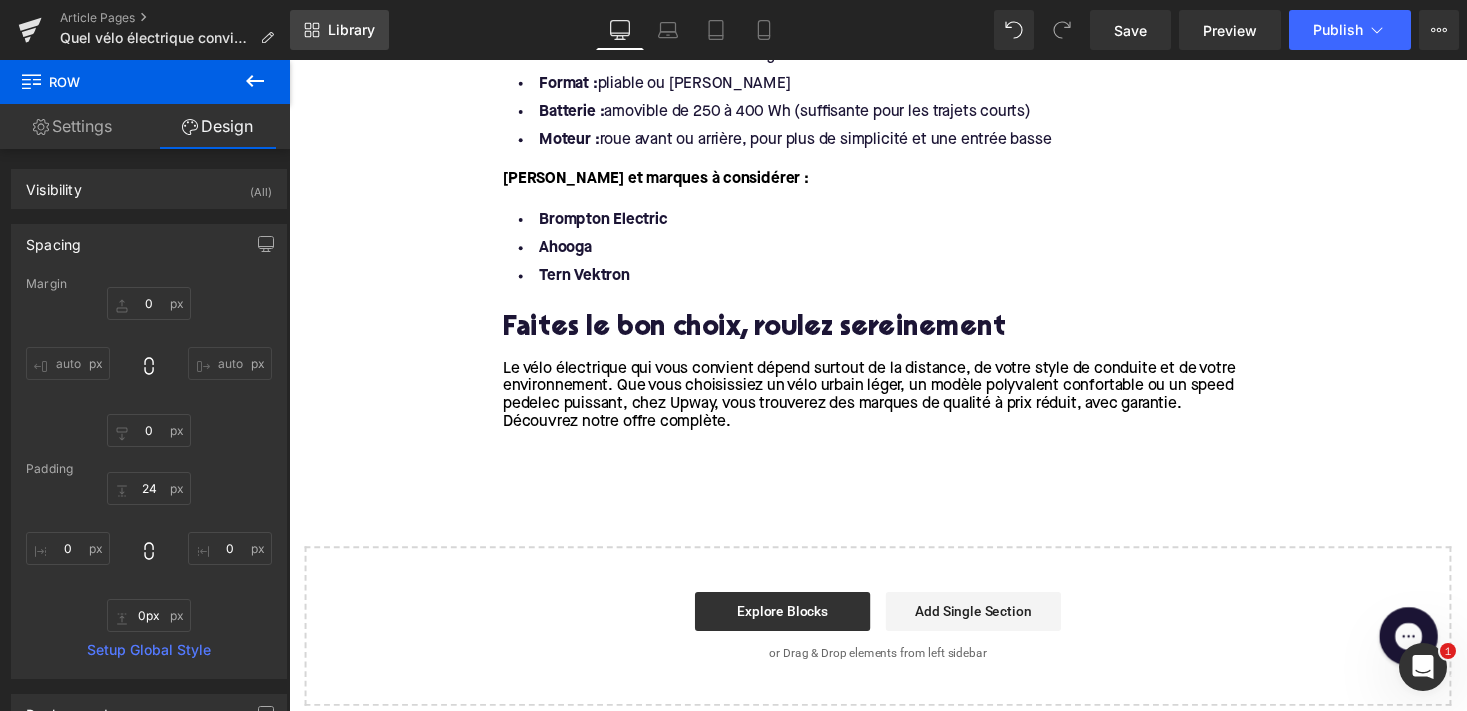 click on "Library" at bounding box center [339, 30] 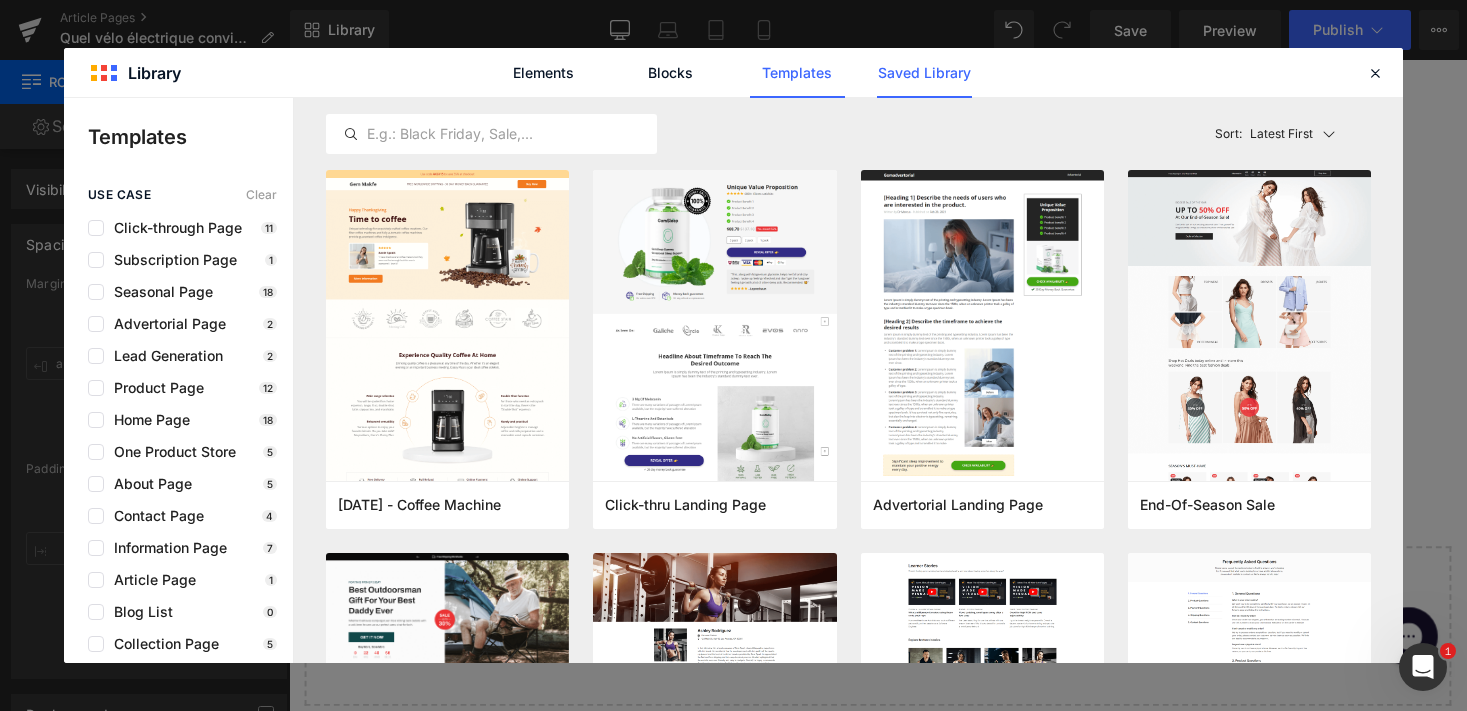 click on "Saved Library" 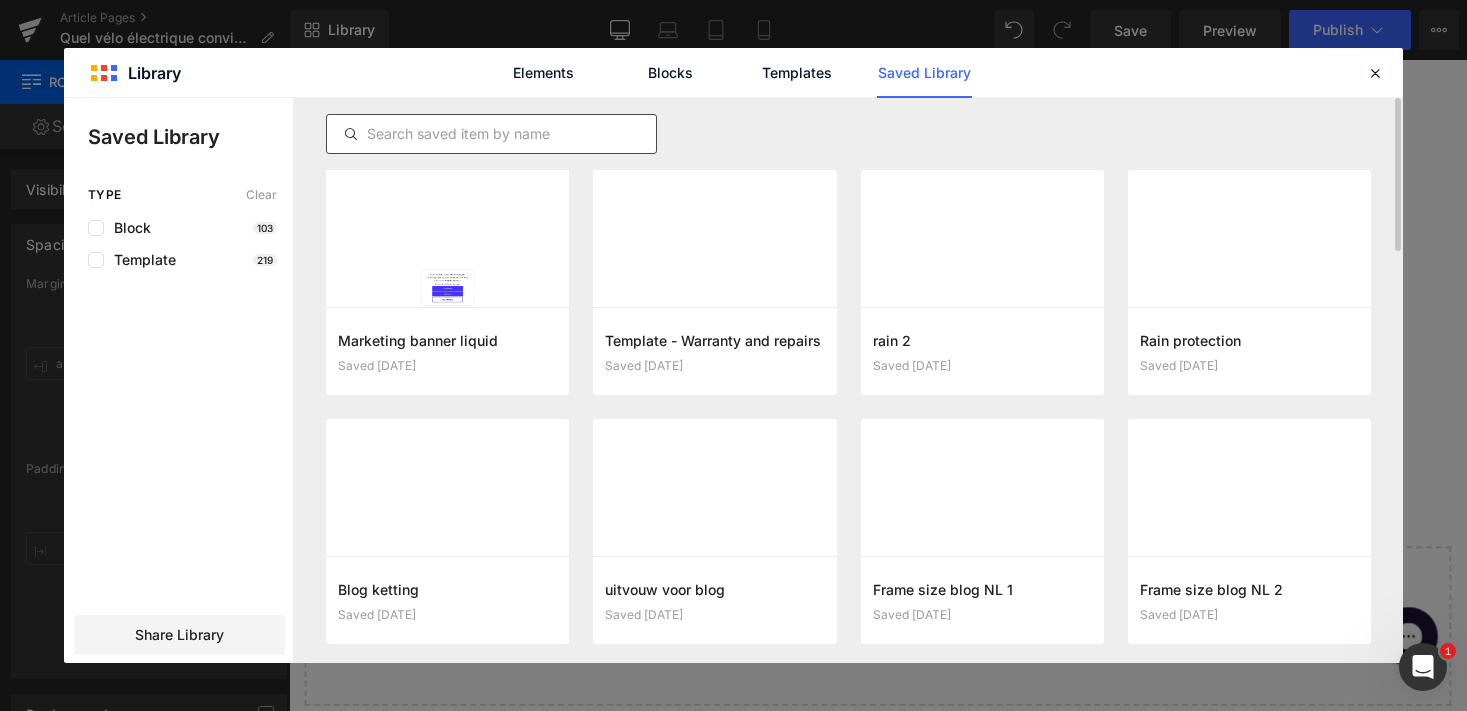 click at bounding box center [491, 134] 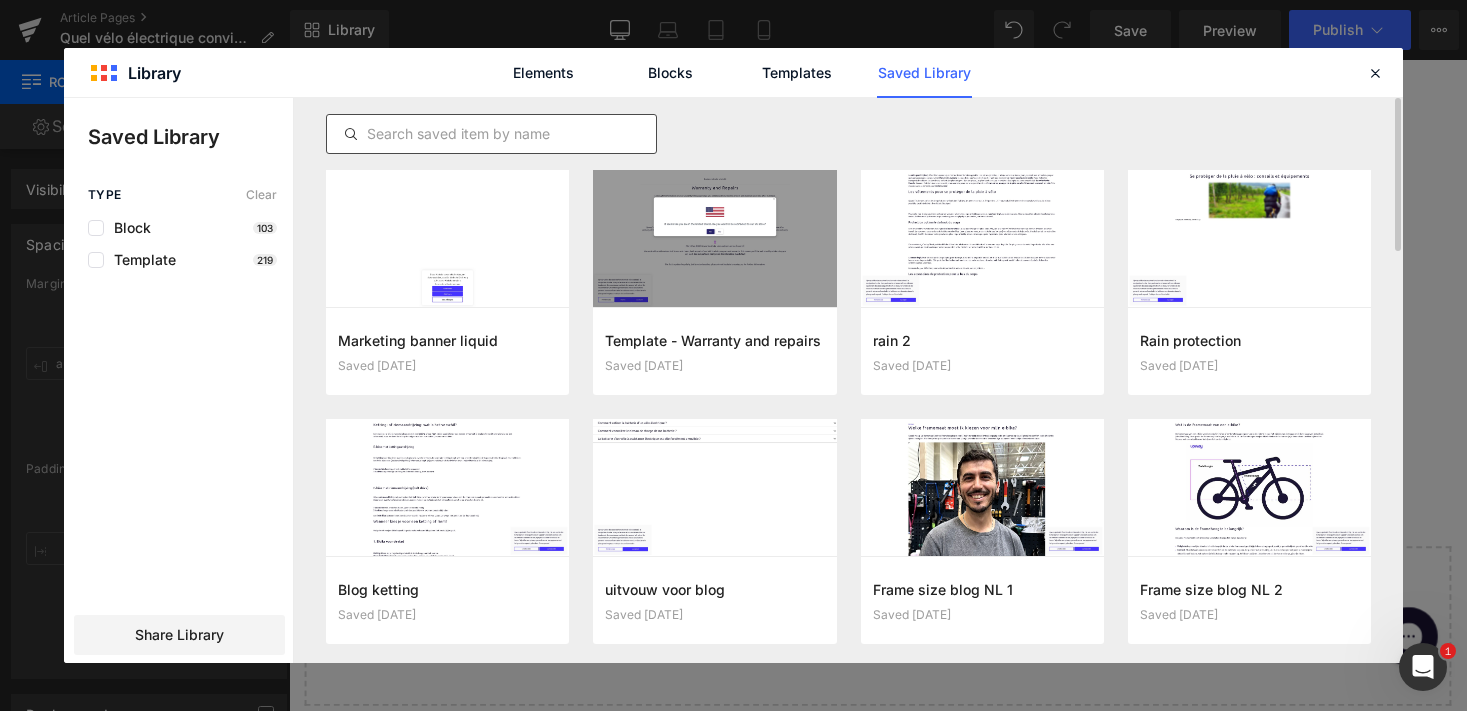 click at bounding box center [491, 134] 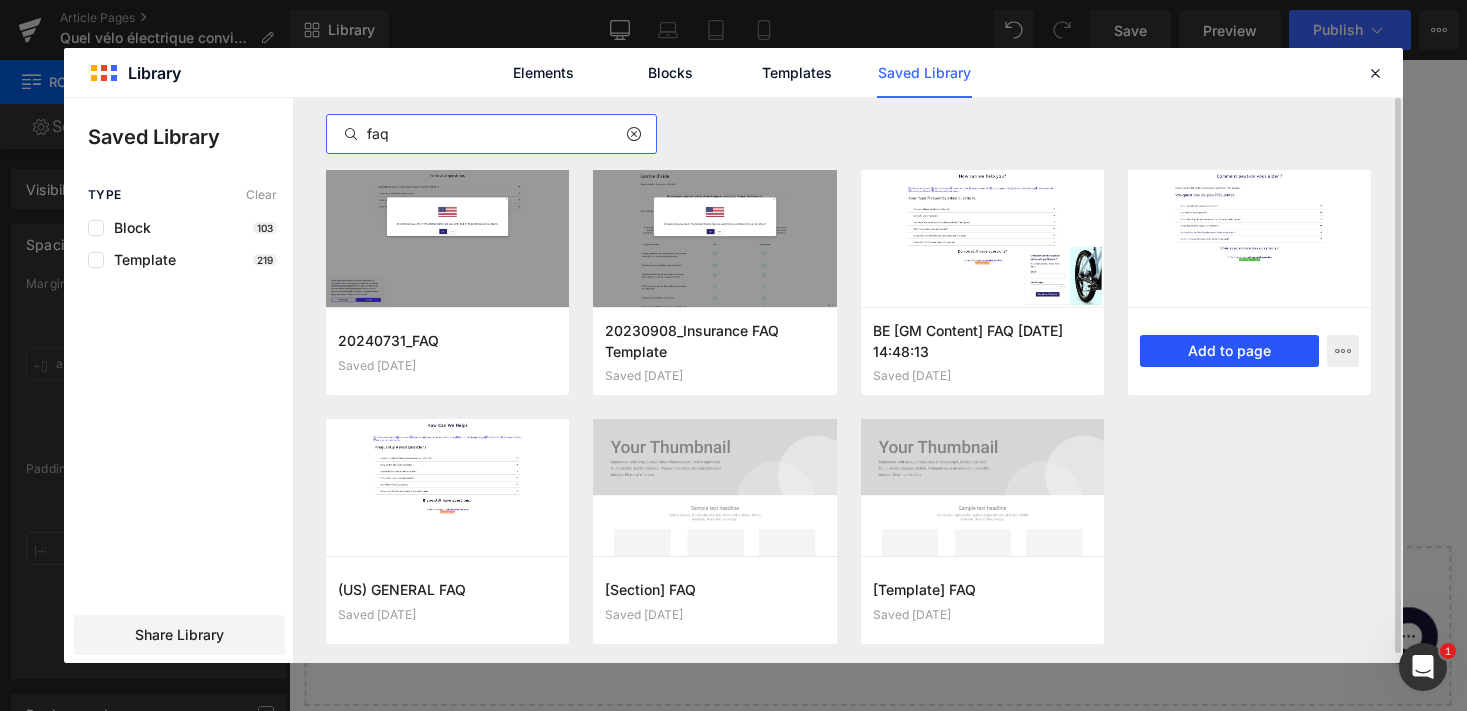 type on "faq" 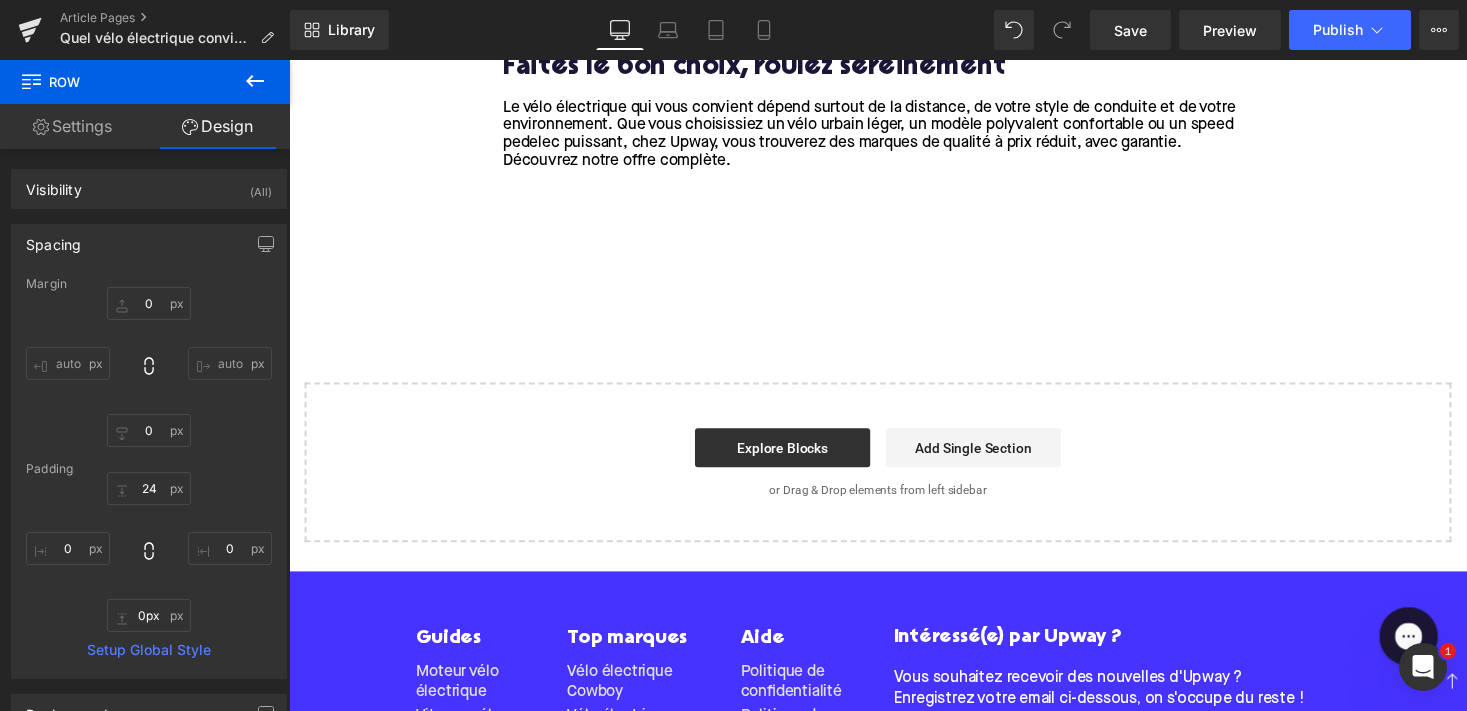 scroll, scrollTop: 3858, scrollLeft: 0, axis: vertical 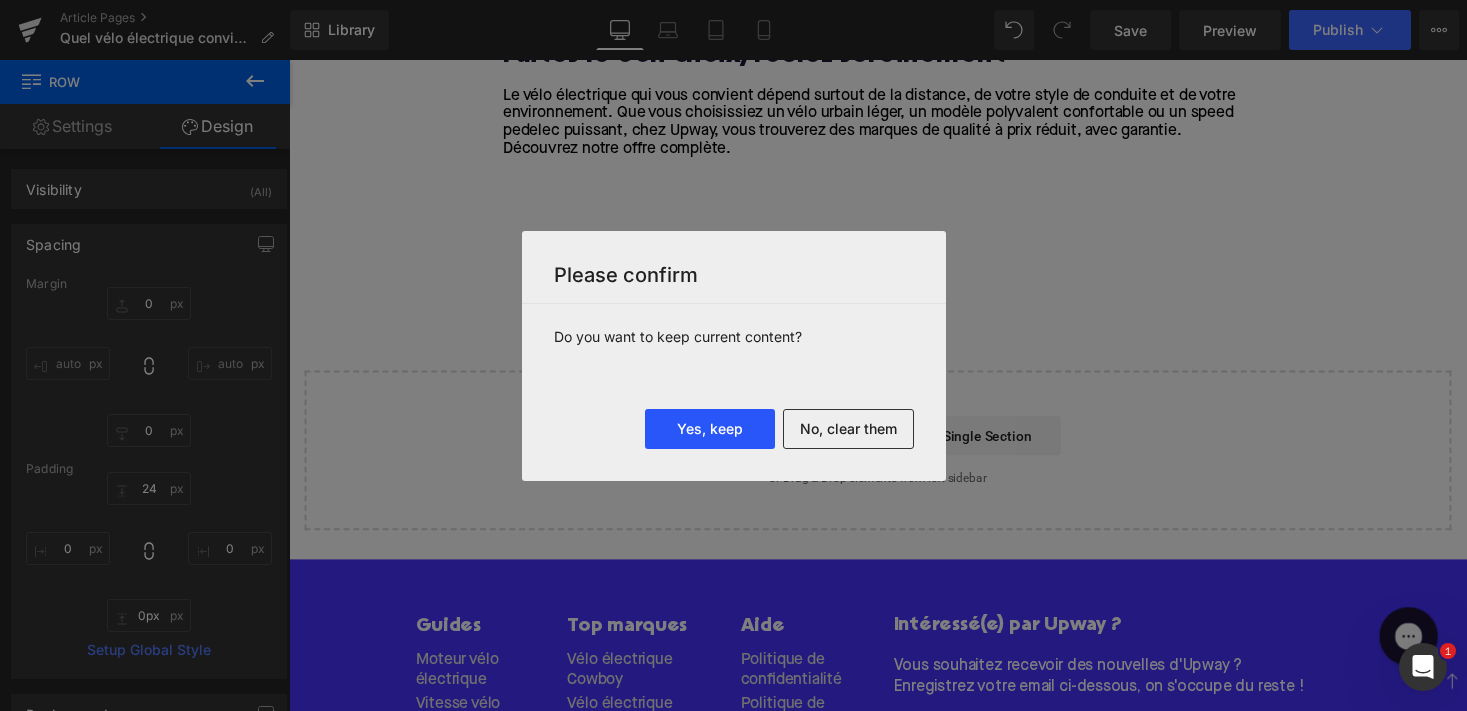 click on "Yes, keep" at bounding box center [710, 429] 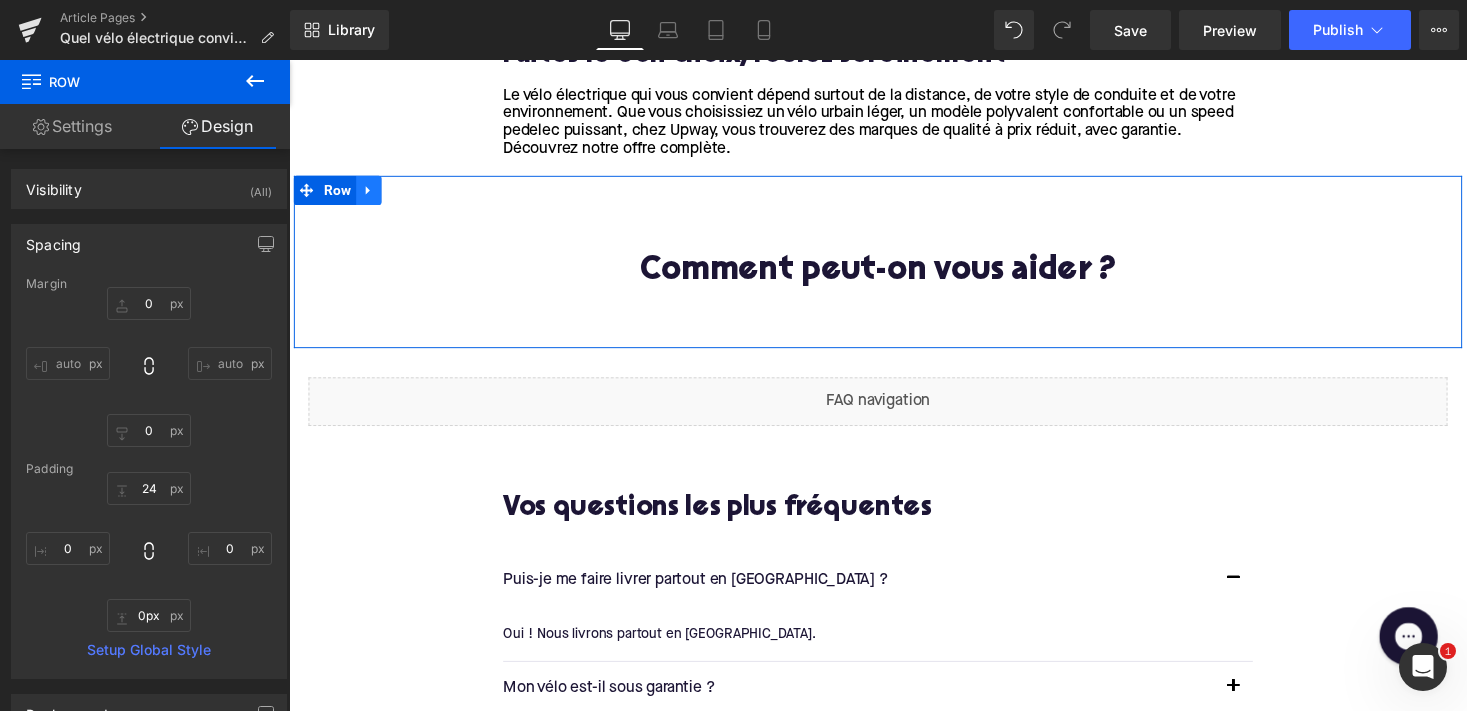 click 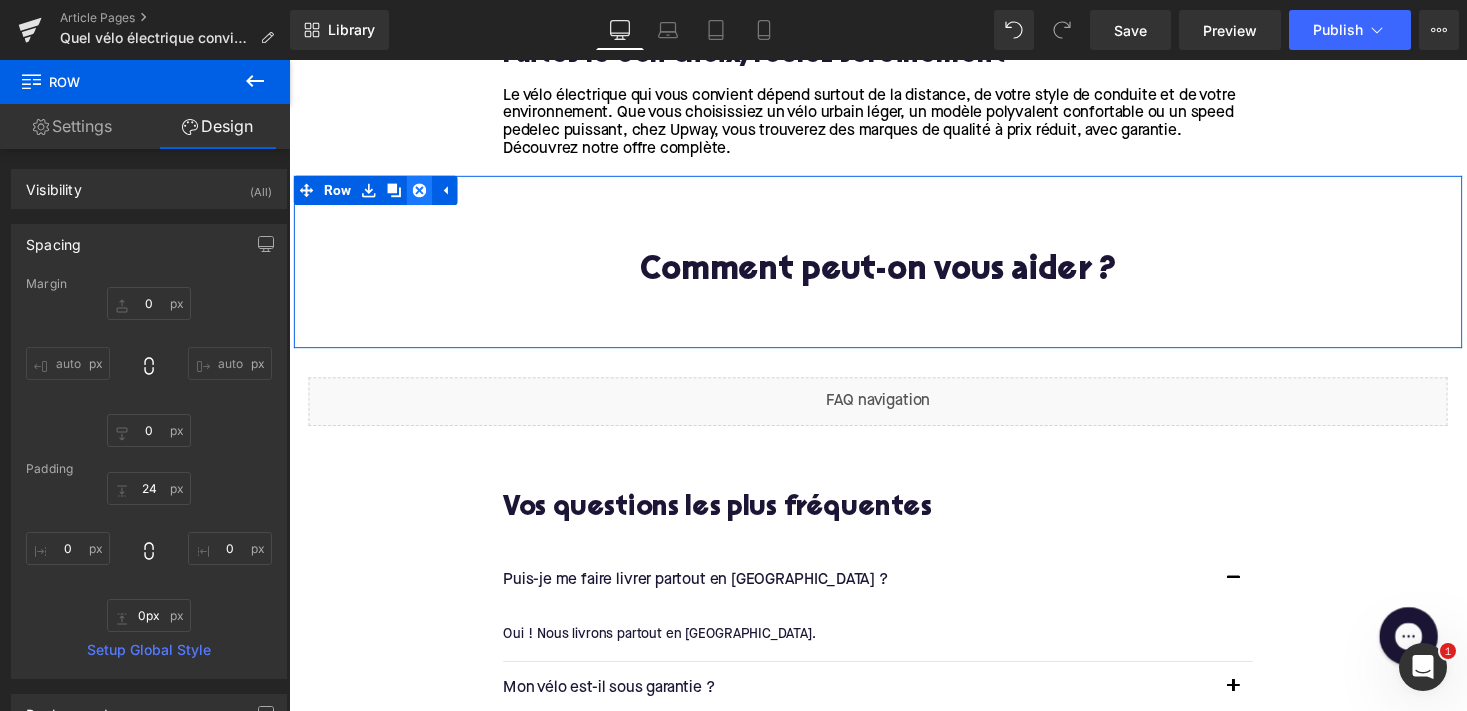 click 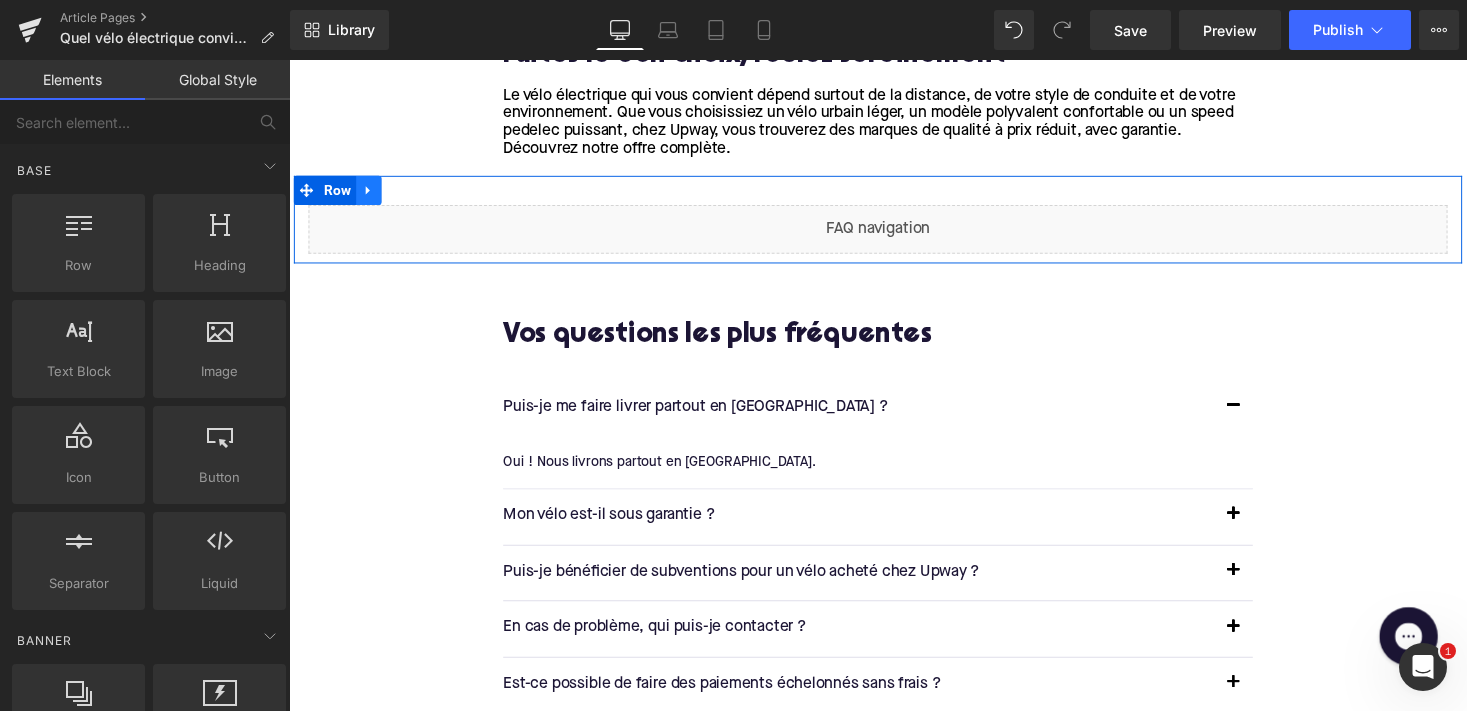click 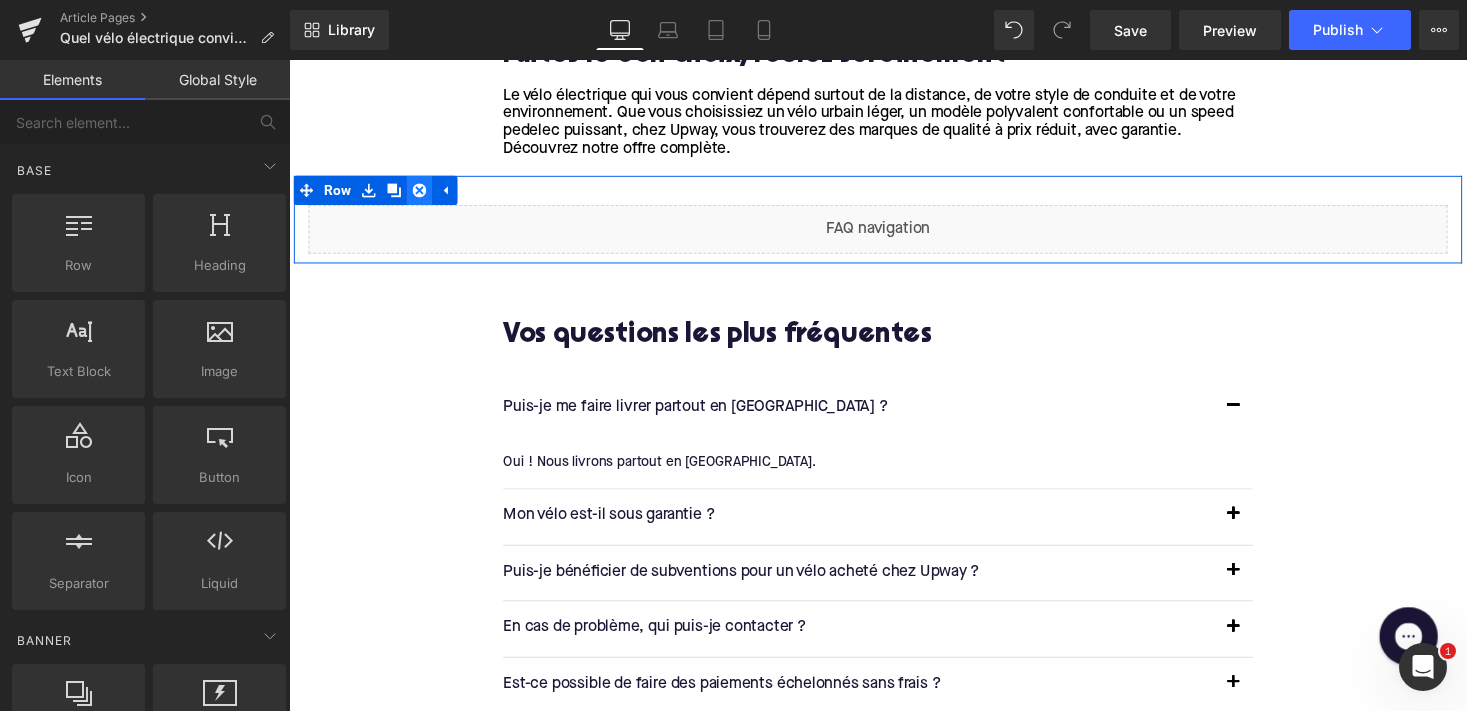 click 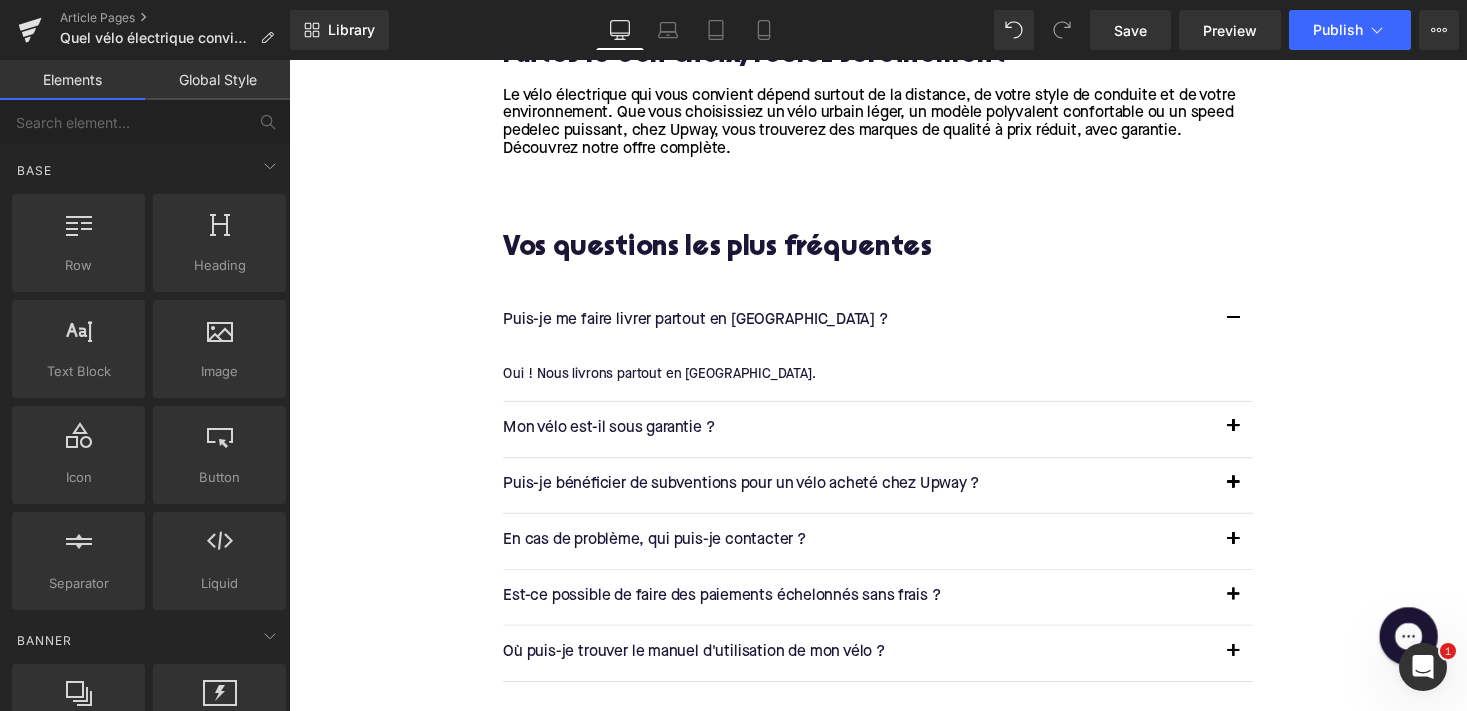 click on "Puis-je me faire livrer partout en France ?" at bounding box center [874, 328] 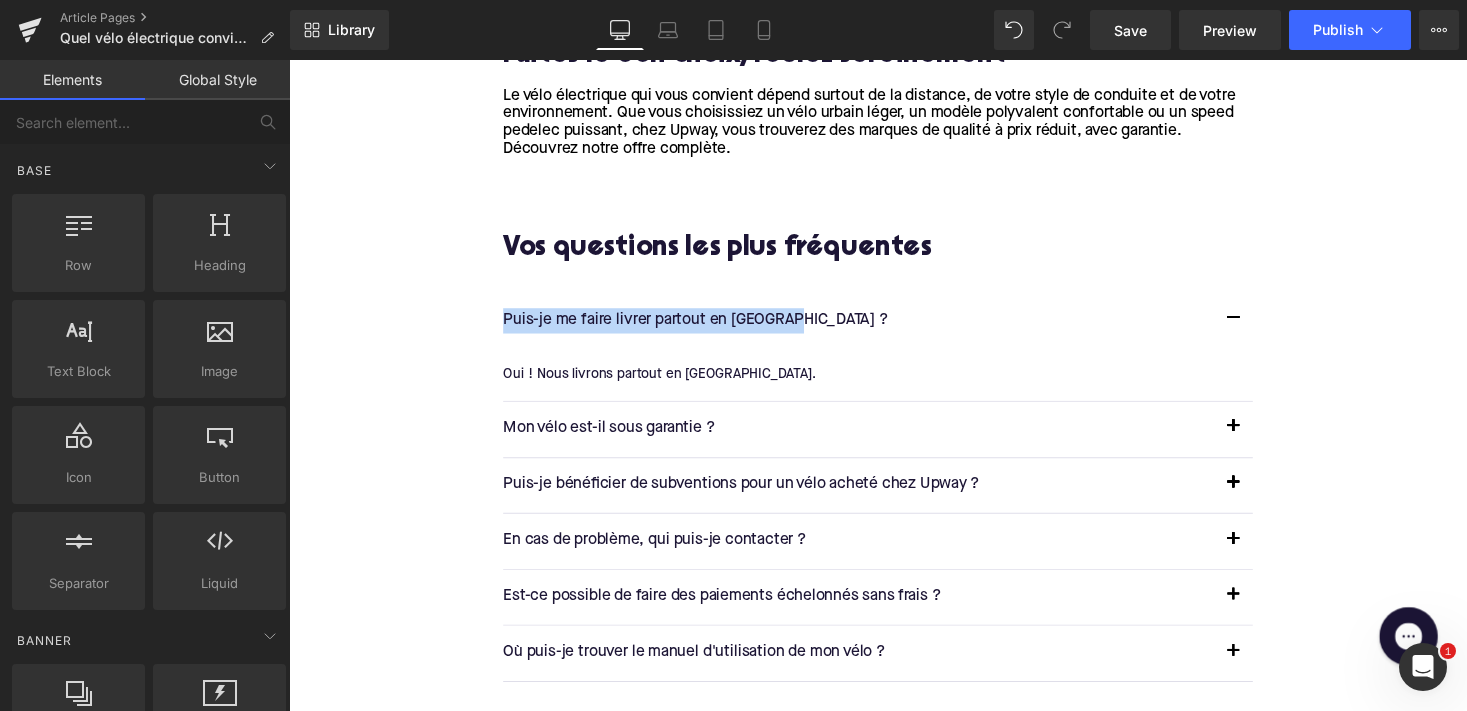 click on "Puis-je me faire livrer partout en France ?" at bounding box center [874, 328] 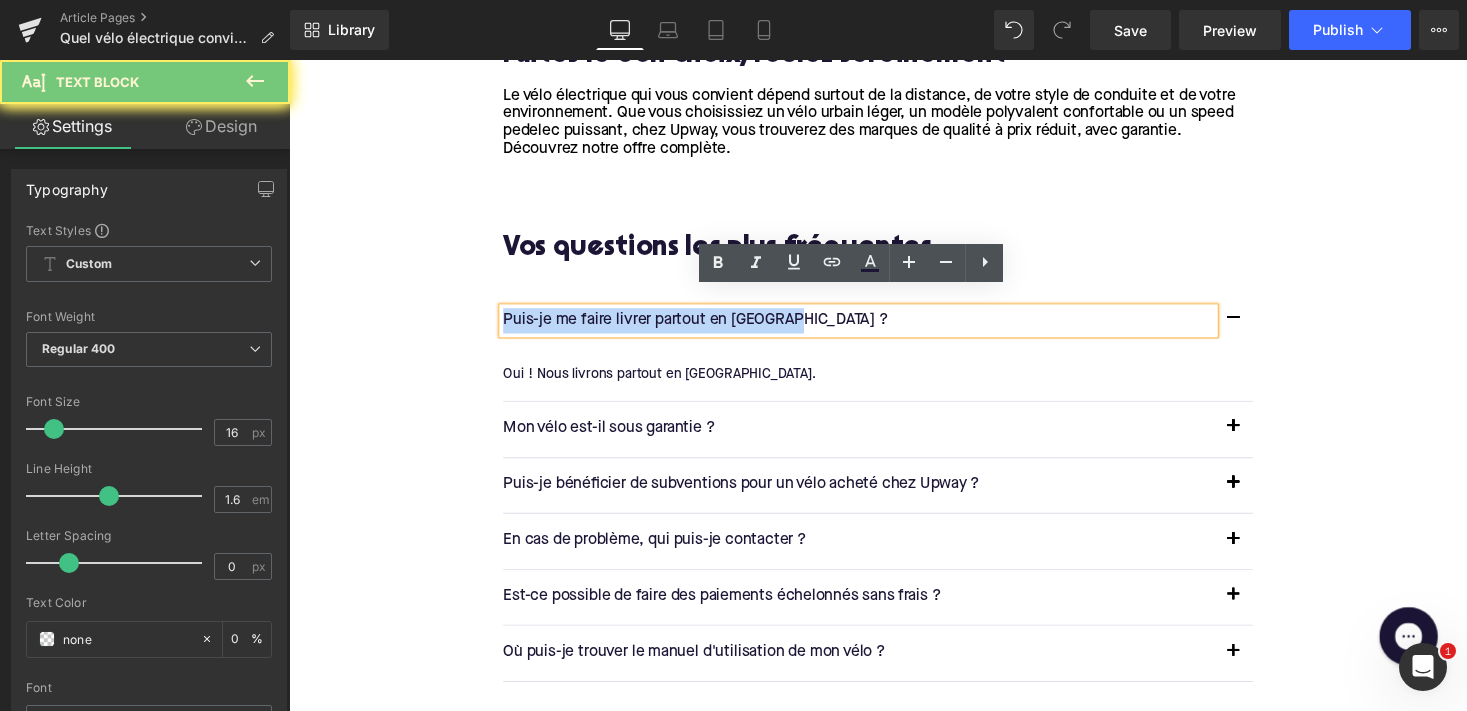click on "Puis-je me faire livrer partout en France ?" at bounding box center [874, 328] 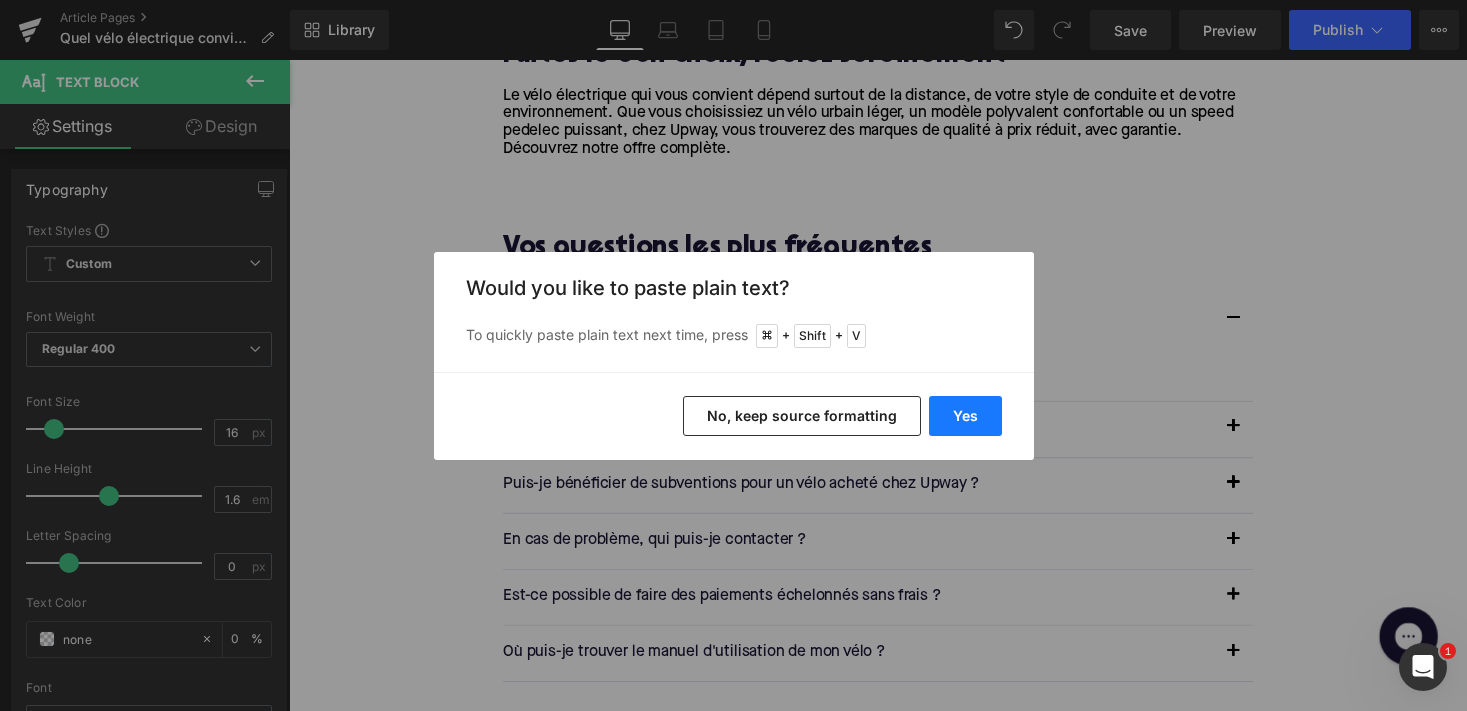 click on "Yes" at bounding box center (965, 416) 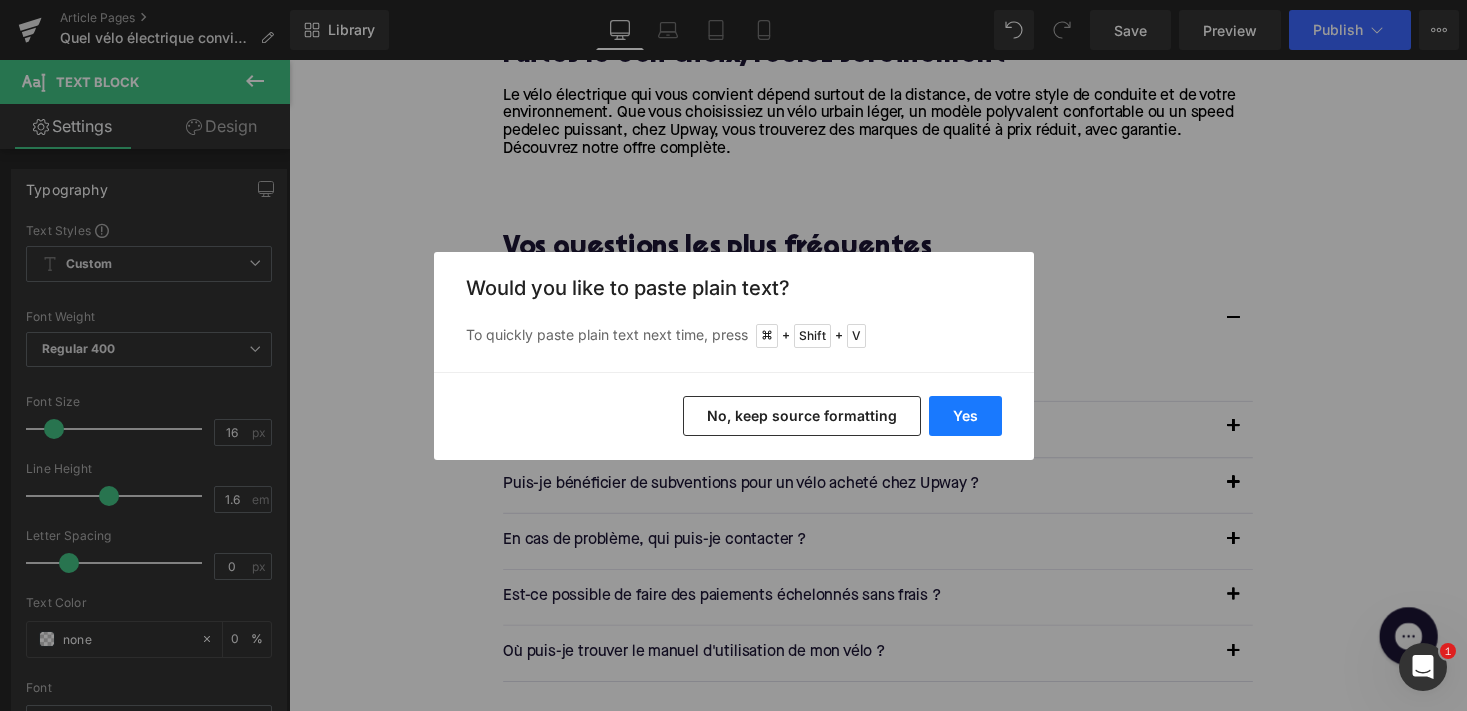 type 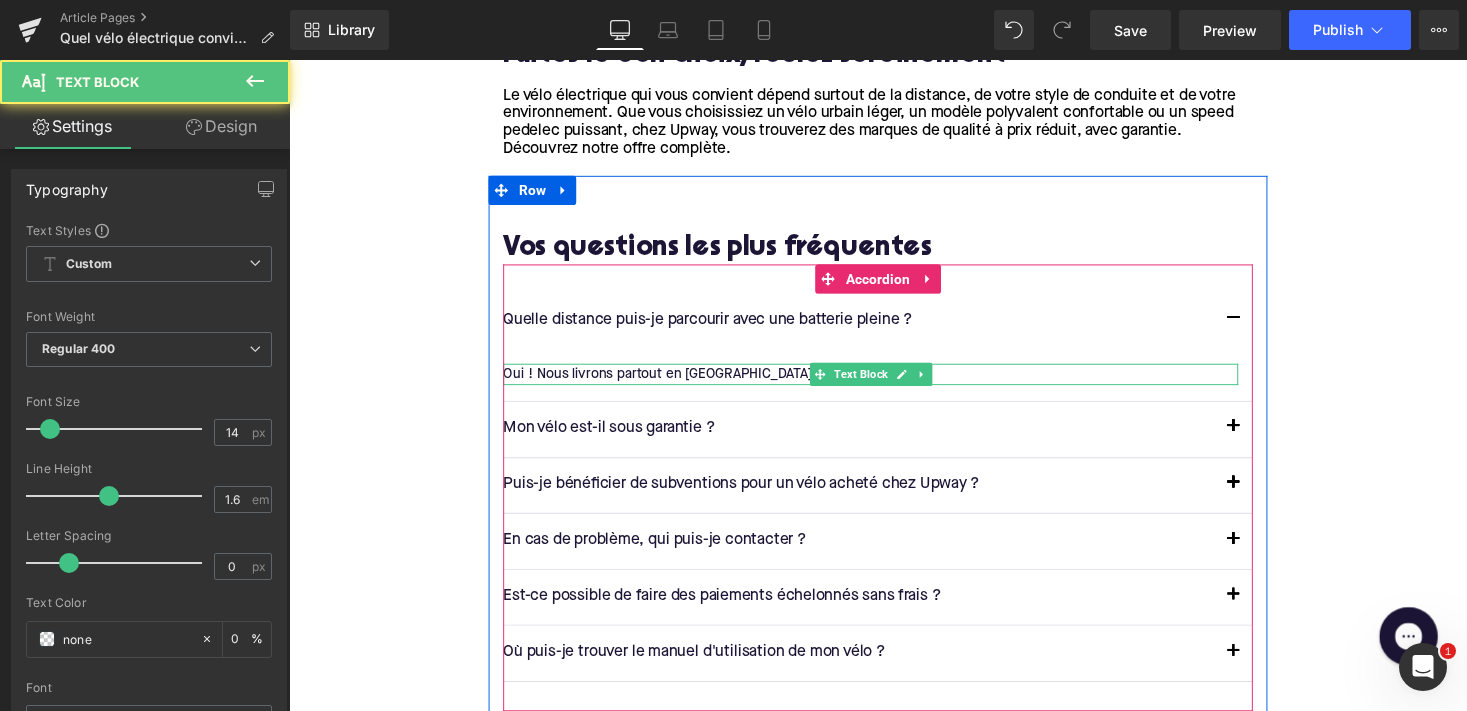 click on "Oui ! Nous livrons partout en France métropolitaine." at bounding box center (886, 383) 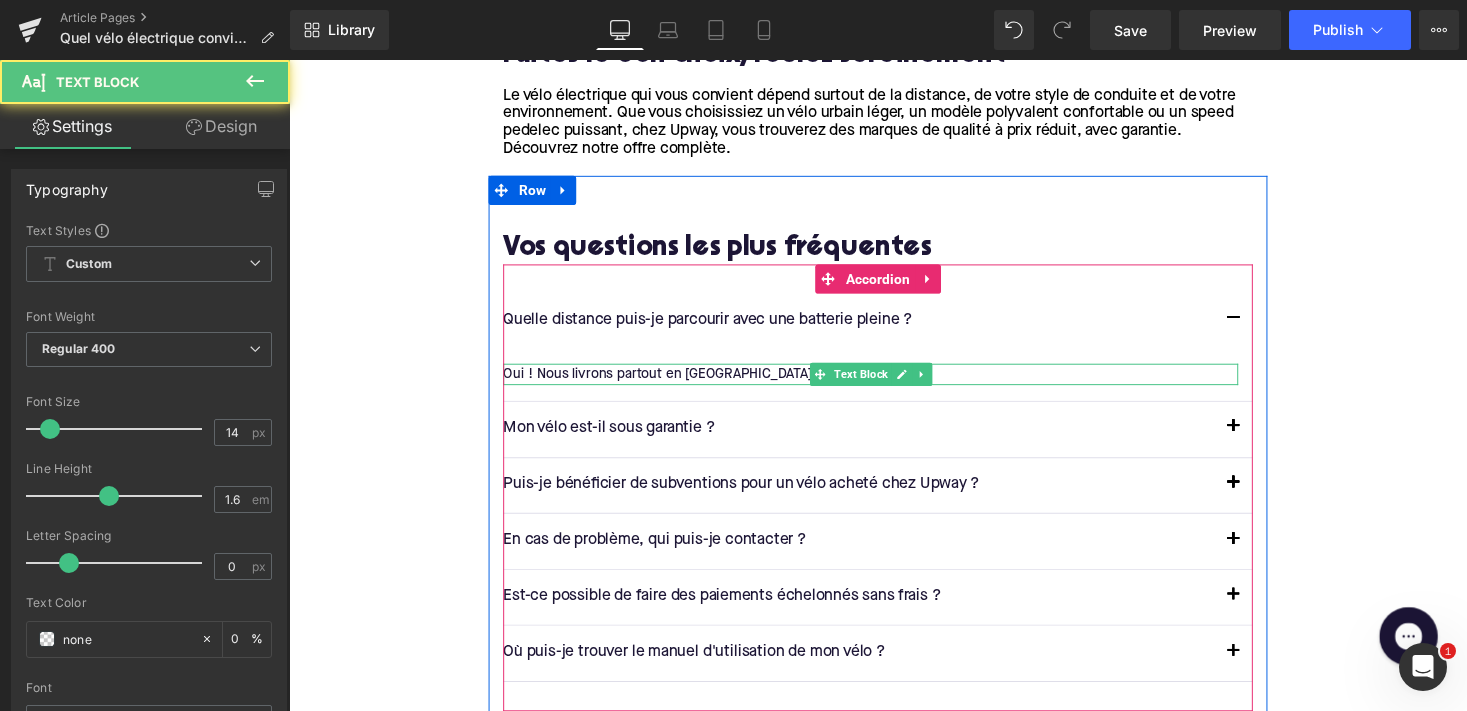 click on "Oui ! Nous livrons partout en France métropolitaine." at bounding box center [886, 383] 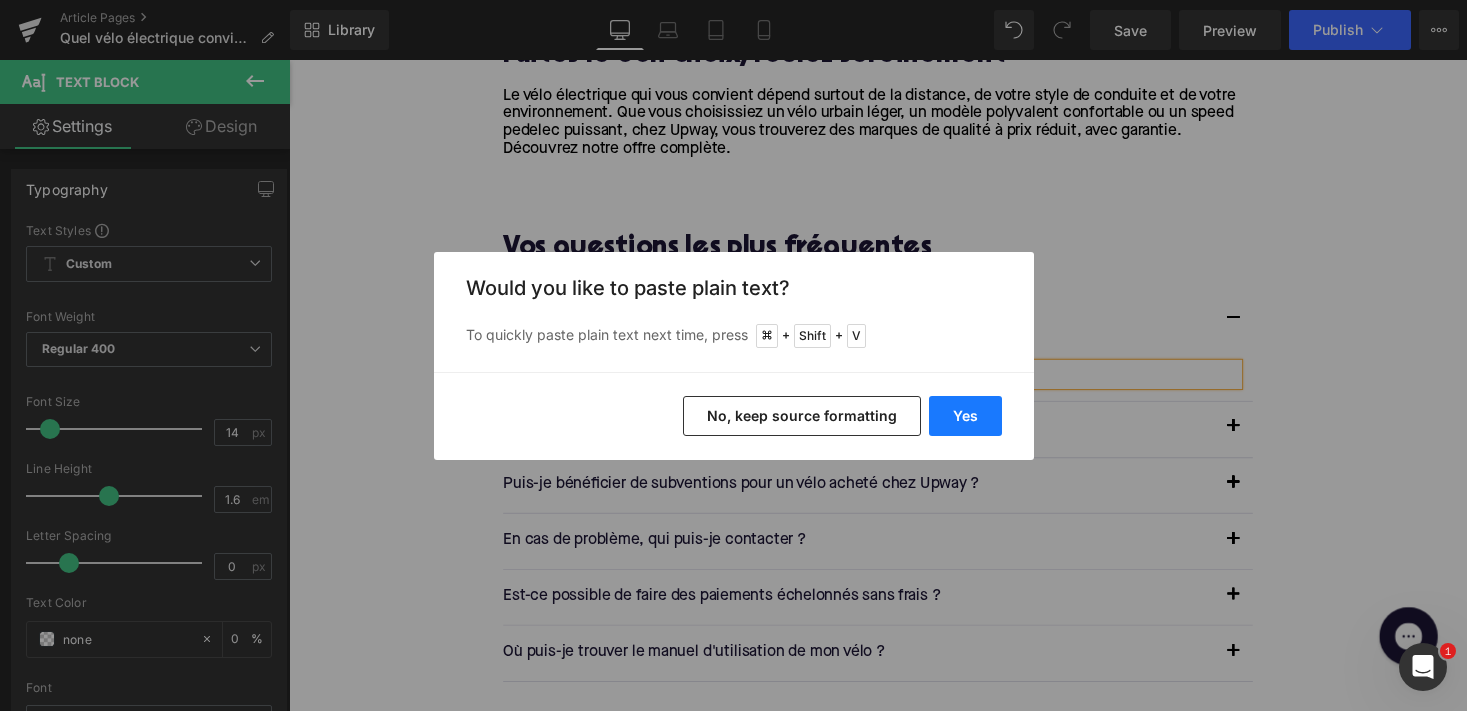 click on "Yes" at bounding box center (965, 416) 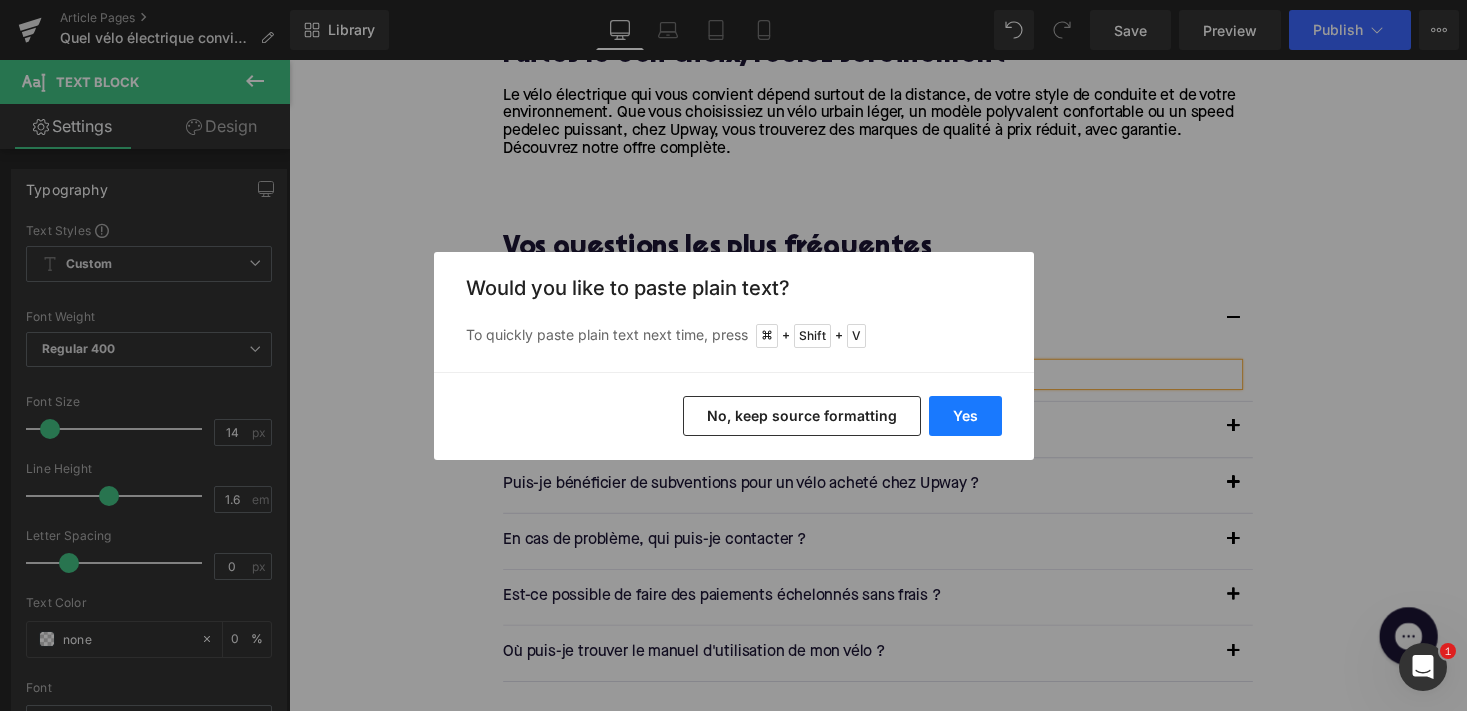 type 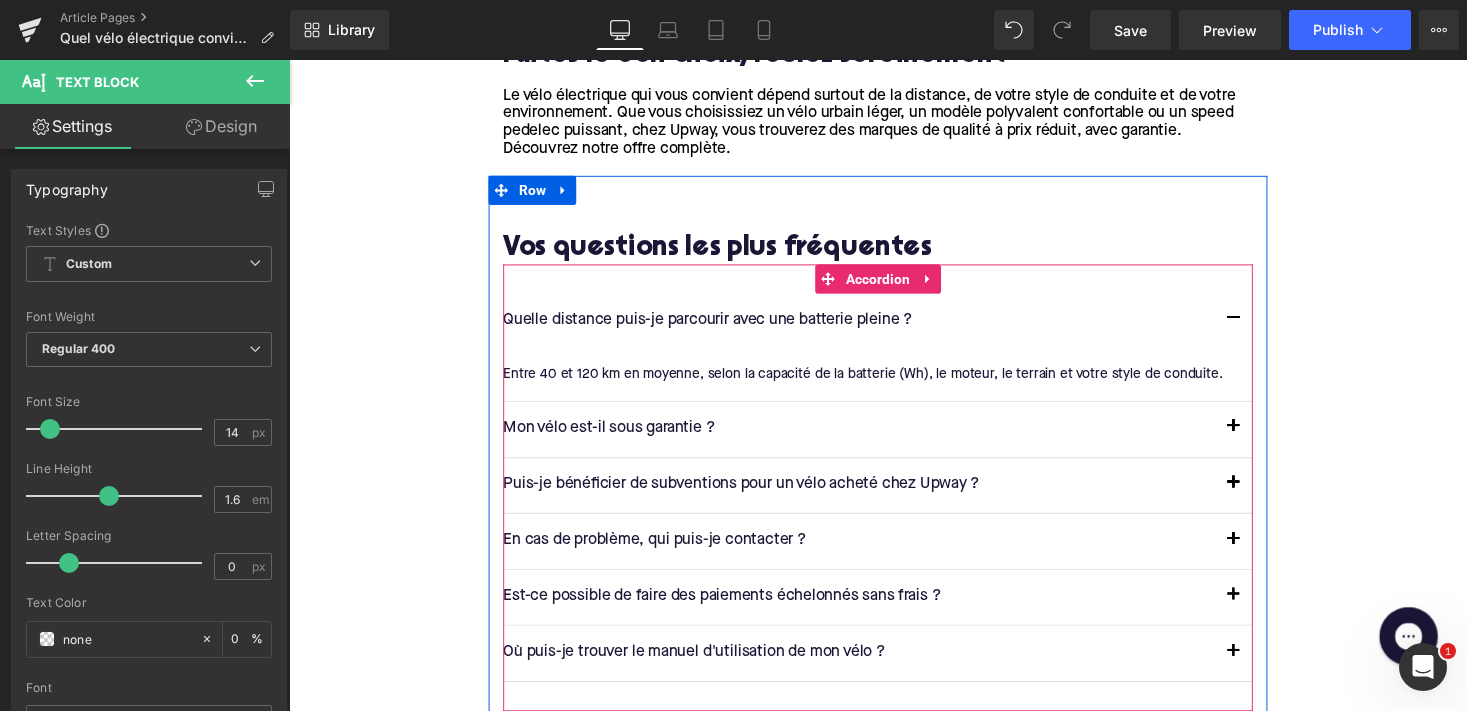 click at bounding box center [1259, 328] 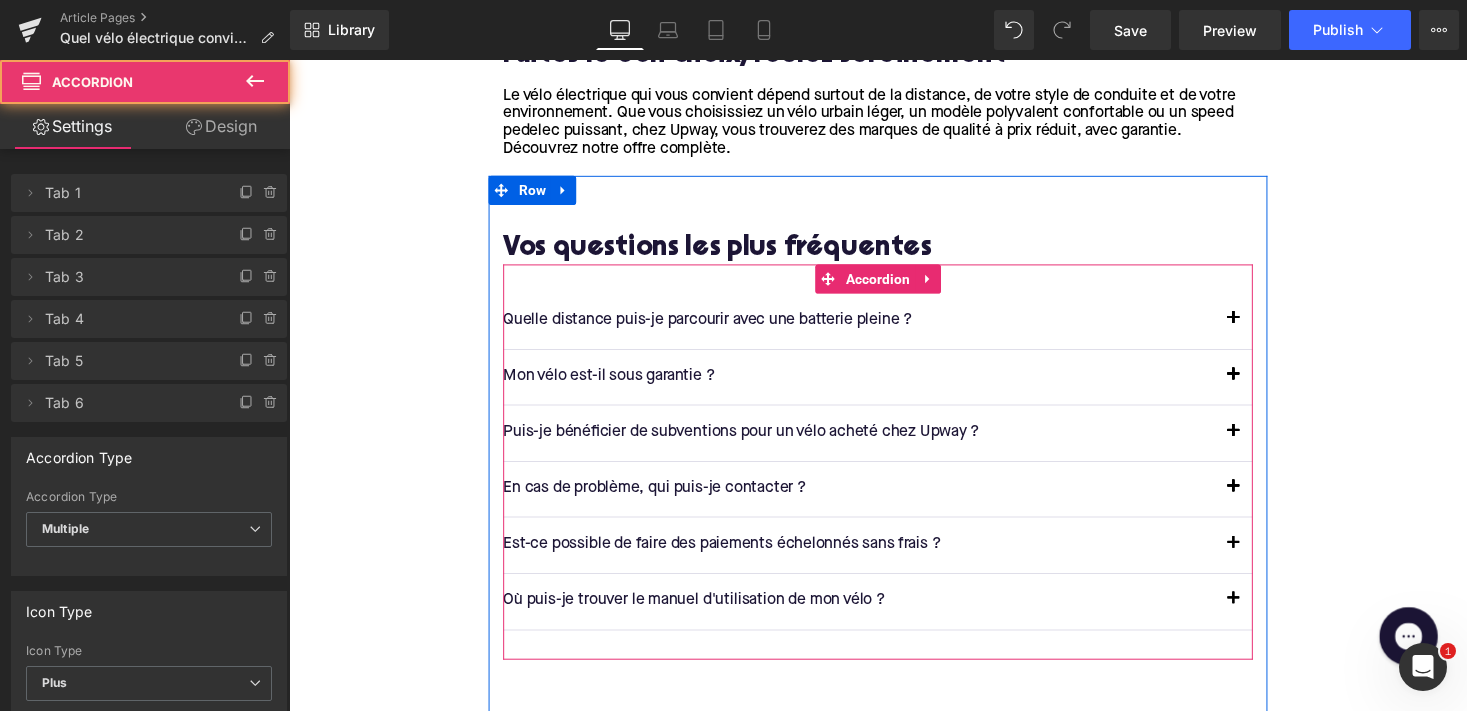 click on "Mon vélo est-il sous garantie ?" at bounding box center (874, 386) 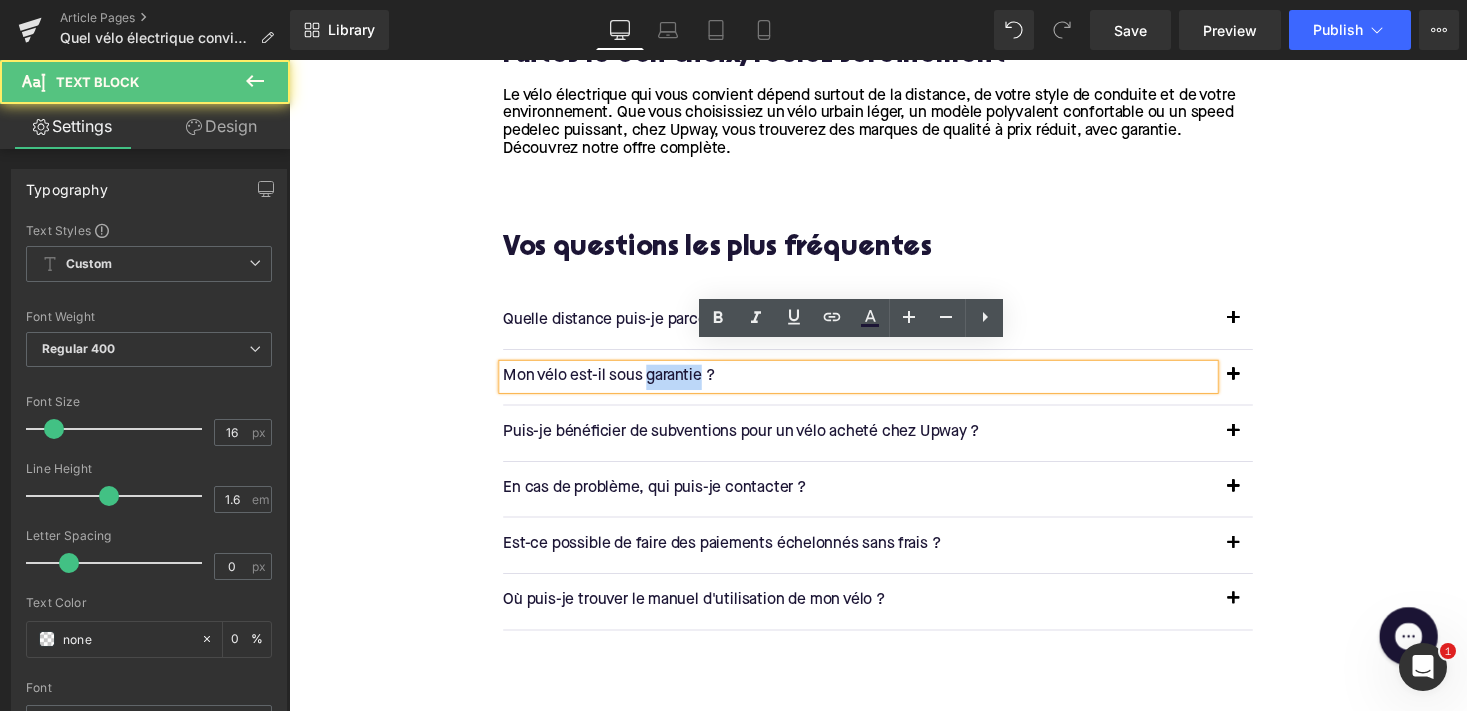 click on "Mon vélo est-il sous garantie ?" at bounding box center (874, 386) 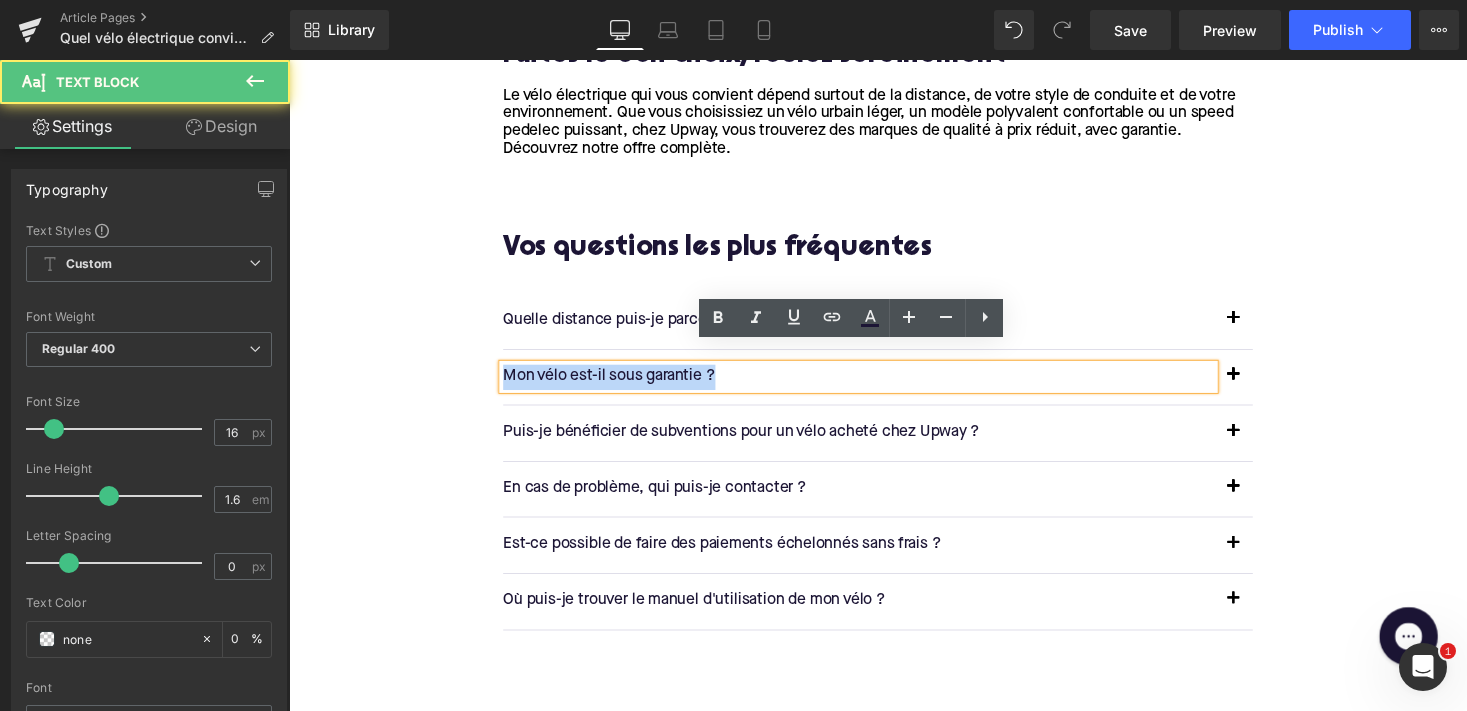 click on "Mon vélo est-il sous garantie ?" at bounding box center [874, 386] 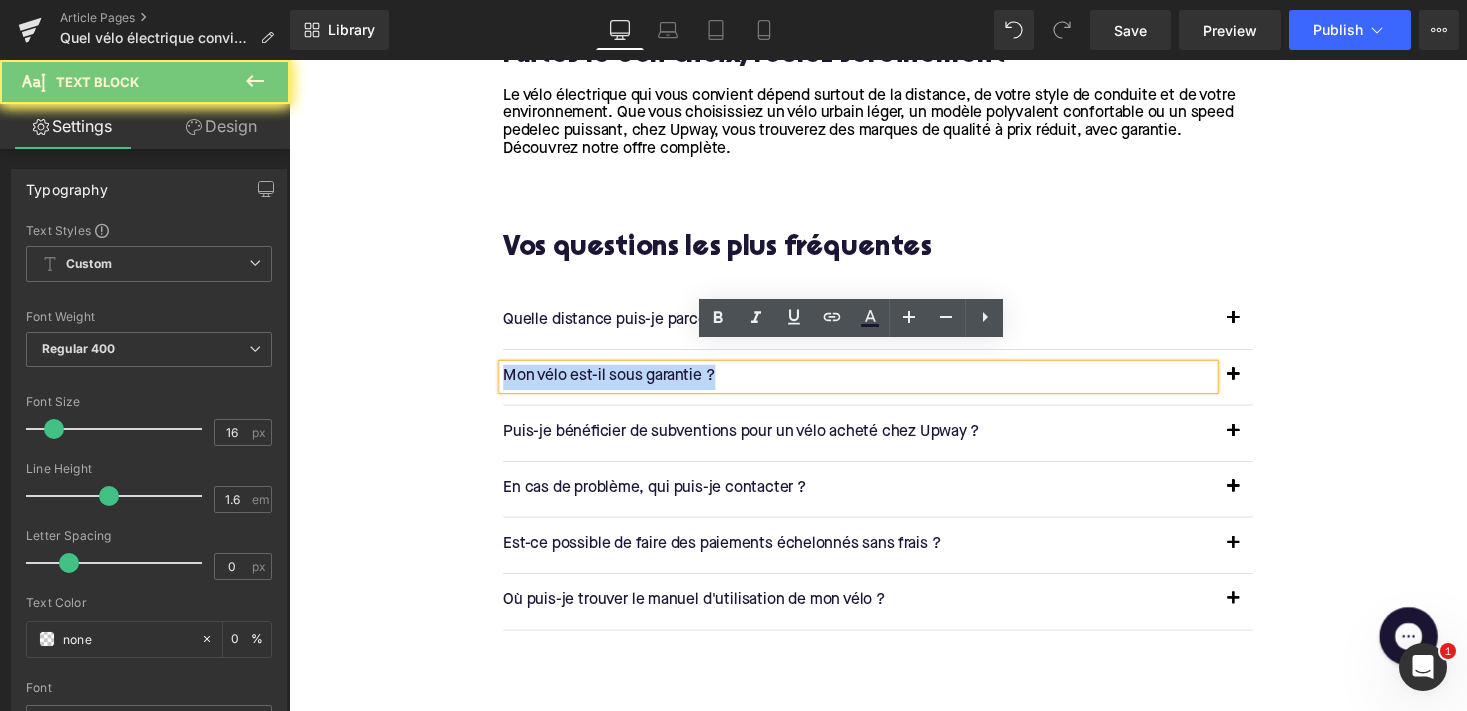 click on "Mon vélo est-il sous garantie ?" at bounding box center [874, 386] 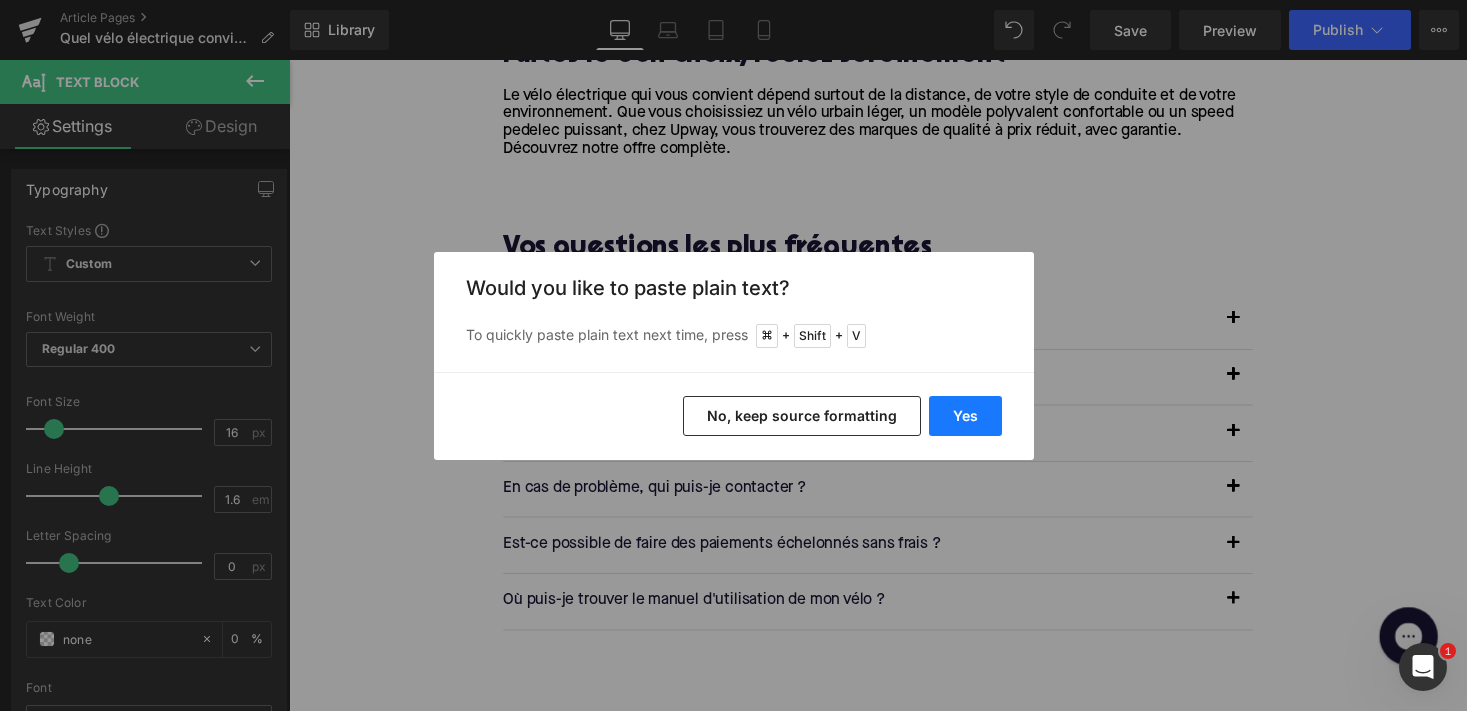 click on "Yes" at bounding box center [965, 416] 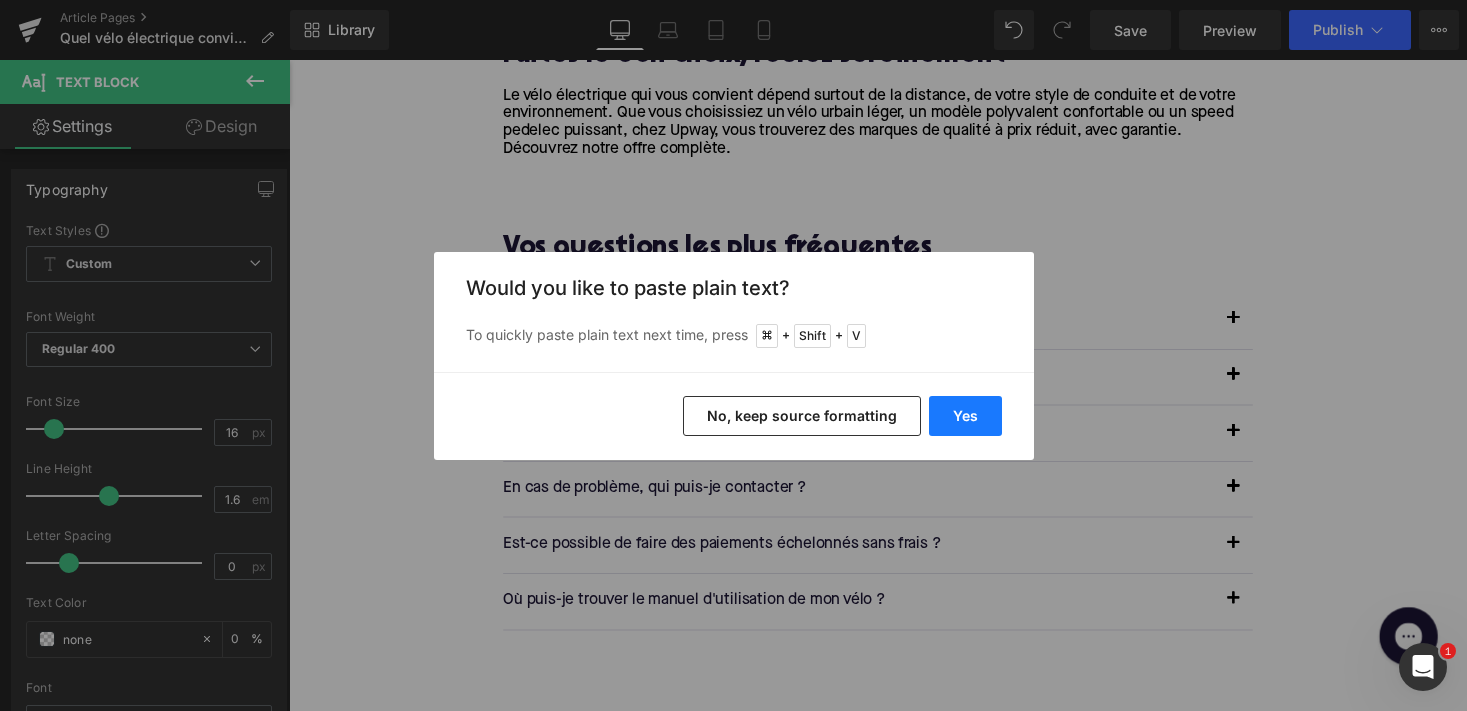 type 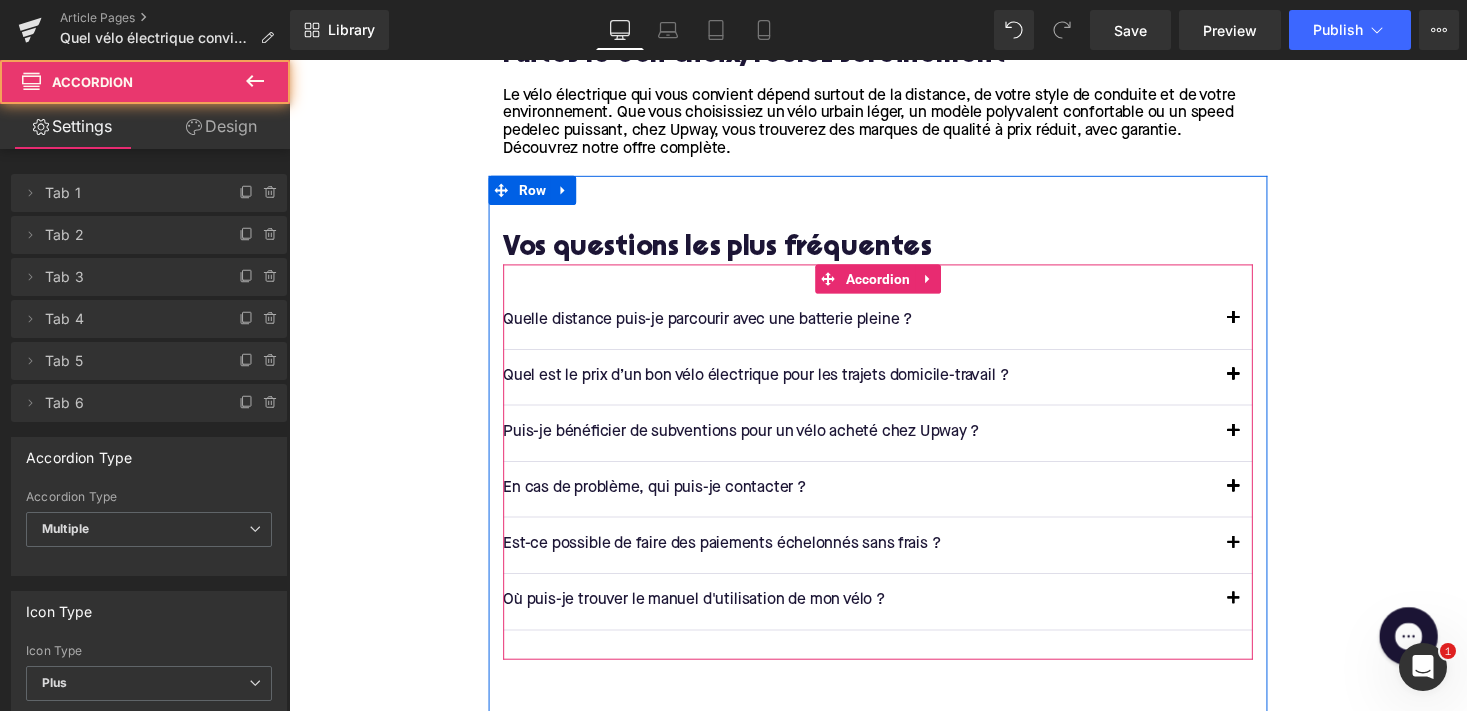 click at bounding box center (1259, 386) 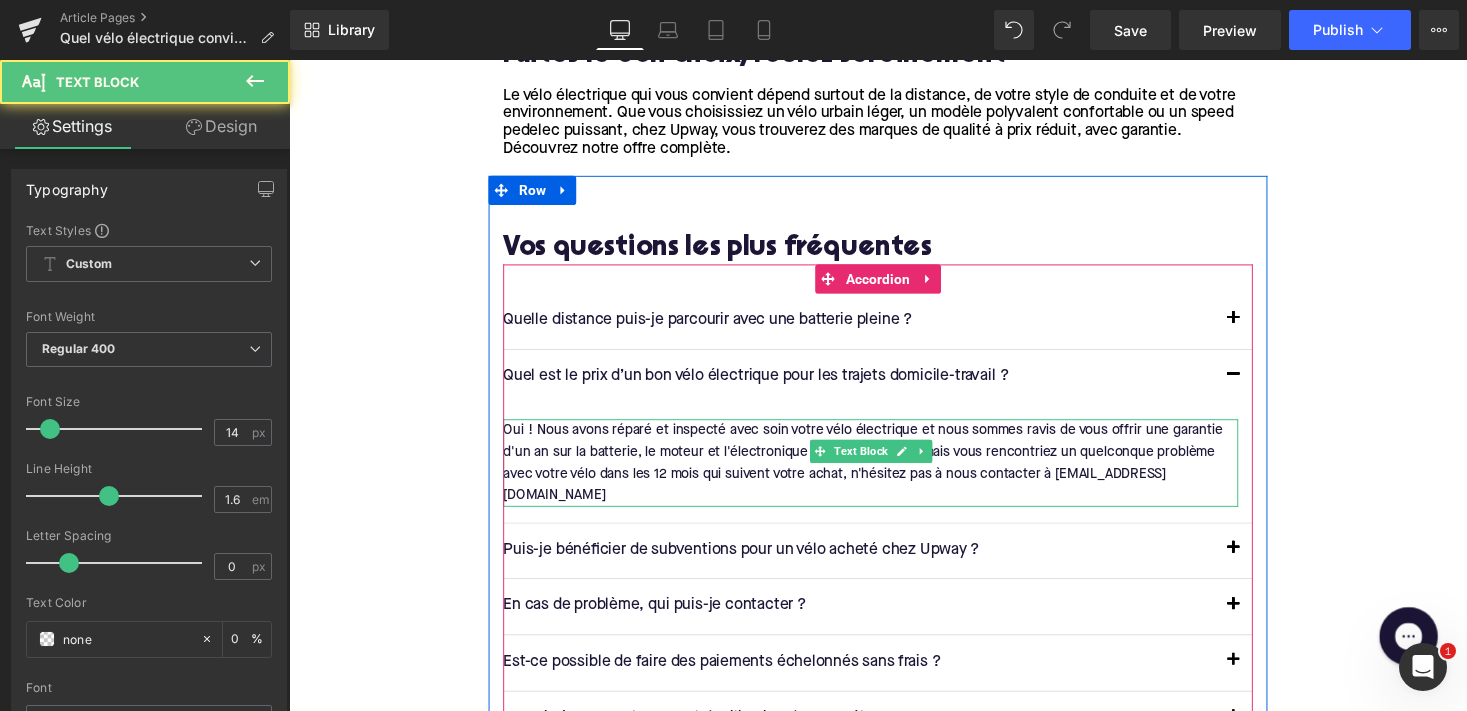 click on "Oui ! Nous avons réparé et inspecté avec soin votre vélo électrique et nous sommes ravis de vous offrir une garantie d'un an sur la batterie, le moteur et l'électronique de votre vélo. Si jamais vous rencontriez un quelconque problème avec votre vélo dans les 12 mois qui suivent votre achat, n'hésitez pas à nous contacter à support@upway.shop" at bounding box center [886, 474] 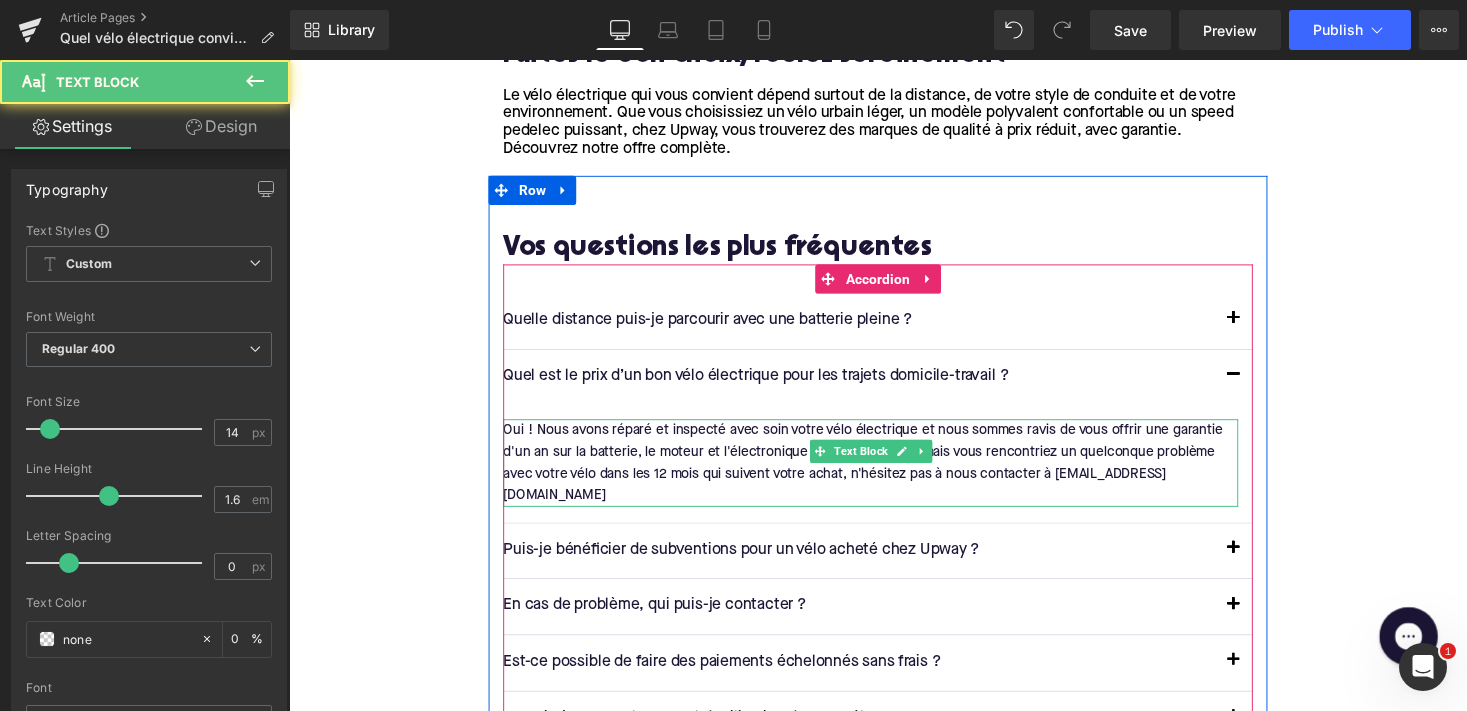 click on "Oui ! Nous avons réparé et inspecté avec soin votre vélo électrique et nous sommes ravis de vous offrir une garantie d'un an sur la batterie, le moteur et l'électronique de votre vélo. Si jamais vous rencontriez un quelconque problème avec votre vélo dans les 12 mois qui suivent votre achat, n'hésitez pas à nous contacter à support@upway.shop" at bounding box center [886, 474] 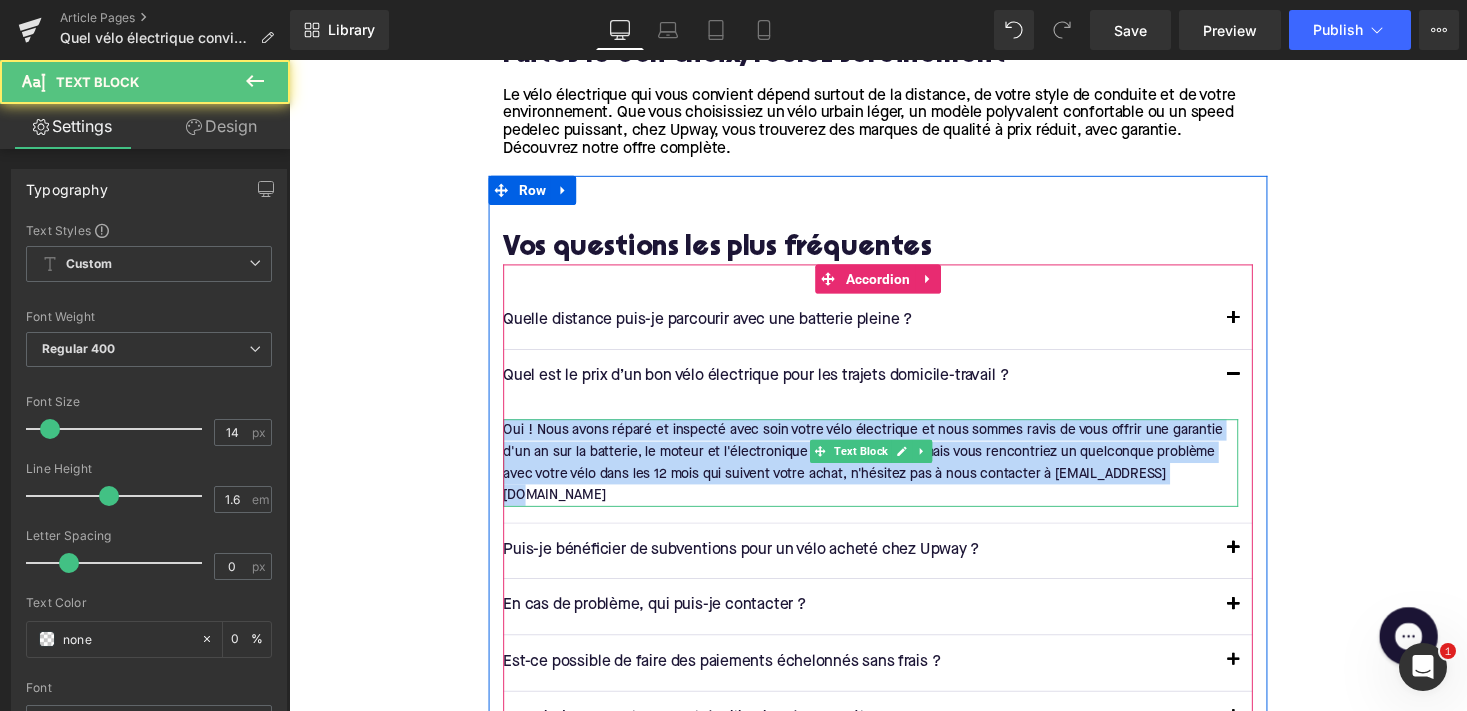 click on "Oui ! Nous avons réparé et inspecté avec soin votre vélo électrique et nous sommes ravis de vous offrir une garantie d'un an sur la batterie, le moteur et l'électronique de votre vélo. Si jamais vous rencontriez un quelconque problème avec votre vélo dans les 12 mois qui suivent votre achat, n'hésitez pas à nous contacter à support@upway.shop" at bounding box center (886, 474) 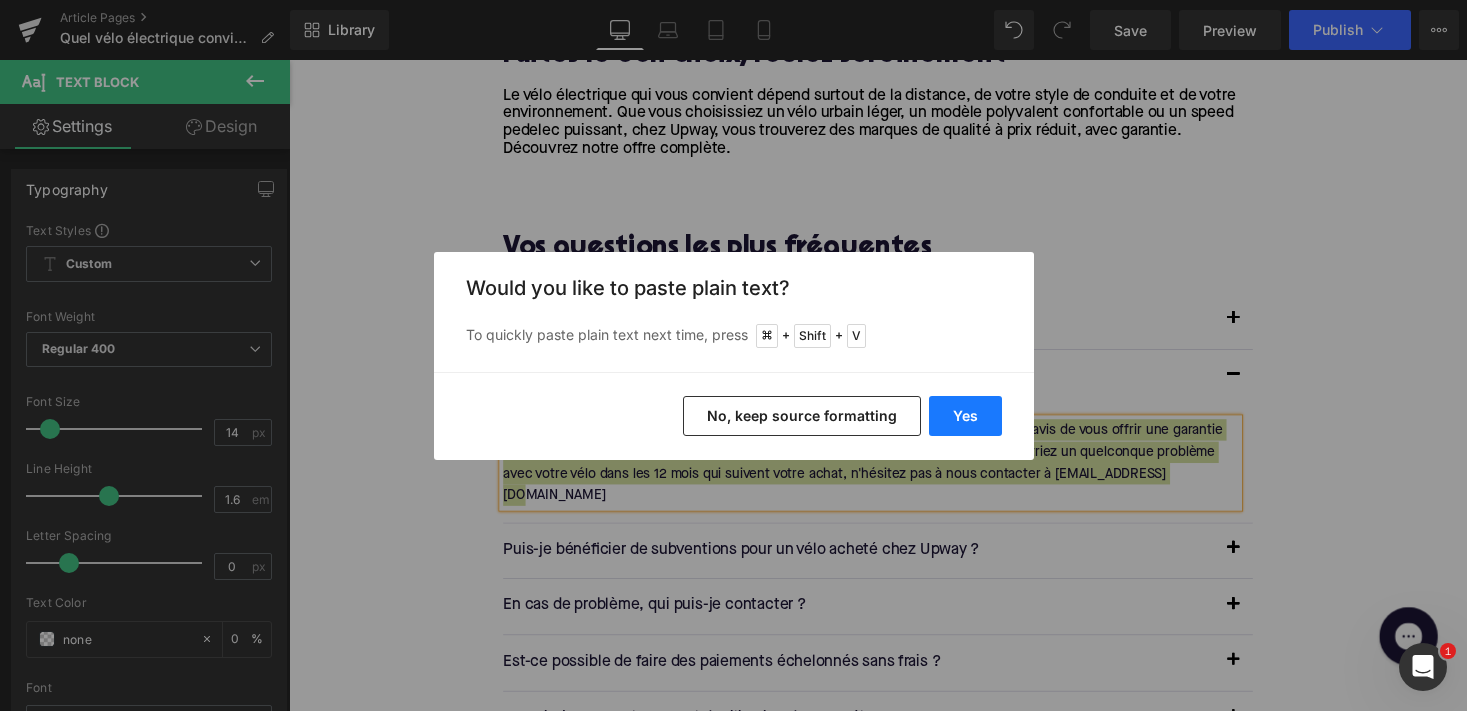 click on "Yes" at bounding box center [965, 416] 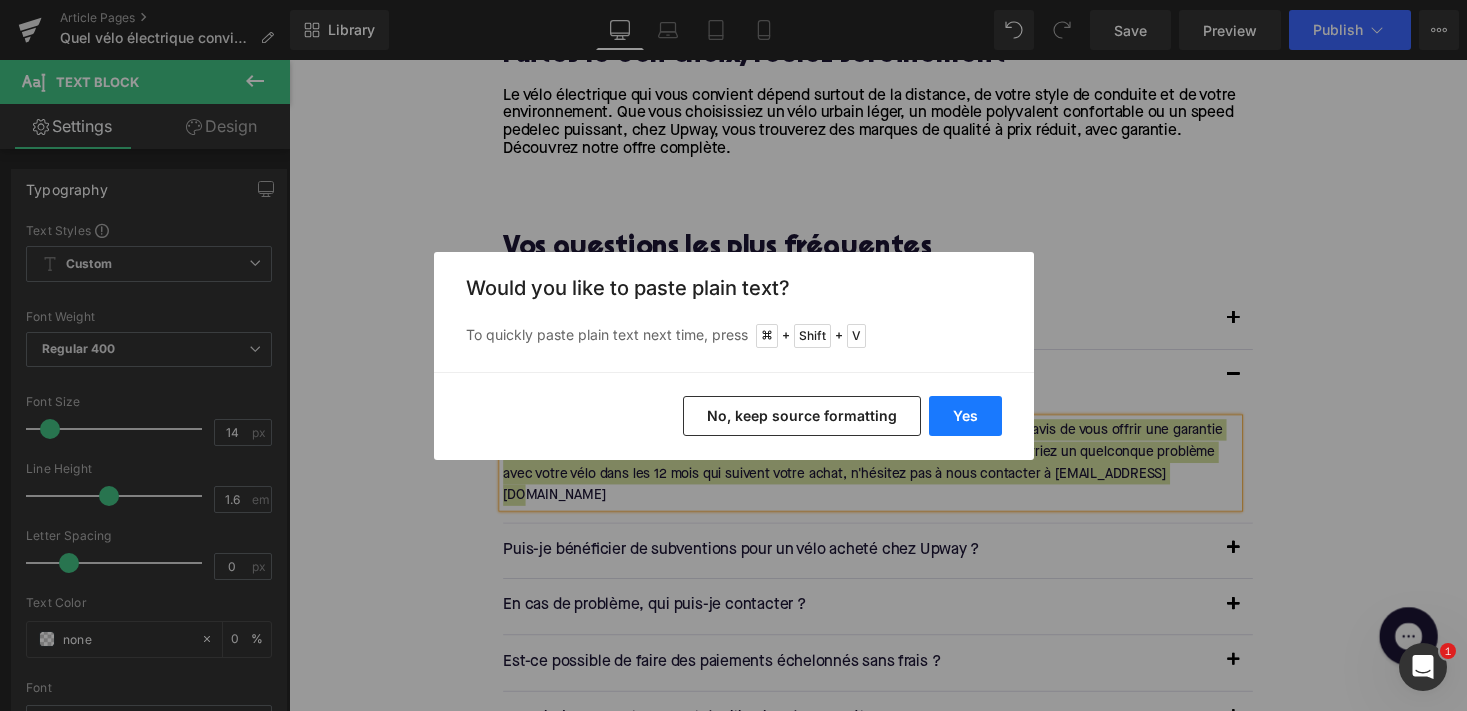 type 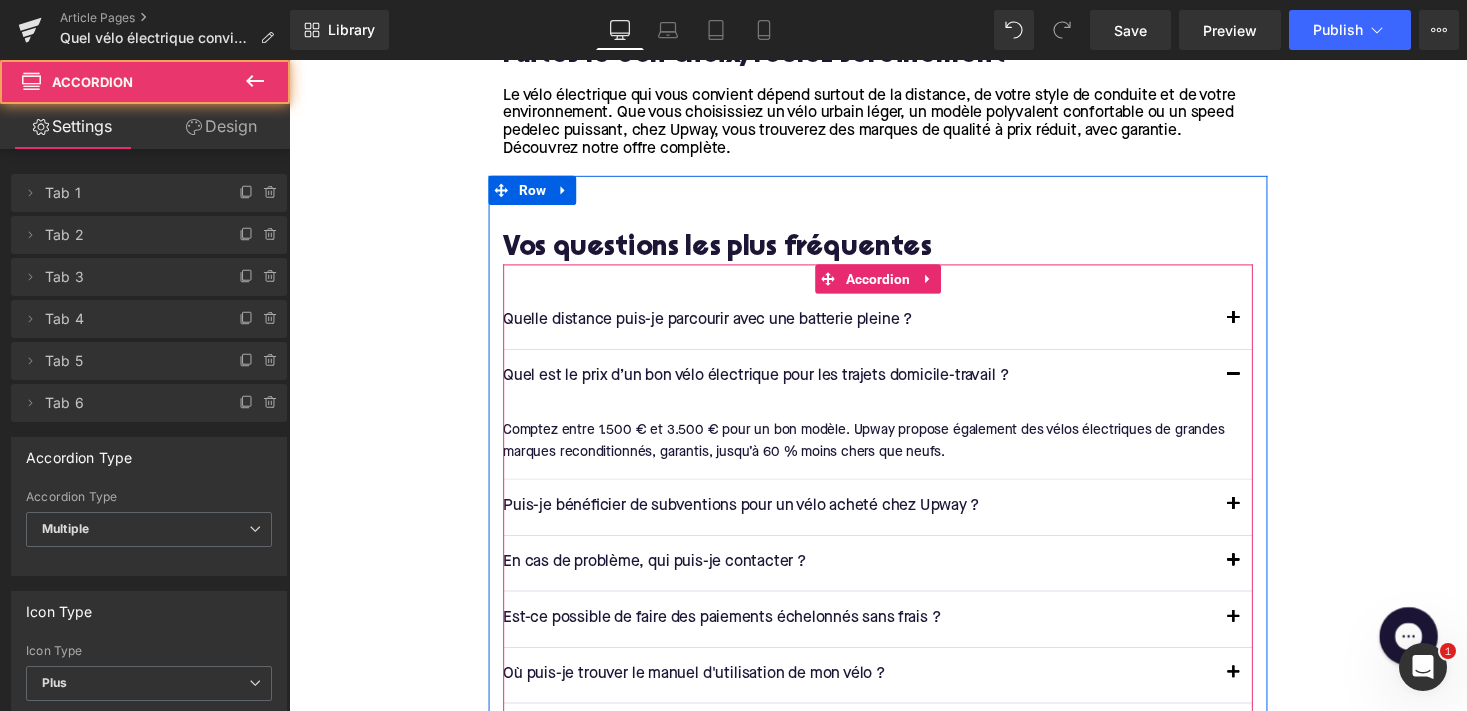 click at bounding box center (1259, 389) 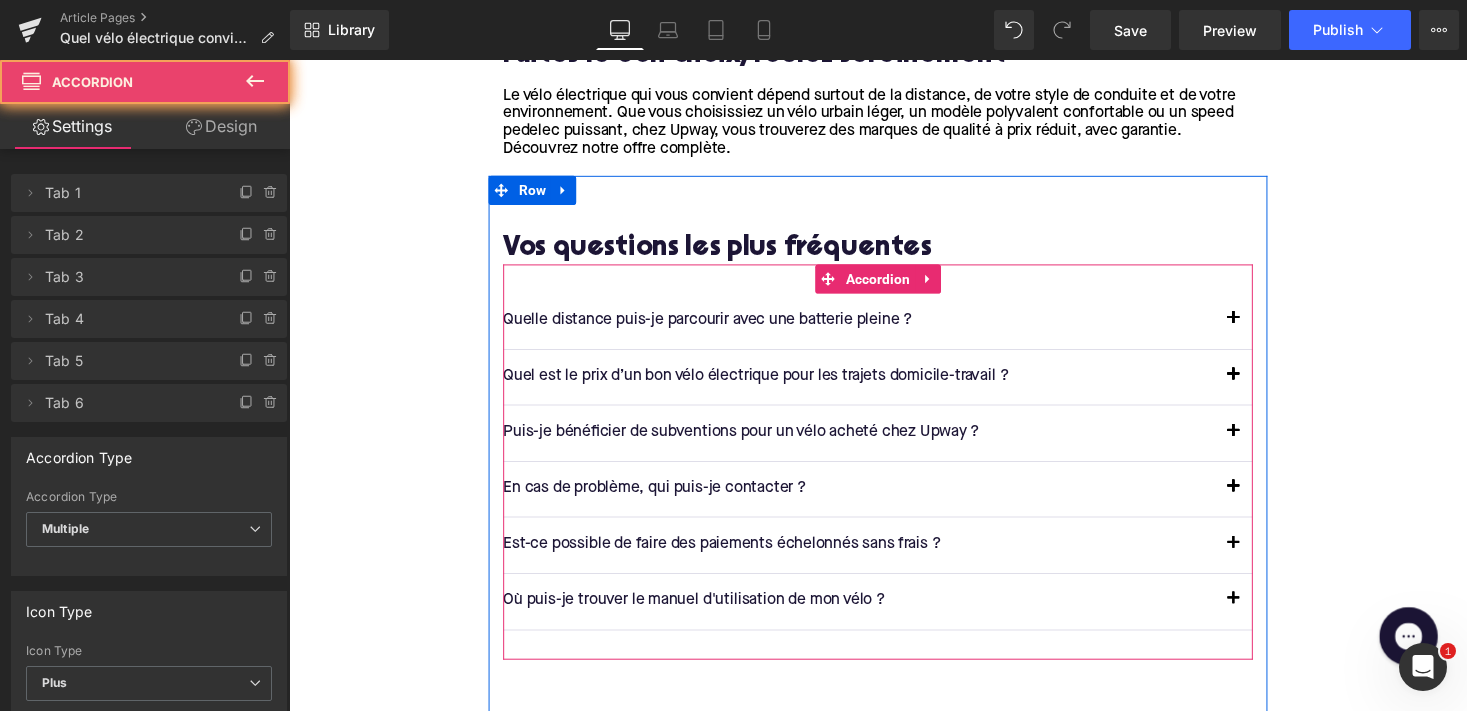 click at bounding box center (1259, 443) 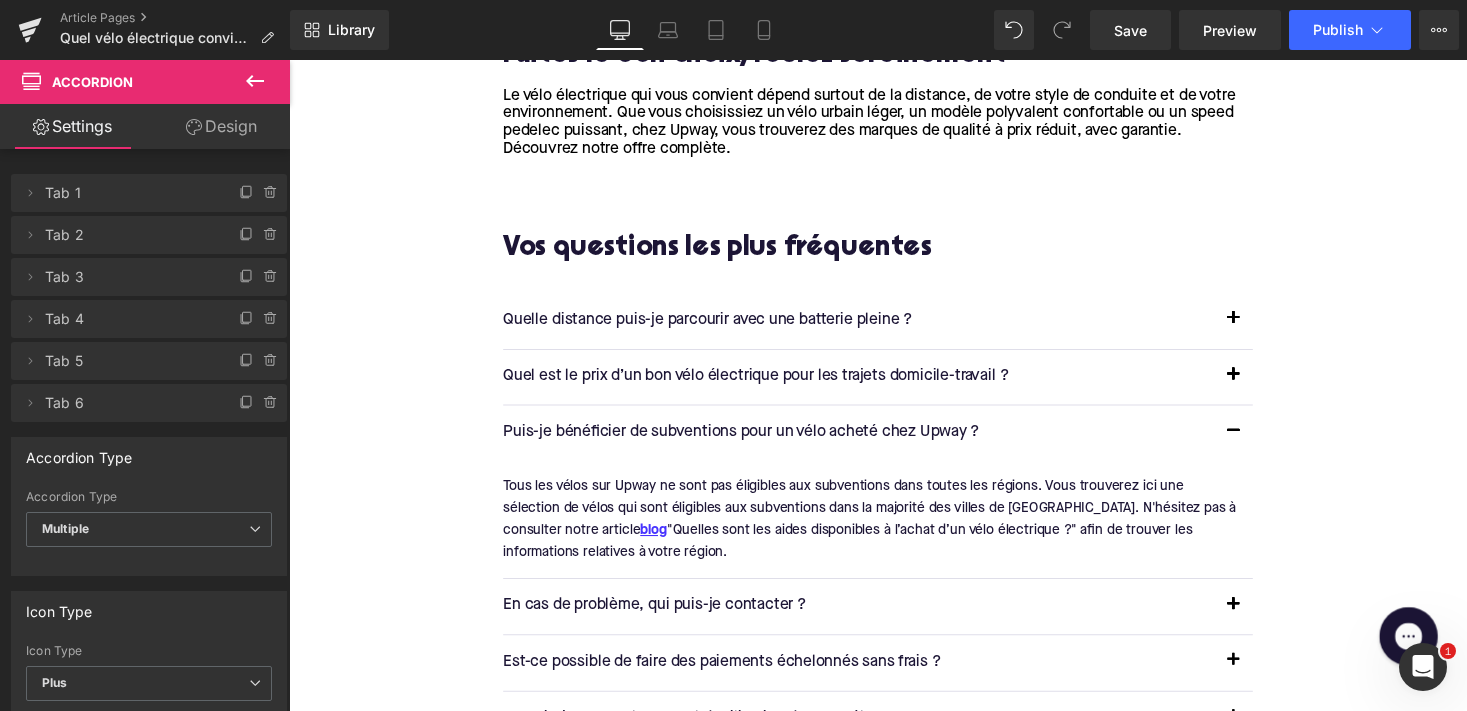 click on "Puis-je bénéficier de subventions pour un vélo acheté chez Upway ?" at bounding box center [874, 443] 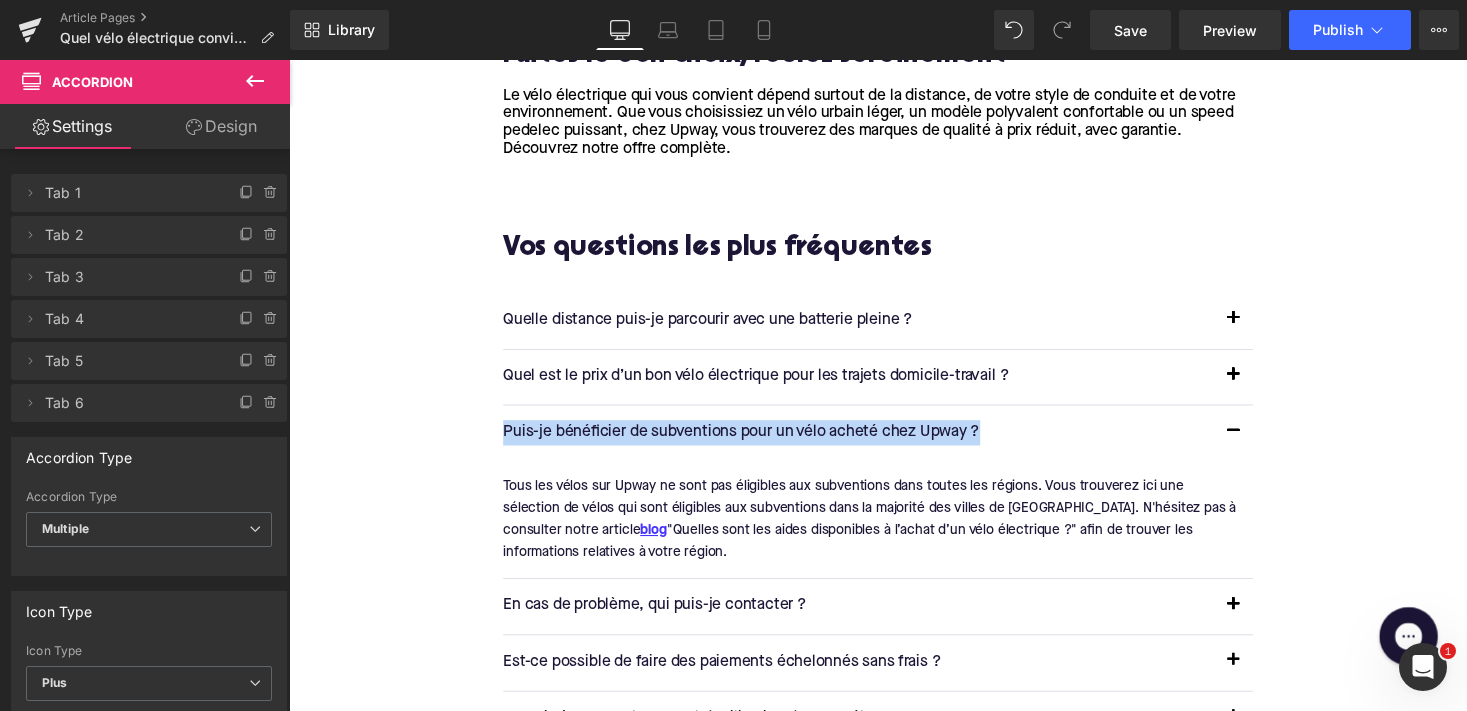 click on "Puis-je bénéficier de subventions pour un vélo acheté chez Upway ?" at bounding box center (874, 443) 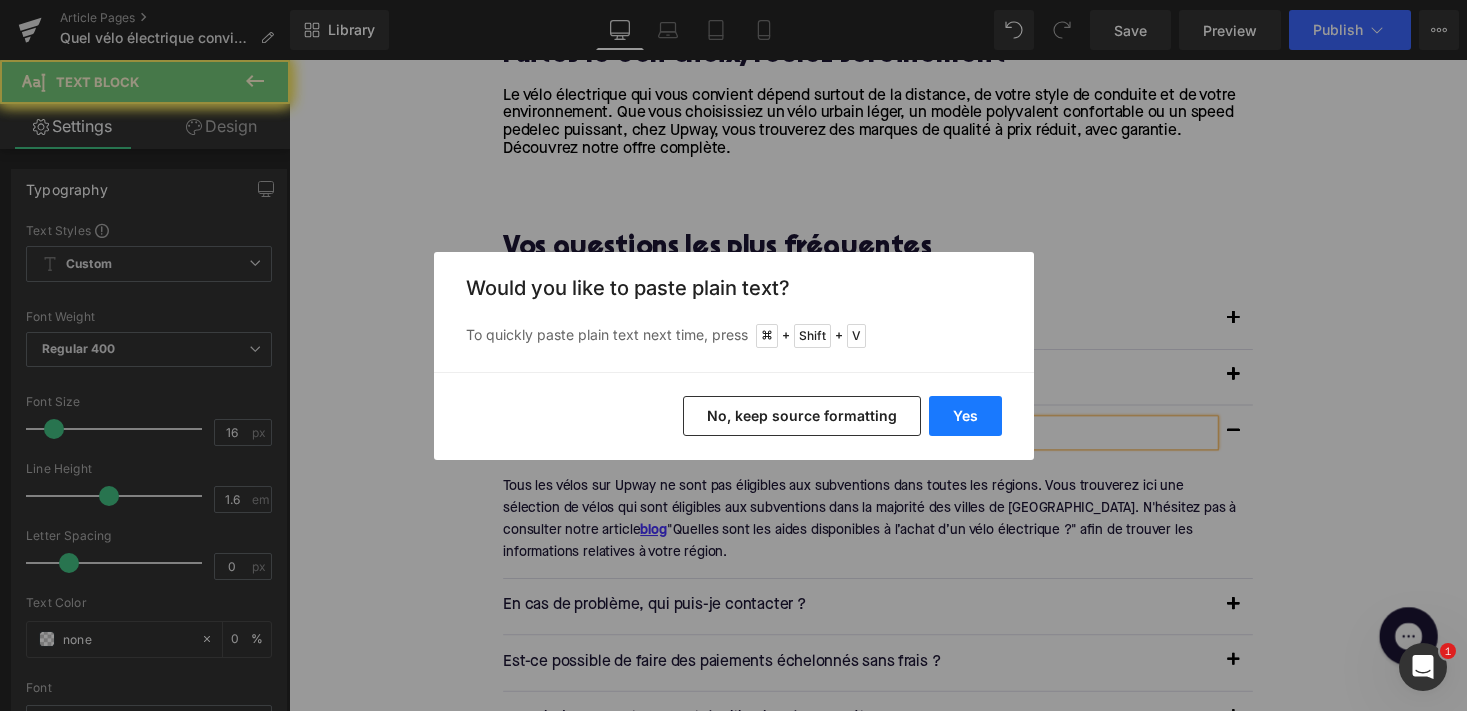 click on "Yes" at bounding box center [965, 416] 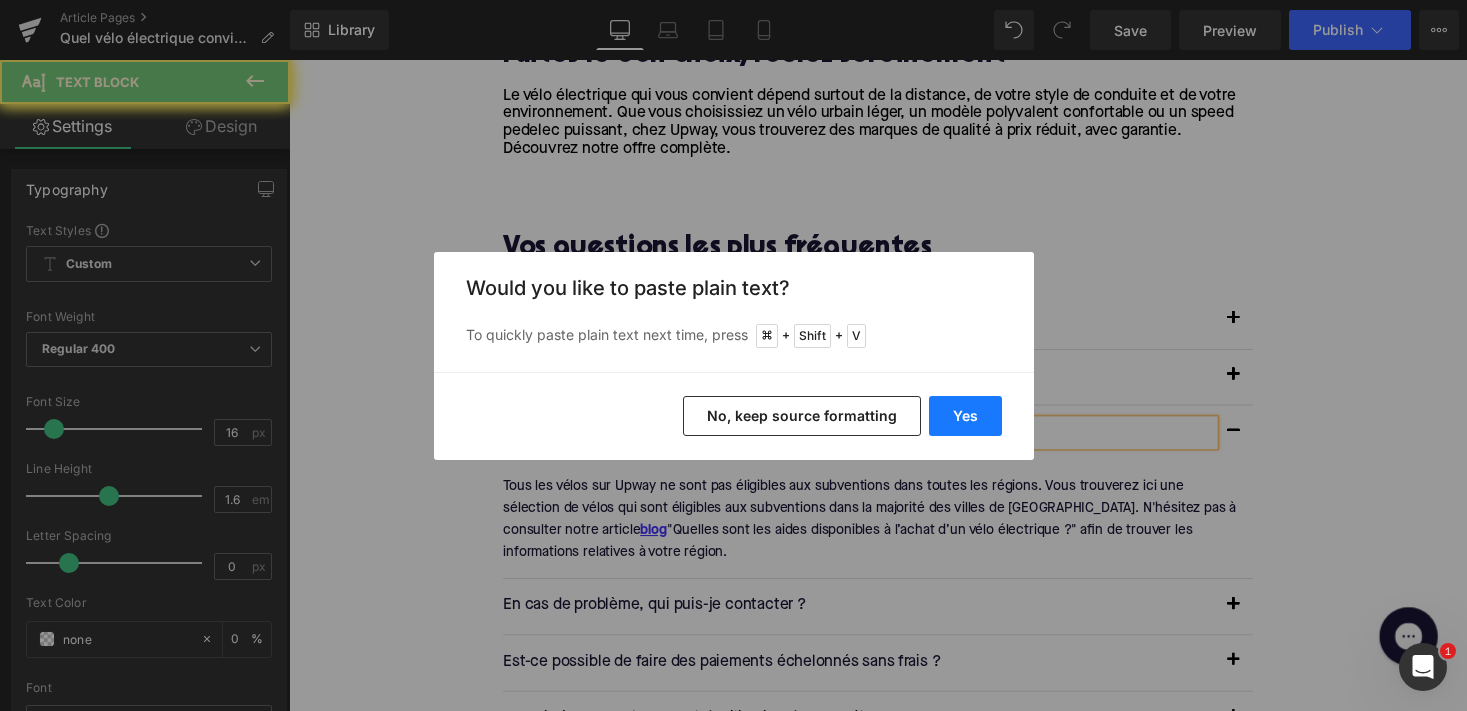 type 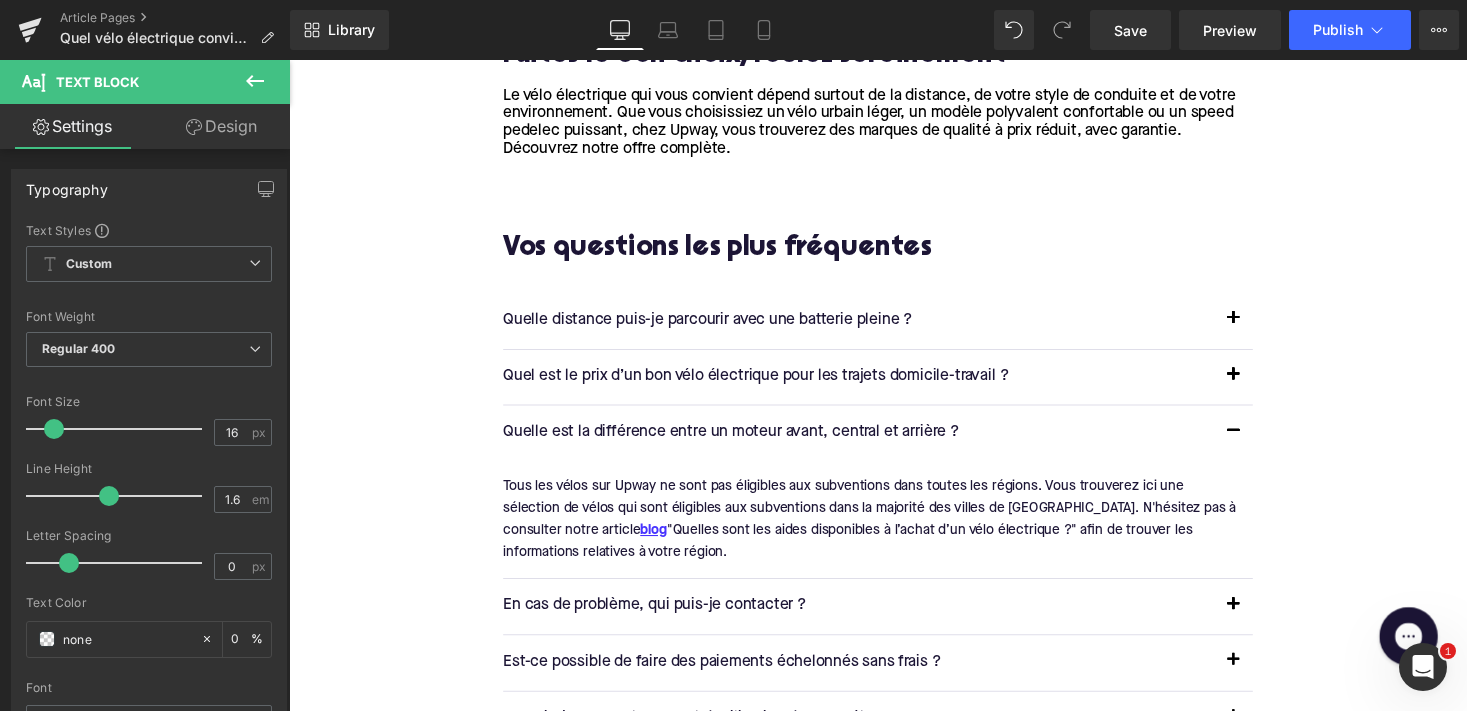 click on "Tous les vélos sur Upway ne sont pas éligibles aux subventions dans toutes les régions. Vous trouverez ici une sélection de vélos qui sont éligibles aux subventions dans la majorité des villes de France. N'hésitez pas à consulter notre article  blog  "Quelles sont les aides disponibles à l’achat d’un vélo électrique ?" afin de trouver les informations relatives à votre région.
Text Block" at bounding box center [886, 532] 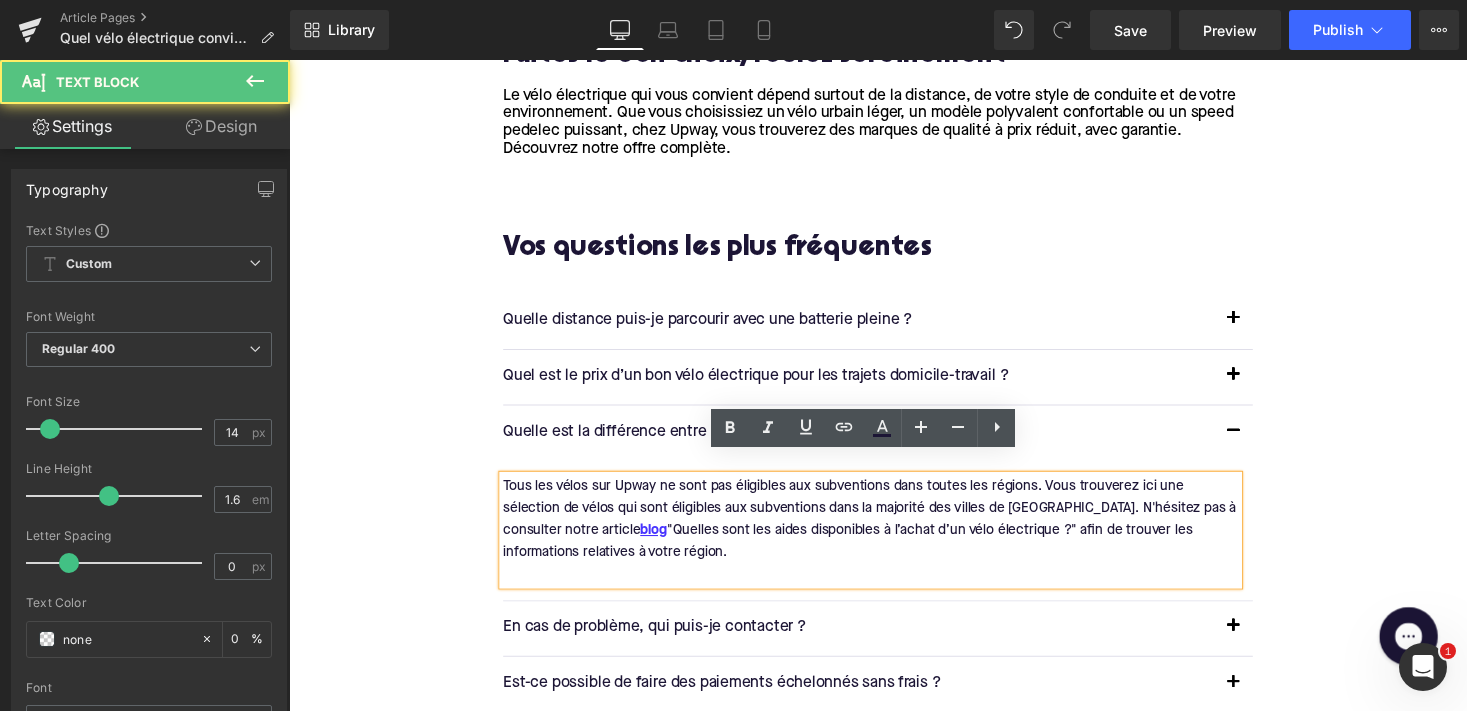 click on "Tous les vélos sur Upway ne sont pas éligibles aux subventions dans toutes les régions. Vous trouverez ici une sélection de vélos qui sont éligibles aux subventions dans la majorité des villes de France. N'hésitez pas à consulter notre article  blog  "Quelles sont les aides disponibles à l’achat d’un vélo électrique ?" afin de trouver les informations relatives à votre région." at bounding box center (886, 543) 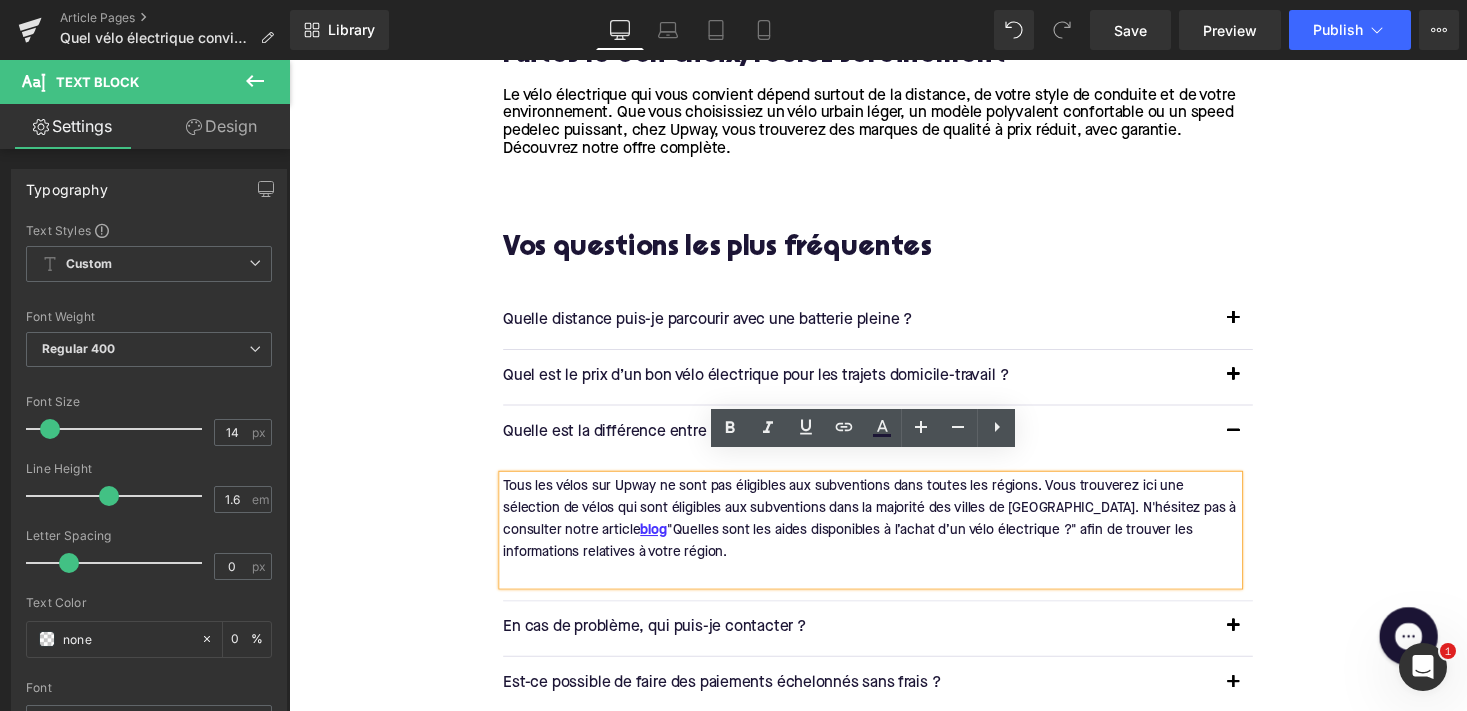 drag, startPoint x: 570, startPoint y: 544, endPoint x: 490, endPoint y: 473, distance: 106.96261 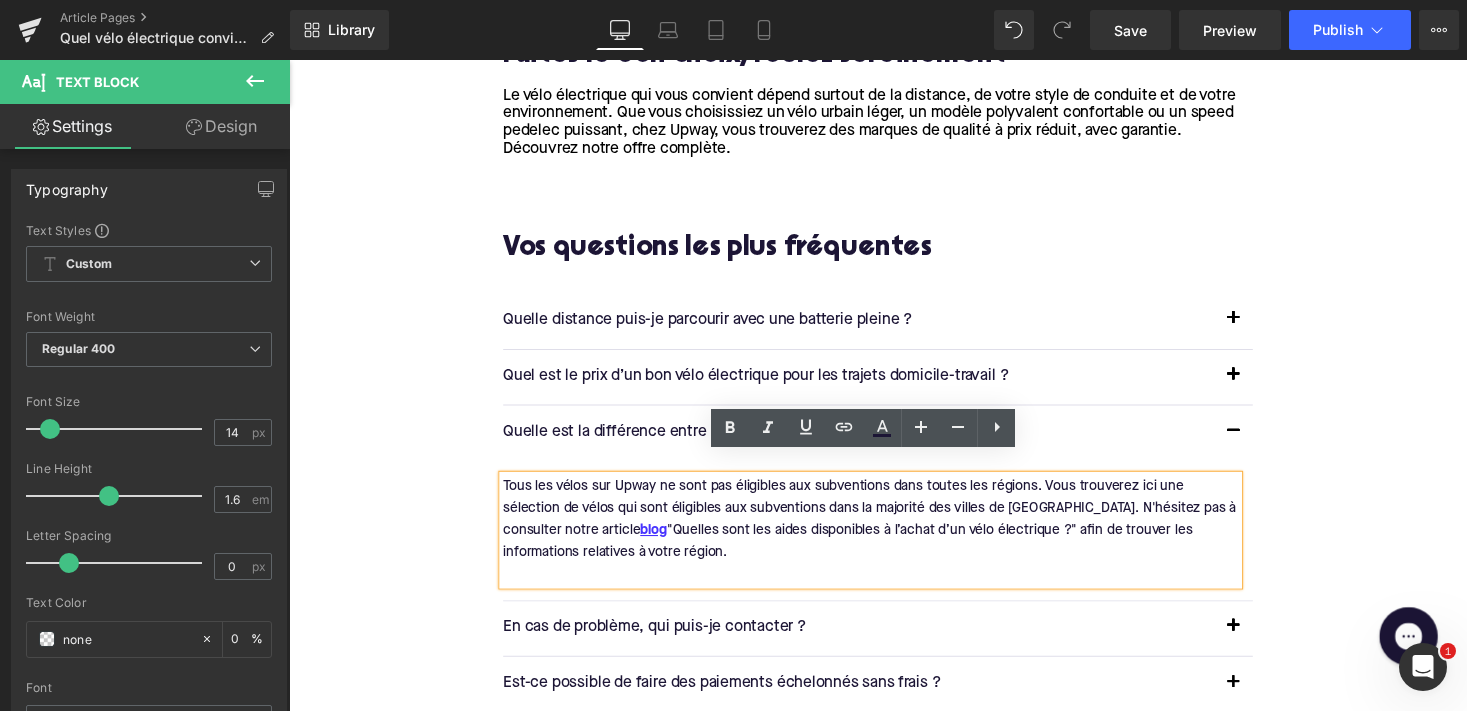 click on "Vos questions les plus fréquentes Heading
Quelle distance puis-je parcourir avec une batterie pleine ?
Text Block
Entre 40 et 120 km en moyenne, selon la capacité de la batterie (Wh), le moteur, le terrain et votre style de conduite.
Text Block
Text Block" at bounding box center (894, 529) 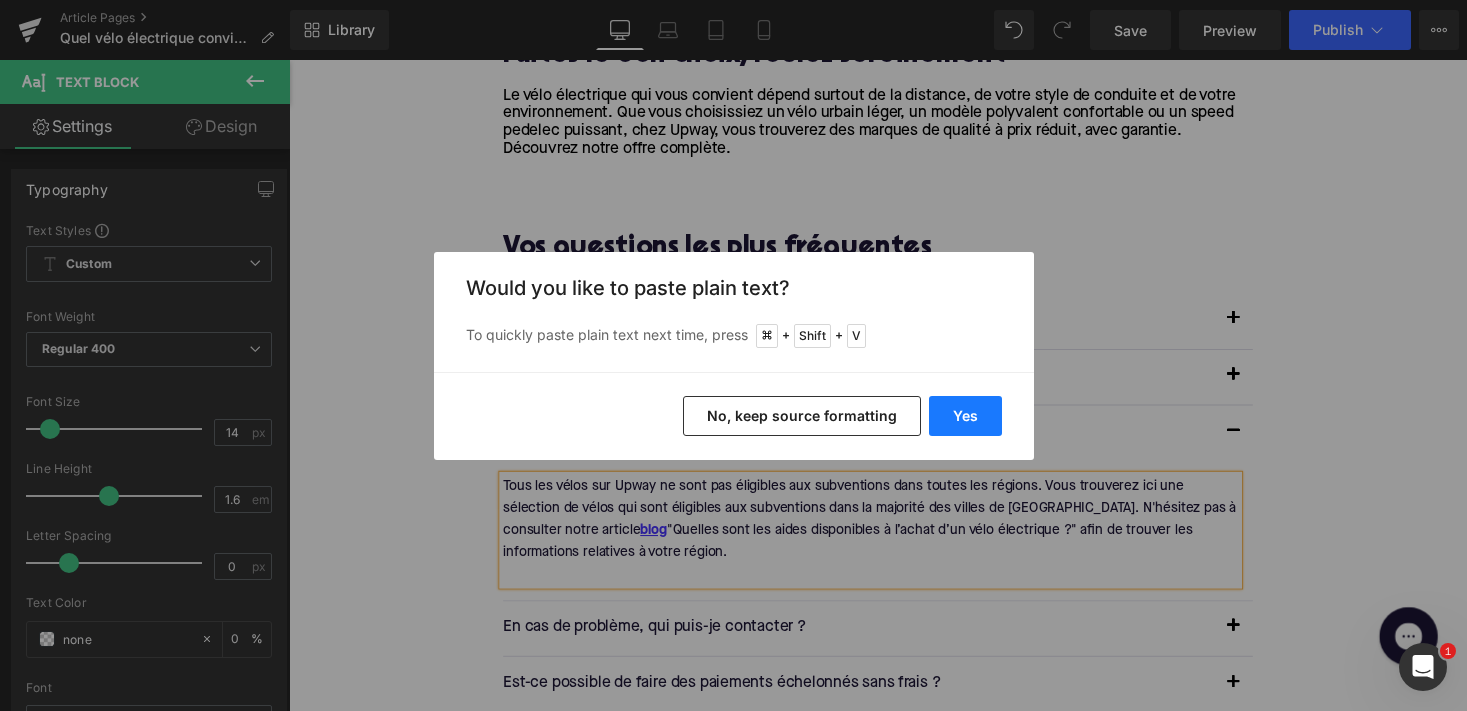 click on "Yes" at bounding box center [965, 416] 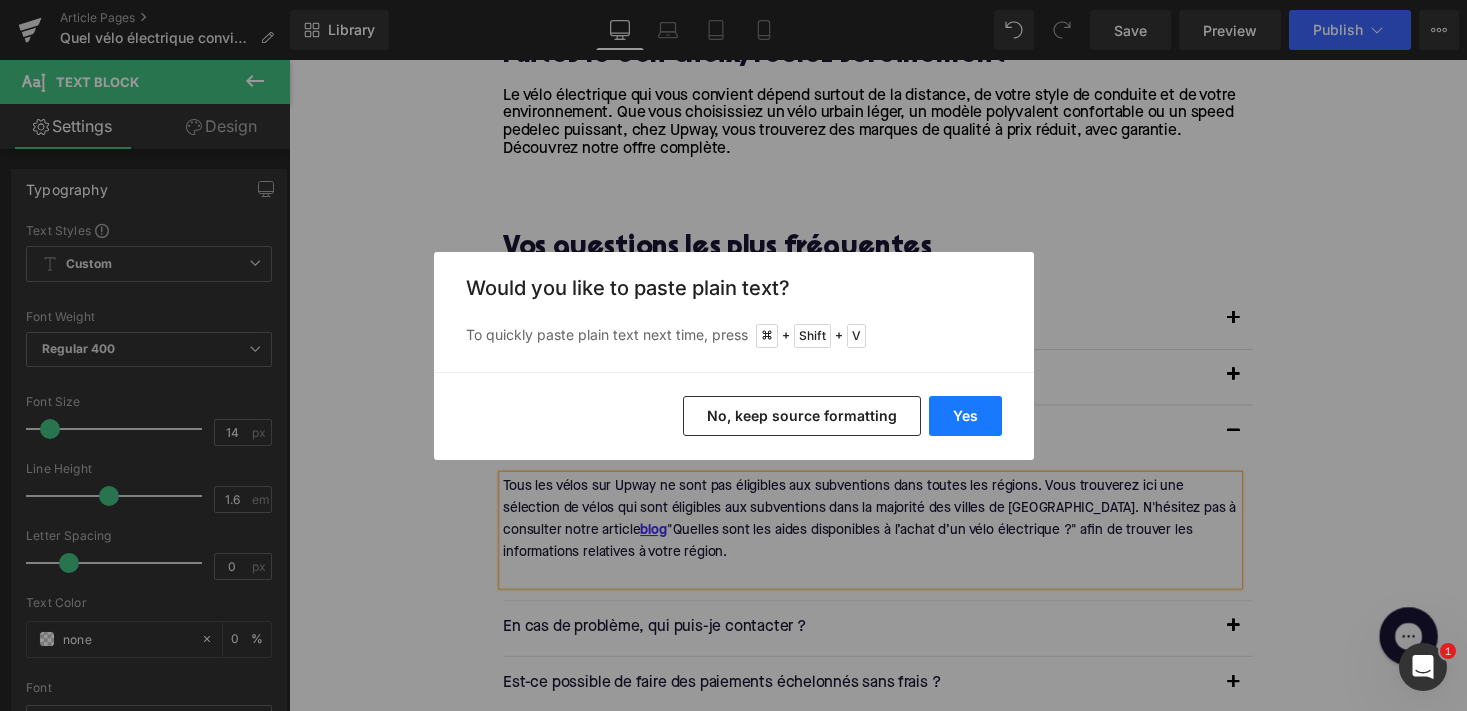 type 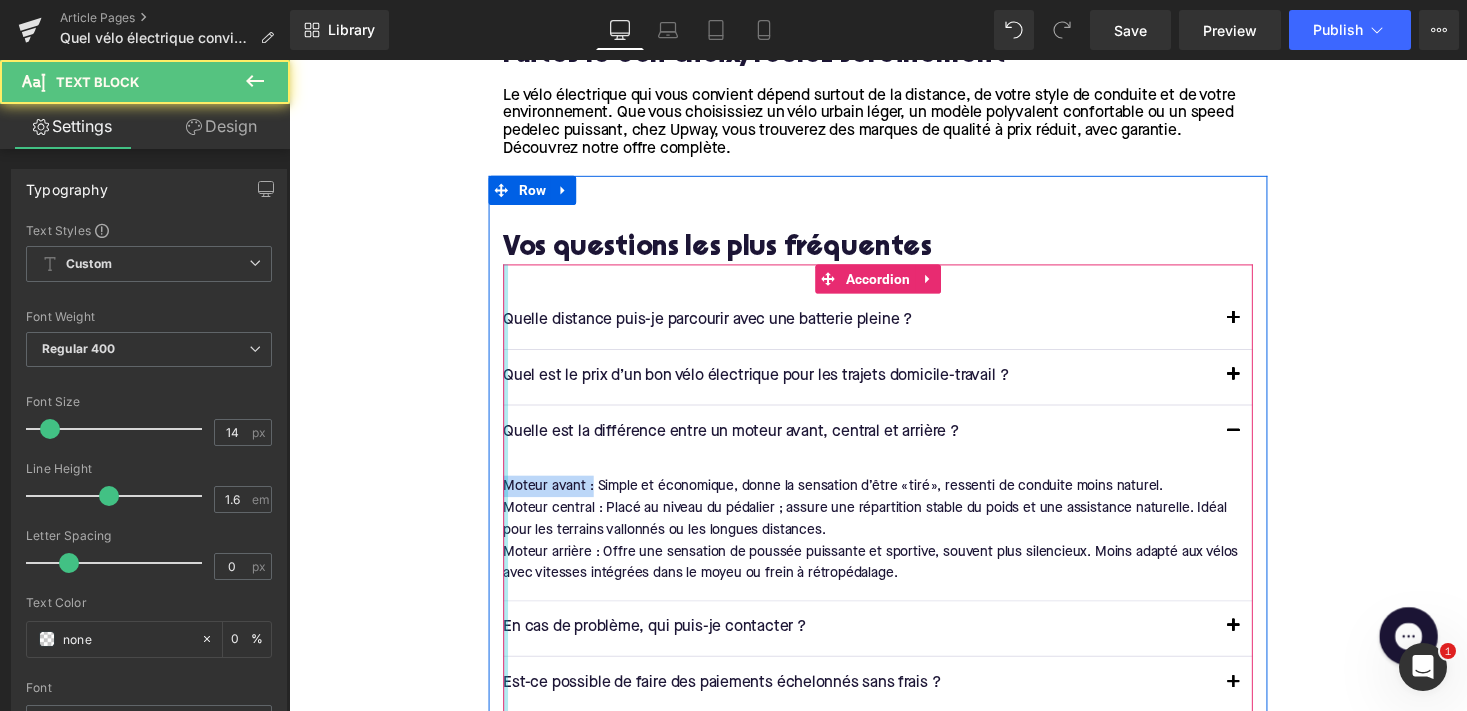drag, startPoint x: 597, startPoint y: 480, endPoint x: 505, endPoint y: 480, distance: 92 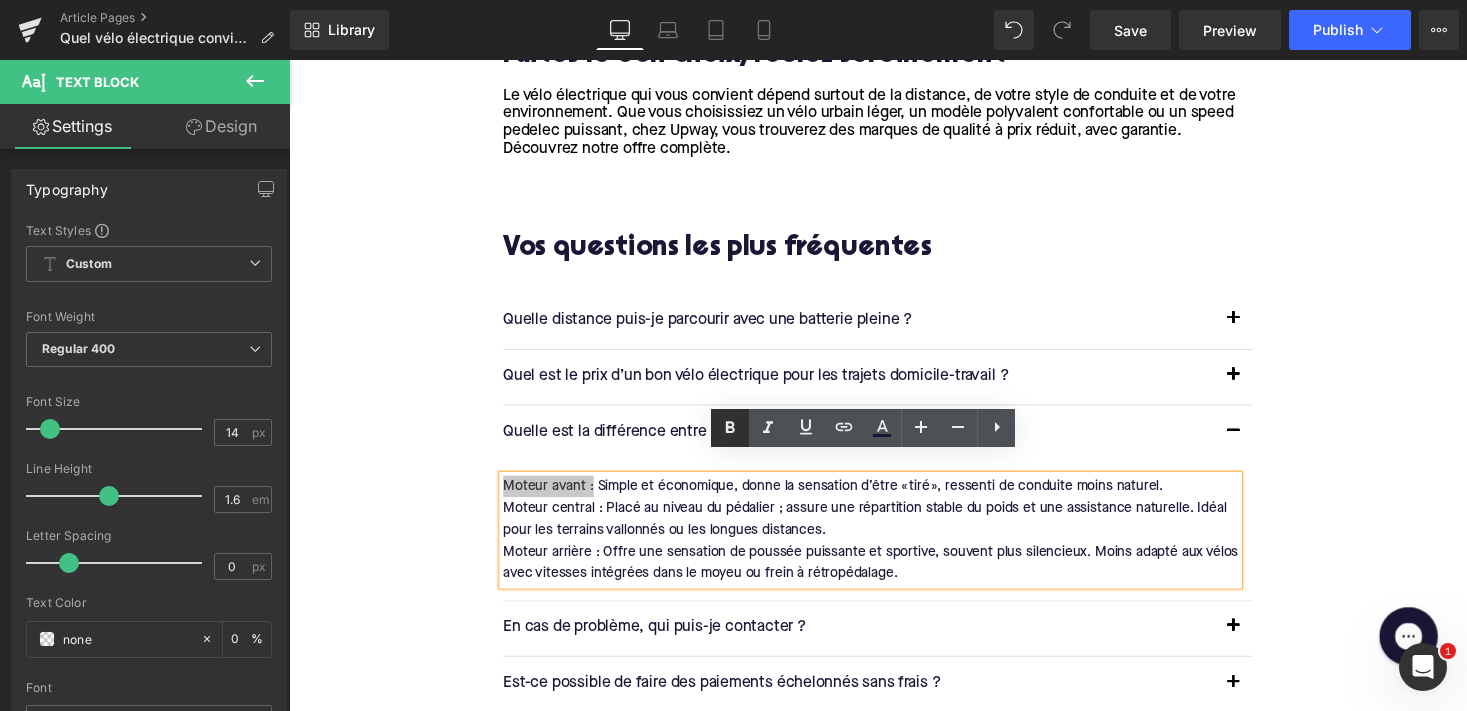 click 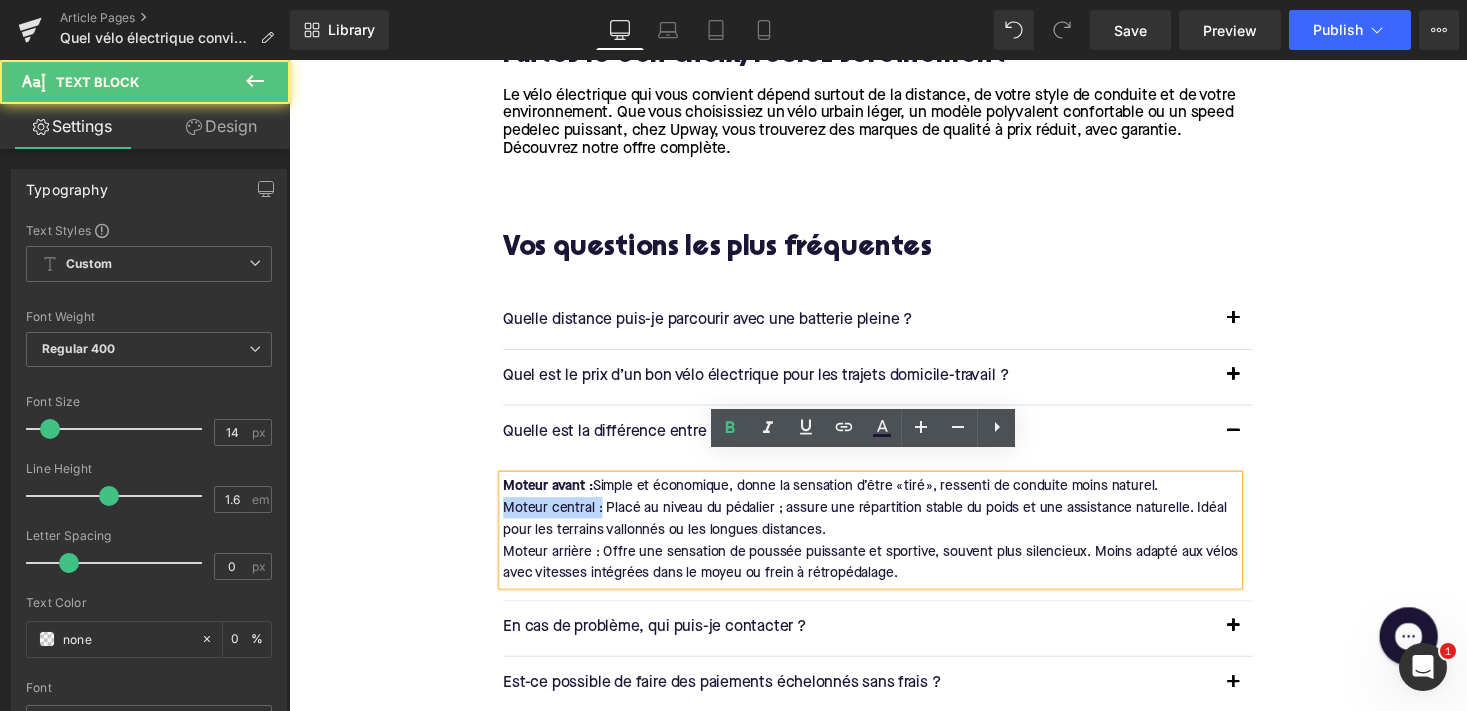 drag, startPoint x: 605, startPoint y: 499, endPoint x: 479, endPoint y: 499, distance: 126 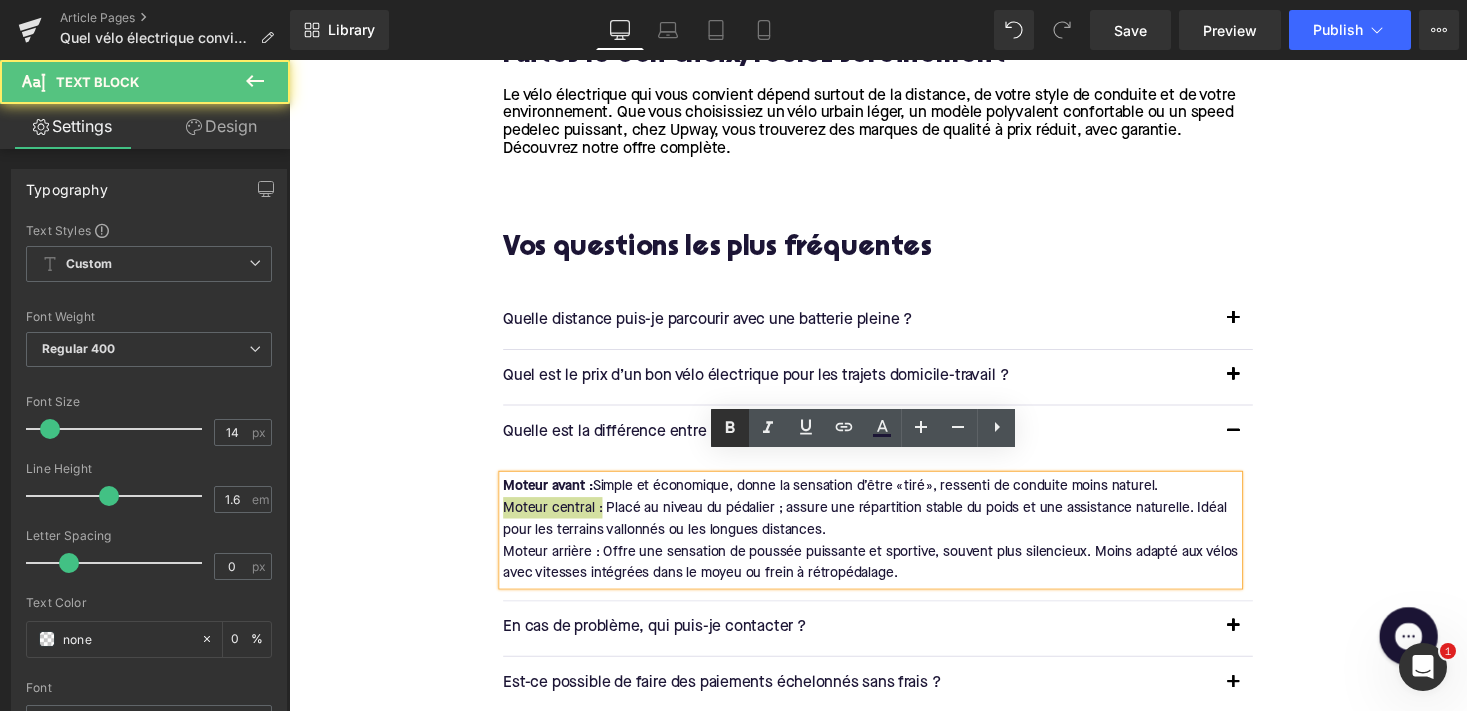 click at bounding box center (730, 428) 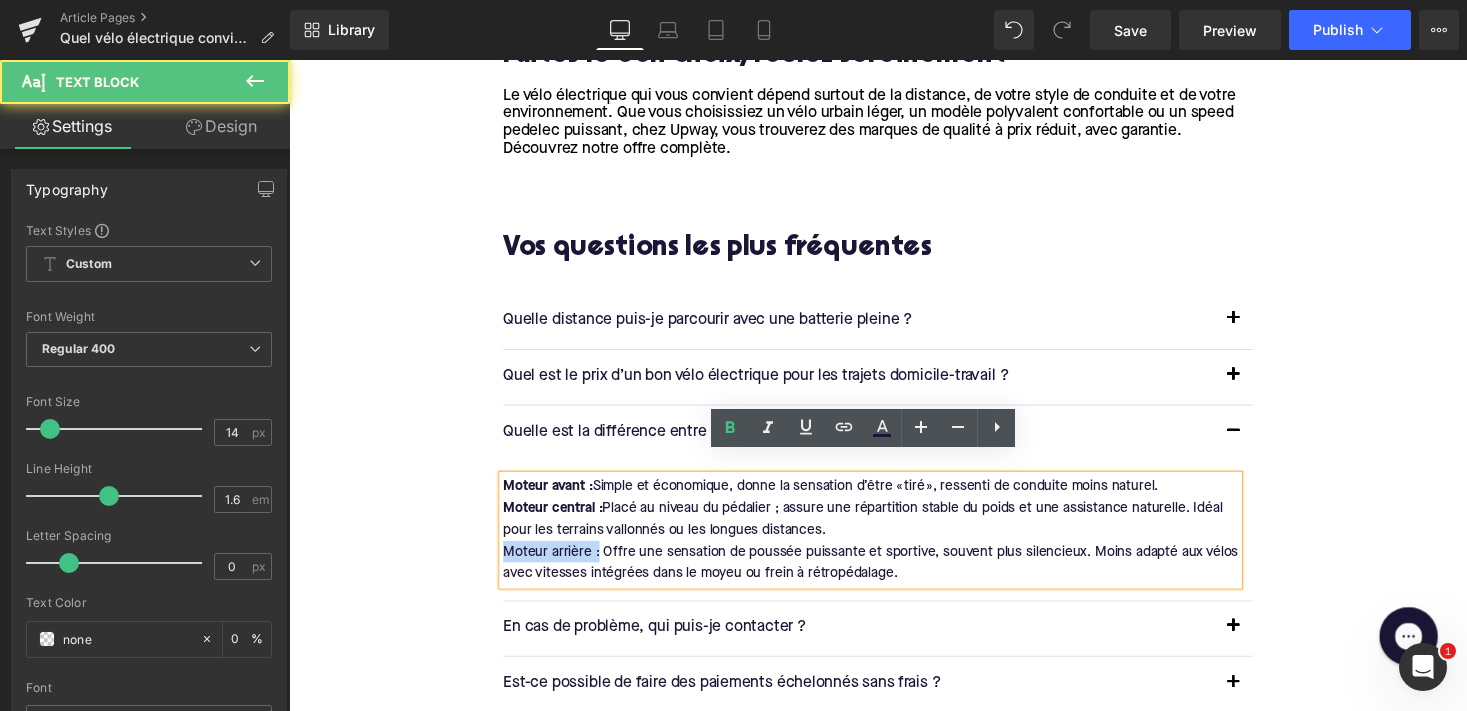 drag, startPoint x: 572, startPoint y: 546, endPoint x: 495, endPoint y: 545, distance: 77.00649 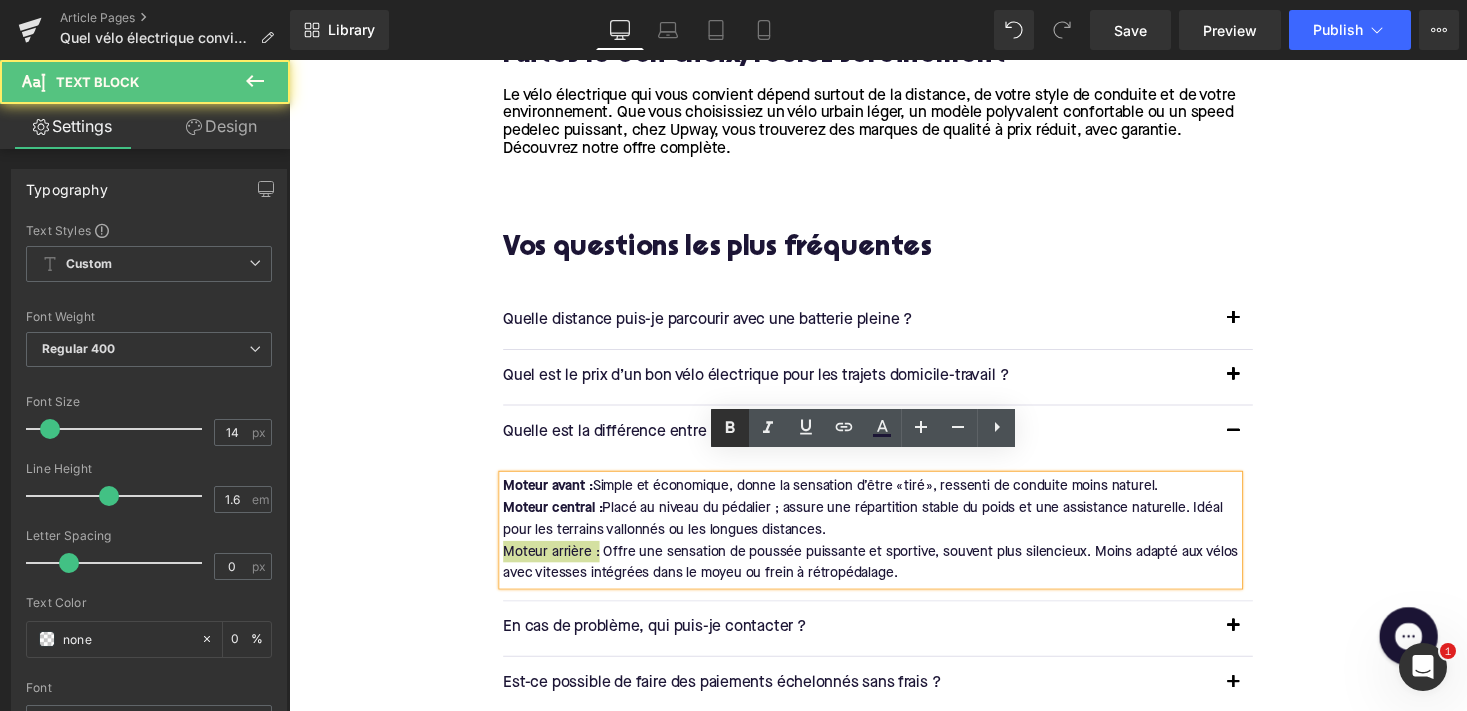click 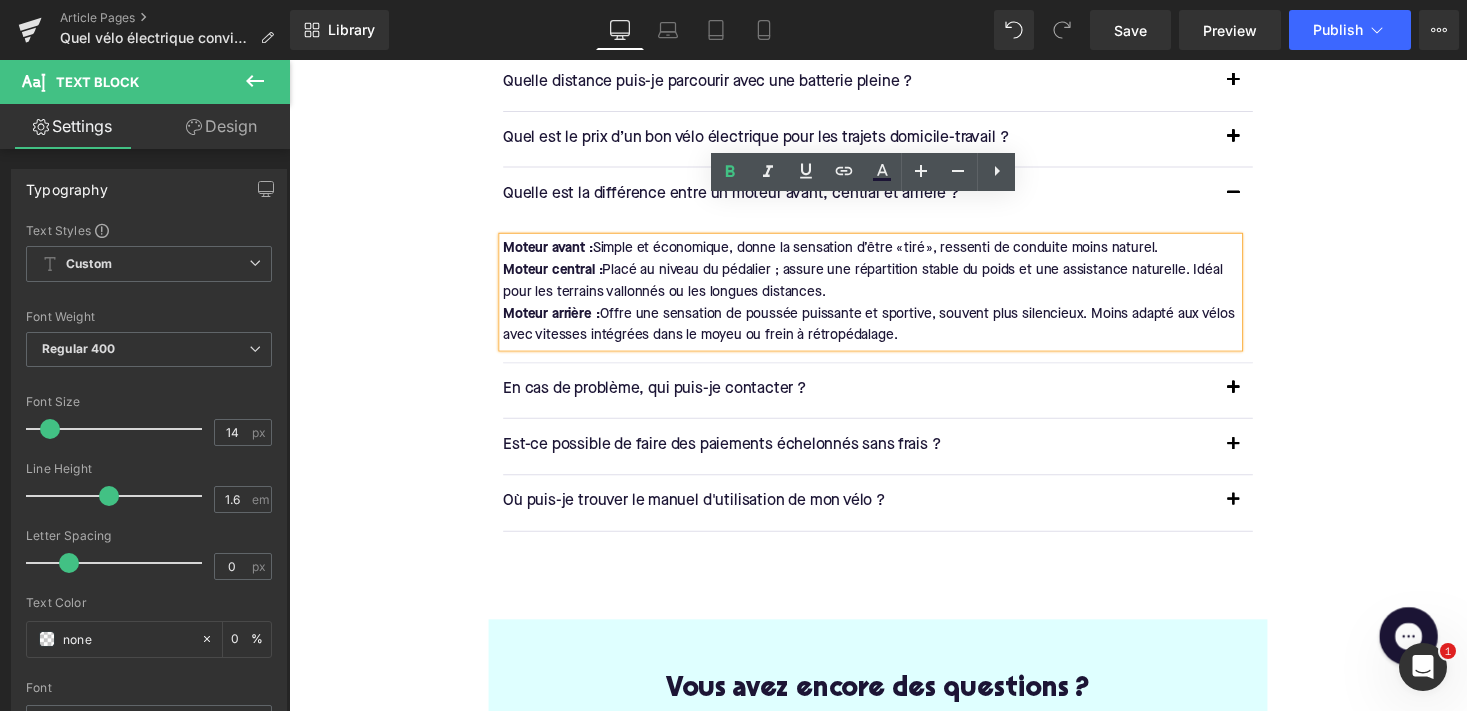 scroll, scrollTop: 4121, scrollLeft: 0, axis: vertical 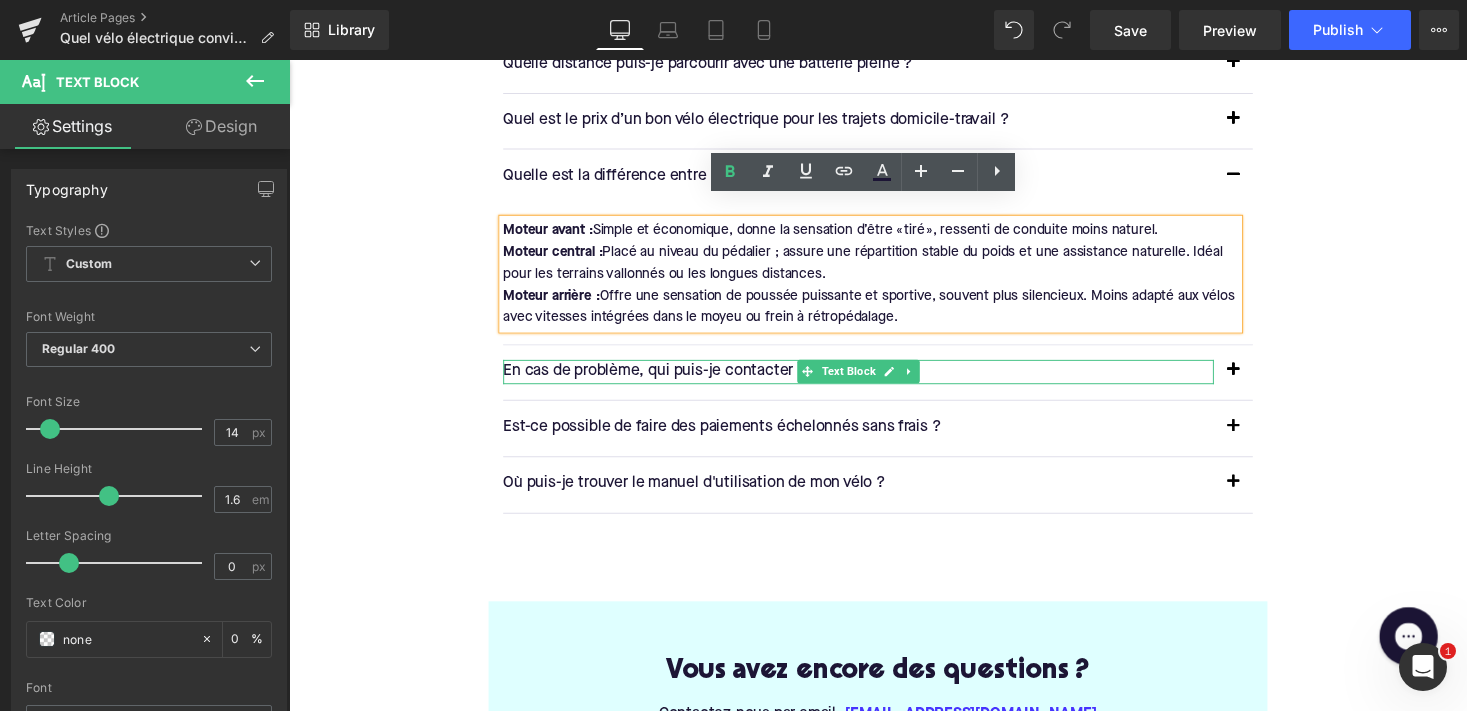 click on "En cas de problème, qui puis-je contacter ?" at bounding box center (874, 381) 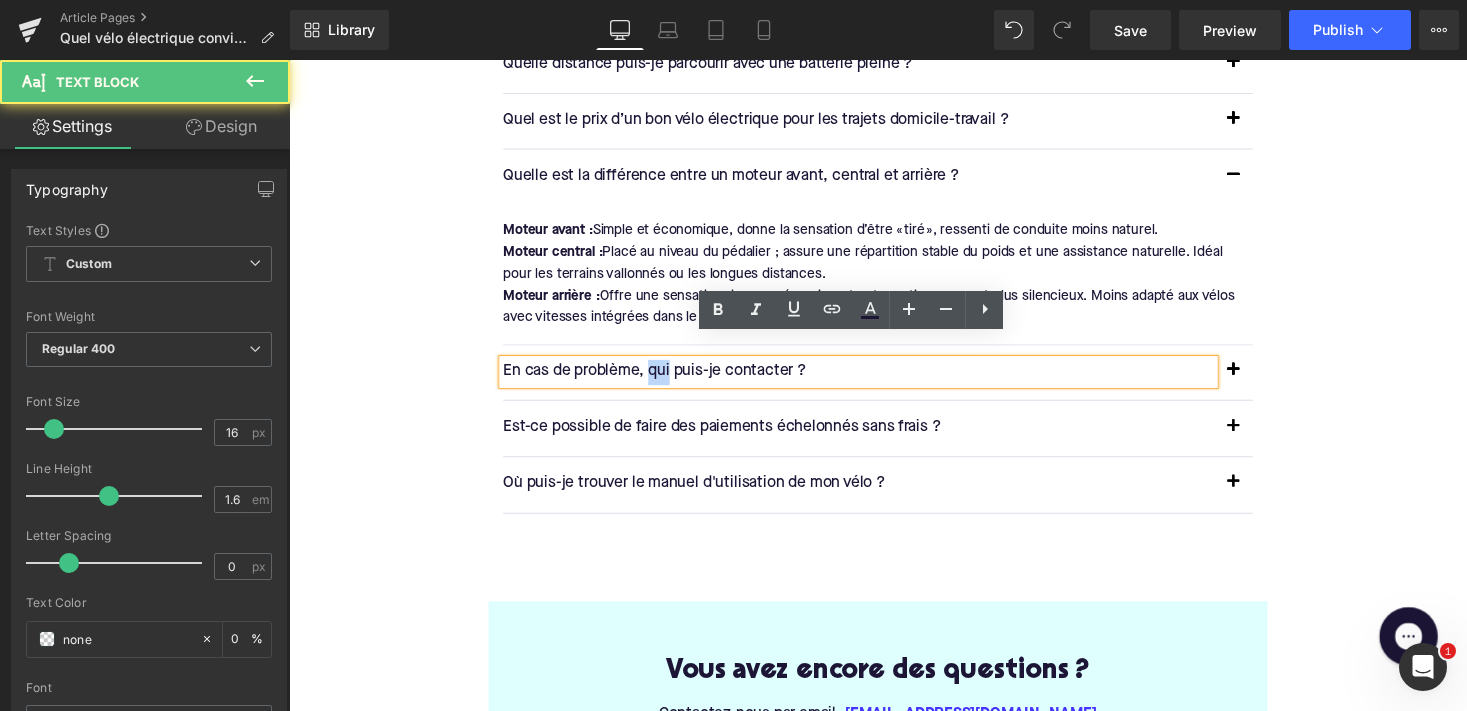 click on "En cas de problème, qui puis-je contacter ?" at bounding box center [874, 381] 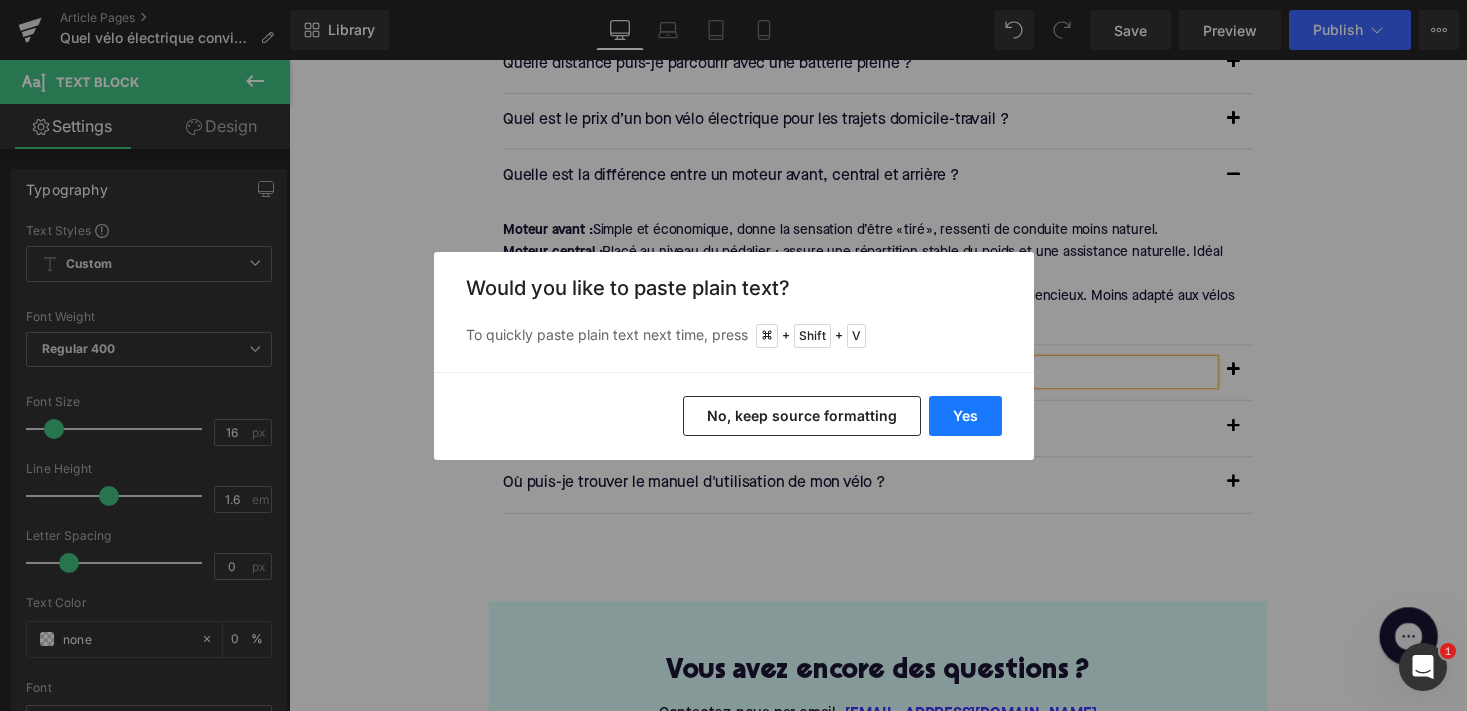click on "Yes" at bounding box center [965, 416] 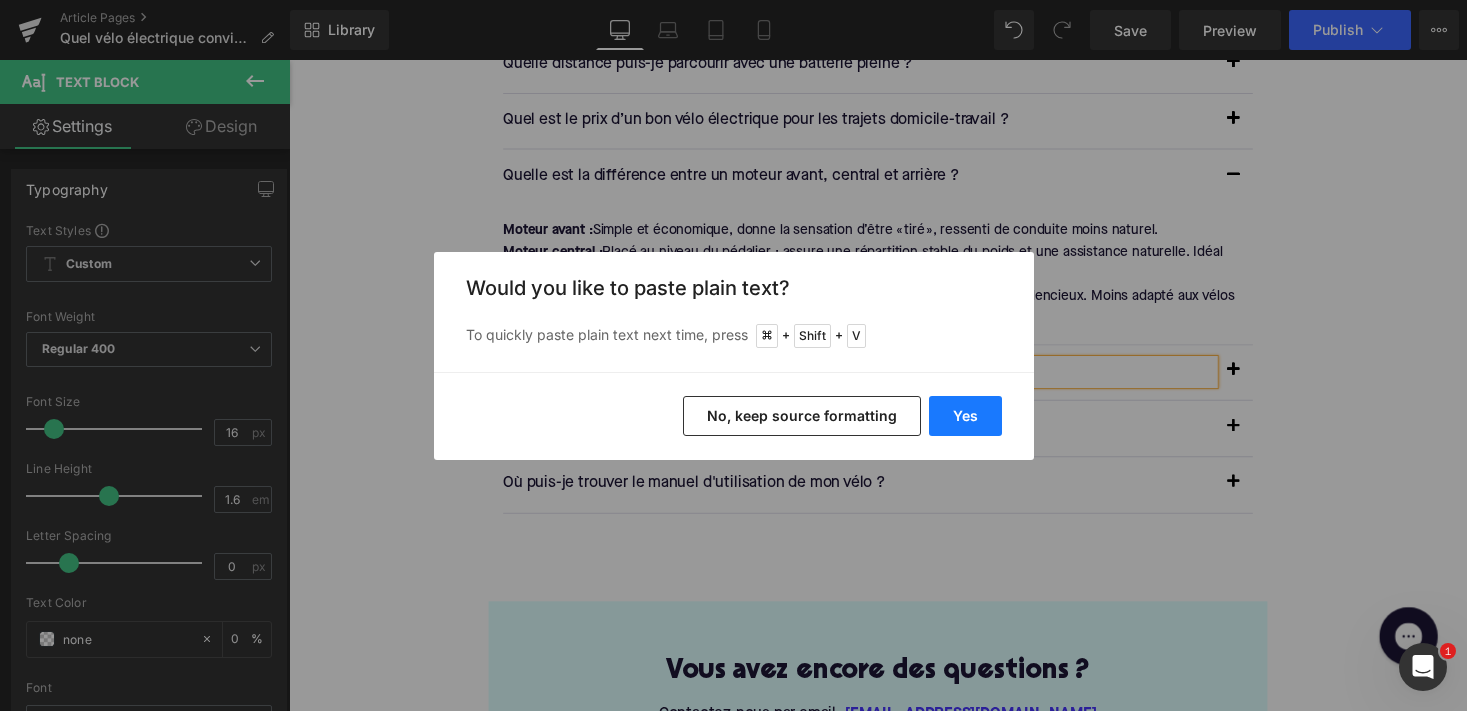 type 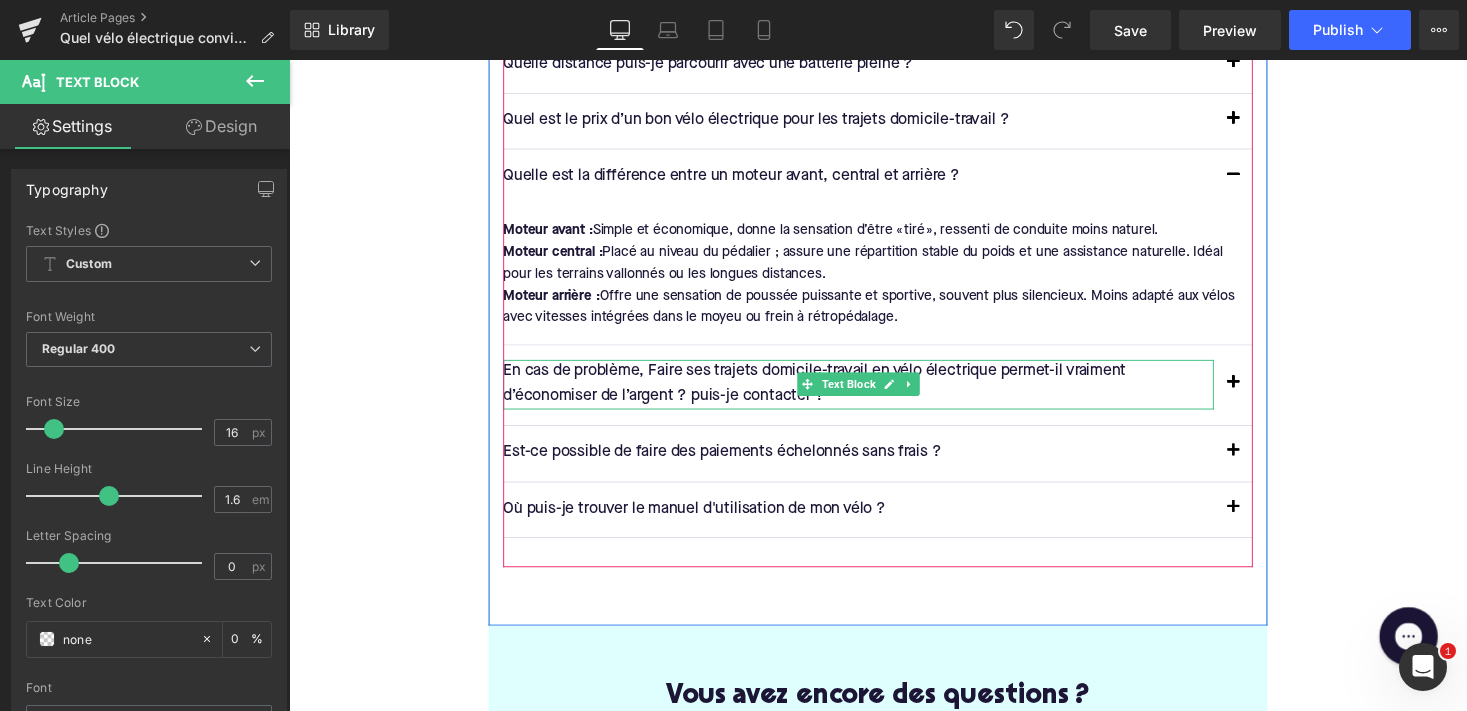click on "En cas de problème, Faire ses trajets domicile-travail en vélo électrique permet-il vraiment d’économiser de l’argent ? puis-je contacter ?" at bounding box center (874, 393) 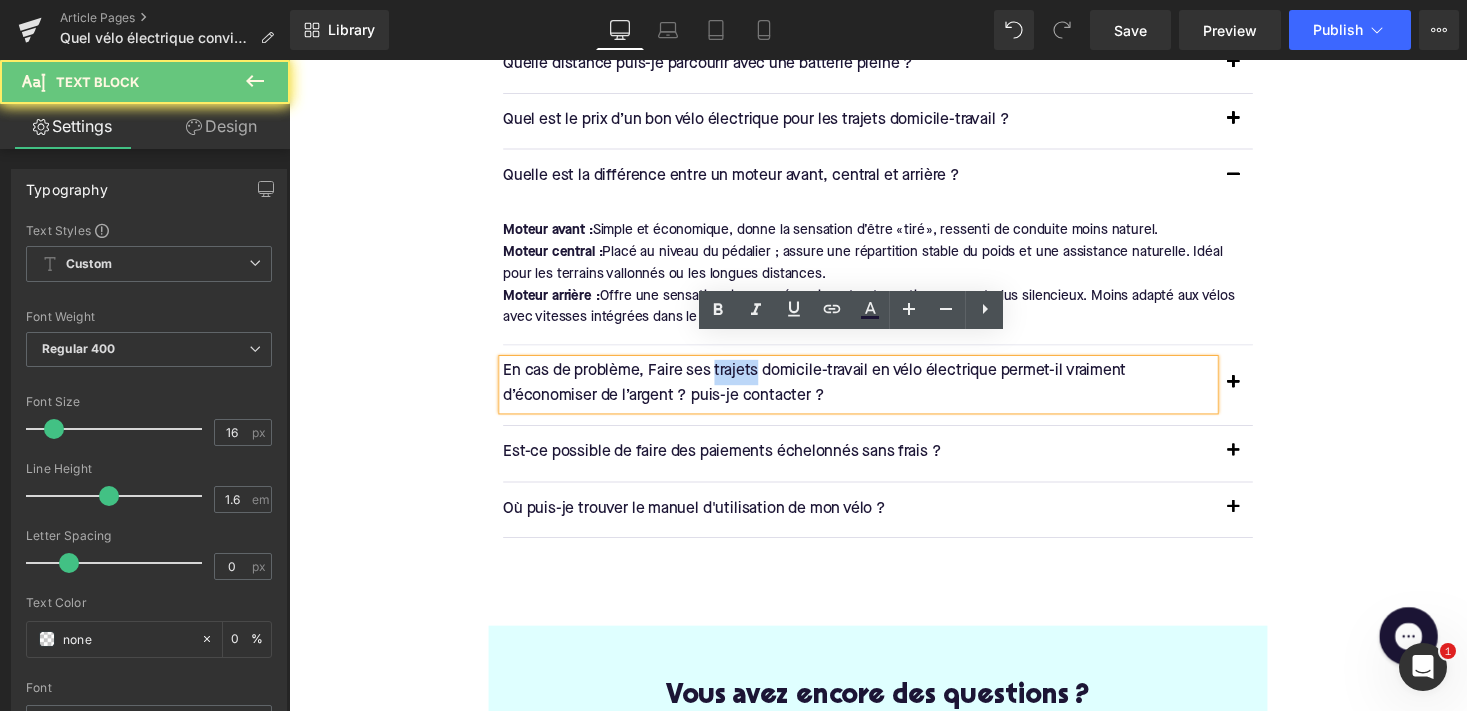 click on "En cas de problème, Faire ses trajets domicile-travail en vélo électrique permet-il vraiment d’économiser de l’argent ? puis-je contacter ?" at bounding box center (874, 393) 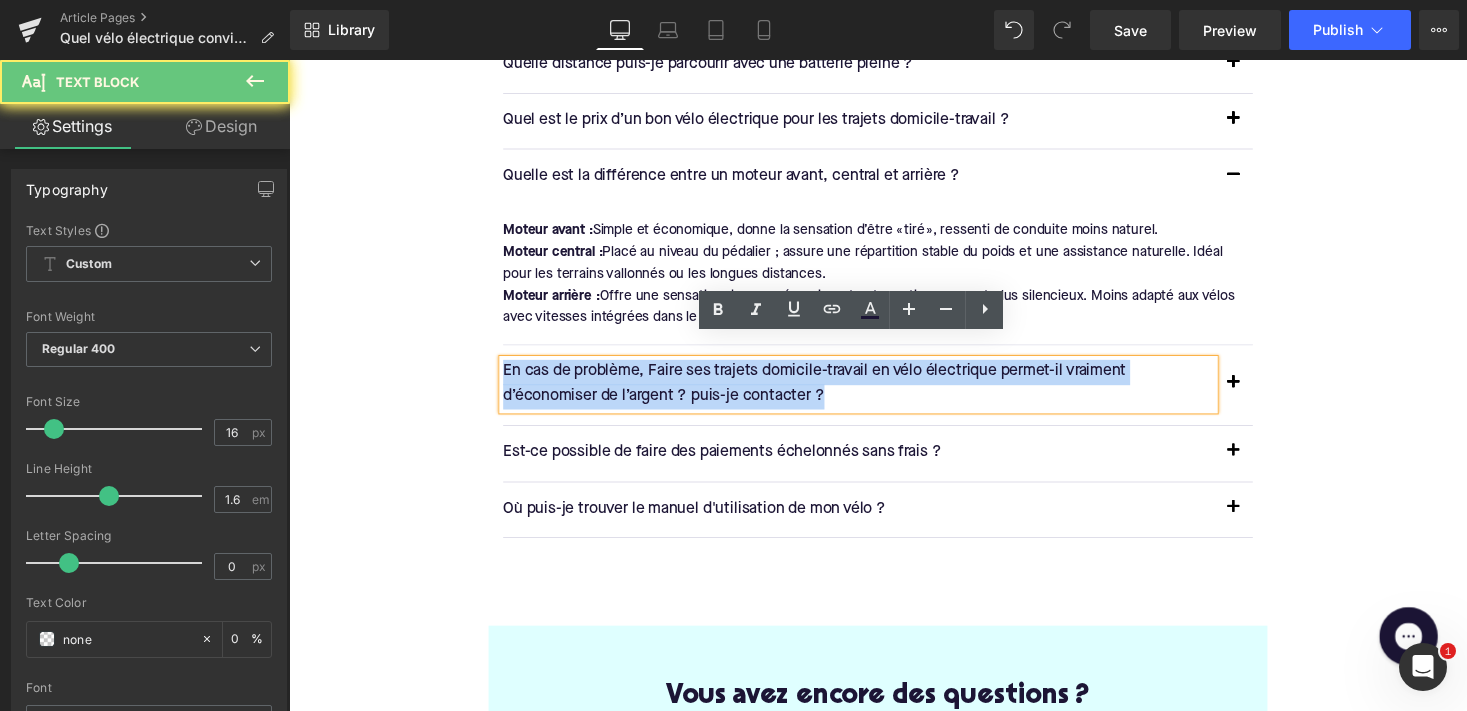 click on "En cas de problème, Faire ses trajets domicile-travail en vélo électrique permet-il vraiment d’économiser de l’argent ? puis-je contacter ?" at bounding box center [874, 393] 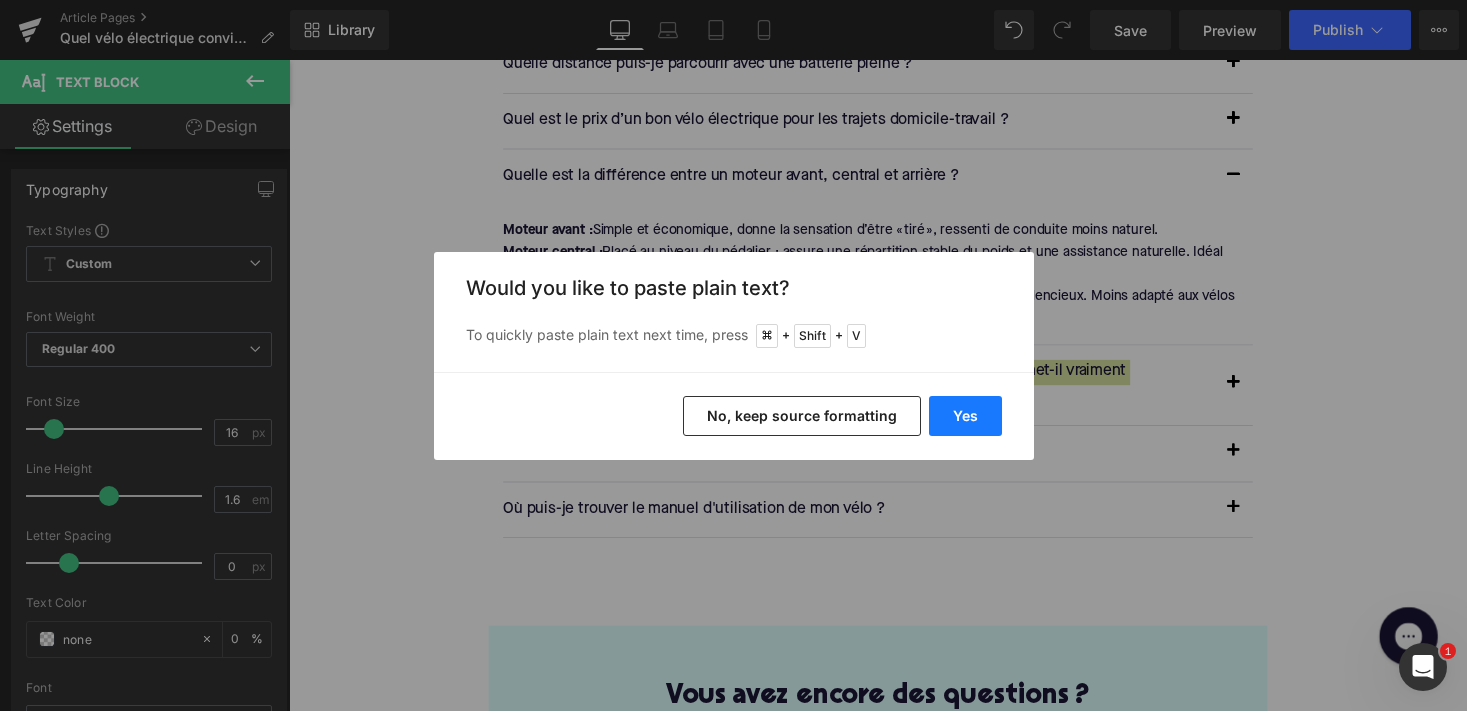 click on "Yes" at bounding box center [965, 416] 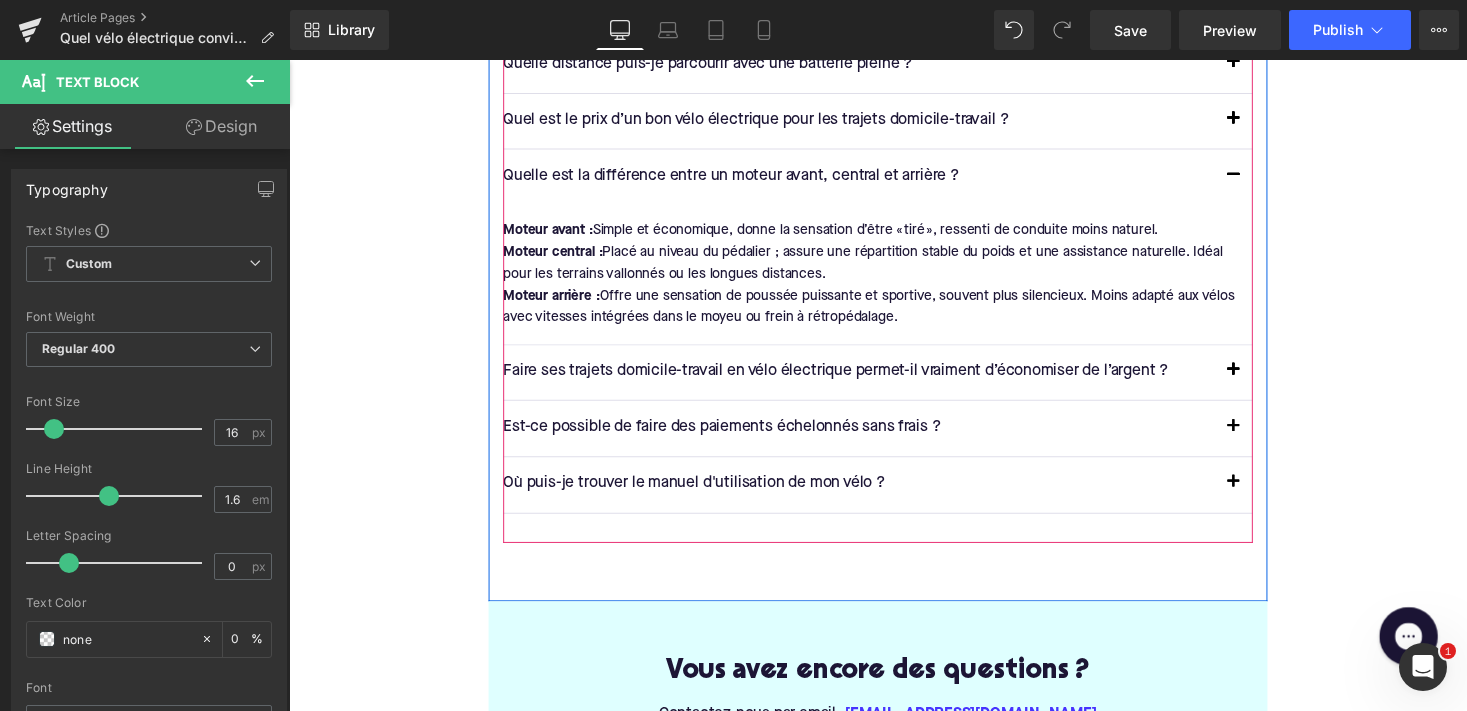 click at bounding box center [1259, 384] 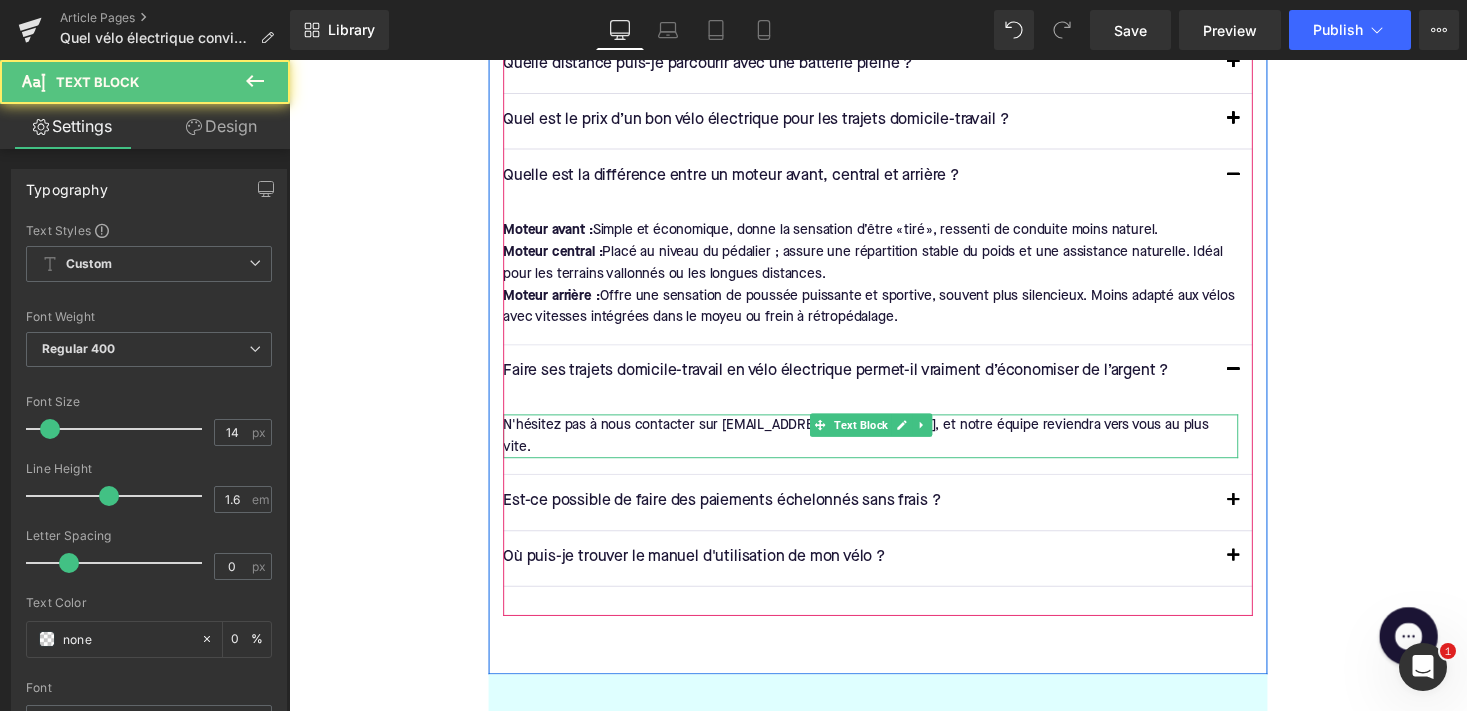 click on "N'hésitez pas à nous contacter sur support@upway.shop, et notre équipe reviendra vers vous au plus vite." at bounding box center [886, 446] 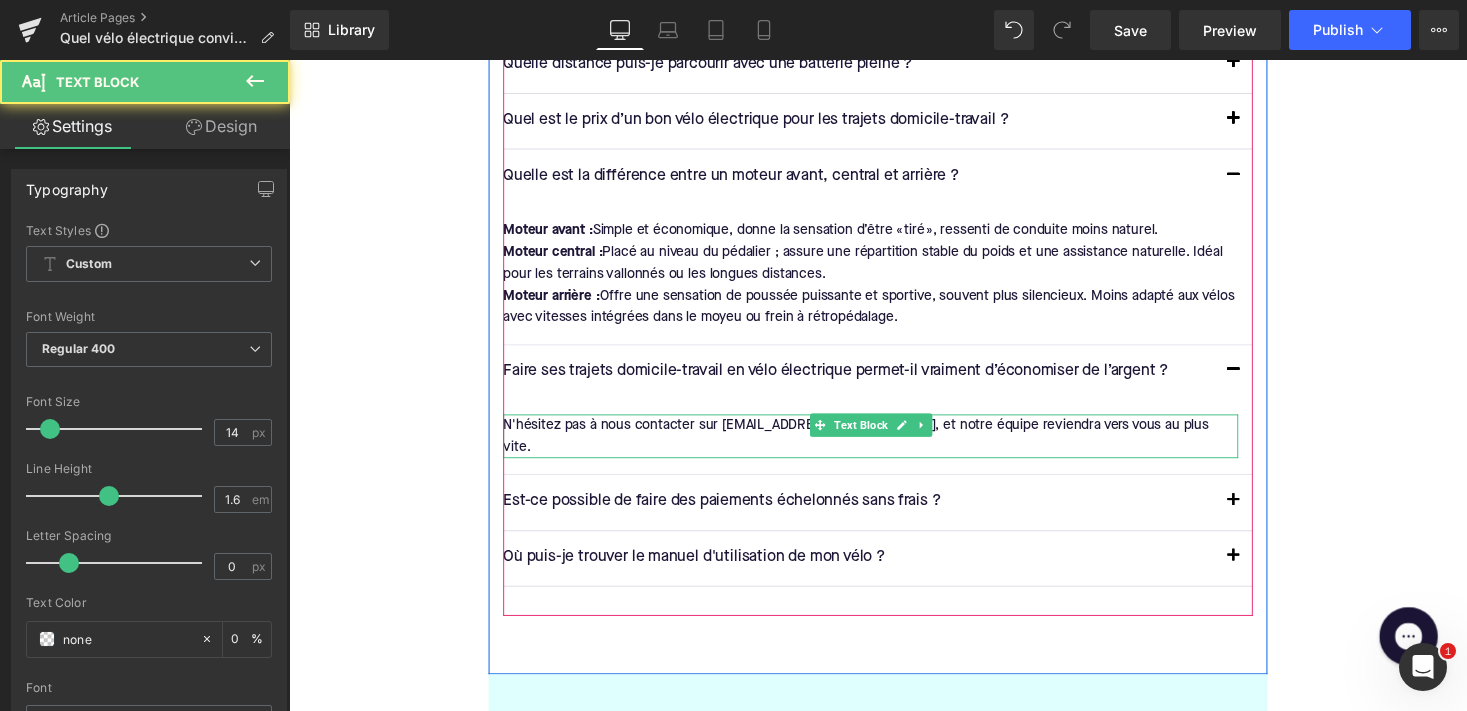 click on "N'hésitez pas à nous contacter sur support@upway.shop, et notre équipe reviendra vers vous au plus vite." at bounding box center (886, 446) 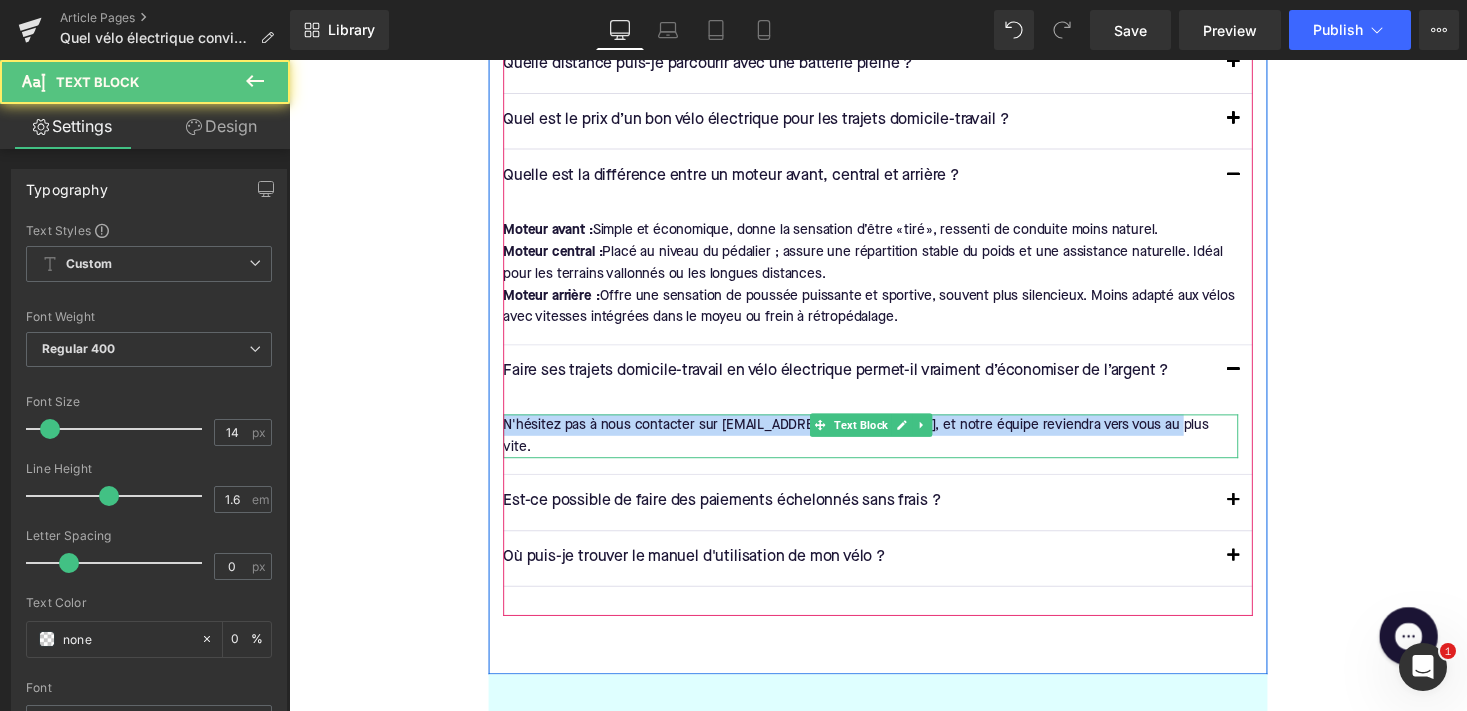 click on "N'hésitez pas à nous contacter sur support@upway.shop, et notre équipe reviendra vers vous au plus vite." at bounding box center (886, 446) 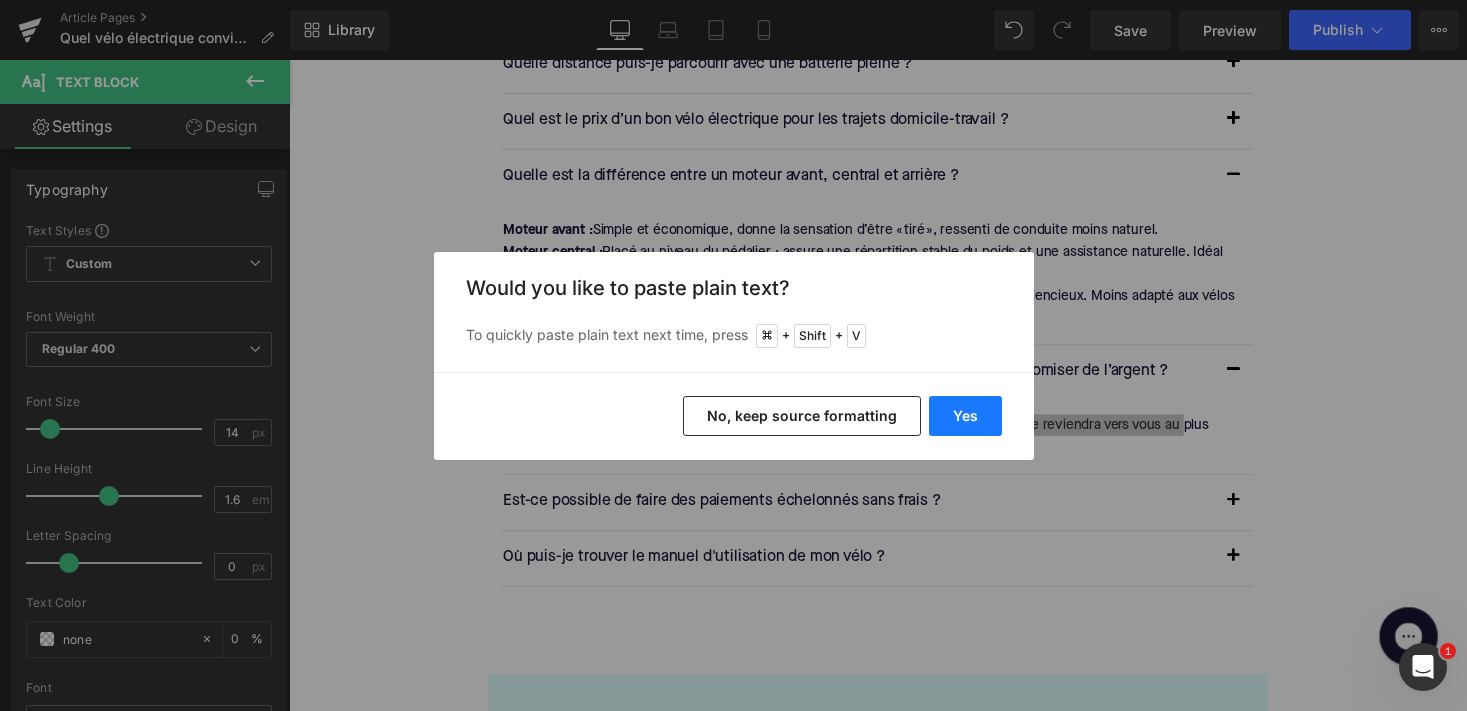 click on "Yes" at bounding box center [965, 416] 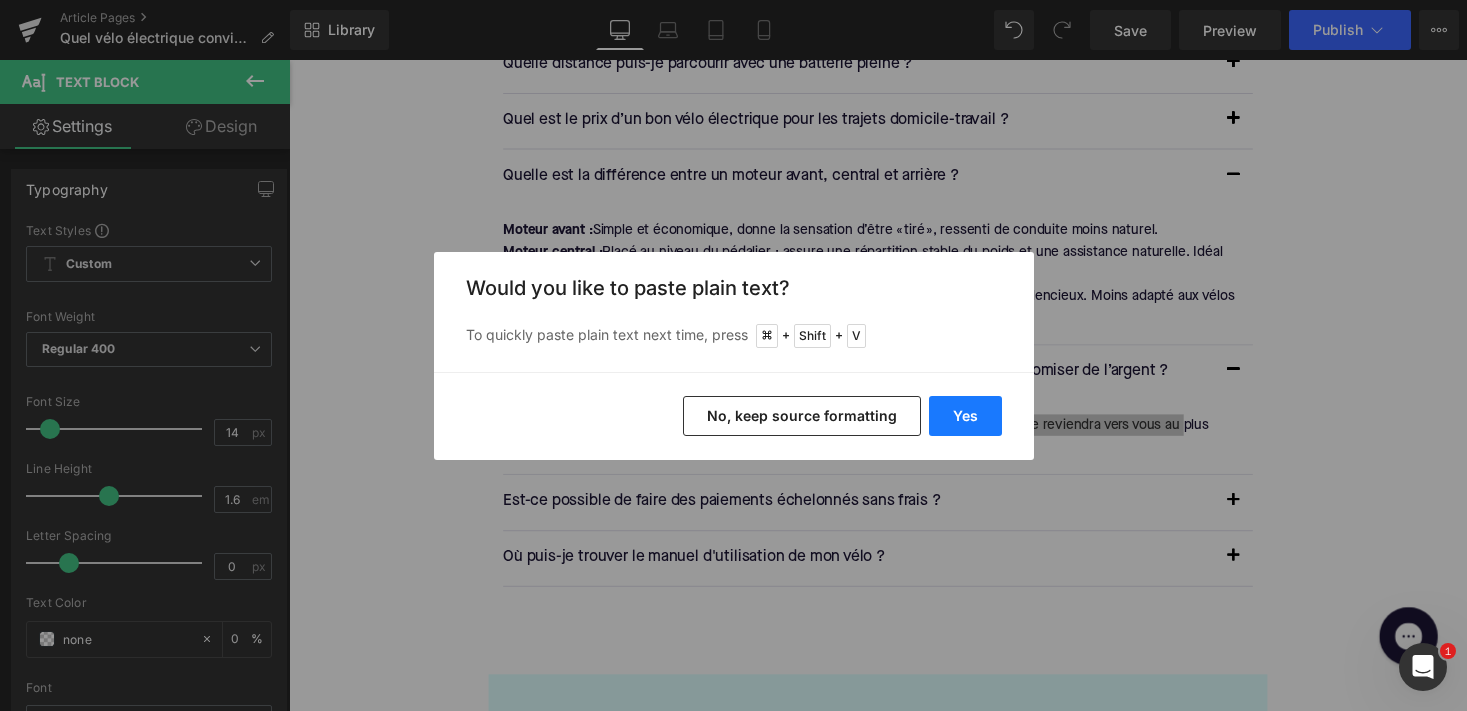 type 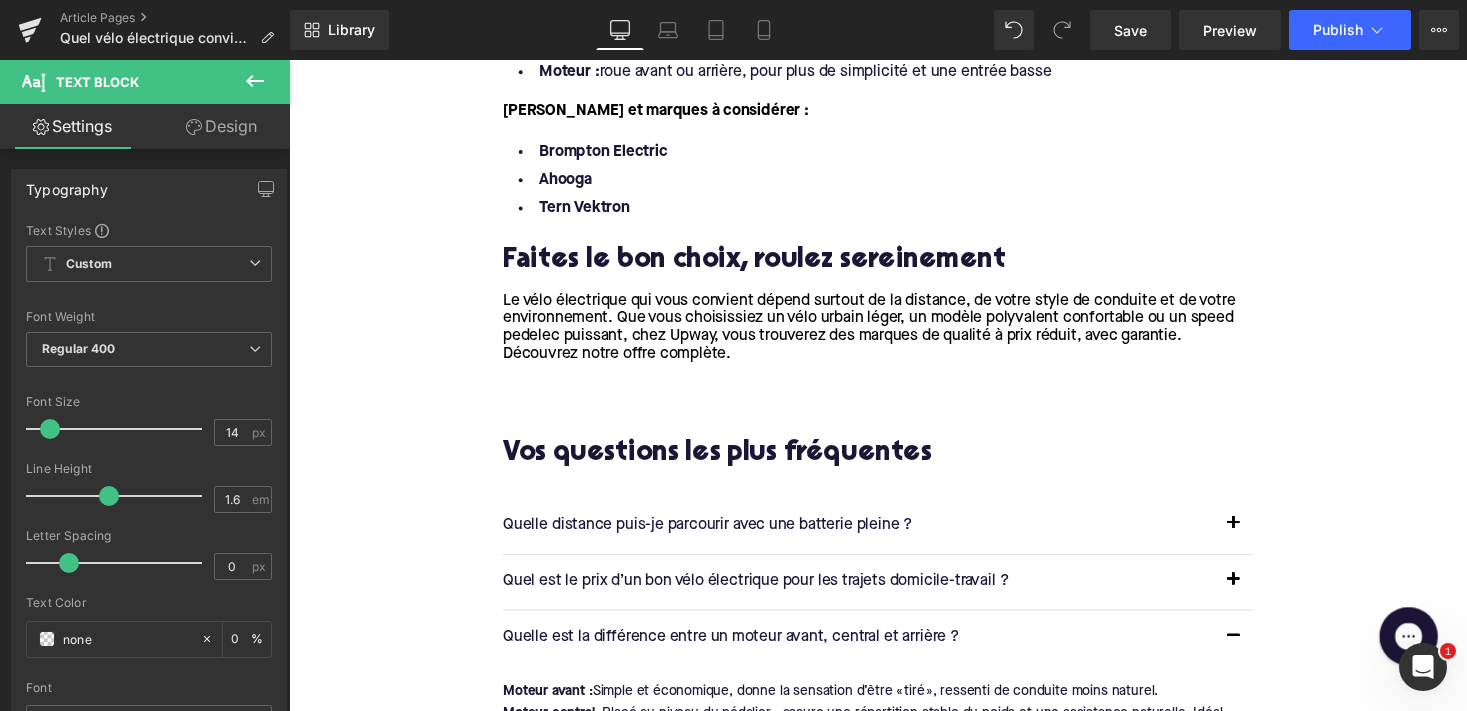 scroll, scrollTop: 3697, scrollLeft: 0, axis: vertical 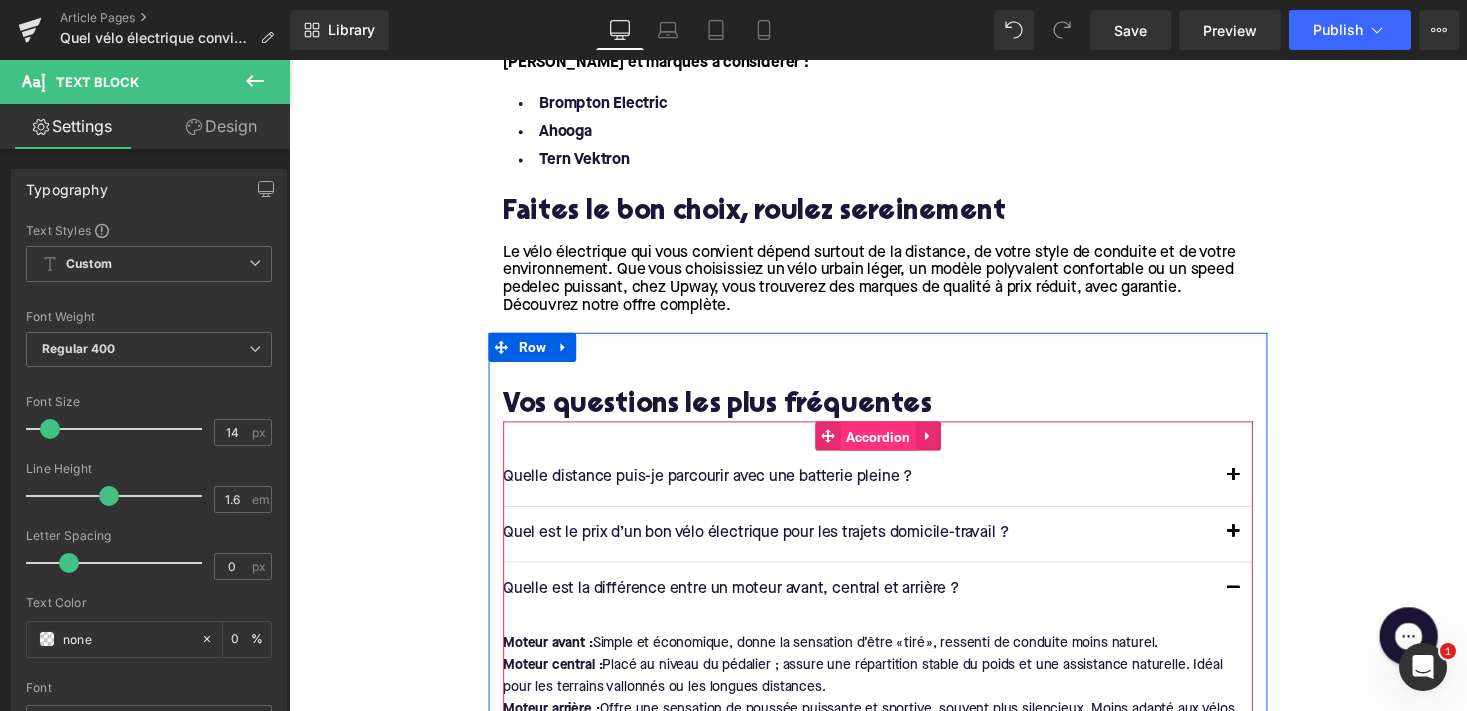click on "Accordion" at bounding box center [894, 447] 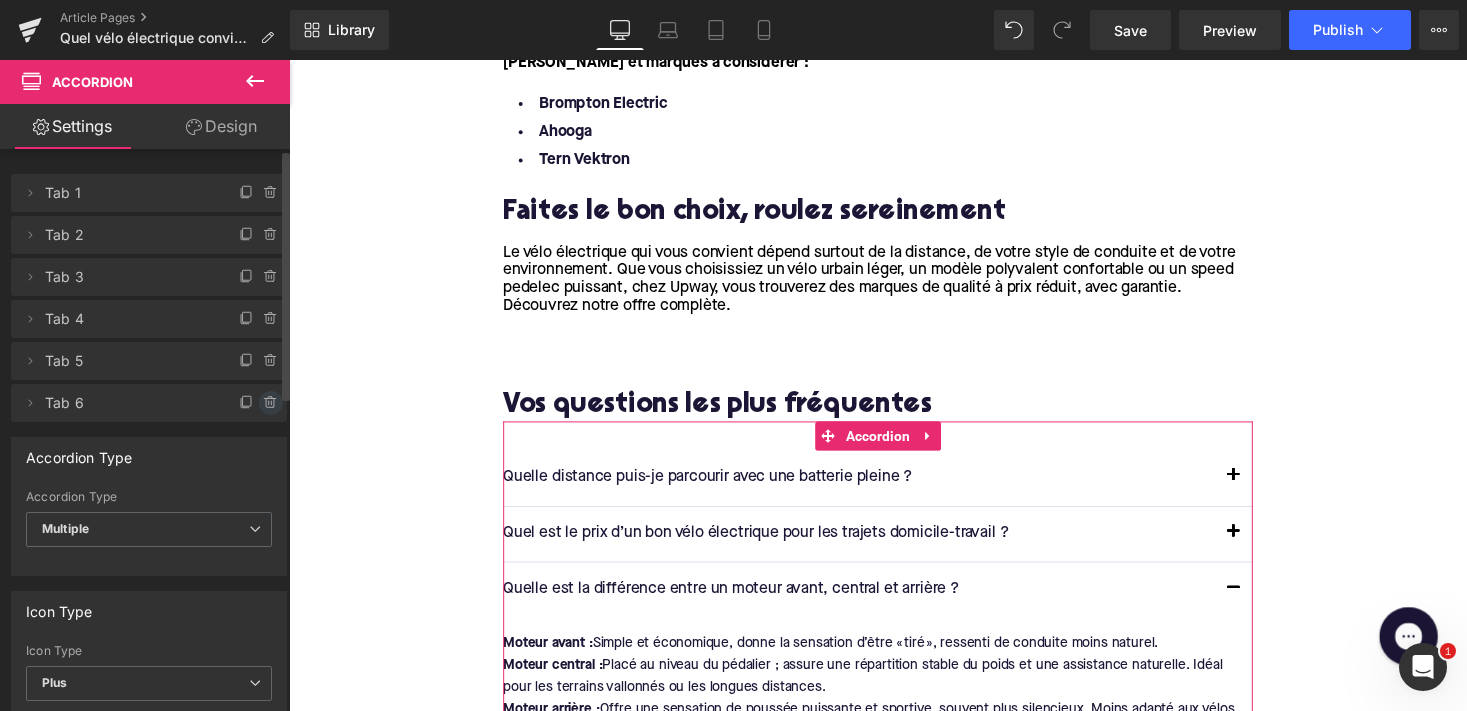 click 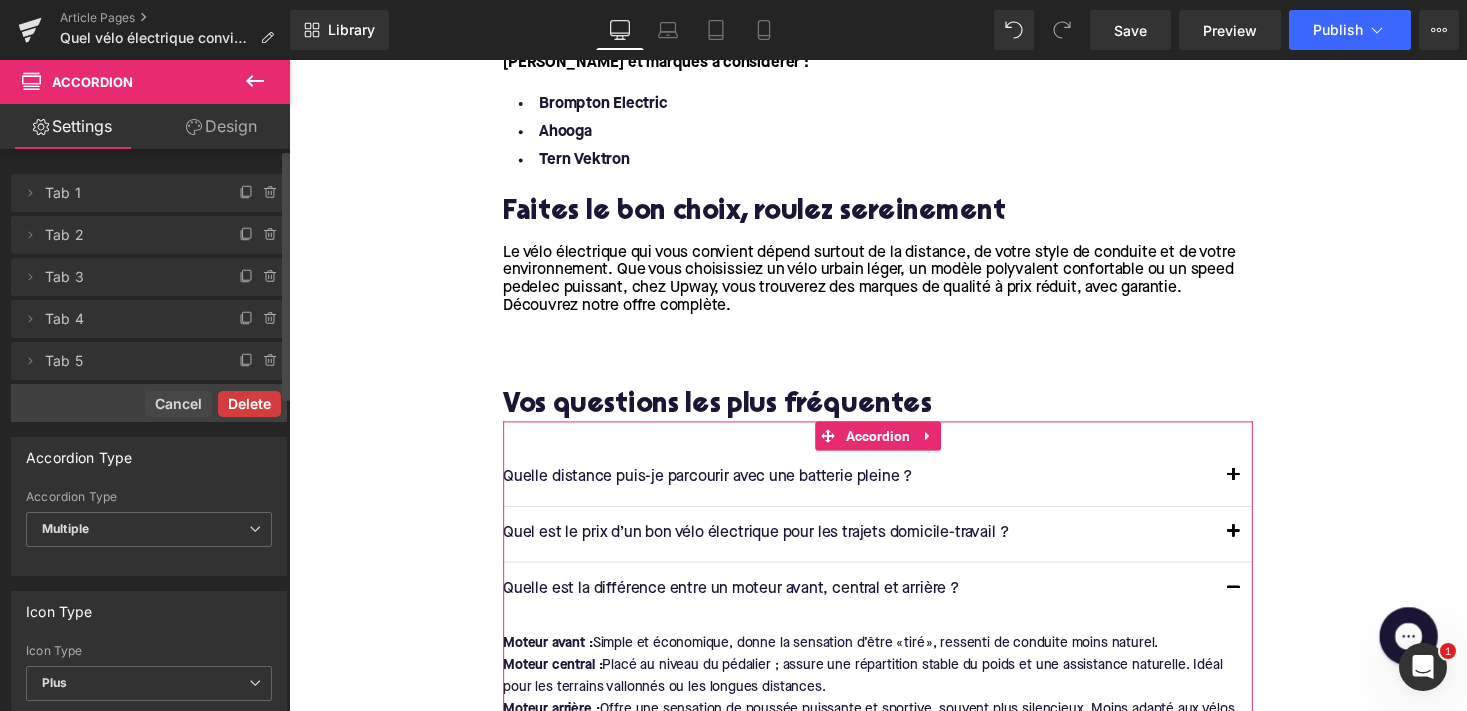 click on "Delete" at bounding box center (249, 404) 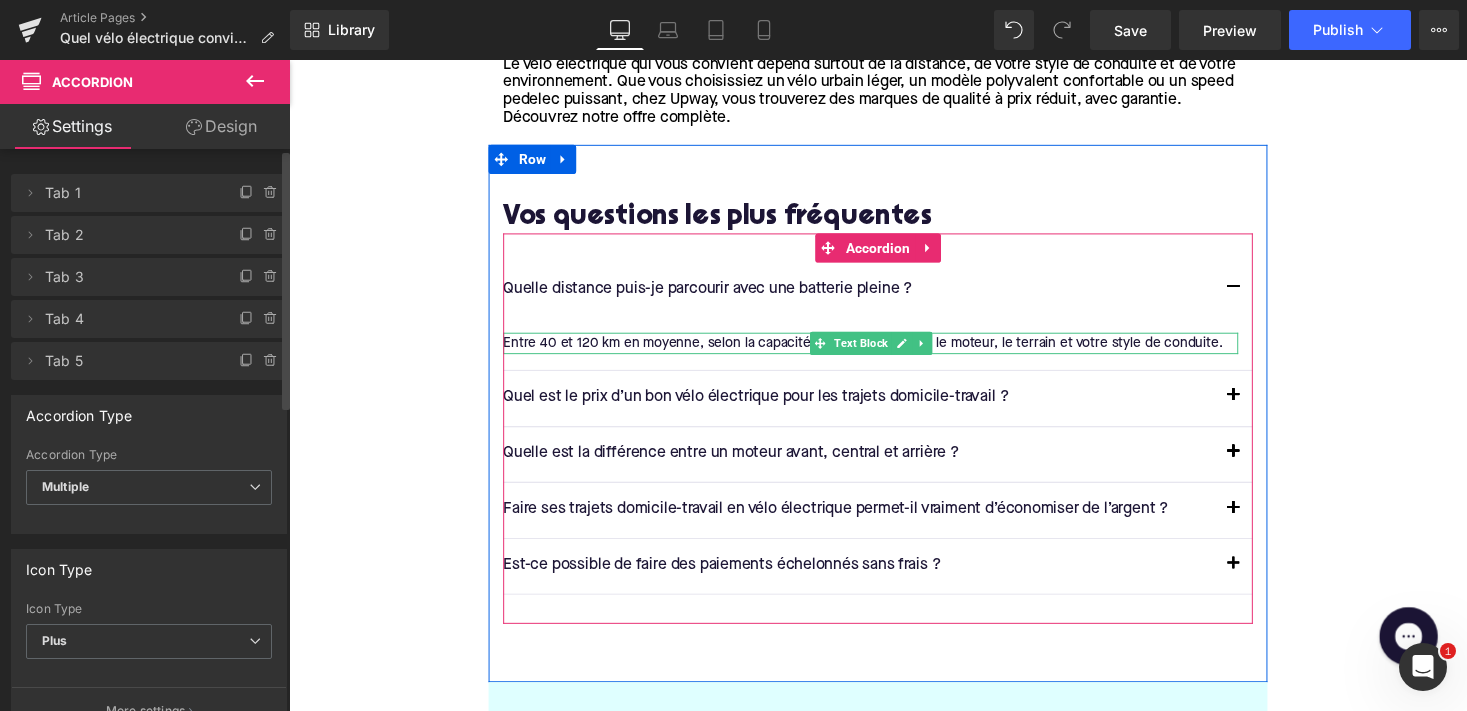 scroll, scrollTop: 3965, scrollLeft: 0, axis: vertical 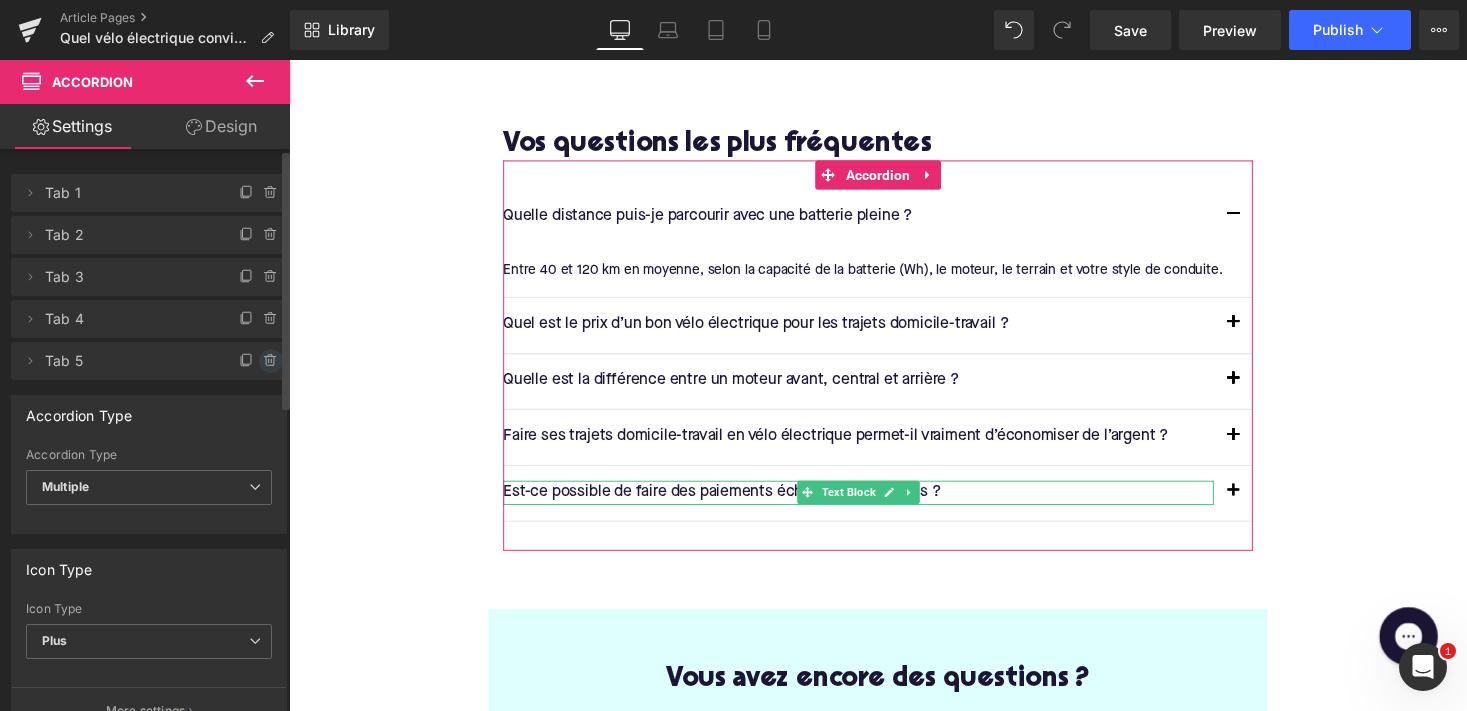 click at bounding box center (271, 361) 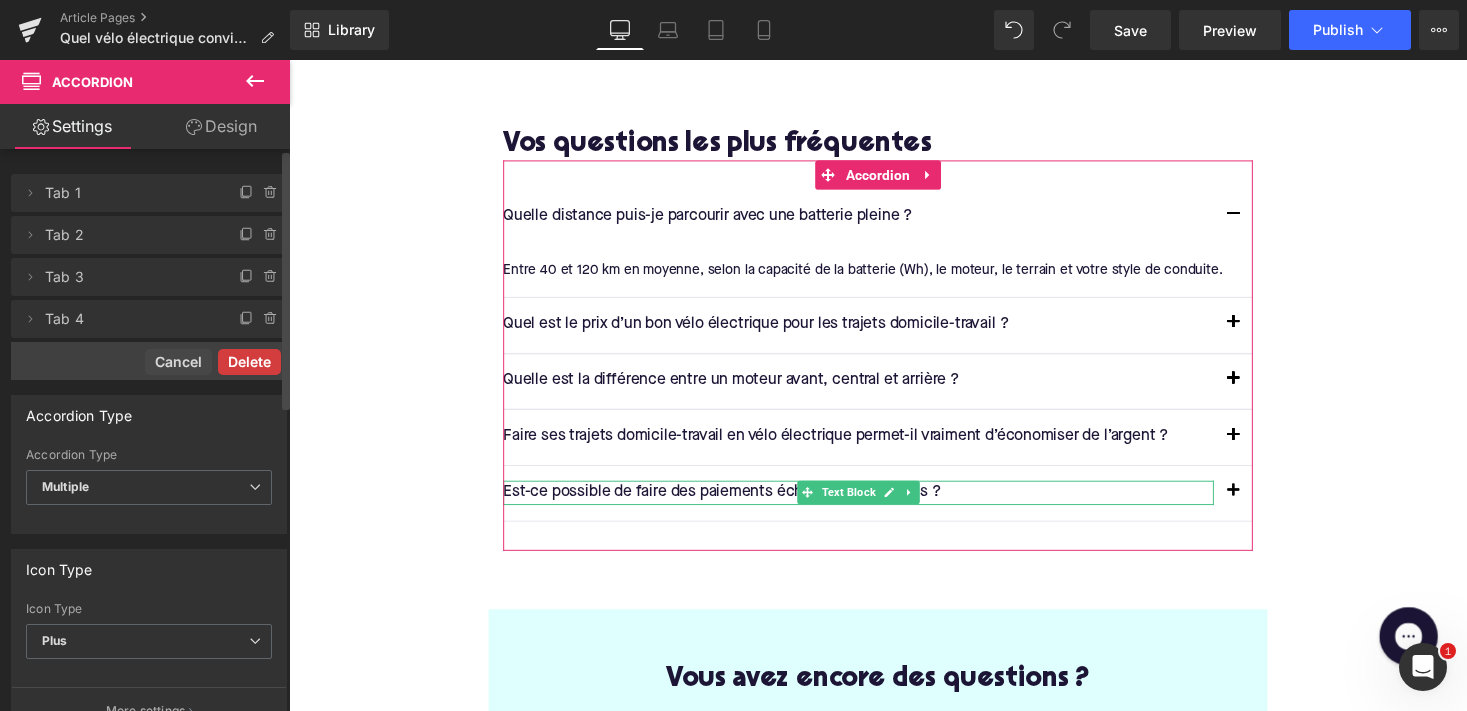click on "Delete" at bounding box center [249, 362] 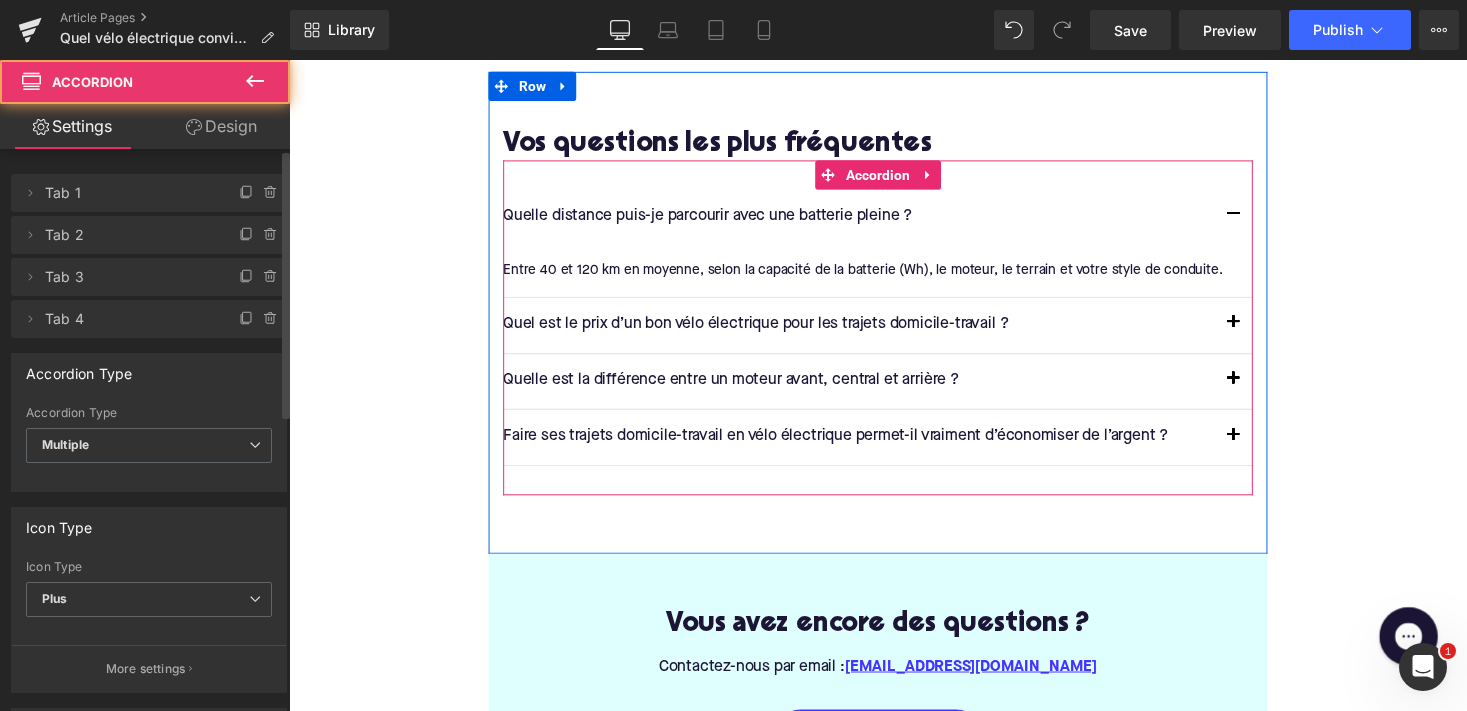 click at bounding box center (1259, 447) 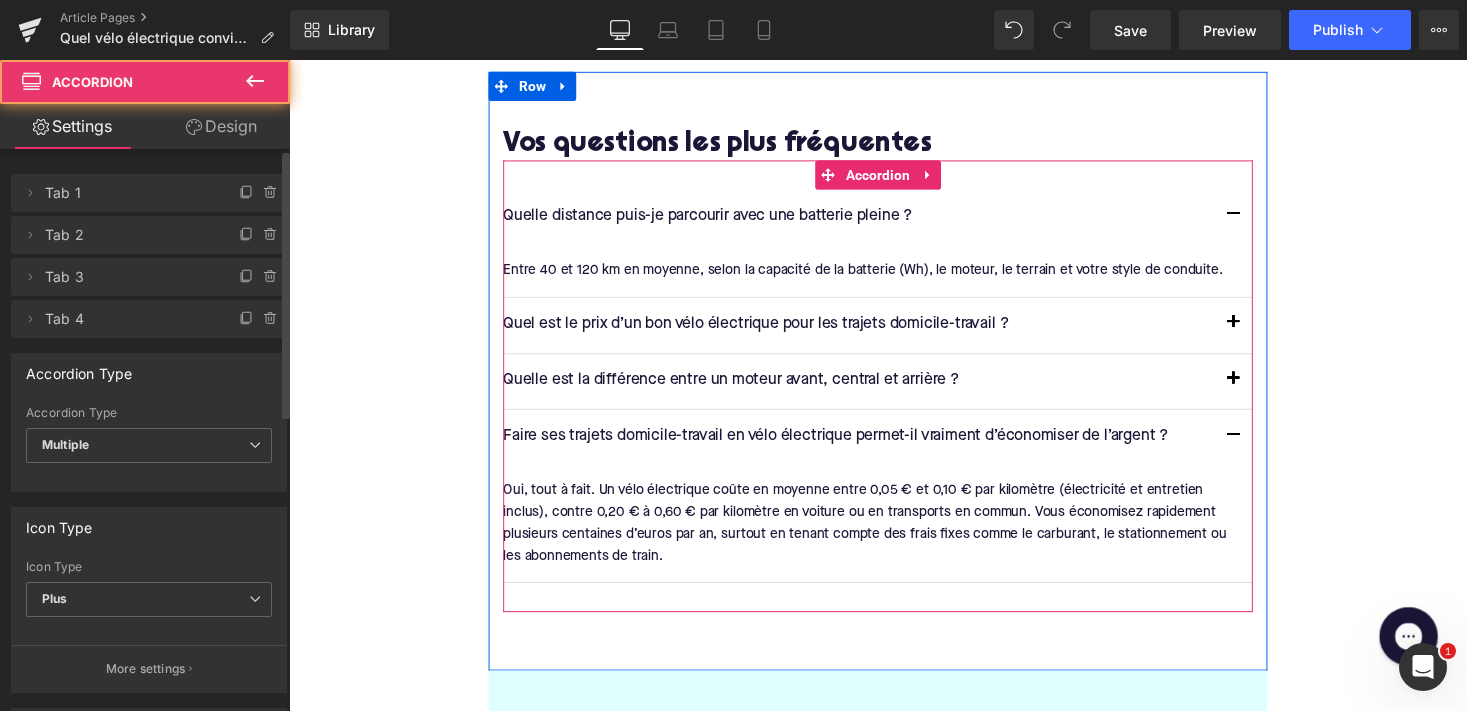 click at bounding box center [1259, 447] 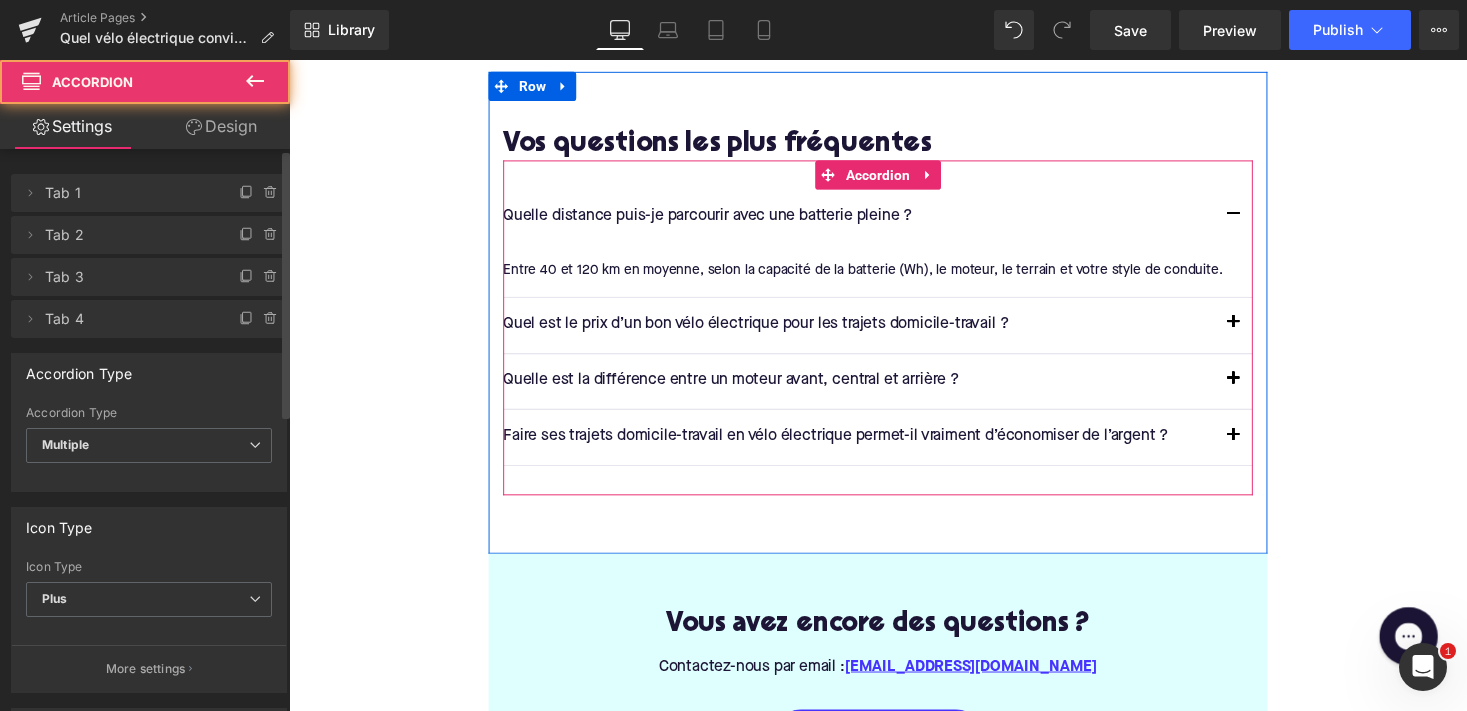 click at bounding box center (1259, 393) 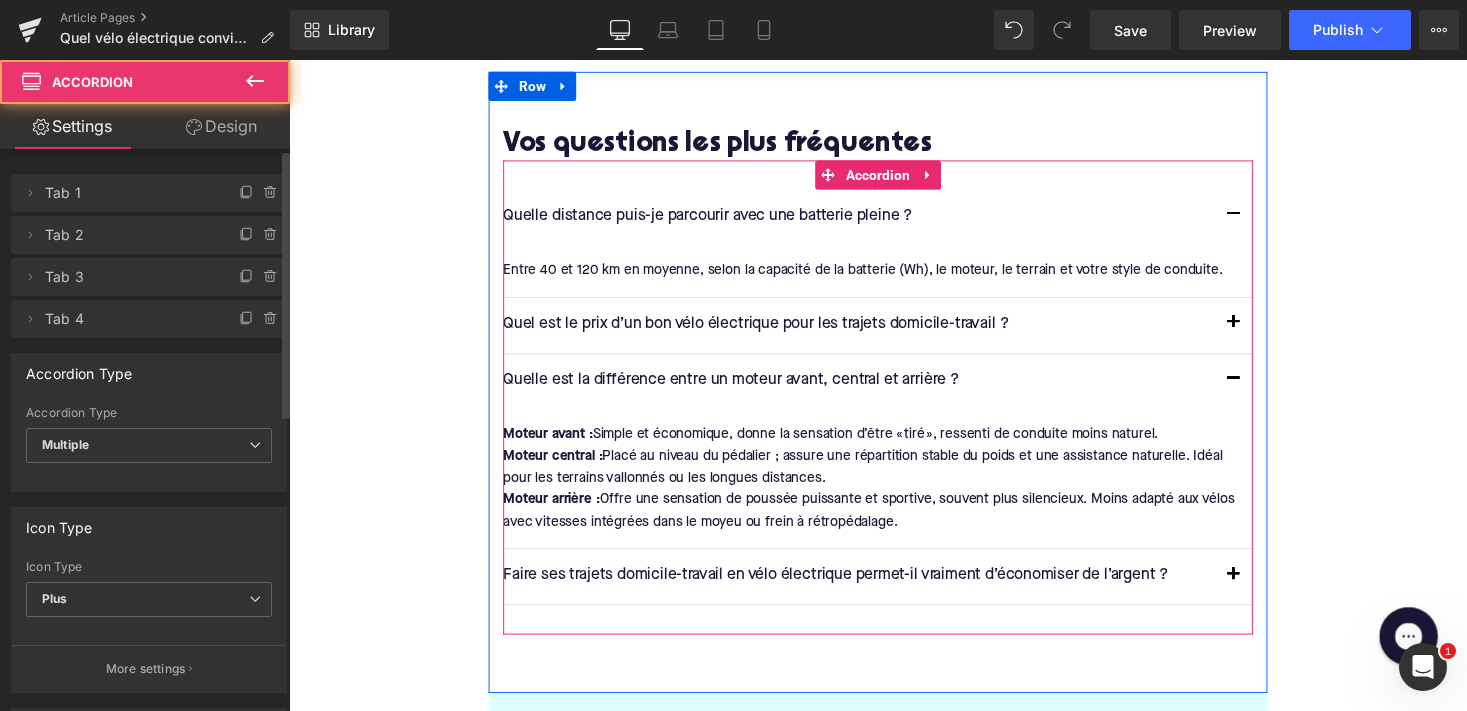 click at bounding box center (1259, 390) 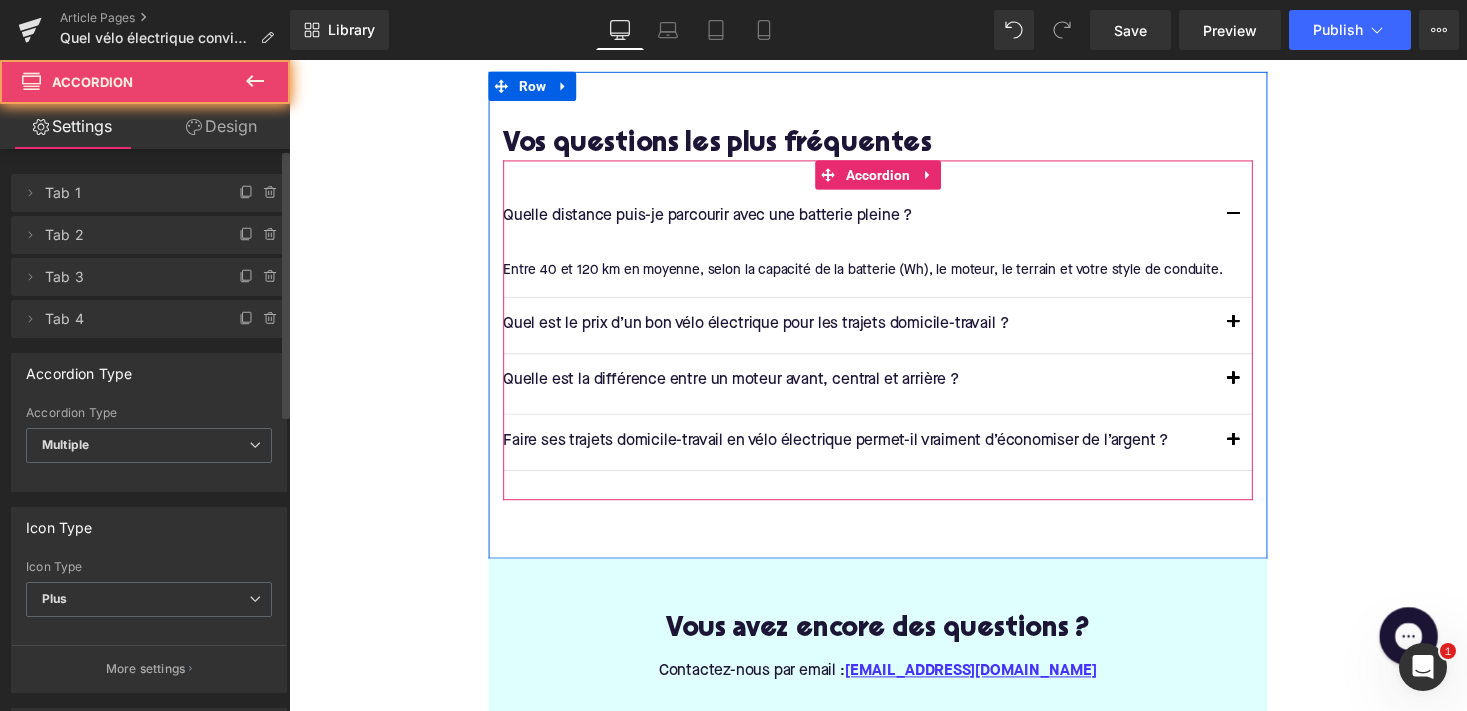 click at bounding box center [1259, 332] 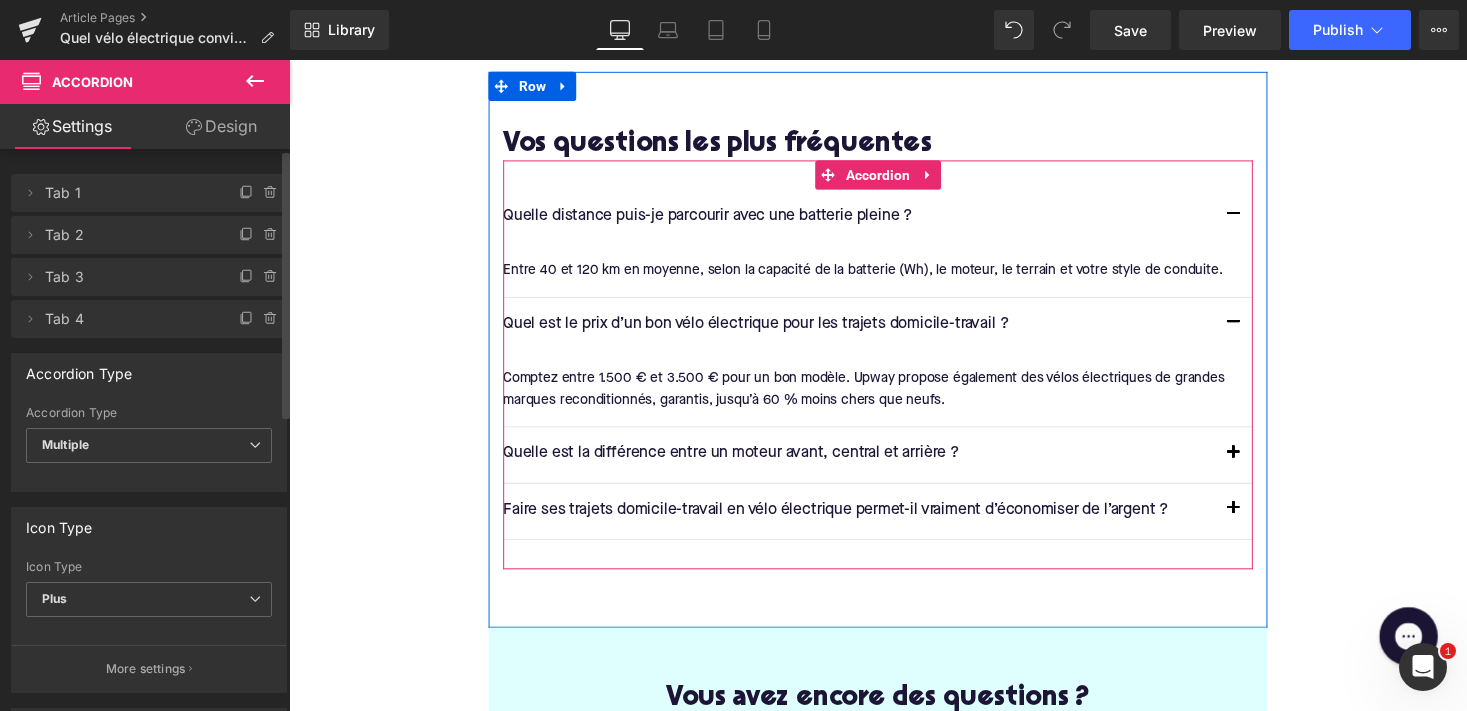 click at bounding box center [1259, 332] 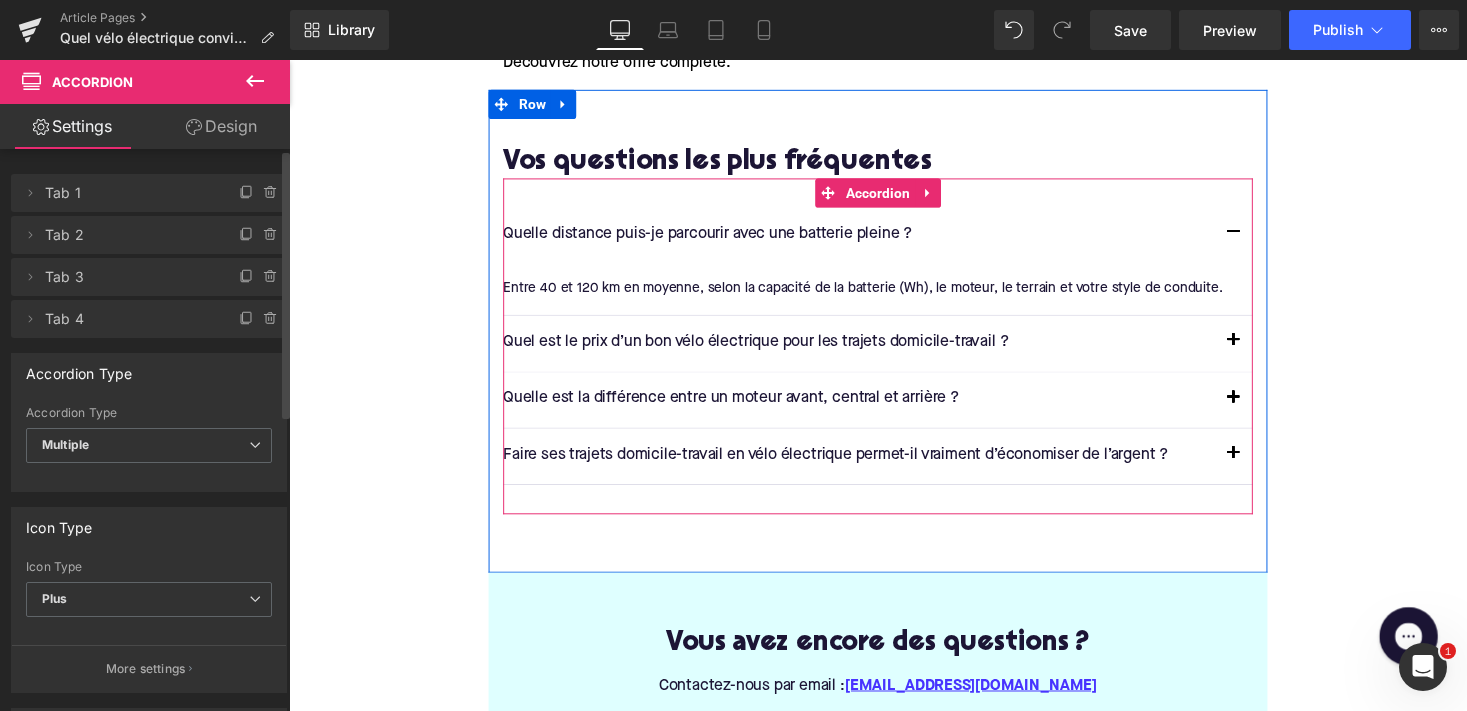scroll, scrollTop: 3941, scrollLeft: 0, axis: vertical 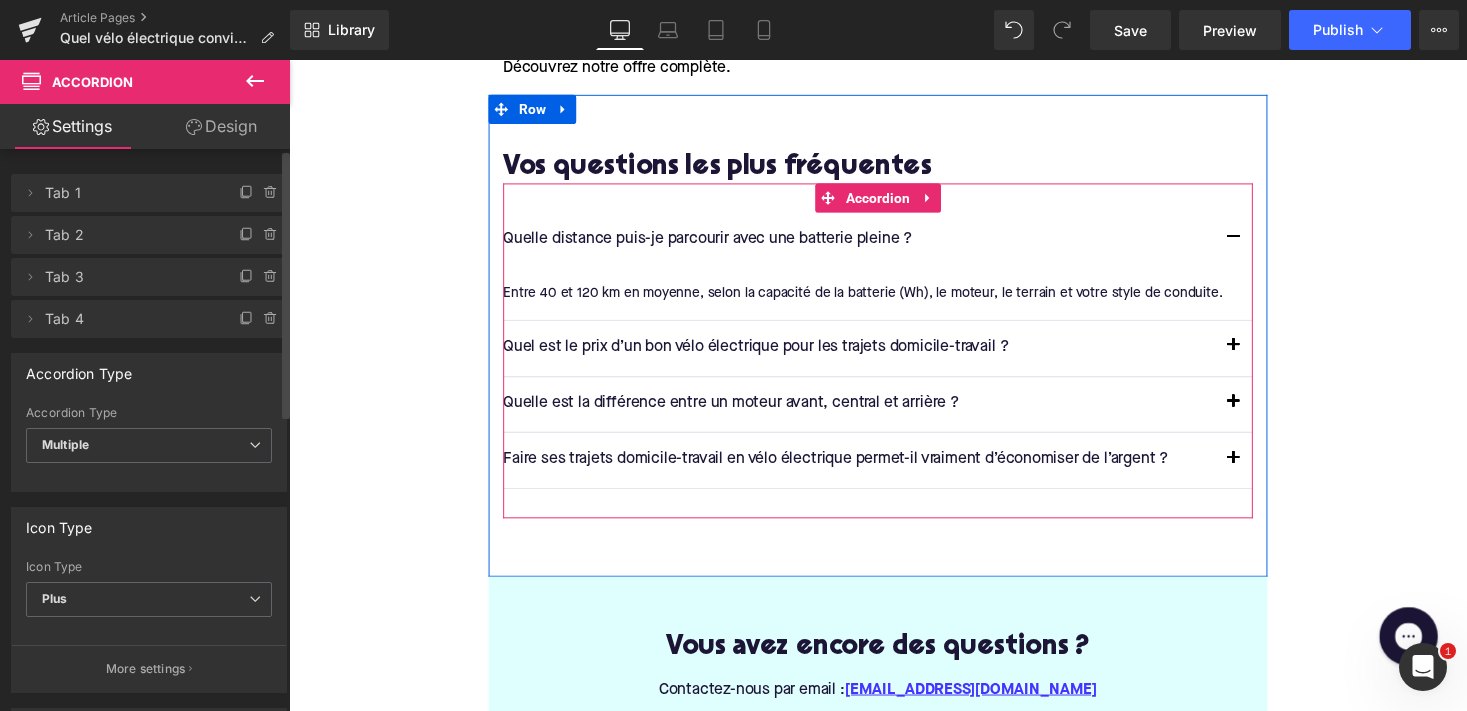 click at bounding box center [1259, 245] 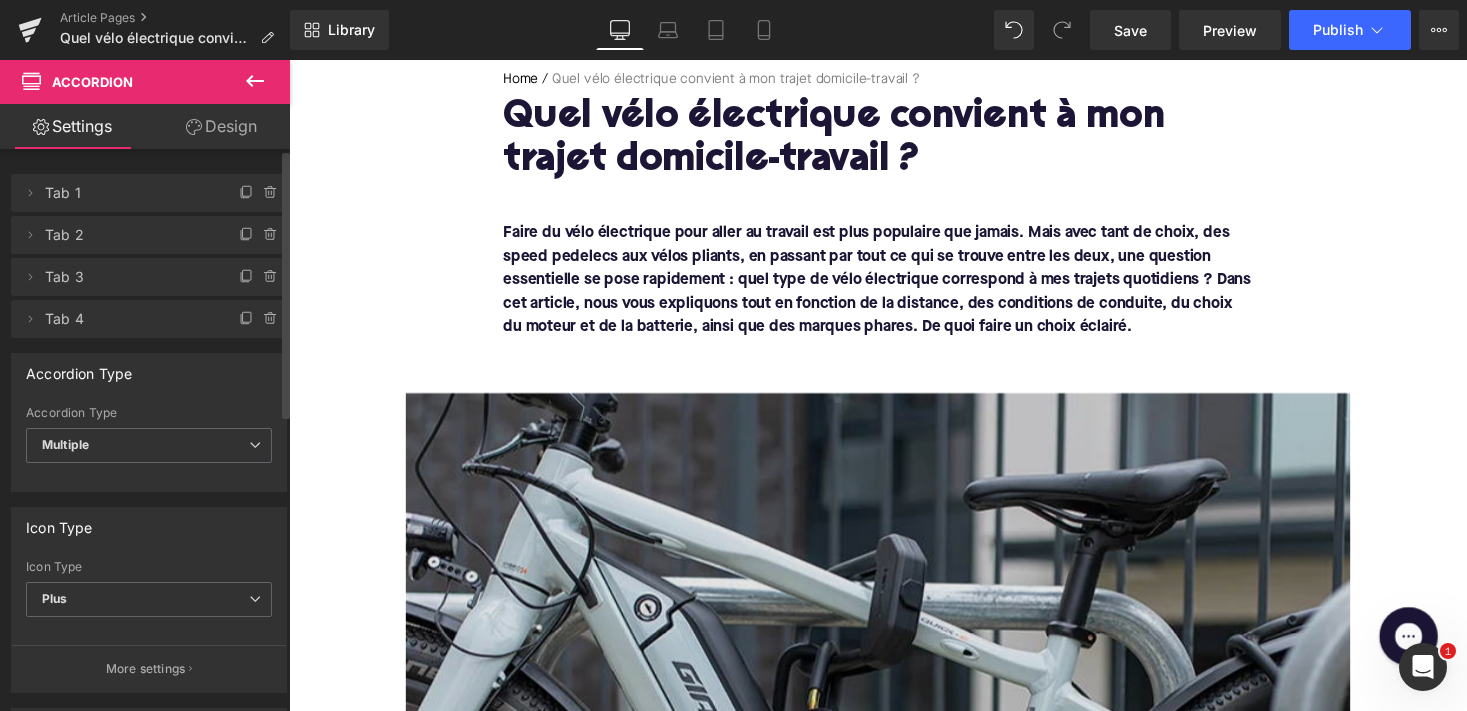 scroll, scrollTop: 472, scrollLeft: 0, axis: vertical 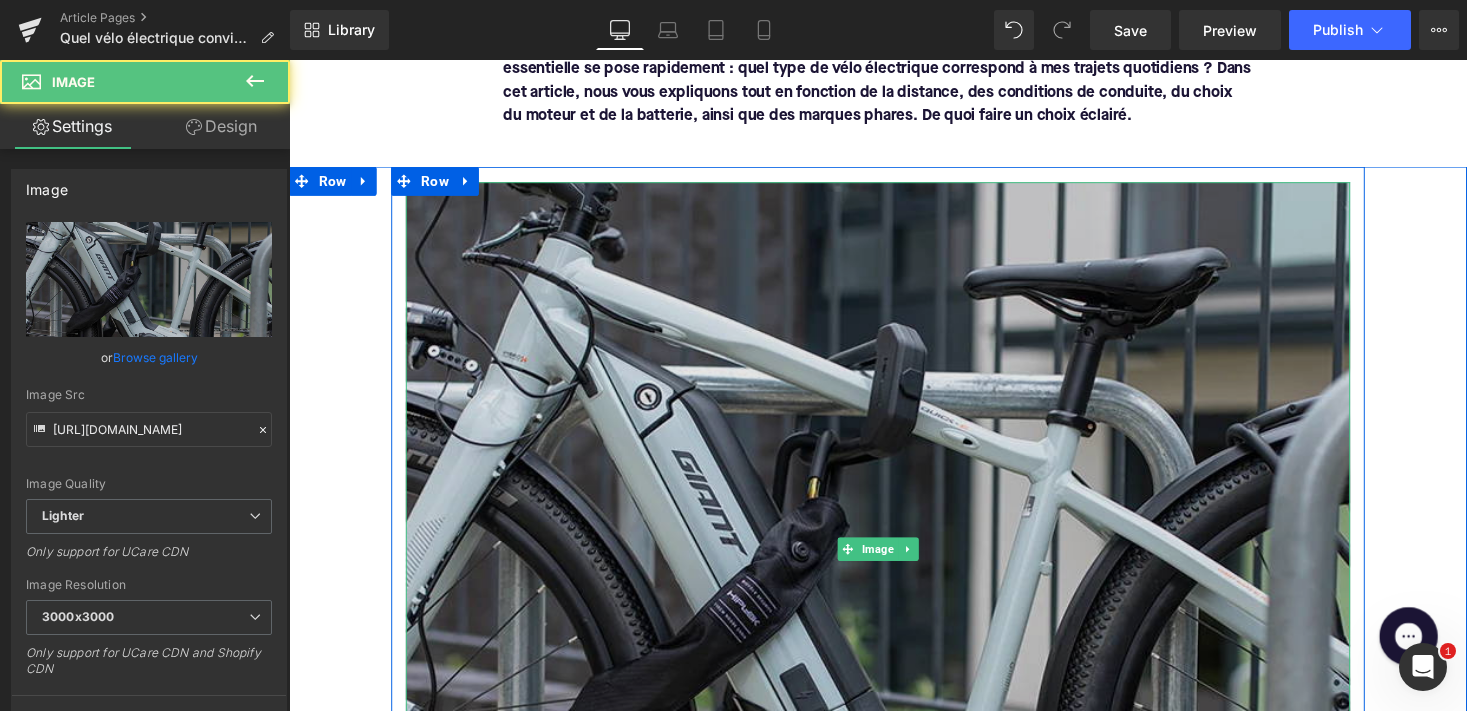 click at bounding box center (894, 563) 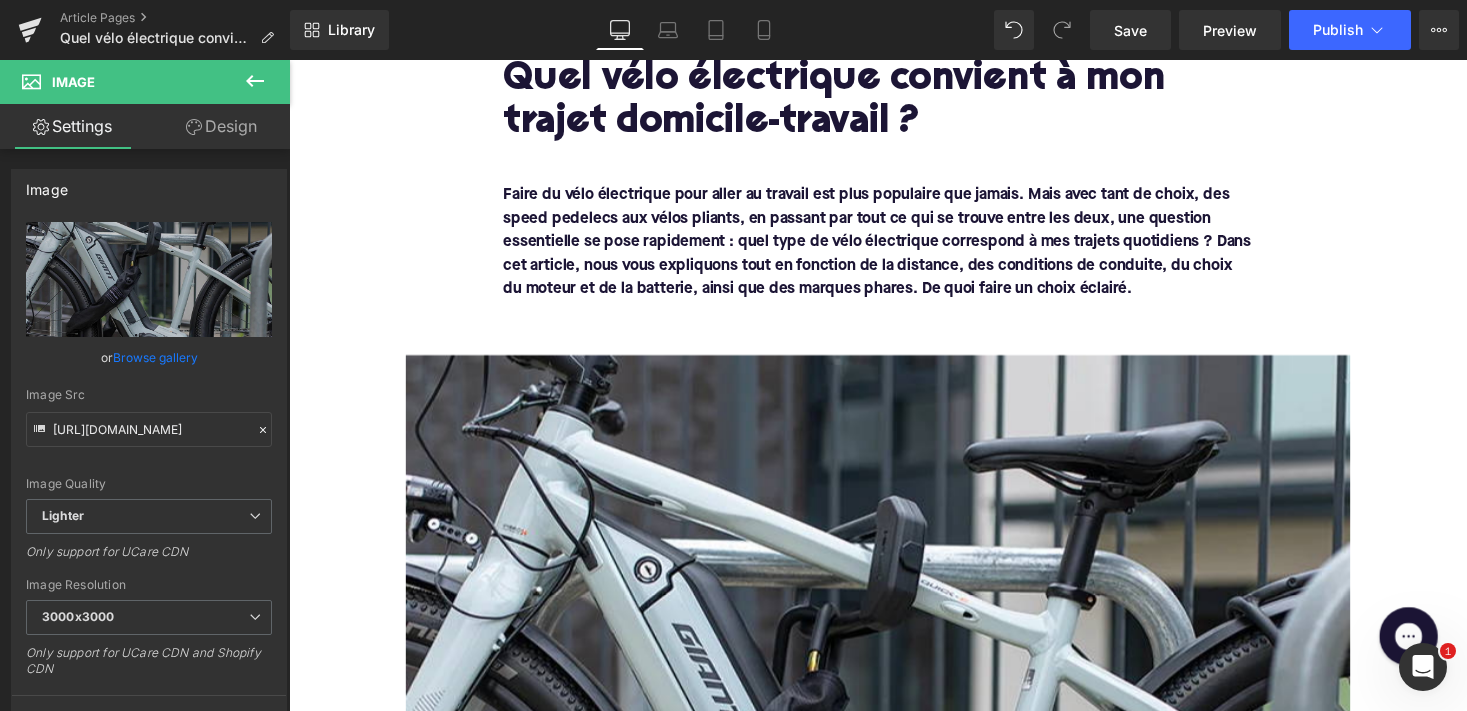 scroll, scrollTop: 351, scrollLeft: 0, axis: vertical 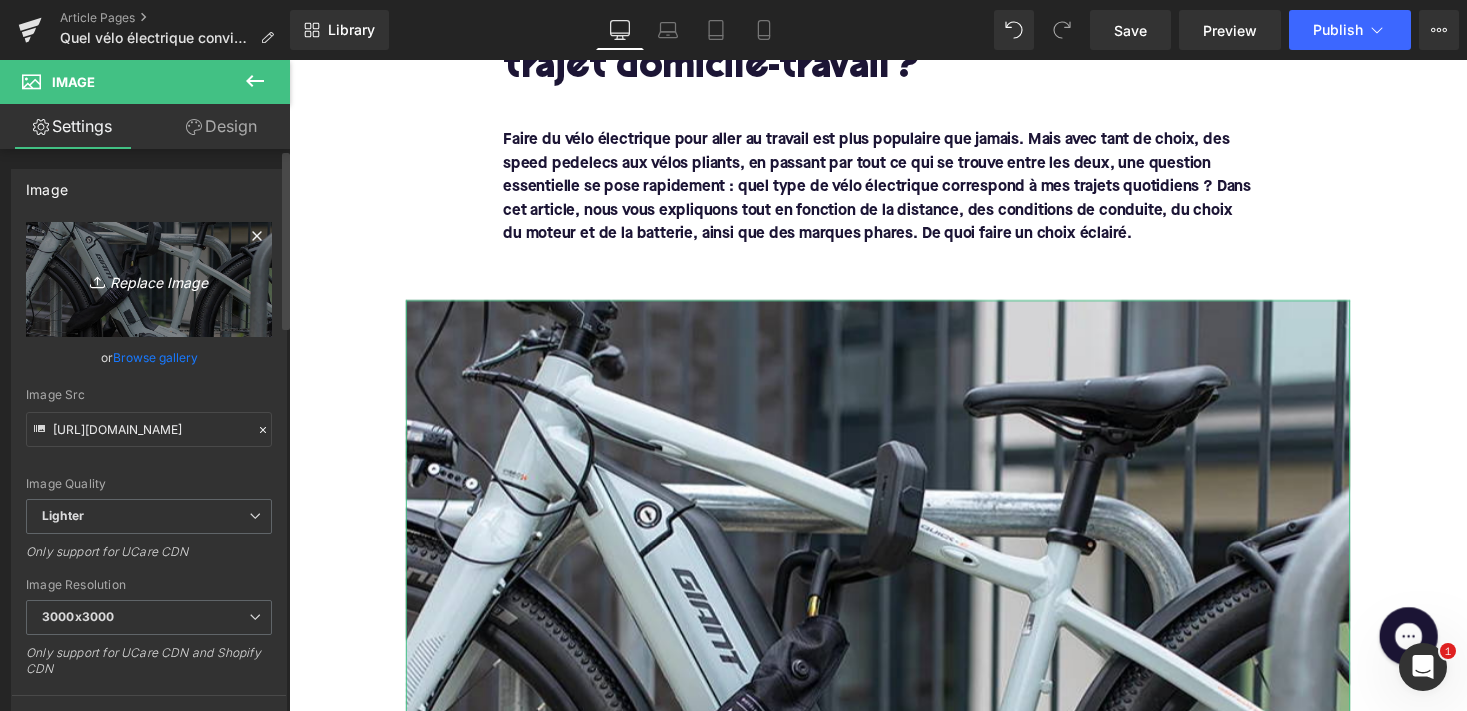 click on "Replace Image" at bounding box center [149, 279] 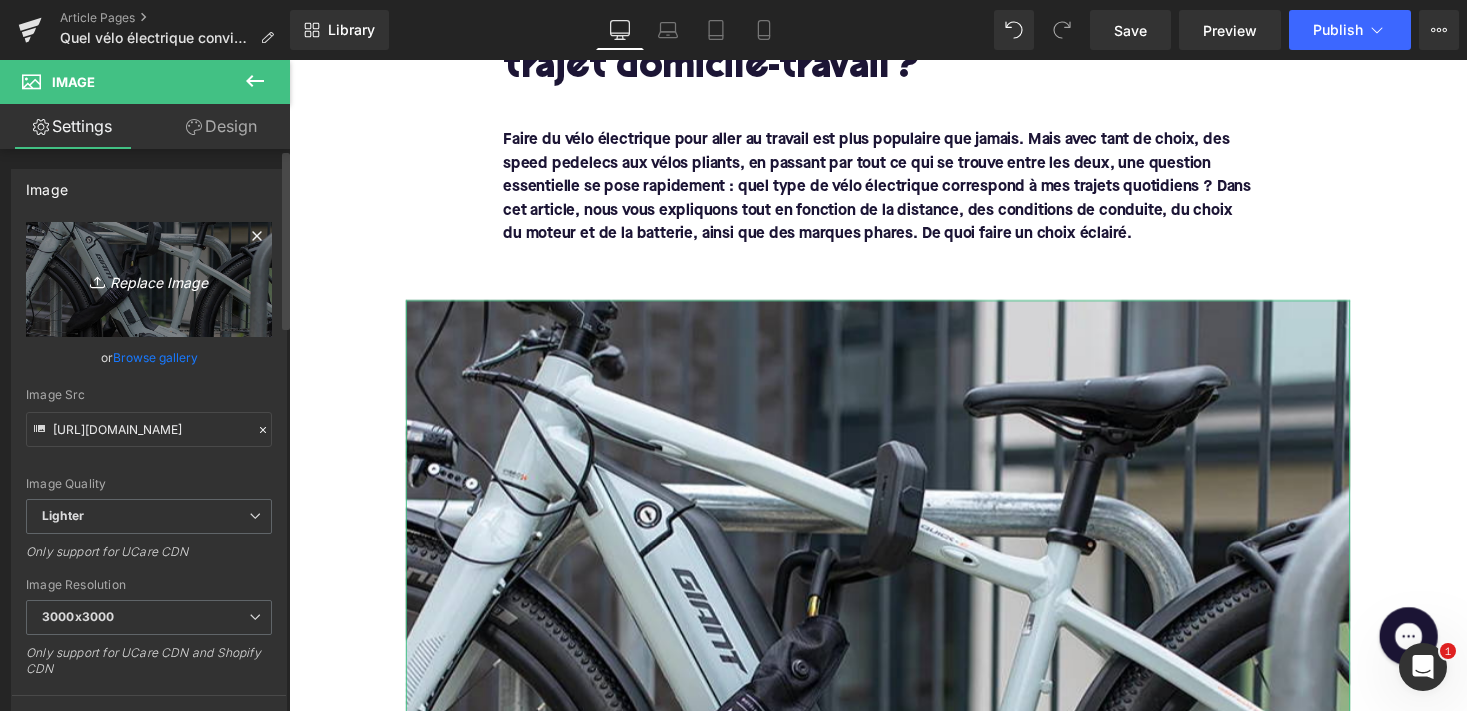 type on "C:\fakepath\woon_werk_verkeer.avif" 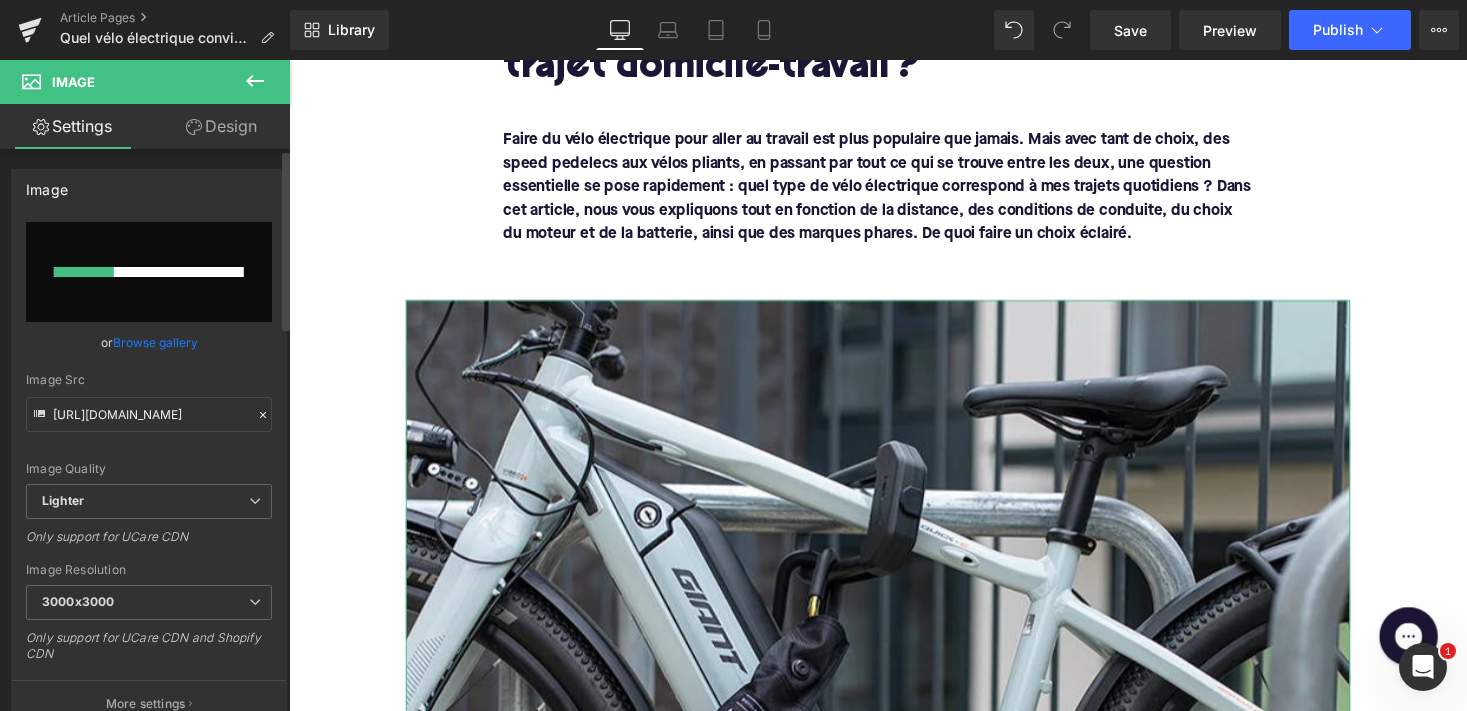 type 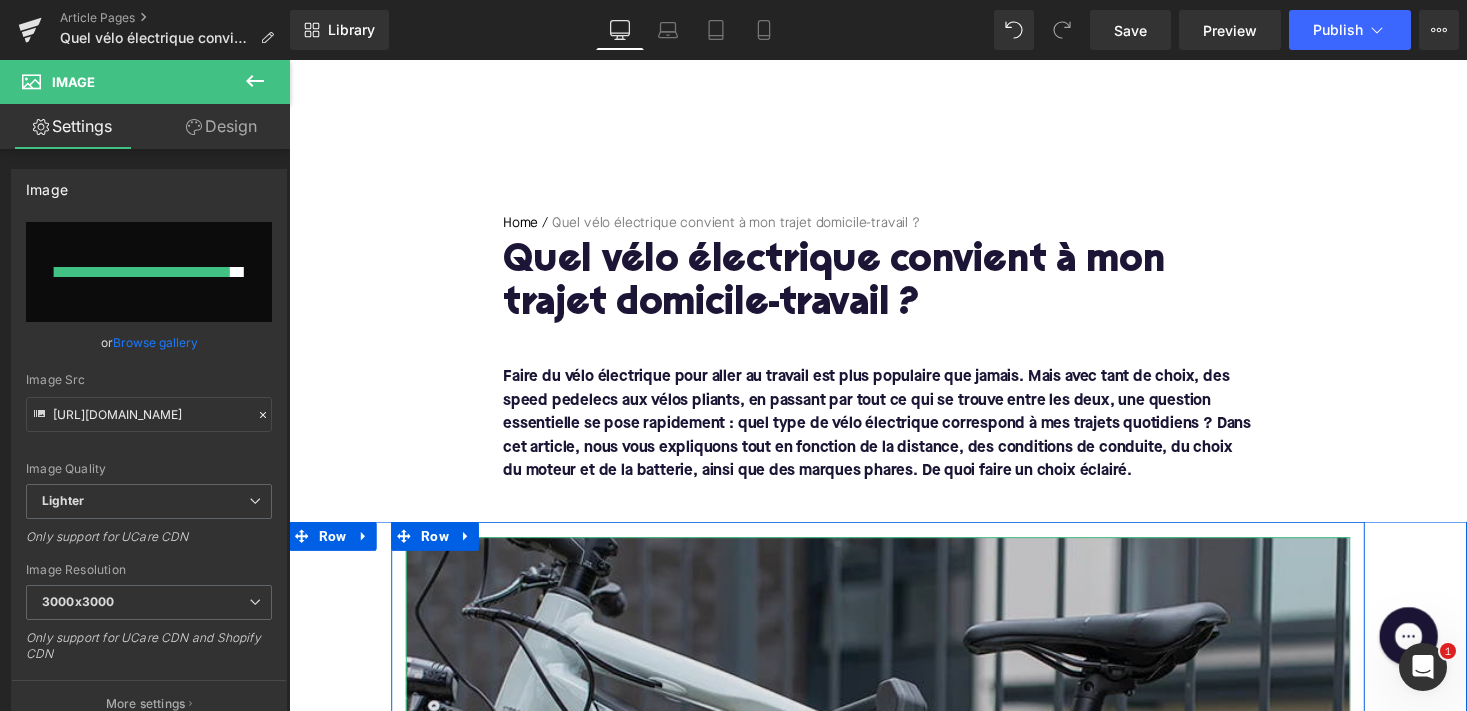 type on "https://ucarecdn.com/5fb55f95-f700-4591-b5aa-68a89f8d2203/-/format/auto/-/preview/3000x3000/-/quality/lighter/woon_werk_verkeer.avif" 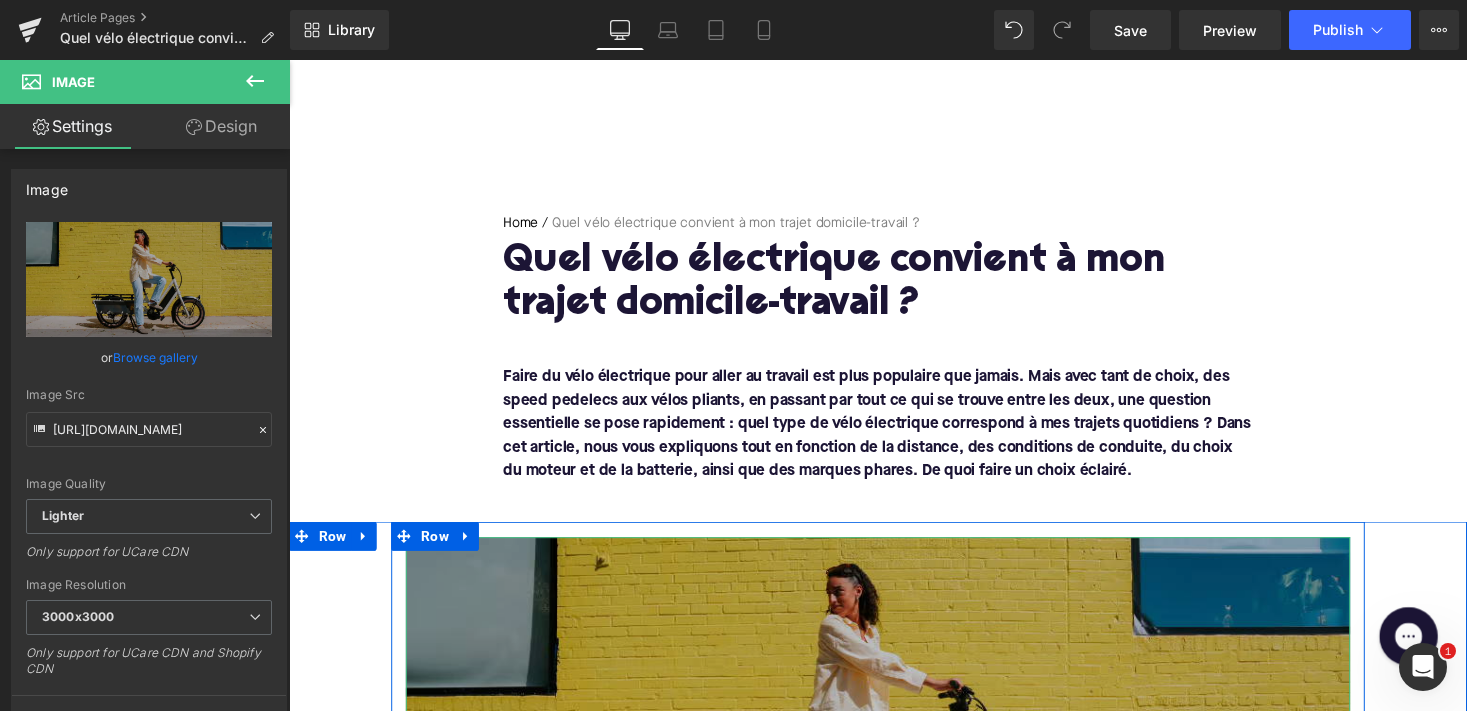 scroll, scrollTop: 48, scrollLeft: 0, axis: vertical 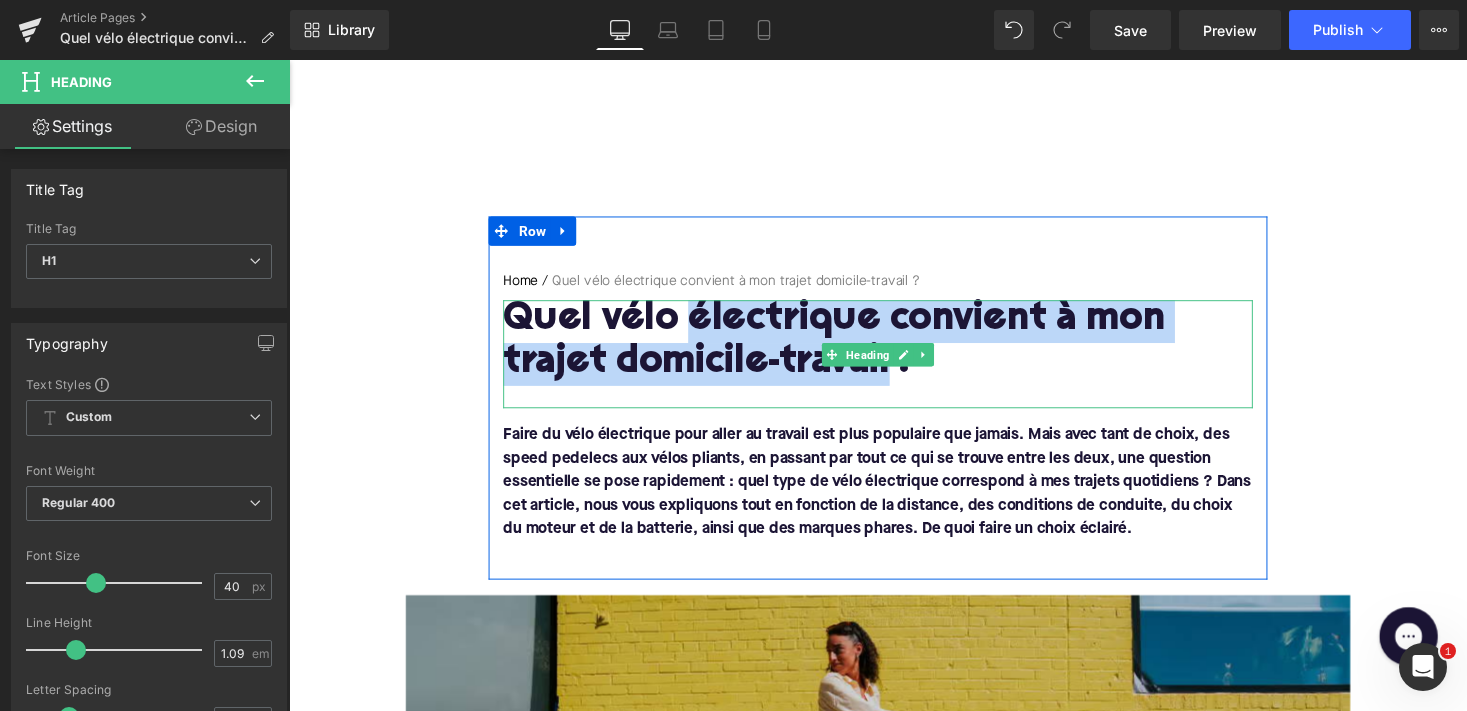 drag, startPoint x: 902, startPoint y: 374, endPoint x: 690, endPoint y: 334, distance: 215.74059 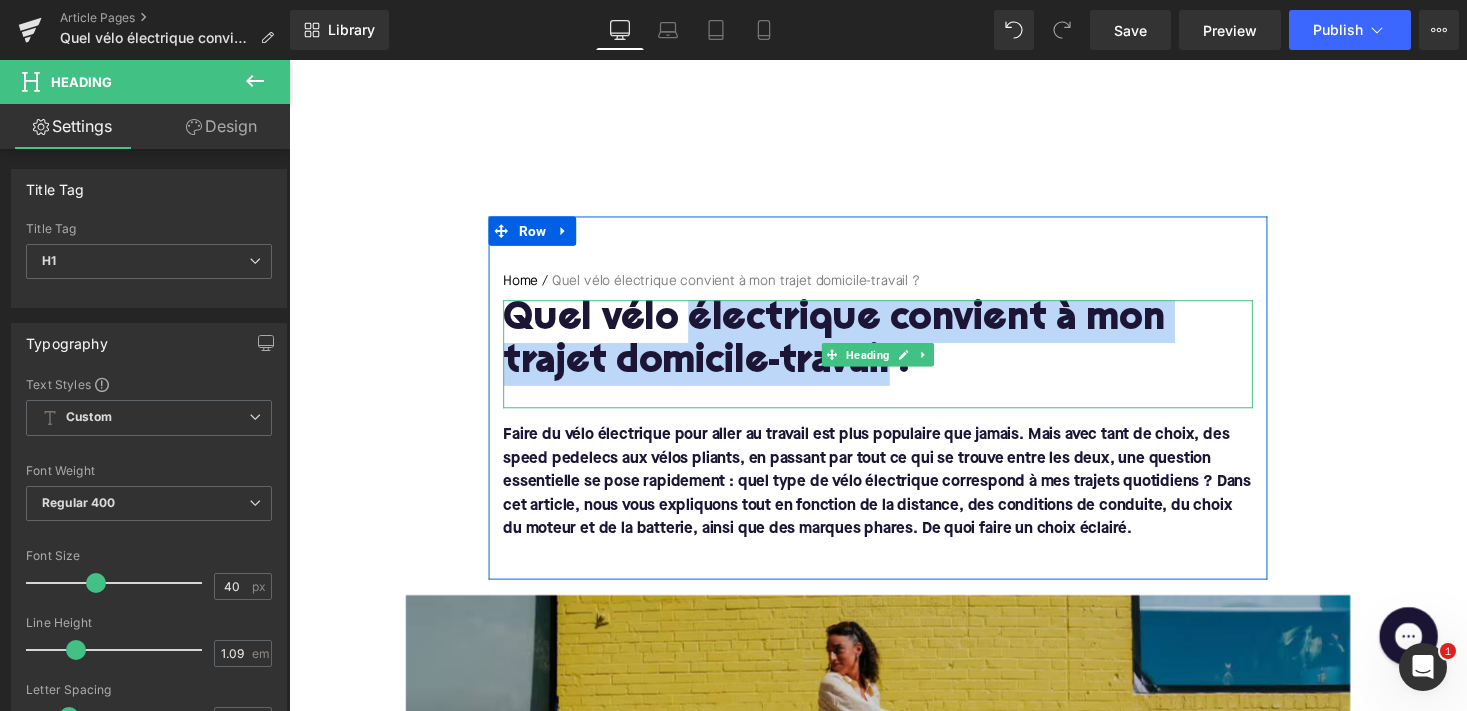 click on "Quel vélo électrique convient à mon trajet domicile-travail ?" at bounding box center (894, 350) 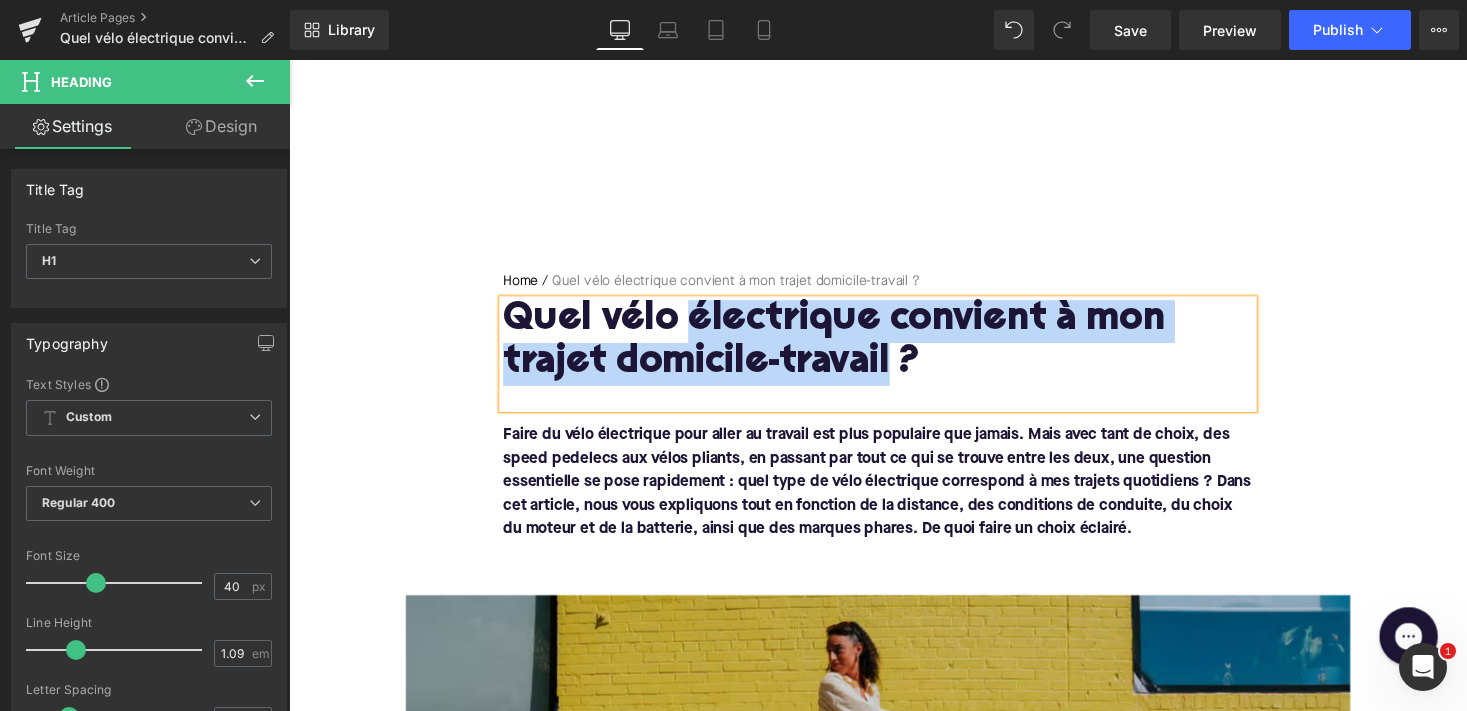 copy on "électrique convient à mon trajet domicile-travail" 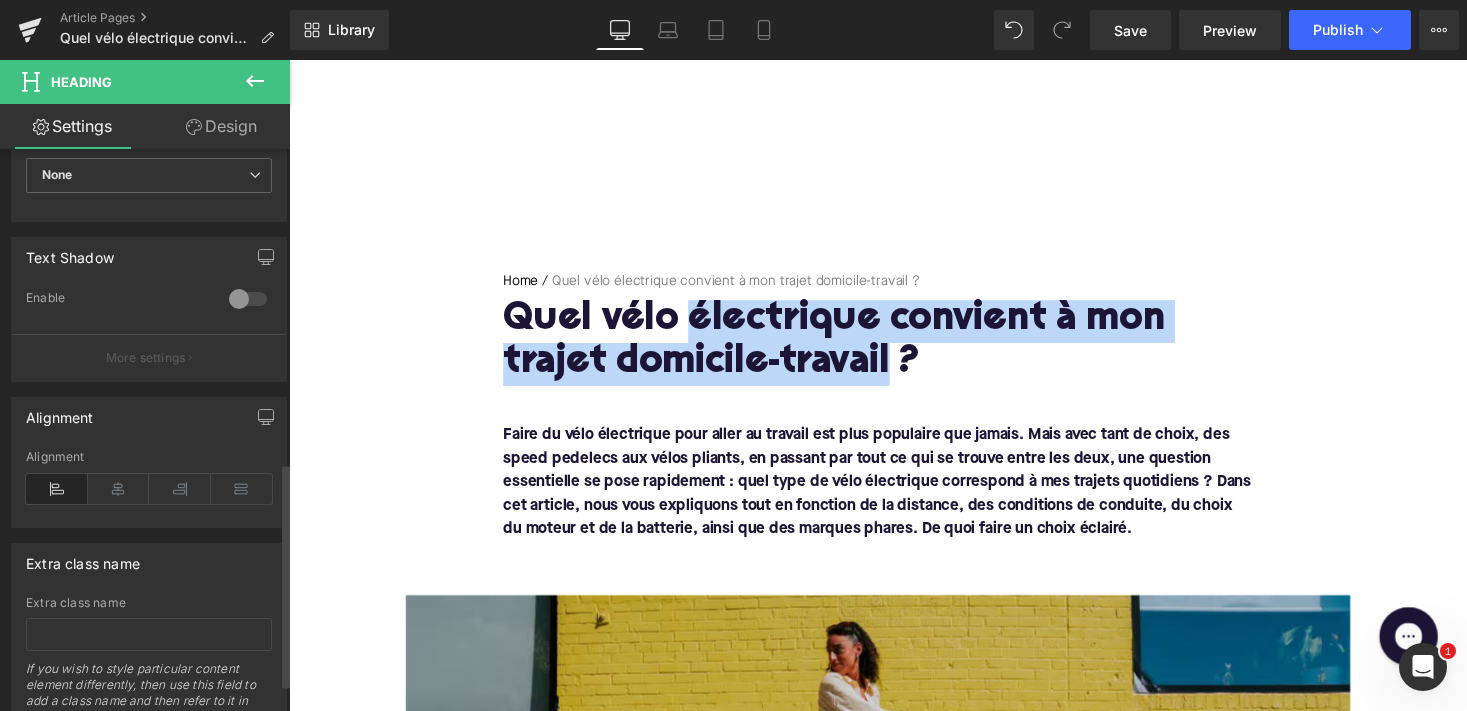 scroll, scrollTop: 785, scrollLeft: 0, axis: vertical 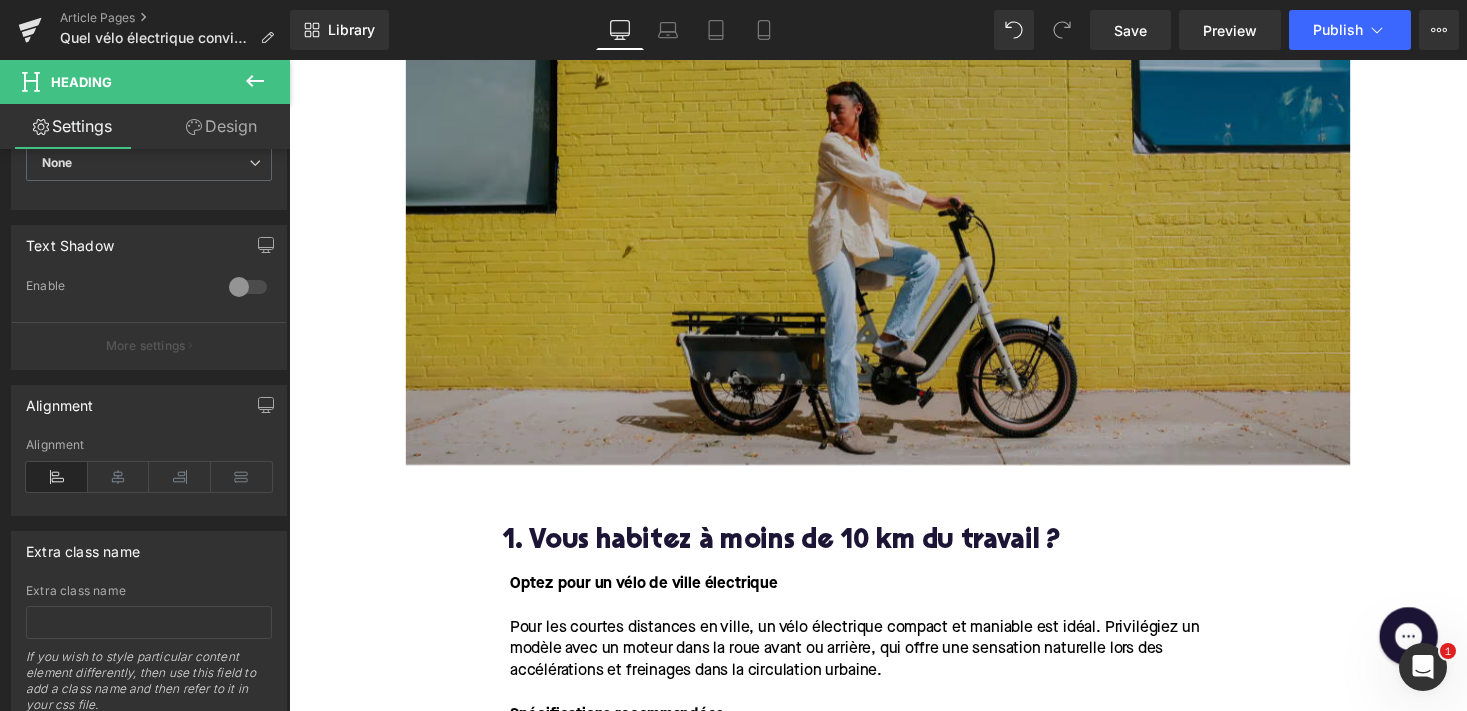 click at bounding box center [894, 265] 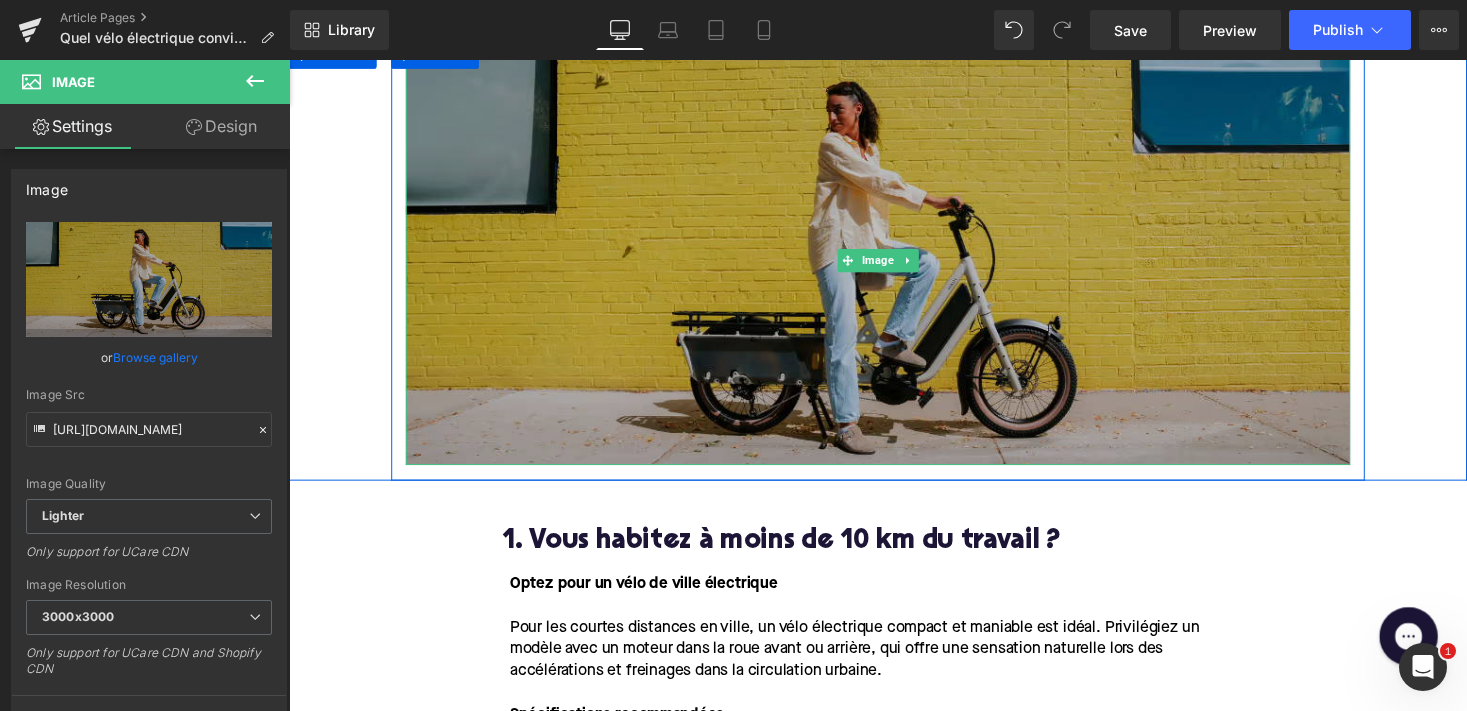click at bounding box center [894, 265] 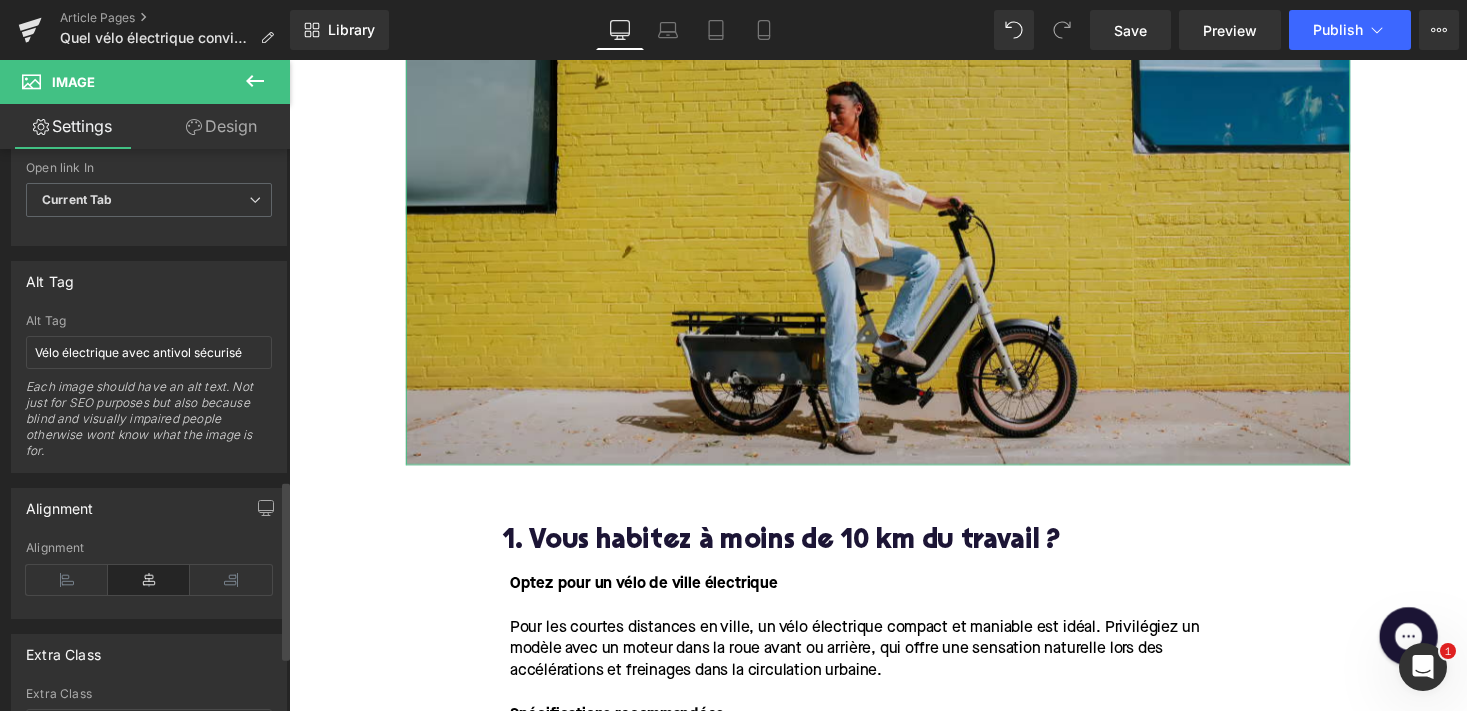 scroll, scrollTop: 1031, scrollLeft: 0, axis: vertical 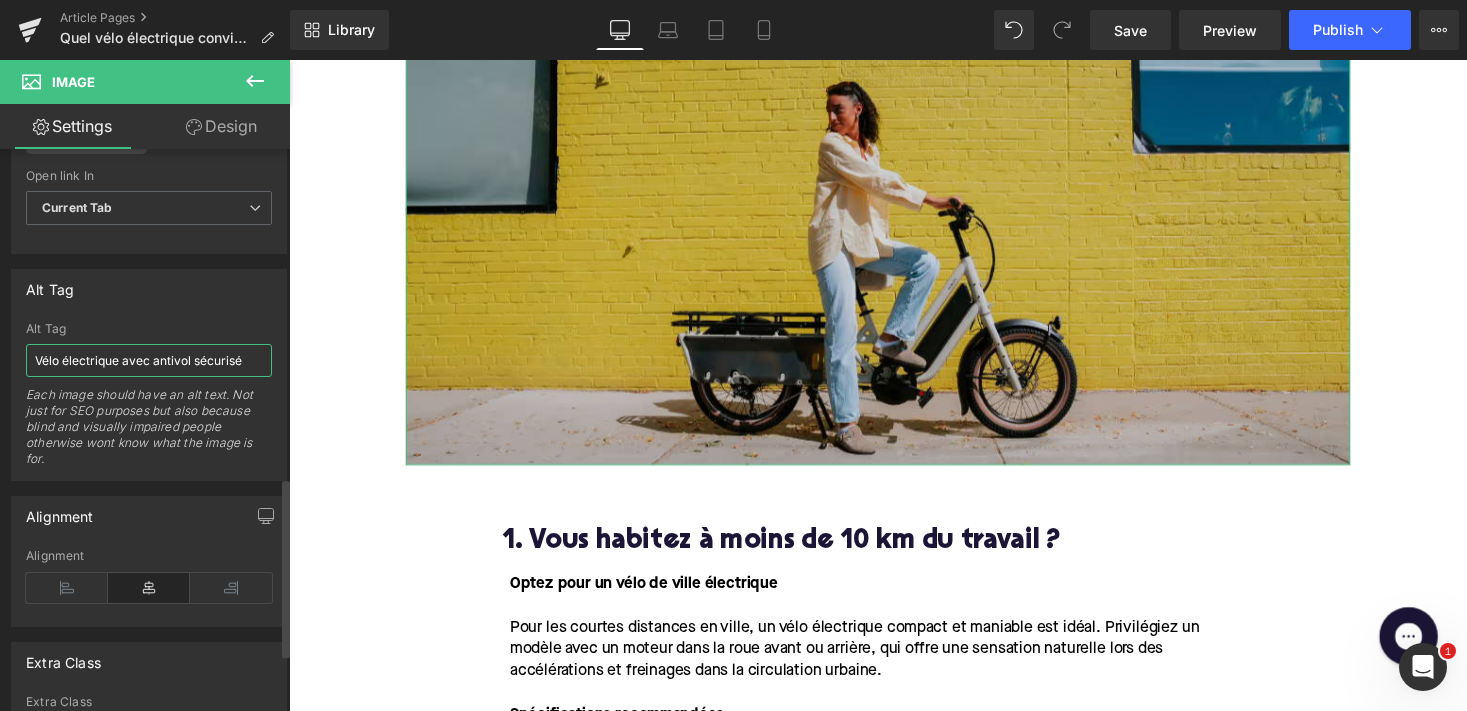 click on "Vélo électrique avec antivol sécurisé" at bounding box center (149, 360) 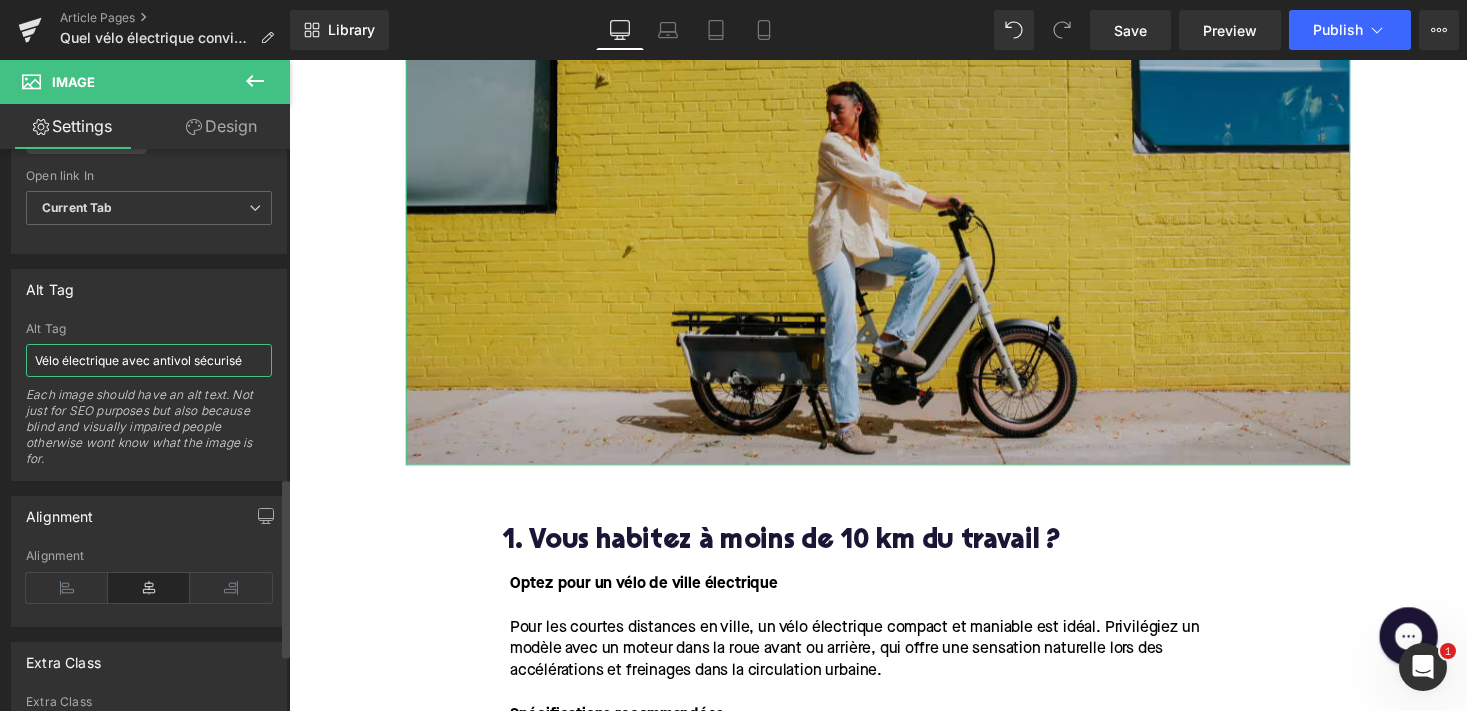 click on "Vélo électrique avec antivol sécurisé" at bounding box center [149, 360] 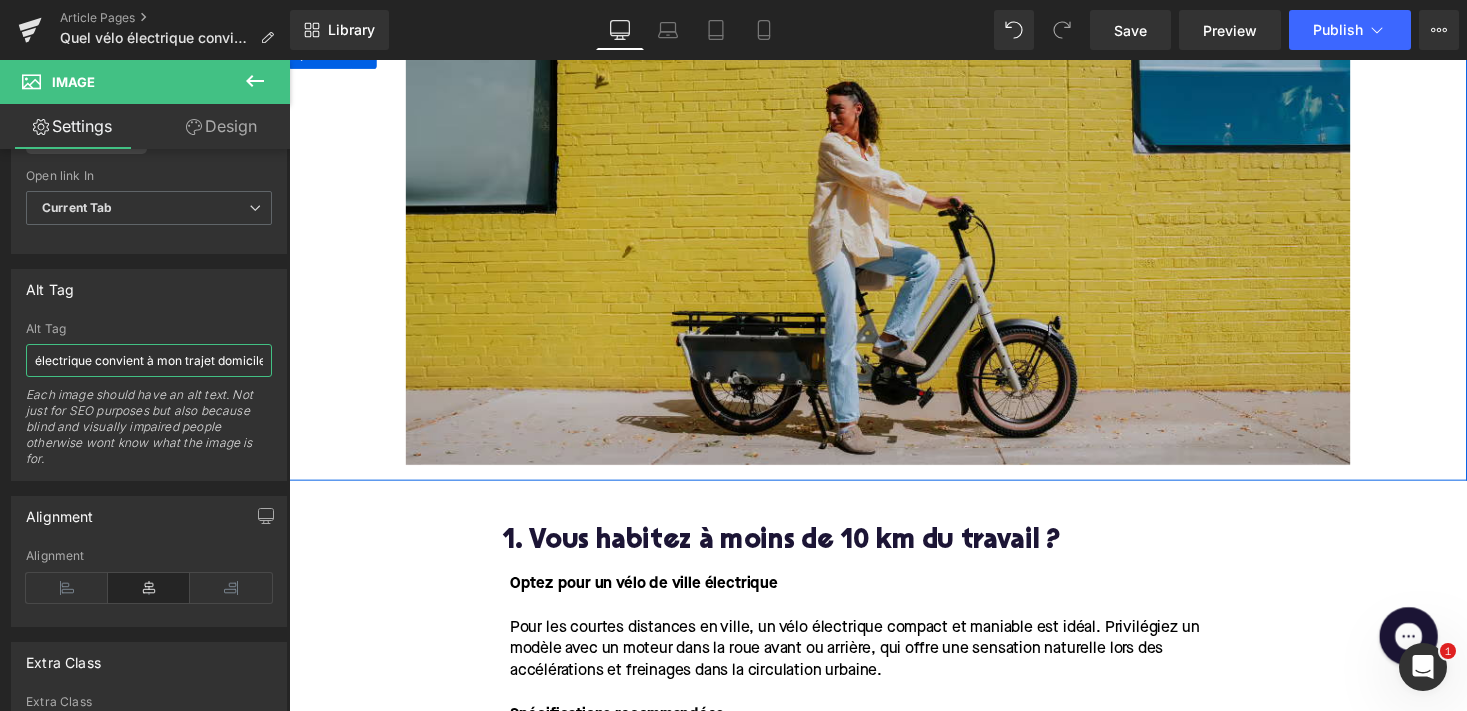 click on "Image         Row" at bounding box center [894, 265] 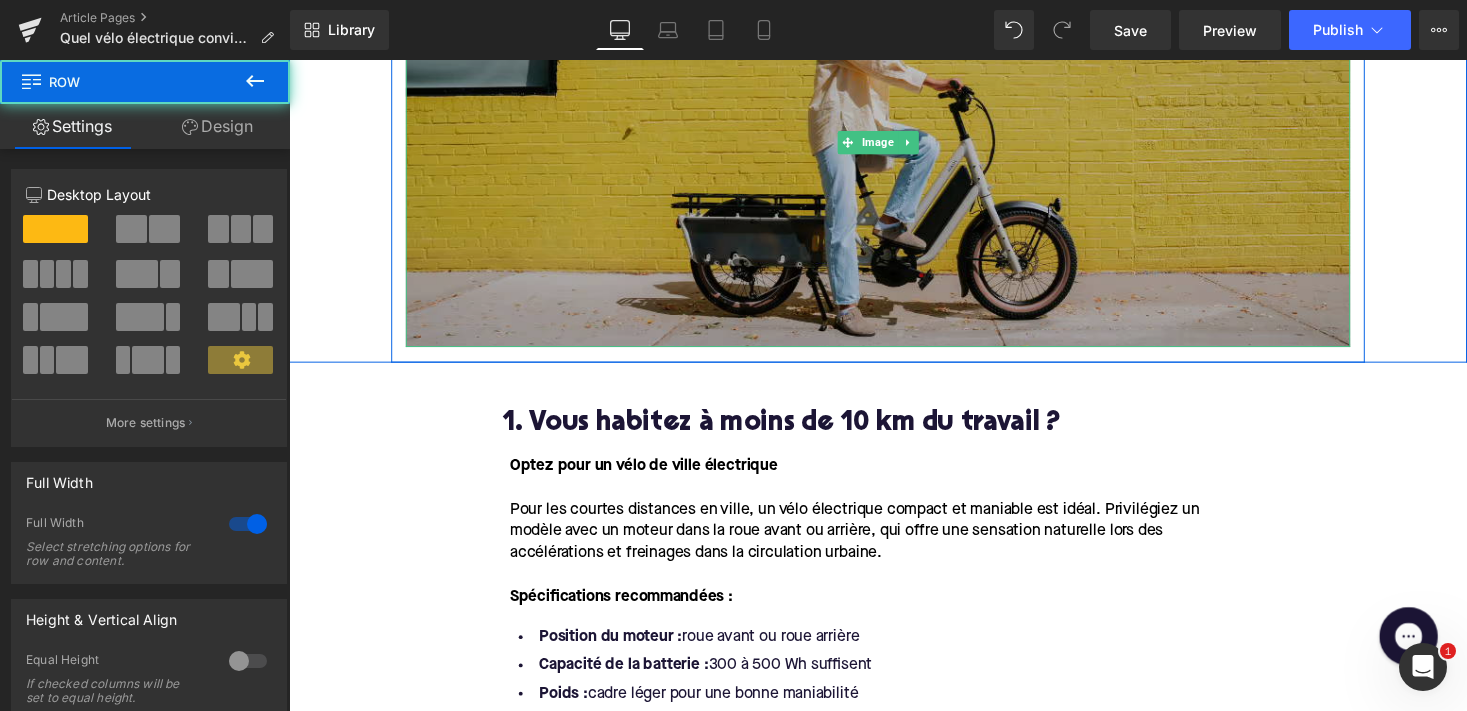 scroll, scrollTop: 810, scrollLeft: 0, axis: vertical 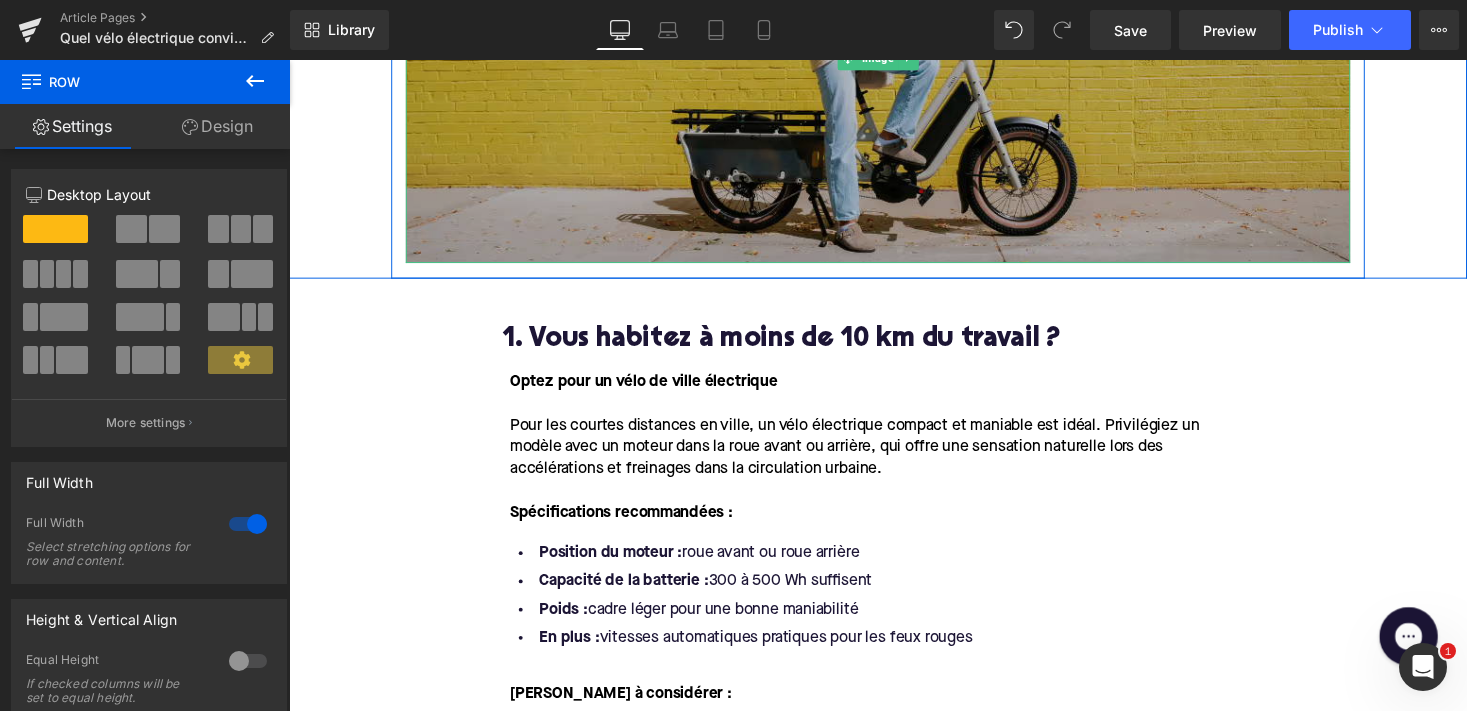 click at bounding box center [894, 58] 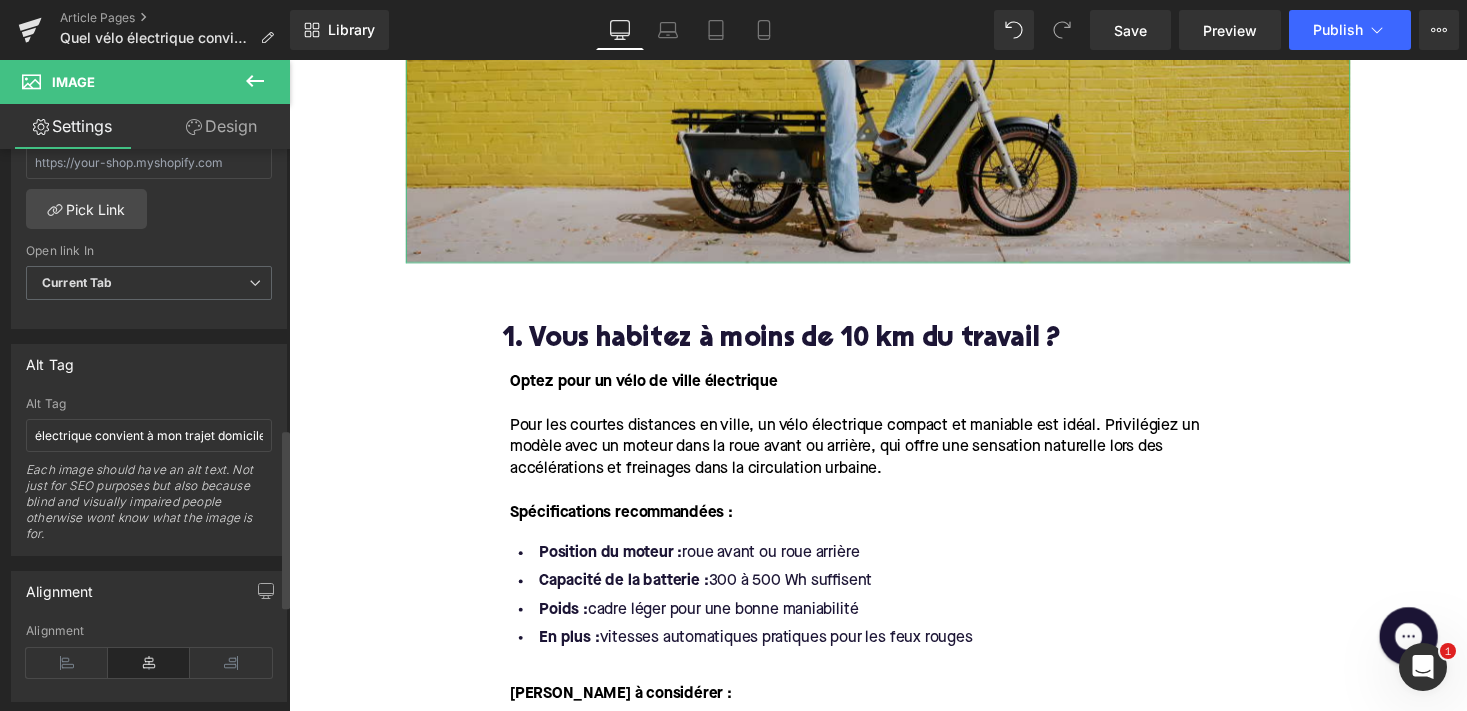 scroll, scrollTop: 1004, scrollLeft: 0, axis: vertical 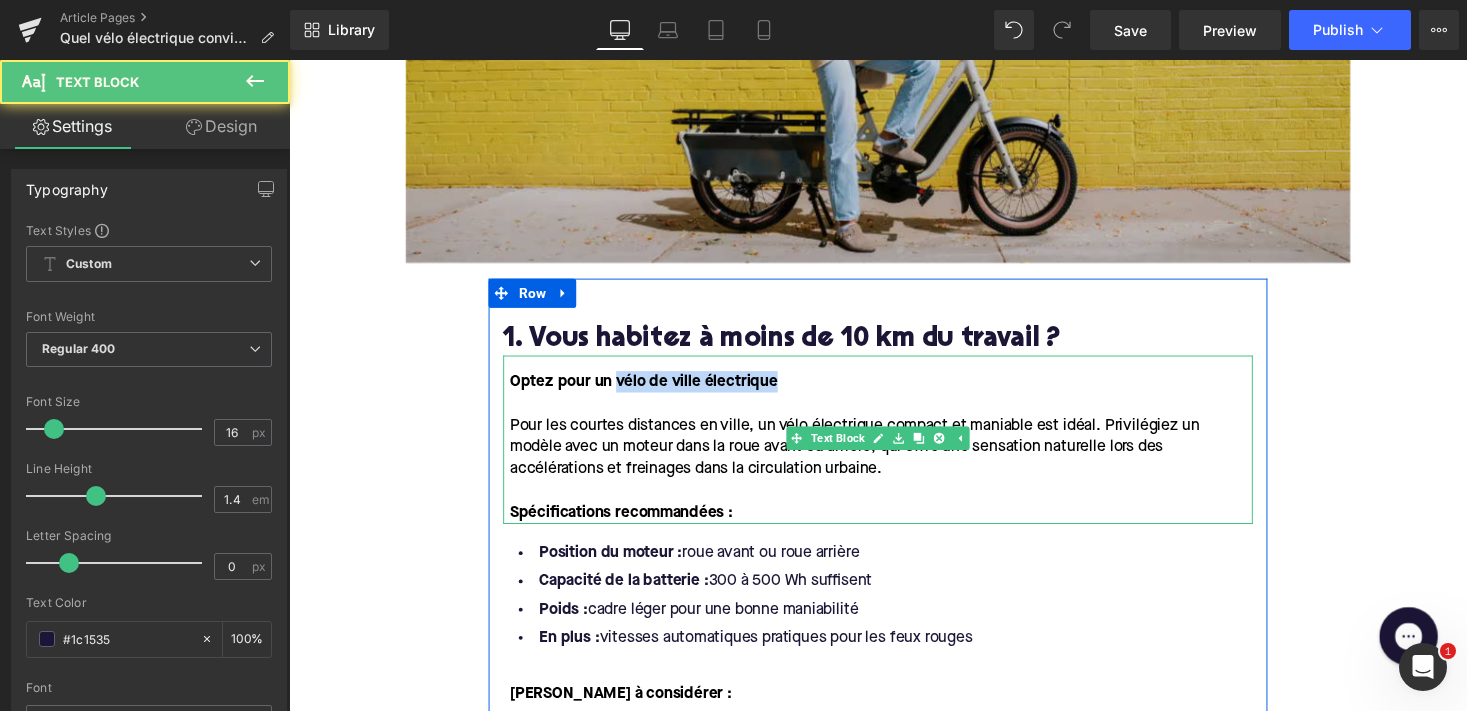 drag, startPoint x: 620, startPoint y: 389, endPoint x: 781, endPoint y: 390, distance: 161.00311 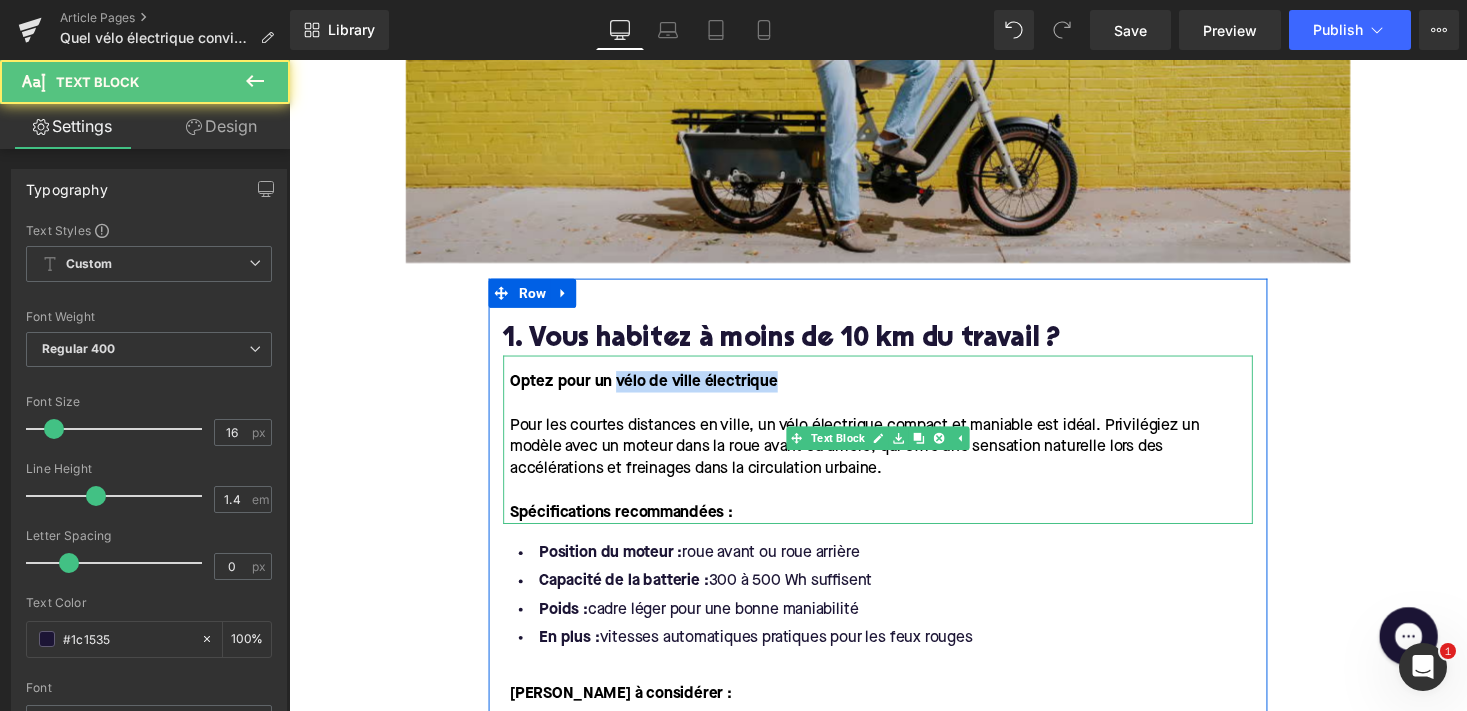 click on "Optez pour un vélo de ville électrique" at bounding box center (653, 391) 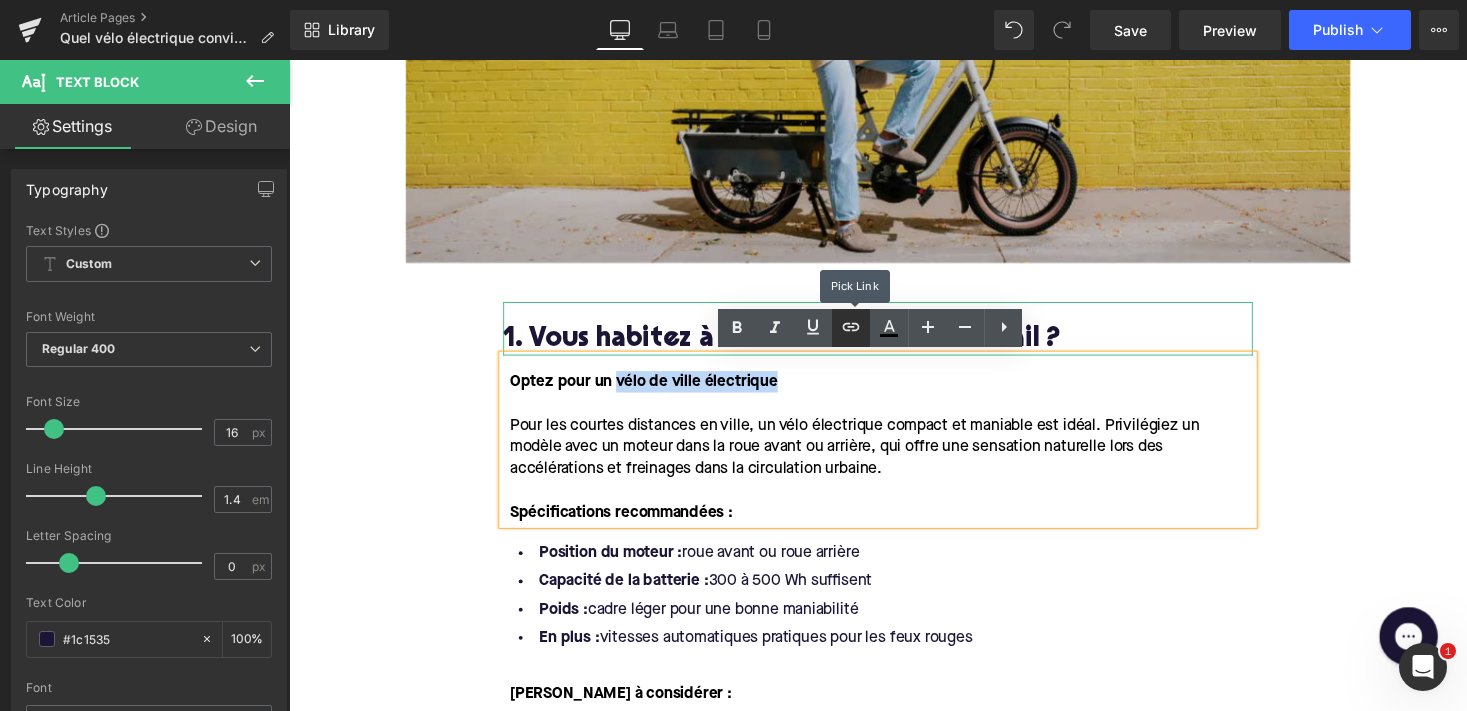 click at bounding box center [851, 328] 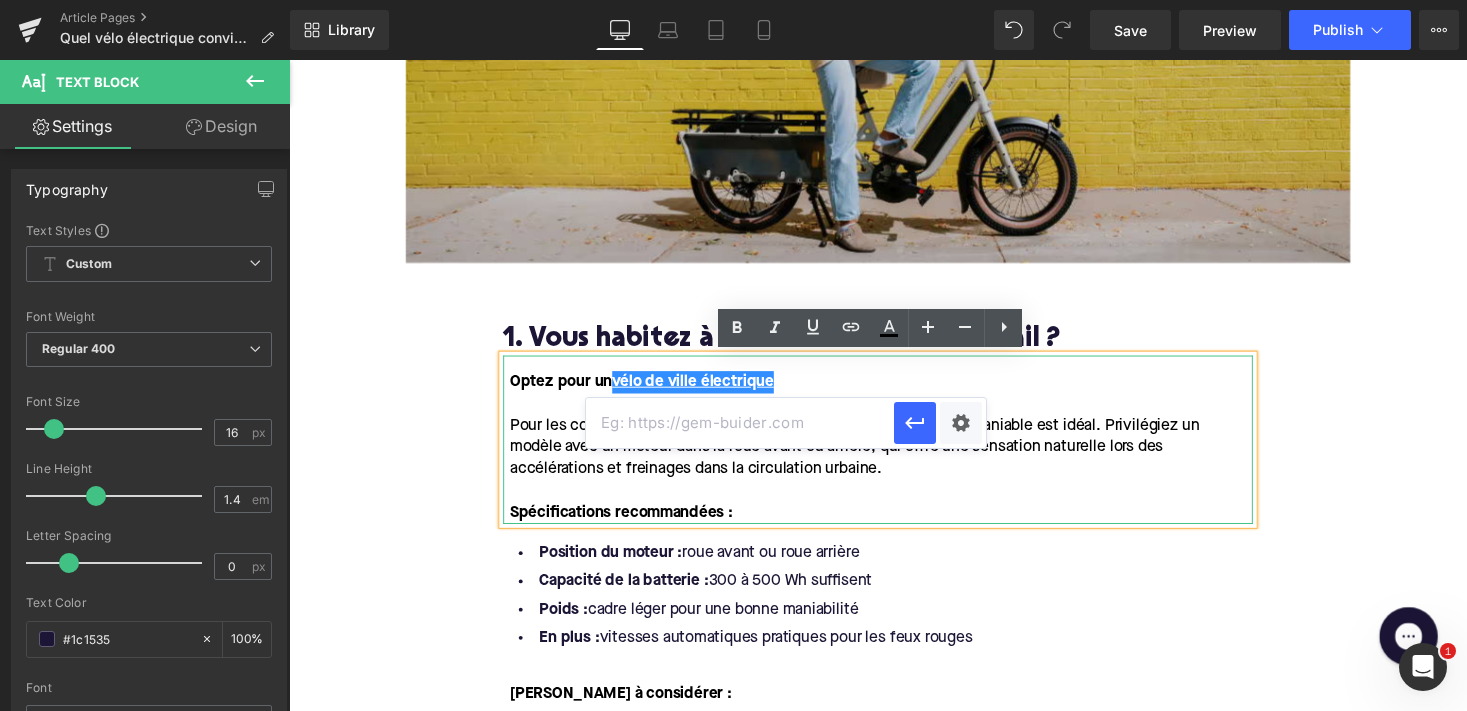 click at bounding box center (740, 423) 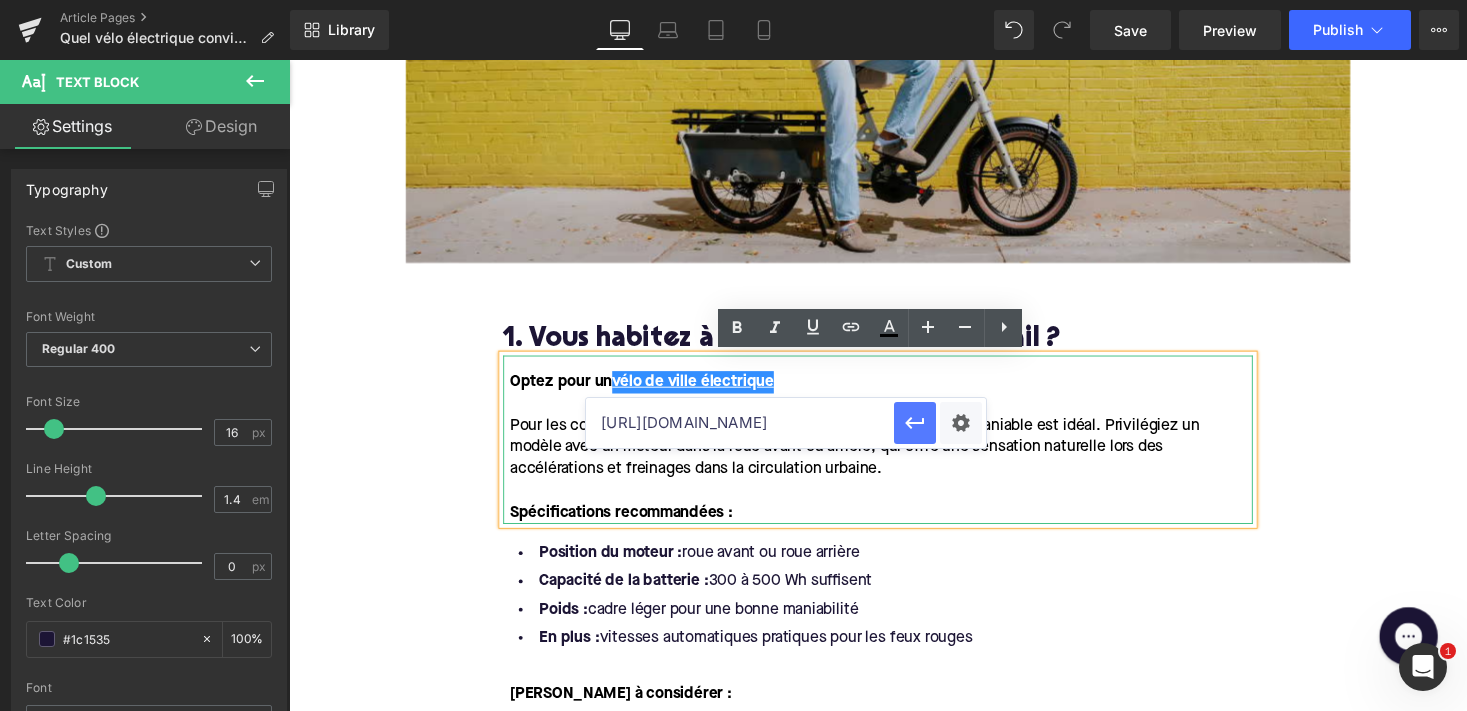 type on "https://upway.be/collections/velo-electrique-ville" 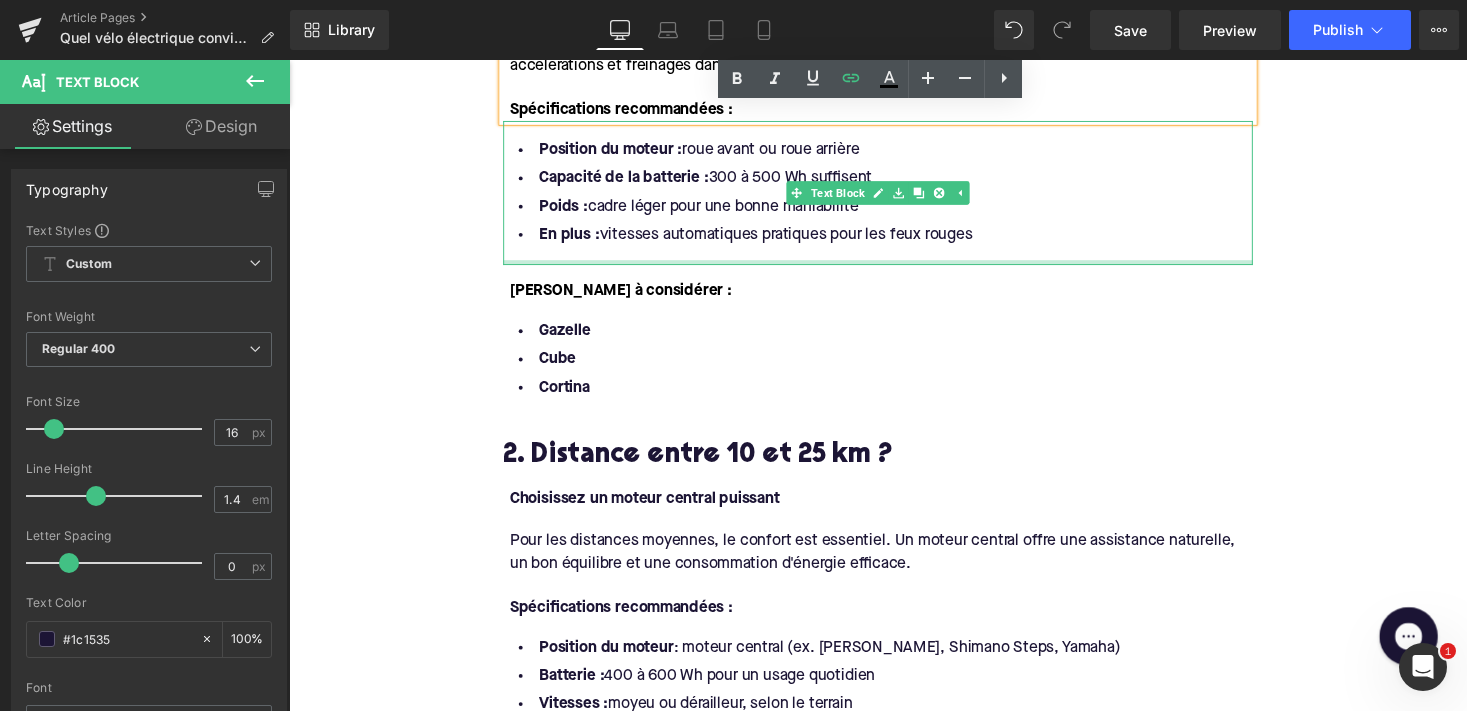 scroll, scrollTop: 1230, scrollLeft: 0, axis: vertical 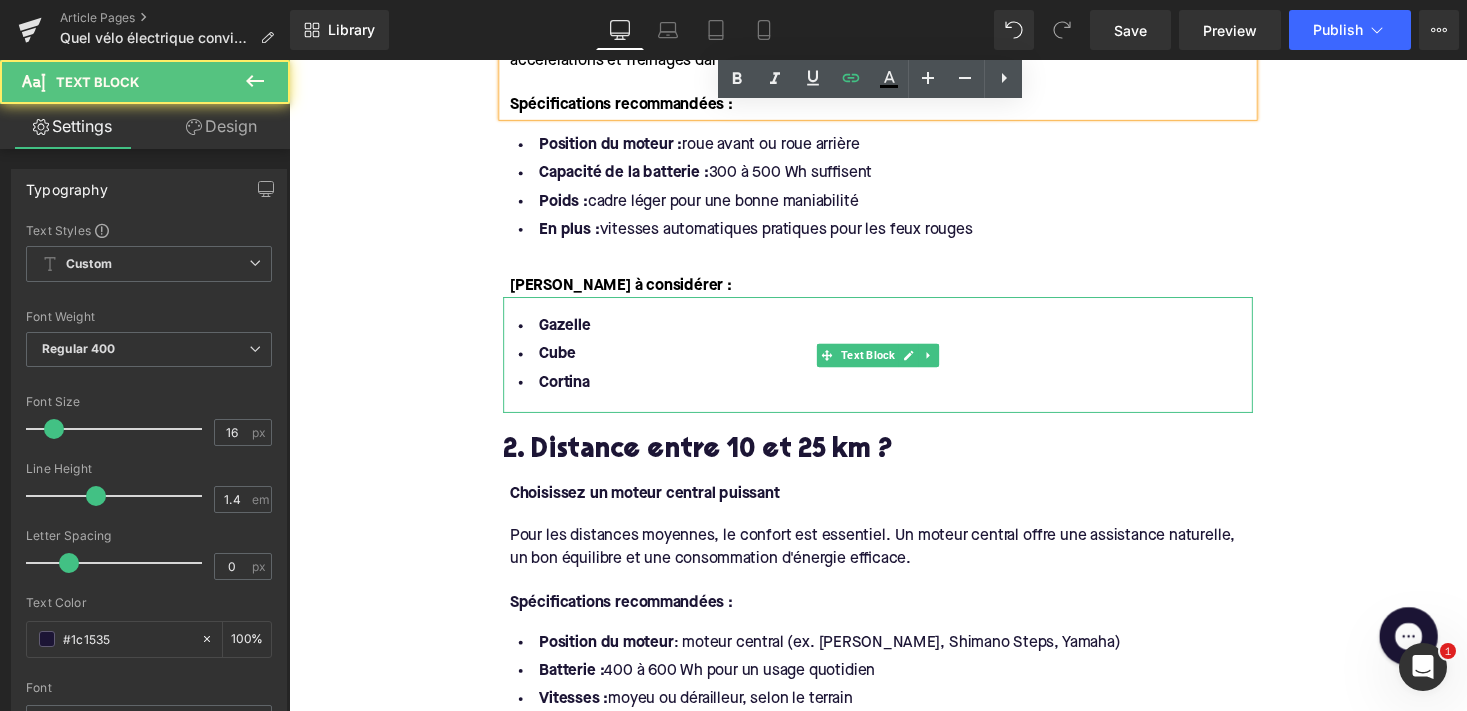 click on "Gazelle" at bounding box center (572, 333) 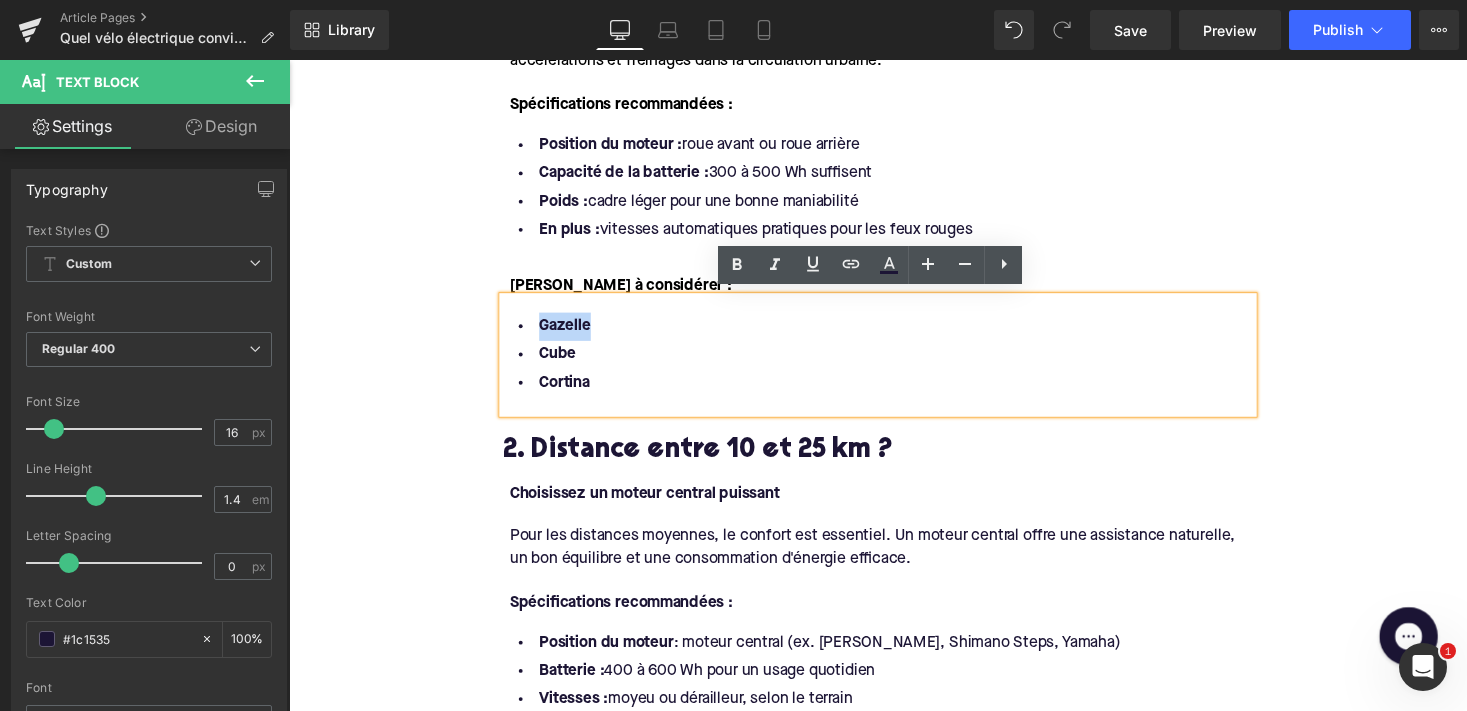 drag, startPoint x: 540, startPoint y: 329, endPoint x: 591, endPoint y: 329, distance: 51 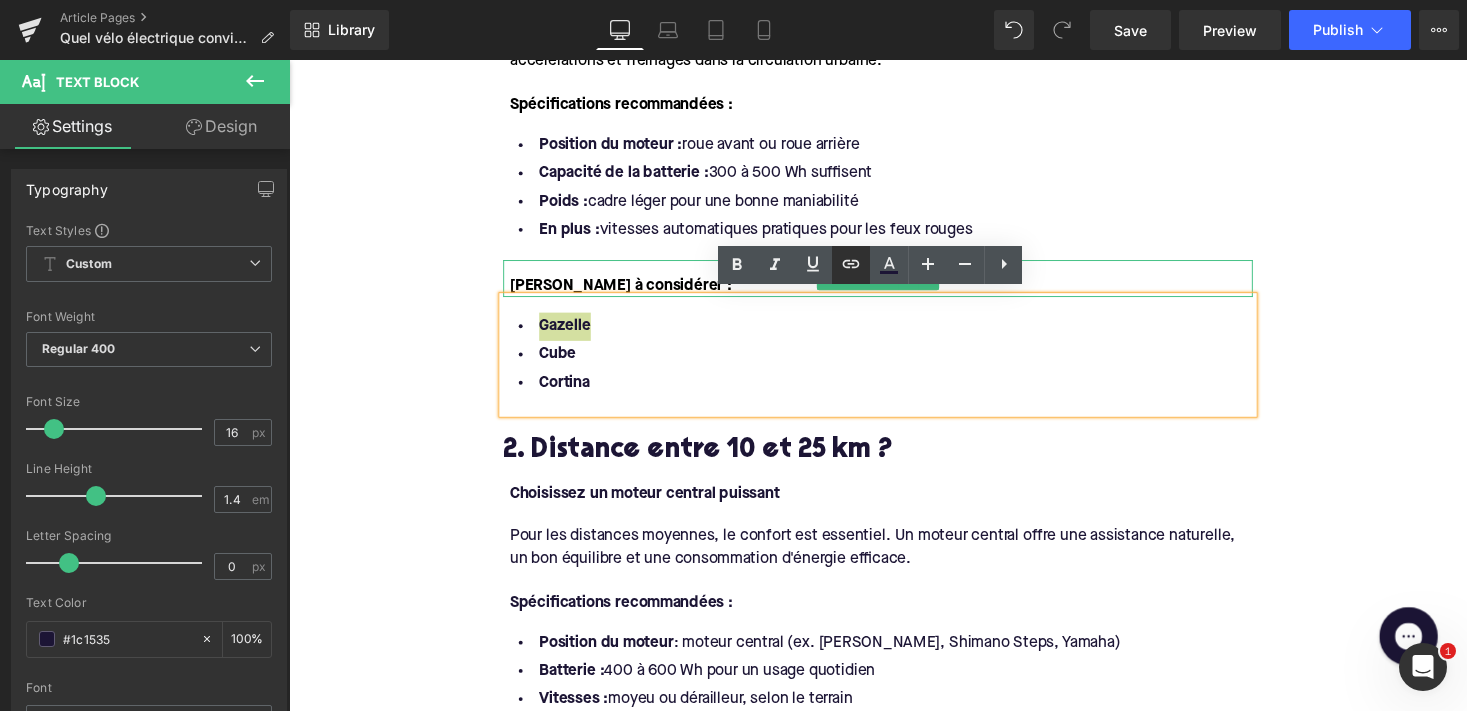 click 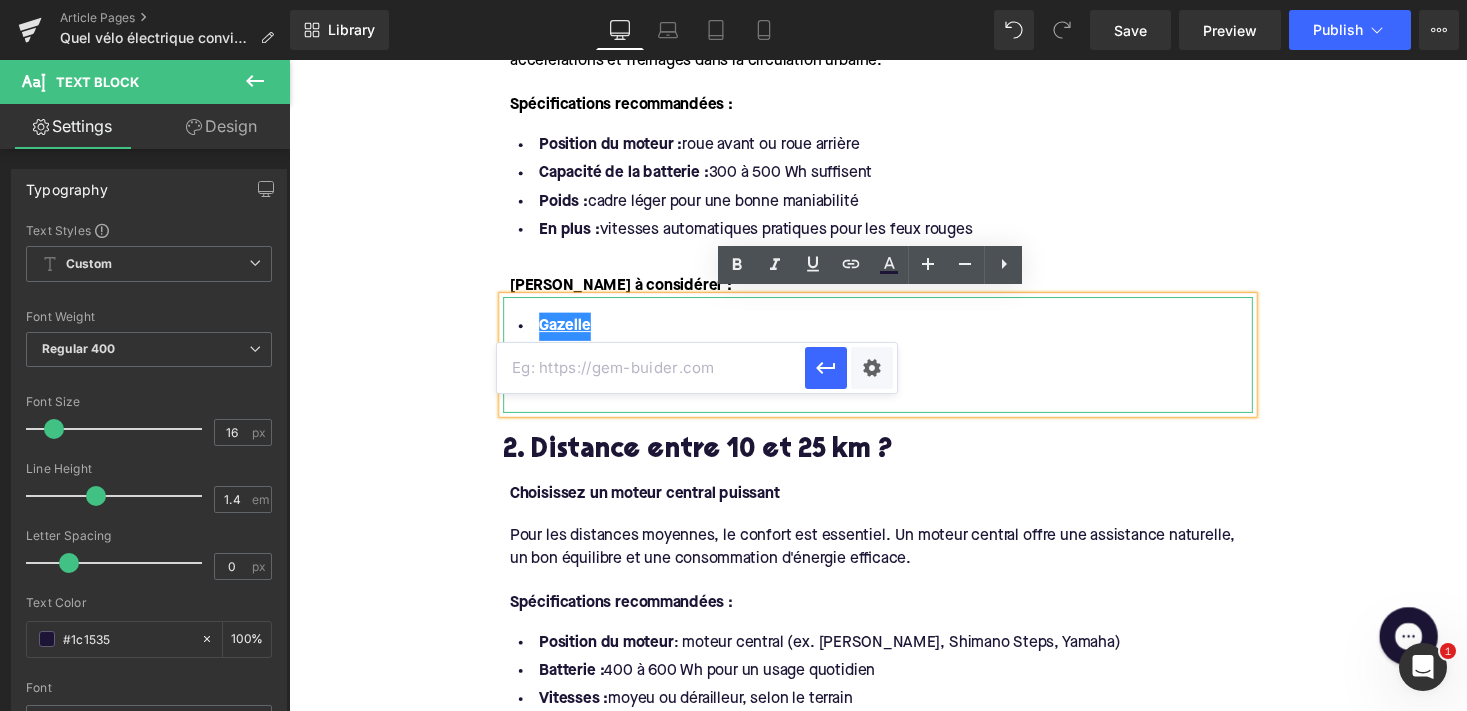 click at bounding box center (651, 368) 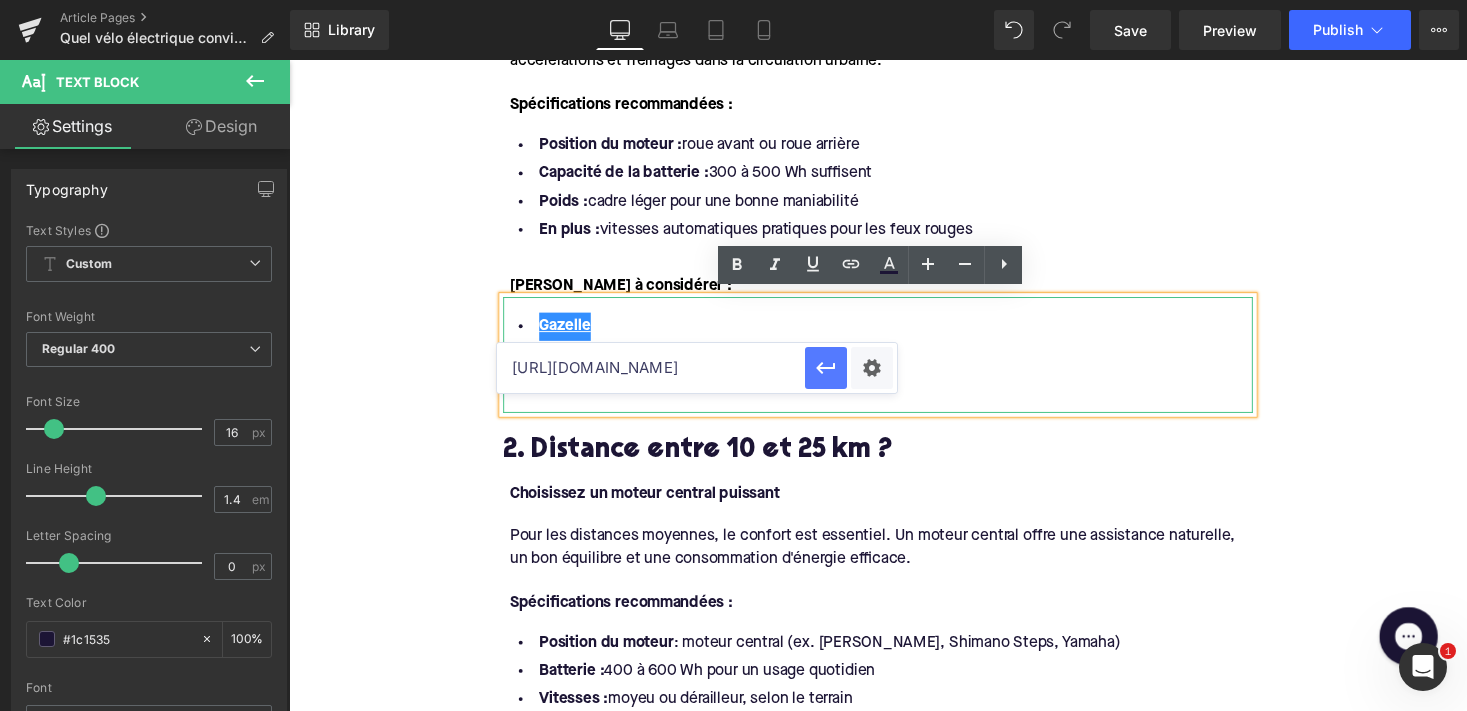 click at bounding box center [826, 368] 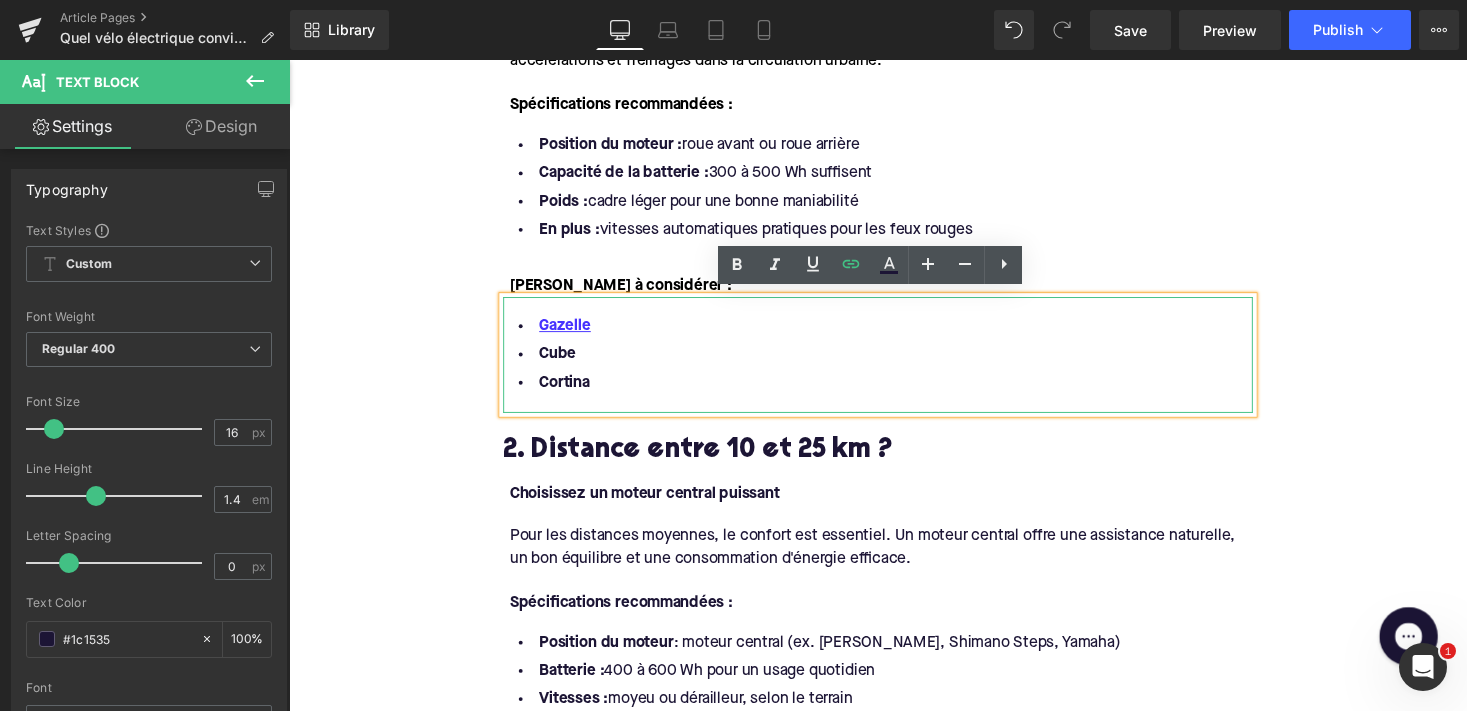 click on "Cube" at bounding box center (894, 362) 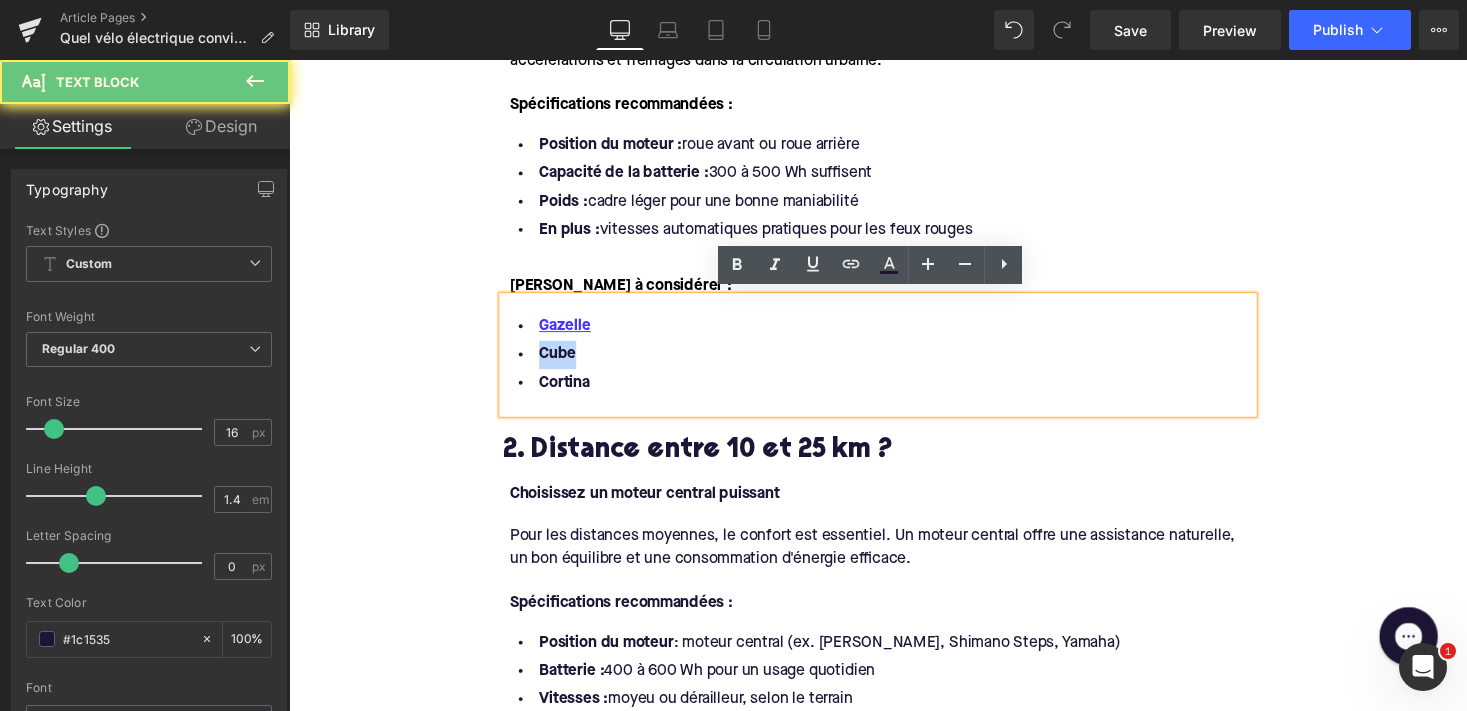 drag, startPoint x: 586, startPoint y: 360, endPoint x: 530, endPoint y: 360, distance: 56 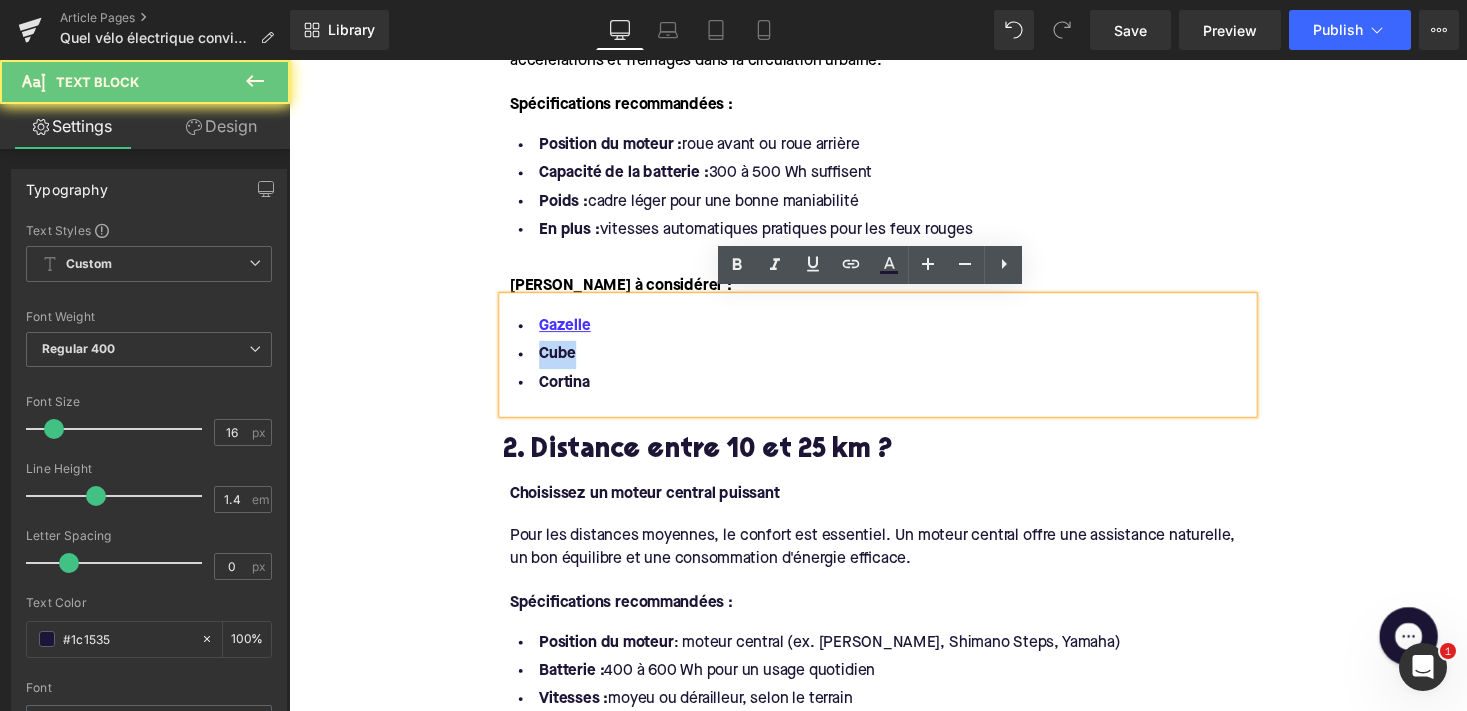 click on "Cube" at bounding box center (894, 362) 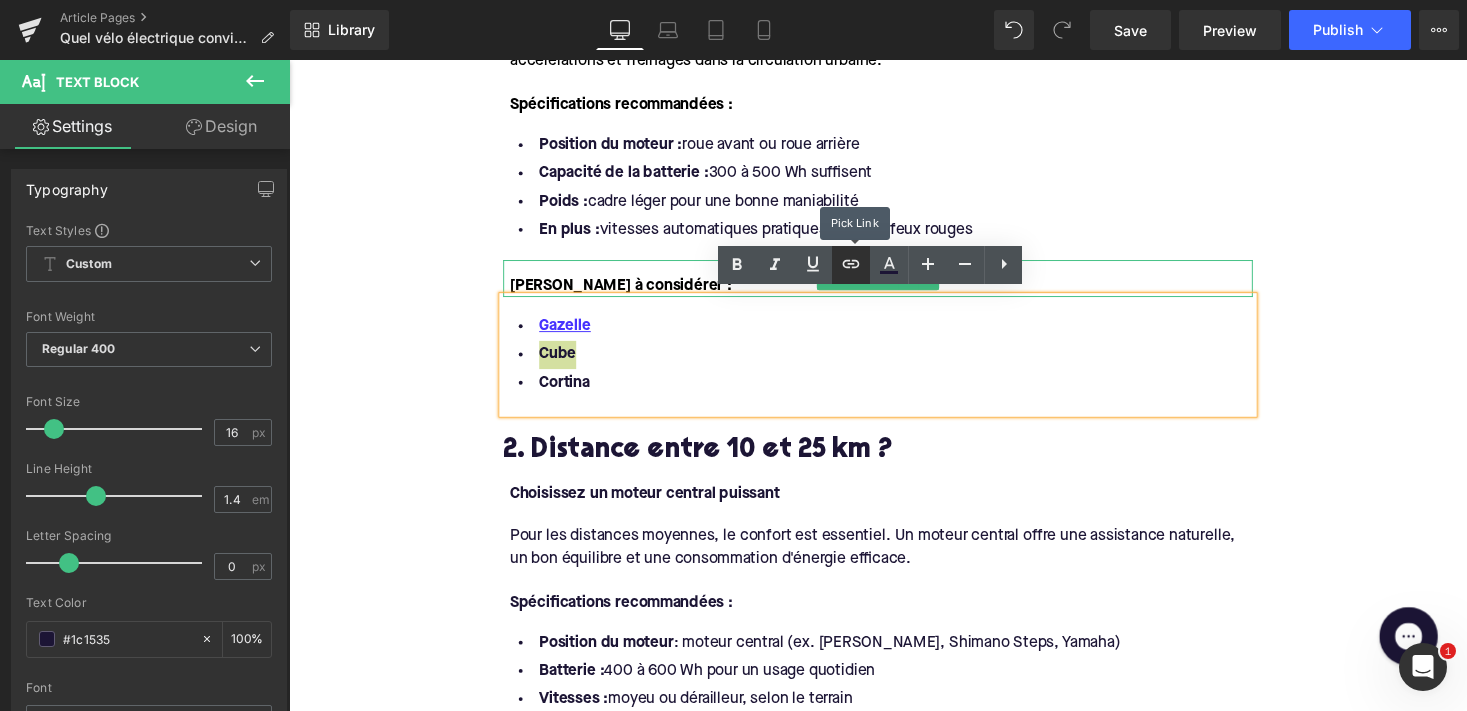 click 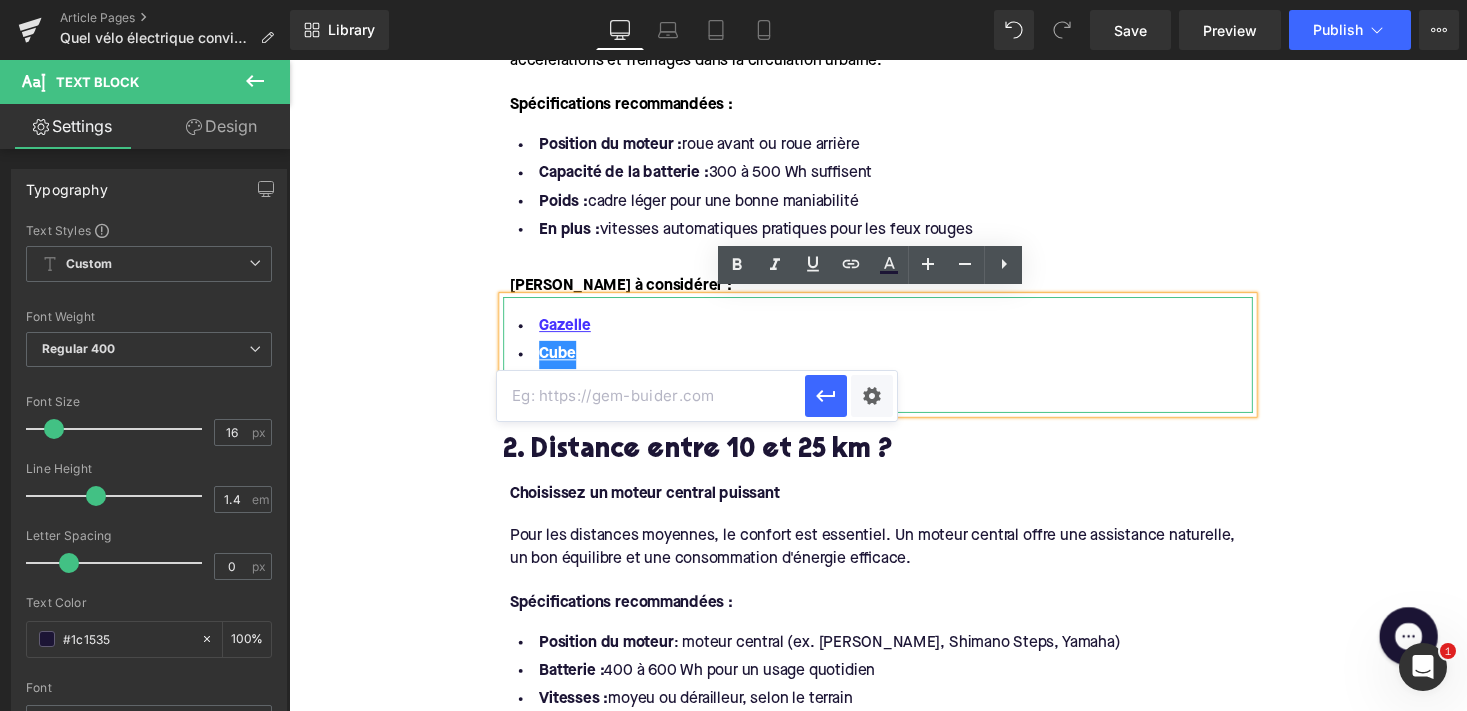 click at bounding box center (651, 396) 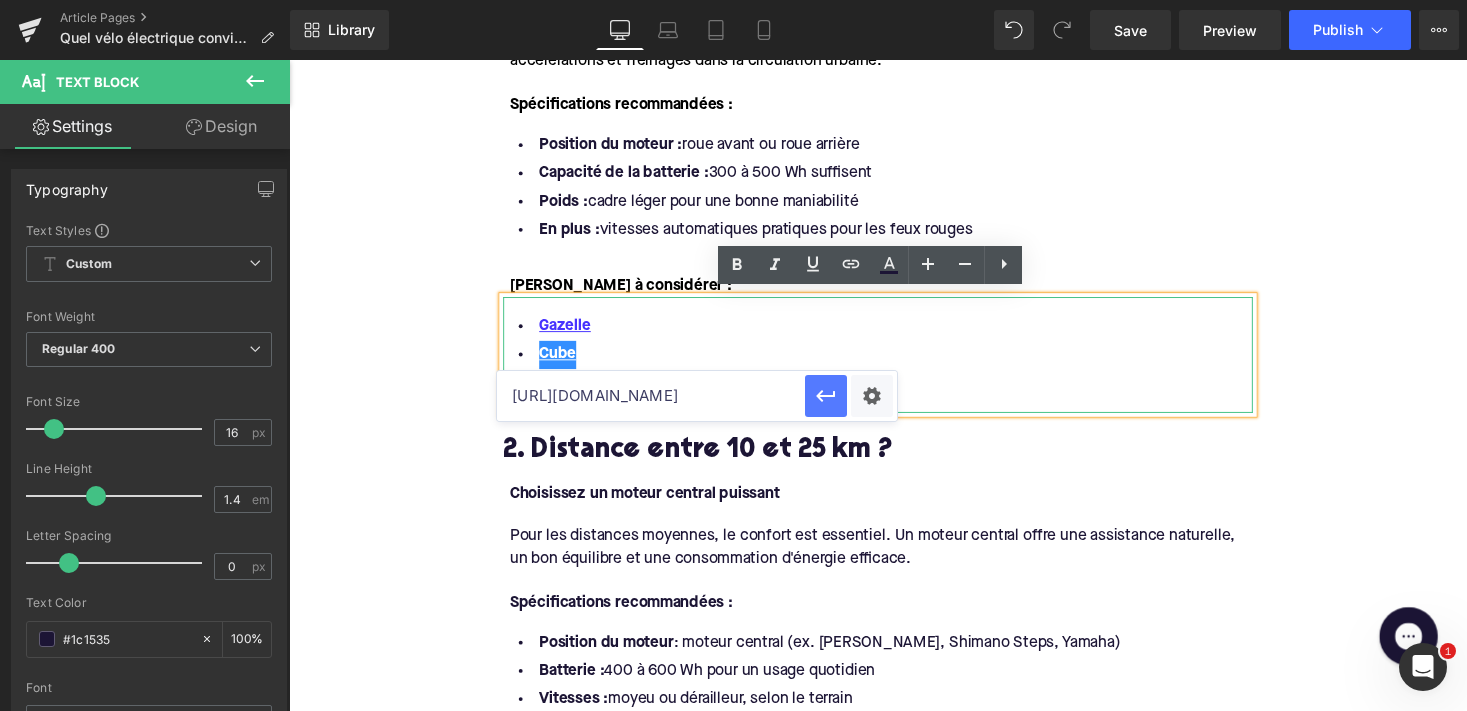 type on "https://upway.be/collections/velo-electrique-ville-cube" 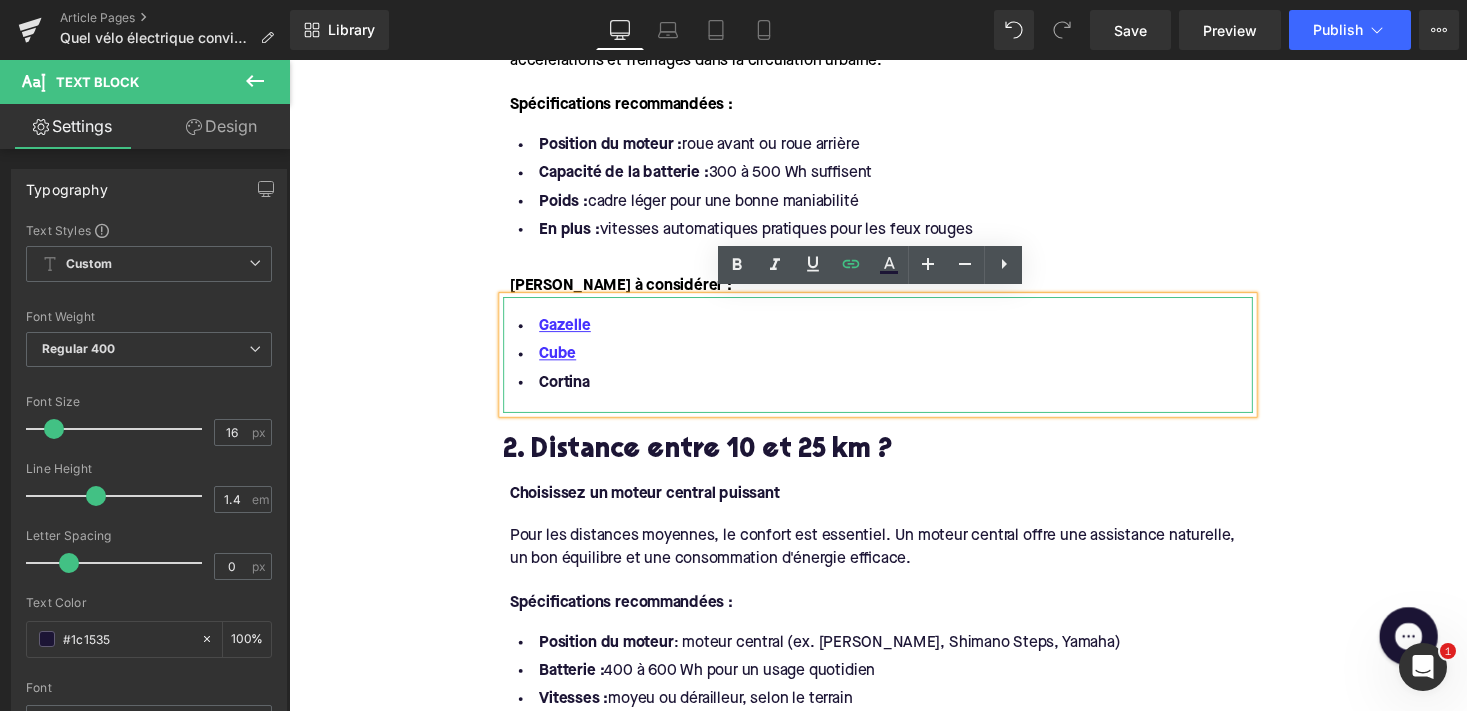 click on "Cortina" at bounding box center (894, 391) 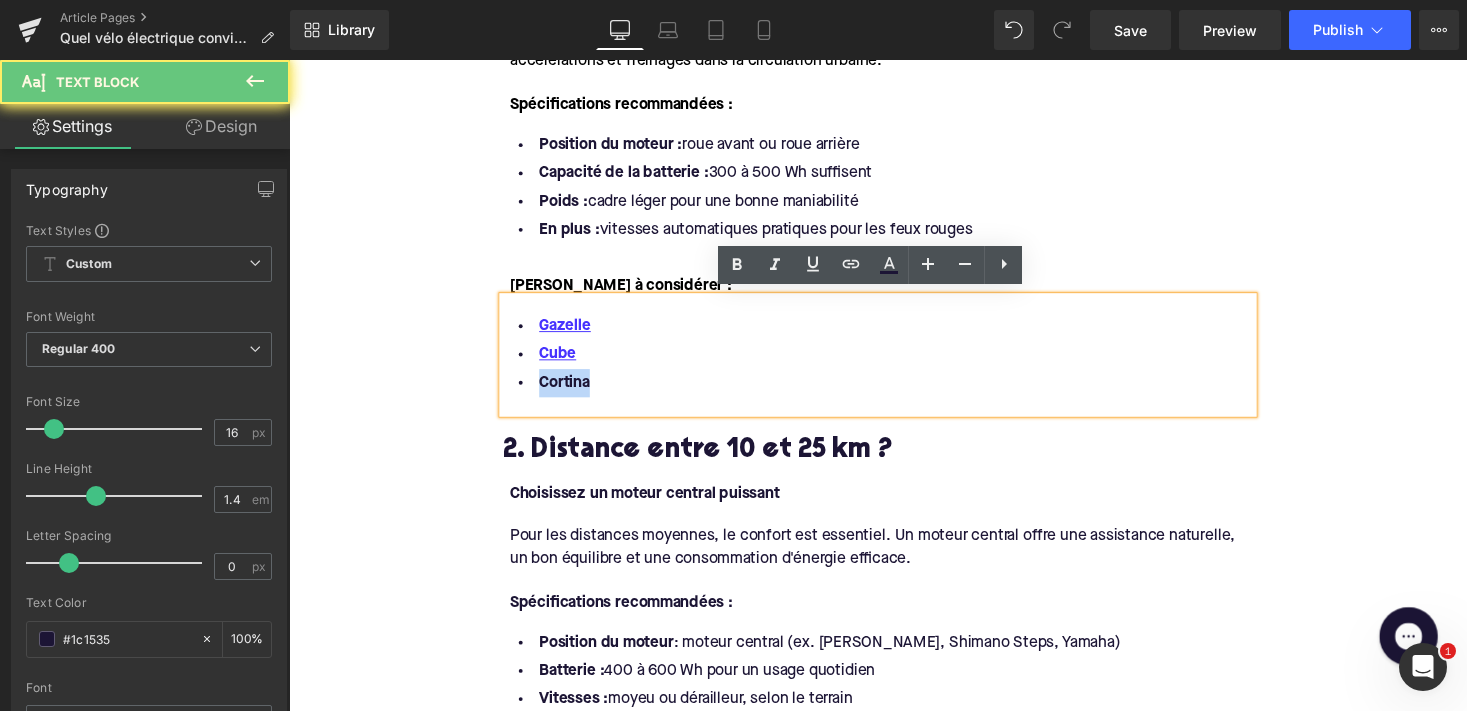 drag, startPoint x: 611, startPoint y: 388, endPoint x: 532, endPoint y: 388, distance: 79 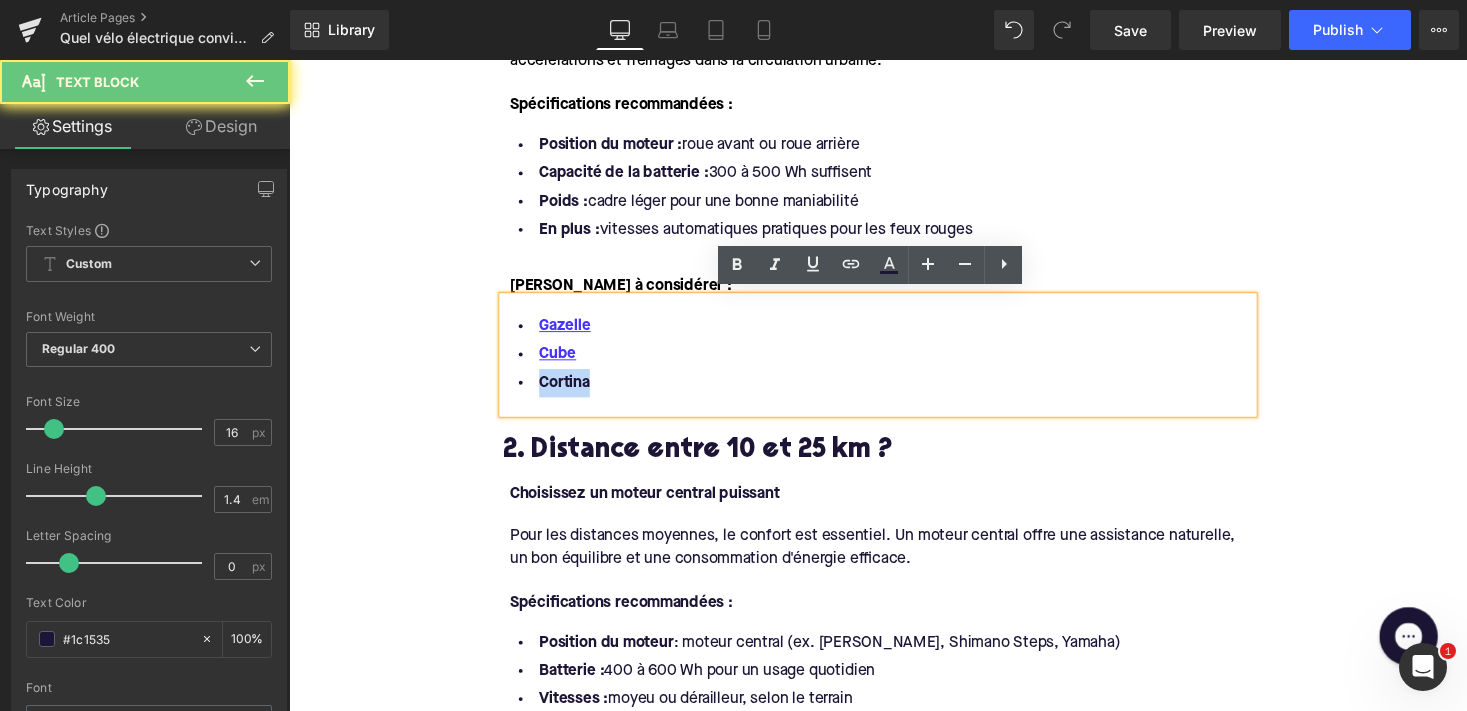 click on "Cortina" at bounding box center [894, 391] 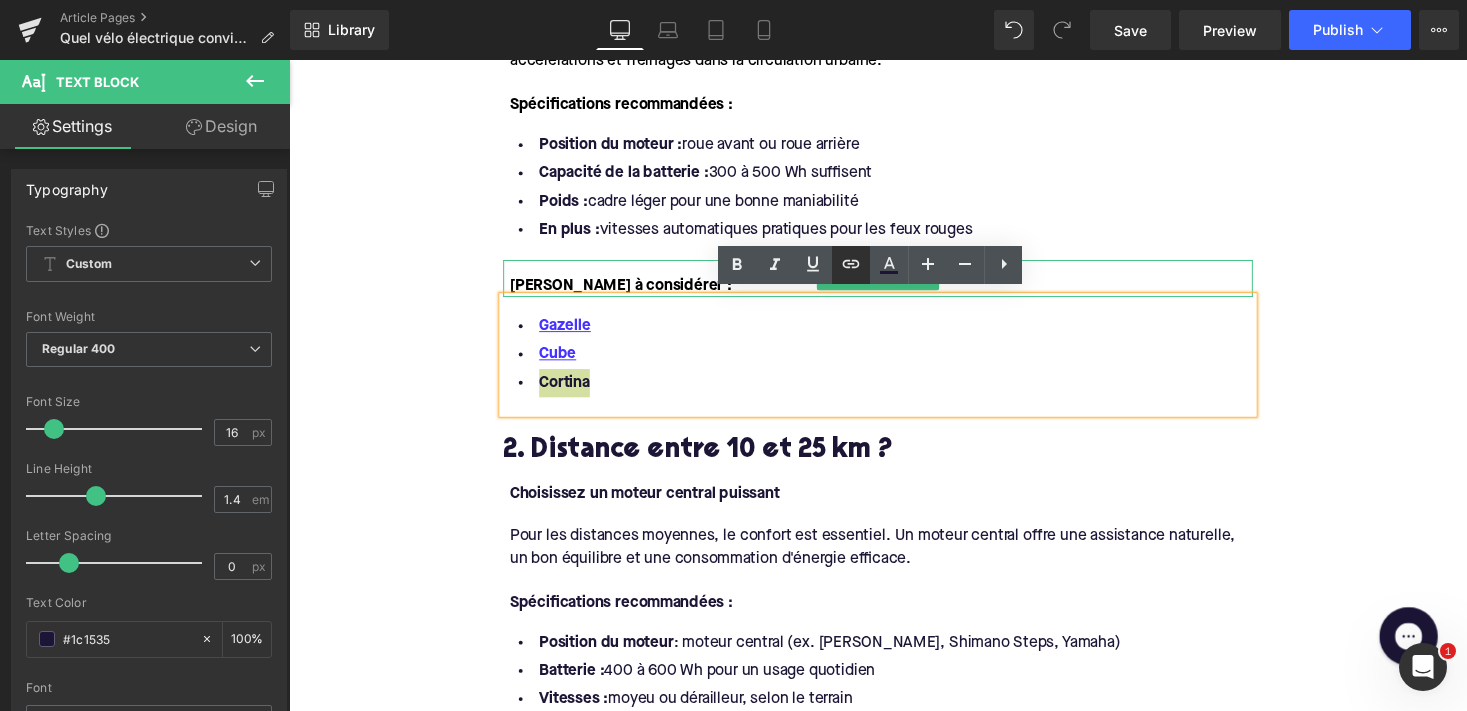 click 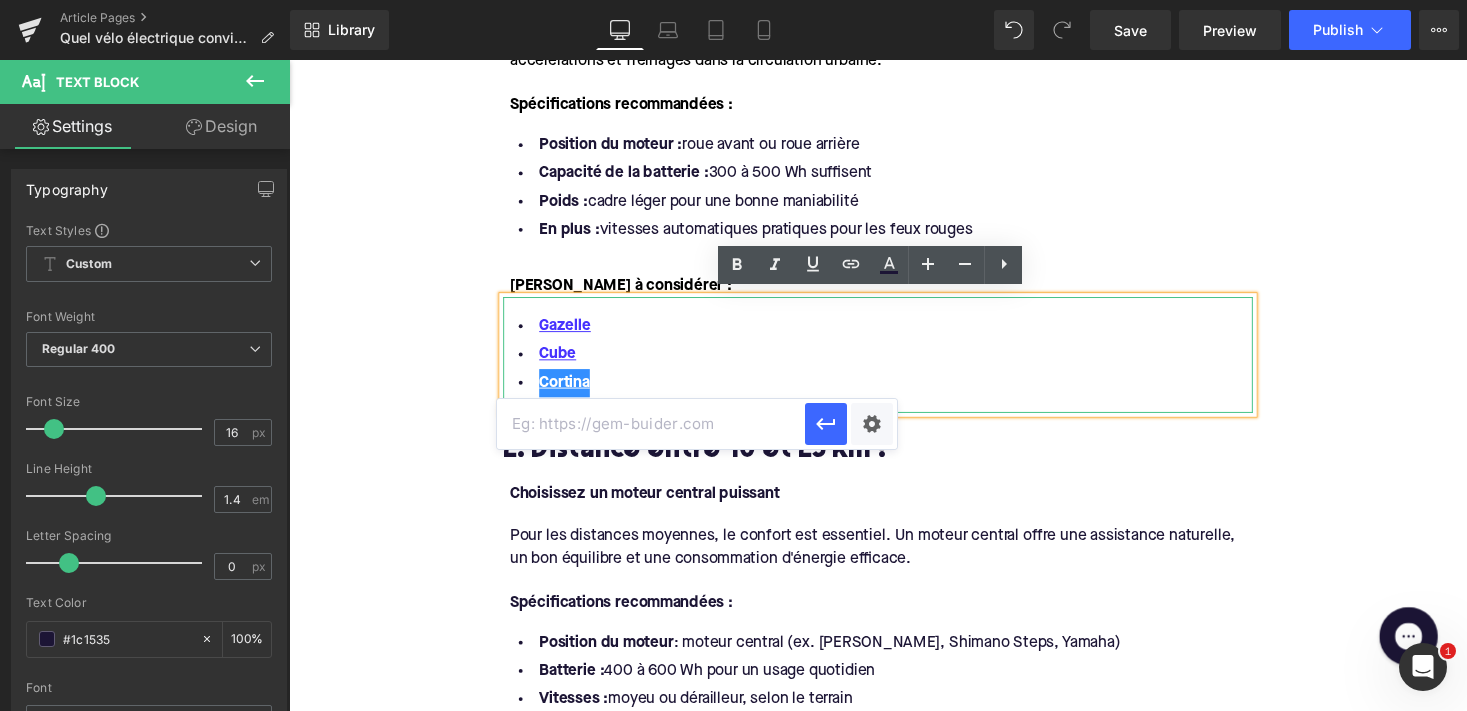 click at bounding box center (651, 424) 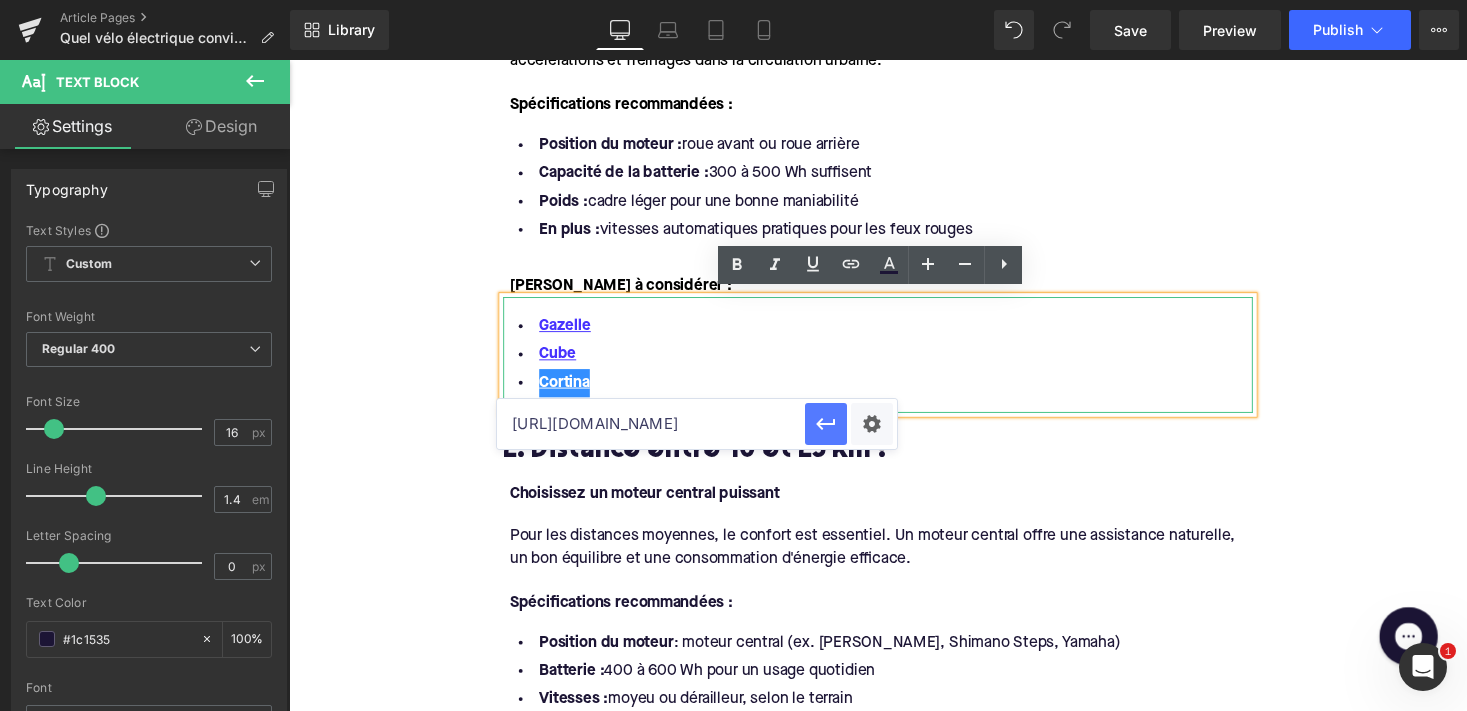 click 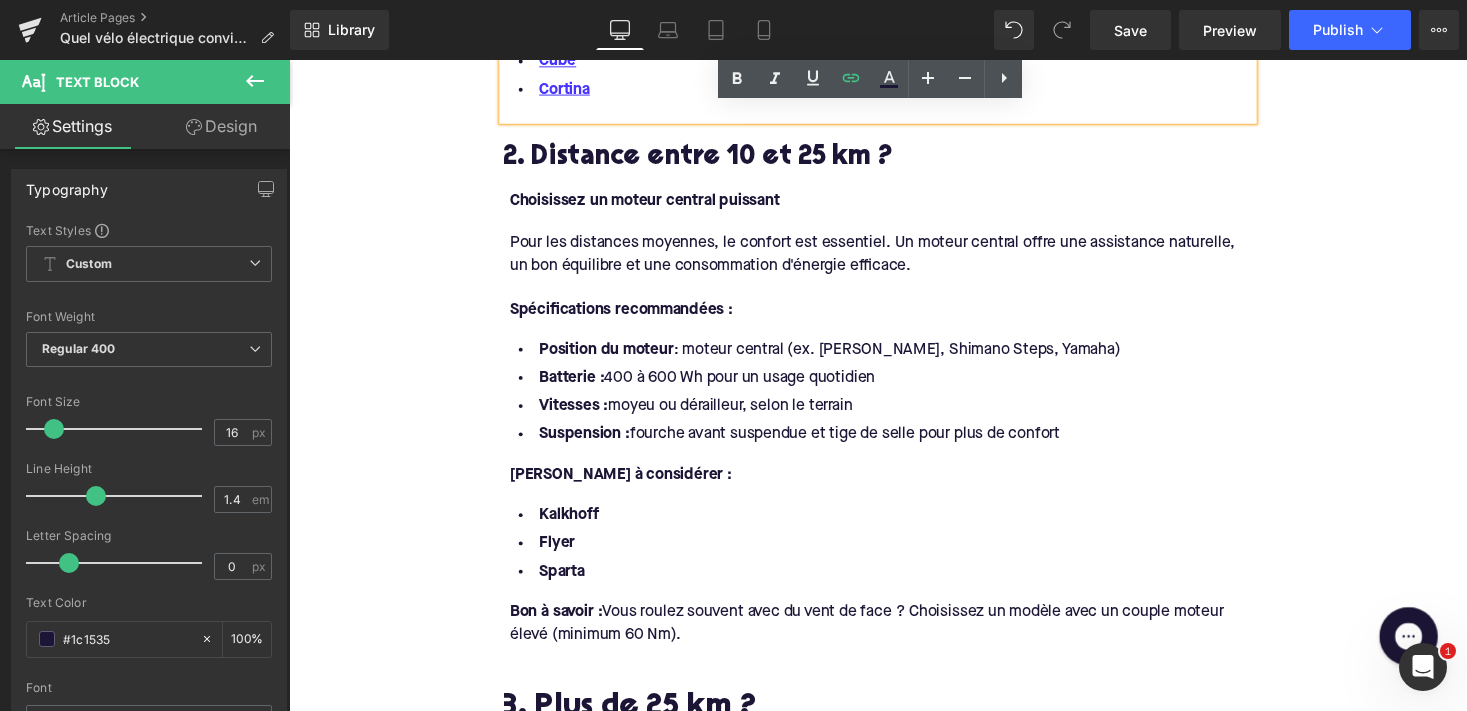 scroll, scrollTop: 1644, scrollLeft: 0, axis: vertical 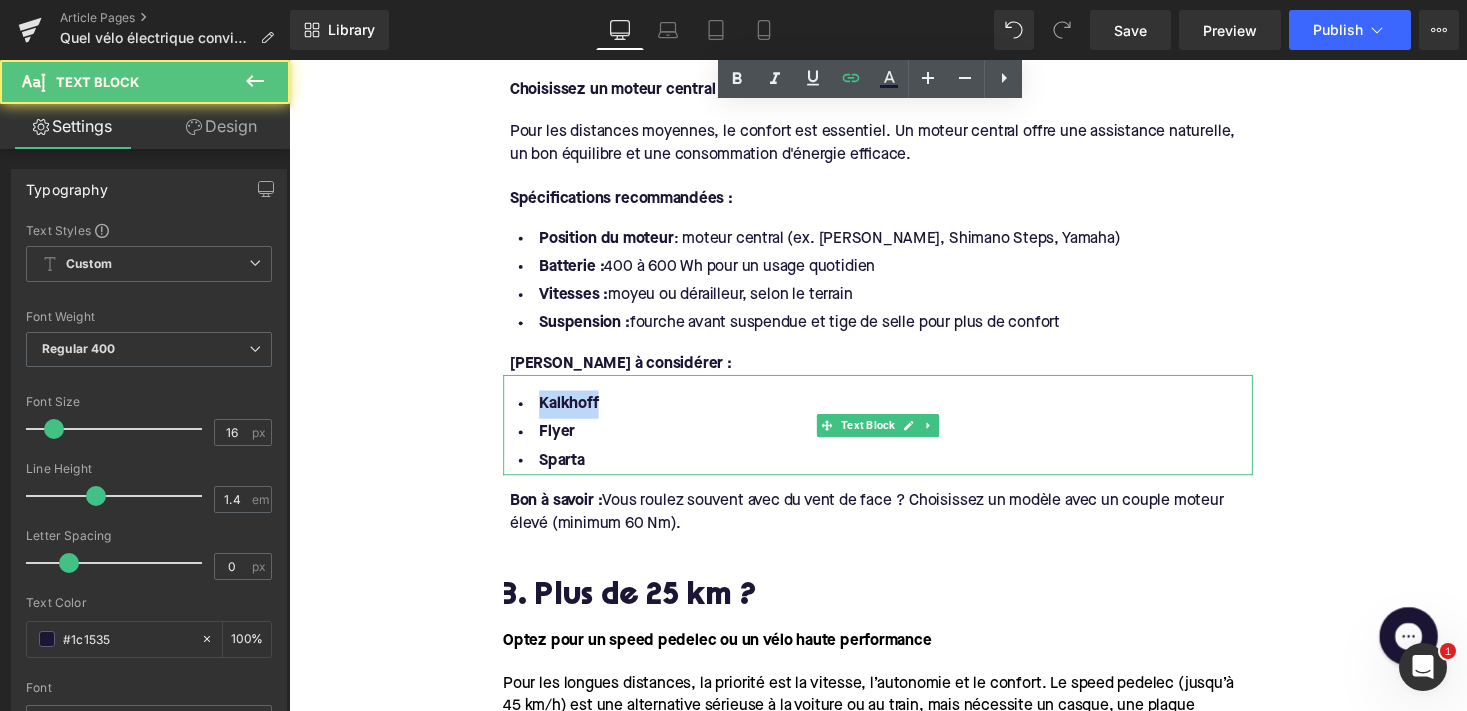 drag, startPoint x: 613, startPoint y: 402, endPoint x: 516, endPoint y: 402, distance: 97 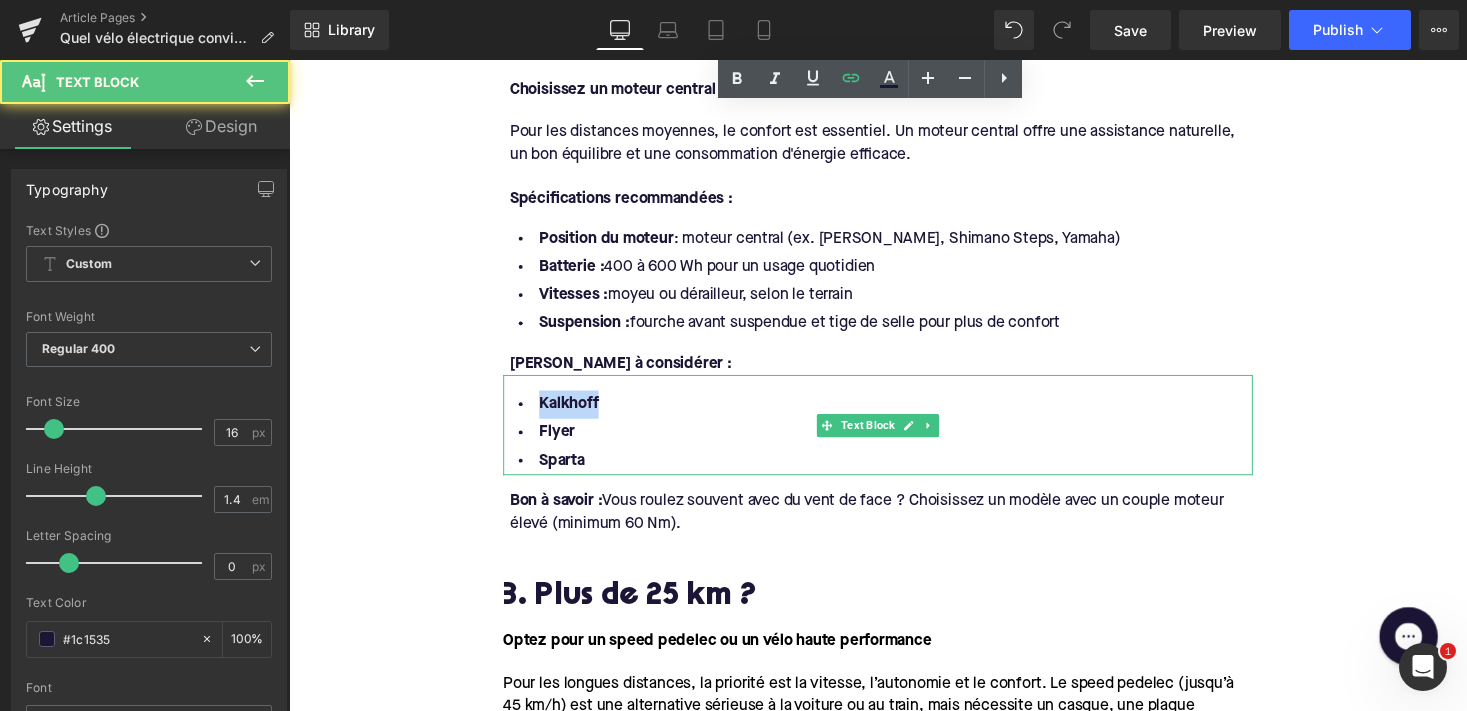click on "Kalkhoff" at bounding box center [894, 414] 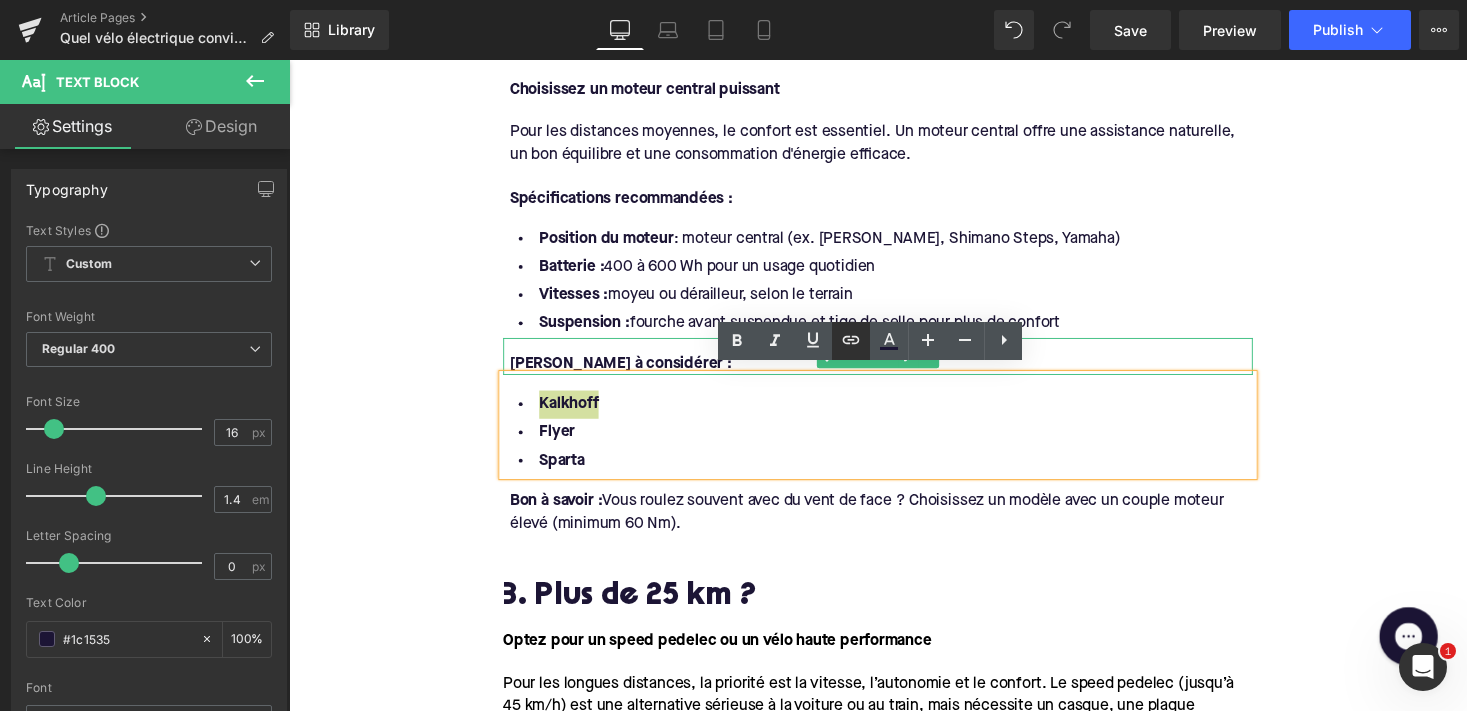 click 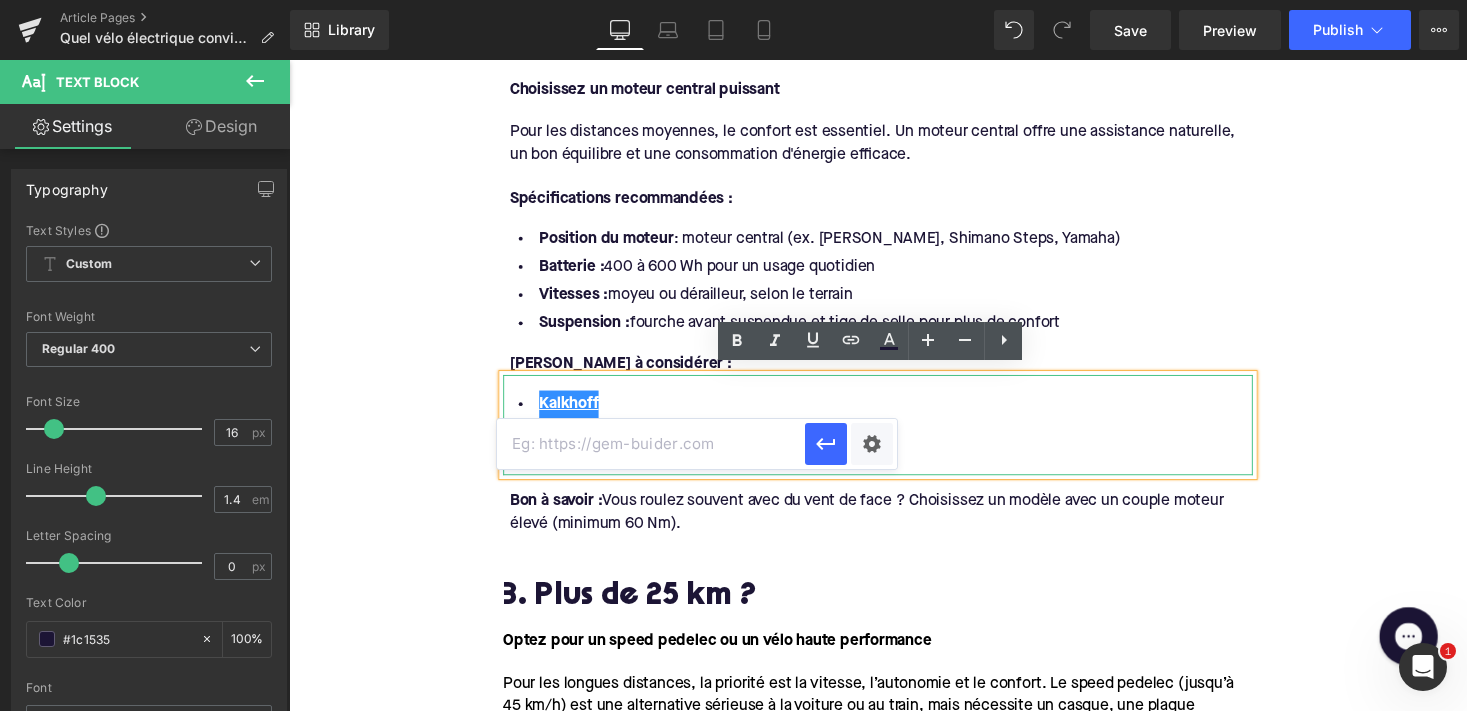 click at bounding box center (651, 444) 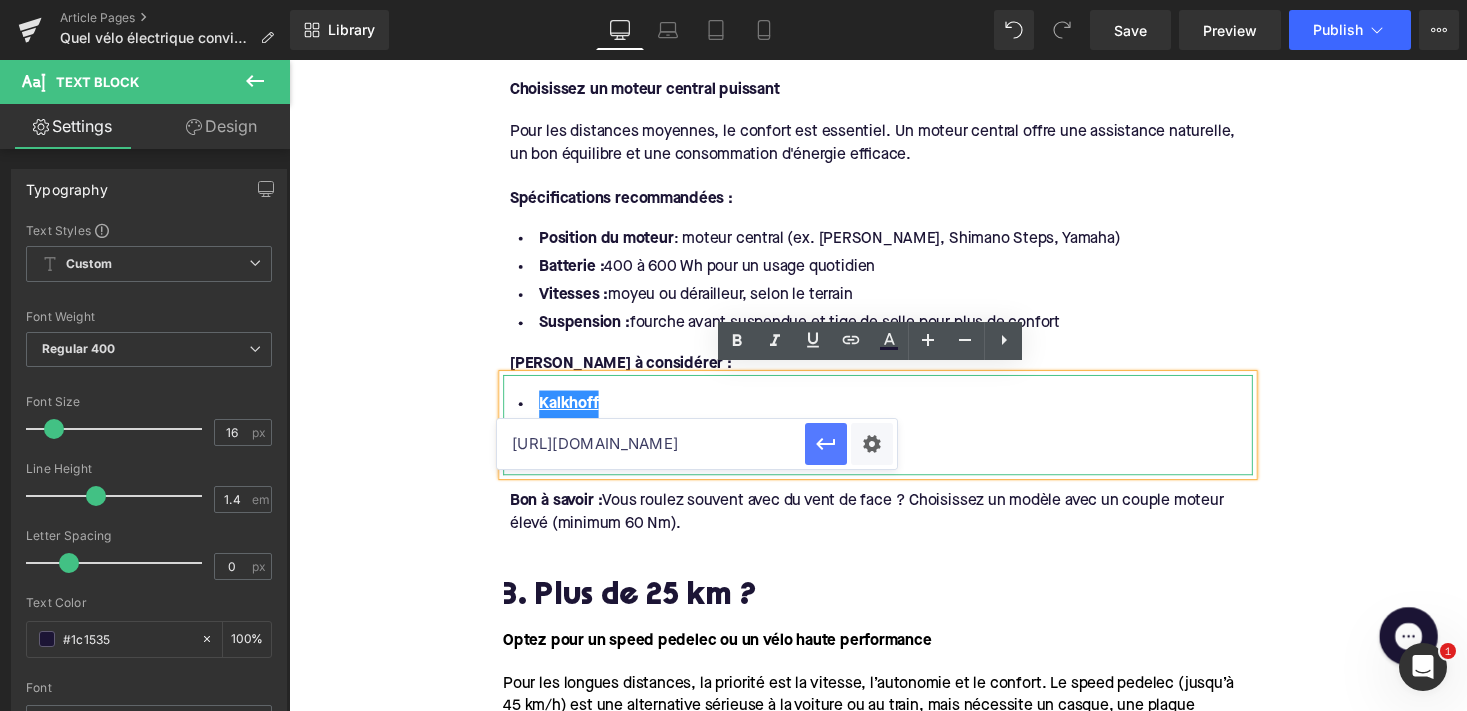 type on "https://upway.be/search?q=kalkhoff" 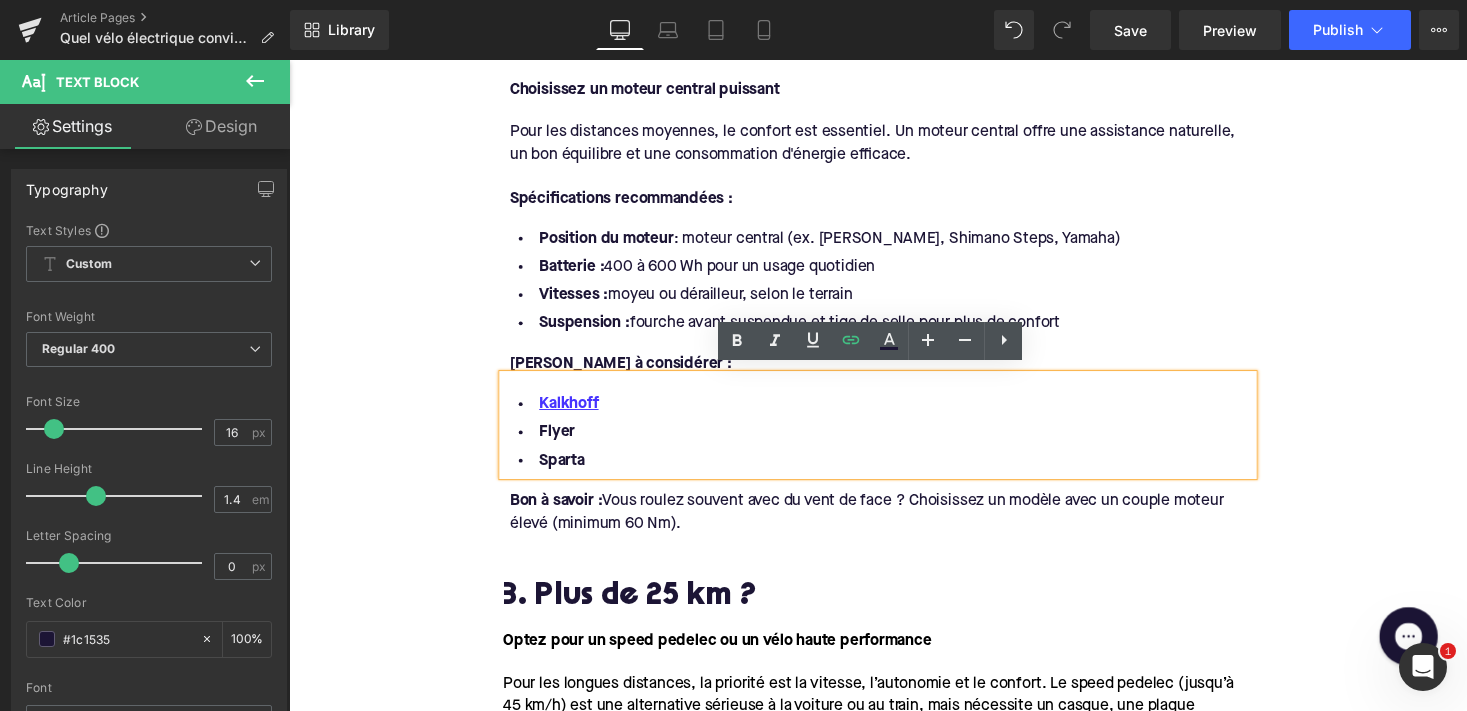 click on "Flyer" at bounding box center (894, 443) 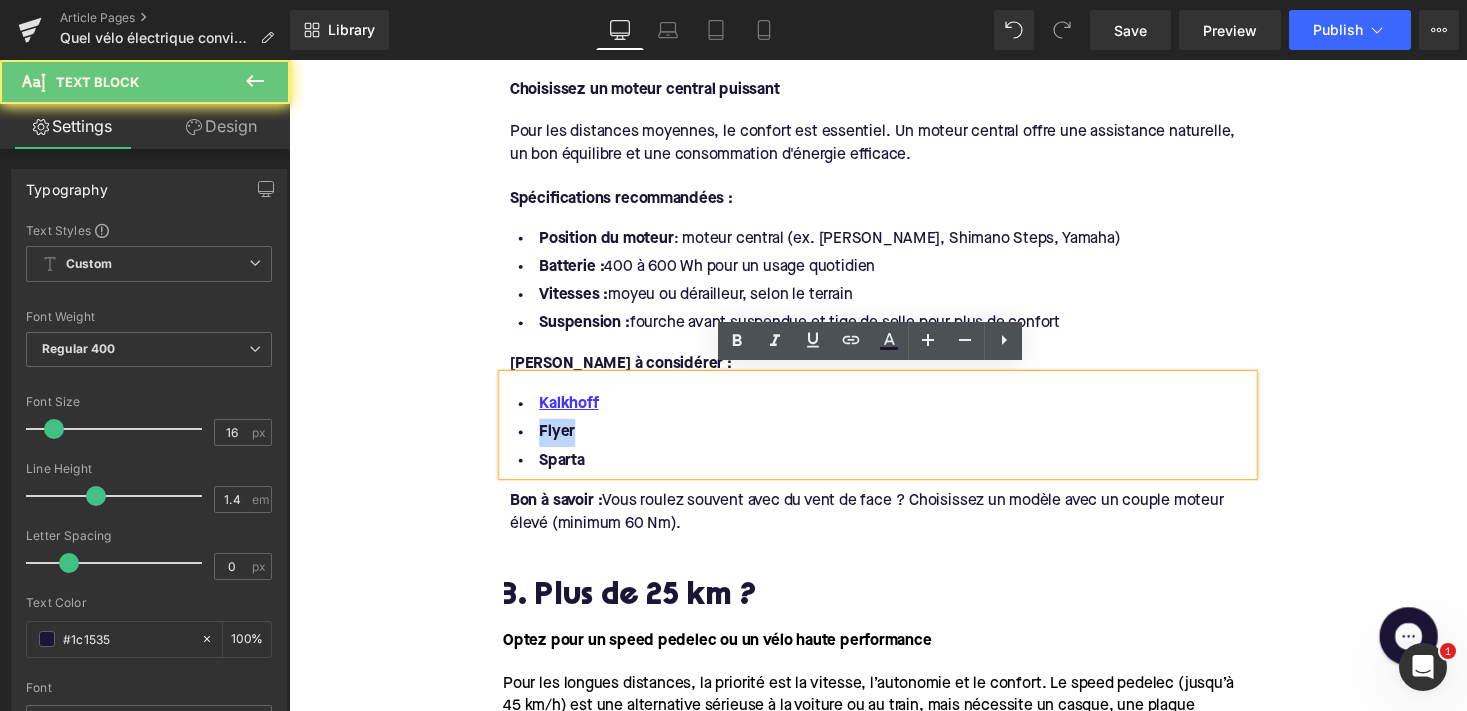 drag, startPoint x: 577, startPoint y: 443, endPoint x: 538, endPoint y: 443, distance: 39 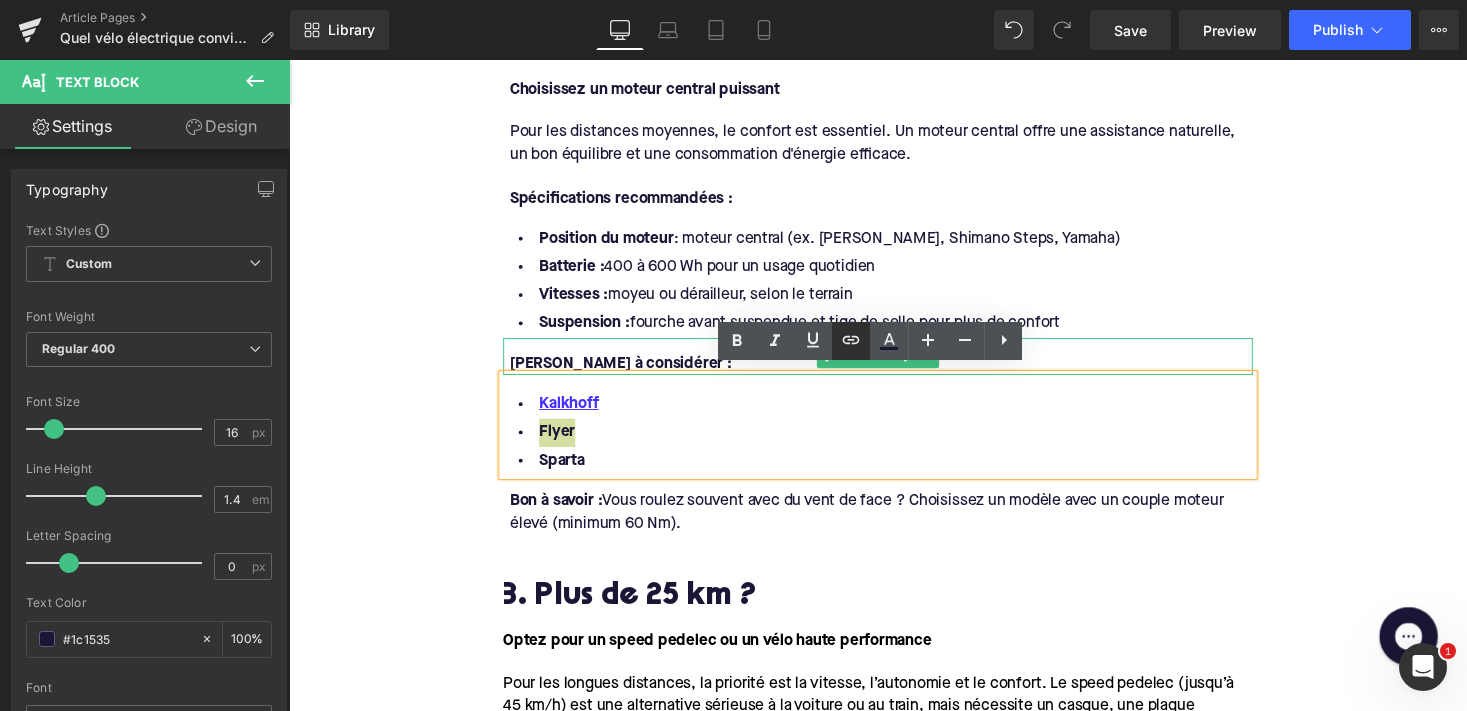 click 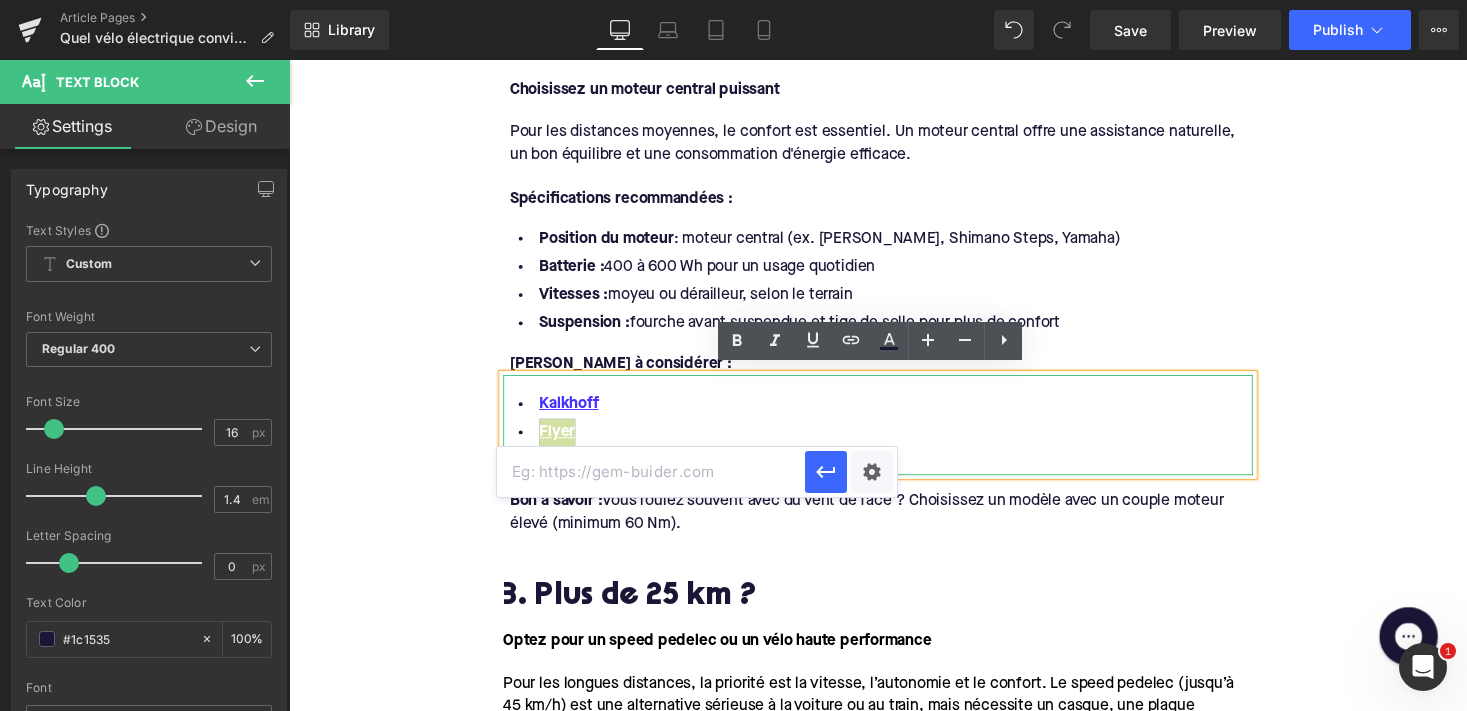 click at bounding box center [651, 472] 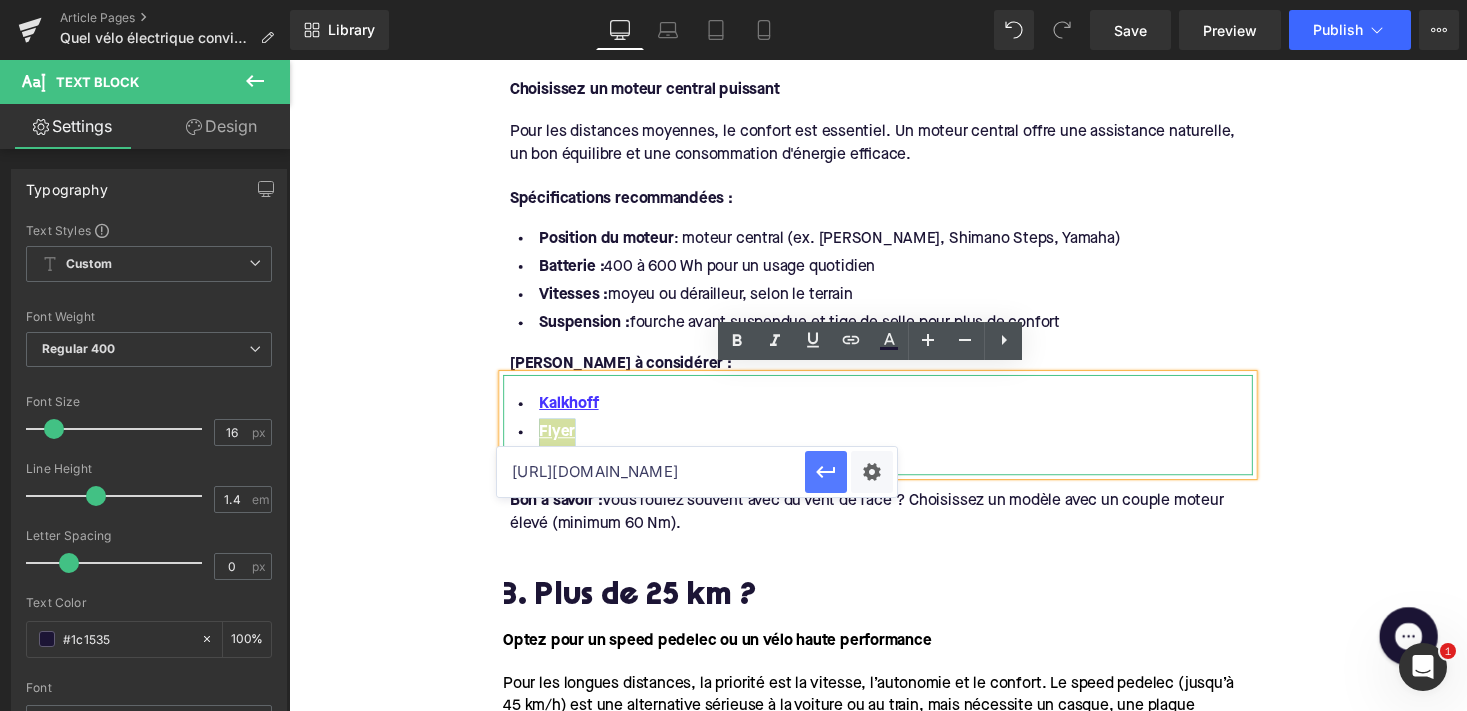 click 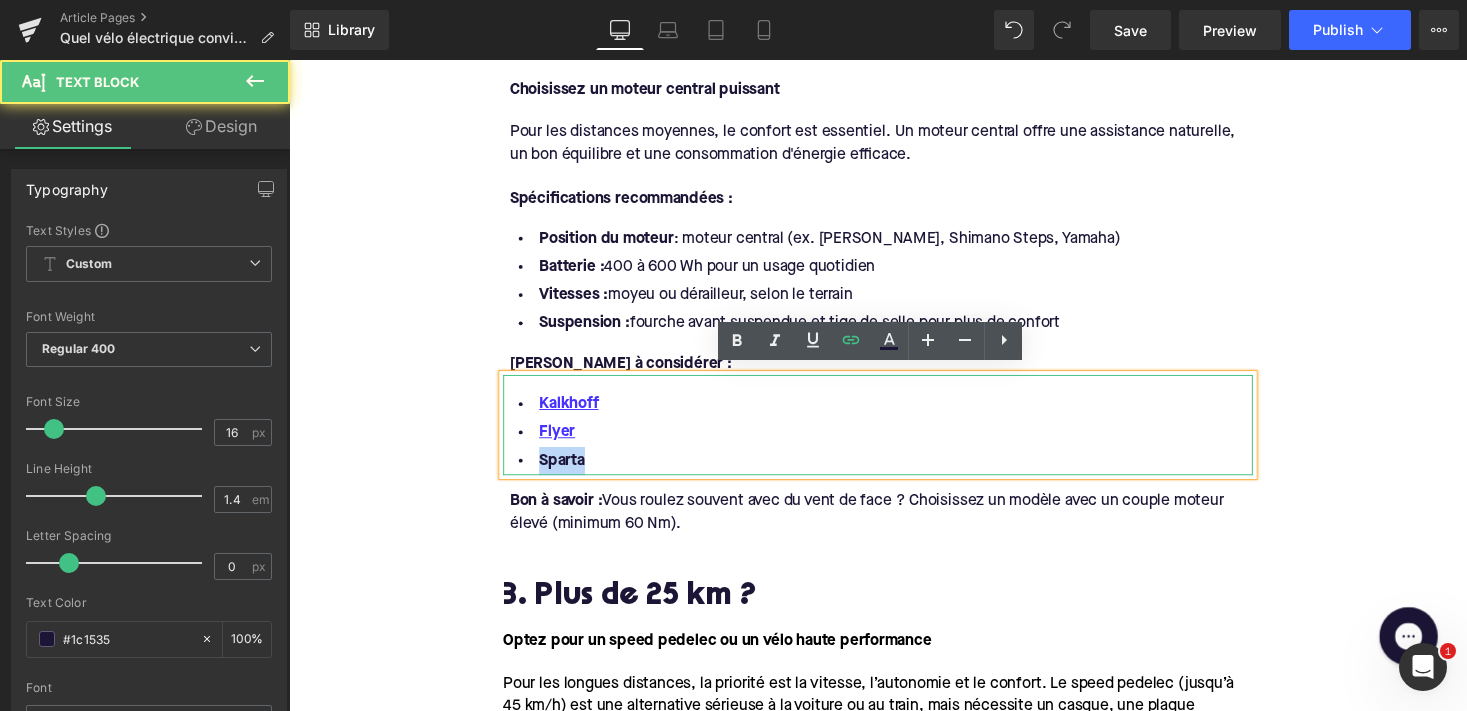drag, startPoint x: 598, startPoint y: 459, endPoint x: 540, endPoint y: 459, distance: 58 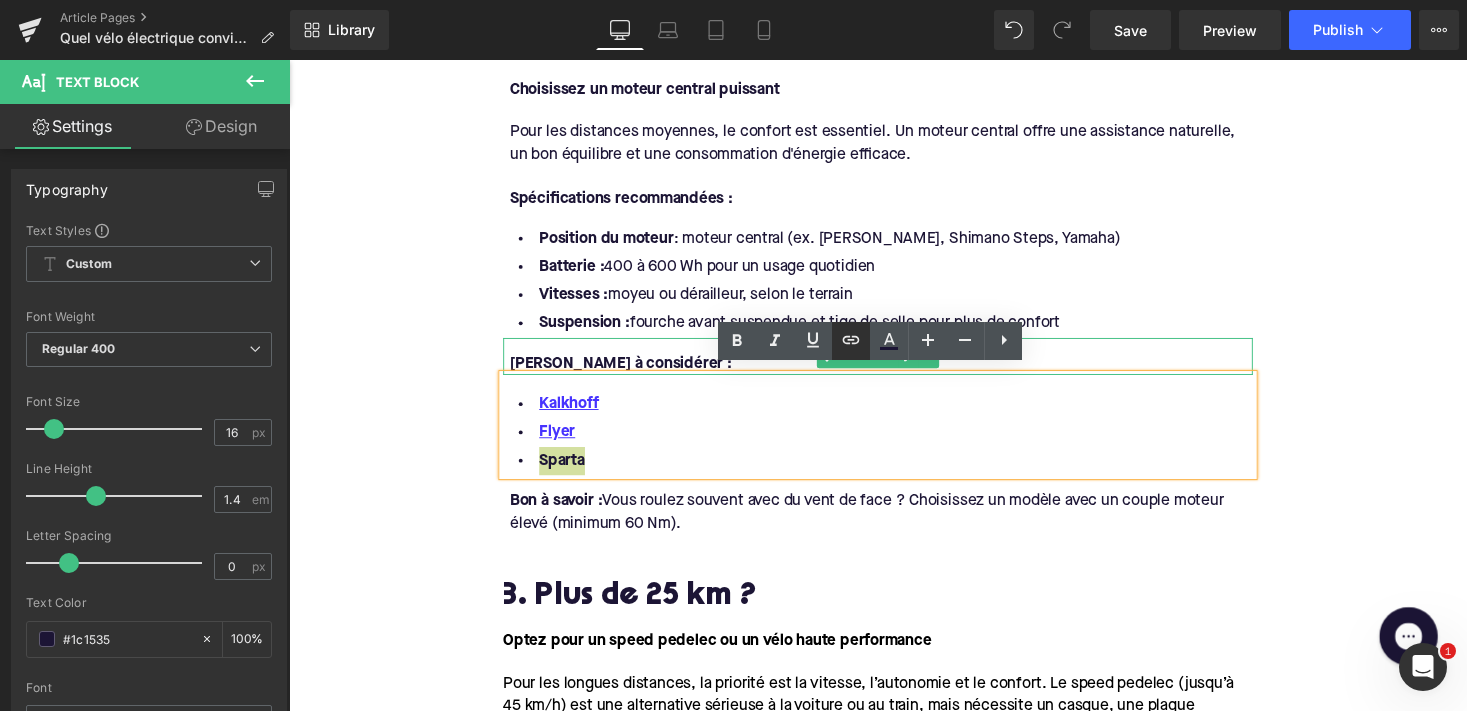 click 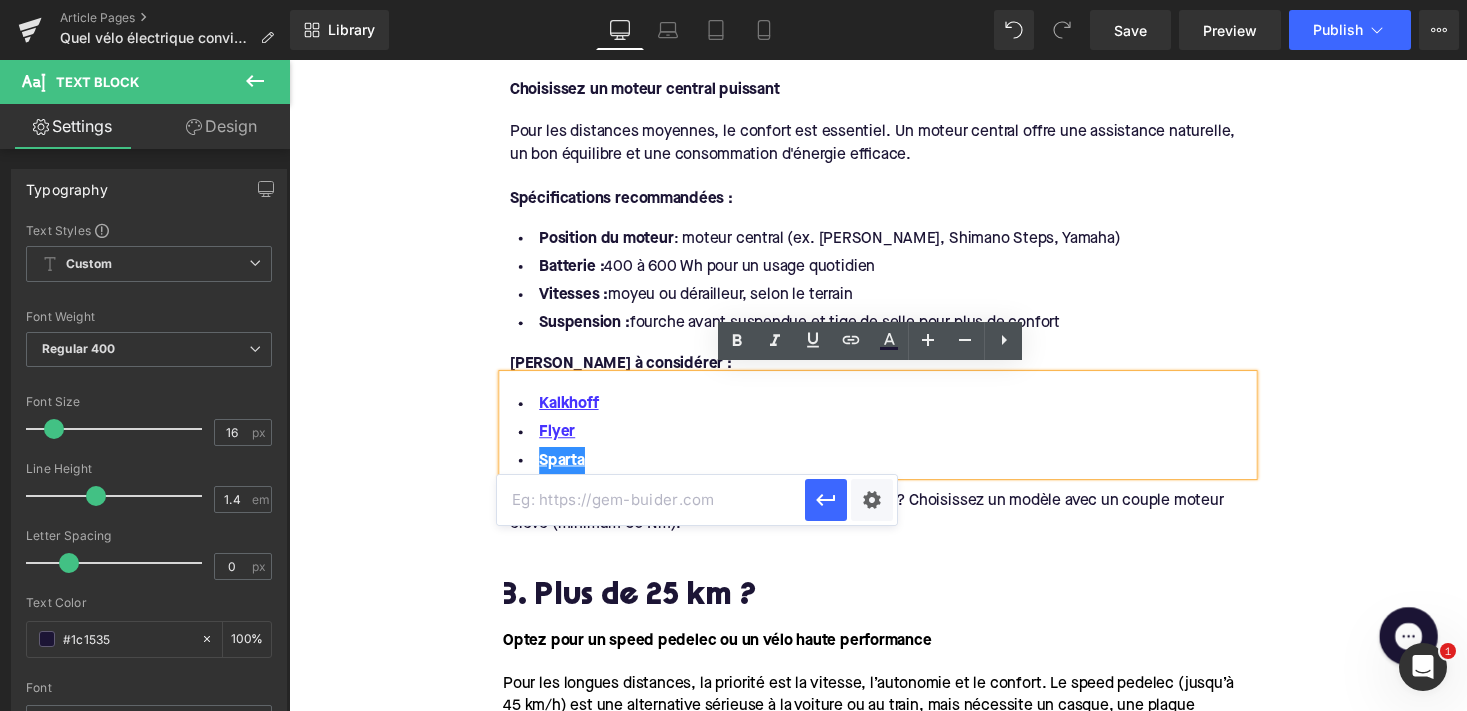 click at bounding box center [651, 500] 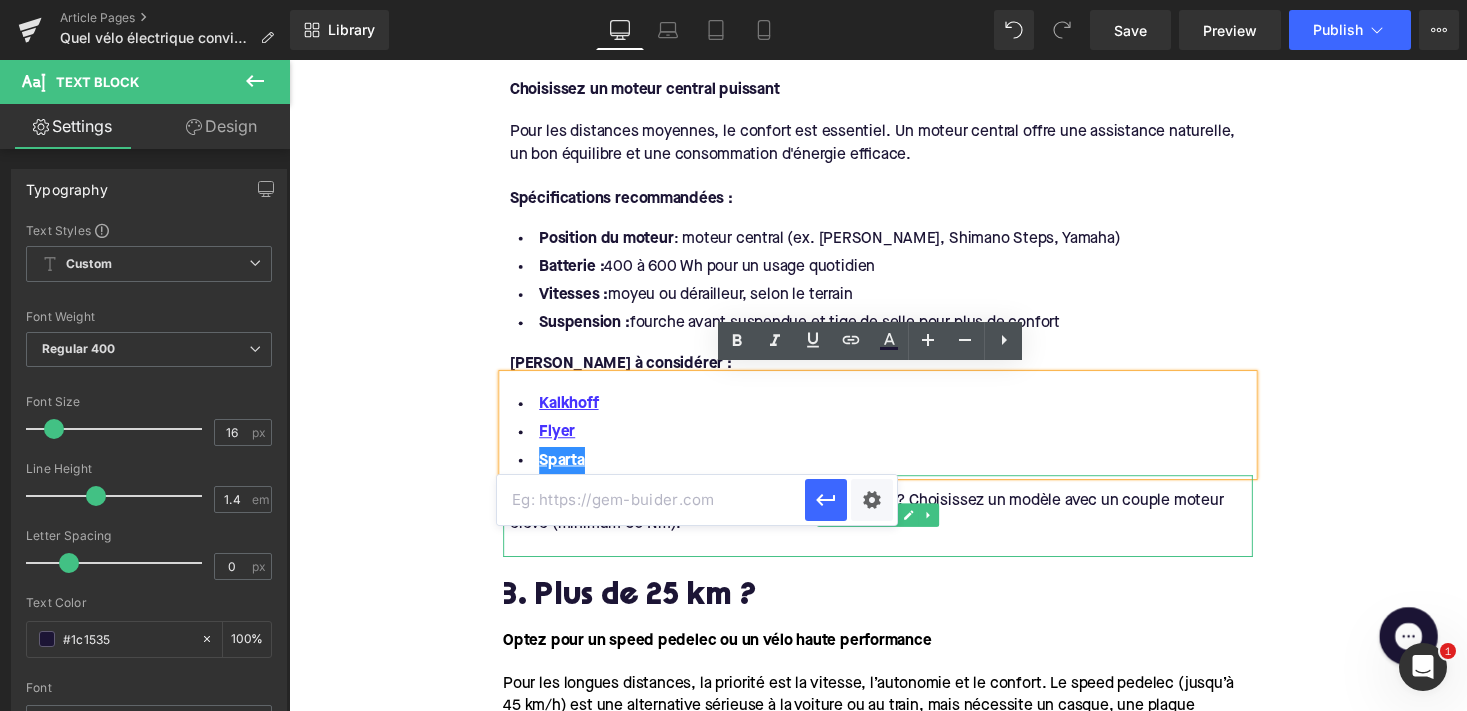 paste on "https://upway.be/search?q=Sparta" 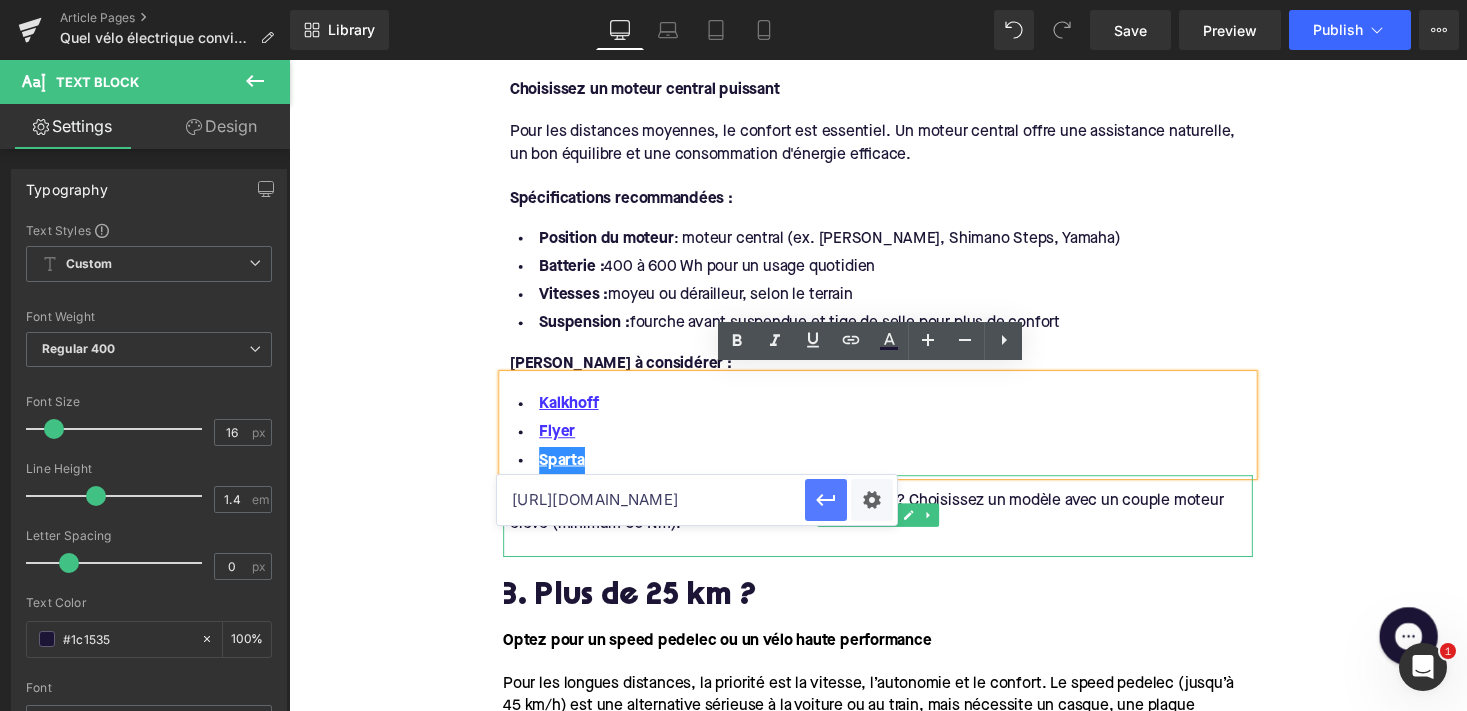 click 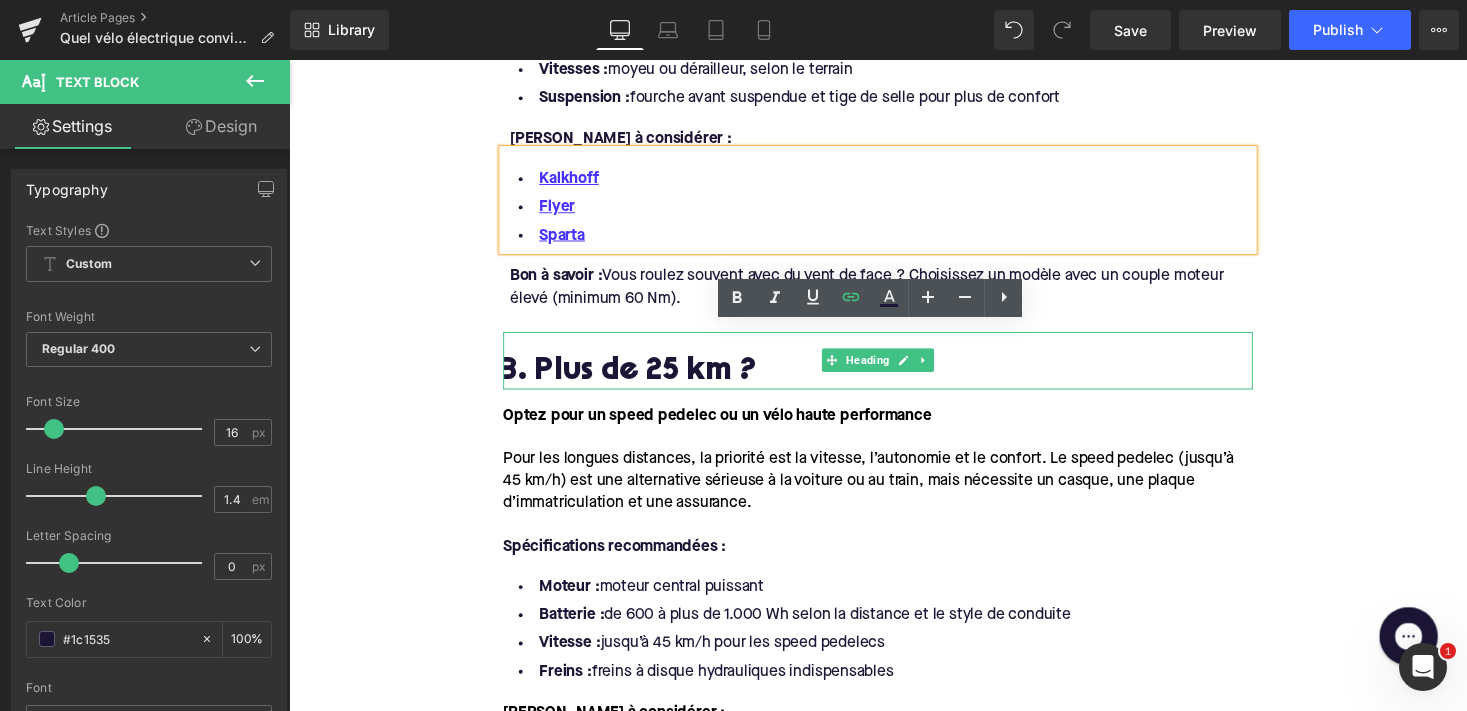 scroll, scrollTop: 1925, scrollLeft: 0, axis: vertical 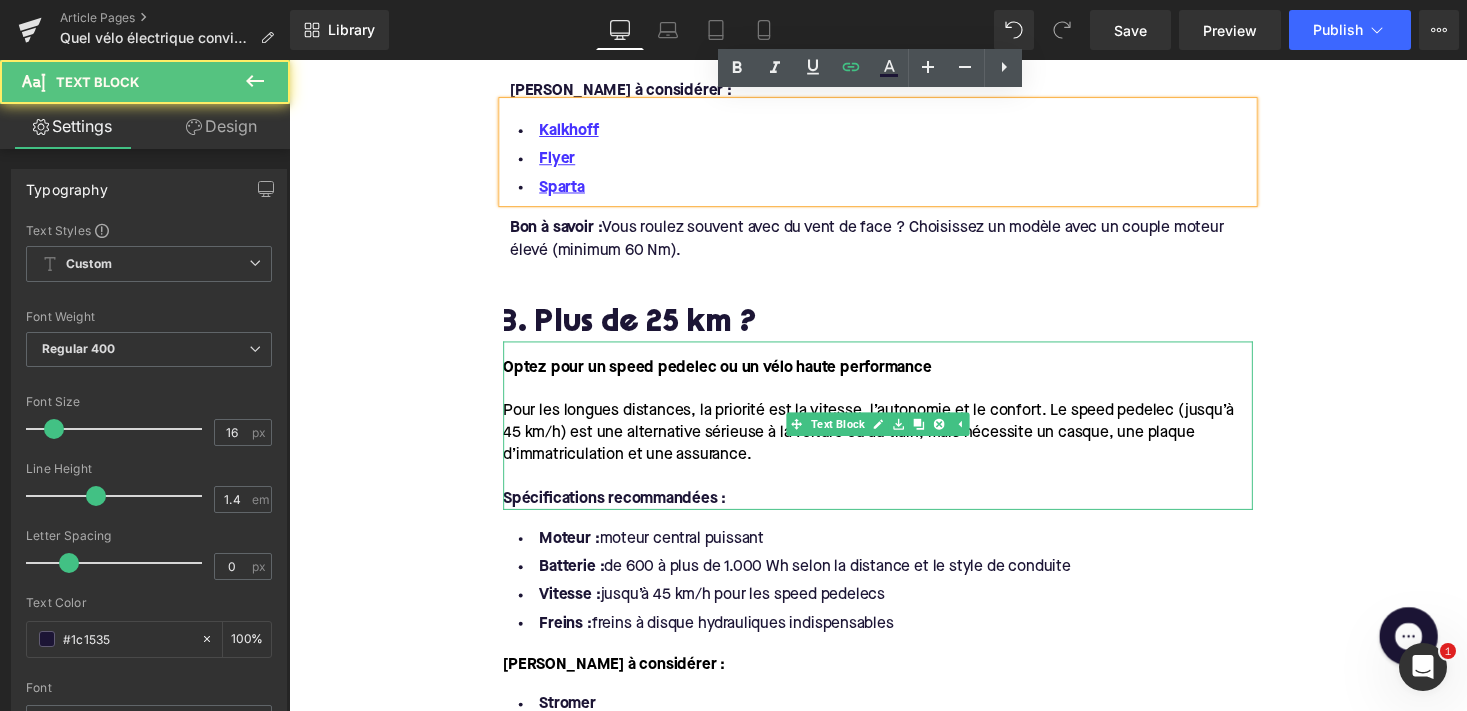 click on "Optez pour un speed pedelec ou un vélo haute performance" at bounding box center [729, 376] 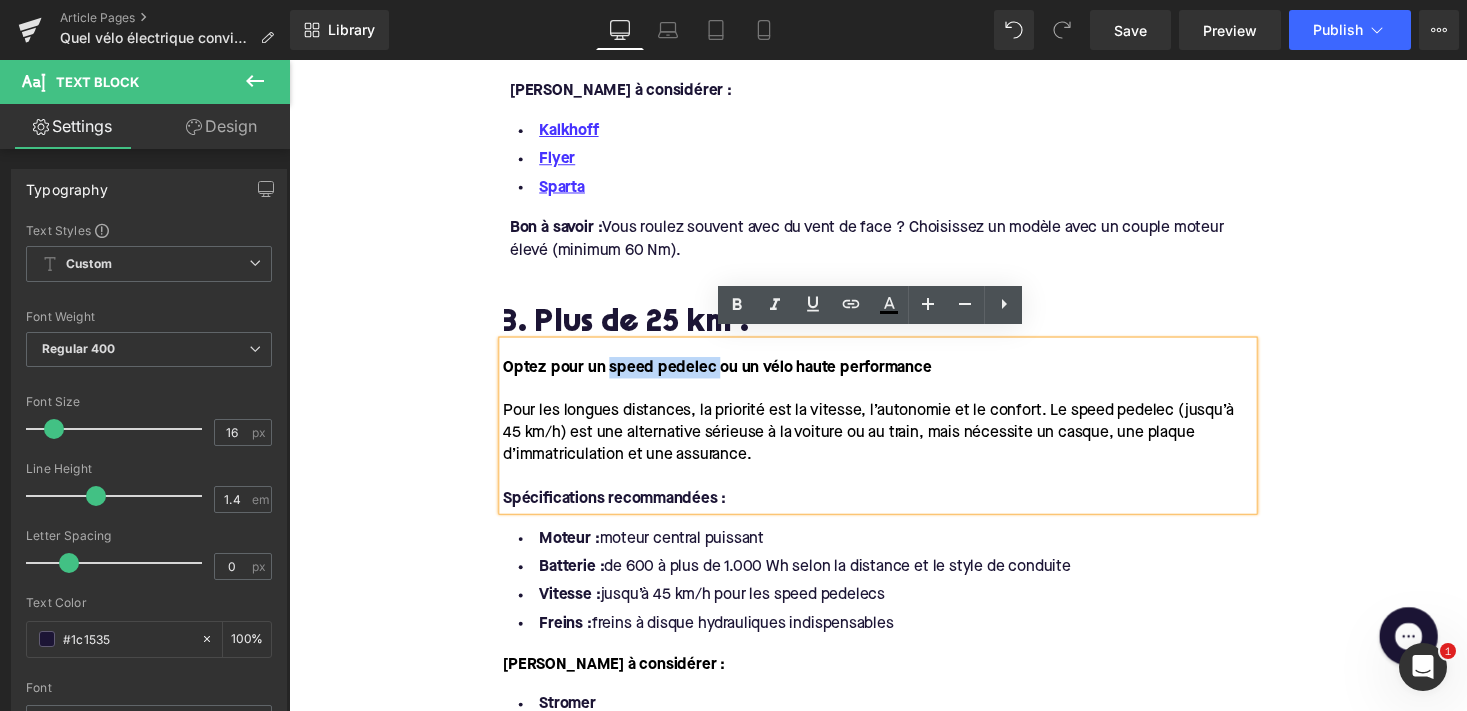 drag, startPoint x: 614, startPoint y: 364, endPoint x: 722, endPoint y: 367, distance: 108.04166 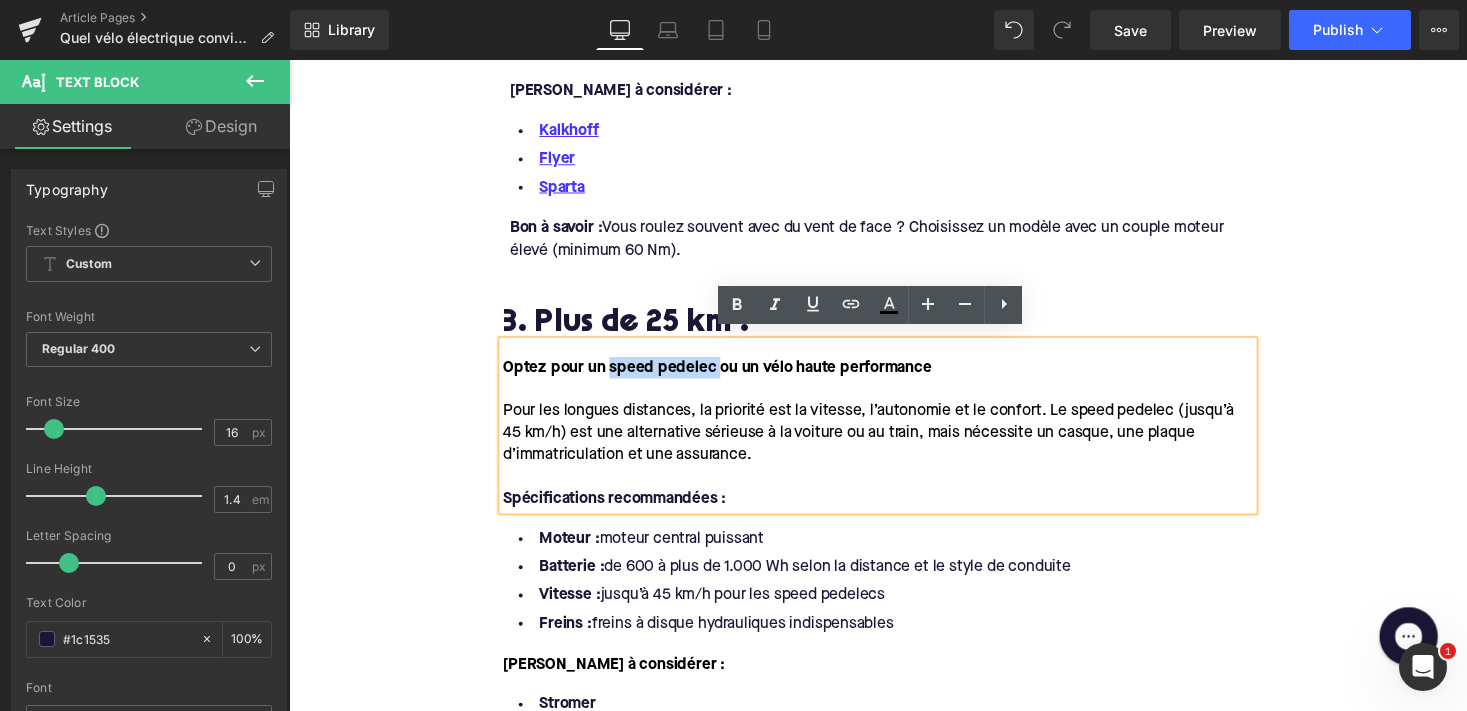 click on "Optez pour un speed pedelec ou un vélo haute performance" at bounding box center (729, 376) 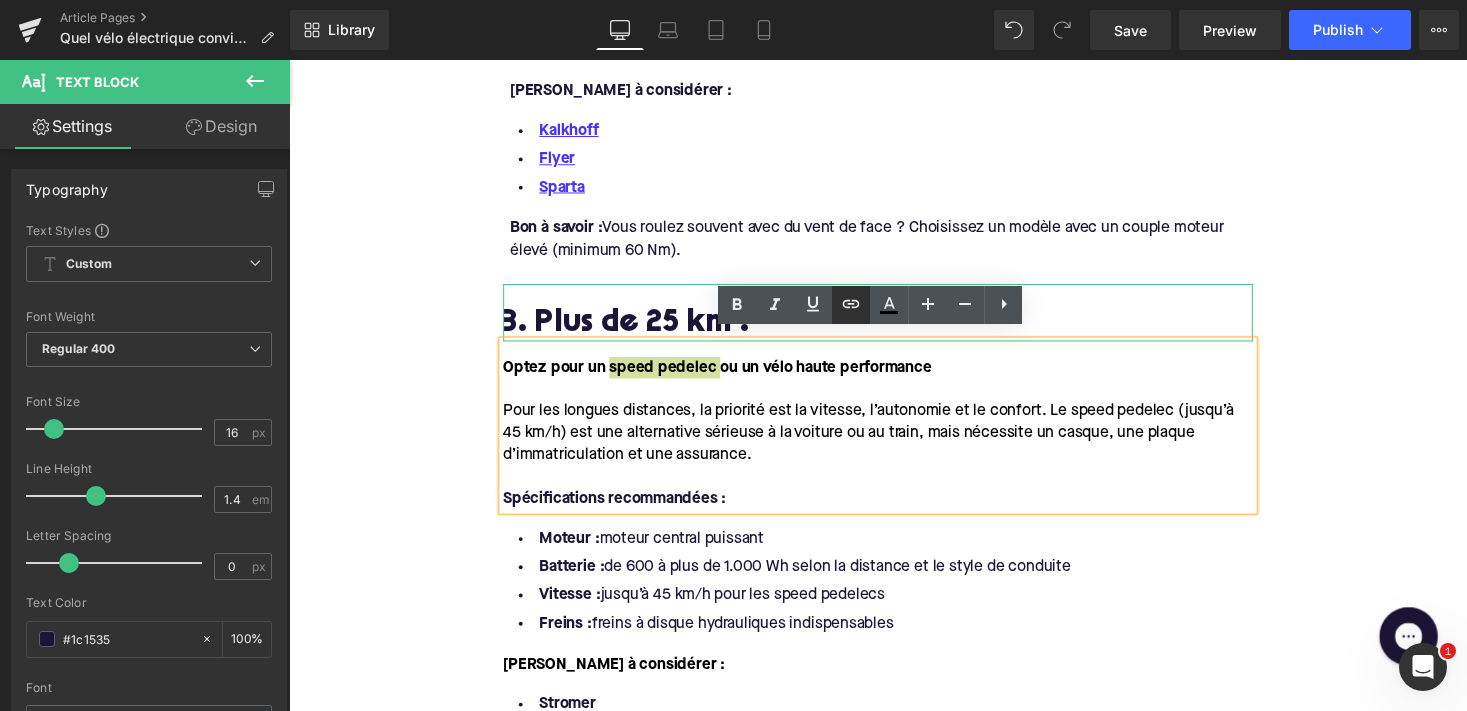 click 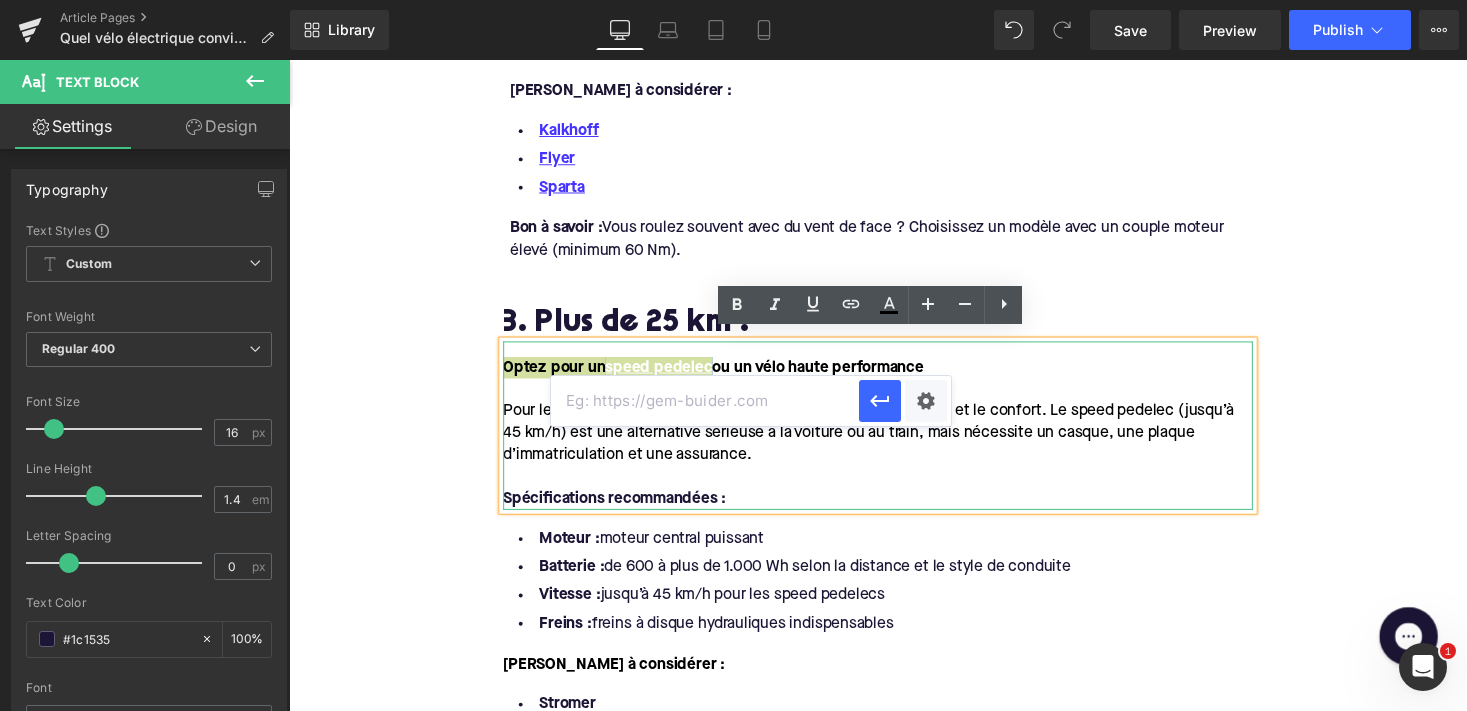 click at bounding box center (705, 401) 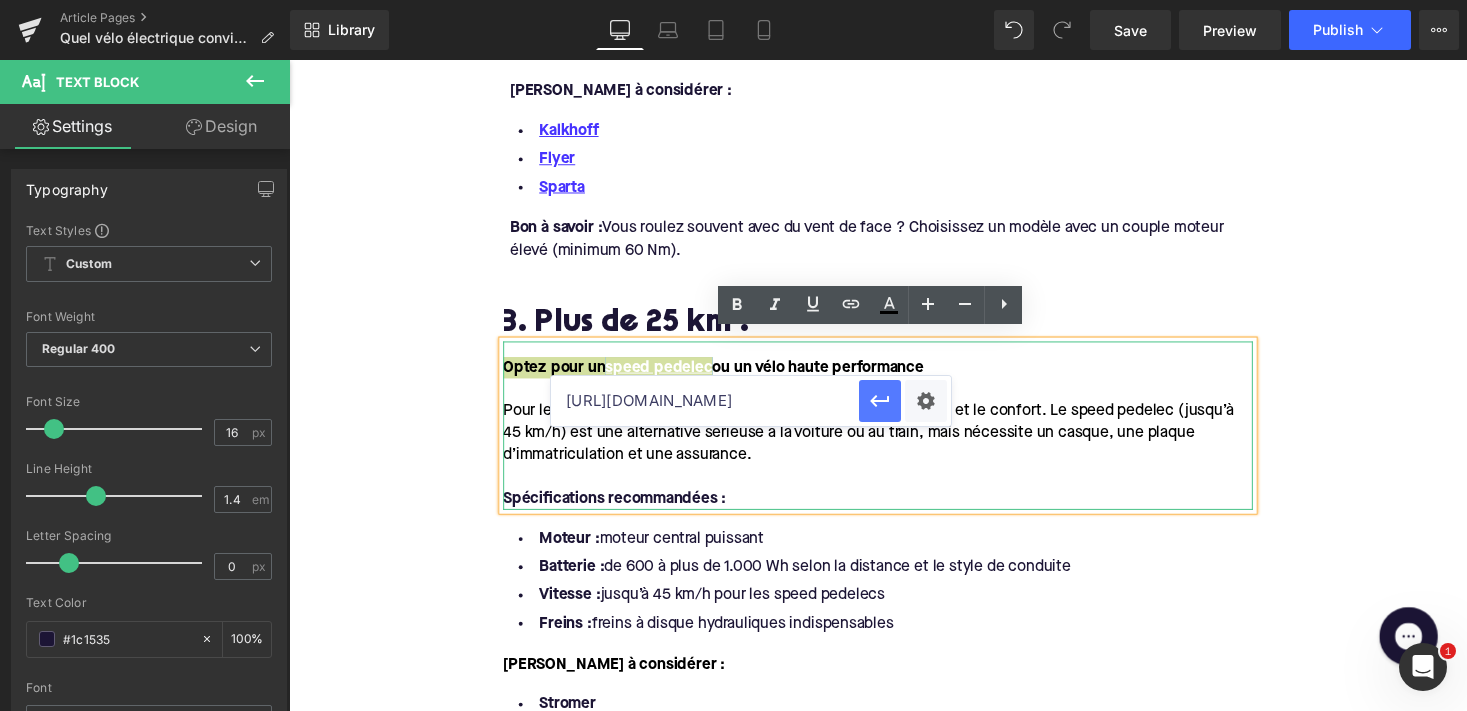 type on "https://upway.be/collections/speedbike-electrique" 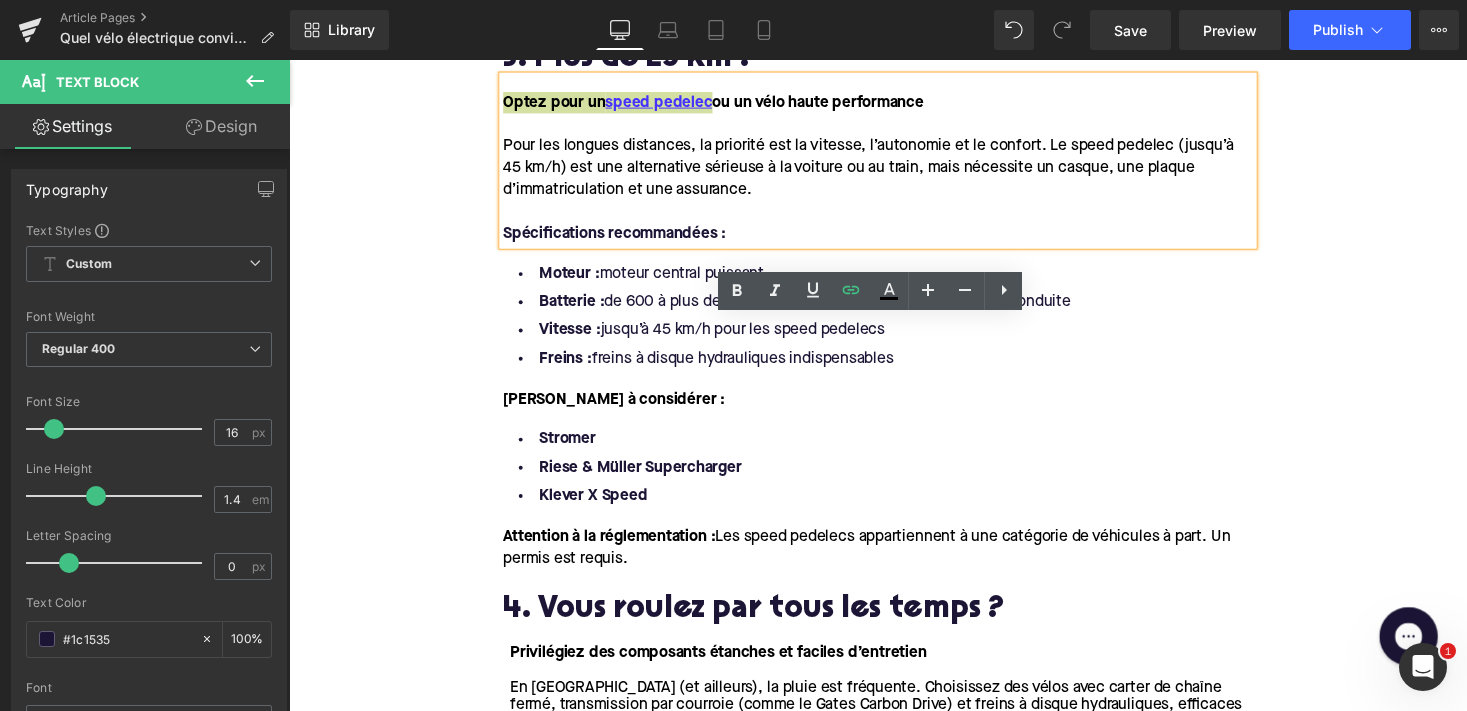 scroll, scrollTop: 2277, scrollLeft: 0, axis: vertical 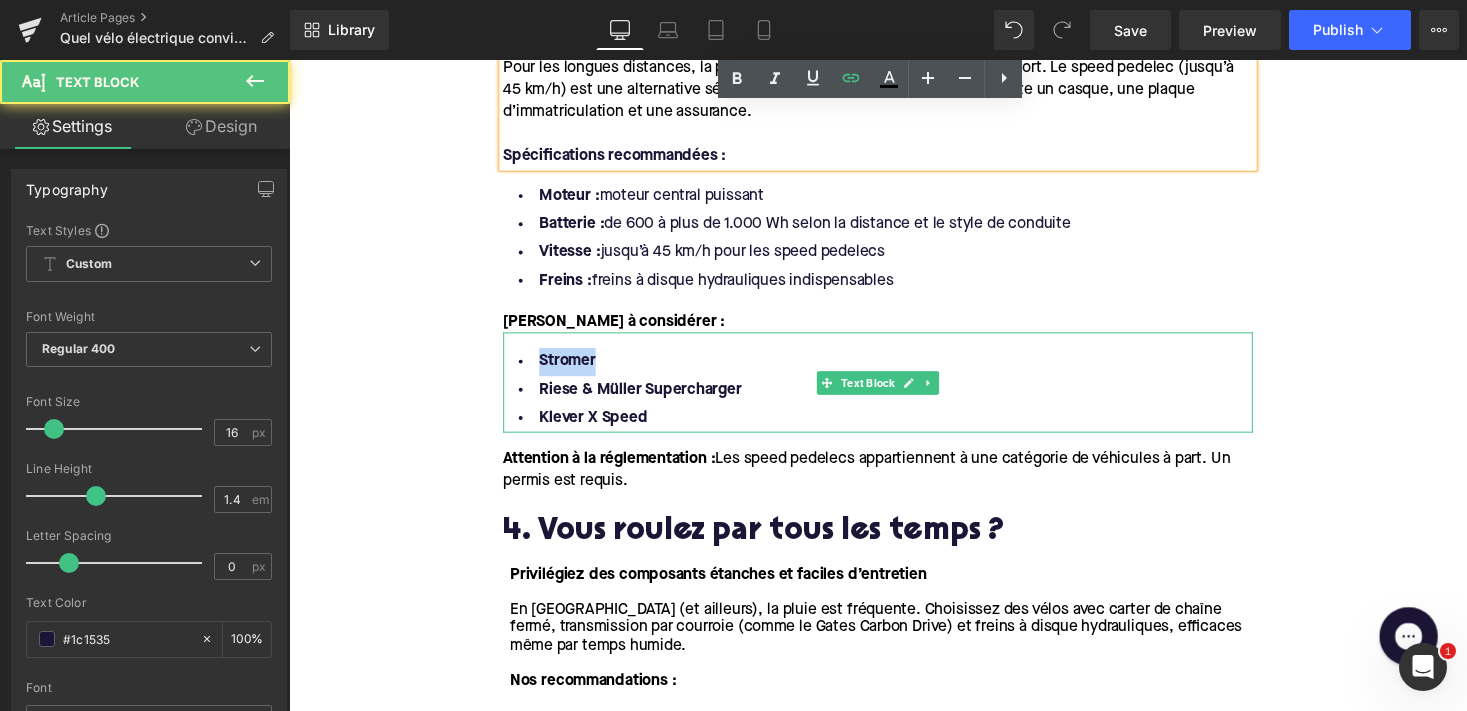 drag, startPoint x: 598, startPoint y: 358, endPoint x: 536, endPoint y: 355, distance: 62.072536 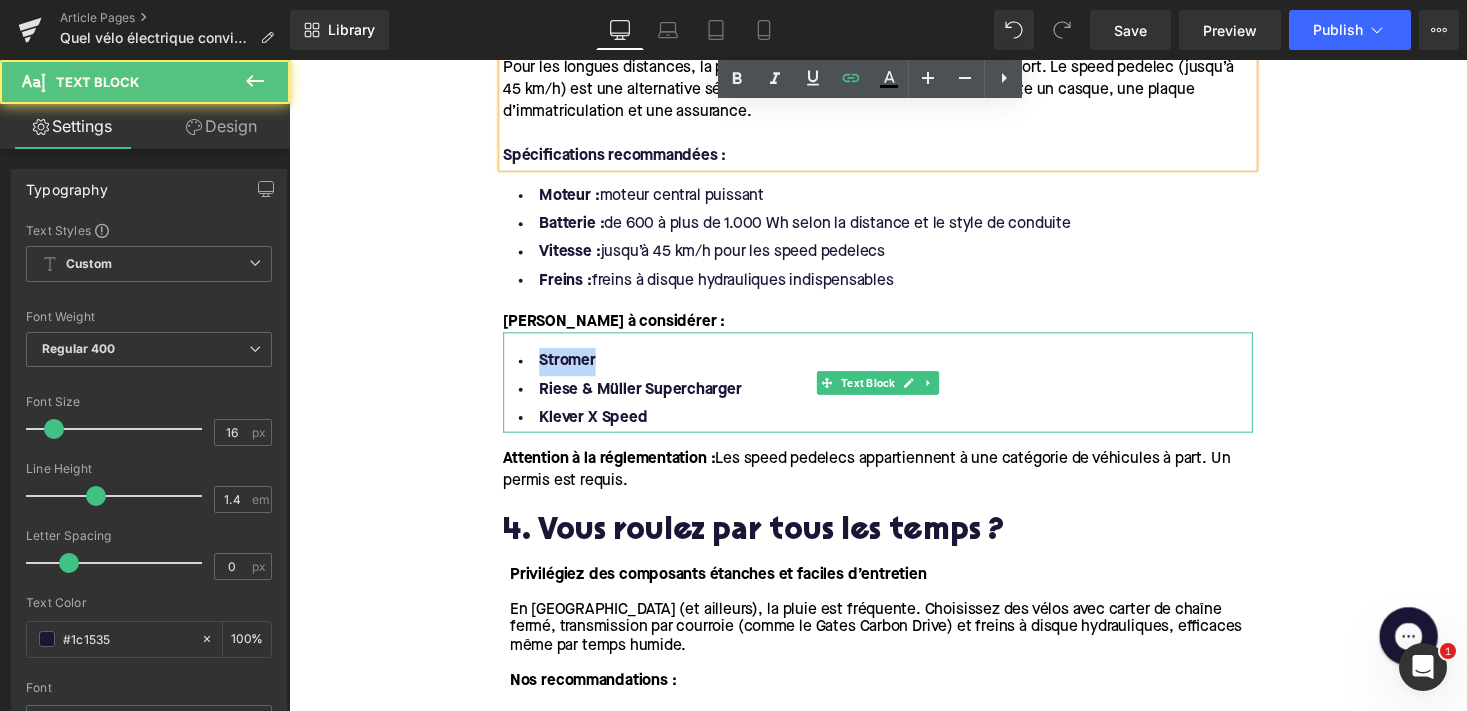 click on "Stromer" at bounding box center (894, 370) 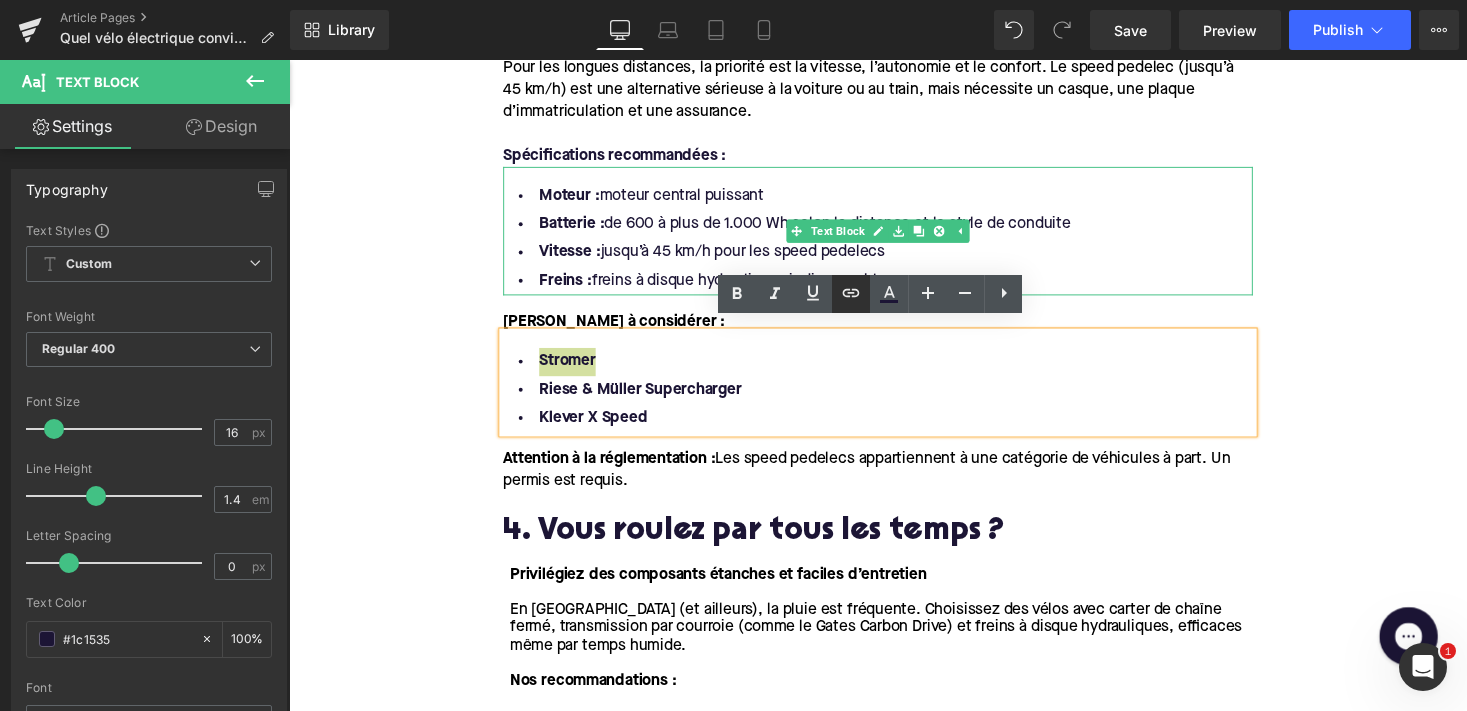 click at bounding box center [851, 294] 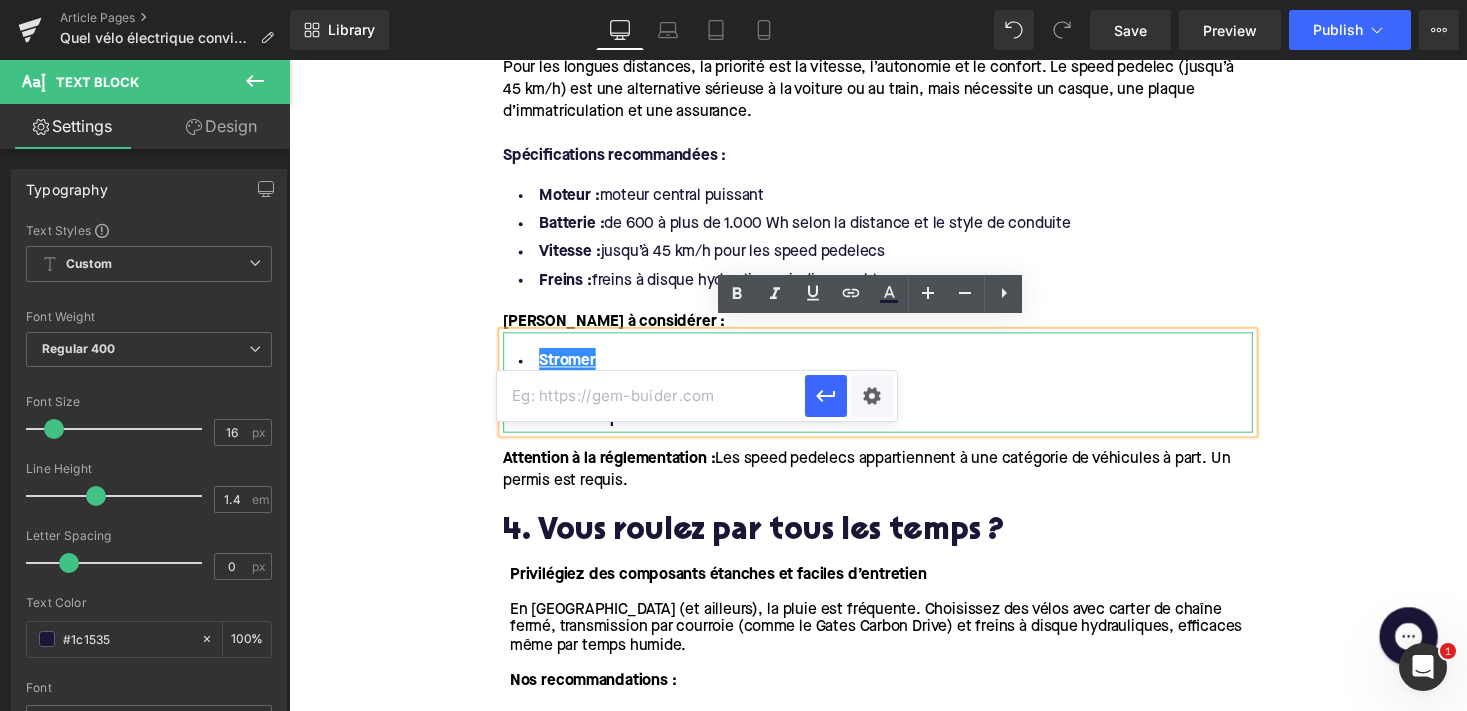 click at bounding box center [651, 396] 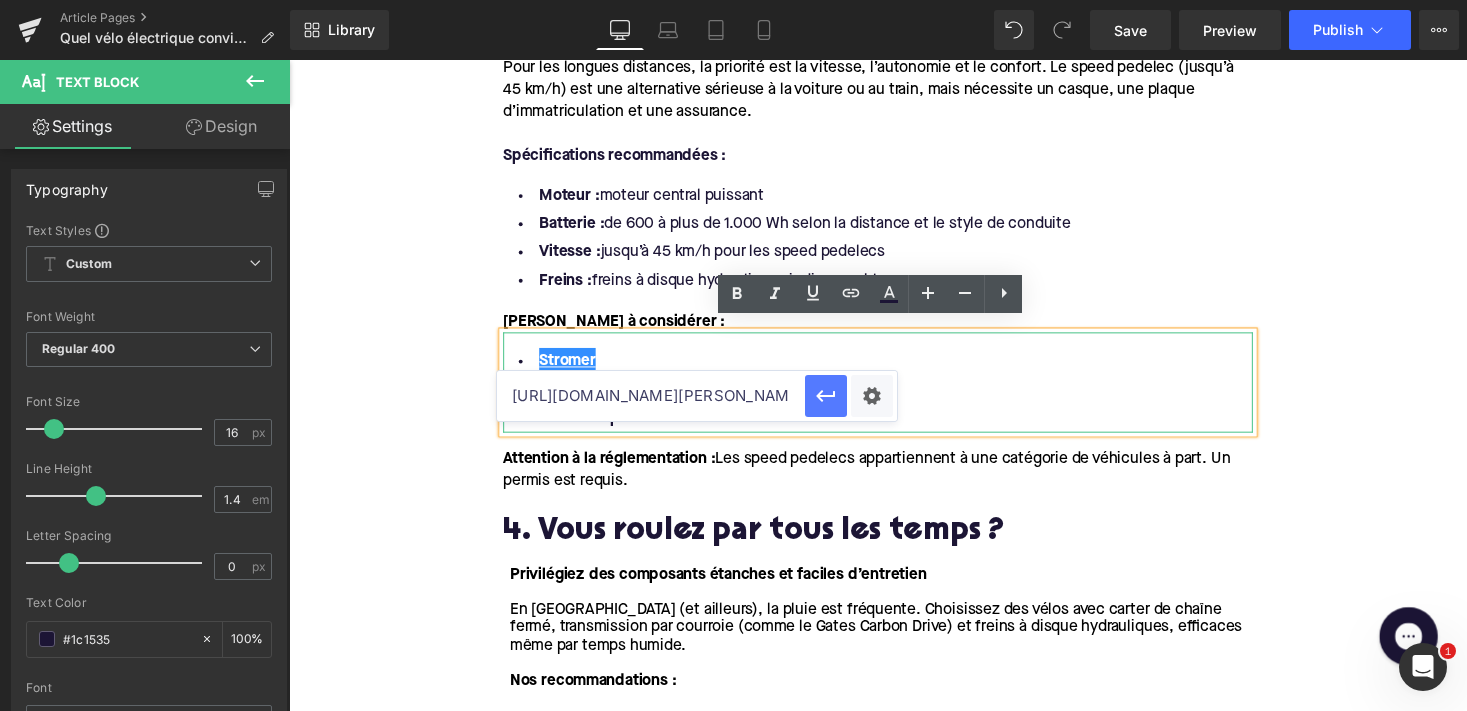 click at bounding box center [826, 396] 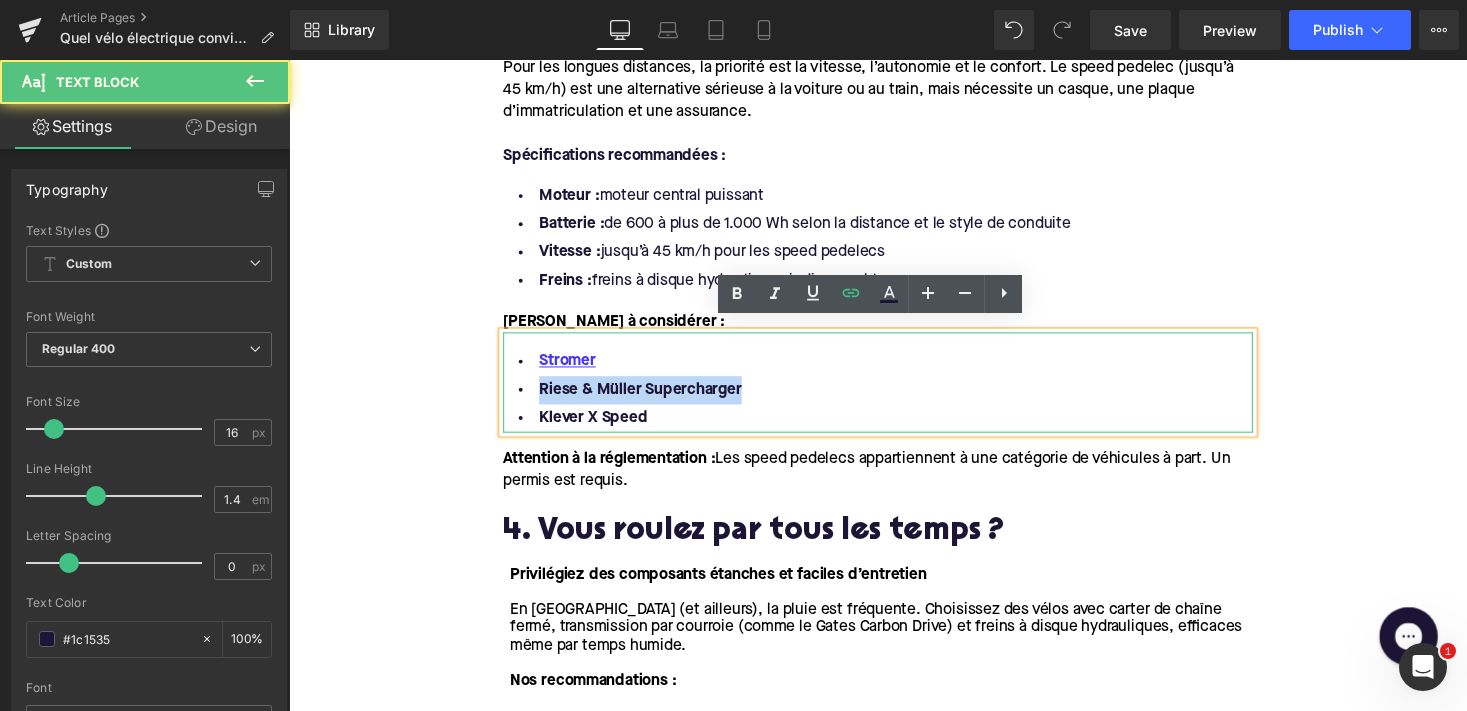 drag, startPoint x: 745, startPoint y: 386, endPoint x: 530, endPoint y: 386, distance: 215 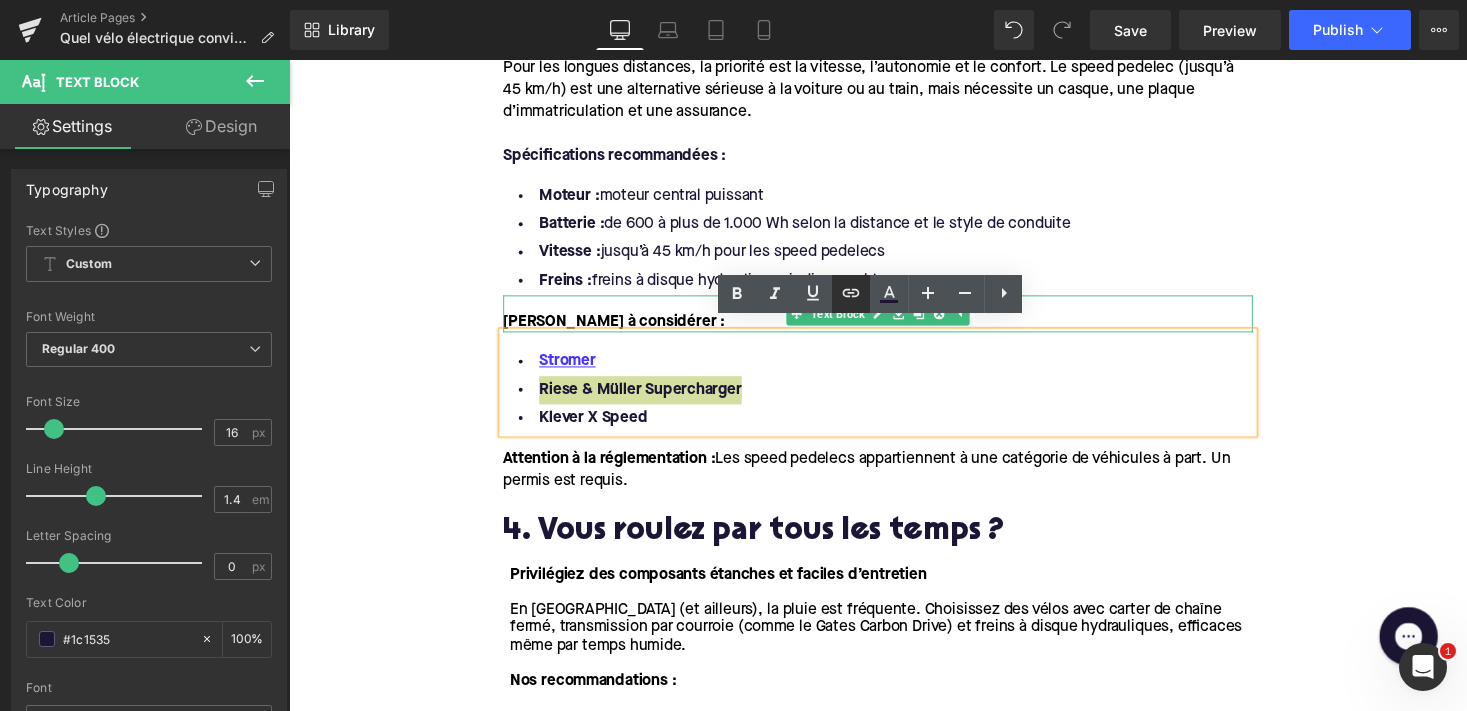 click at bounding box center [851, 294] 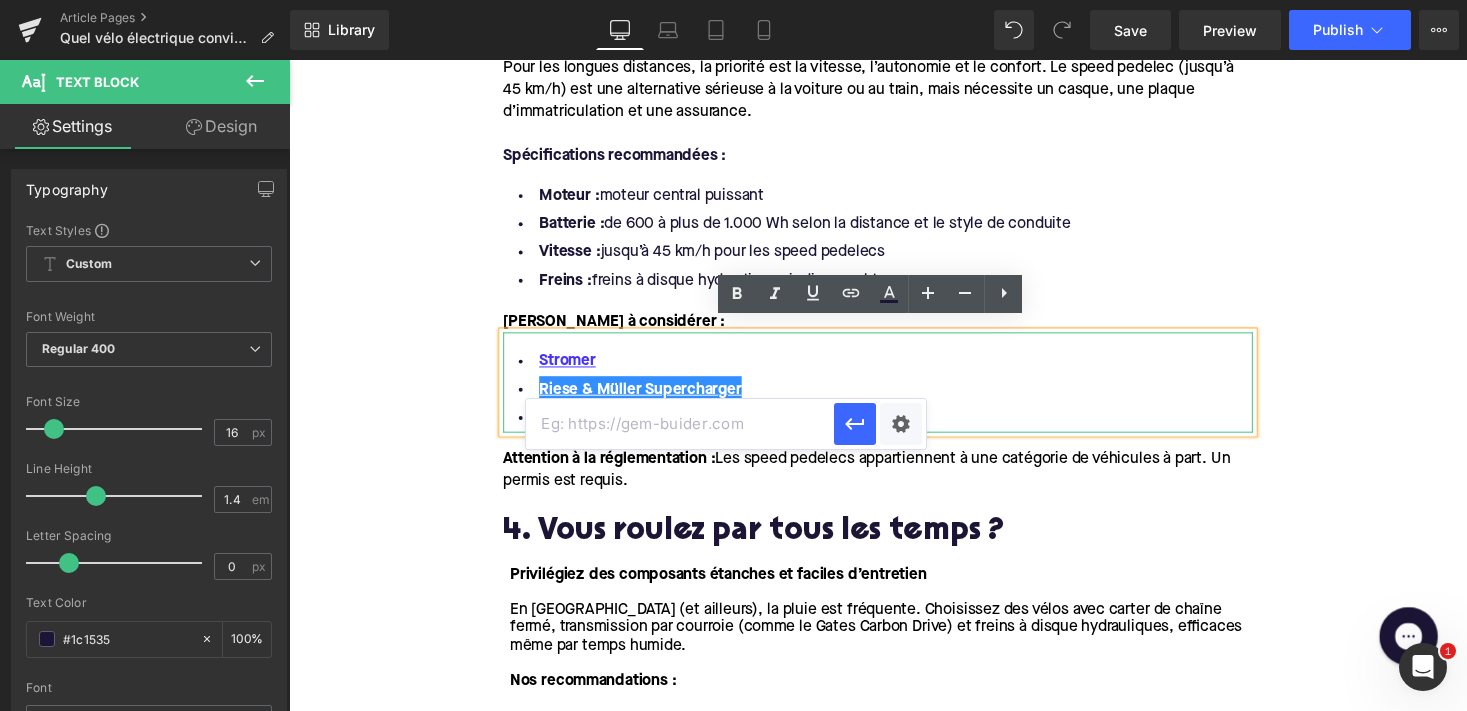 click at bounding box center (680, 424) 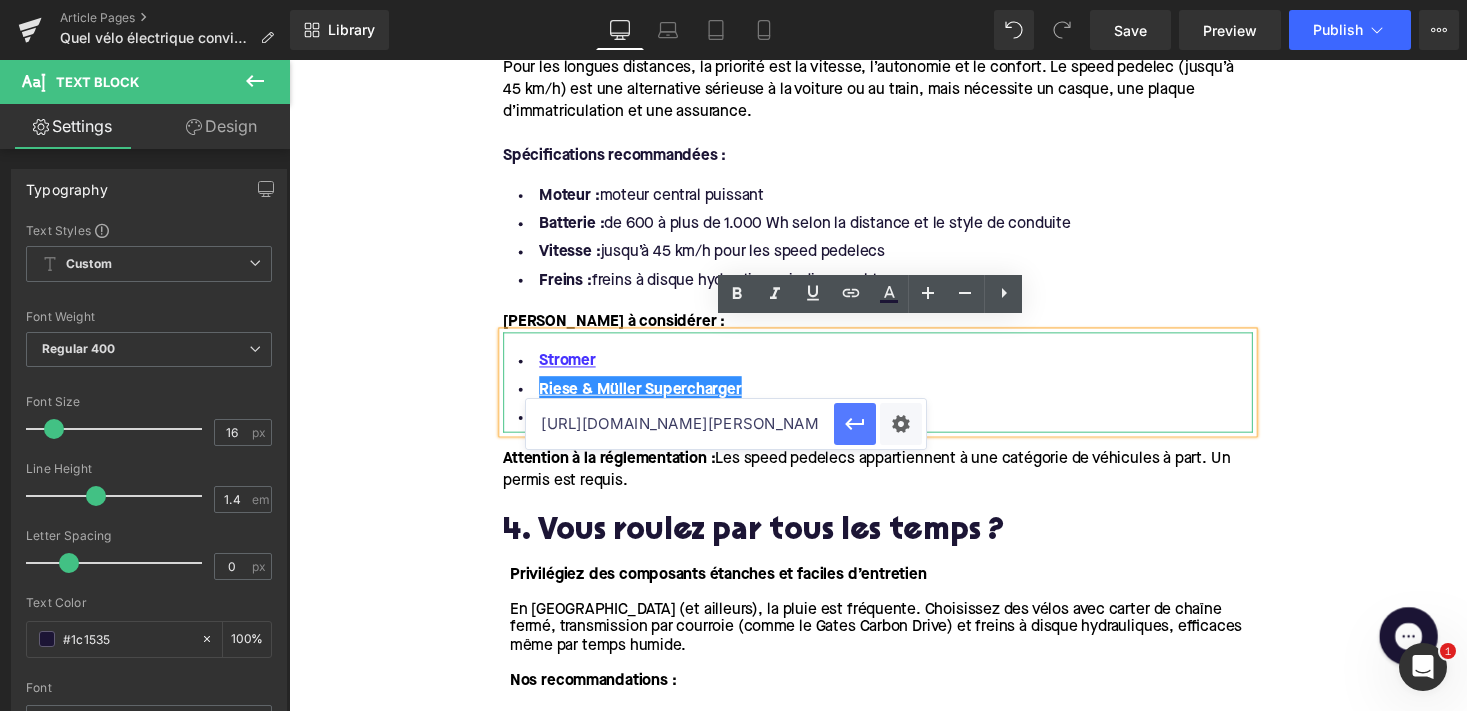 click 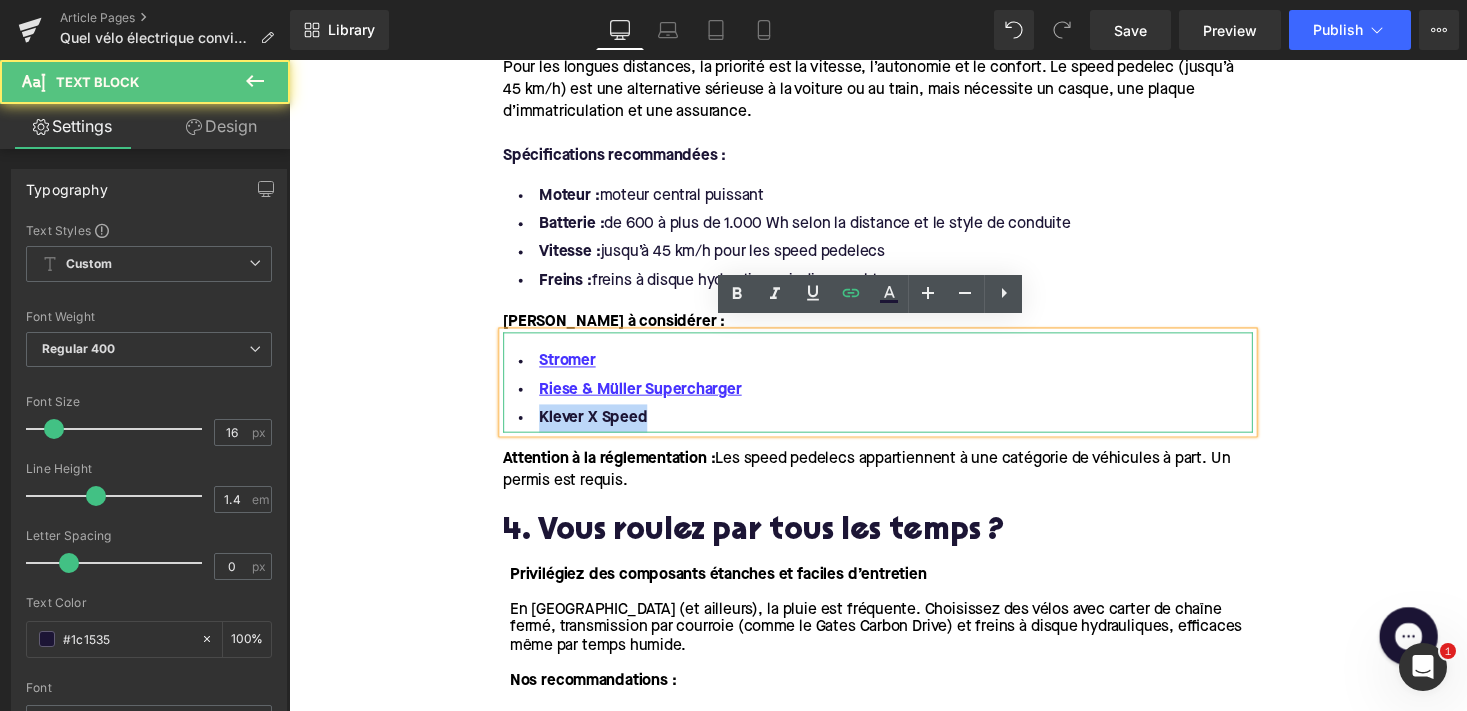drag, startPoint x: 654, startPoint y: 413, endPoint x: 516, endPoint y: 413, distance: 138 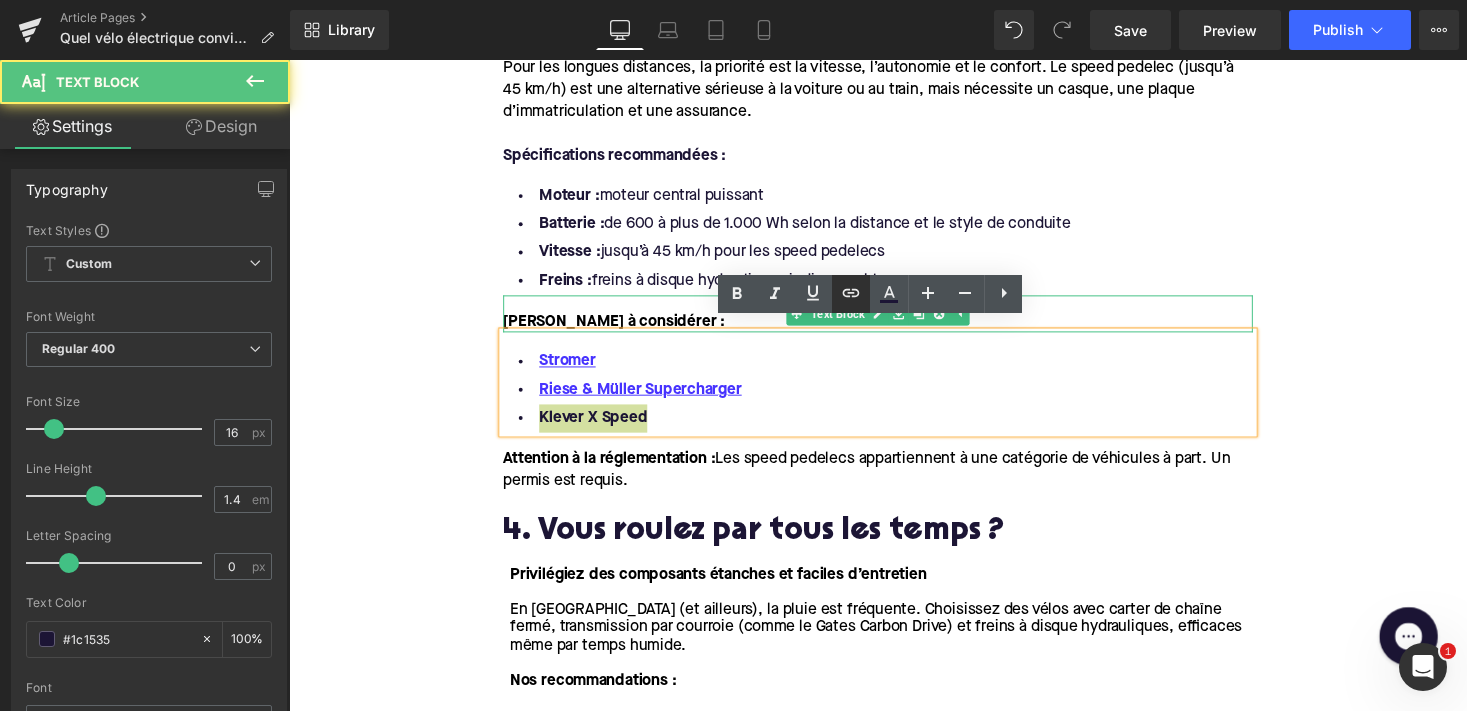 click at bounding box center (851, 294) 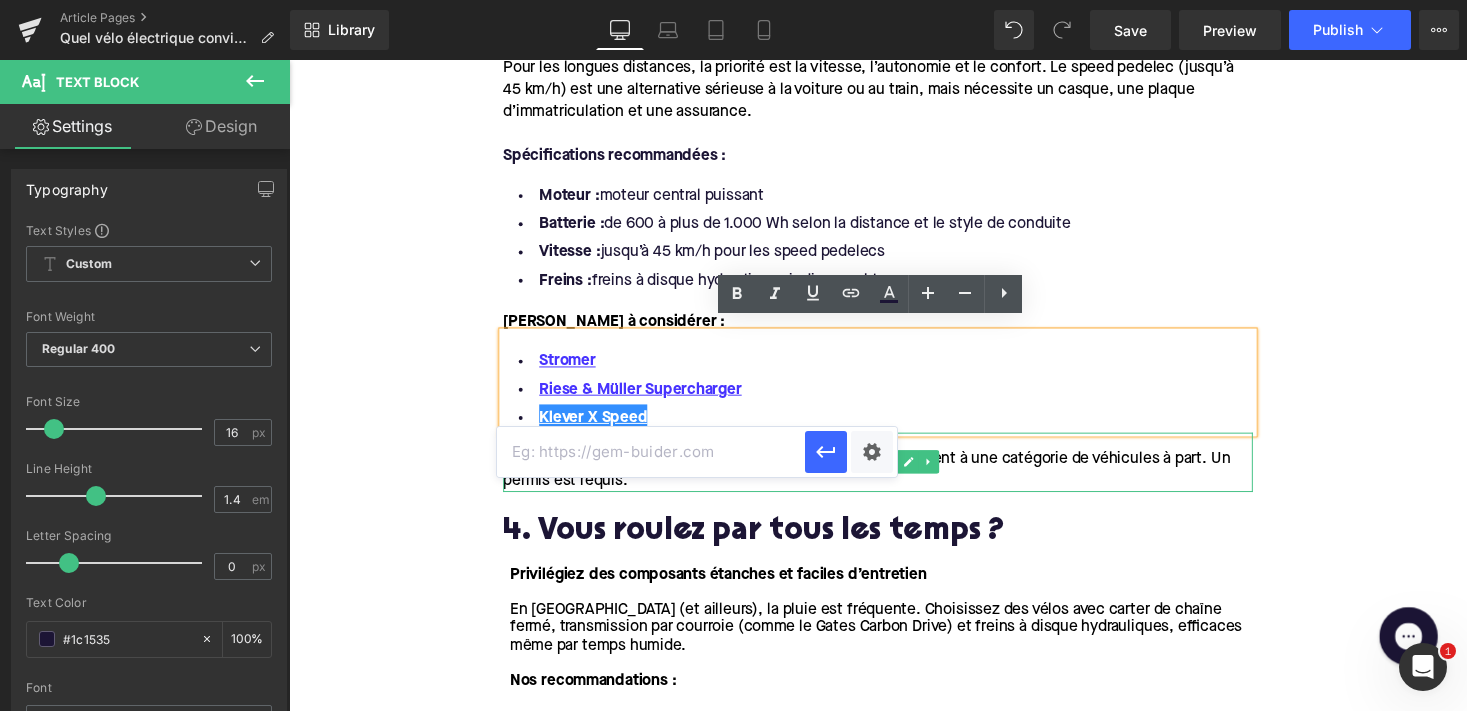 click at bounding box center [651, 452] 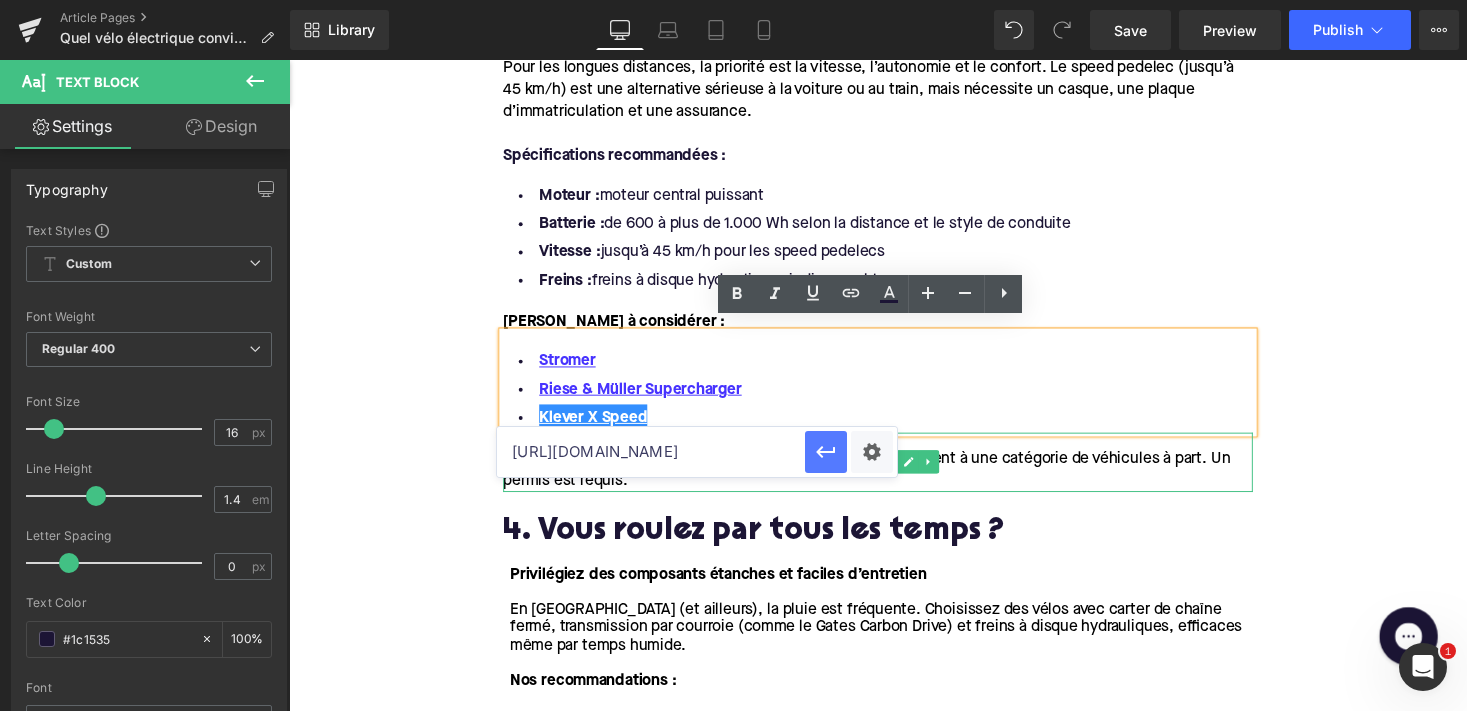 click at bounding box center (826, 452) 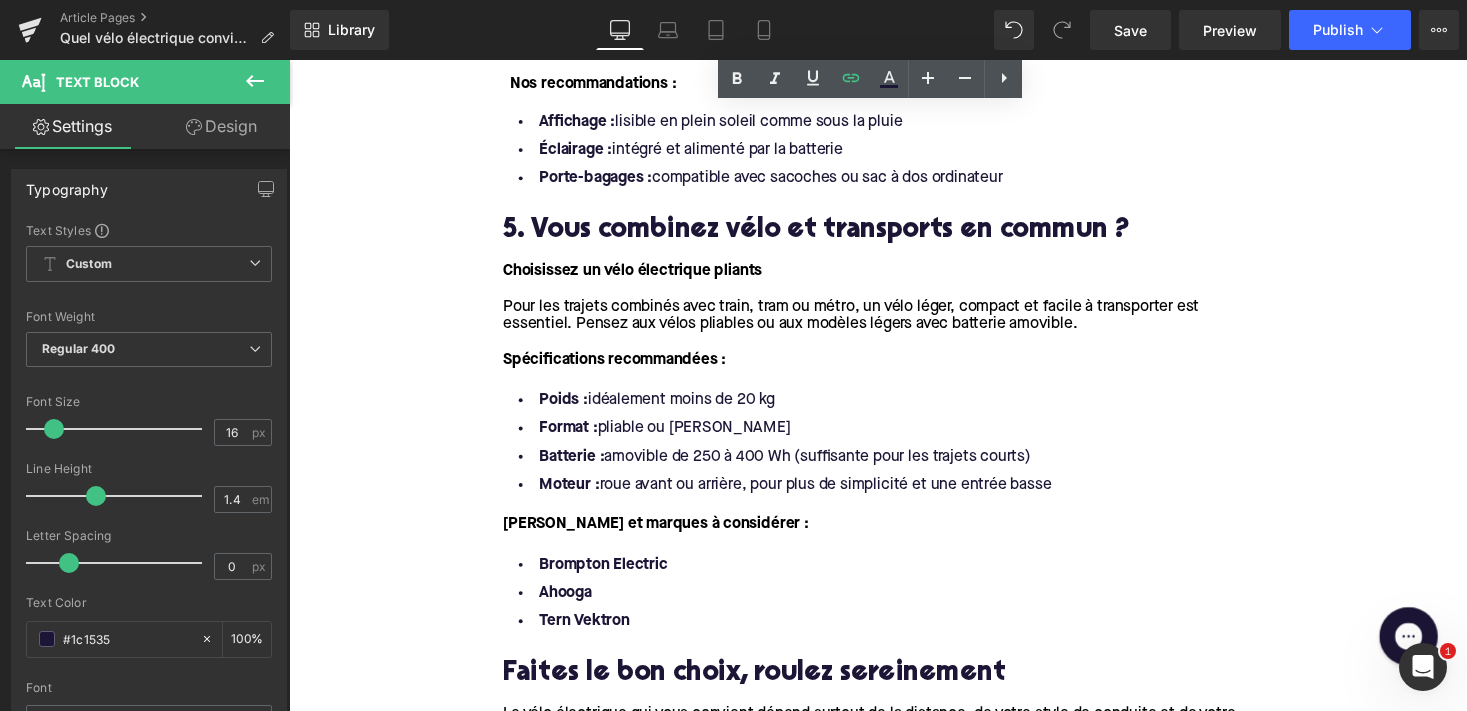 scroll, scrollTop: 2904, scrollLeft: 0, axis: vertical 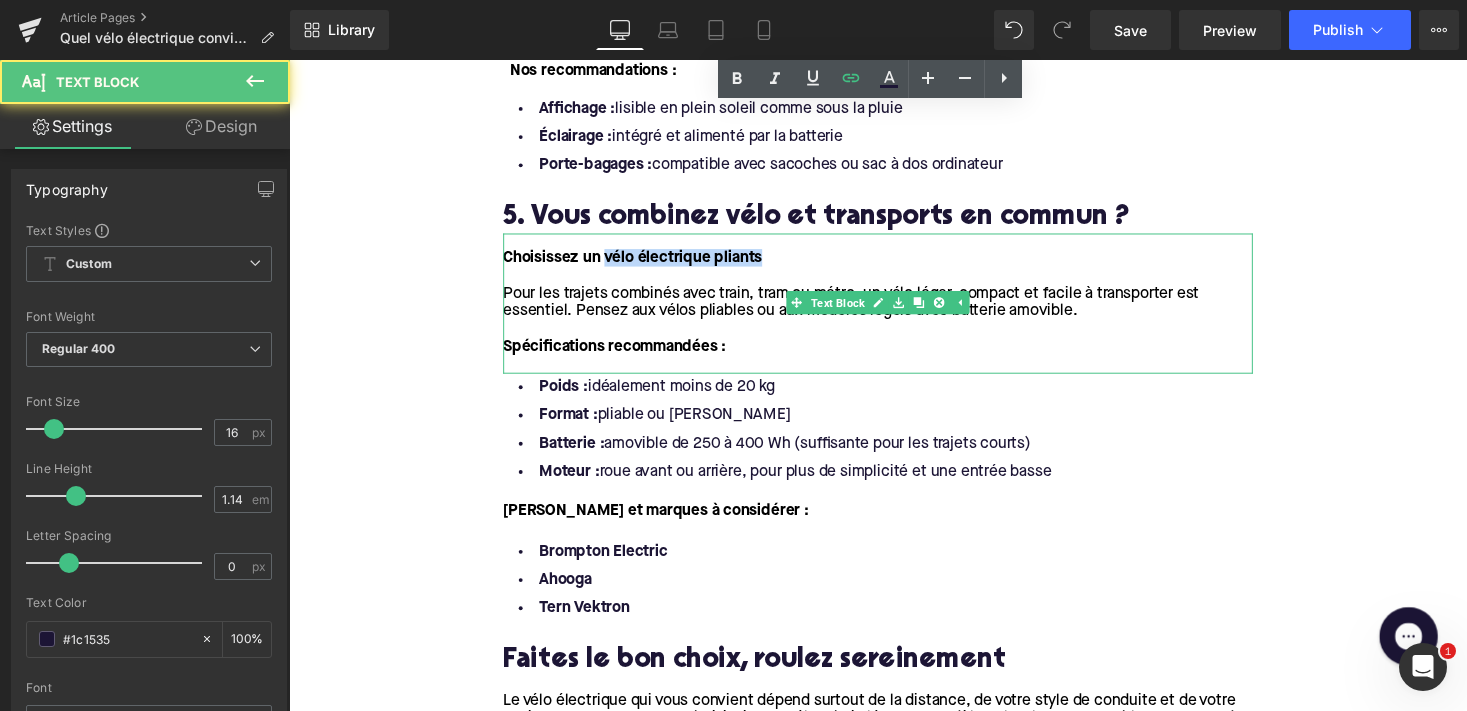 drag, startPoint x: 611, startPoint y: 249, endPoint x: 772, endPoint y: 244, distance: 161.07762 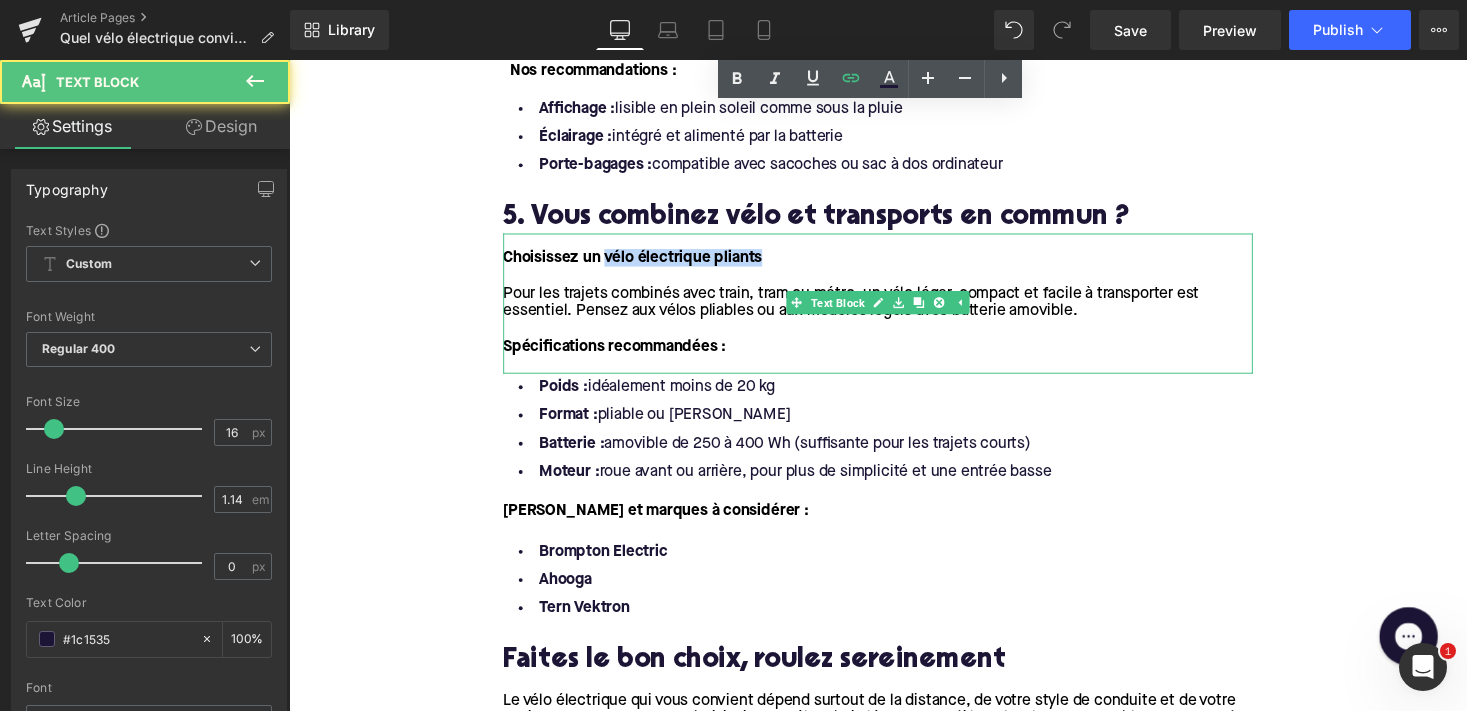 click on "Choisissez un vélo électrique pliants" at bounding box center (894, 263) 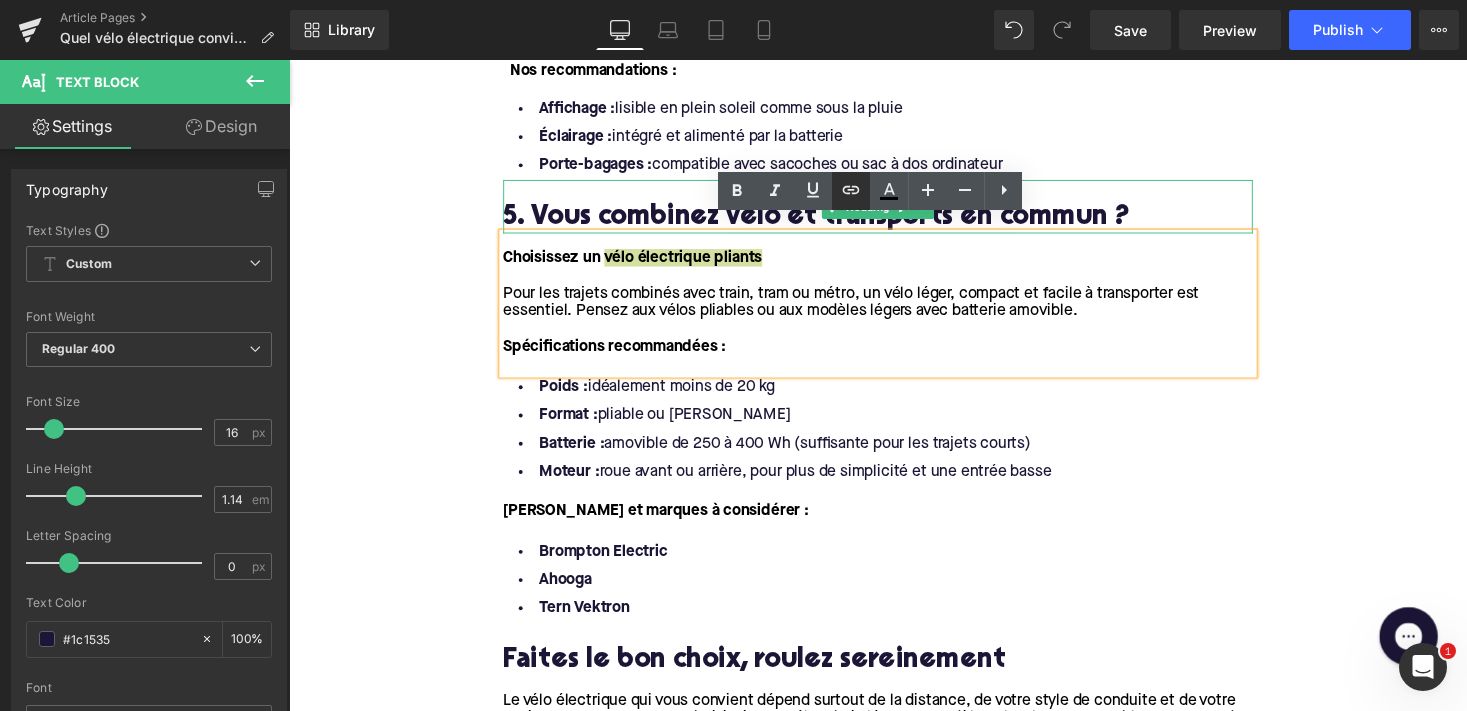 click 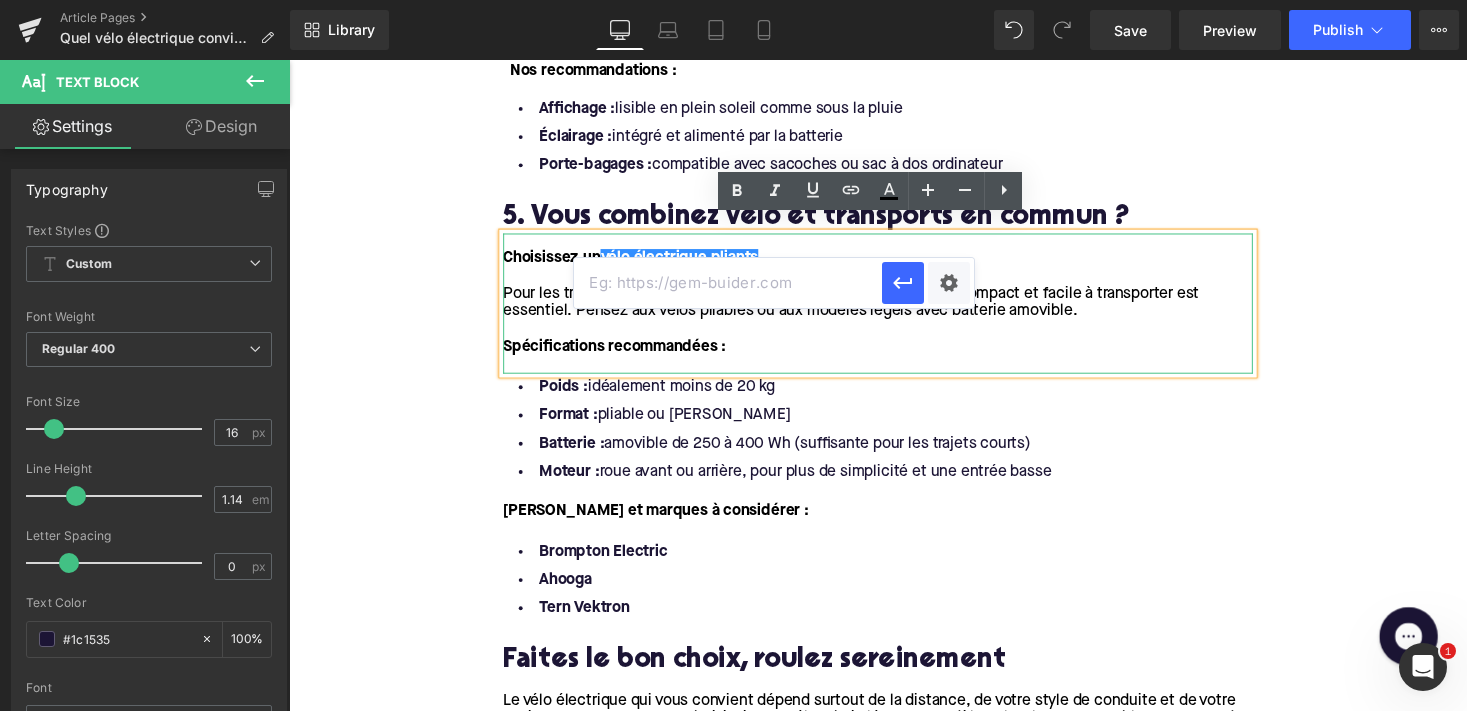 click at bounding box center (728, 283) 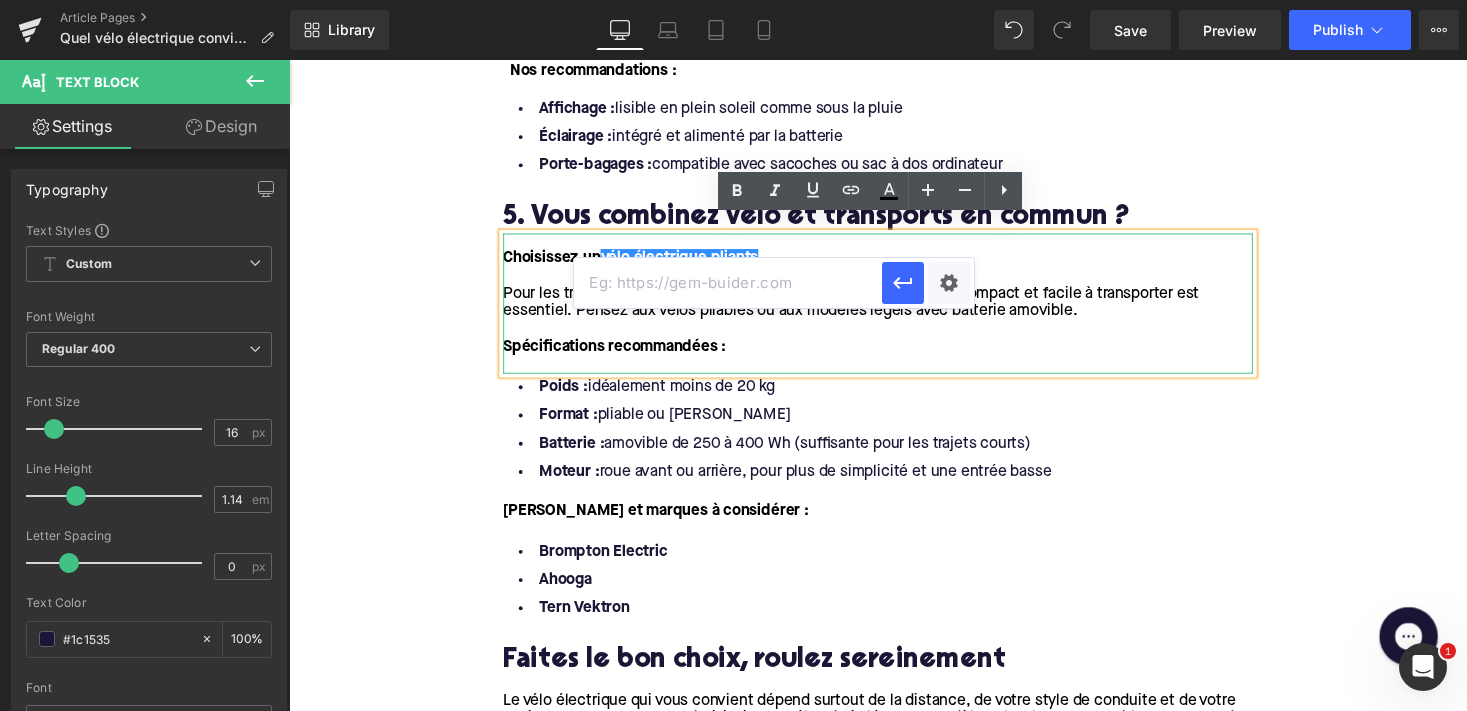 paste on "https://upway.be/collections/velo-electrique-pliant" 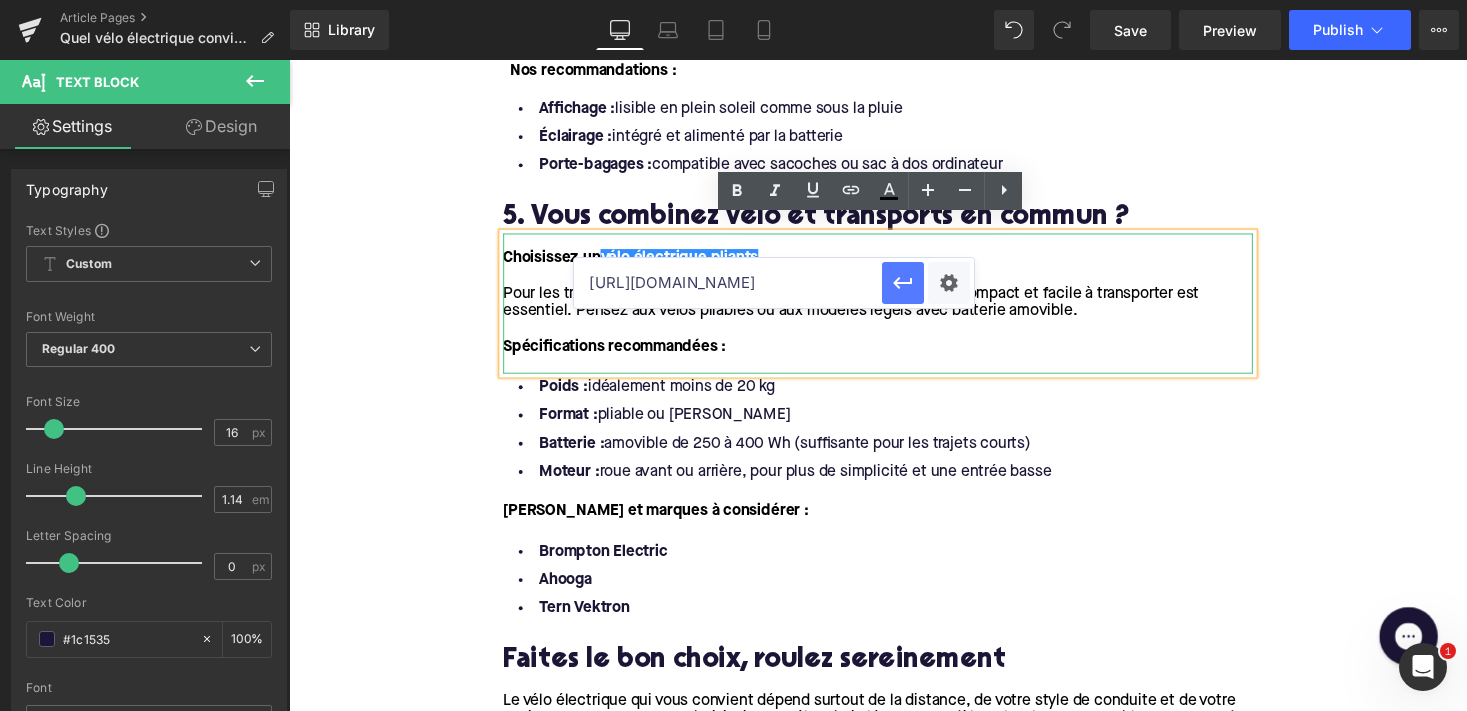 click 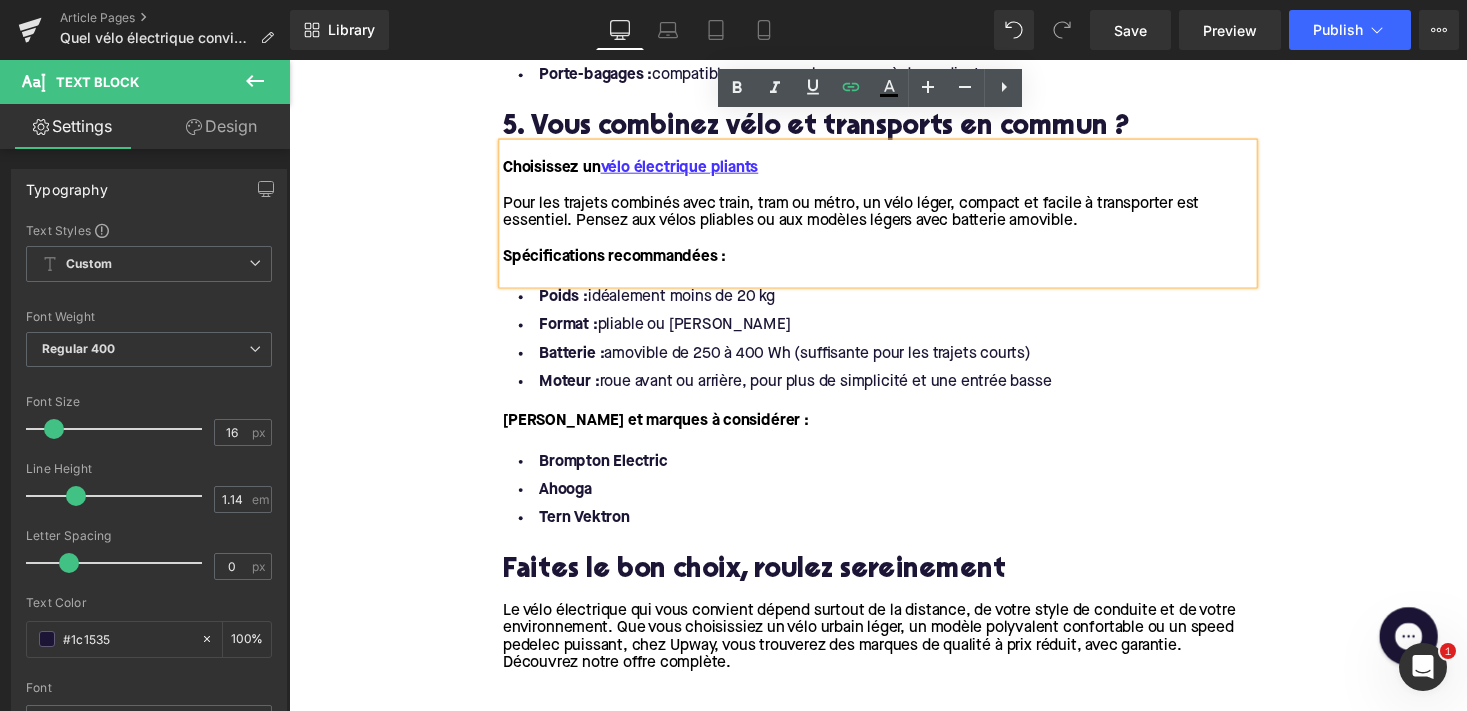 scroll, scrollTop: 3075, scrollLeft: 0, axis: vertical 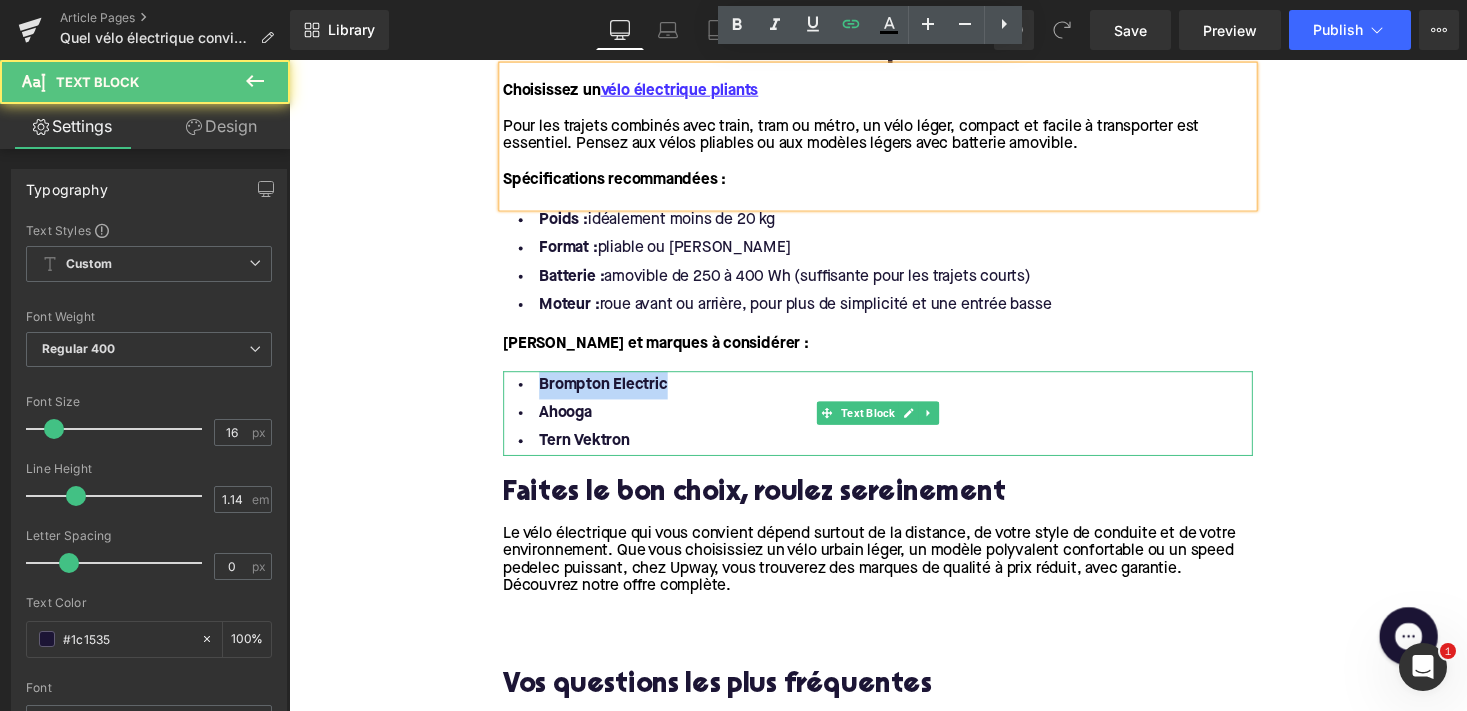 drag, startPoint x: 684, startPoint y: 372, endPoint x: 541, endPoint y: 372, distance: 143 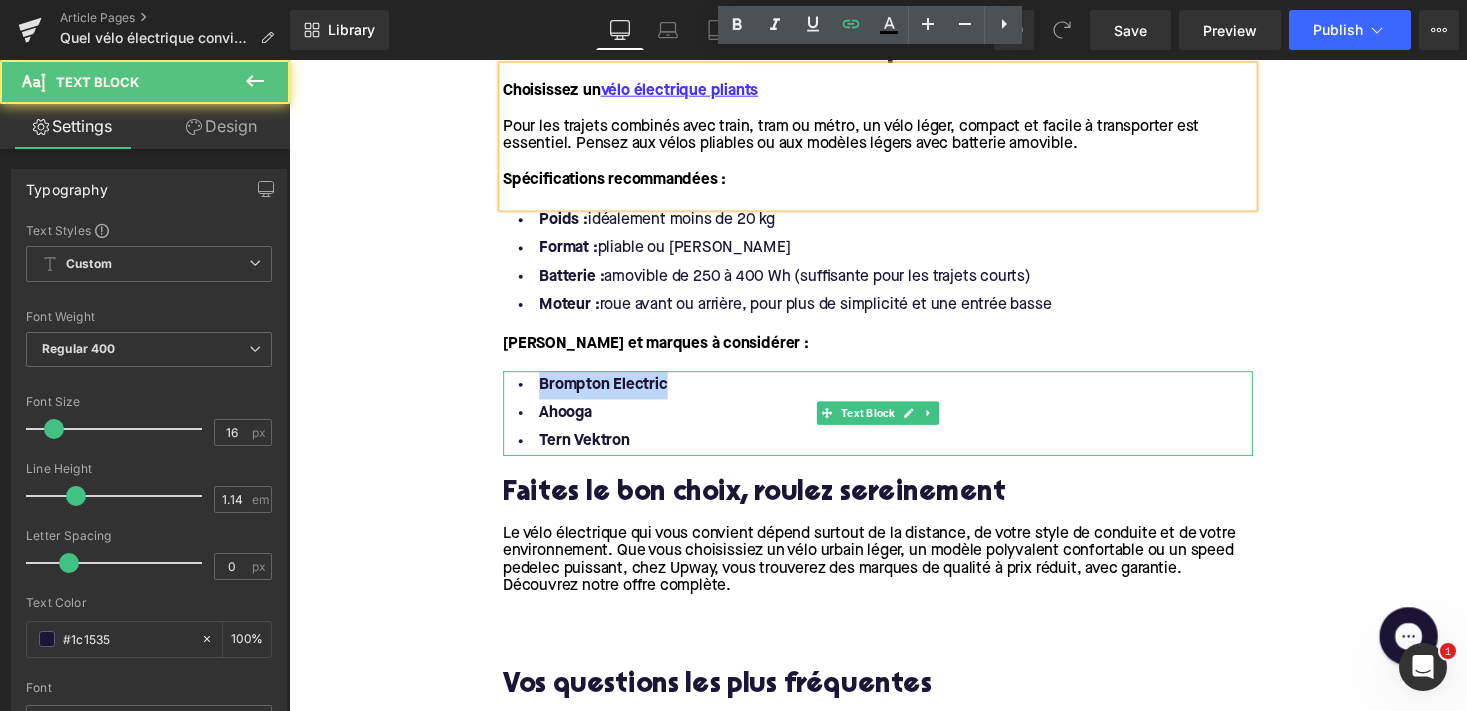 click on "Brompton Electric" at bounding box center [894, 394] 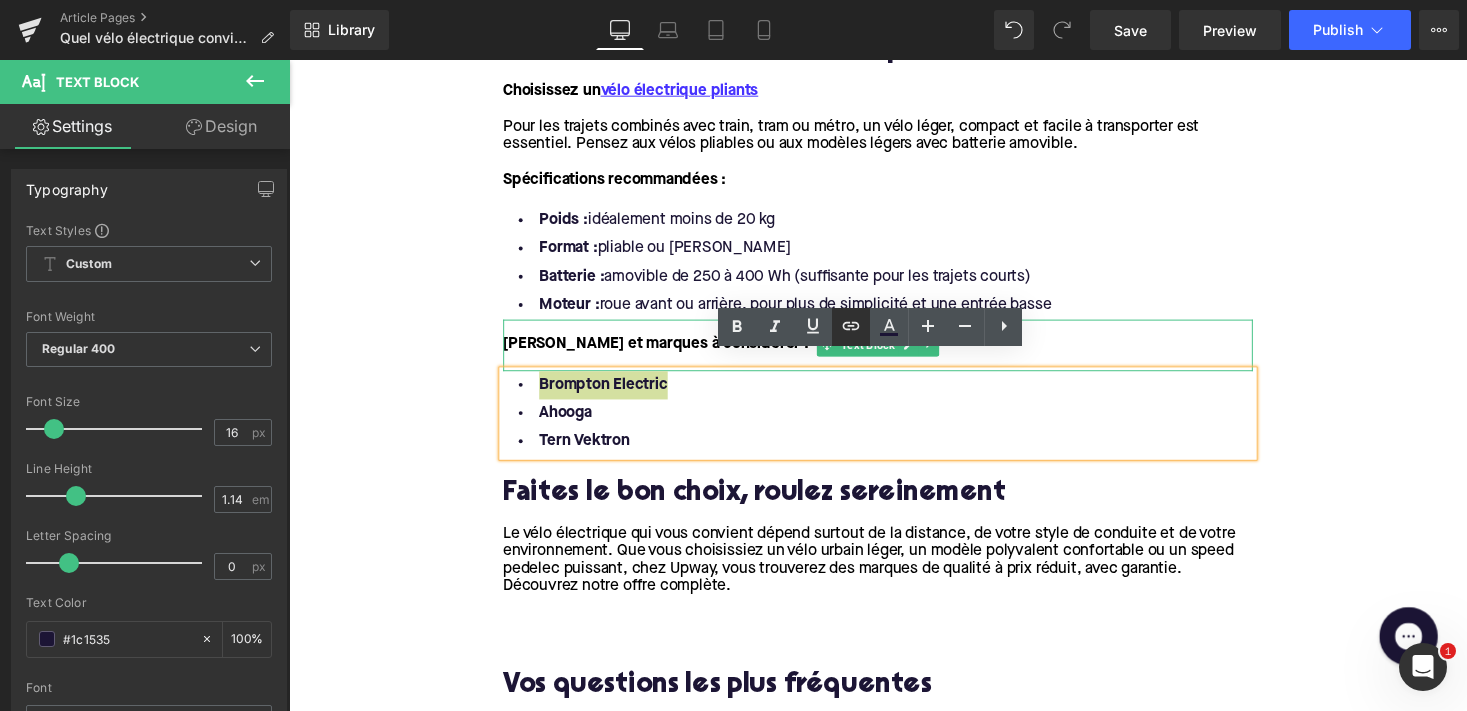 click 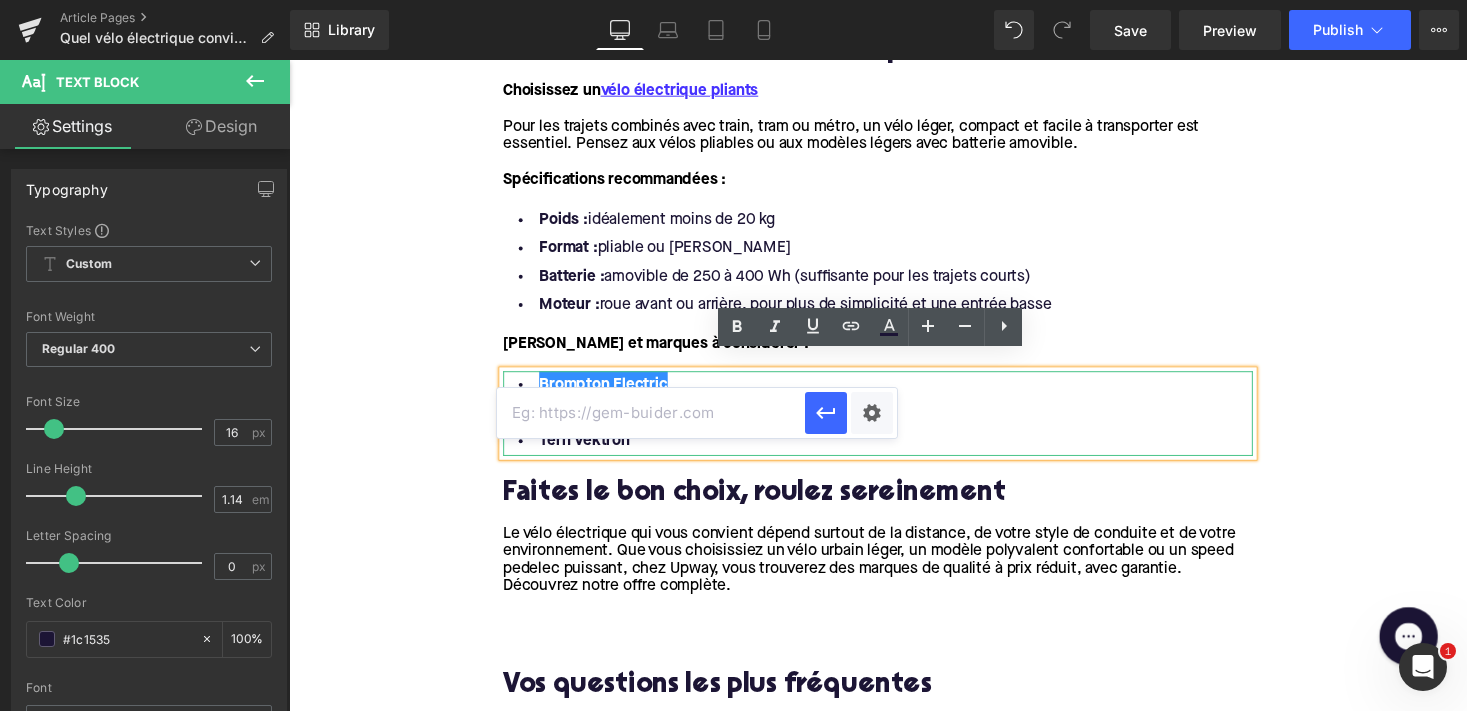 click at bounding box center (651, 413) 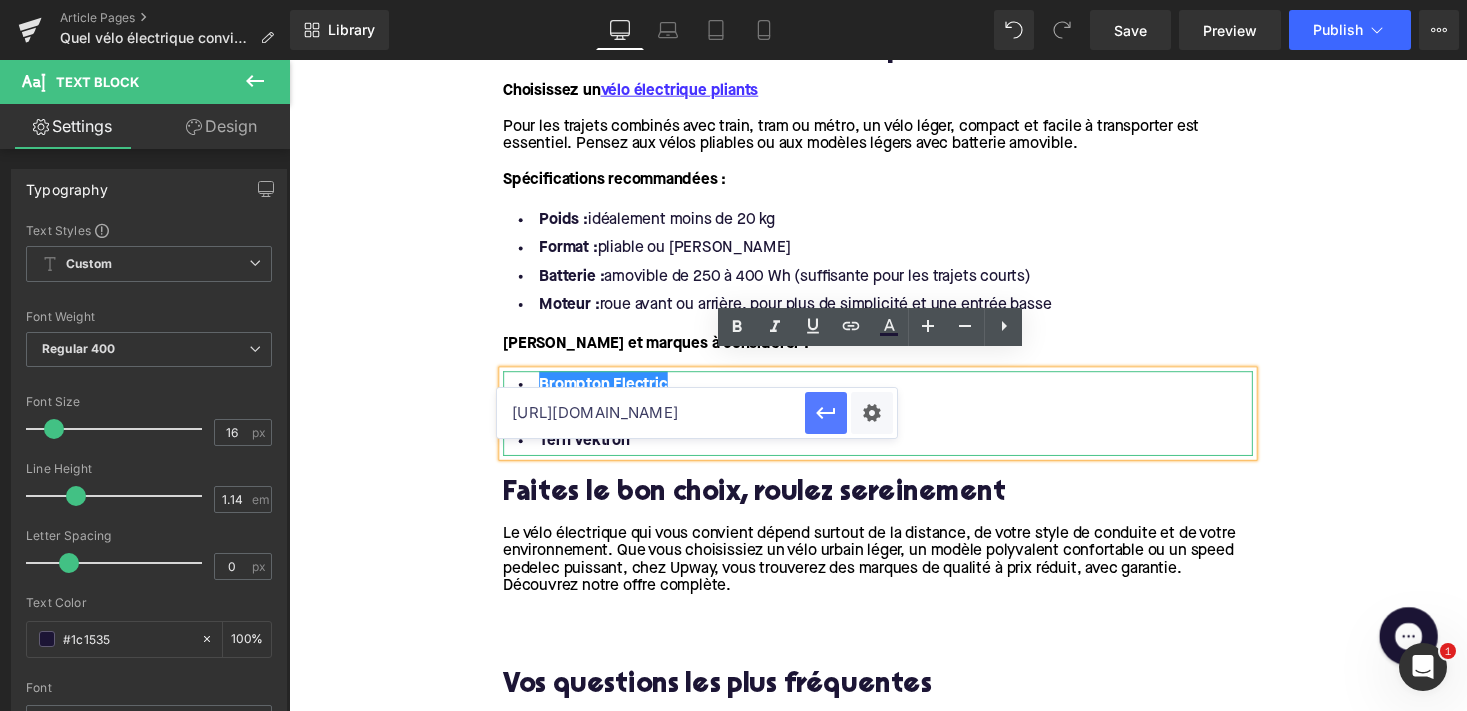 click 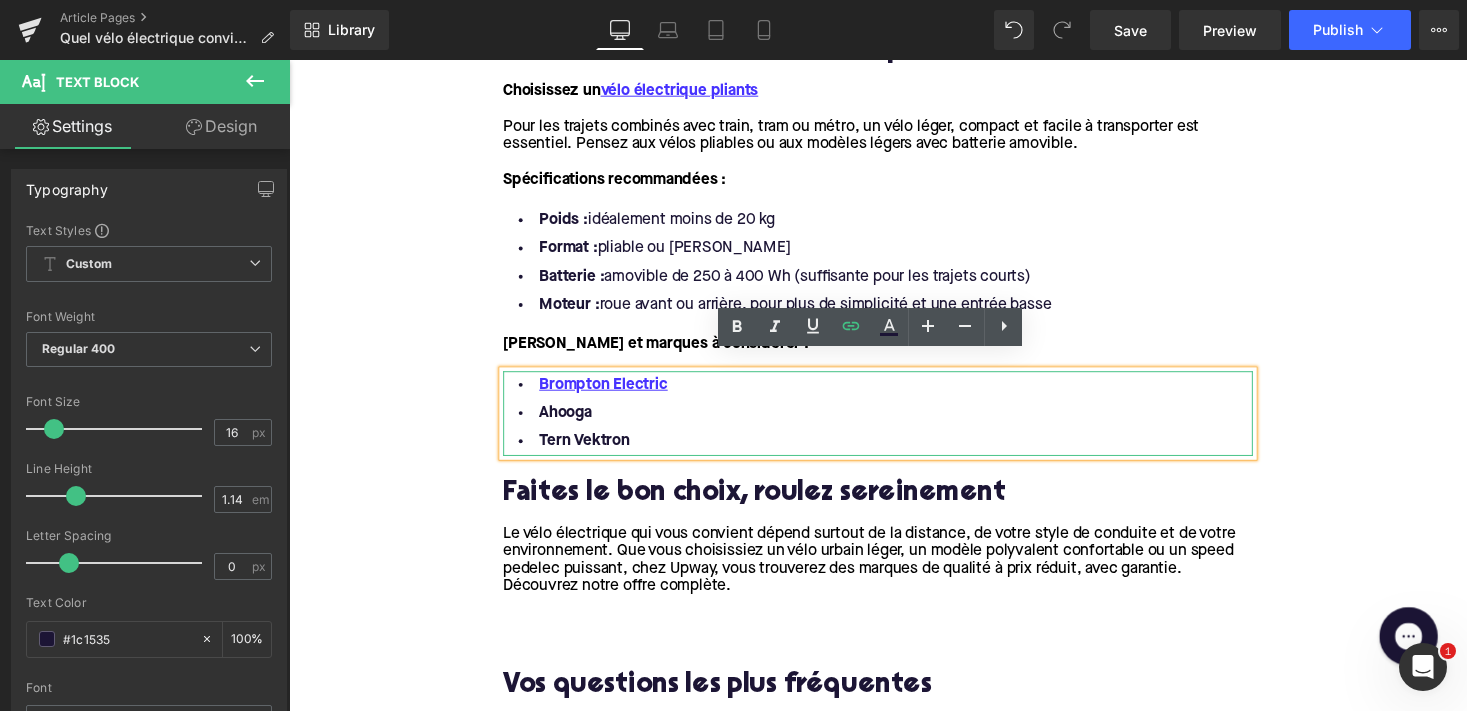 click on "Ahooga" at bounding box center (894, 423) 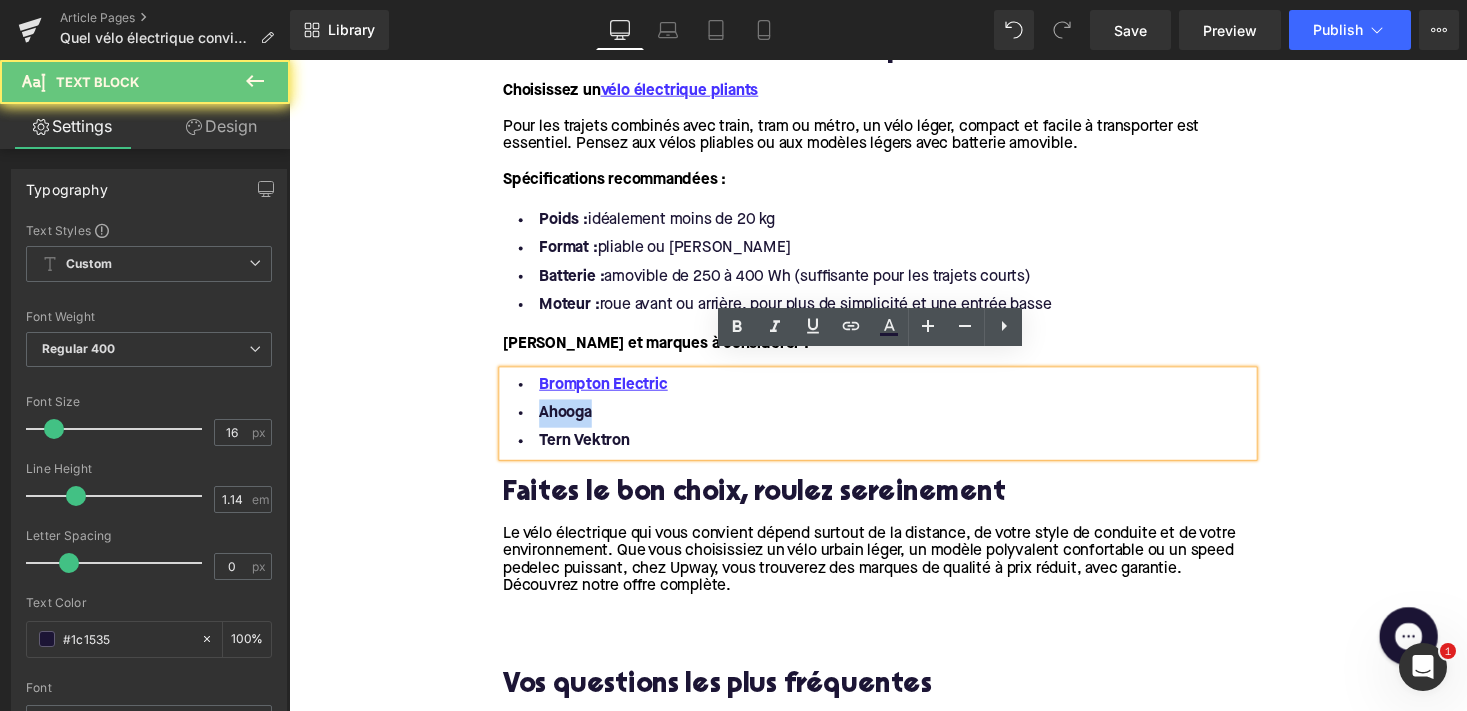 drag, startPoint x: 620, startPoint y: 402, endPoint x: 528, endPoint y: 402, distance: 92 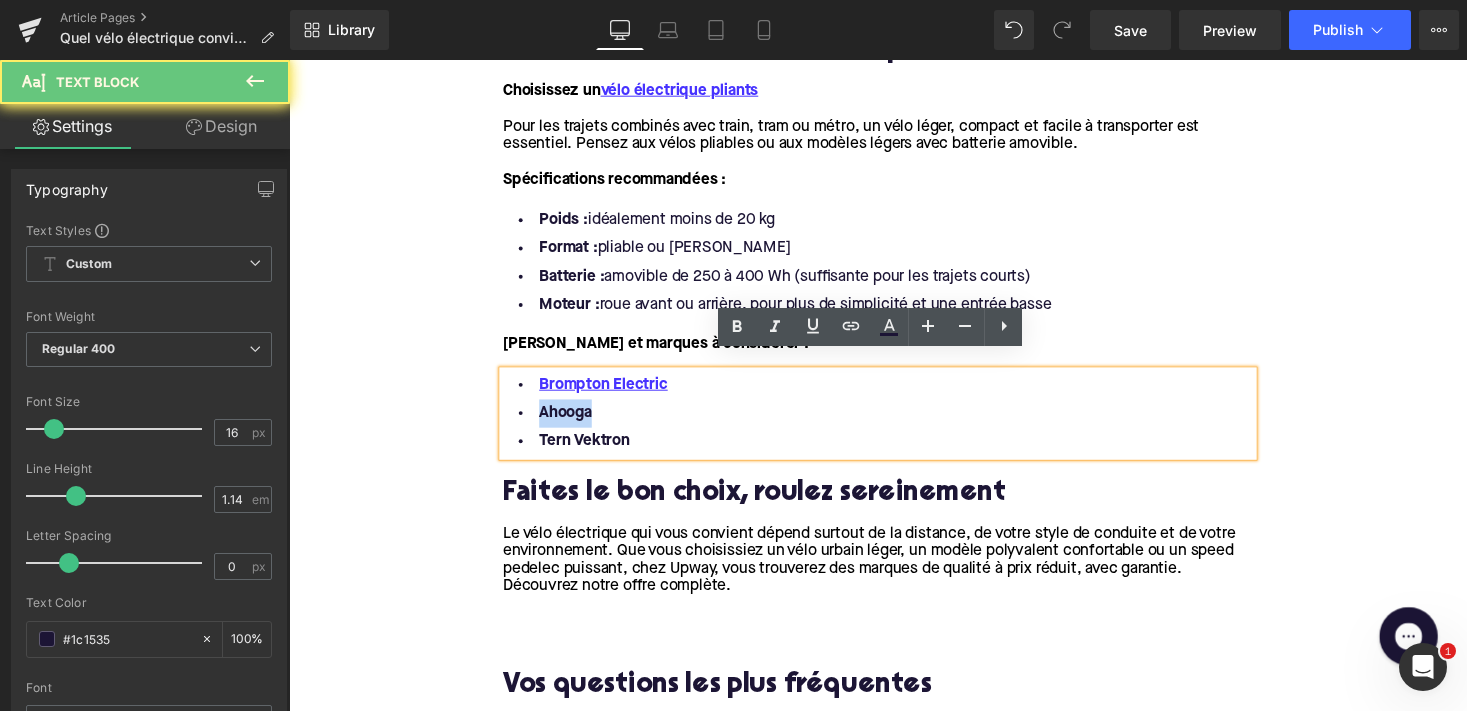 click on "Ahooga" at bounding box center [894, 423] 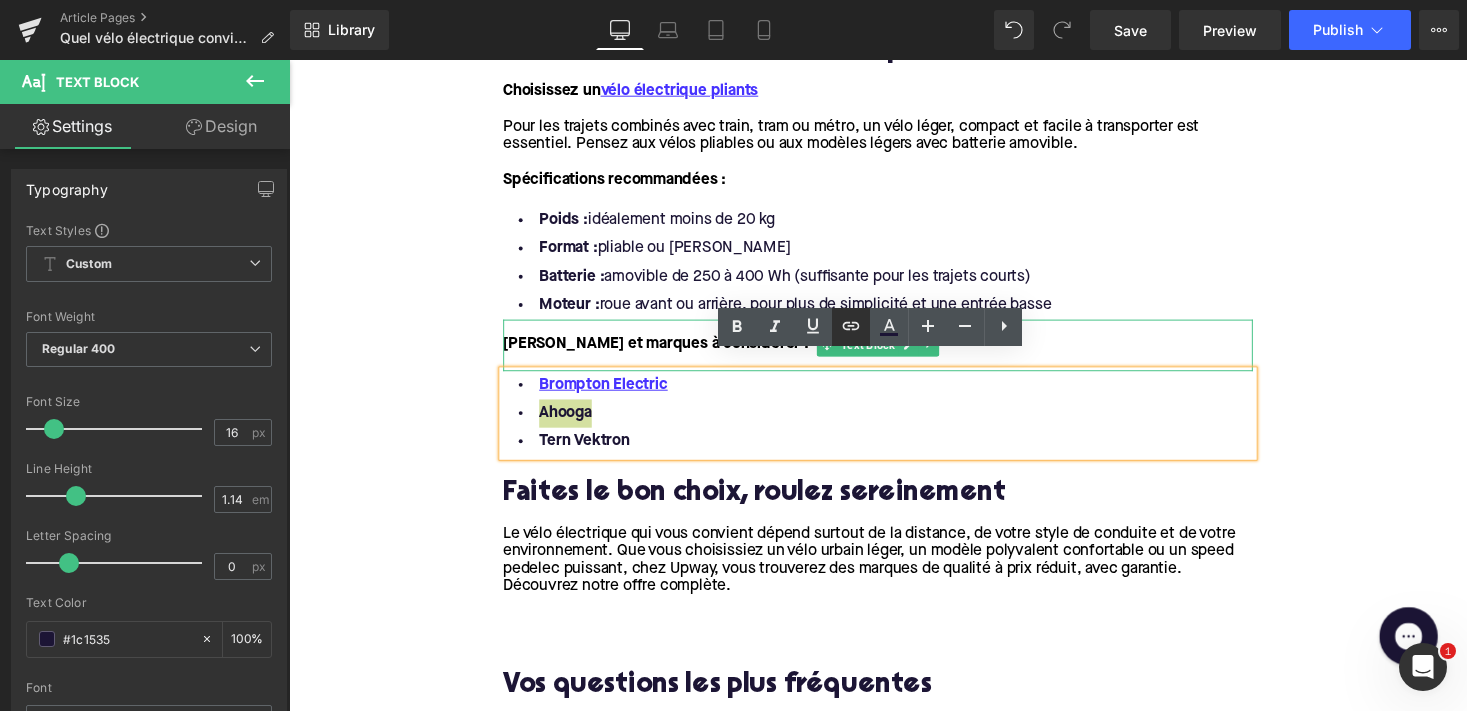click 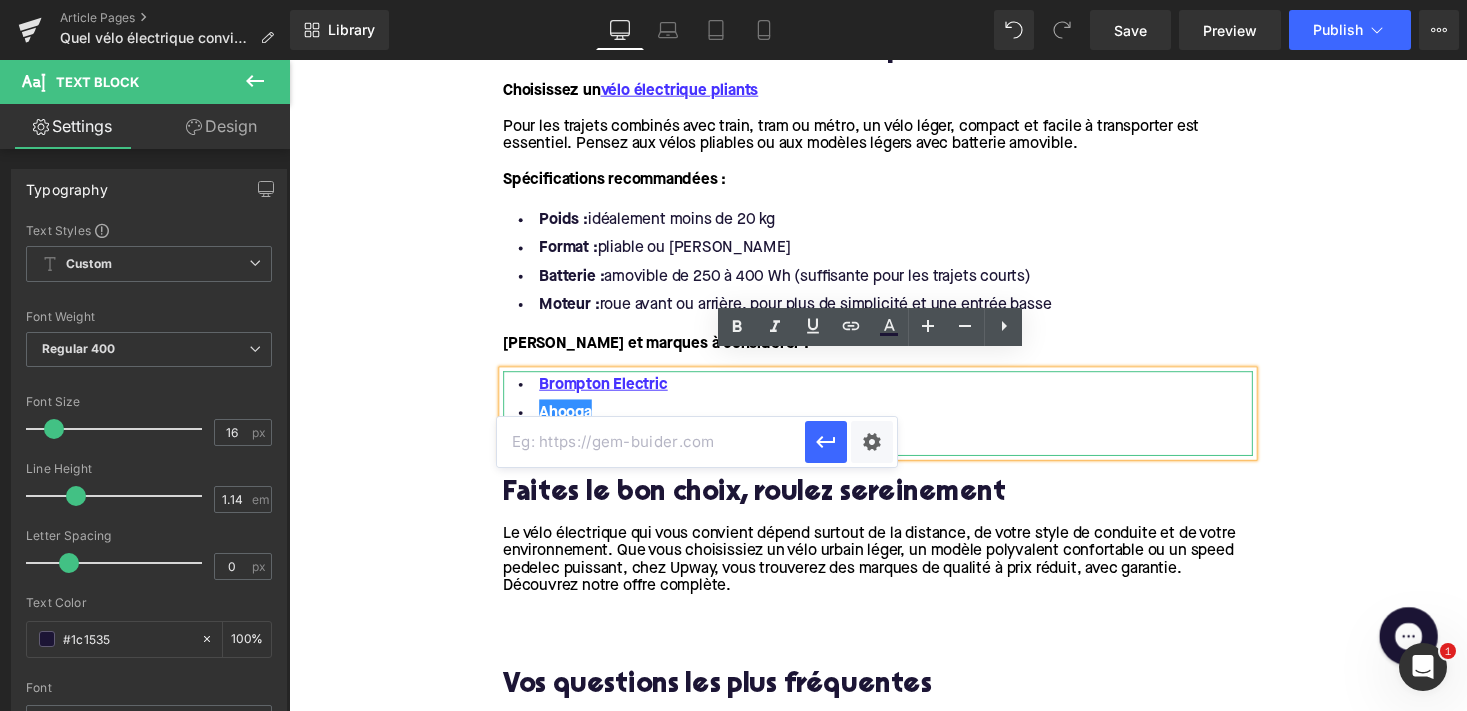 click at bounding box center [651, 442] 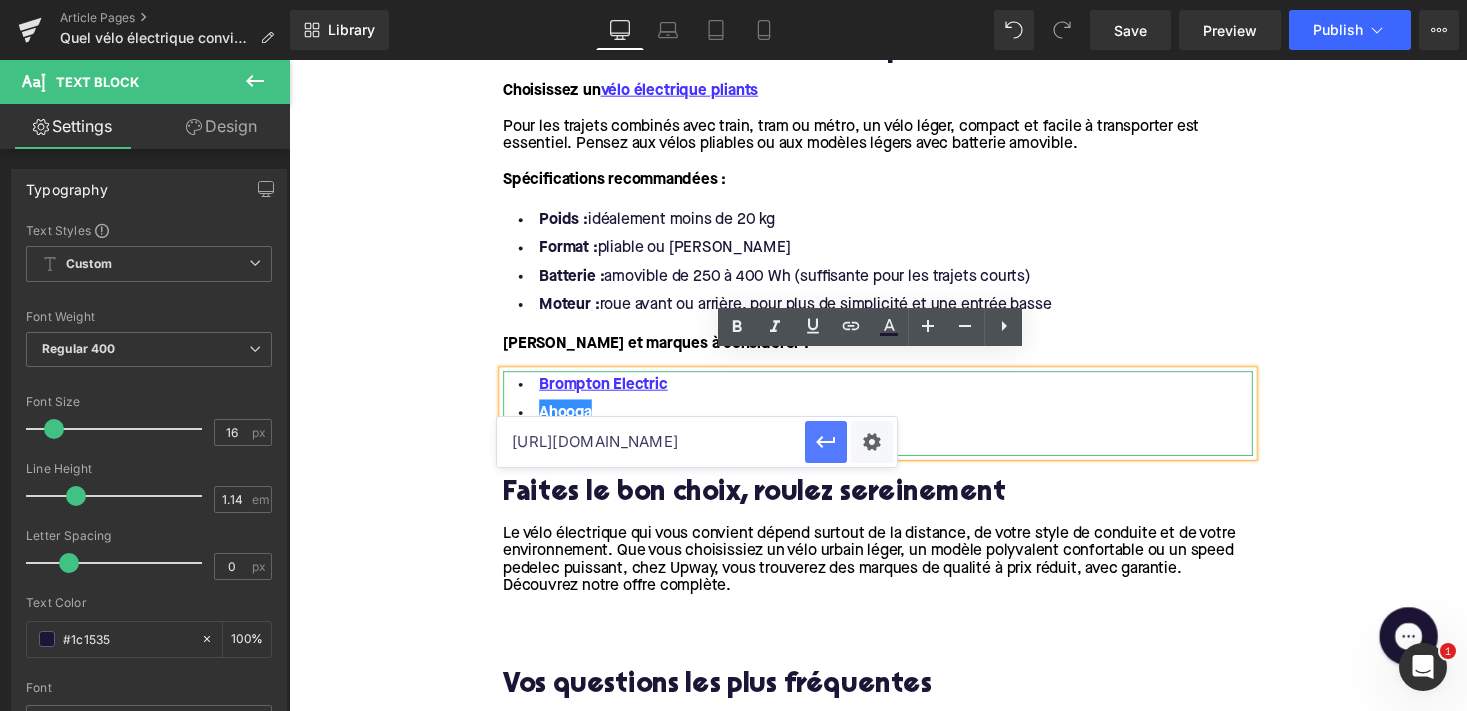 click 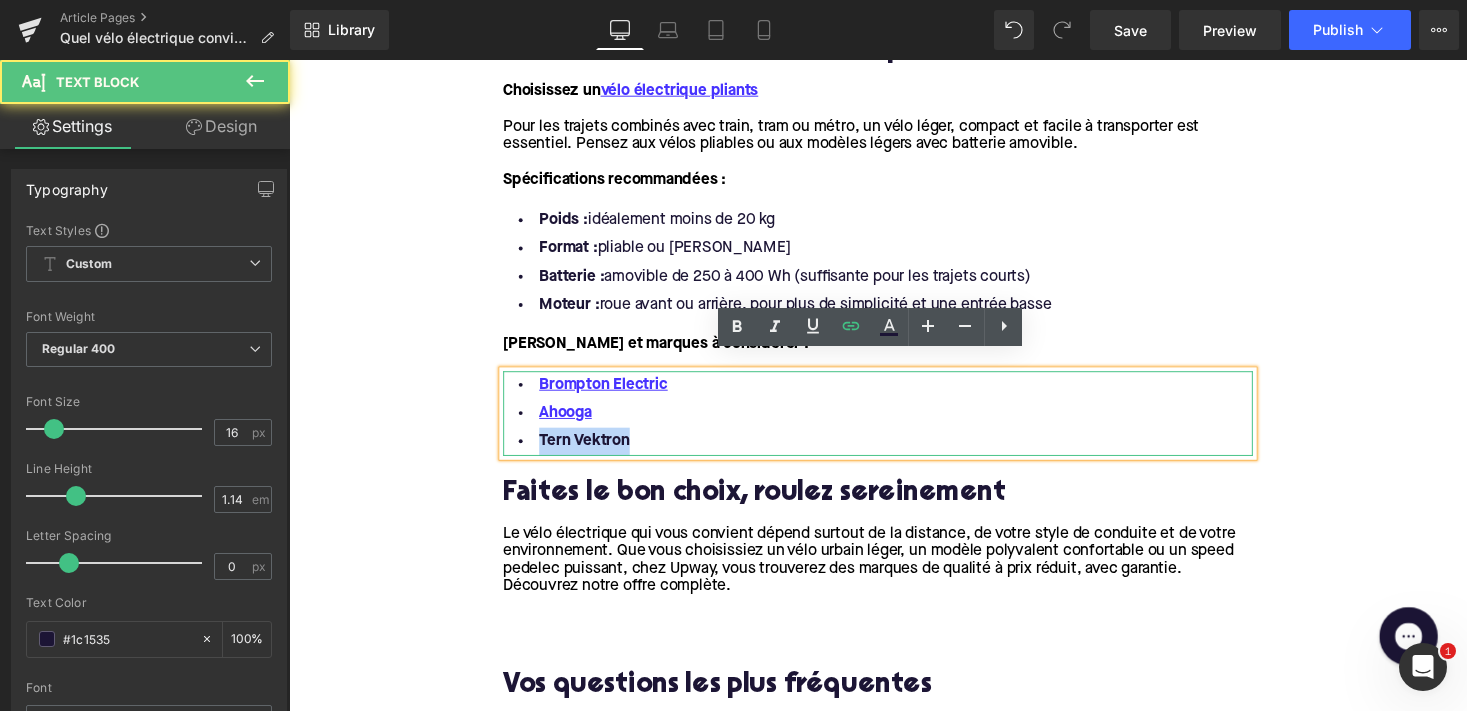 drag, startPoint x: 653, startPoint y: 433, endPoint x: 514, endPoint y: 433, distance: 139 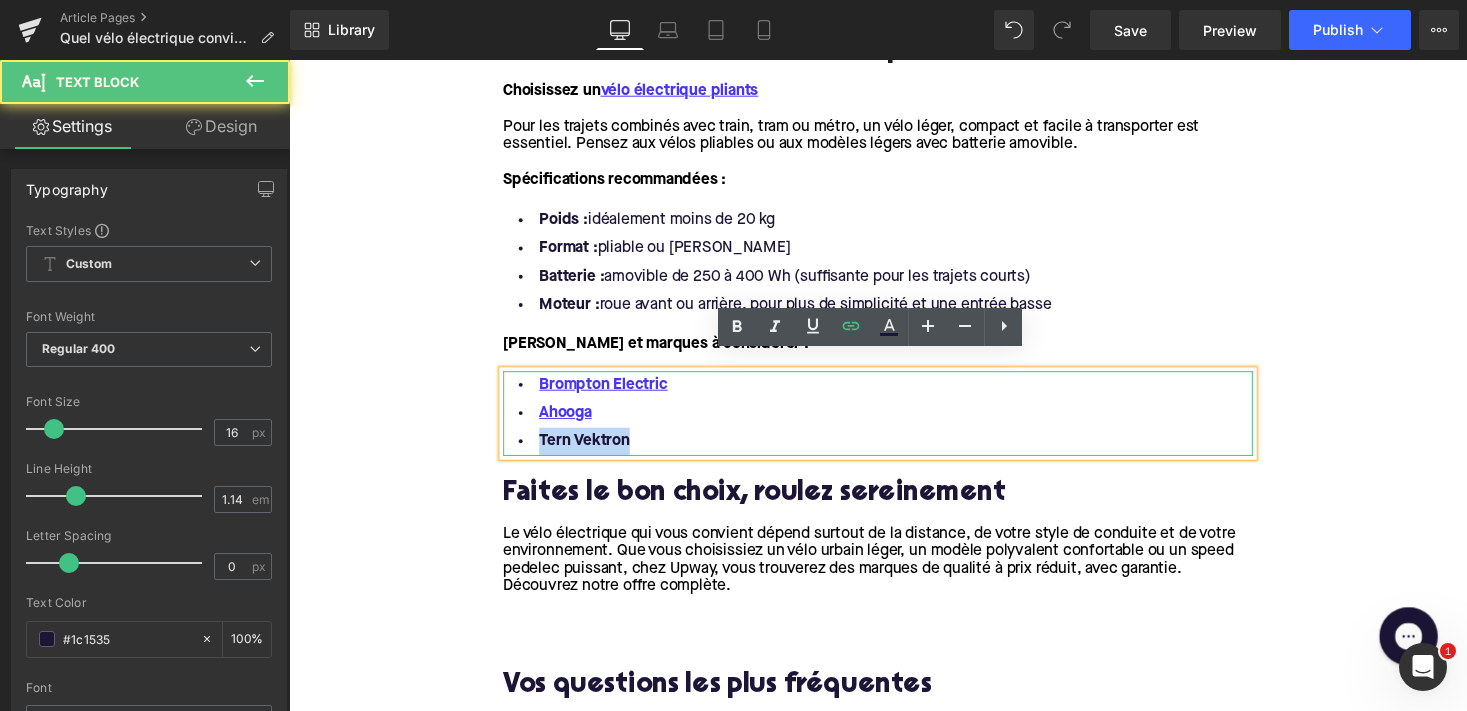 click on "Tern Vektron" at bounding box center (894, 452) 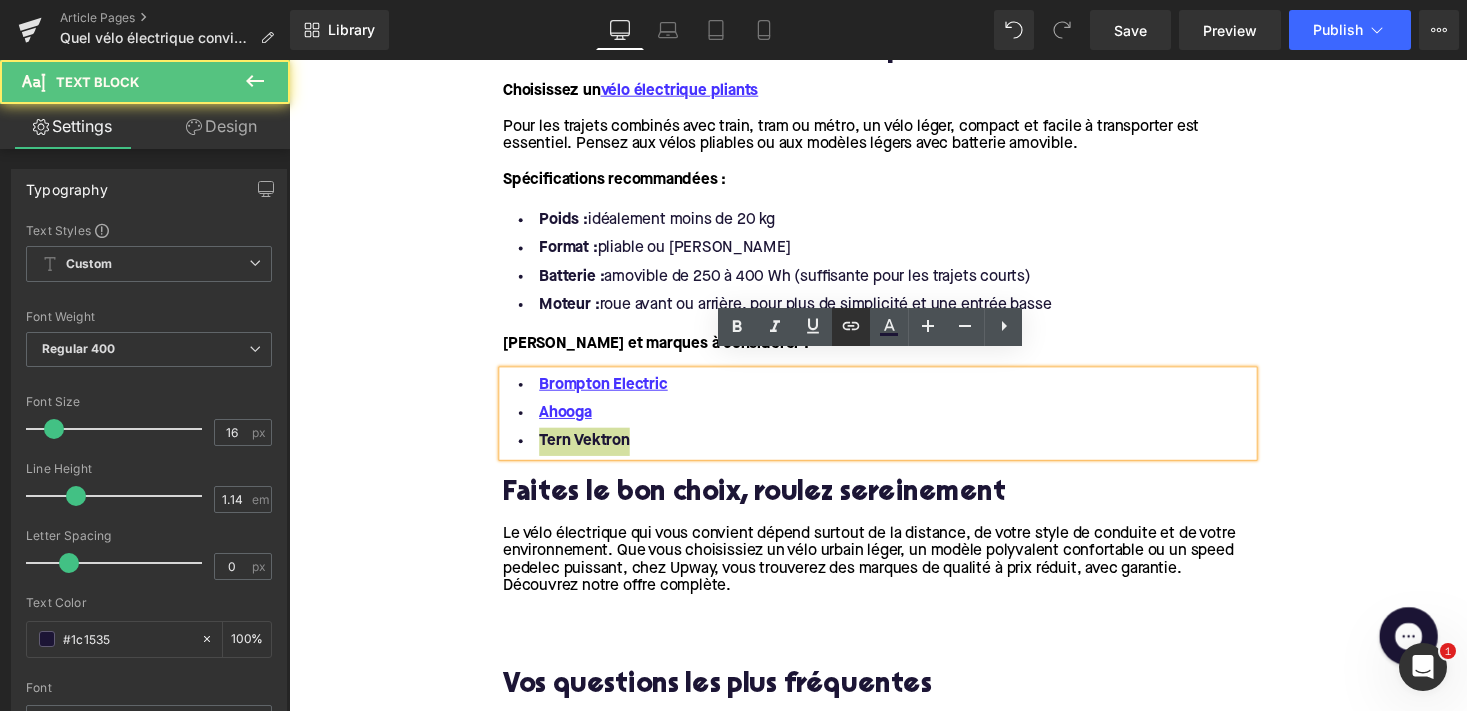 click 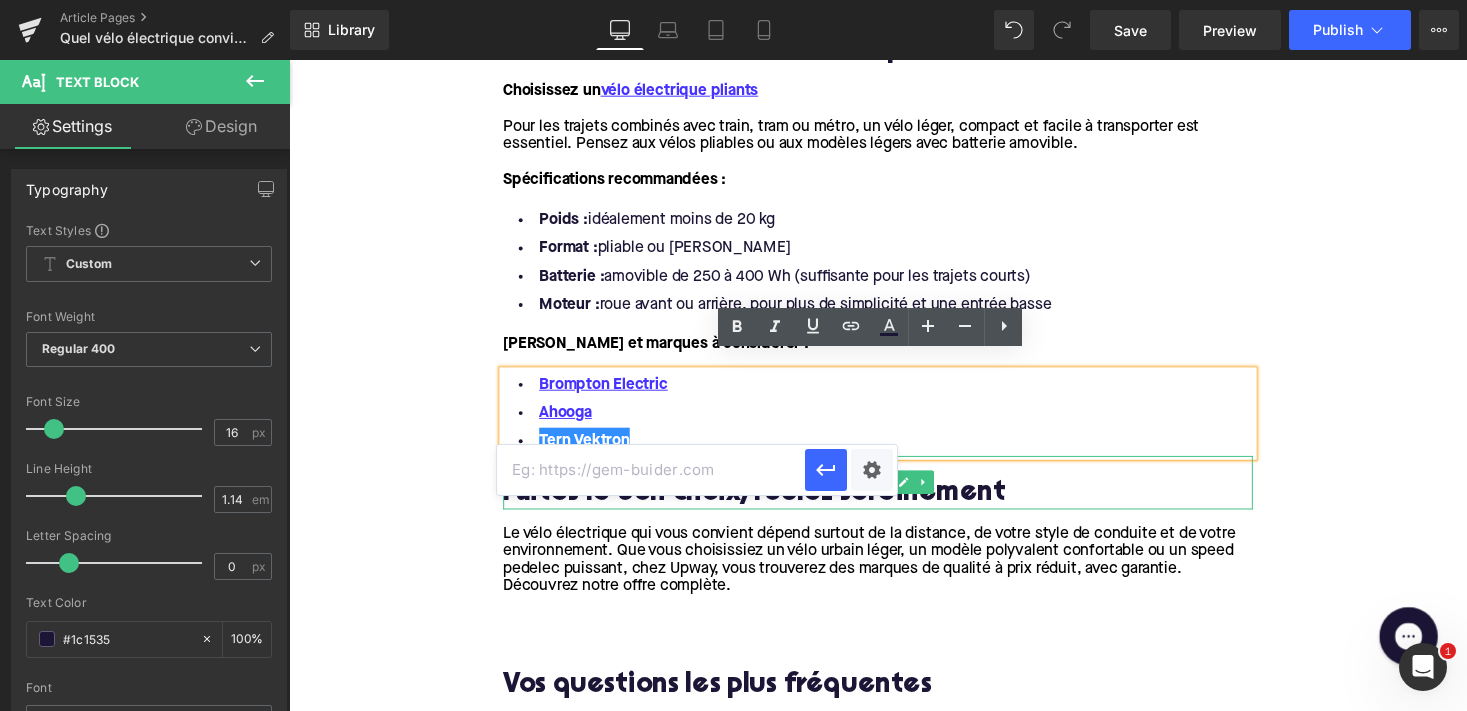 click at bounding box center (651, 470) 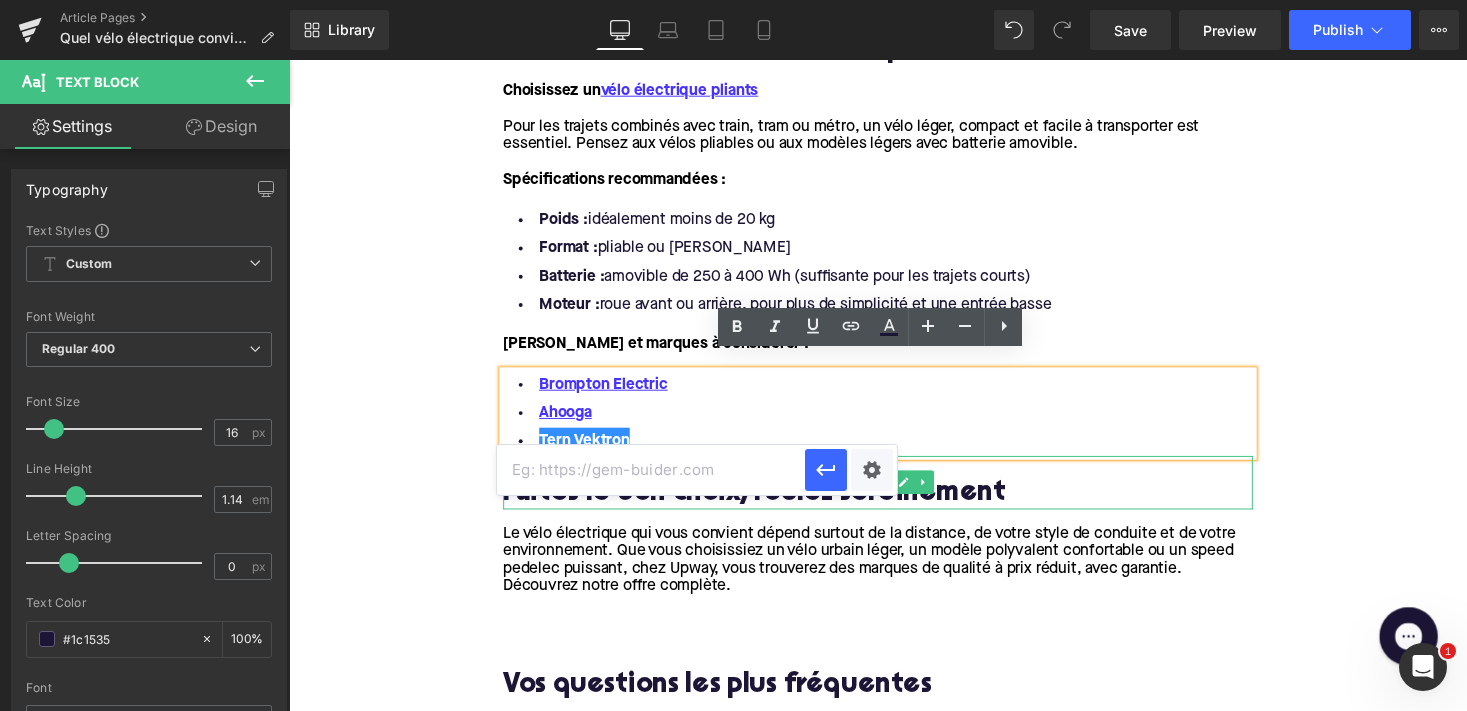 paste on "https://upway.be/search?q=Tern%20Vektron" 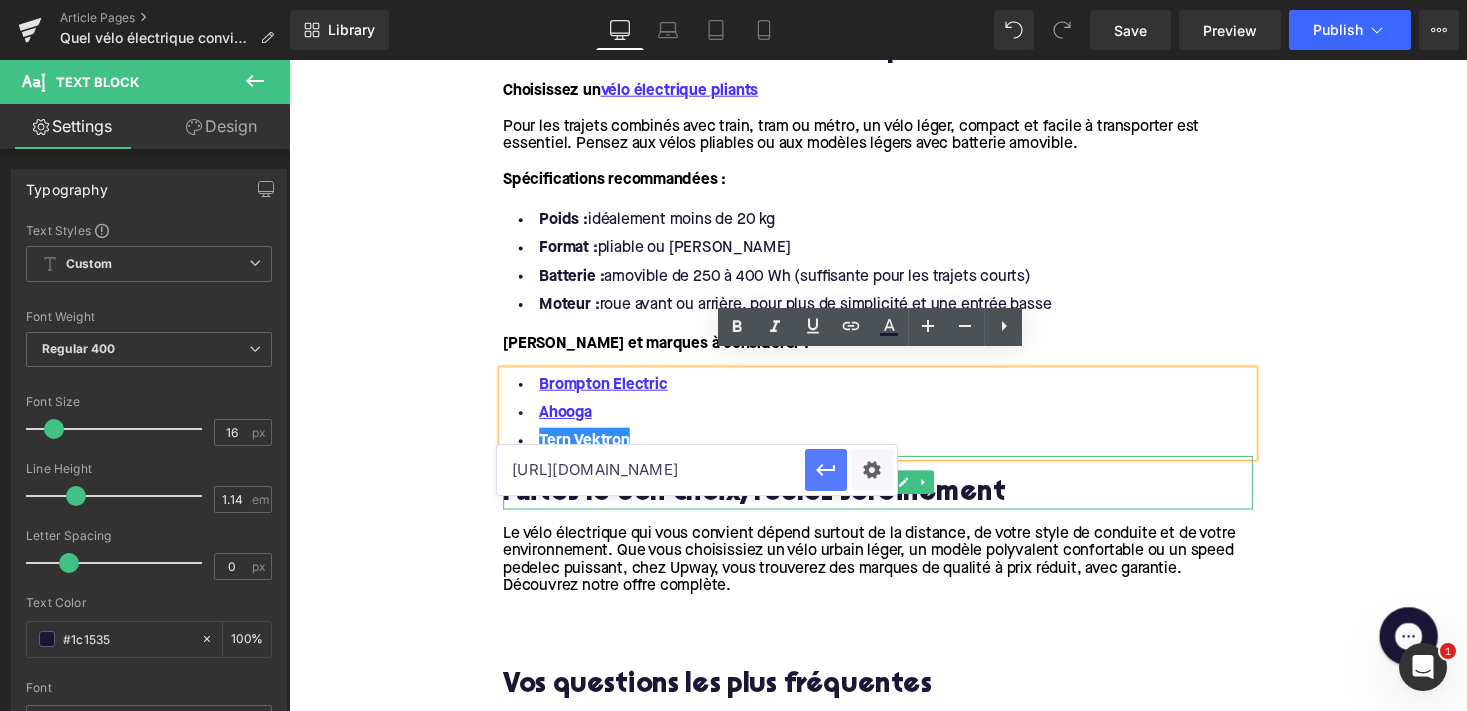 click 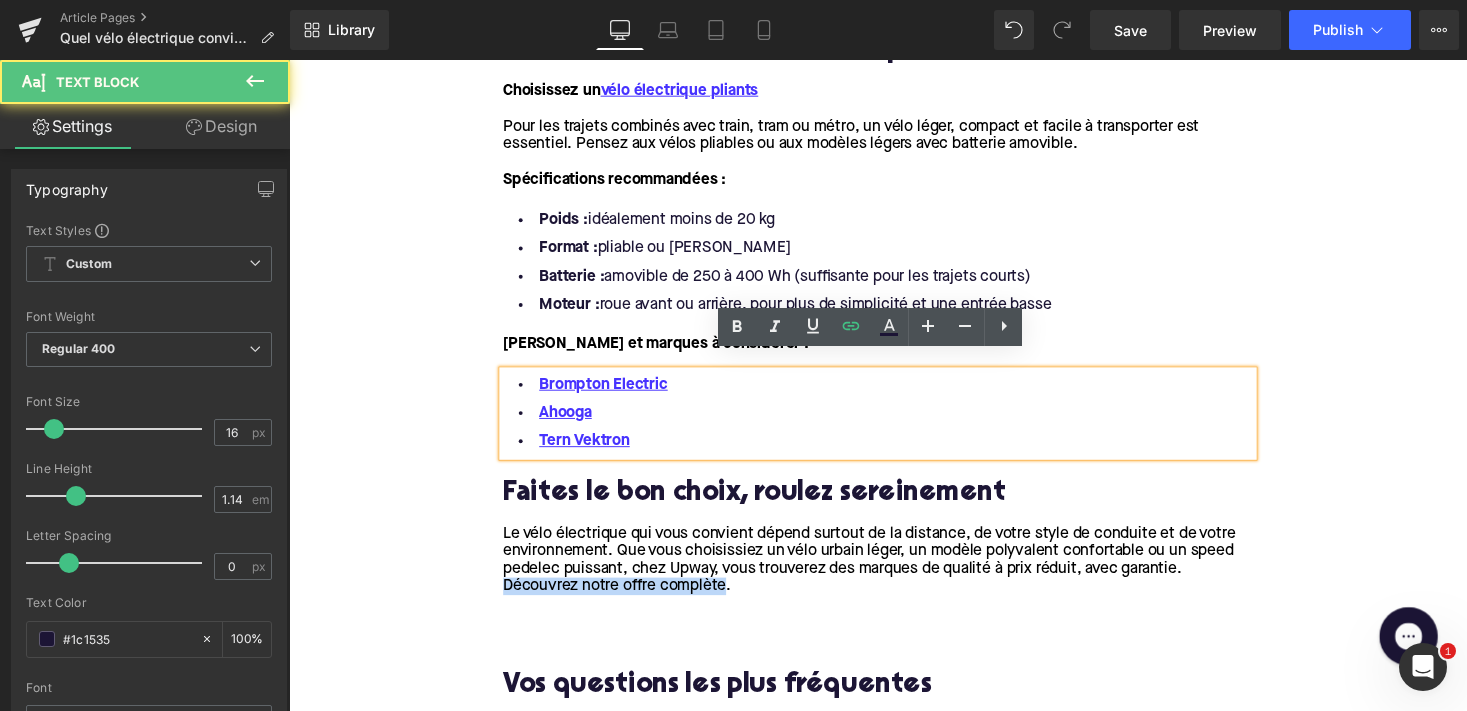 drag, startPoint x: 735, startPoint y: 584, endPoint x: 499, endPoint y: 584, distance: 236 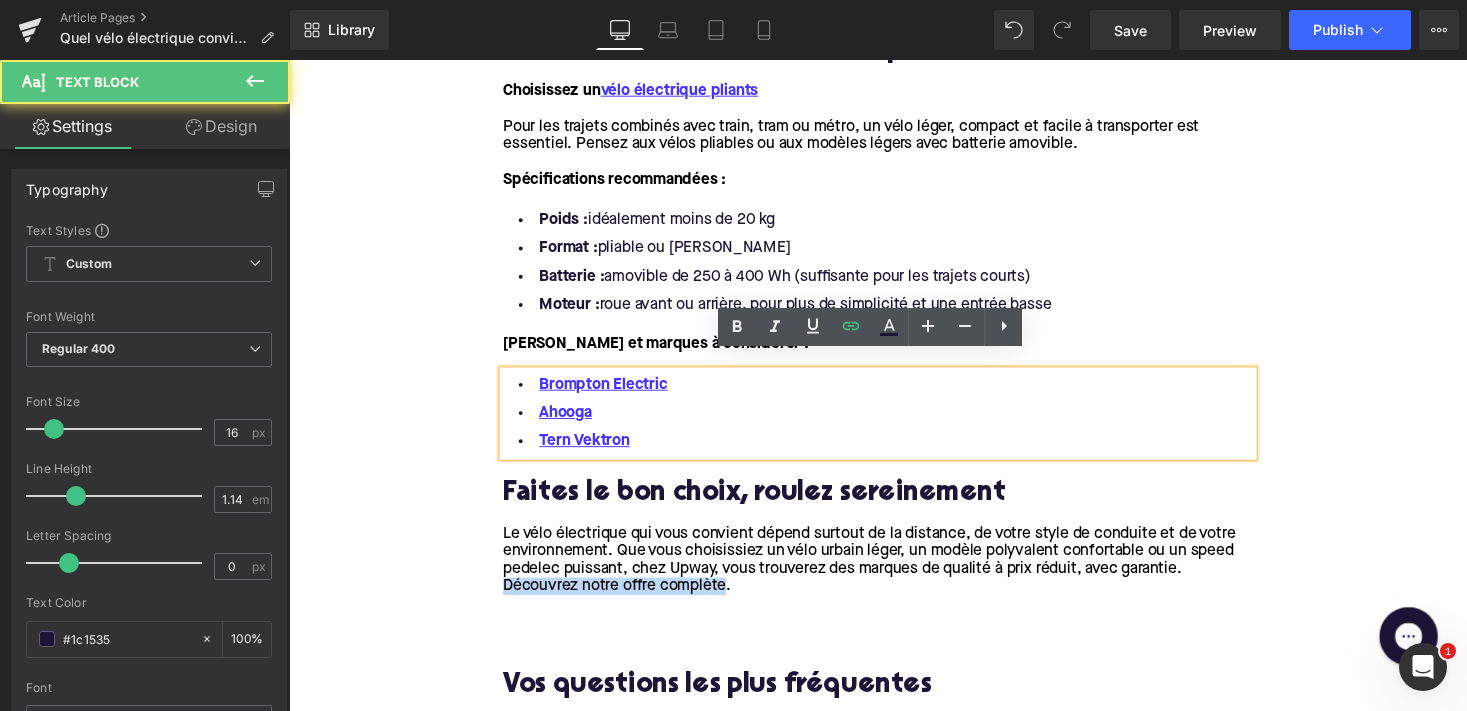 click on "1. Vous habitez à moins de 10 km du travail ? Heading         Optez pour un  vélo de ville électrique Pour les courtes distances en ville, un vélo électrique compact et maniable est idéal. Privilégiez un modèle avec un moteur dans la roue avant ou arrière, qui offre une sensation naturelle lors des accélérations et freinages dans la circulation urbaine. Spécifications recommandées : Text Block         Position du moteur :  roue avant ou roue arrière Capacité de la batterie :  300 à 500 Wh suffisent Poids :  cadre léger pour une bonne maniabilité En plus :  vitesses automatiques pratiques pour les feux rouges Text Block         Marques à considérer : Text Block         Gazelle Cube Cortina Text Block         2. Distance entre 10 et 25 km ? Heading         Choisissez un moteur central puissant Pour les distances moyennes, le confort est essentiel. Un moteur central offre une assistance naturelle, un bon équilibre et une consommation d'énergie efficace. Spécifications recommandées :" at bounding box center (894, -664) 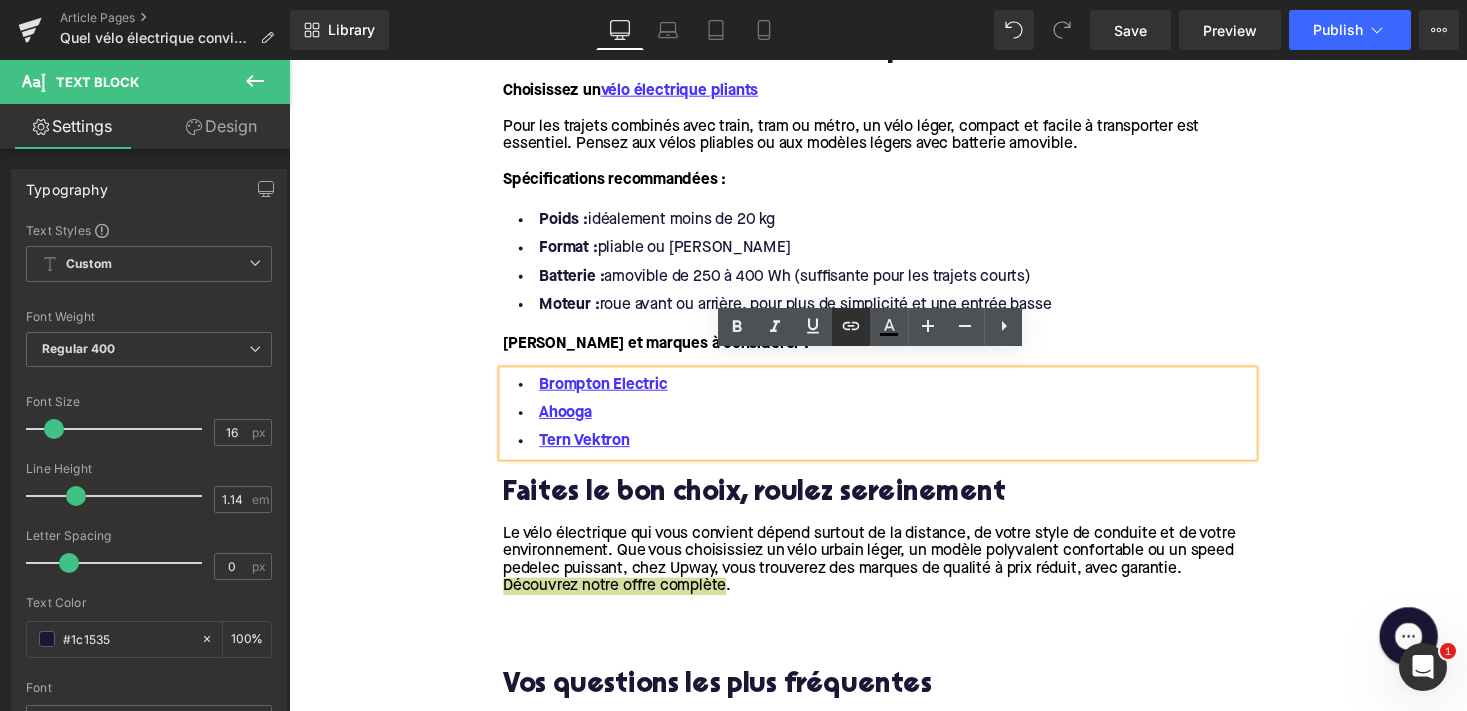 click 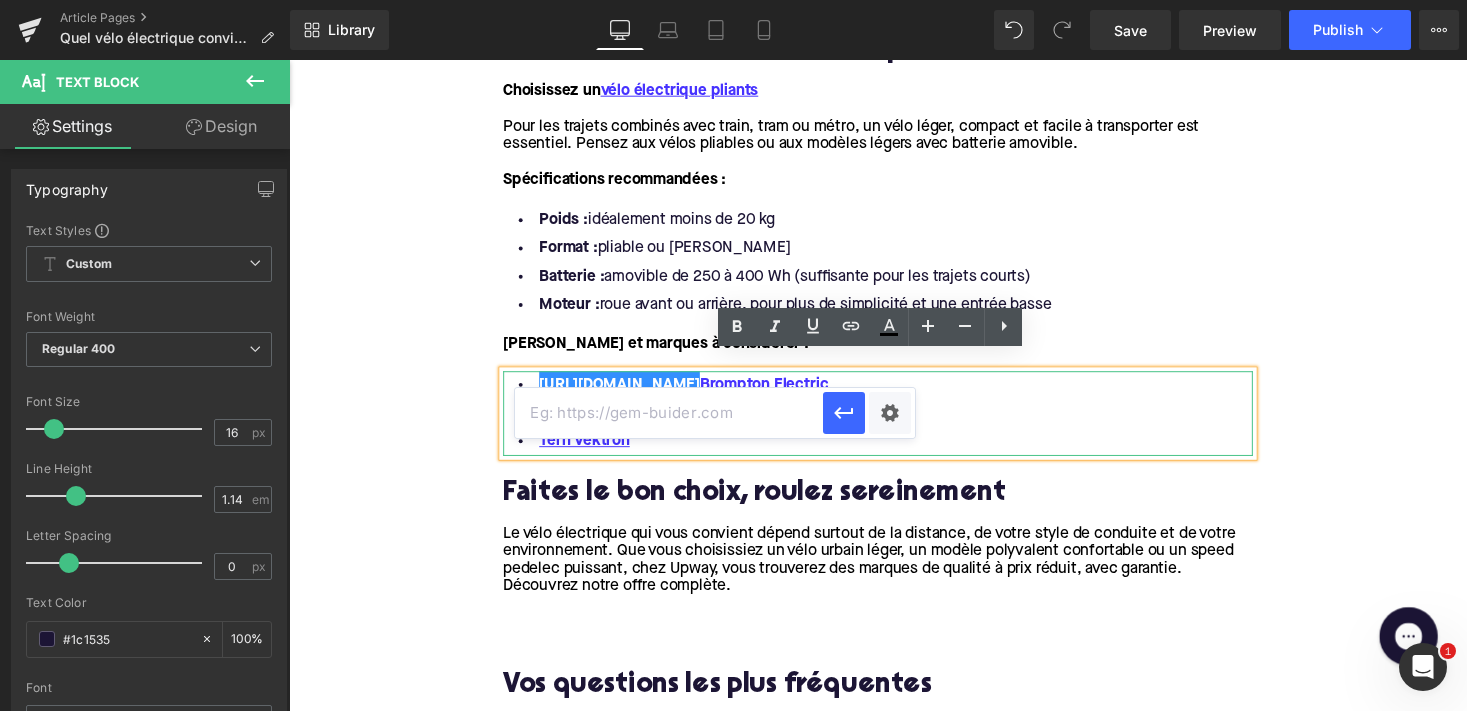 click at bounding box center (669, 413) 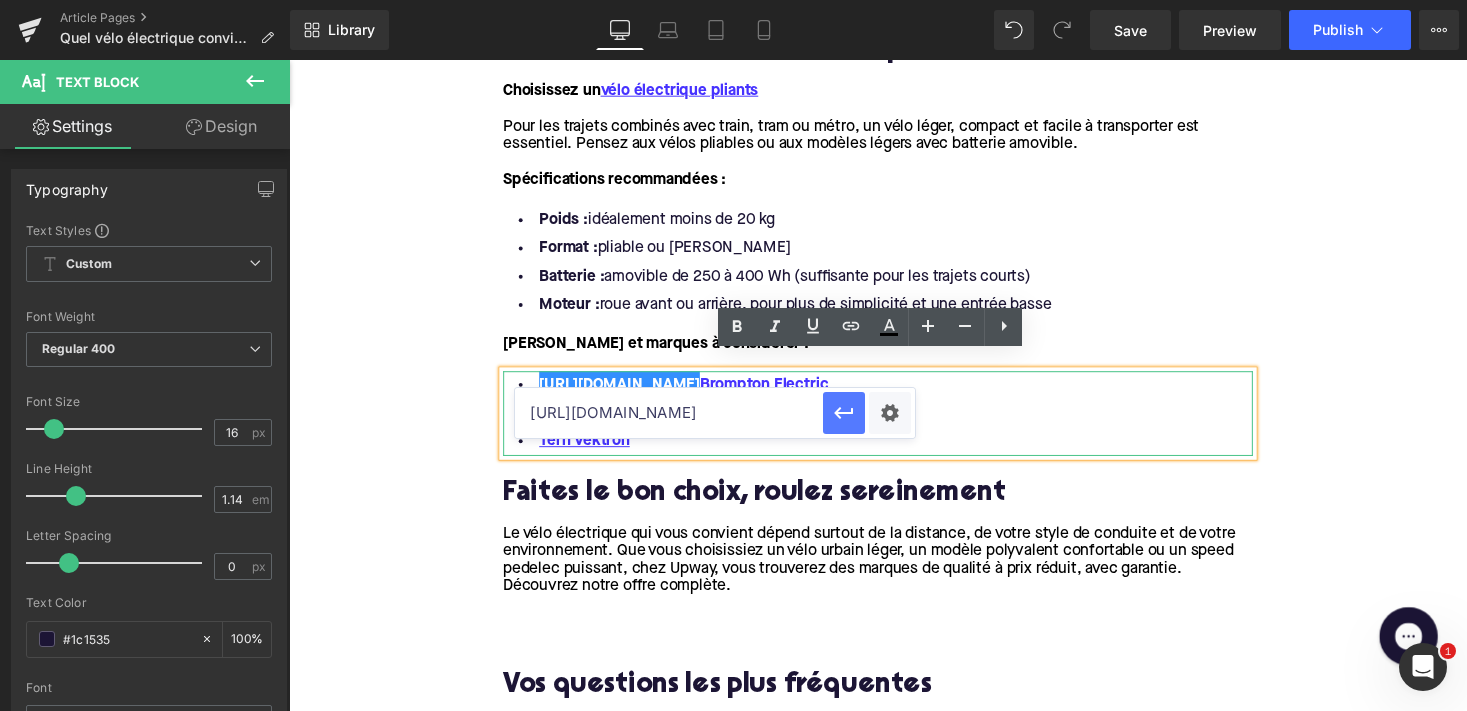 type on "https://upway.be/collections/velo-electrique-occasion" 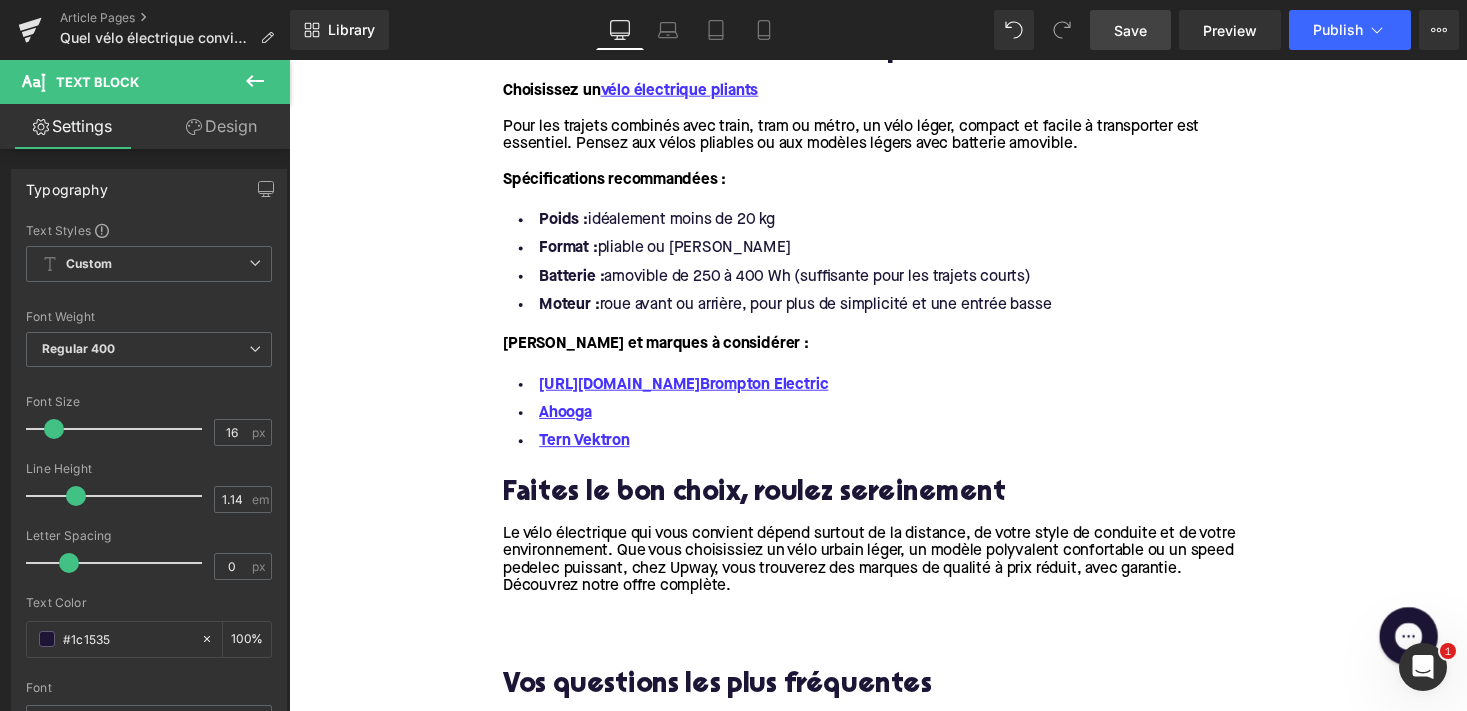 click on "Save" at bounding box center (1130, 30) 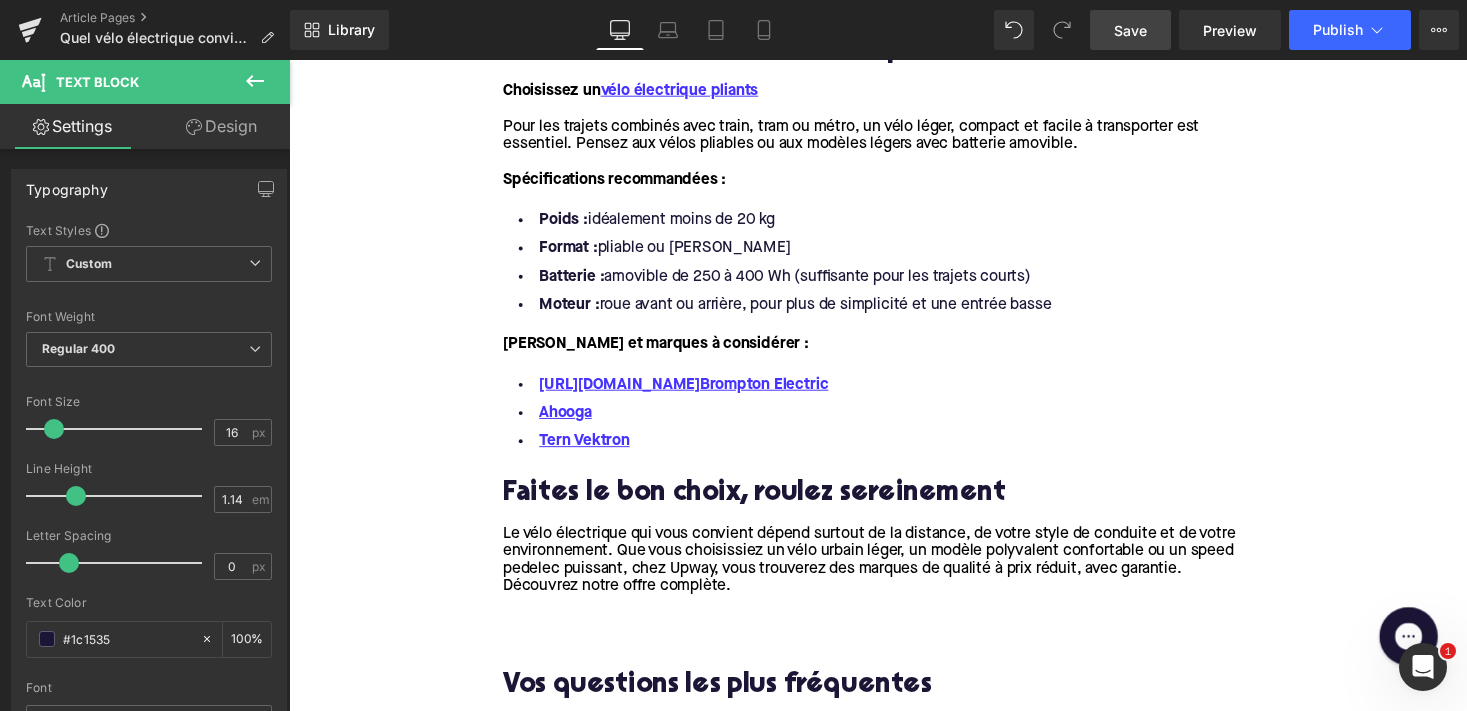 scroll, scrollTop: 3248, scrollLeft: 0, axis: vertical 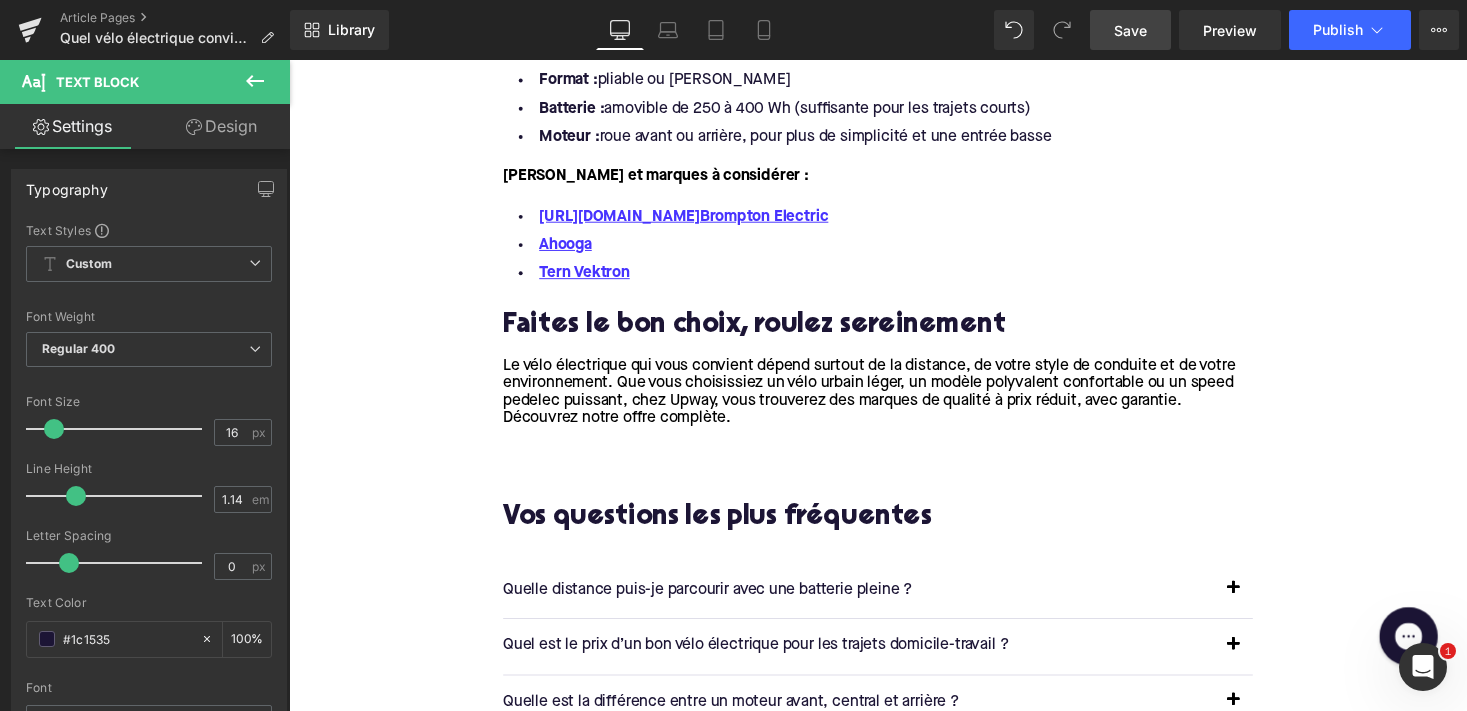 click on "60px" at bounding box center (289, 60) 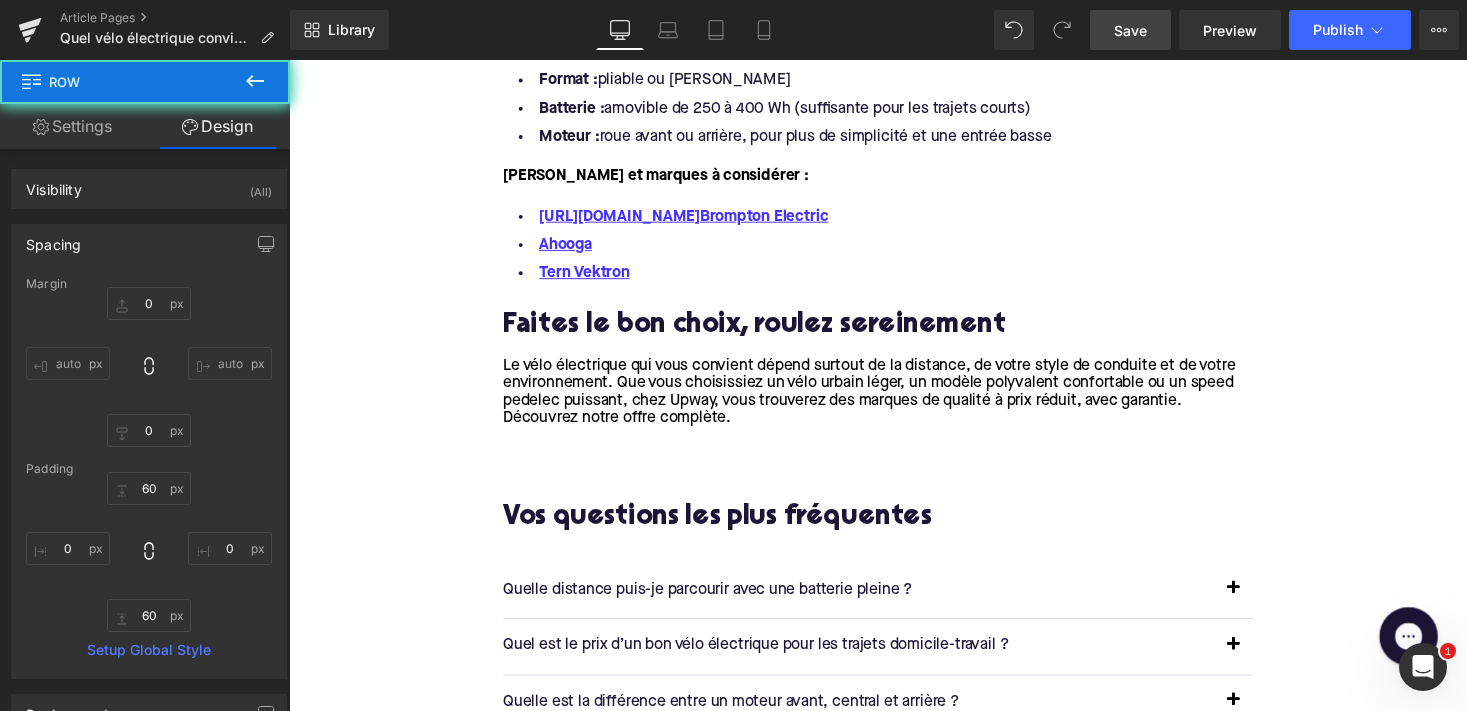 click at bounding box center (289, 60) 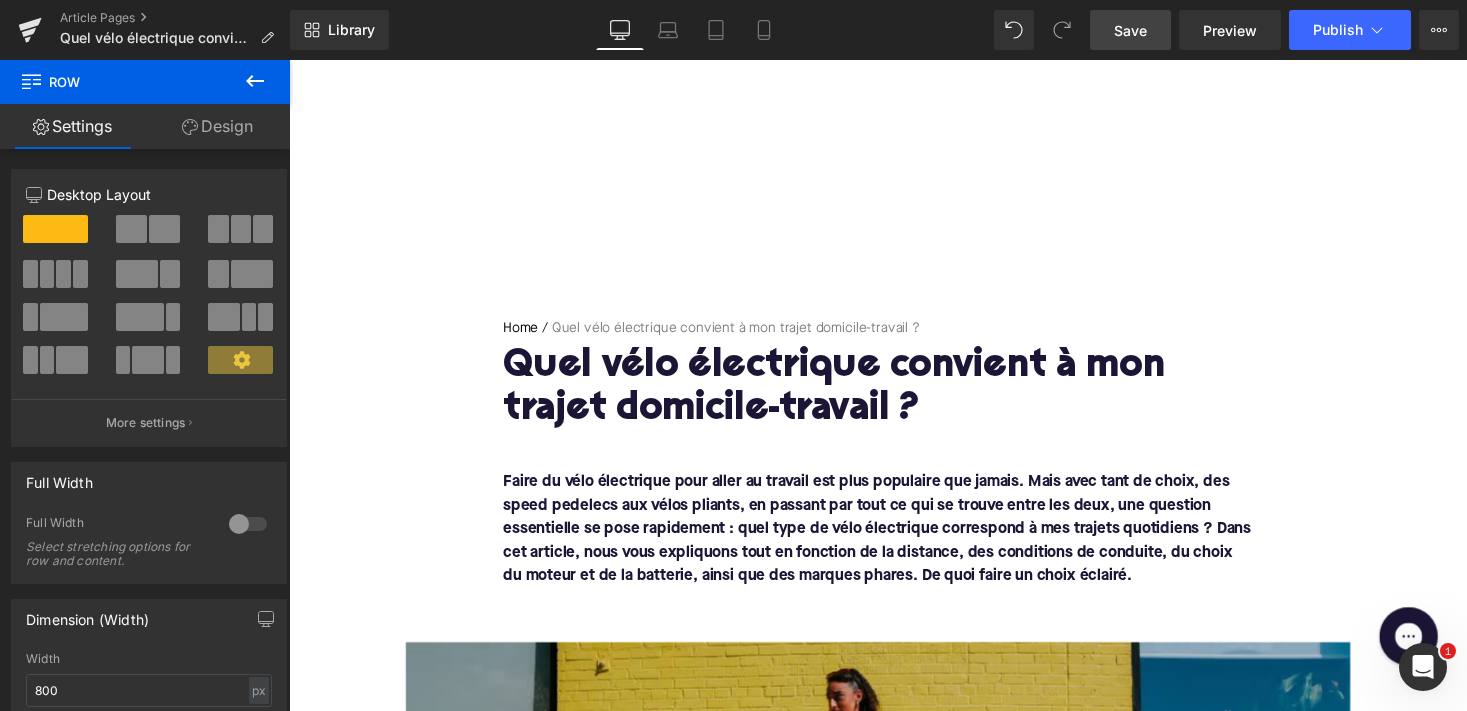 scroll, scrollTop: 0, scrollLeft: 0, axis: both 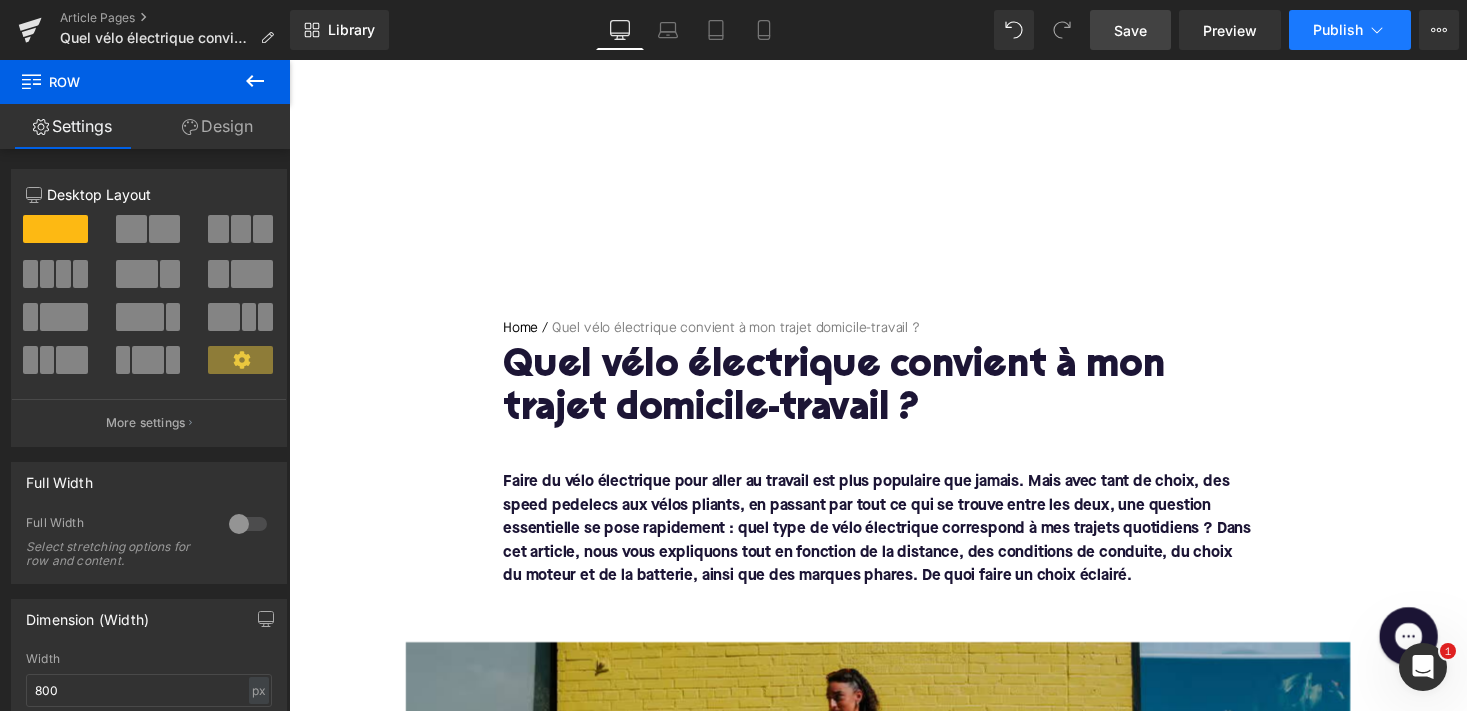 click on "Publish" at bounding box center [1350, 30] 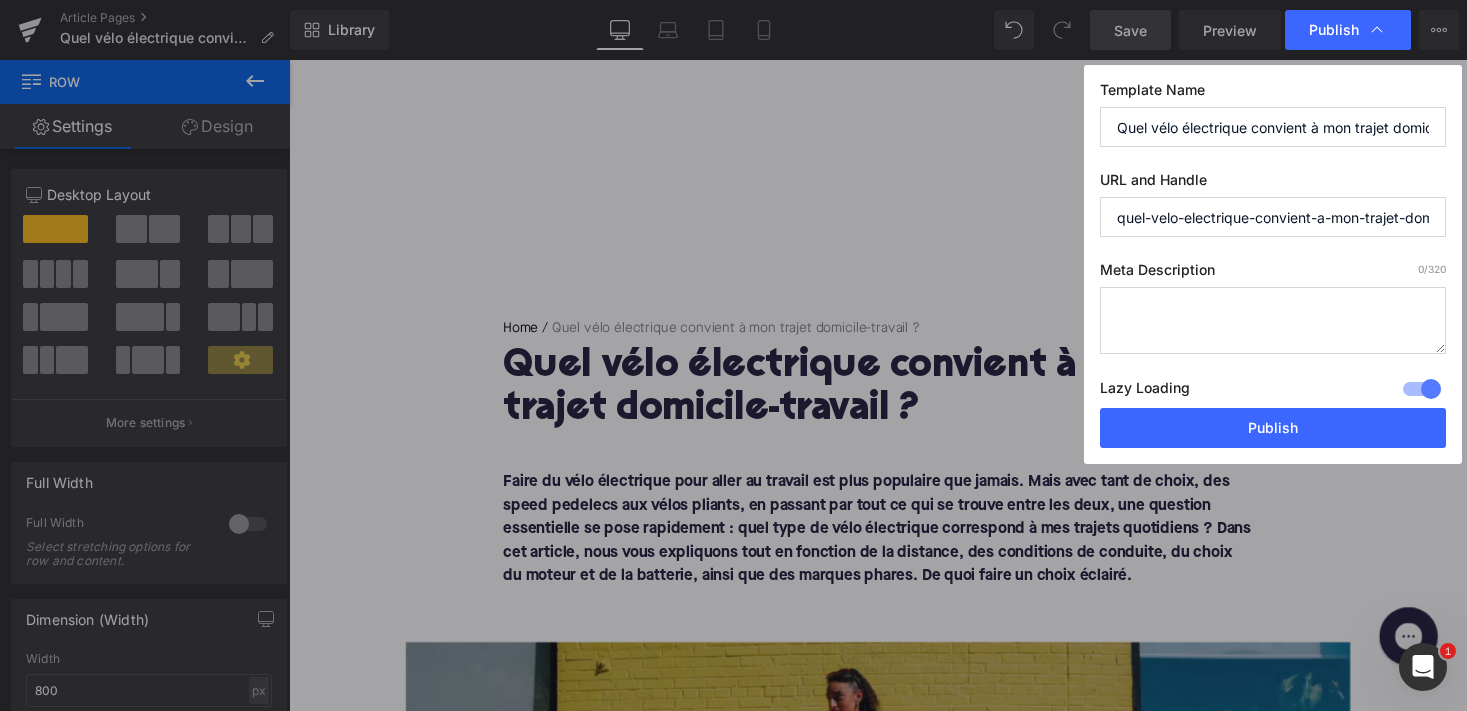 click at bounding box center [1273, 320] 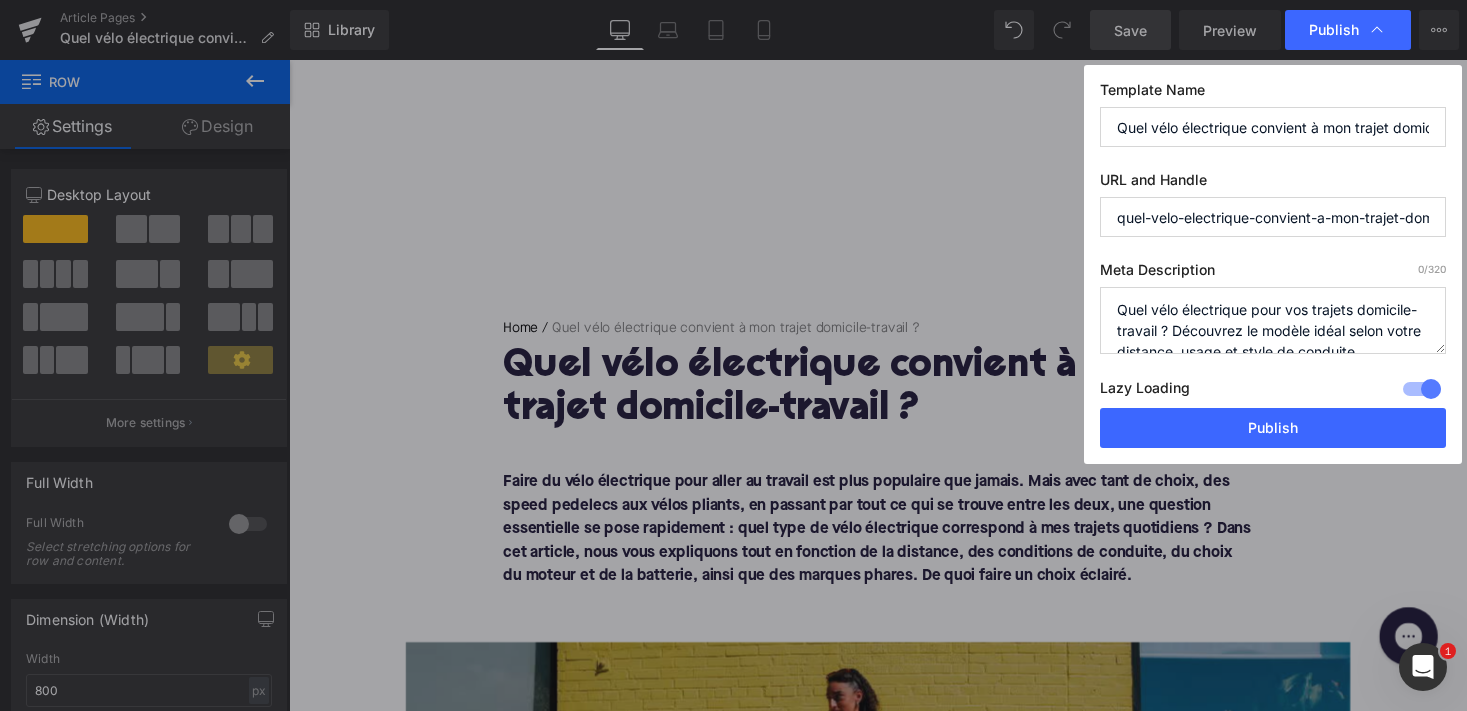 scroll, scrollTop: 42, scrollLeft: 0, axis: vertical 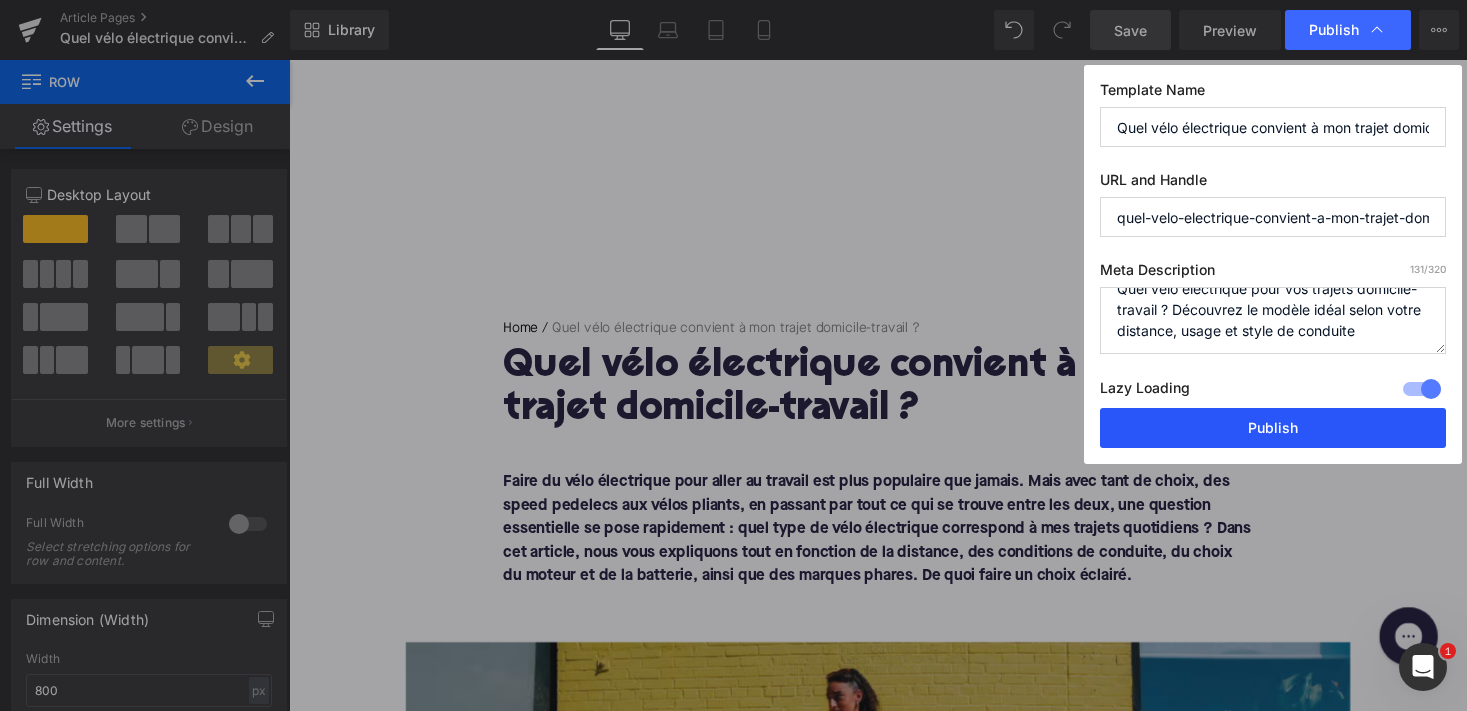 type on "Quel vélo électrique pour vos trajets domicile-travail ? Découvrez le modèle idéal selon votre distance, usage et style de conduite" 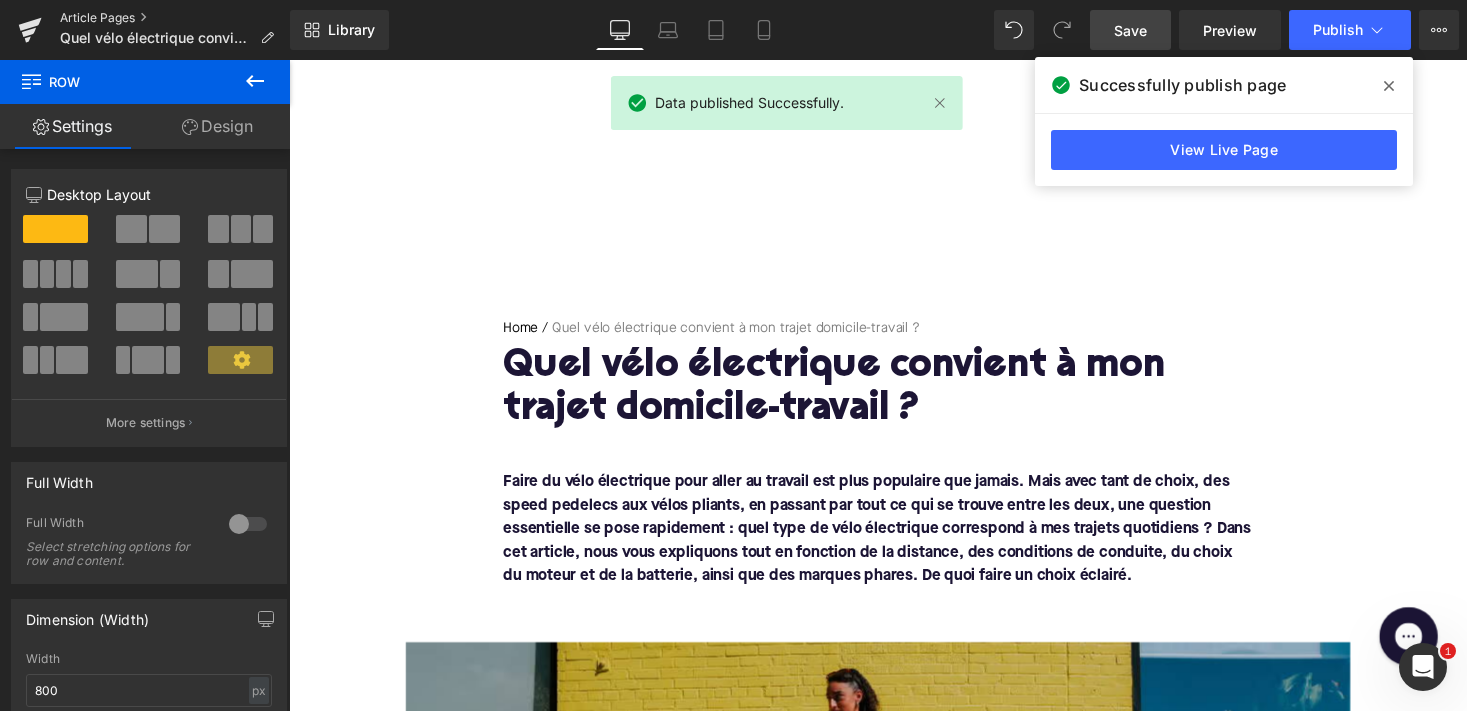 click on "Article Pages" at bounding box center [175, 18] 